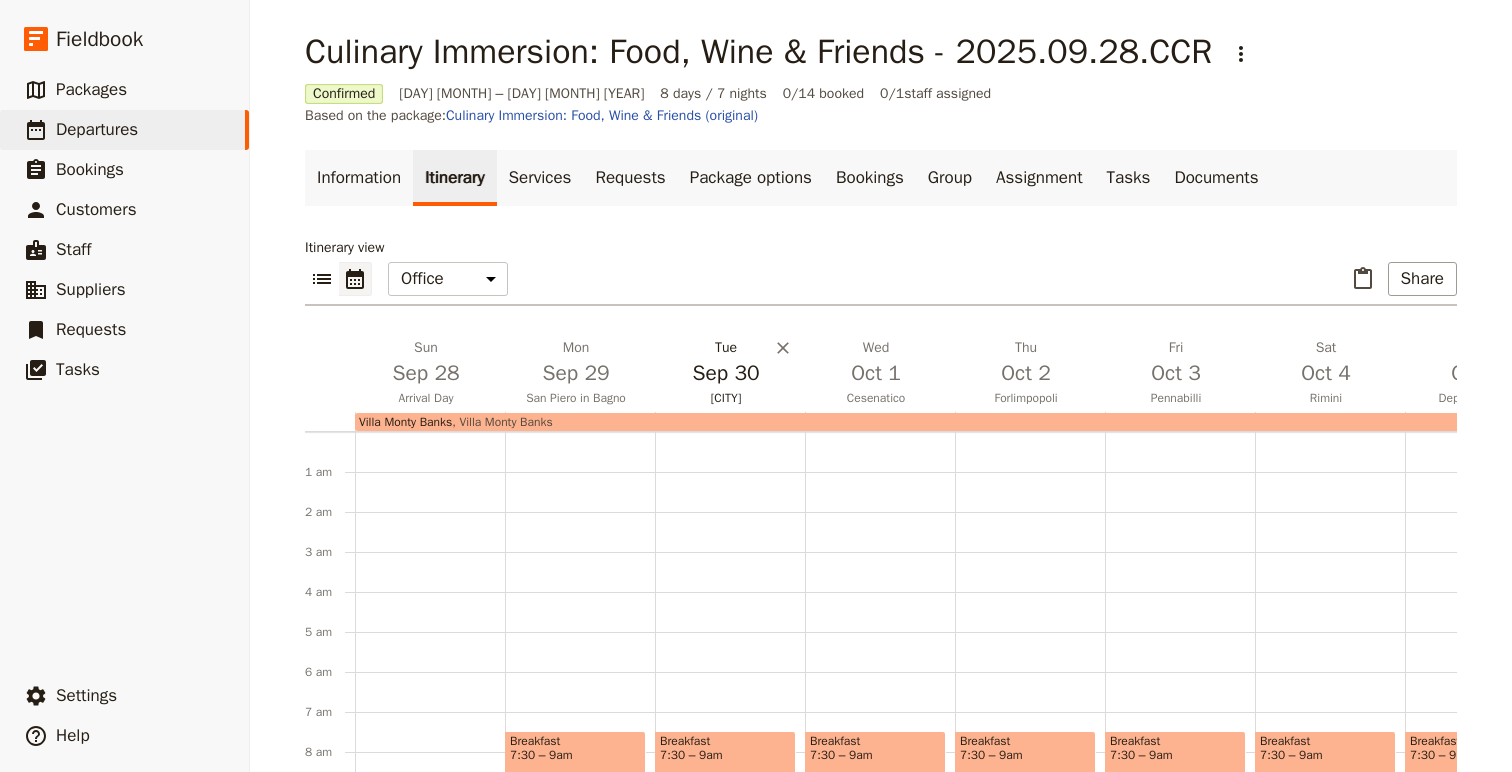 scroll, scrollTop: 0, scrollLeft: 0, axis: both 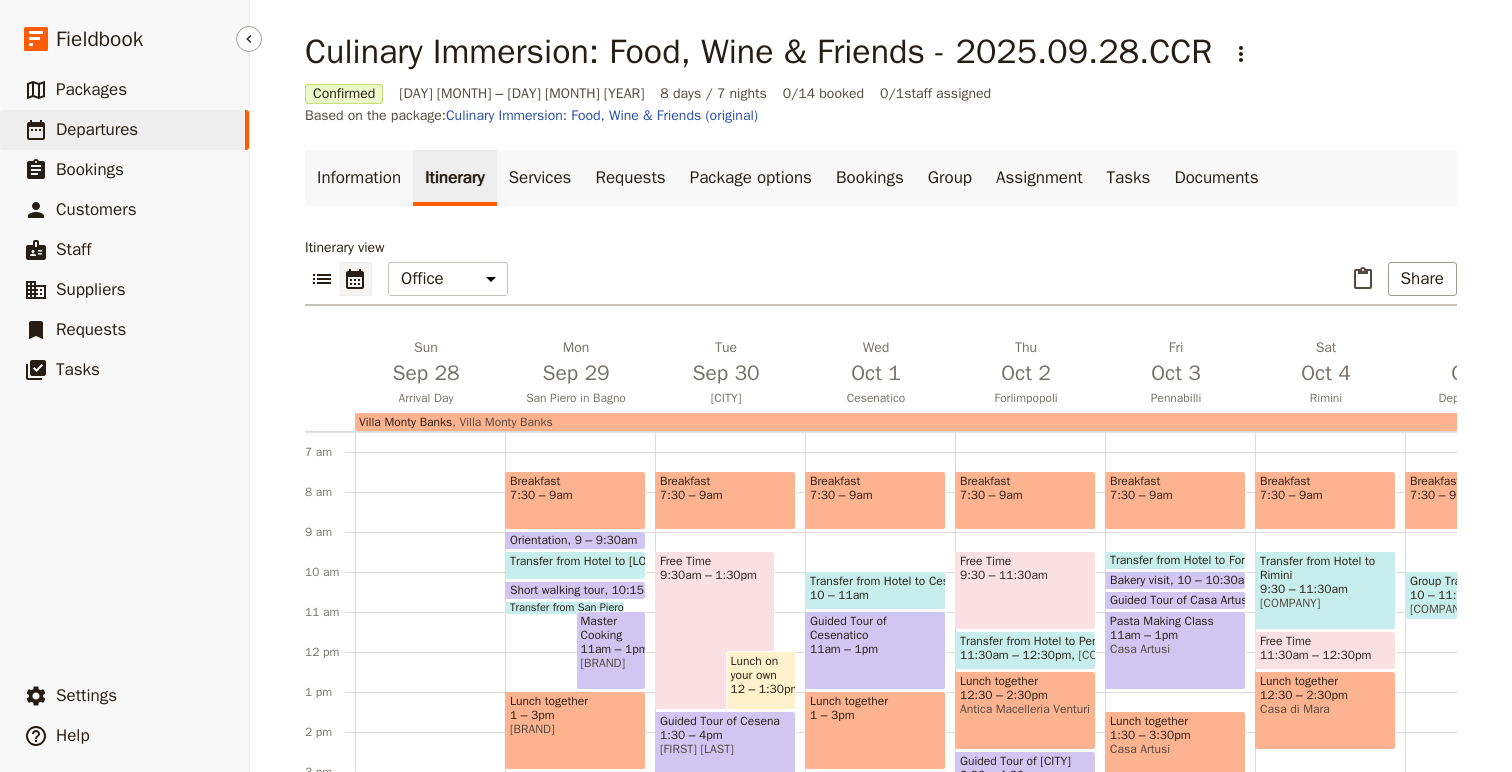 click on "Departures" at bounding box center (97, 129) 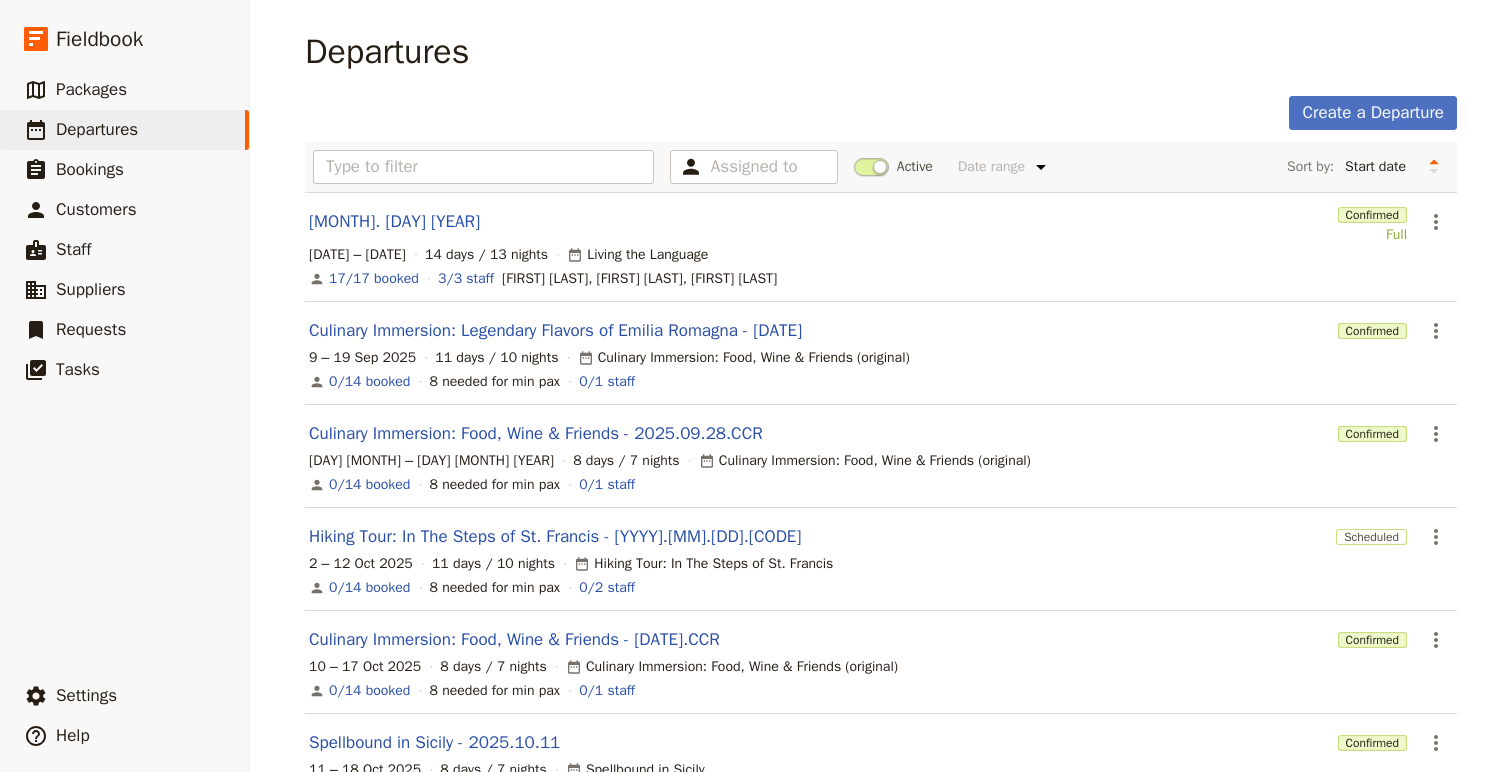 click on "[DAY] [MONTH] [YEAR] [DAYS] days   /   [NIGHTS] nights Culinary Immersion: Food, Wine & Friends (original)" at bounding box center (881, 358) 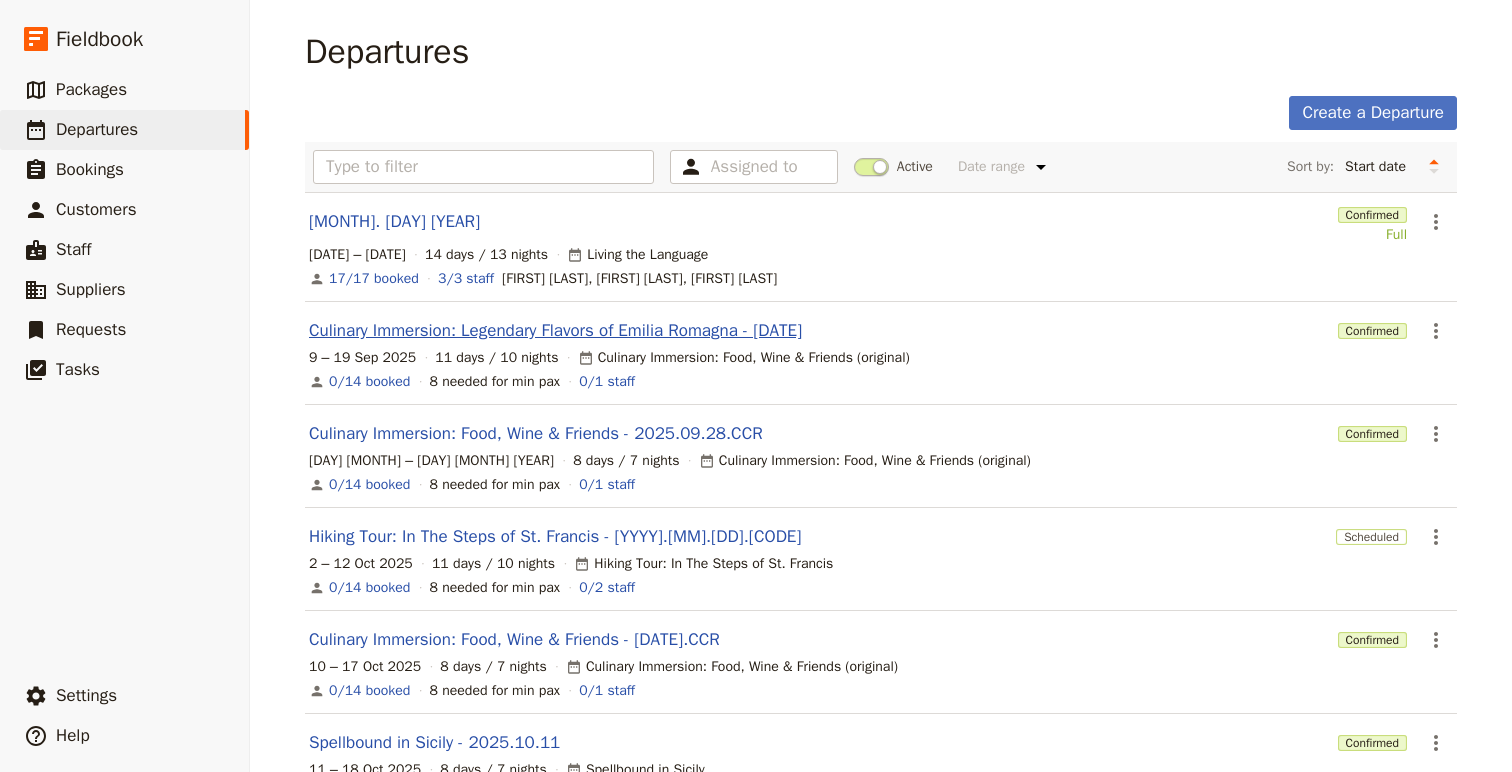 click on "Culinary Immersion: Legendary Flavors of Emilia Romagna - [DATE]" at bounding box center (555, 331) 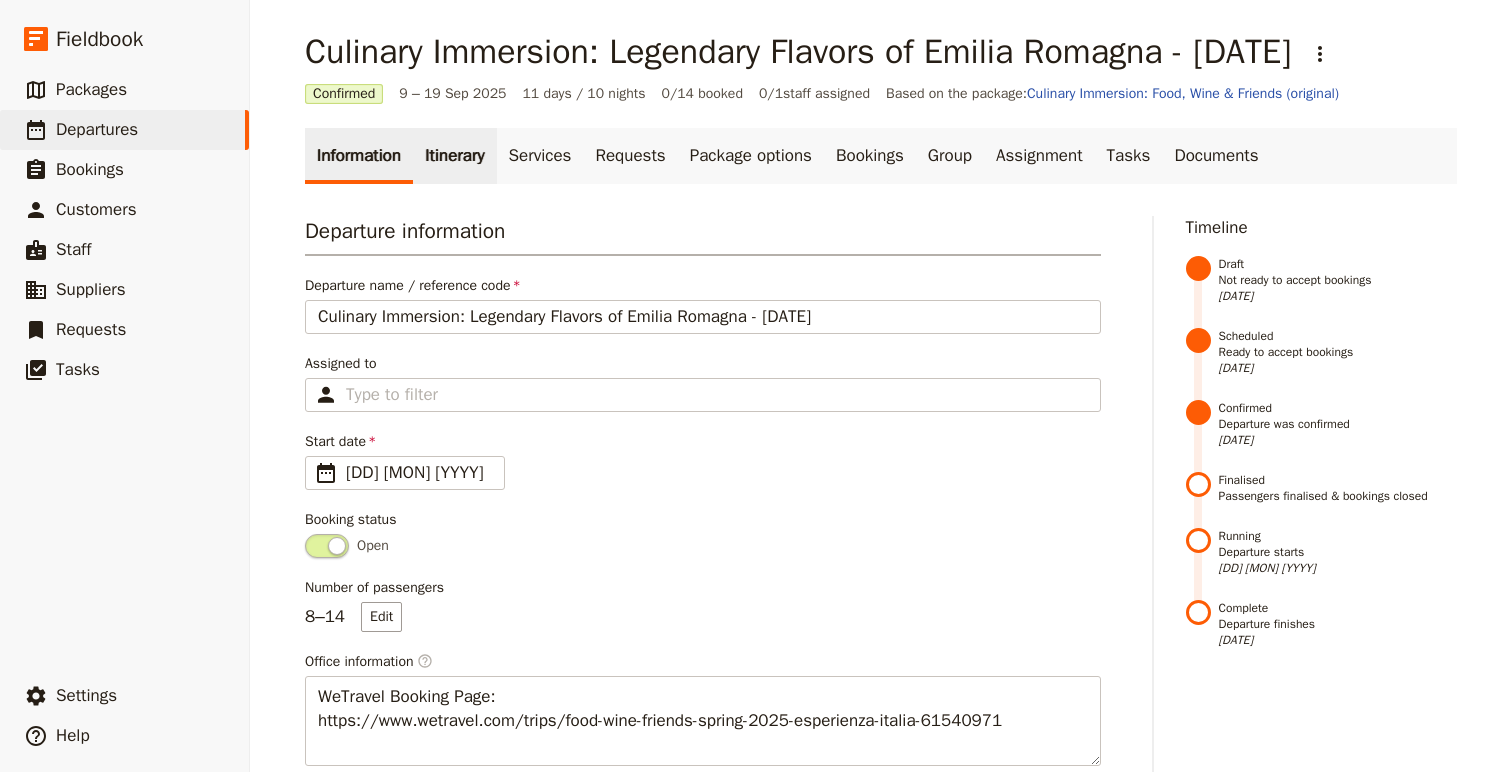 click on "Itinerary" at bounding box center [454, 156] 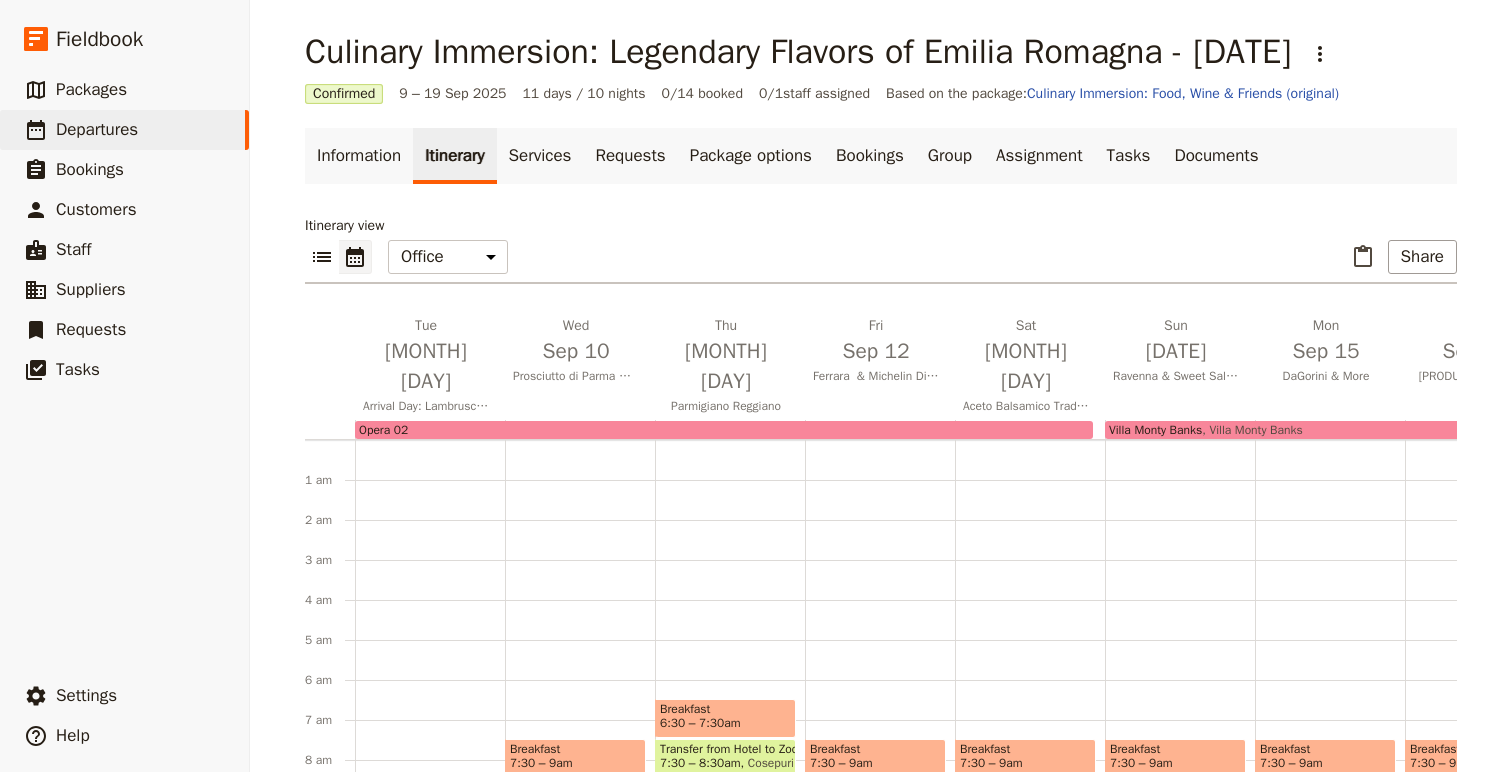 scroll, scrollTop: 240, scrollLeft: 0, axis: vertical 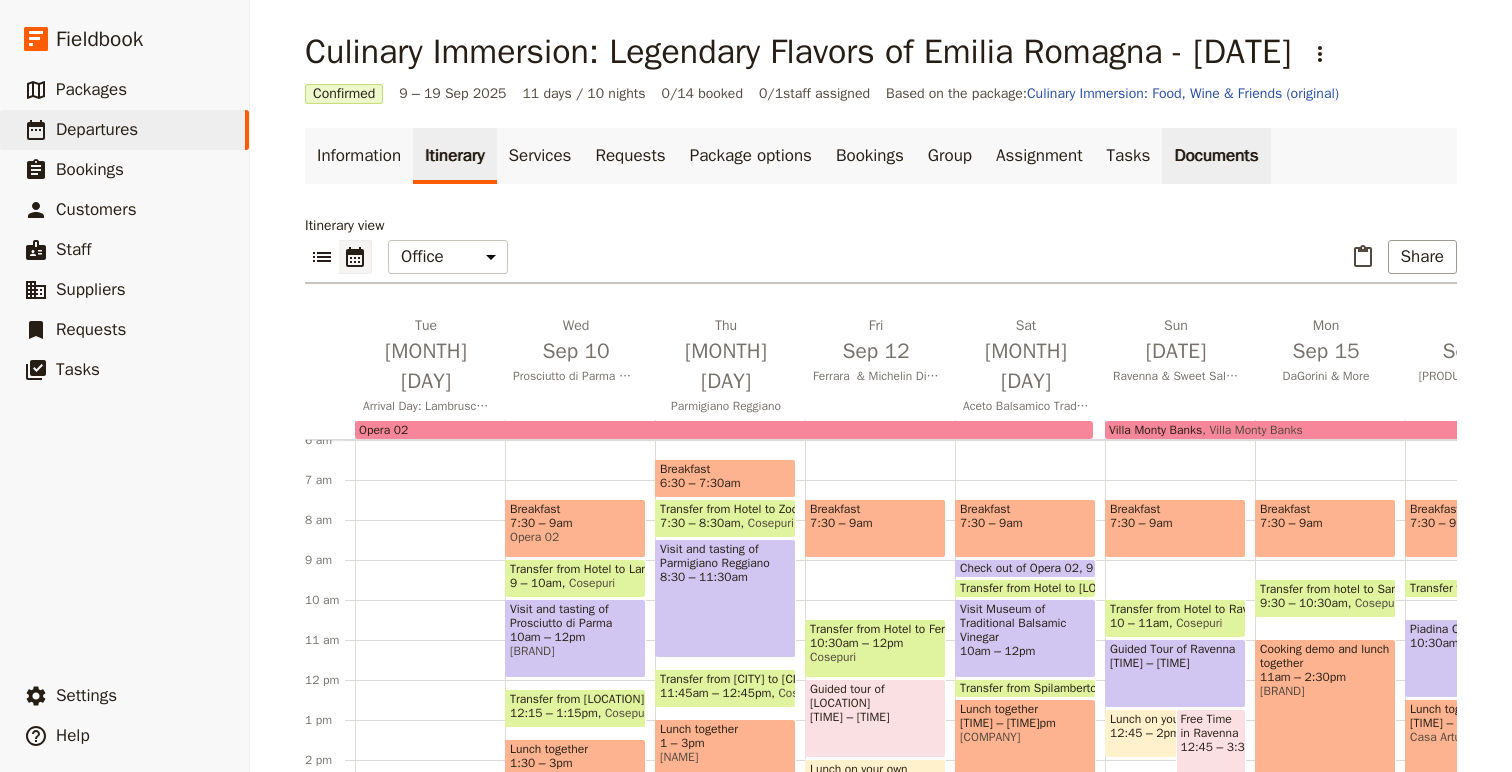 click on "Documents" at bounding box center [1216, 156] 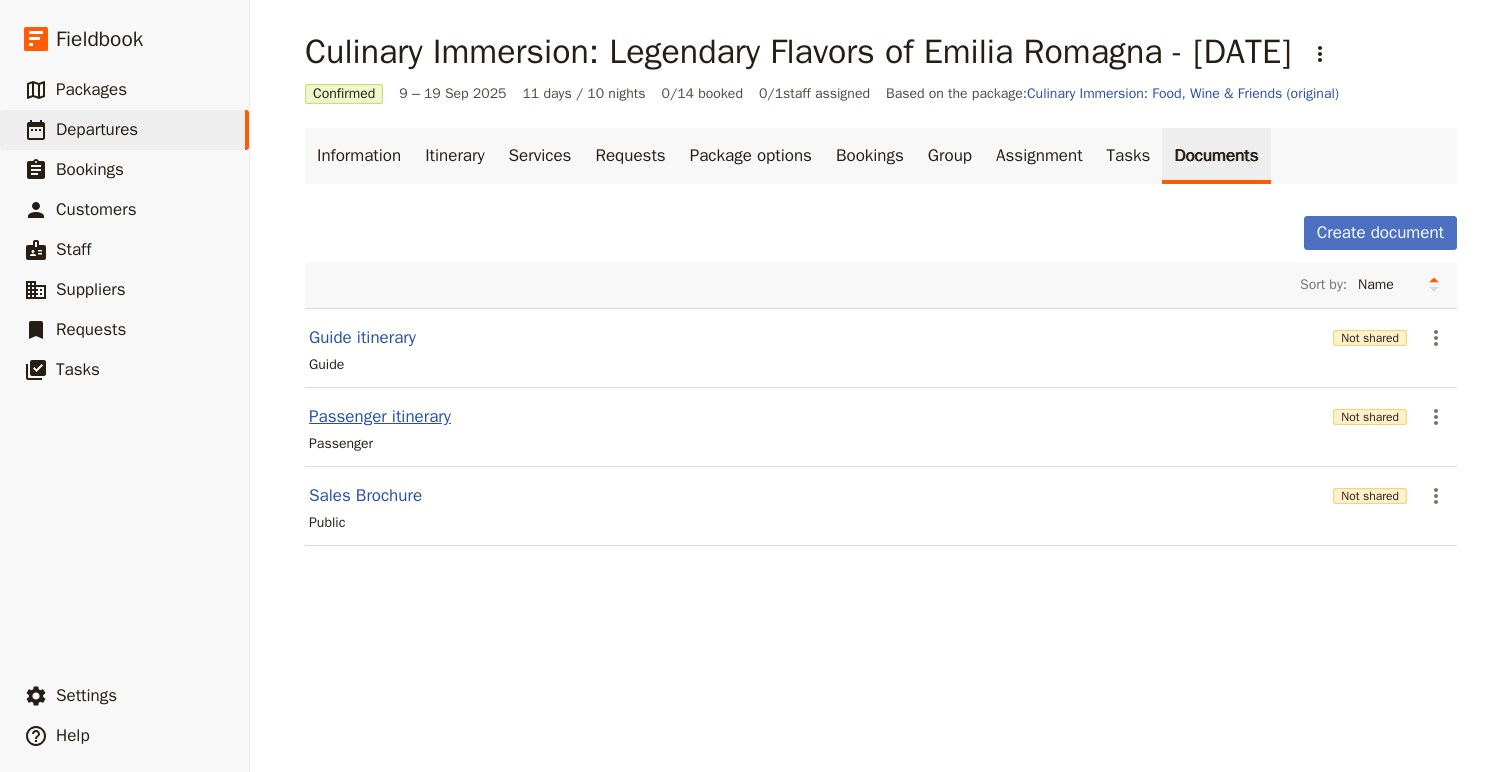 click on "Passenger itinerary" at bounding box center (380, 417) 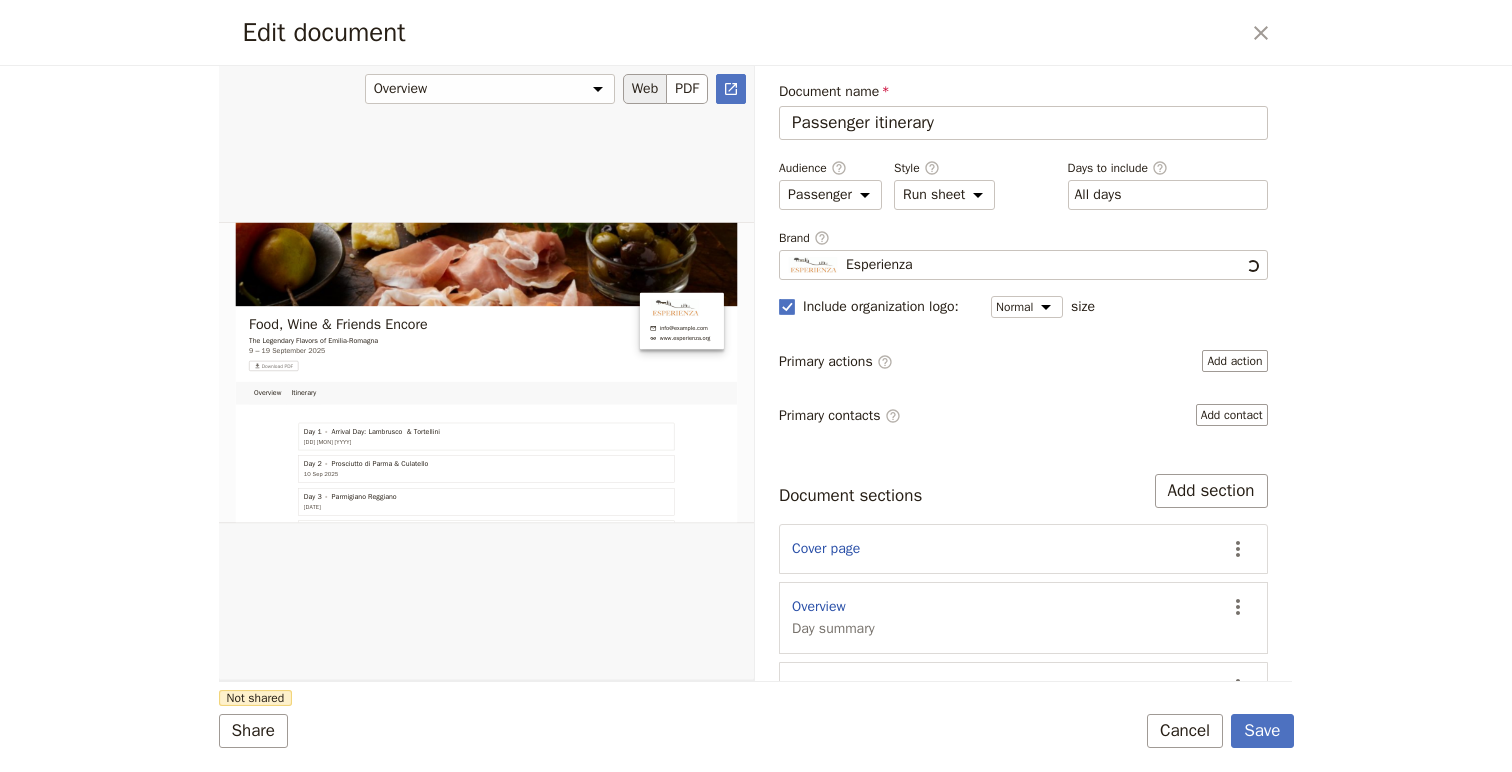 scroll, scrollTop: 0, scrollLeft: 0, axis: both 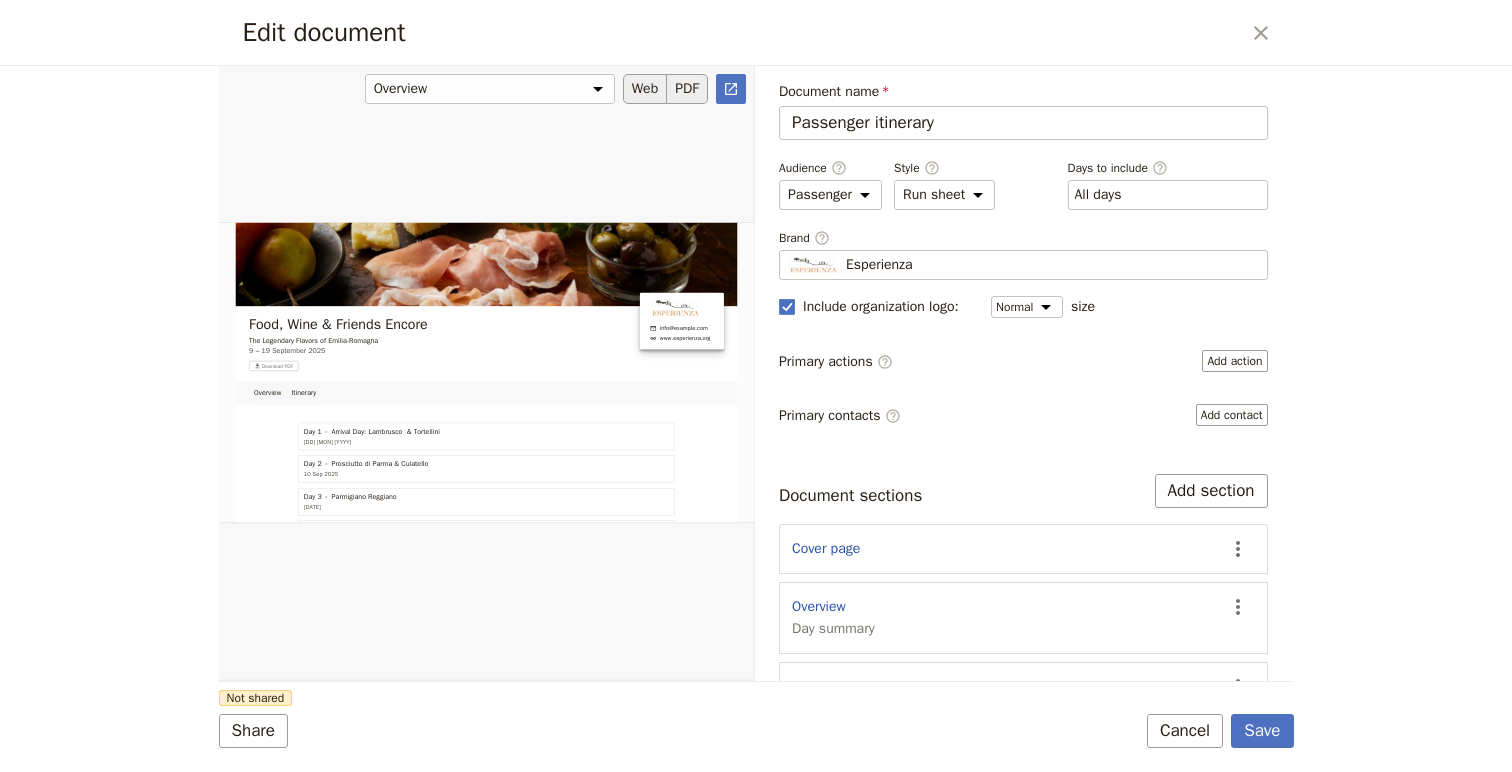 click on "PDF" at bounding box center (687, 89) 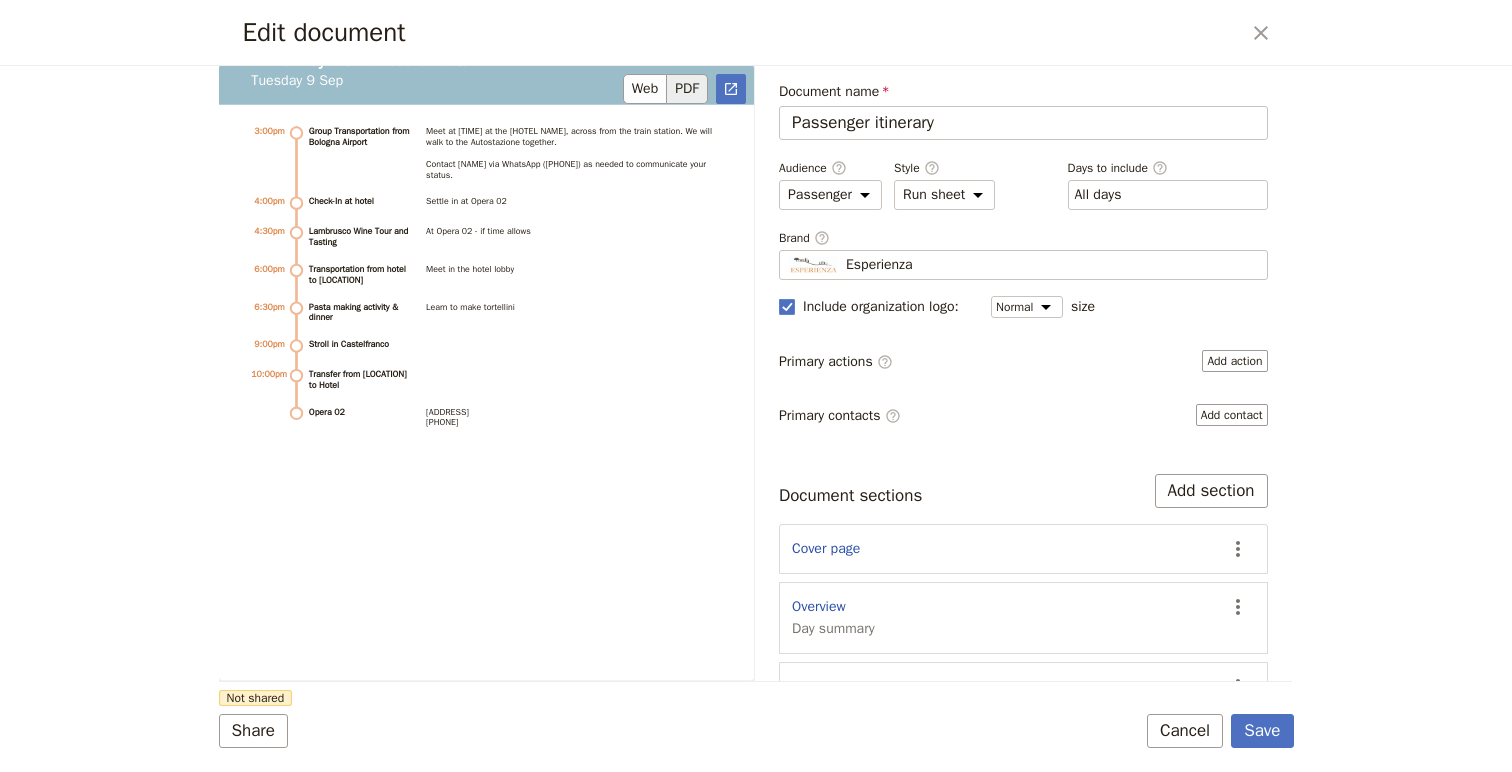 scroll, scrollTop: 2384, scrollLeft: 0, axis: vertical 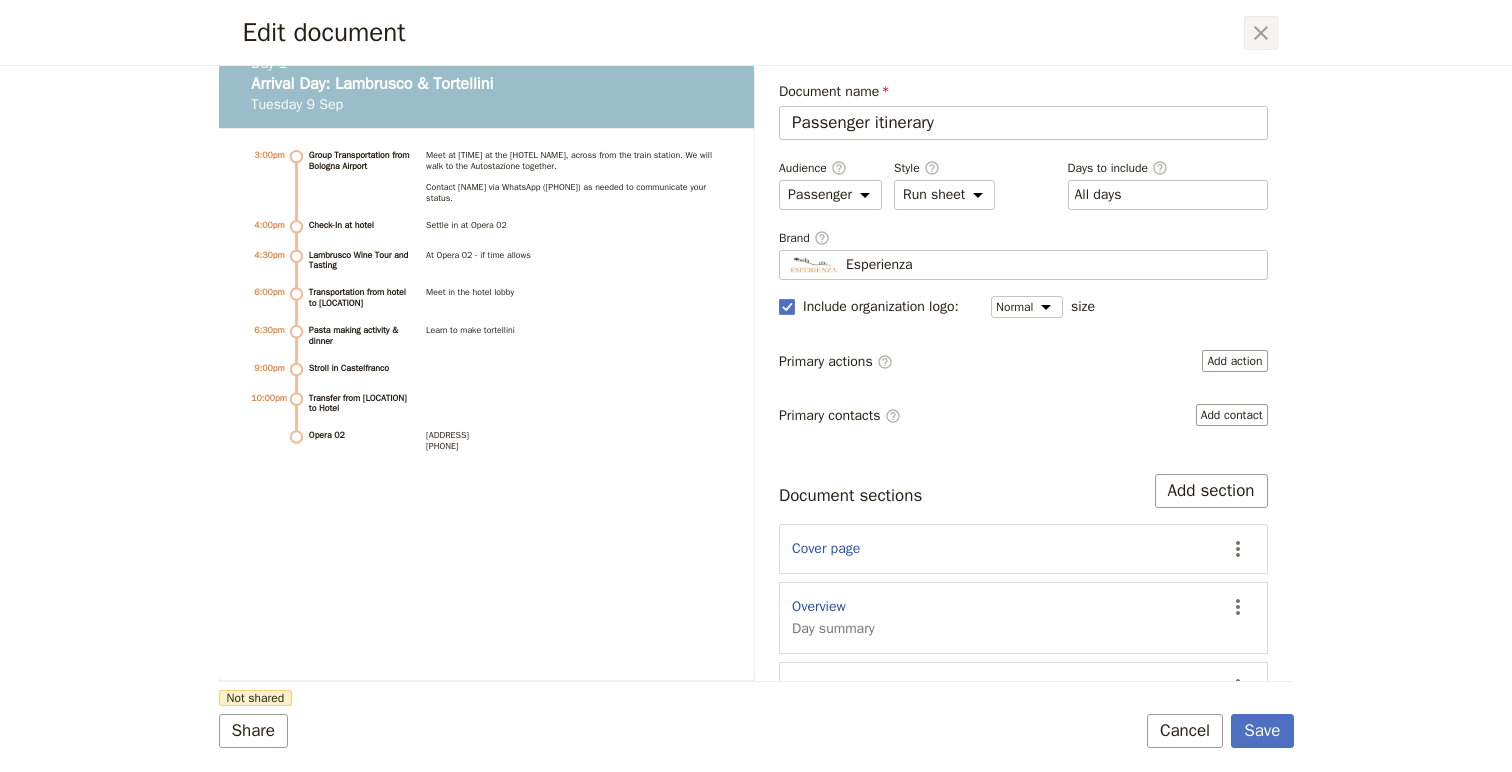 click 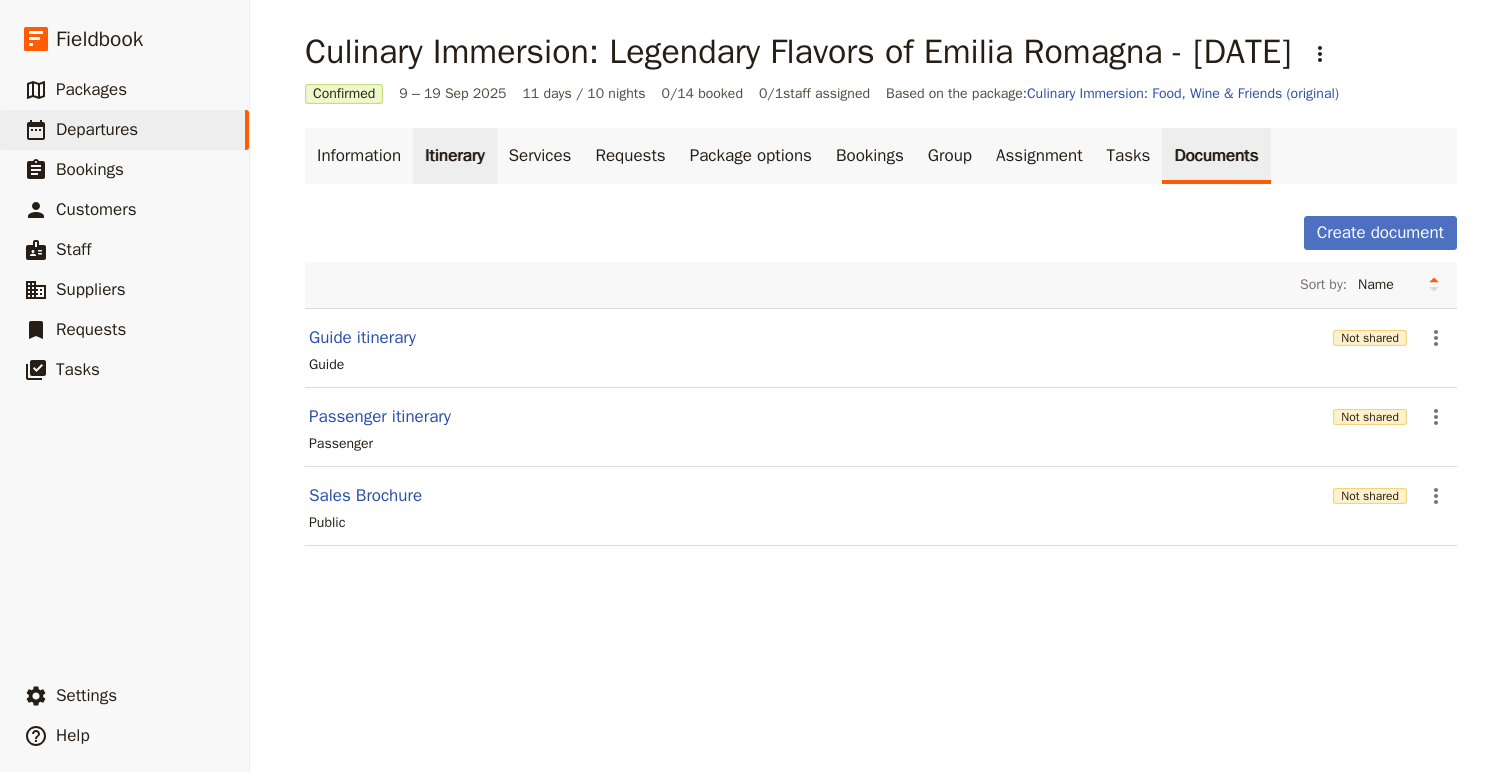 click on "Itinerary" at bounding box center [454, 156] 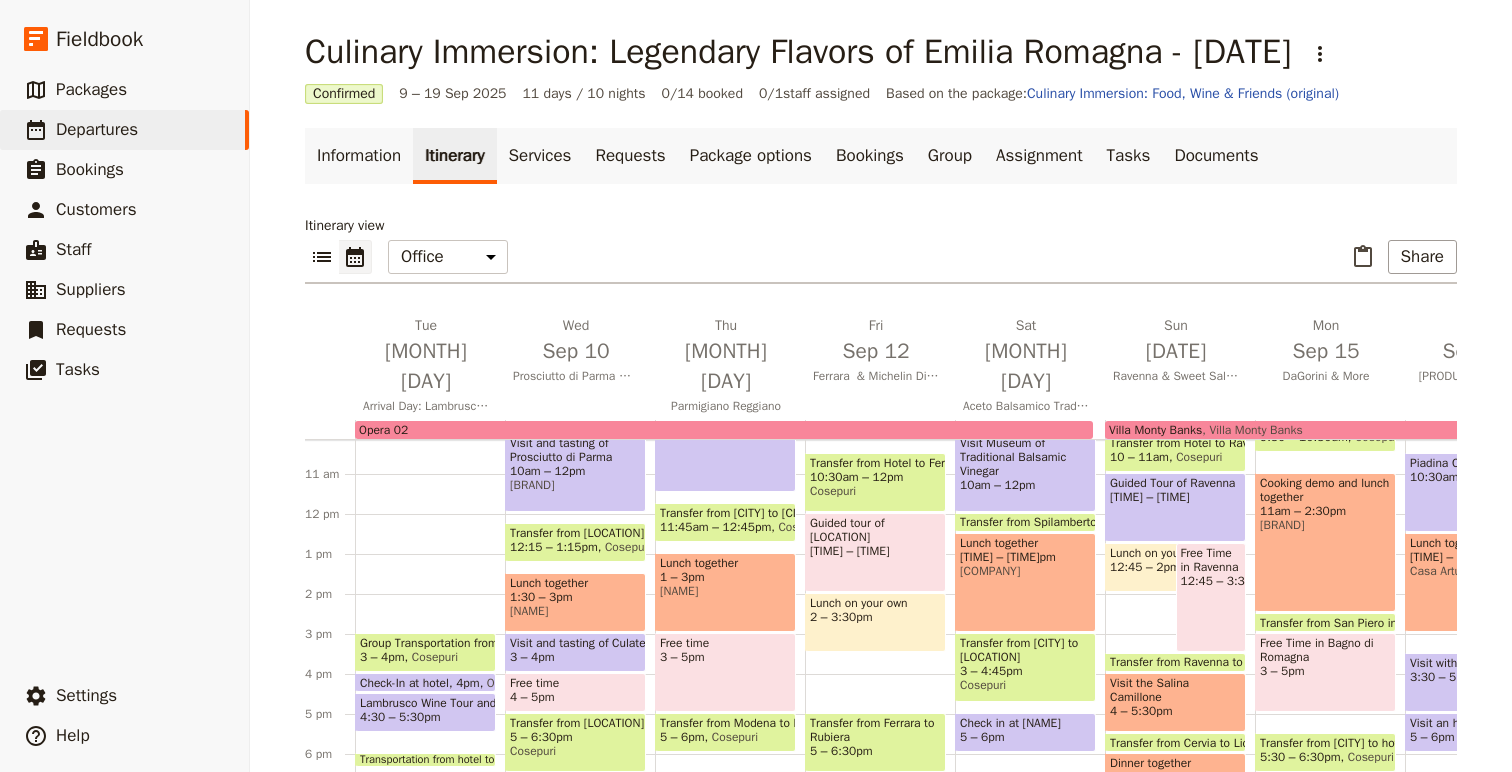 scroll, scrollTop: 474, scrollLeft: 0, axis: vertical 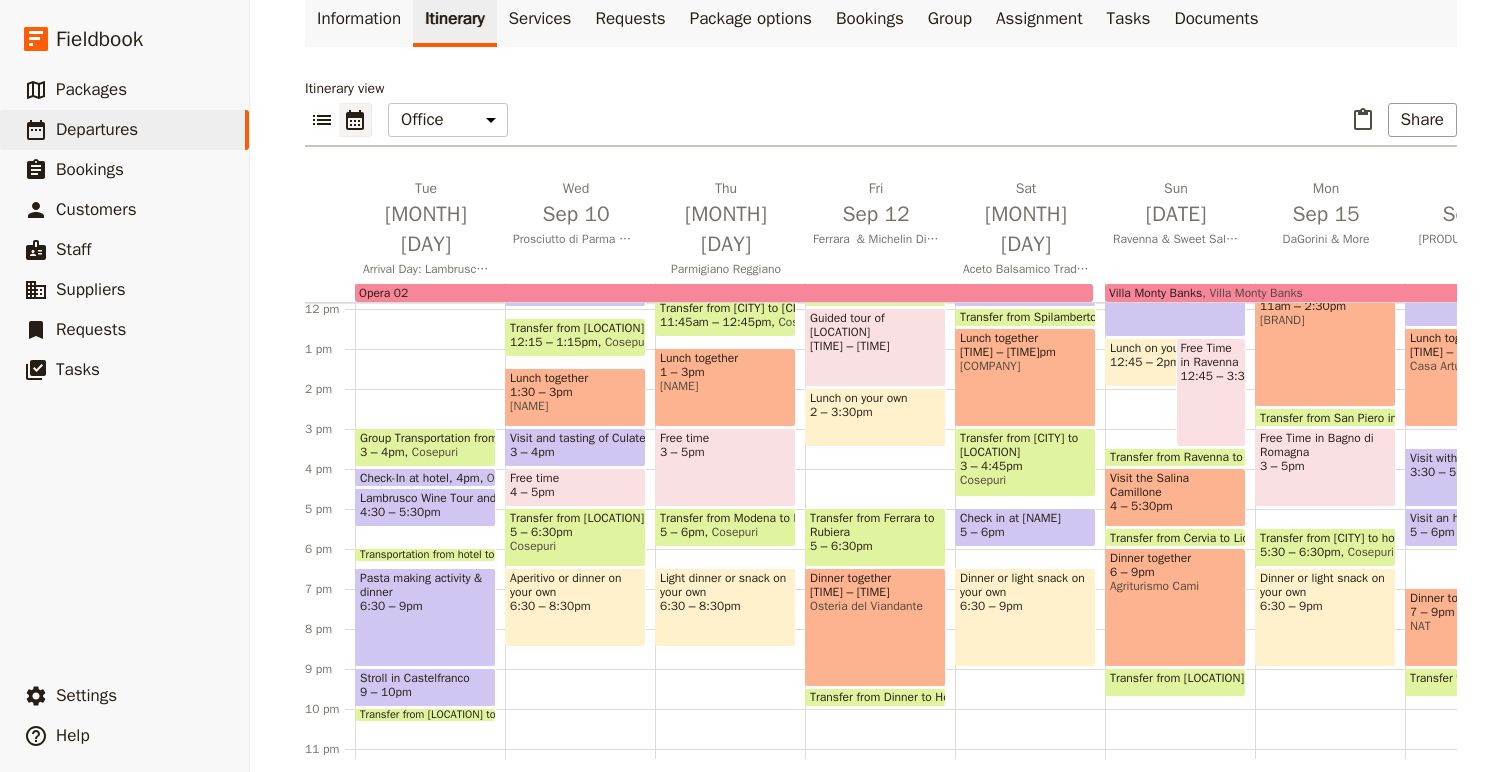 click on "Cosepuri" at bounding box center (431, 452) 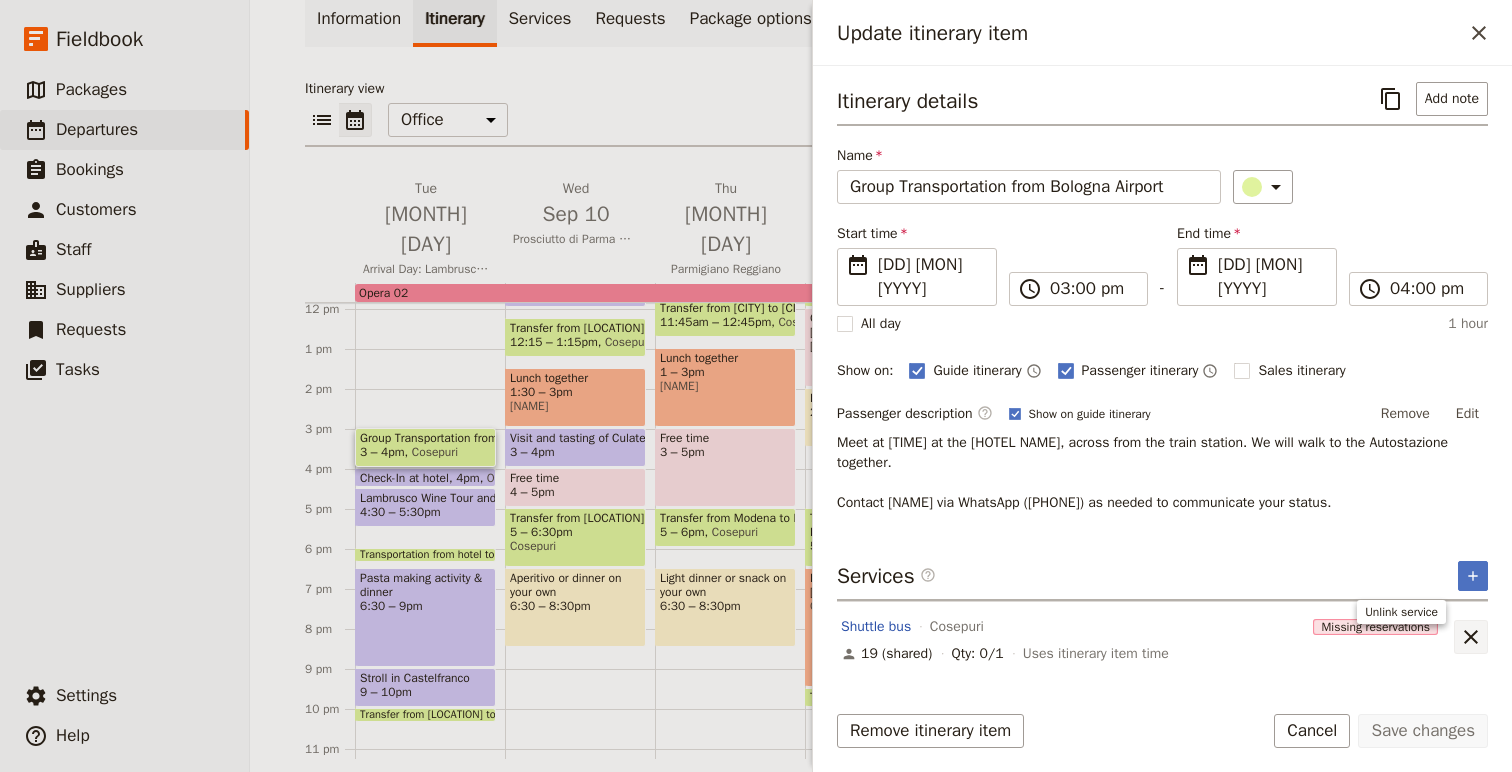 click 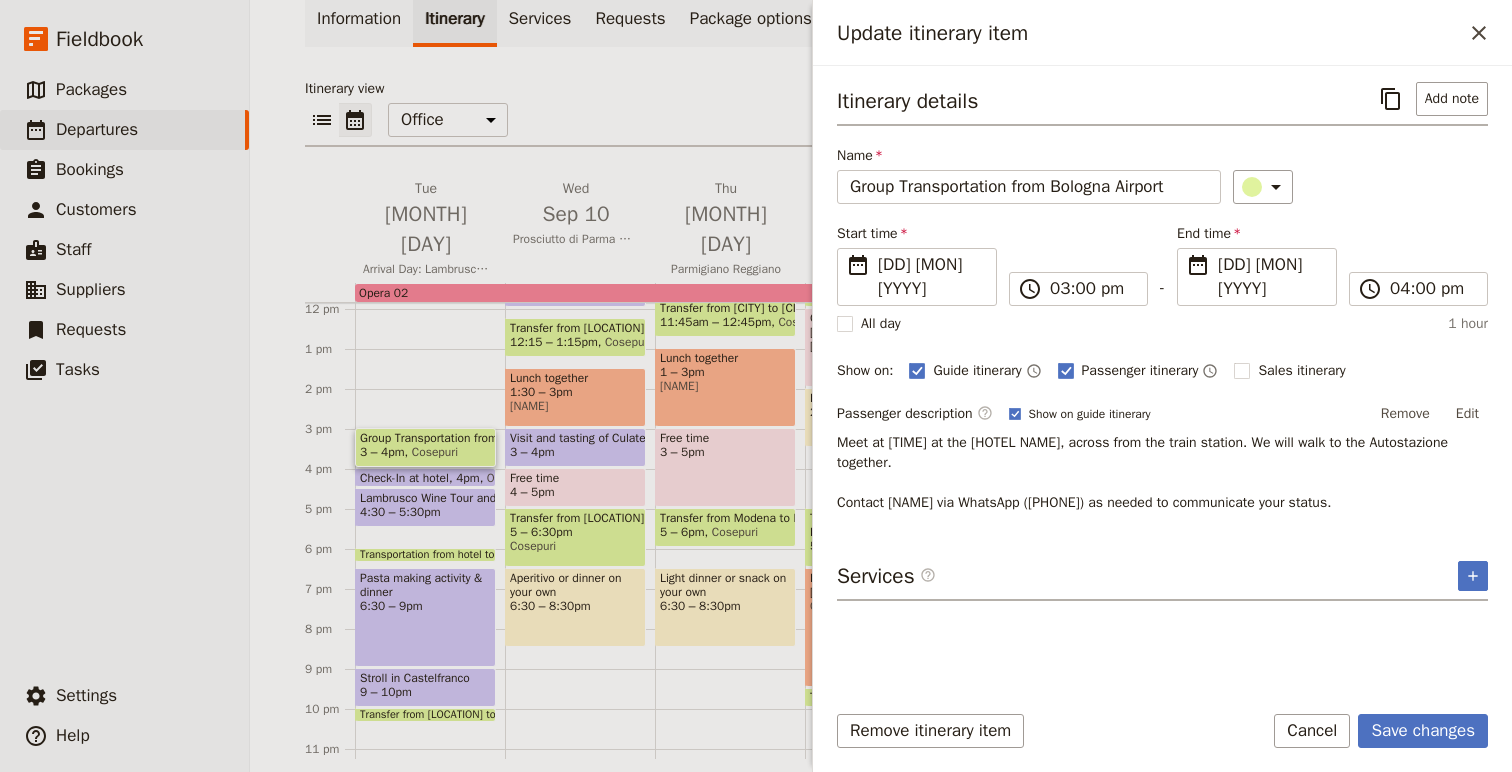 click on "Passenger description ​ Show on guide itinerary Remove Edit" at bounding box center (1162, 414) 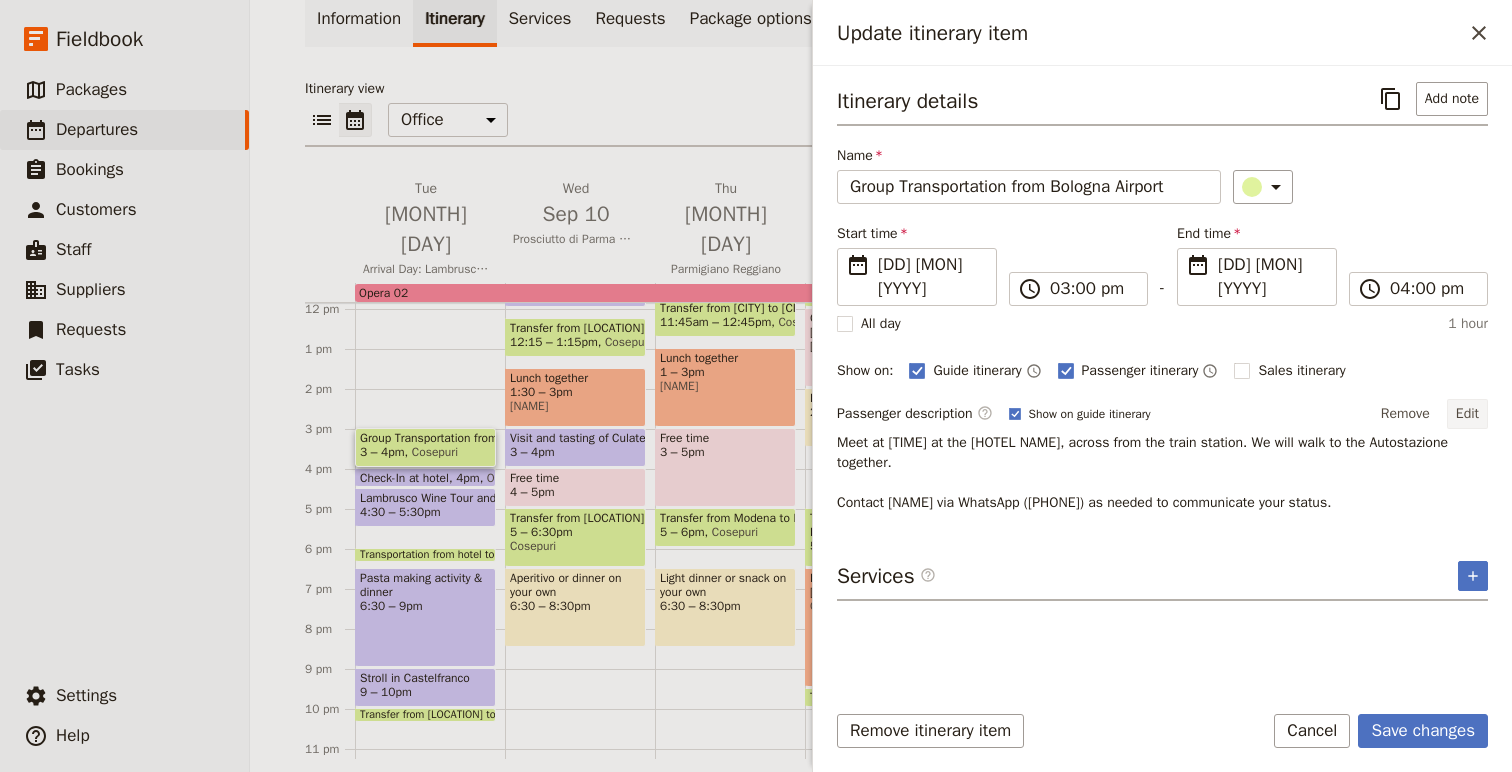 click on "Edit" at bounding box center [1467, 414] 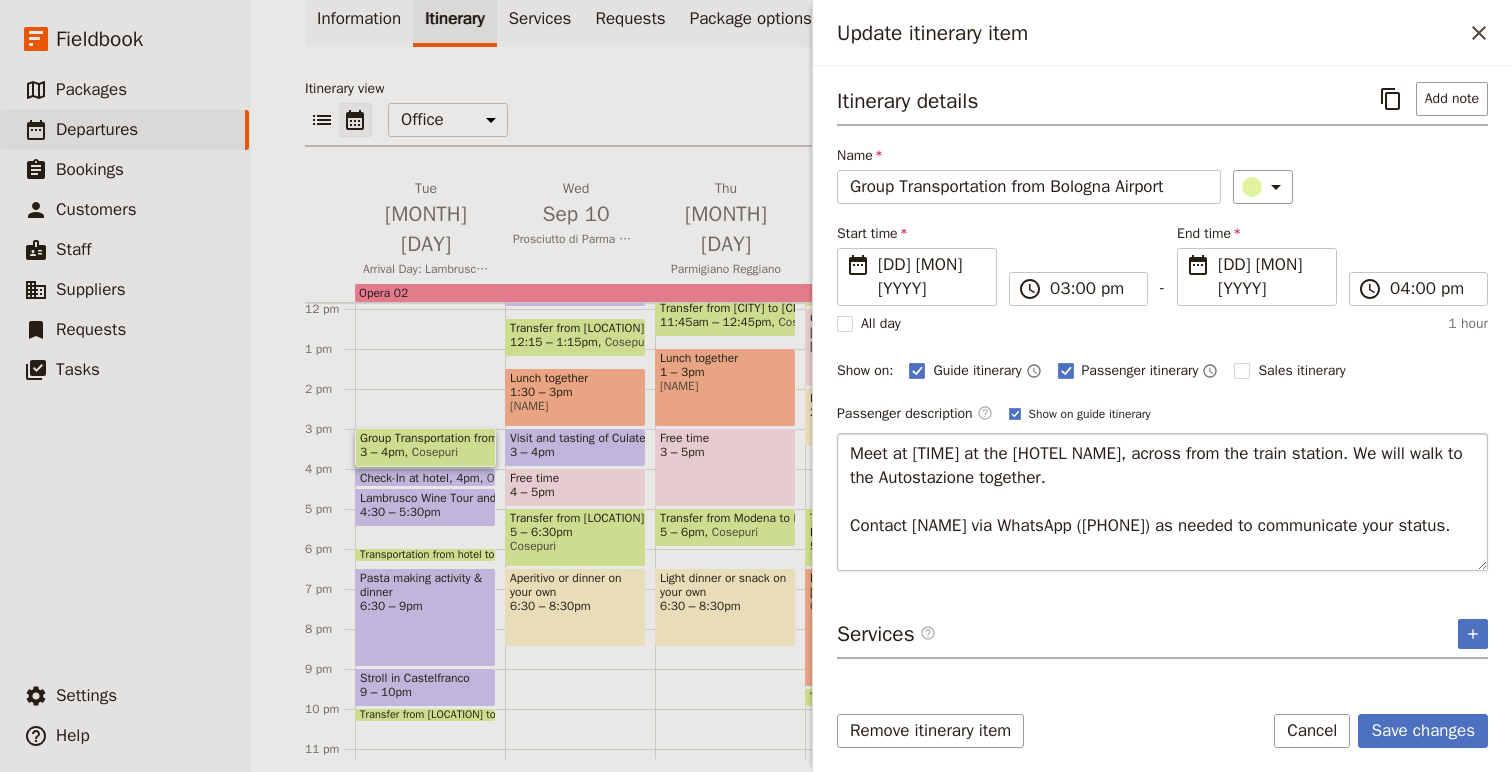 click on "Meet at [TIME] at the [HOTEL NAME], across from the train station. We will walk to the Autostazione together.
Contact [NAME] via WhatsApp ([PHONE]) as needed to communicate your status." at bounding box center (1162, 502) 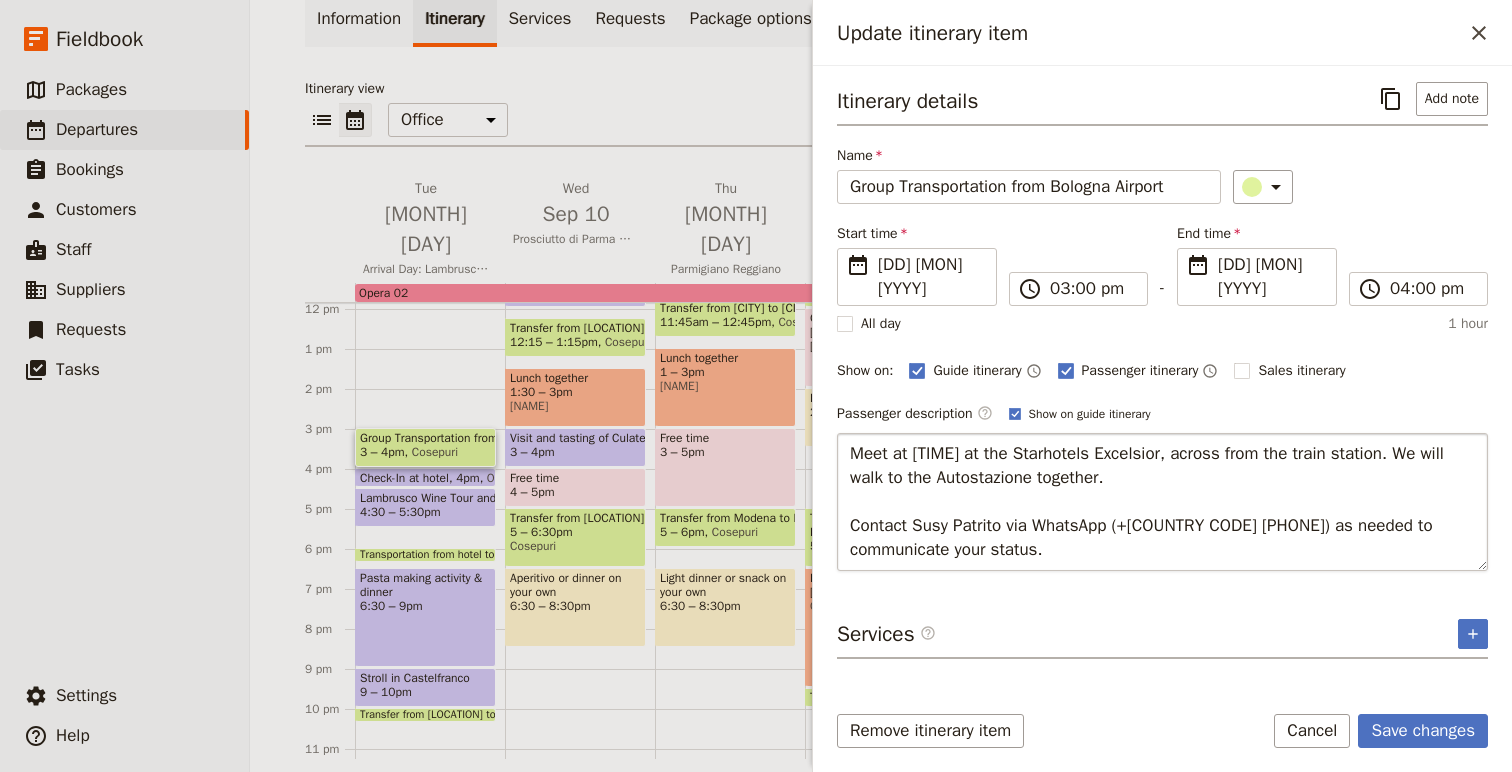click on "Meet at [TIME] at the Starhotels Excelsior, across from the train station. We will walk to the Autostazione together.
Contact Susy Patrito via WhatsApp (‭+[COUNTRY CODE] [PHONE]‬) as needed to communicate your status." at bounding box center (1162, 502) 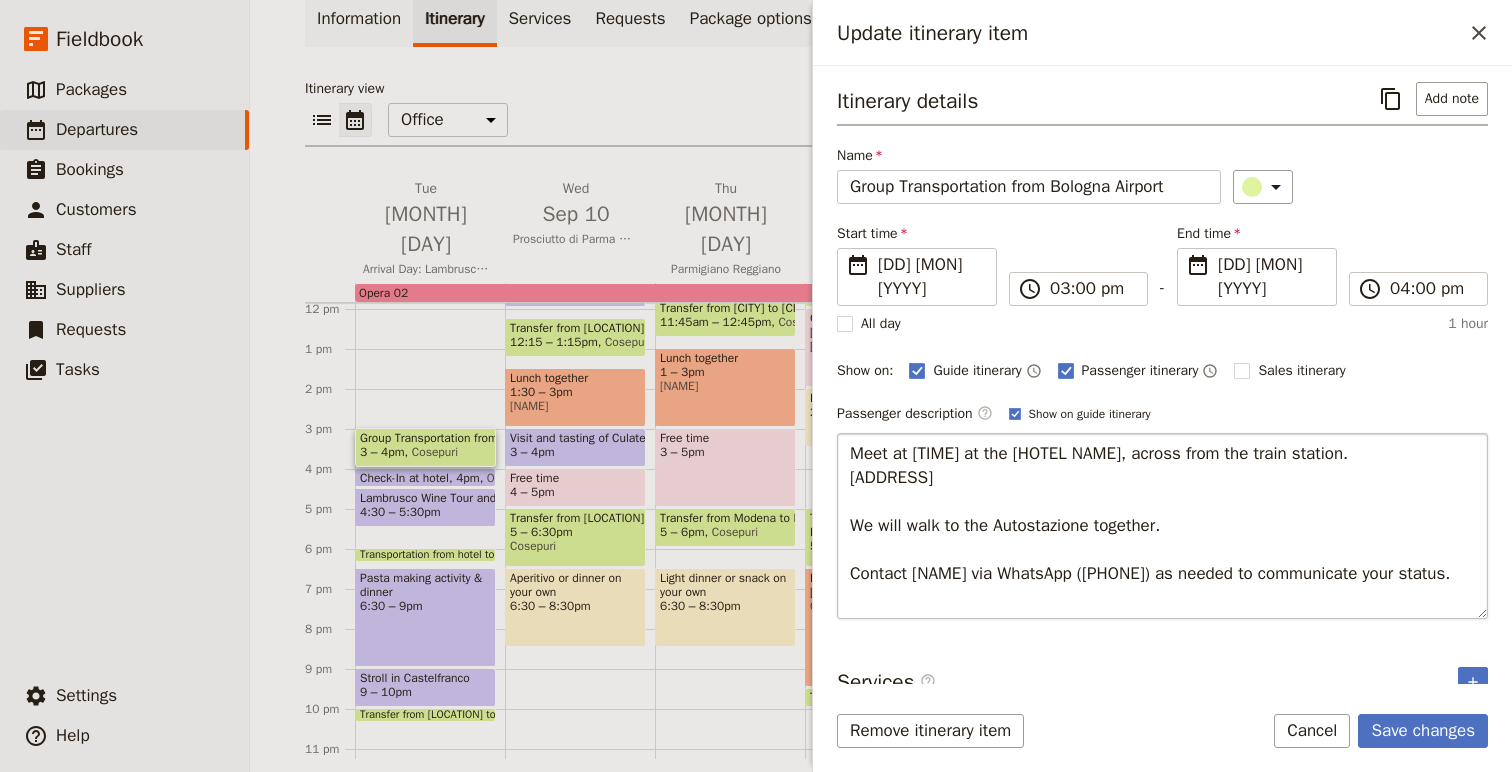 click on "Meet at [TIME] at the [HOTEL NAME], across from the train station.
[ADDRESS]
We will walk to the Autostazione together.
Contact [NAME] via WhatsApp ([PHONE]) as needed to communicate your status." at bounding box center [1162, 526] 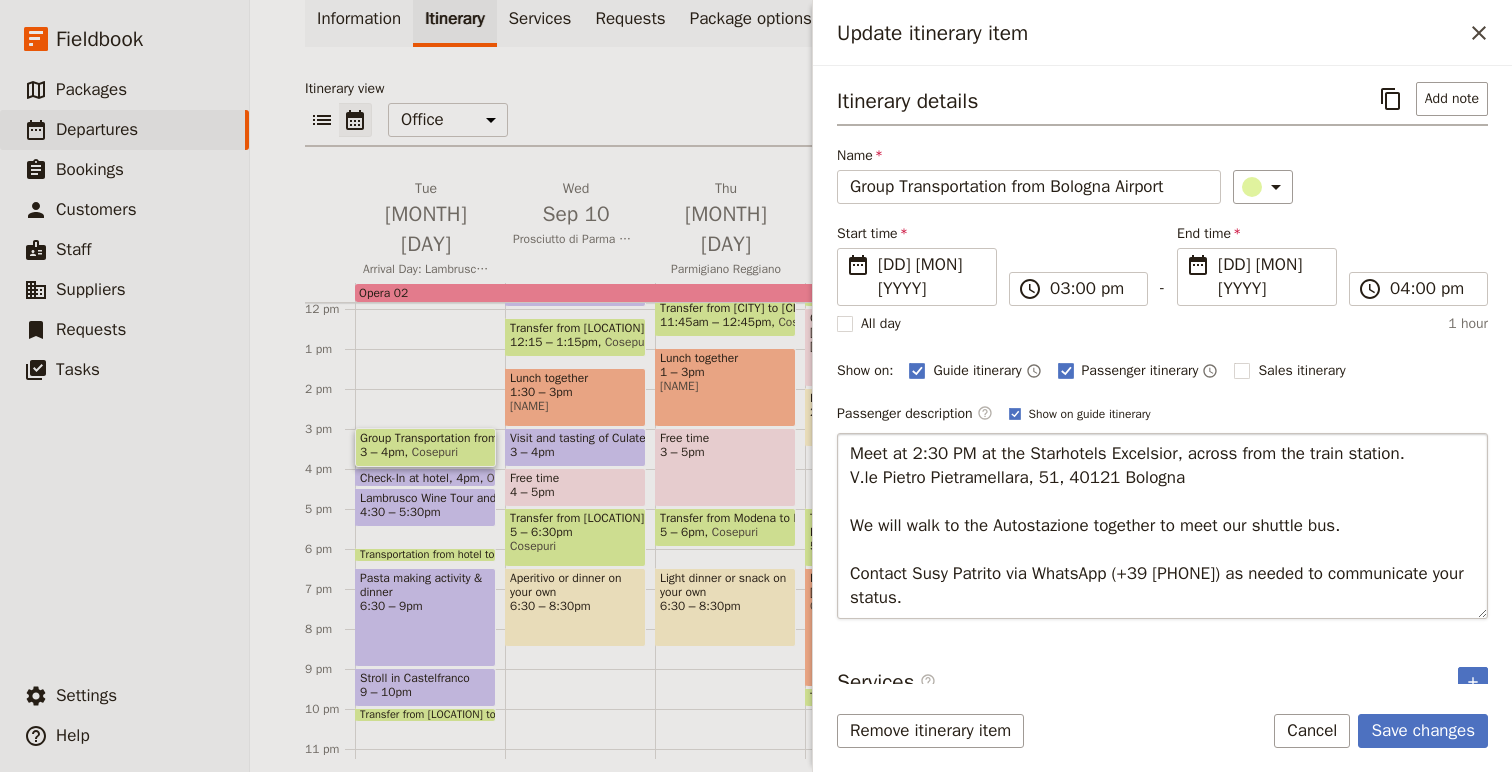 click on "Meet at 2:30 PM at the Starhotels Excelsior, across from the train station.
V.le Pietro Pietramellara, 51, 40121 Bologna
We will walk to the Autostazione together to meet our shuttle bus.
Contact Susy Patrito via WhatsApp (‭+39 [PHONE]‬) as needed to communicate your status." at bounding box center [1162, 526] 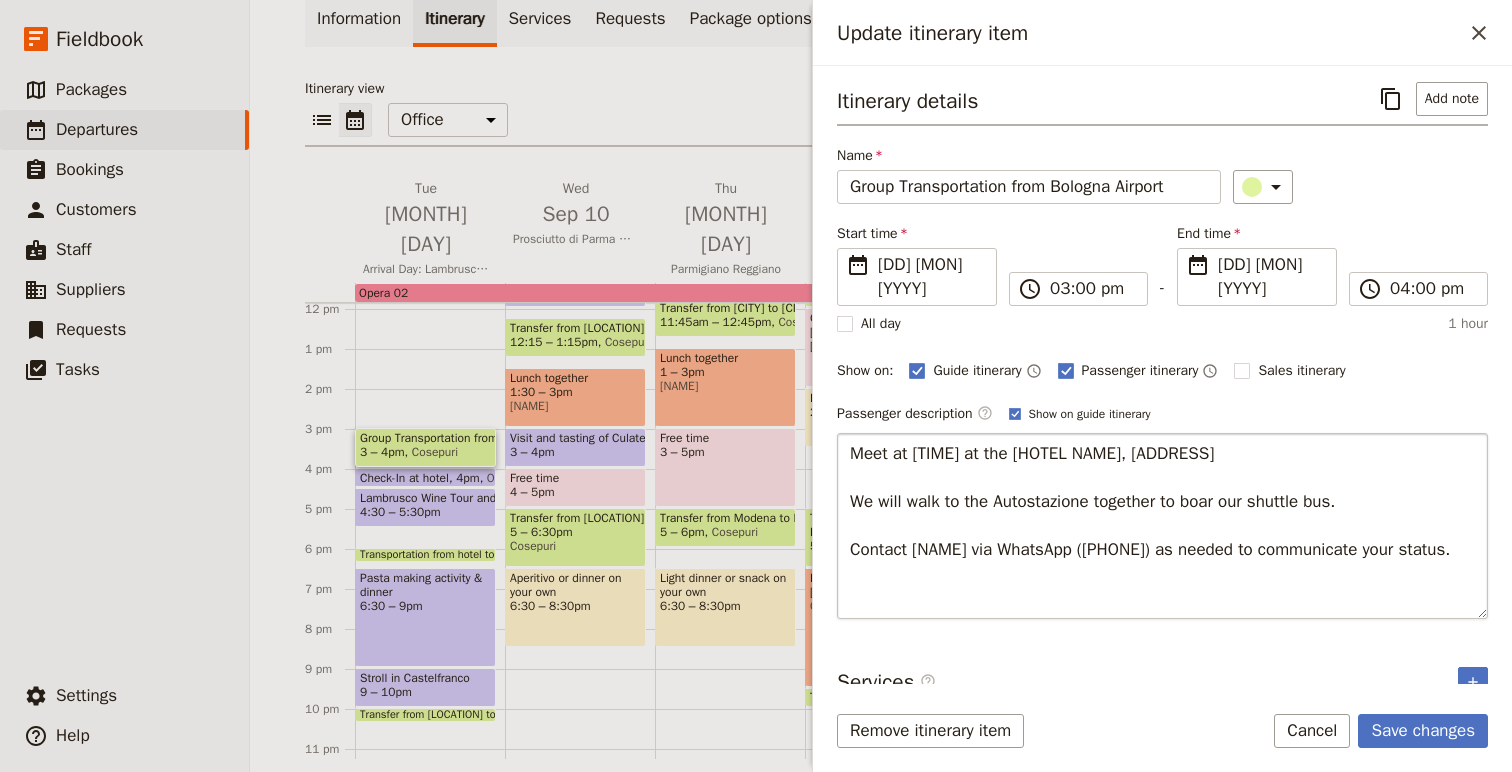 type on "Meet at [TIME] at the [HOTEL NAME], across from the train station.
[ADDRESS]
We will walk to the Autostazione together to board our shuttle bus.
Contact [NAME] via WhatsApp ([PHONE]) as needed to communicate your status." 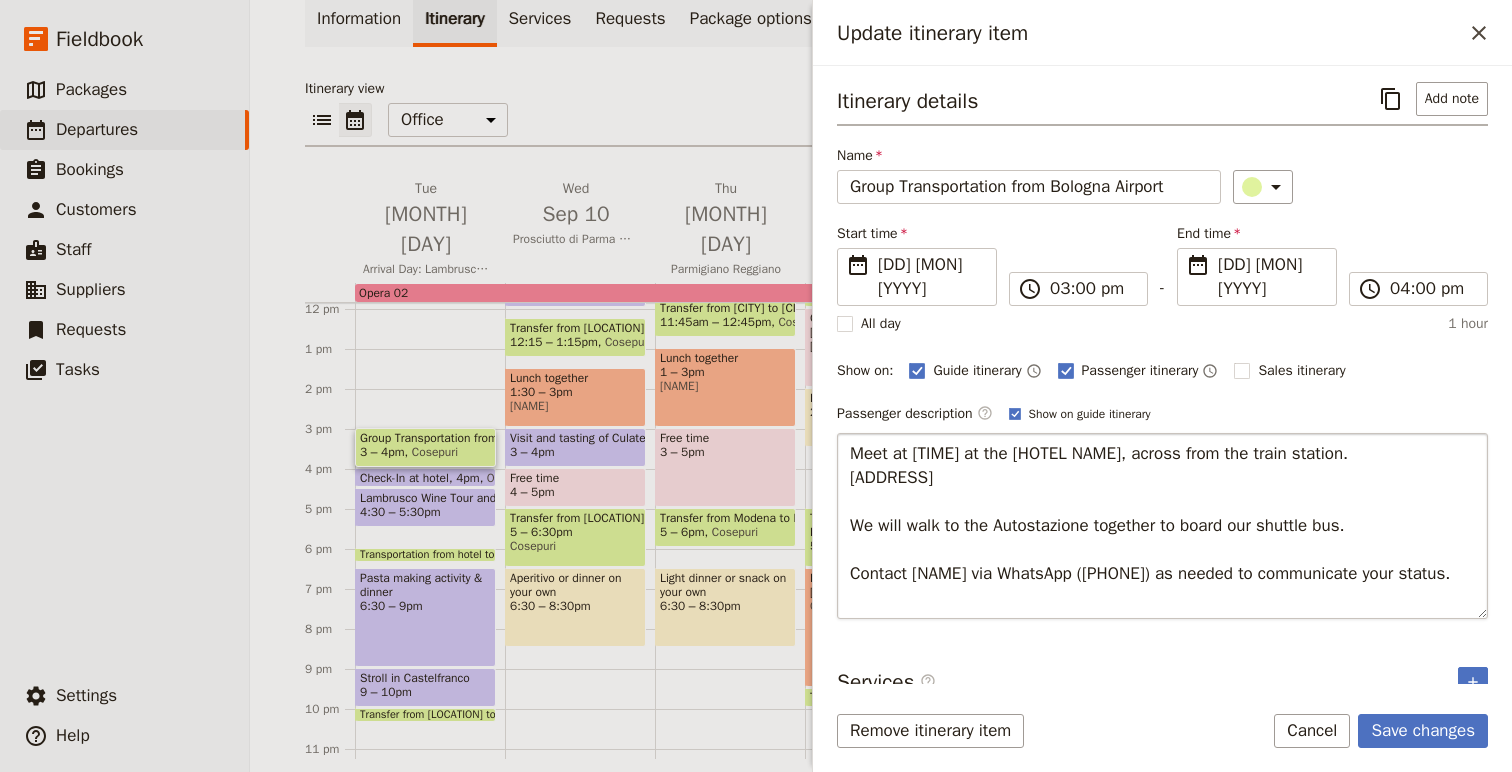 click on "Meet at [TIME] at the [HOTEL NAME], across from the train station.
[ADDRESS]
We will walk to the Autostazione together to board our shuttle bus.
Contact [NAME] via WhatsApp ([PHONE]) as needed to communicate your status." at bounding box center [1162, 526] 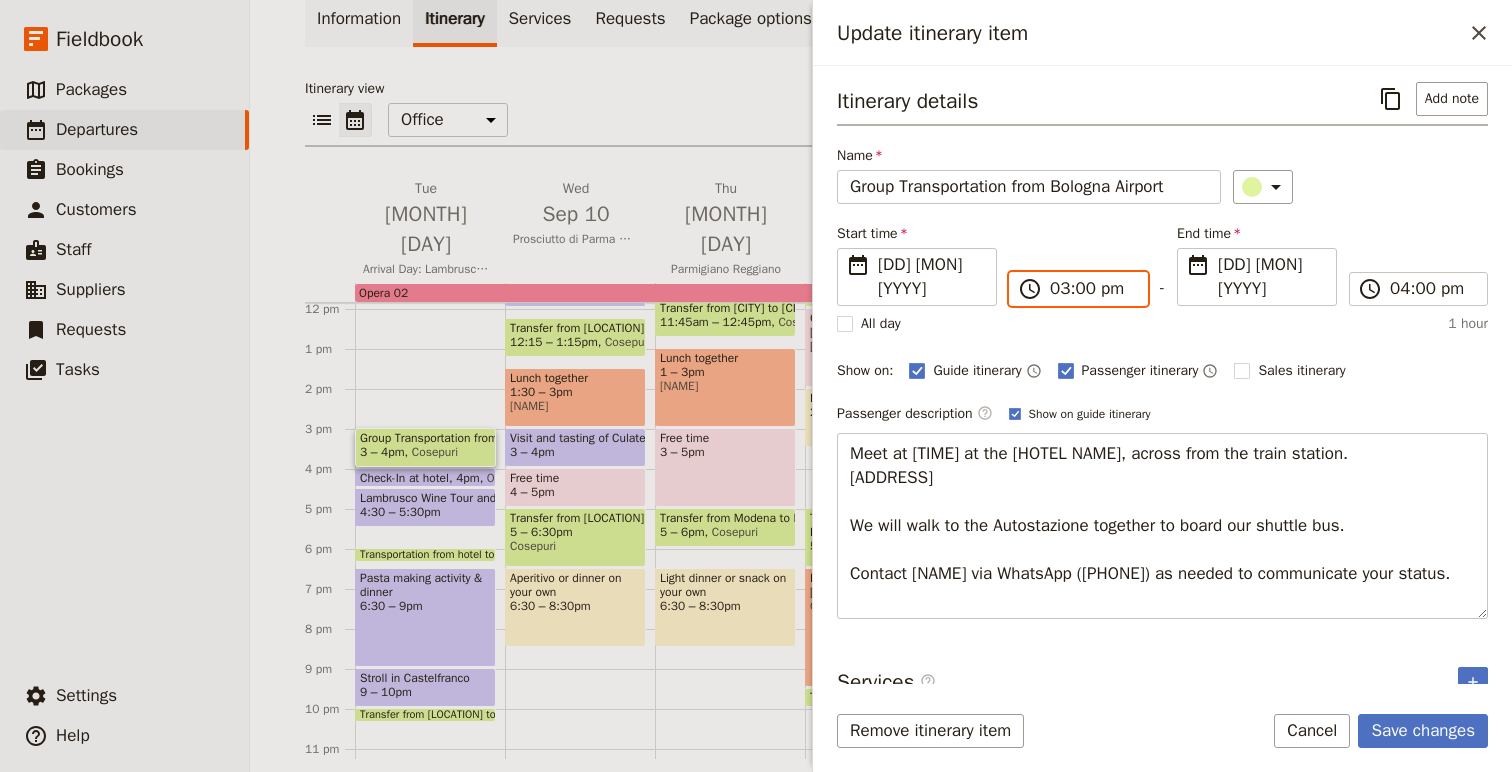 click on "03:00 pm" at bounding box center [1092, 289] 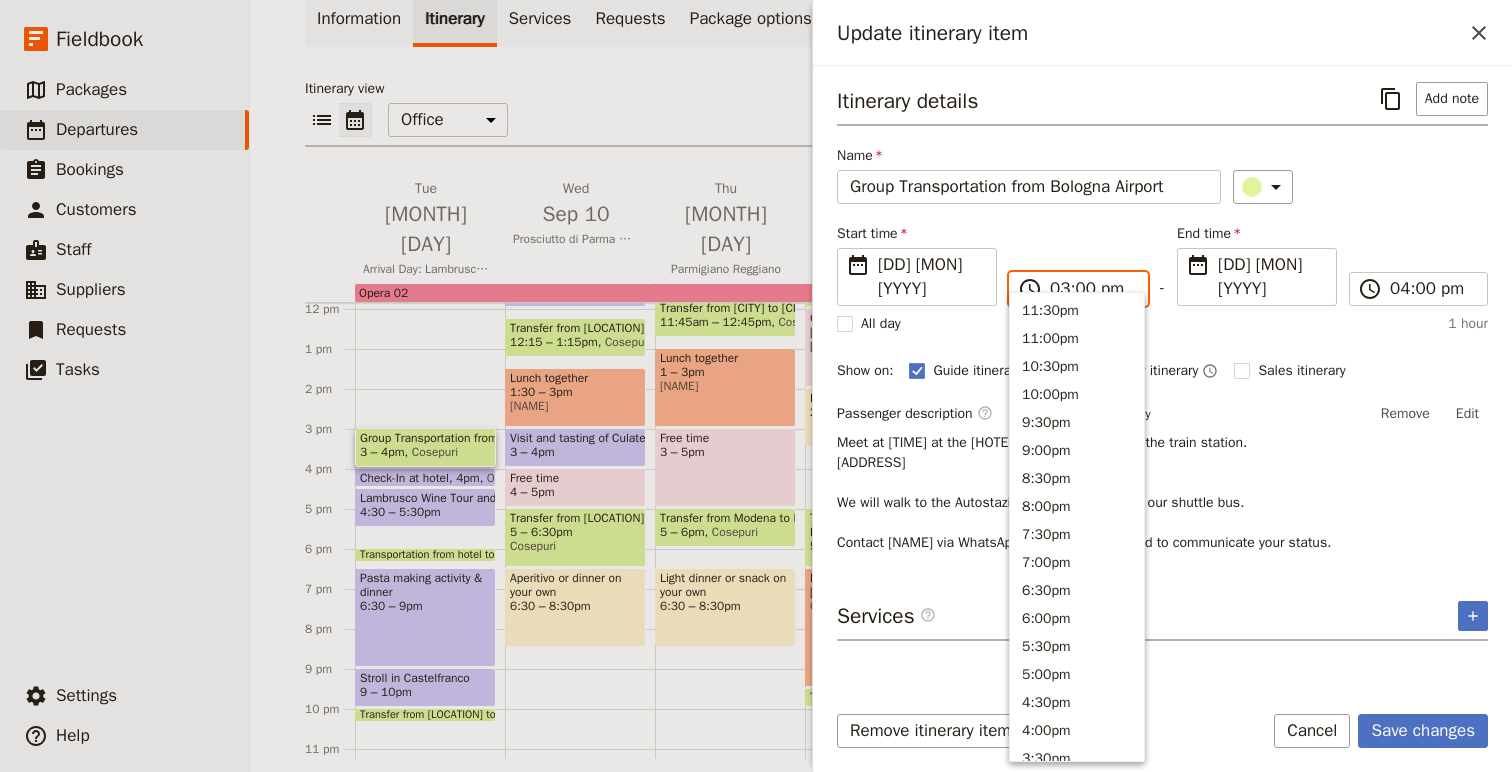 scroll, scrollTop: 480, scrollLeft: 0, axis: vertical 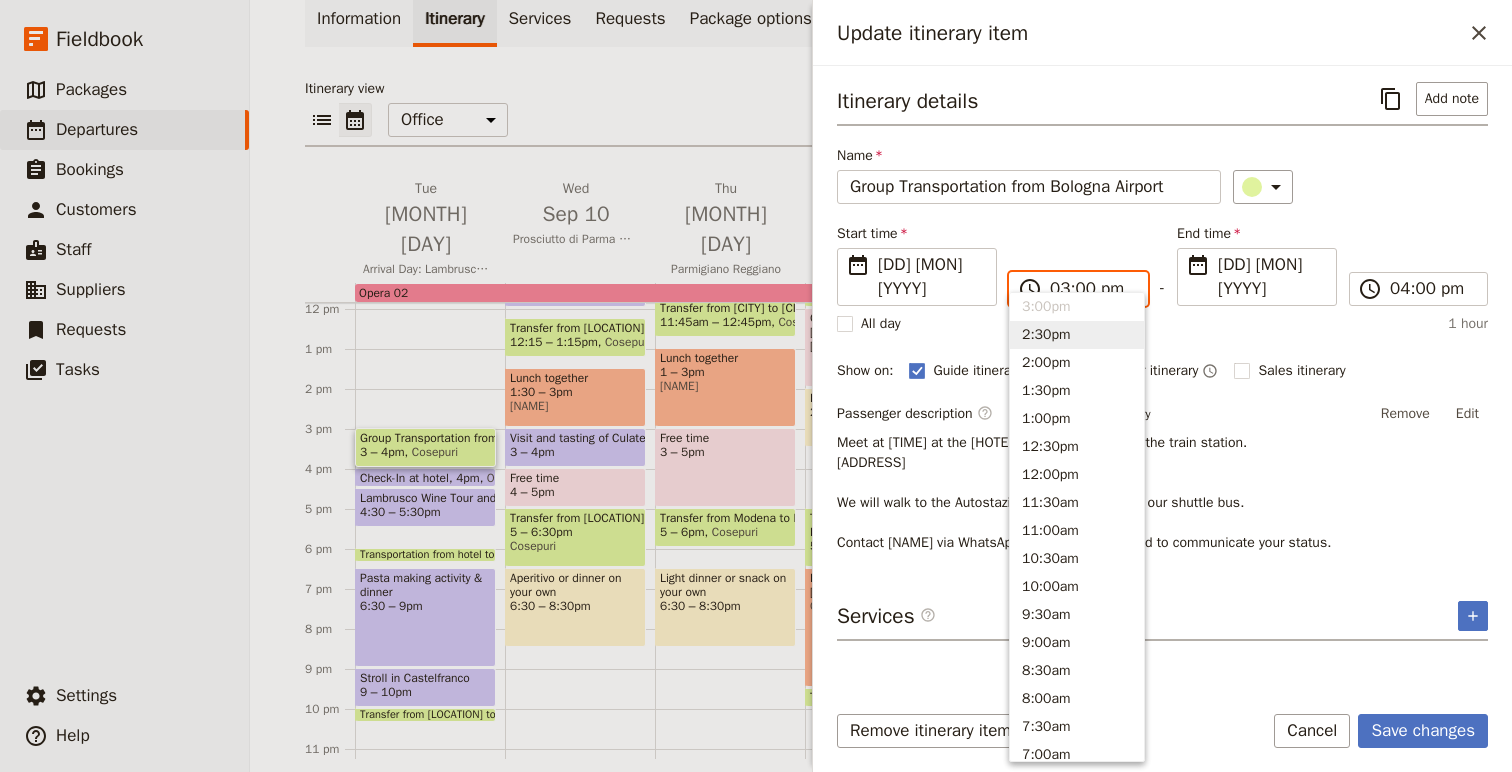 click on "2:30pm" at bounding box center [1077, 335] 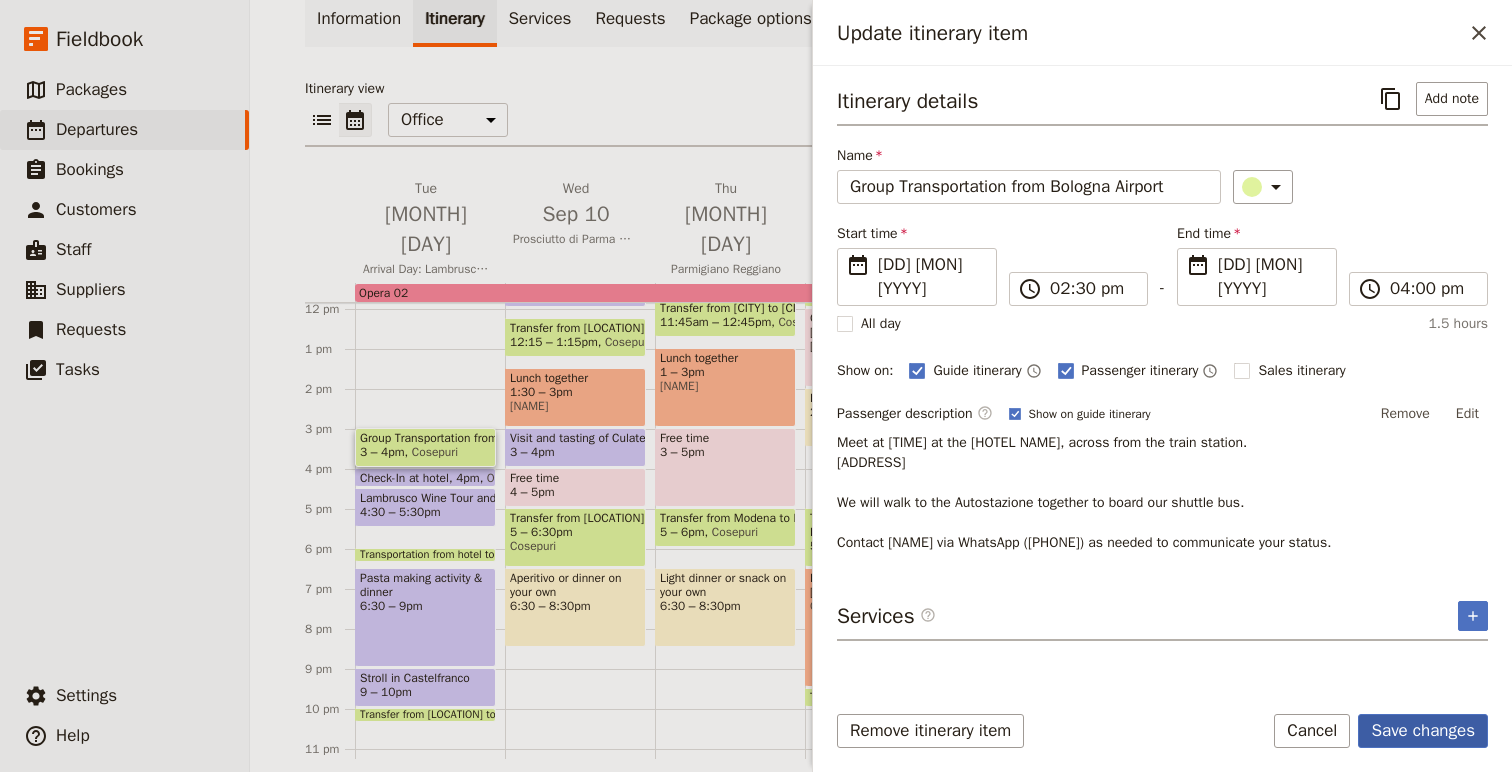 click on "Save changes" at bounding box center (1423, 731) 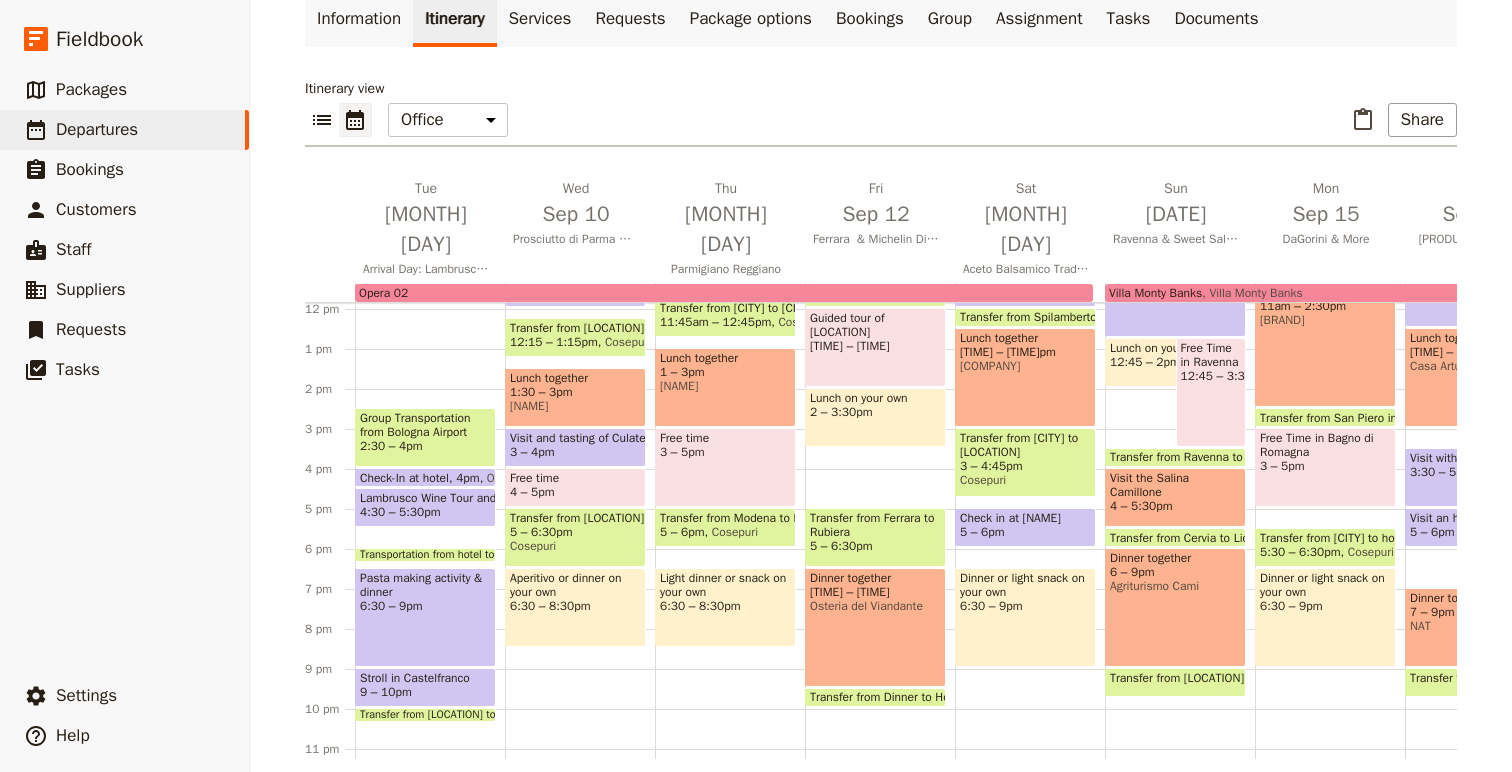 click on "Check-In at hotel" at bounding box center [408, 477] 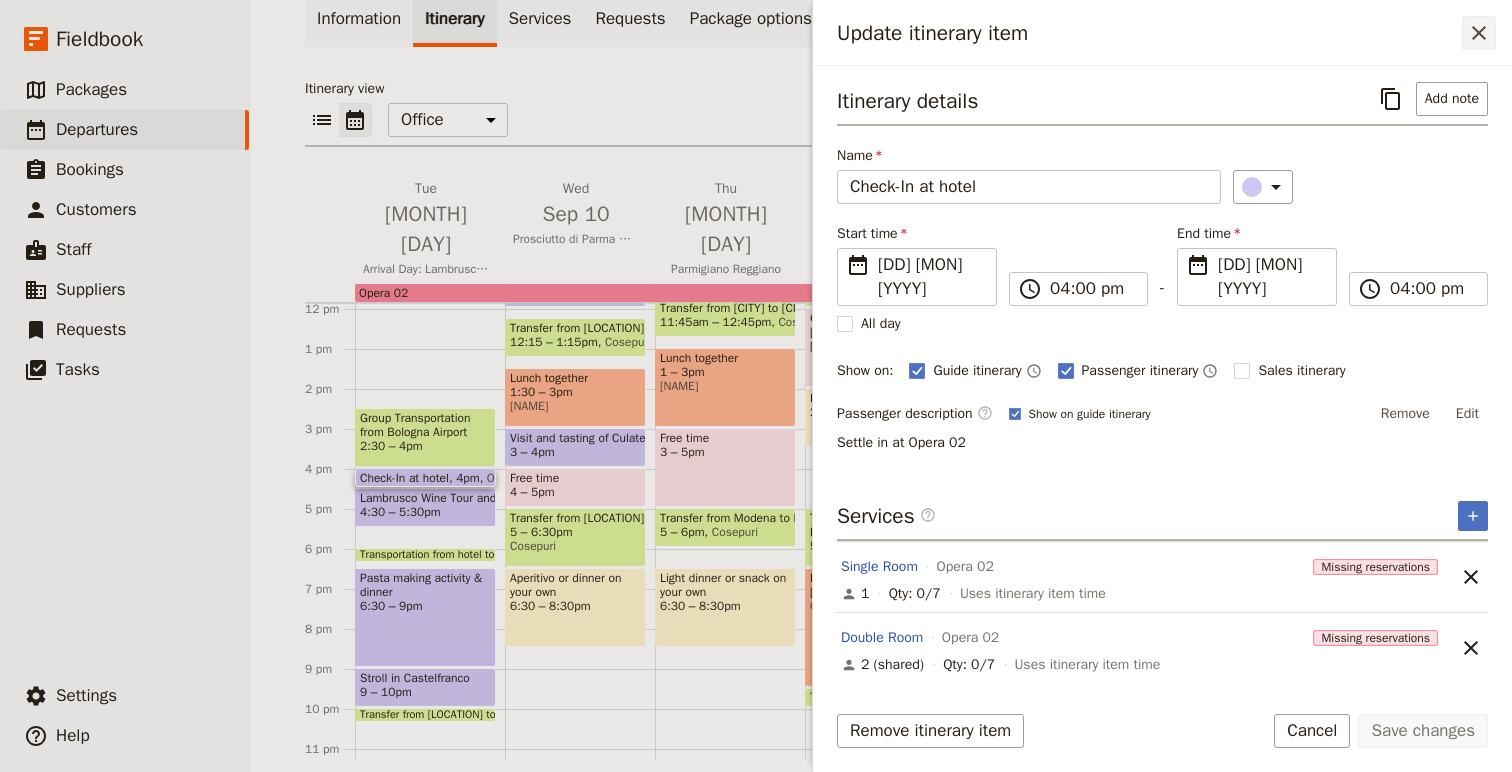 click 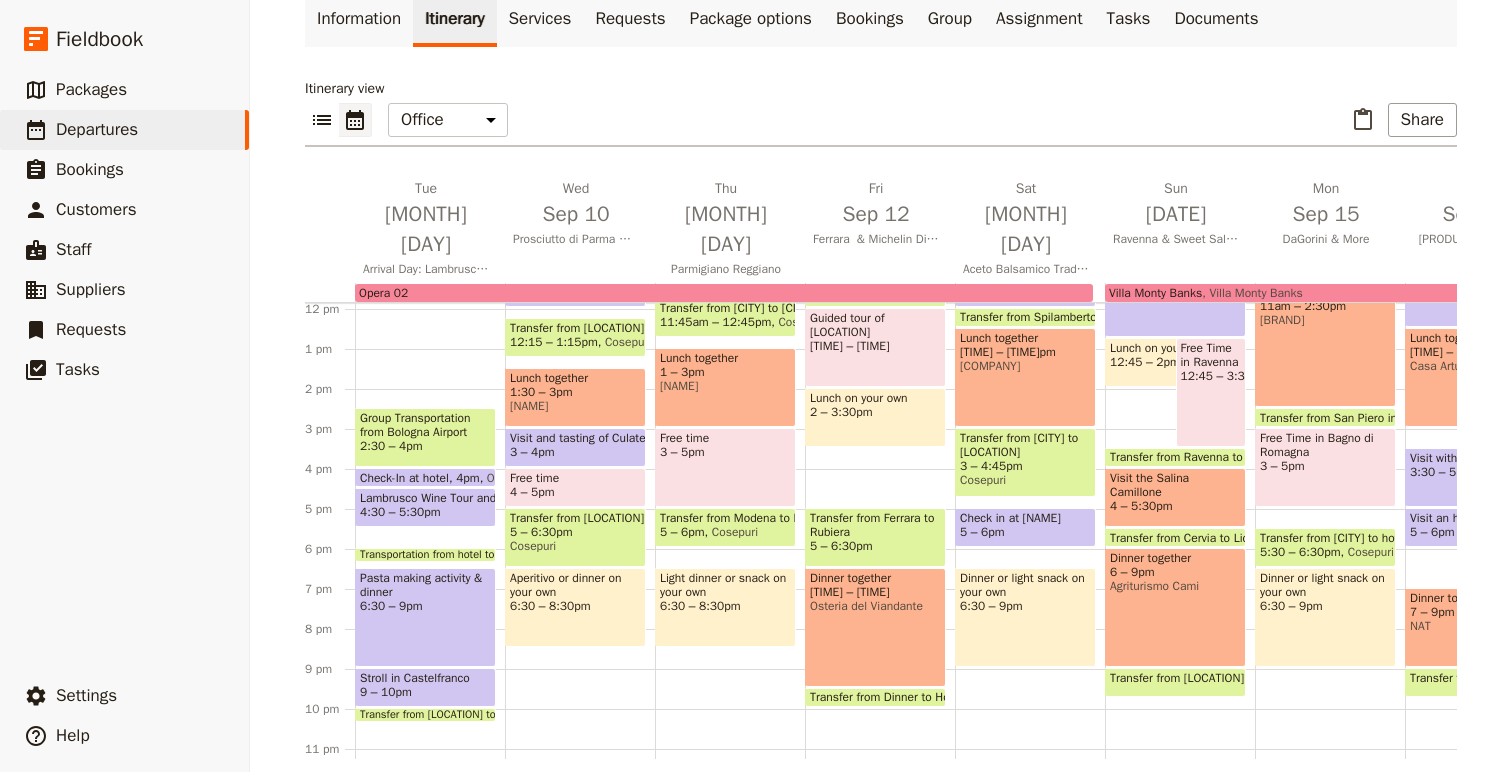 click on "Lambrusco Wine Tour and Tasting" at bounding box center (425, 498) 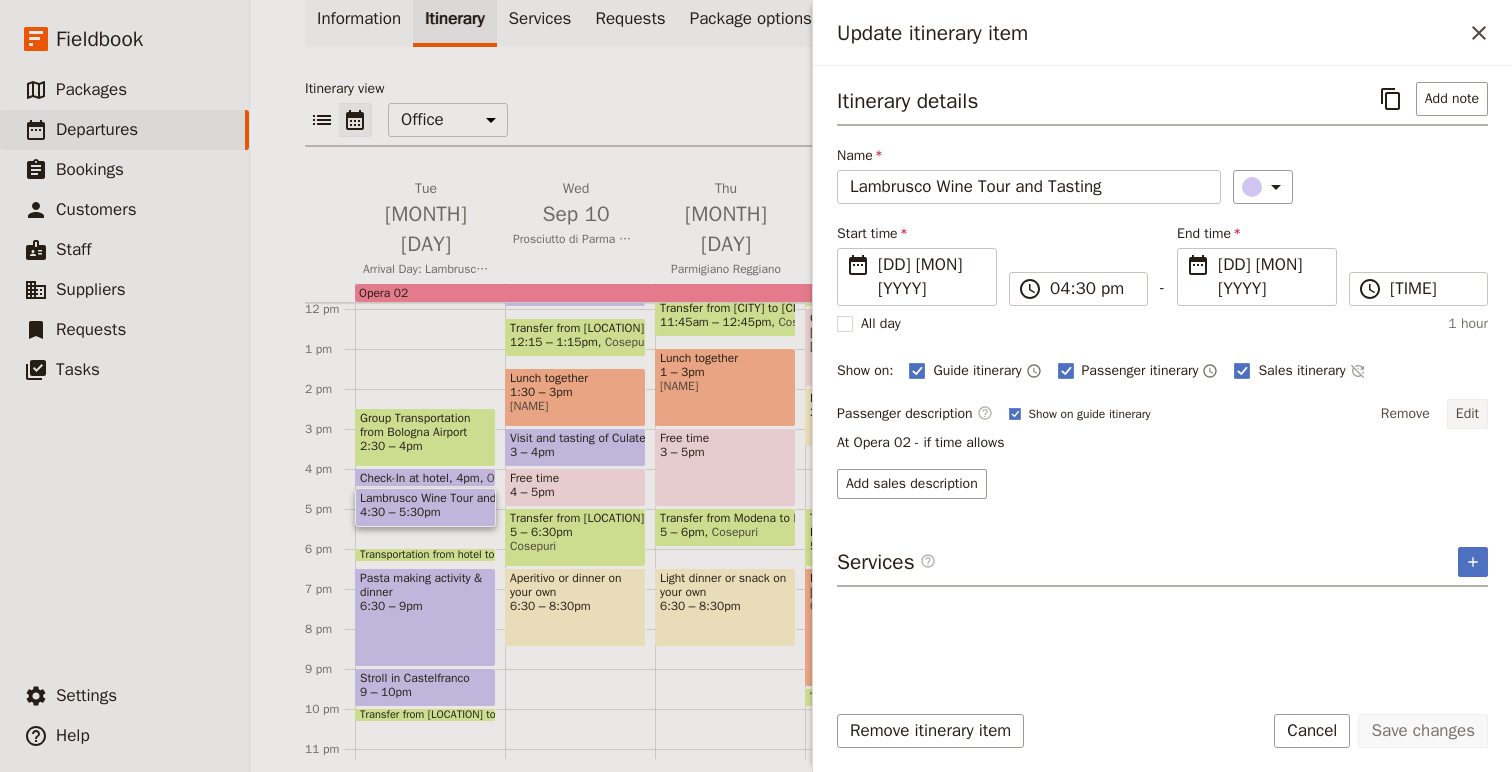 click on "Edit" at bounding box center (1467, 414) 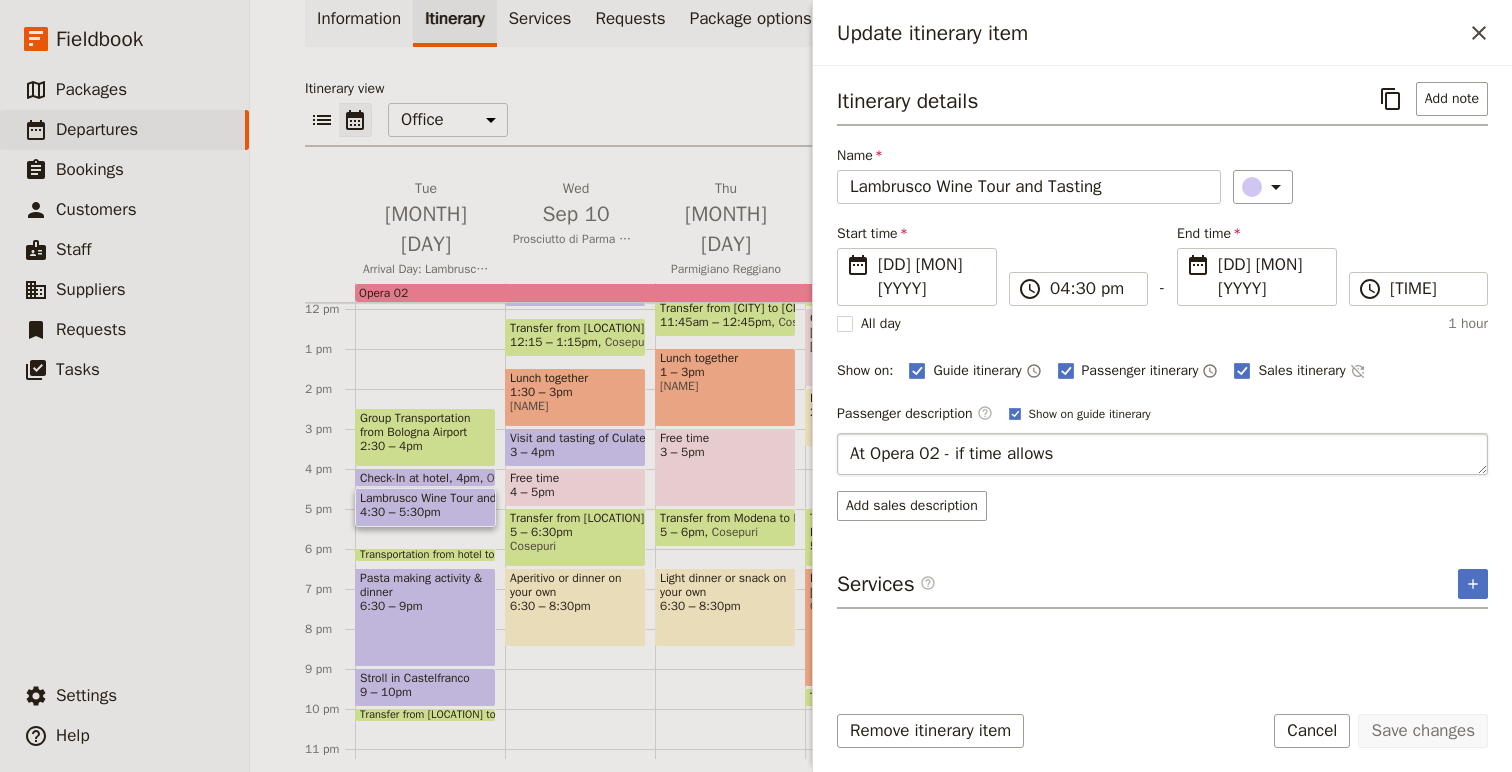 drag, startPoint x: 1091, startPoint y: 439, endPoint x: 943, endPoint y: 427, distance: 148.48569 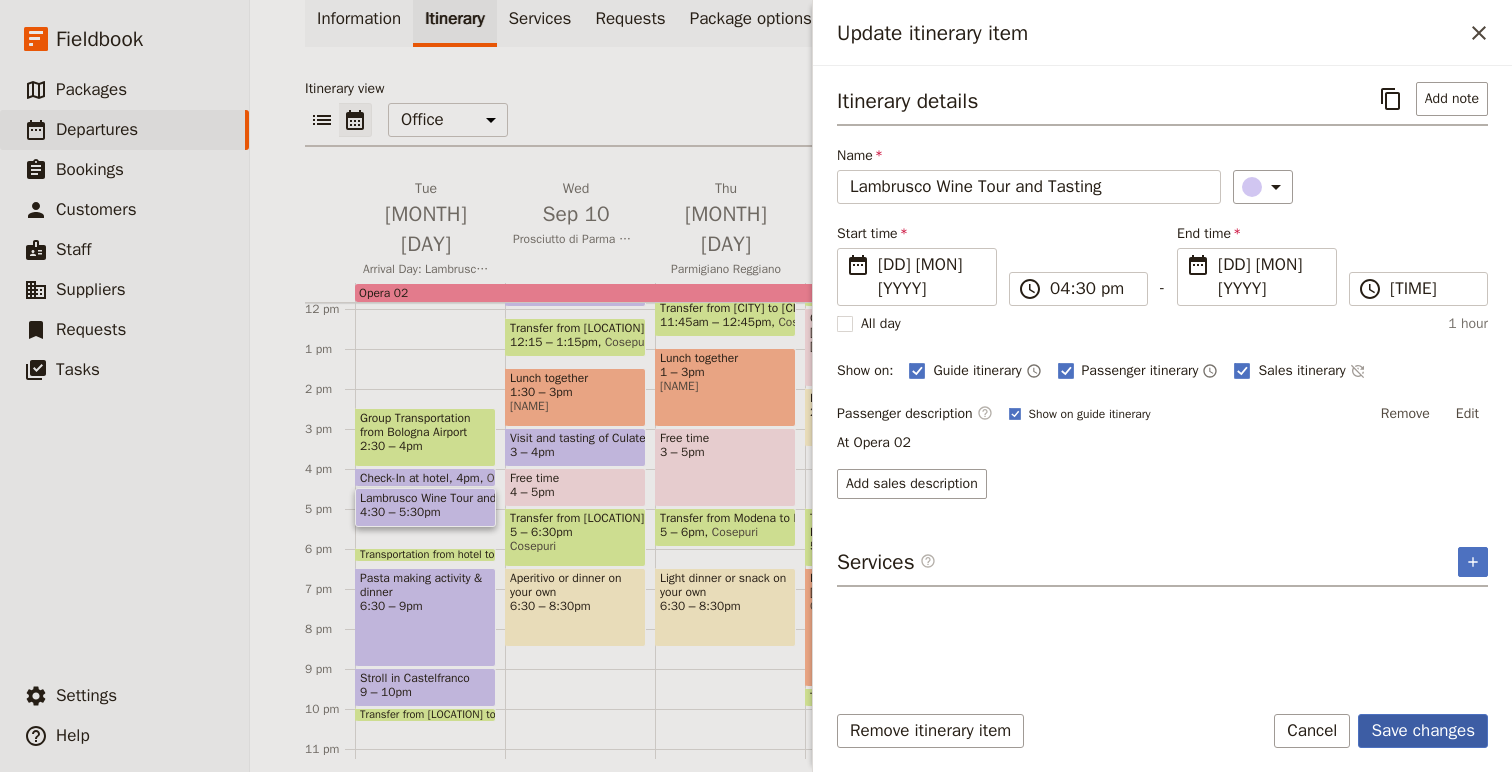 click on "Save changes" at bounding box center (1423, 731) 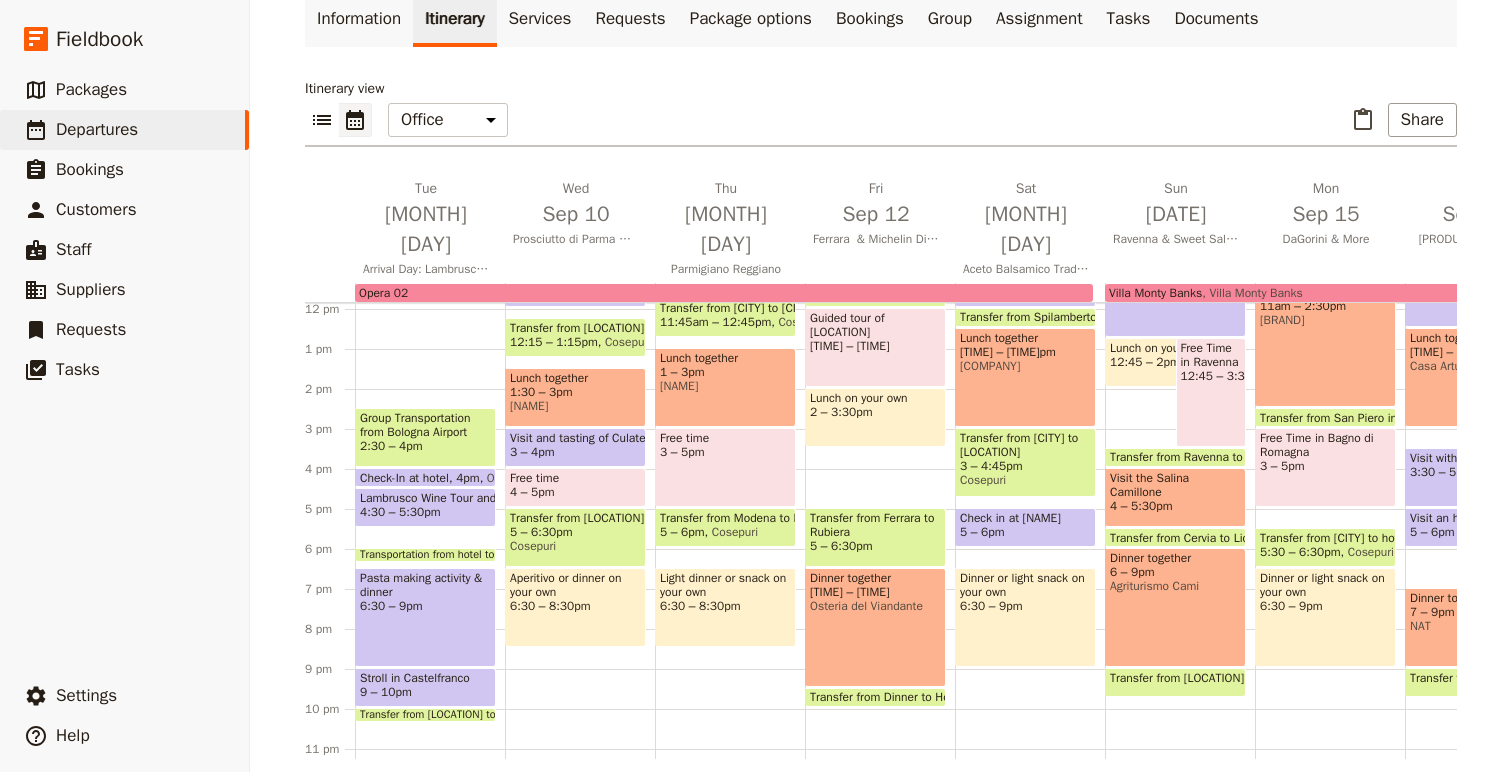 click on "Transportation from hotel to [LOCATION]" at bounding box center (460, 555) 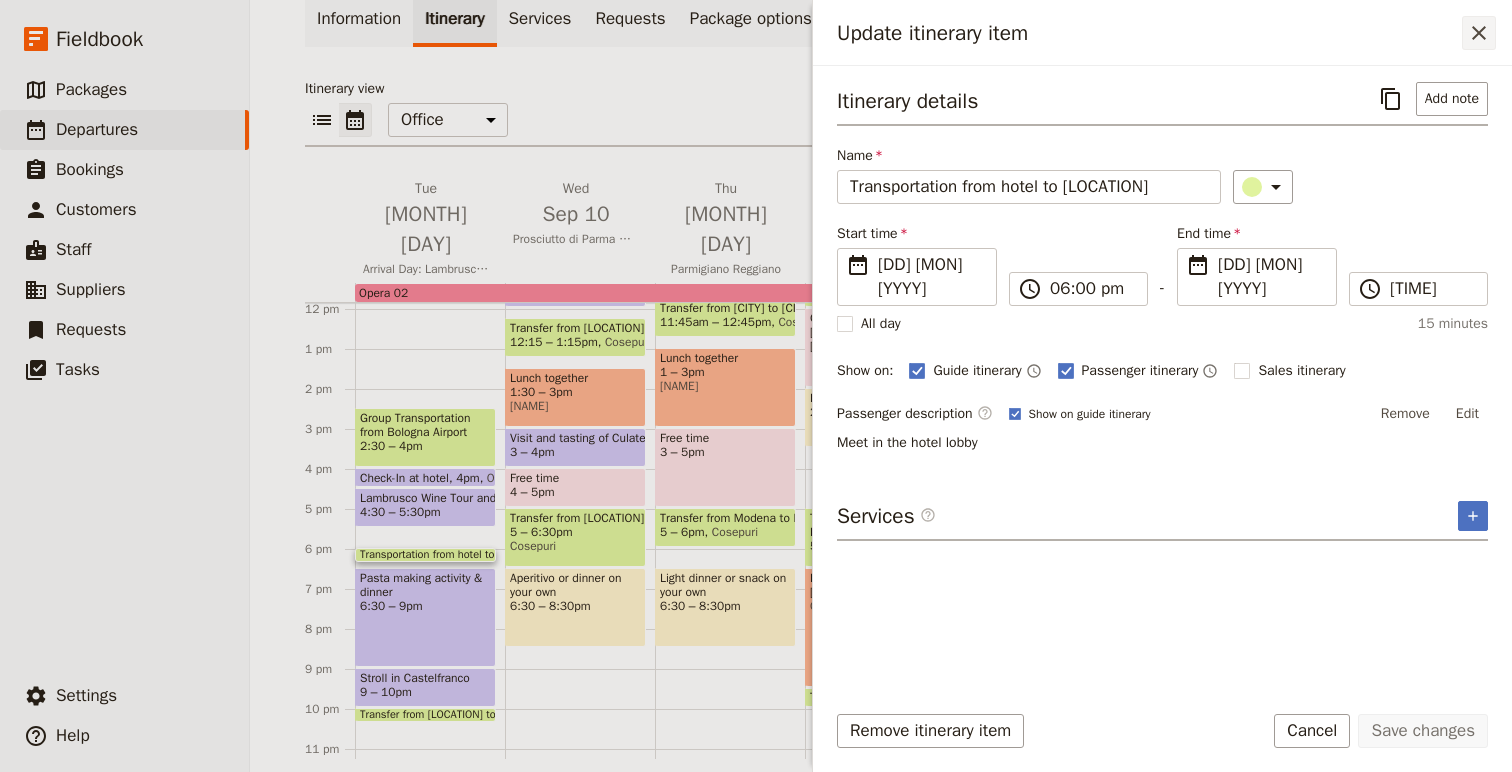 click 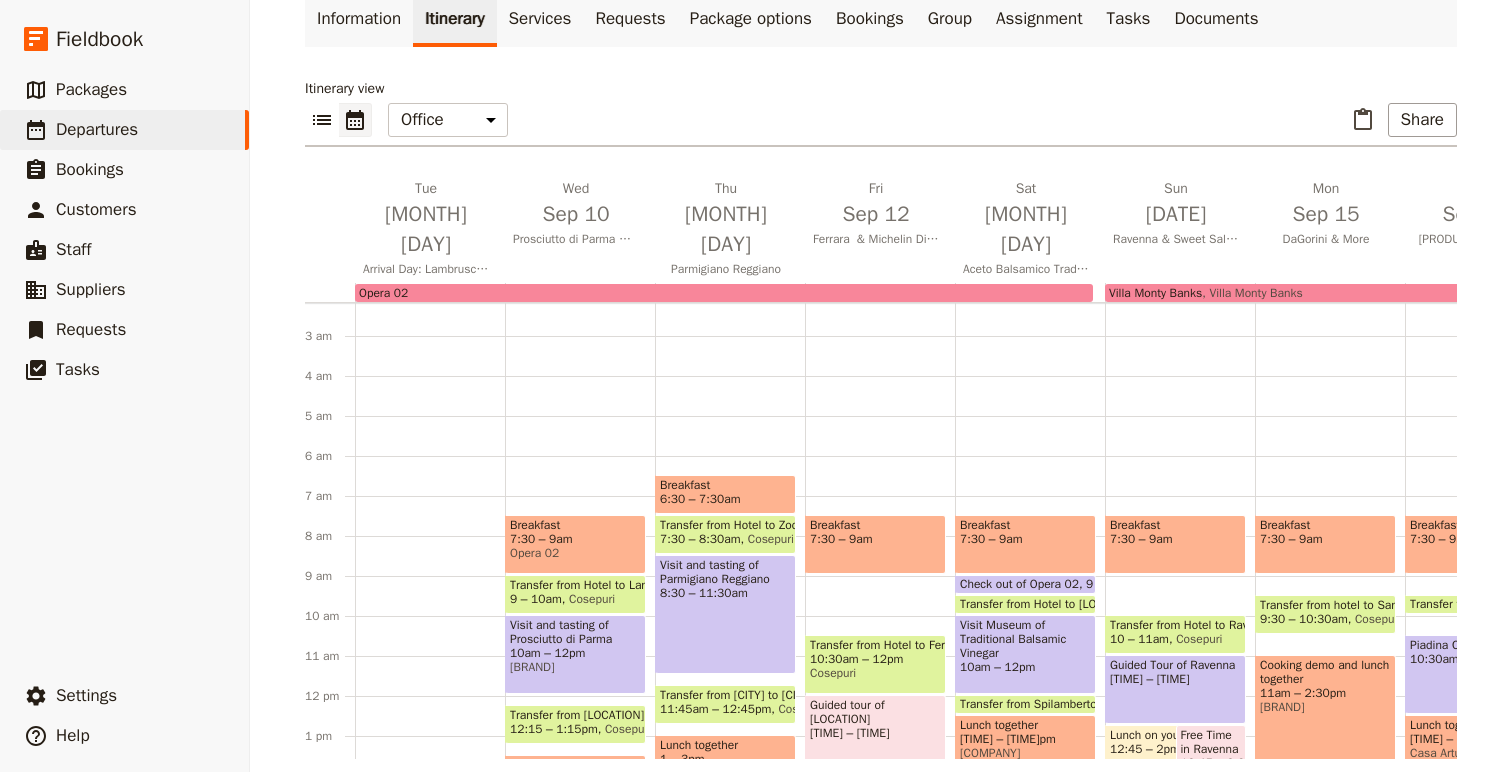 scroll, scrollTop: 135, scrollLeft: 0, axis: vertical 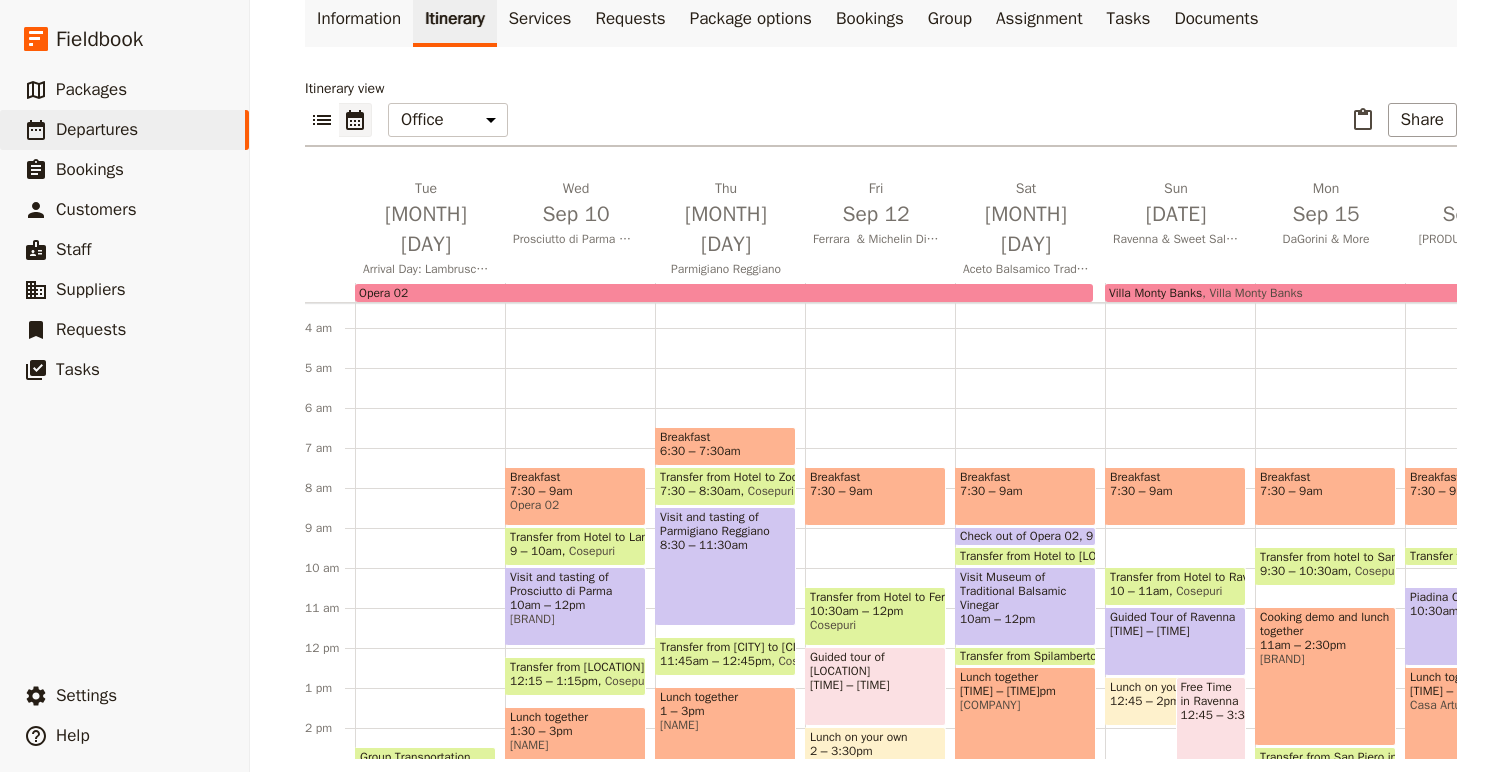 click on "9 – 10am" at bounding box center [536, 551] 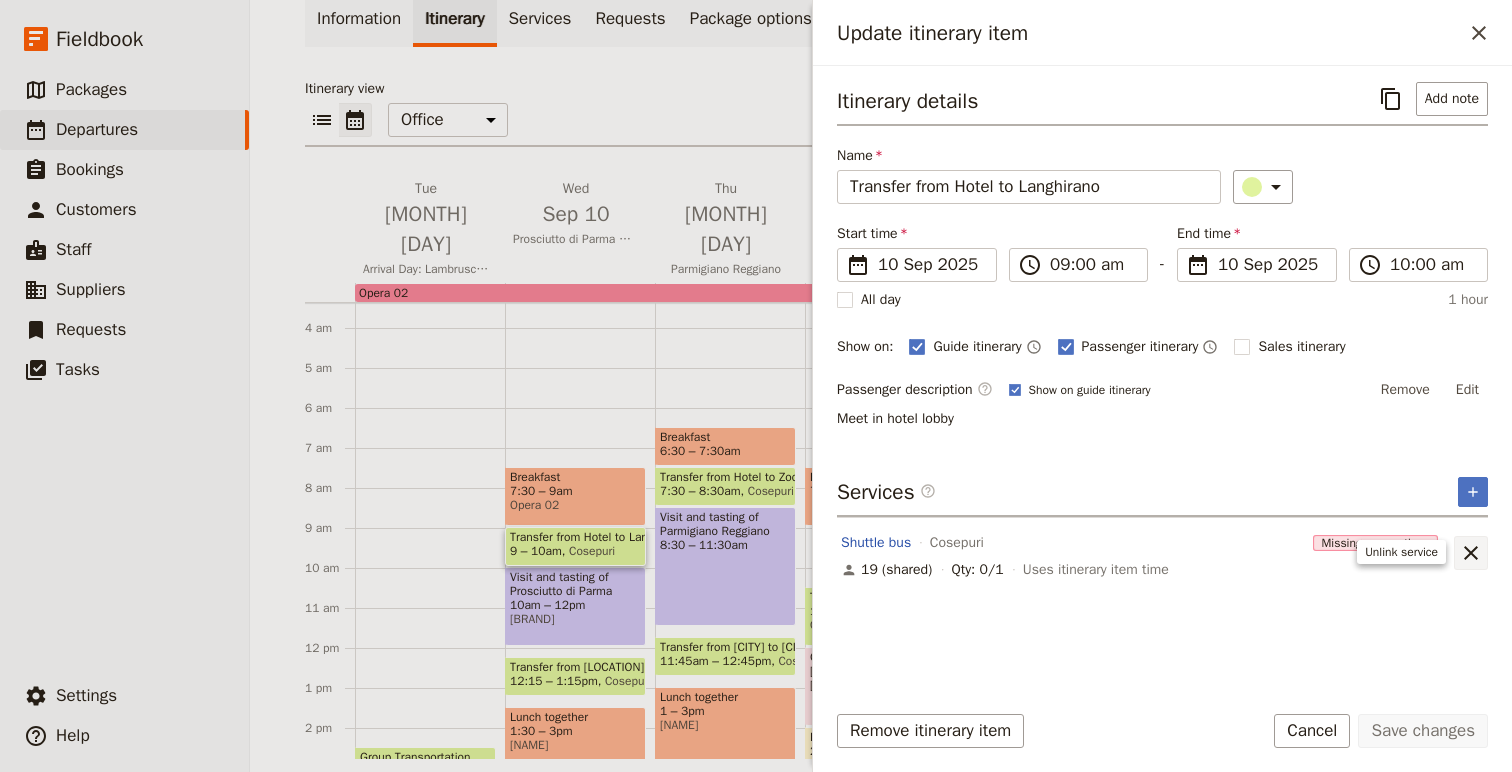 click 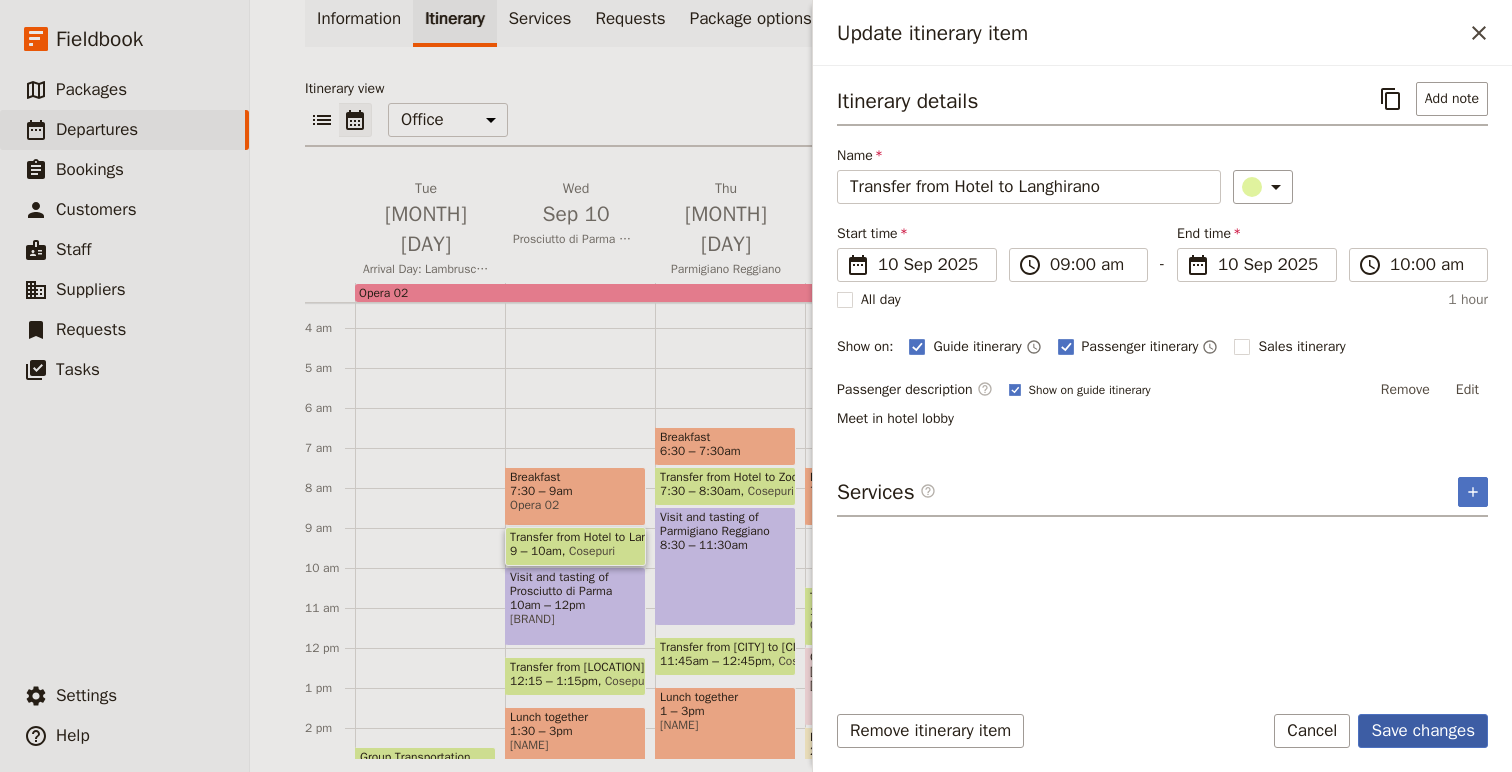 click on "Save changes" at bounding box center (1423, 731) 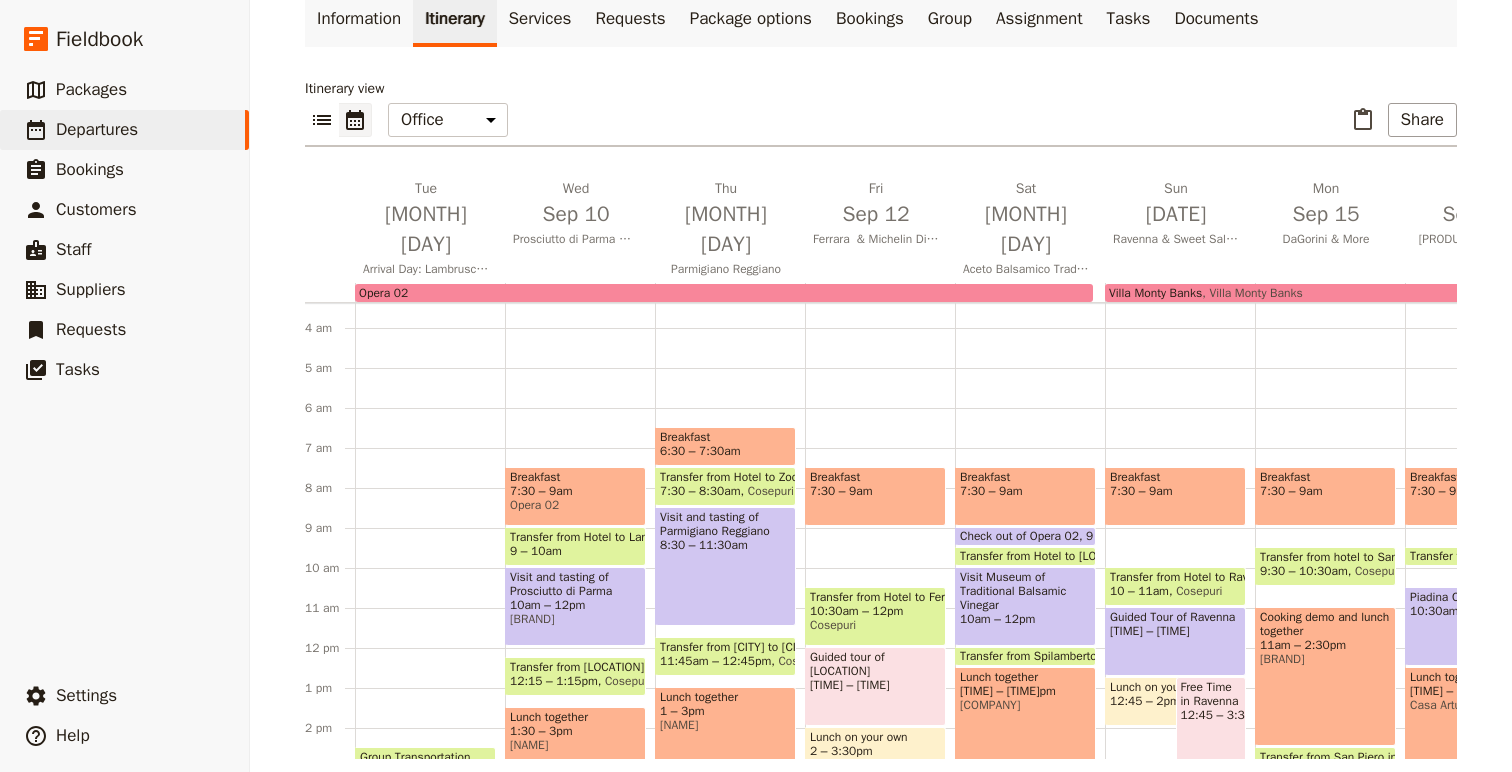 click on "Cosepuri" at bounding box center [624, 681] 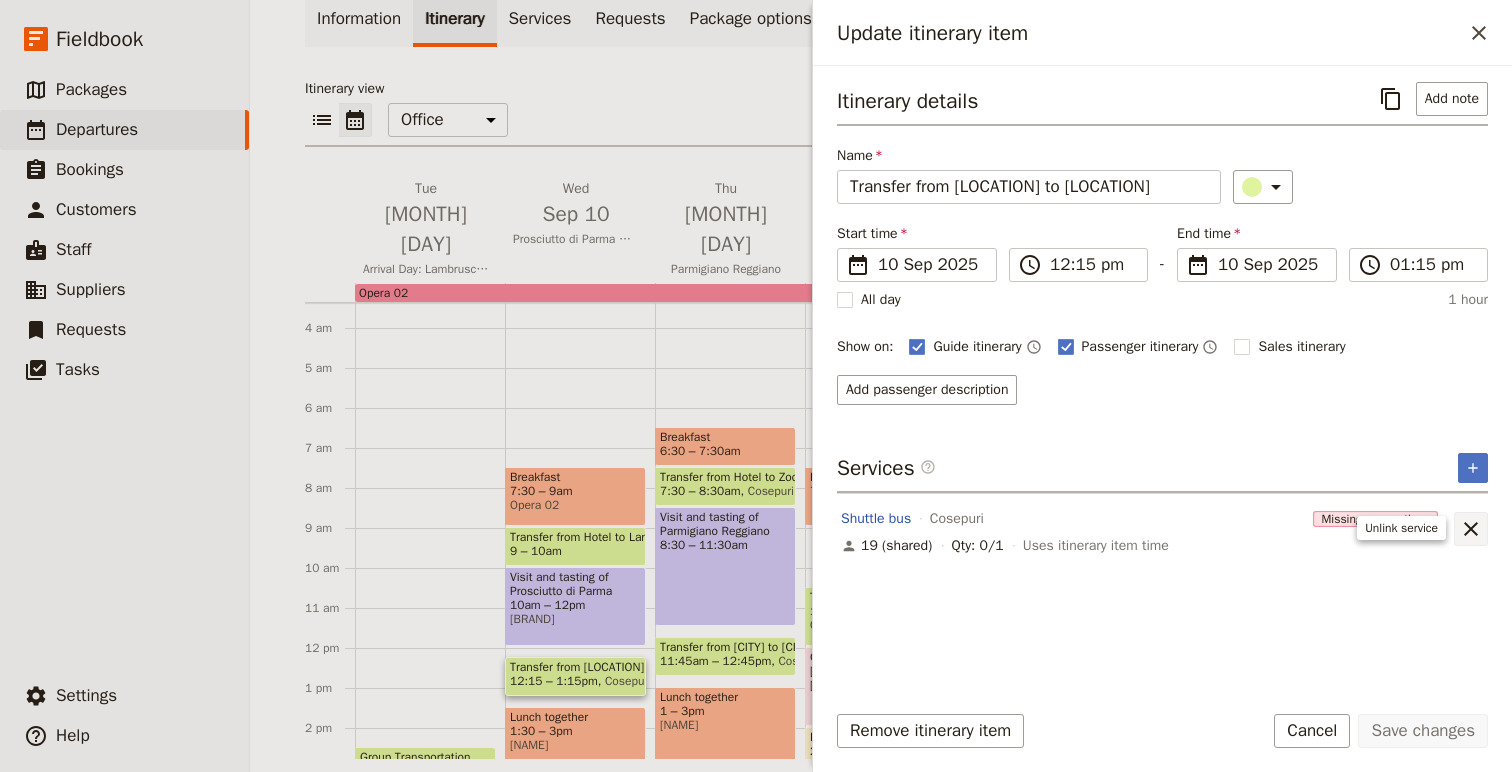 click 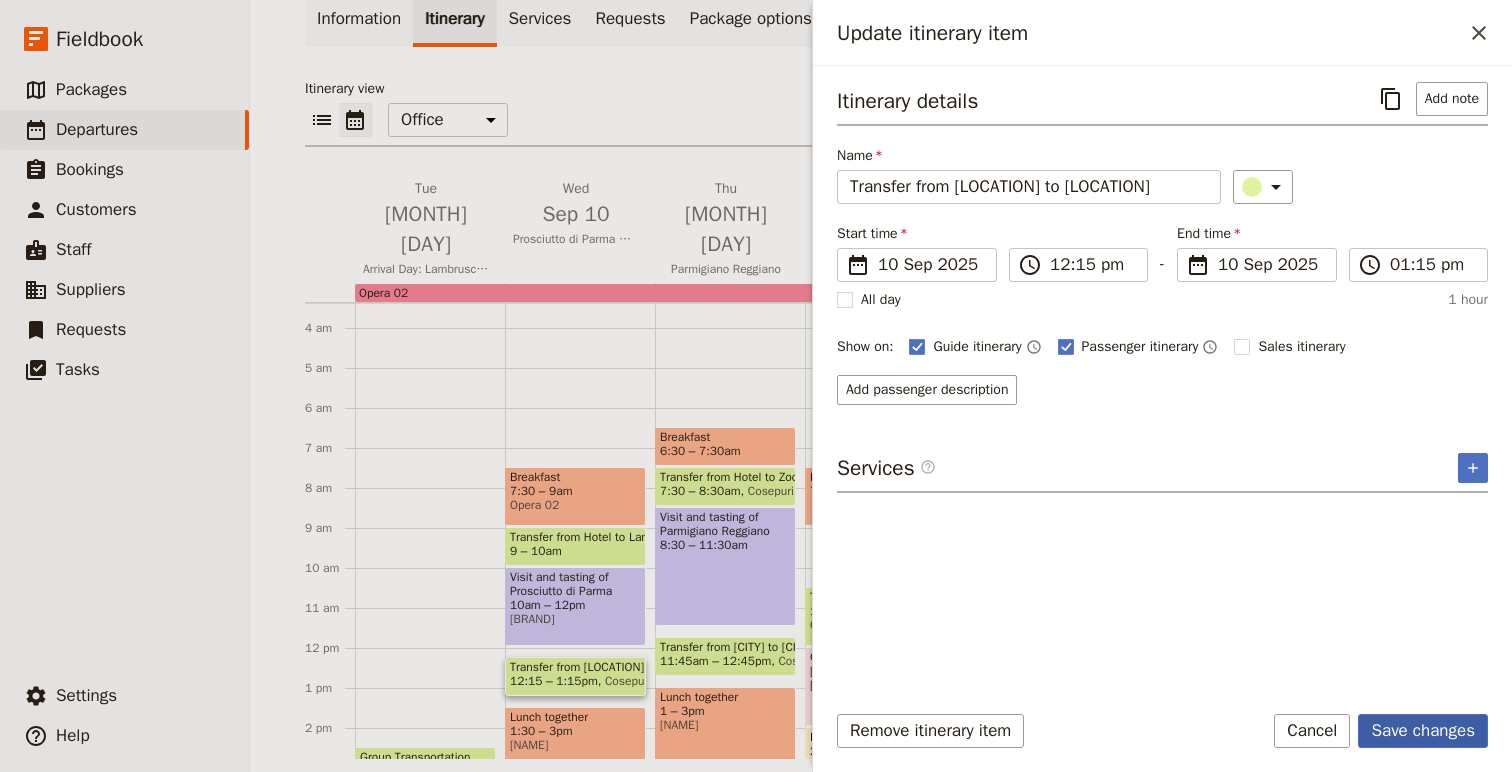 click on "Save changes" at bounding box center [1423, 731] 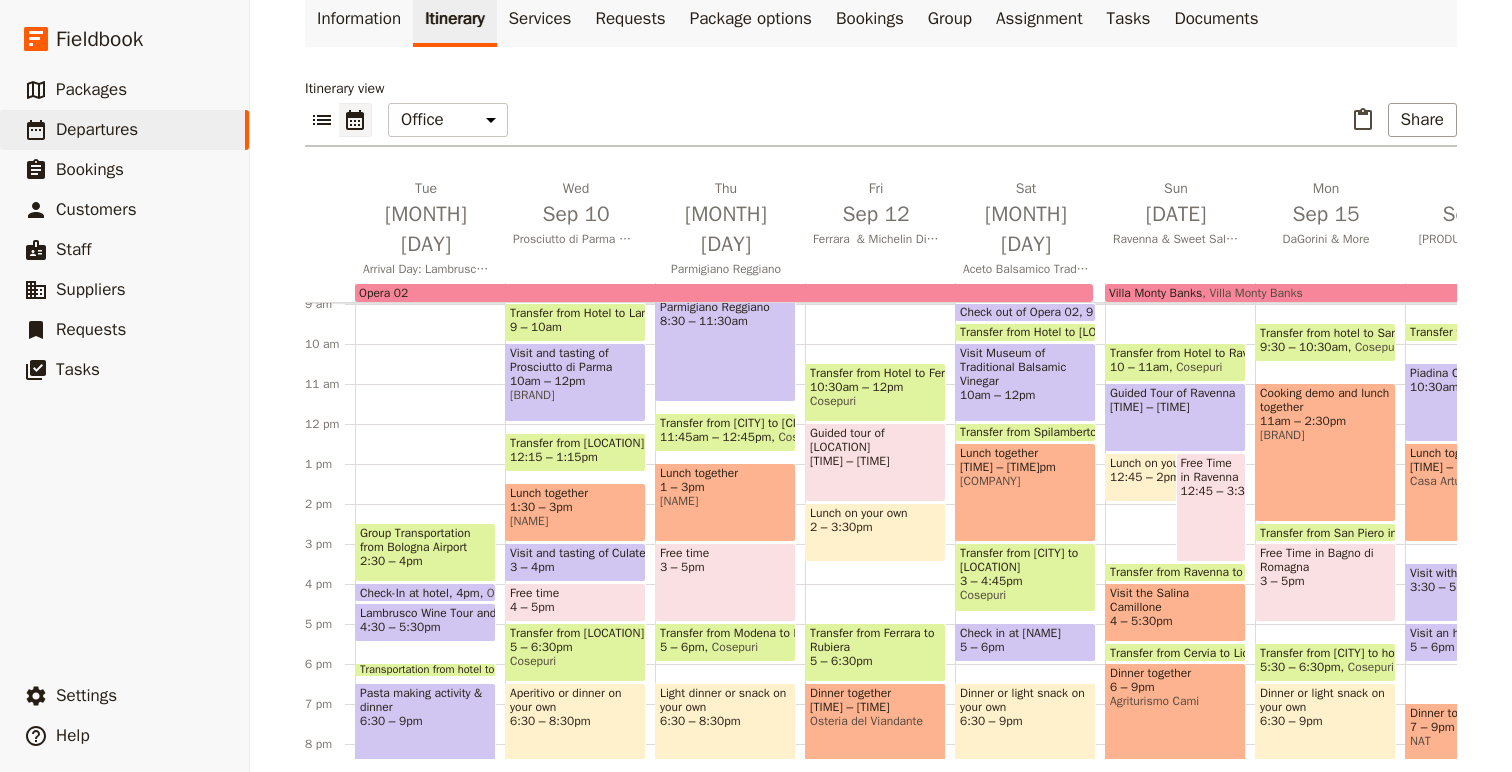 scroll, scrollTop: 364, scrollLeft: 0, axis: vertical 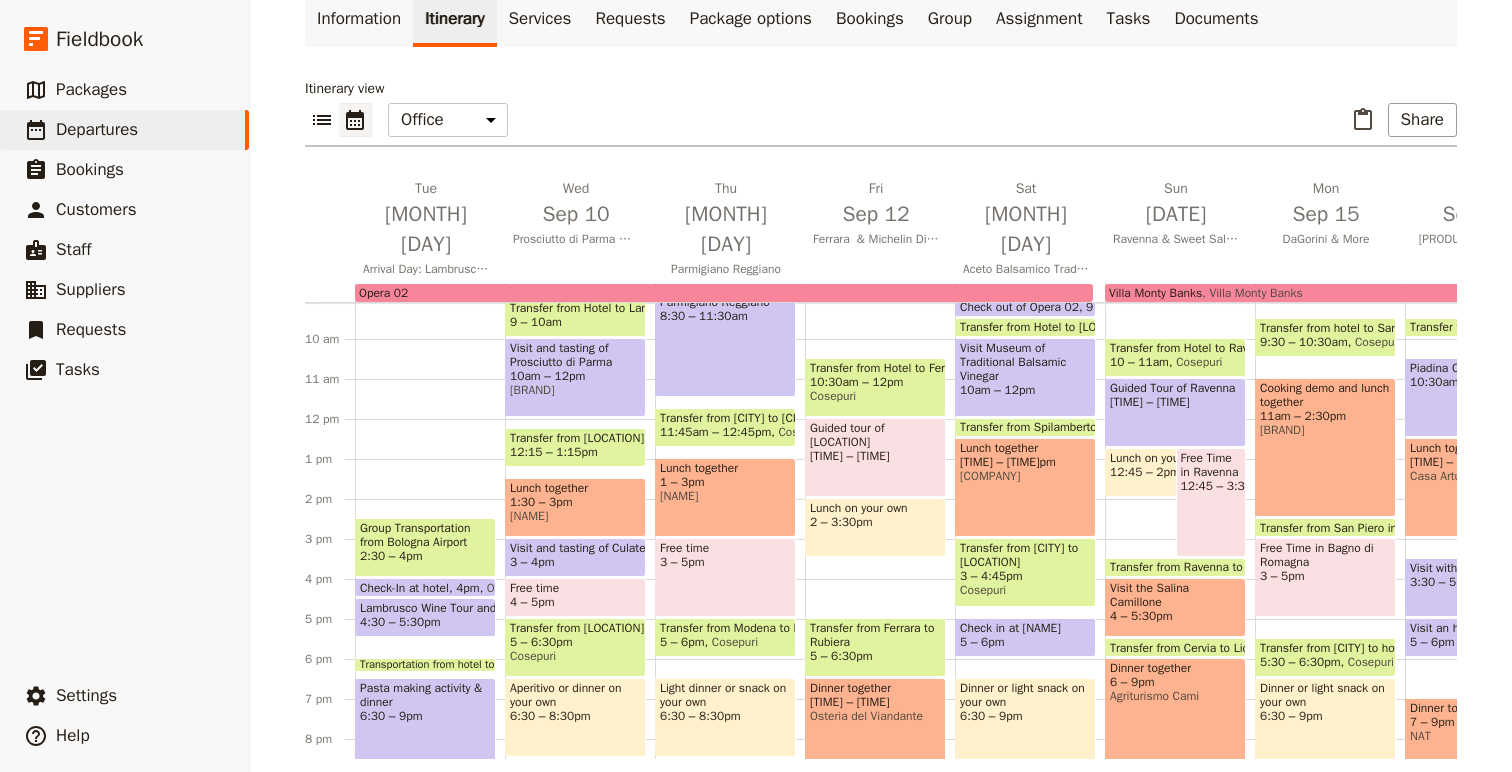 click on "5 – 6:30pm" at bounding box center (575, 642) 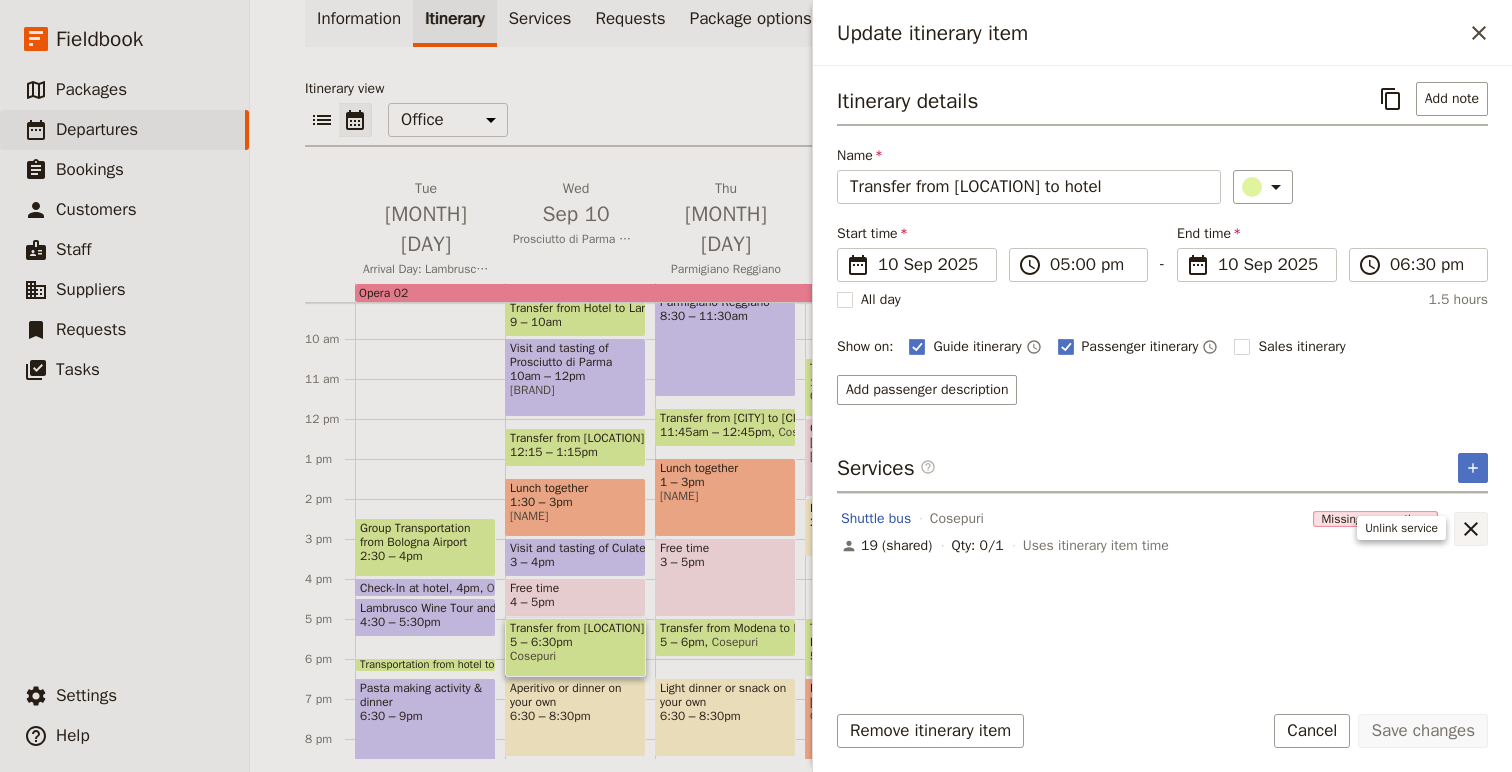 click 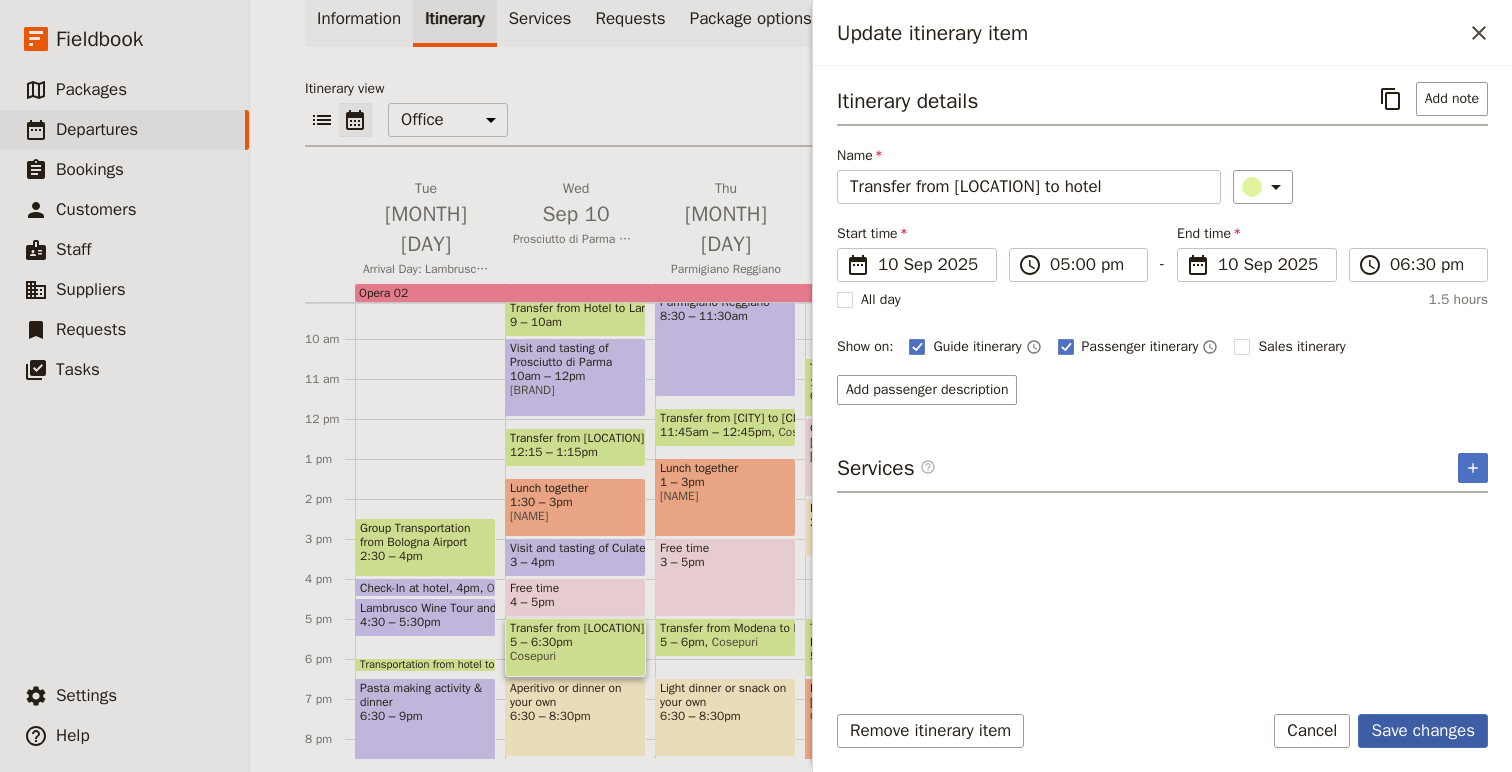 click on "Save changes" at bounding box center (1423, 731) 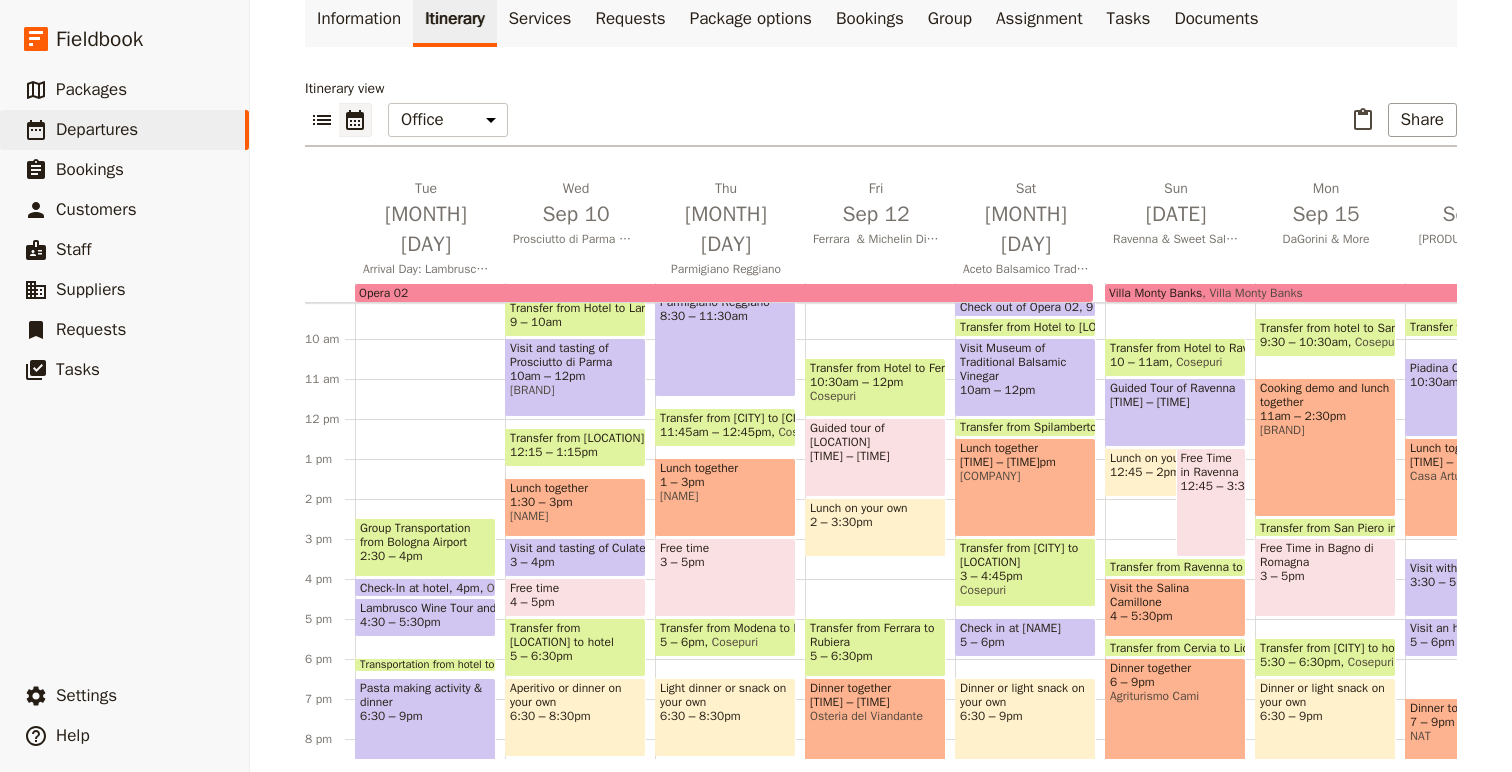 click on "Cosepuri" at bounding box center [797, 432] 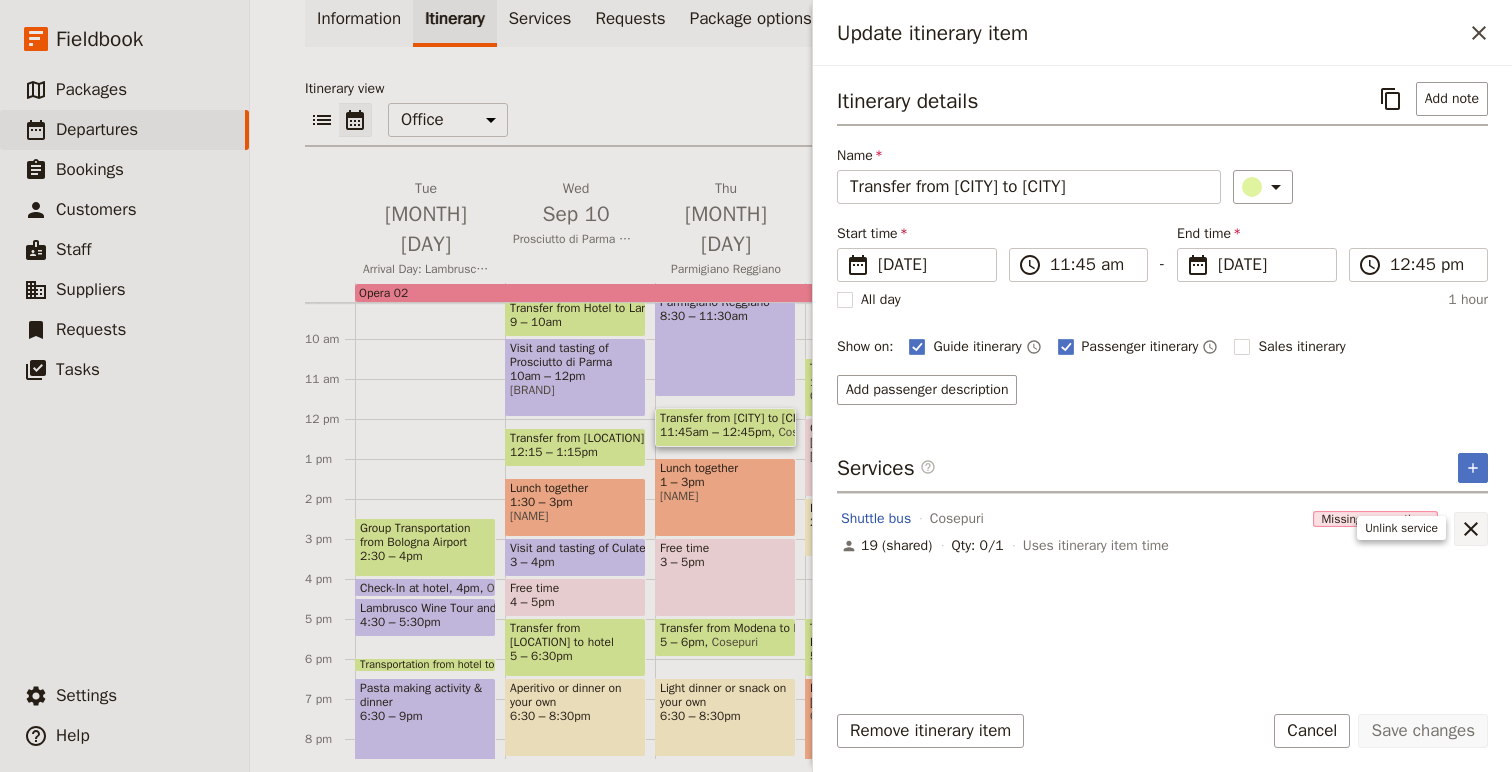 click 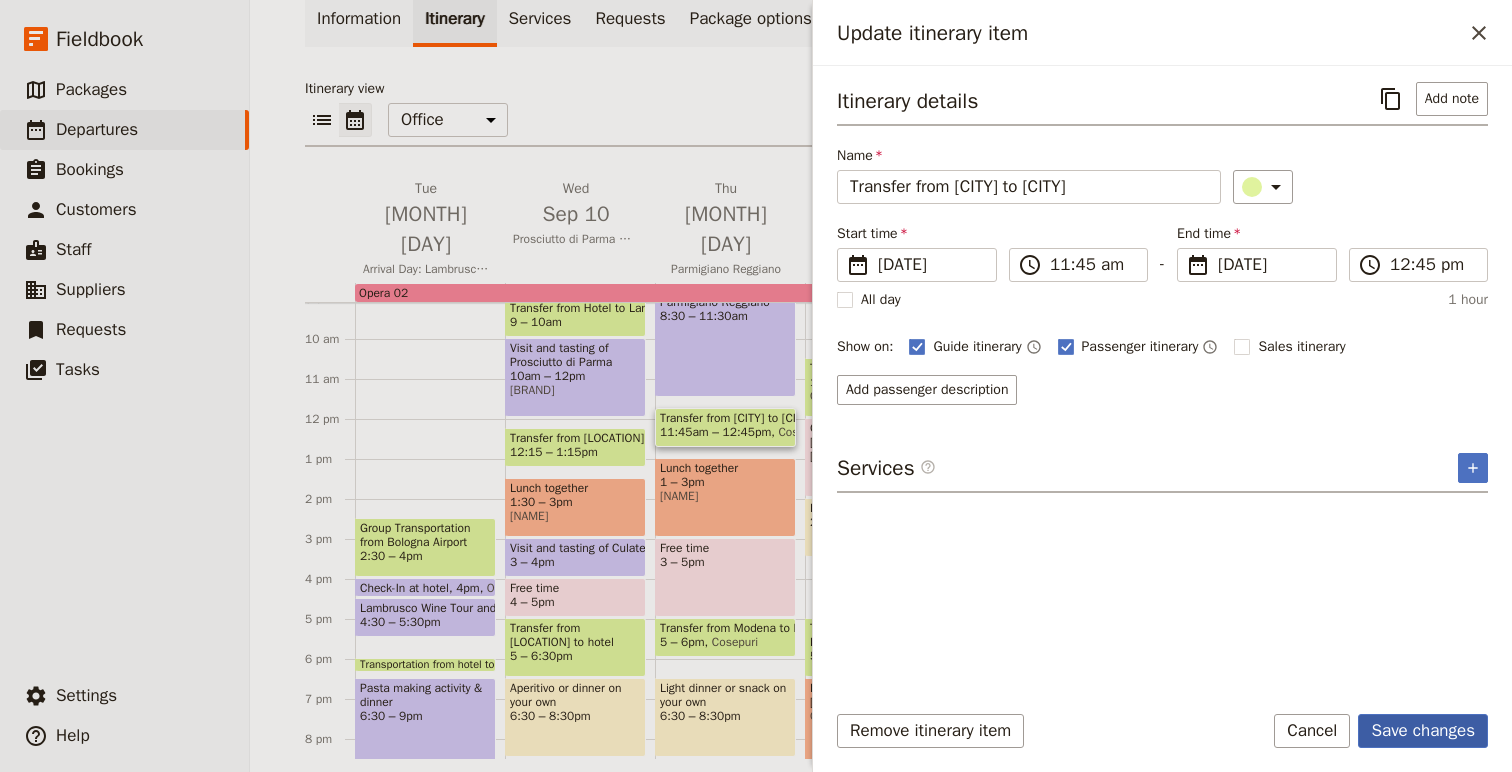 click on "Save changes" at bounding box center [1423, 731] 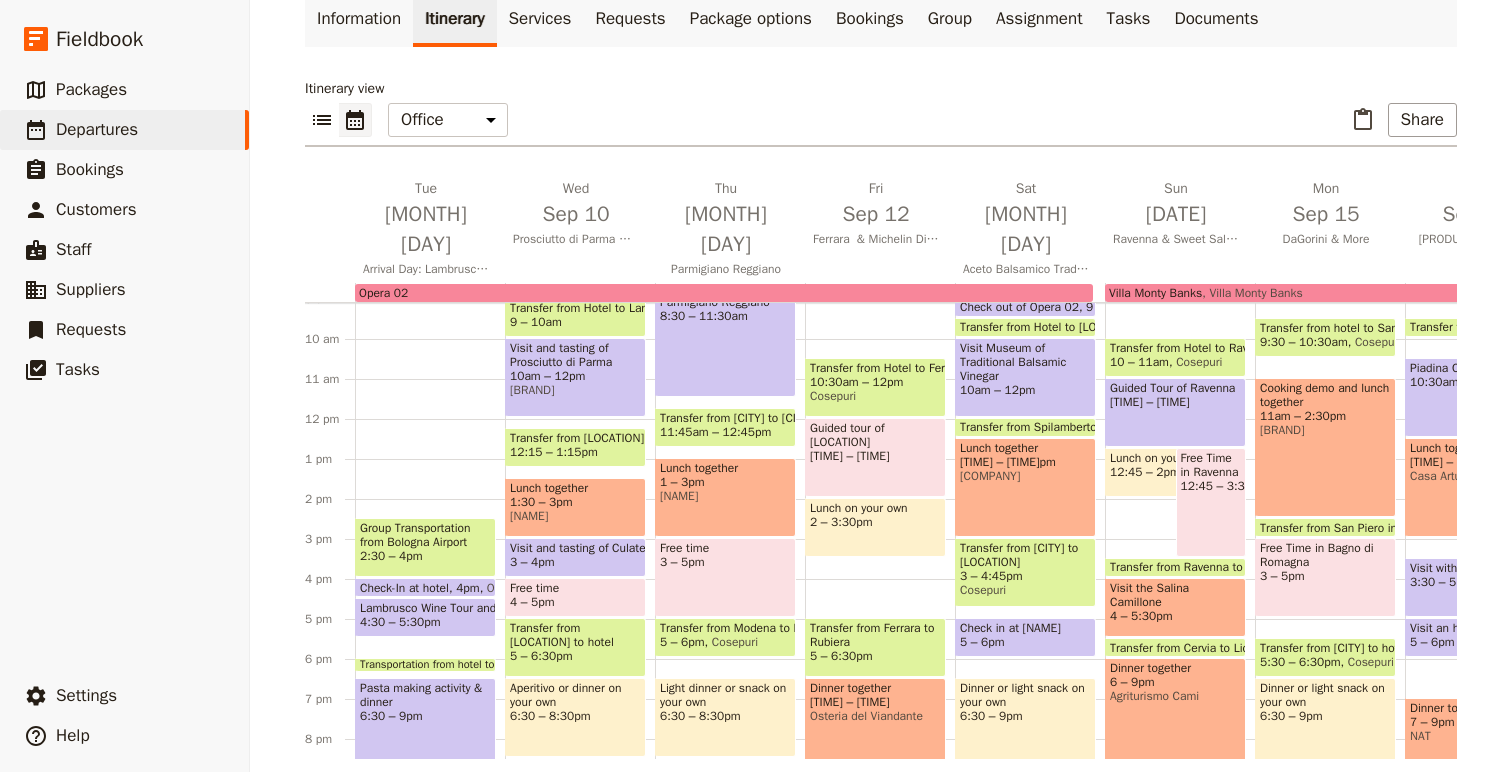 click on "Cosepuri" at bounding box center [731, 642] 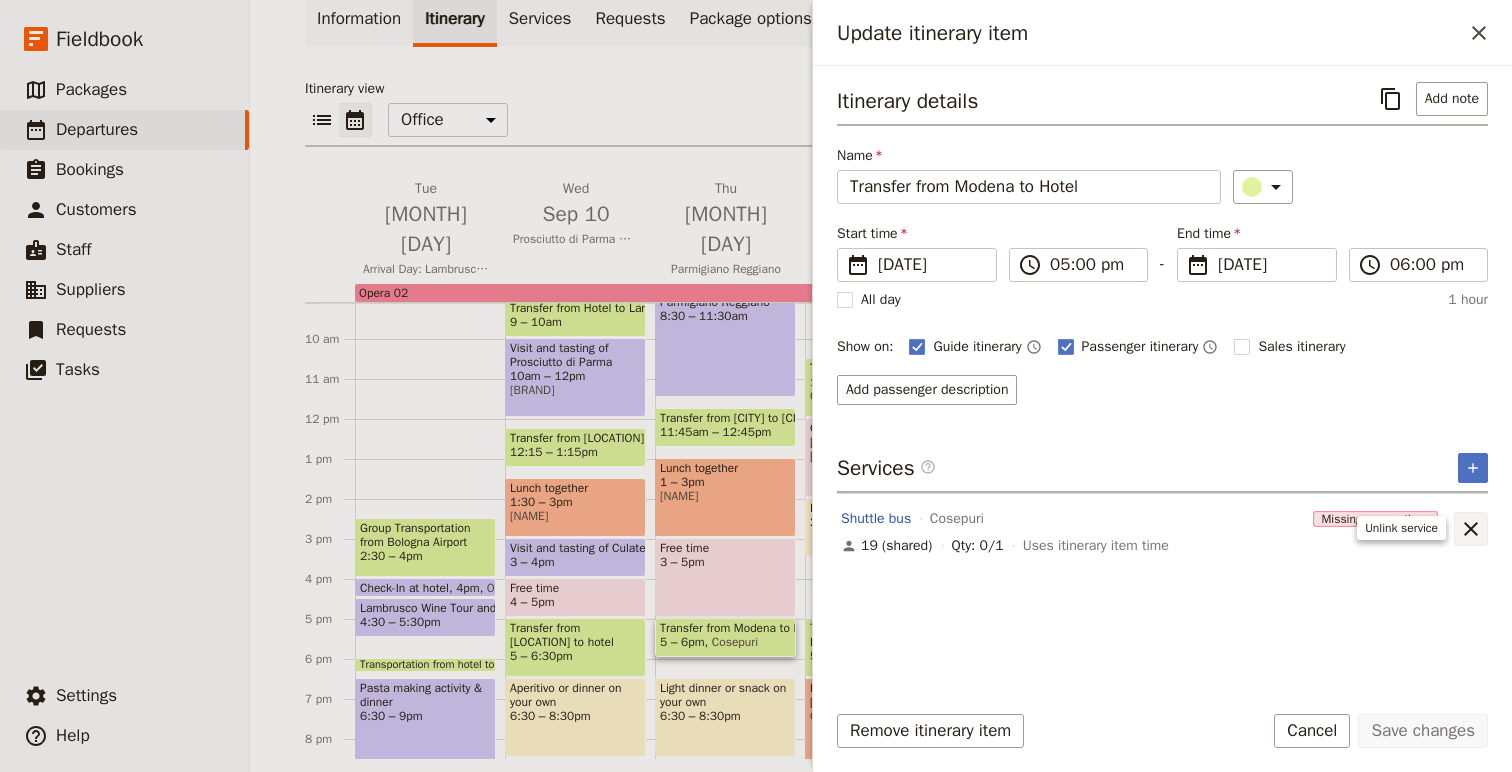 click 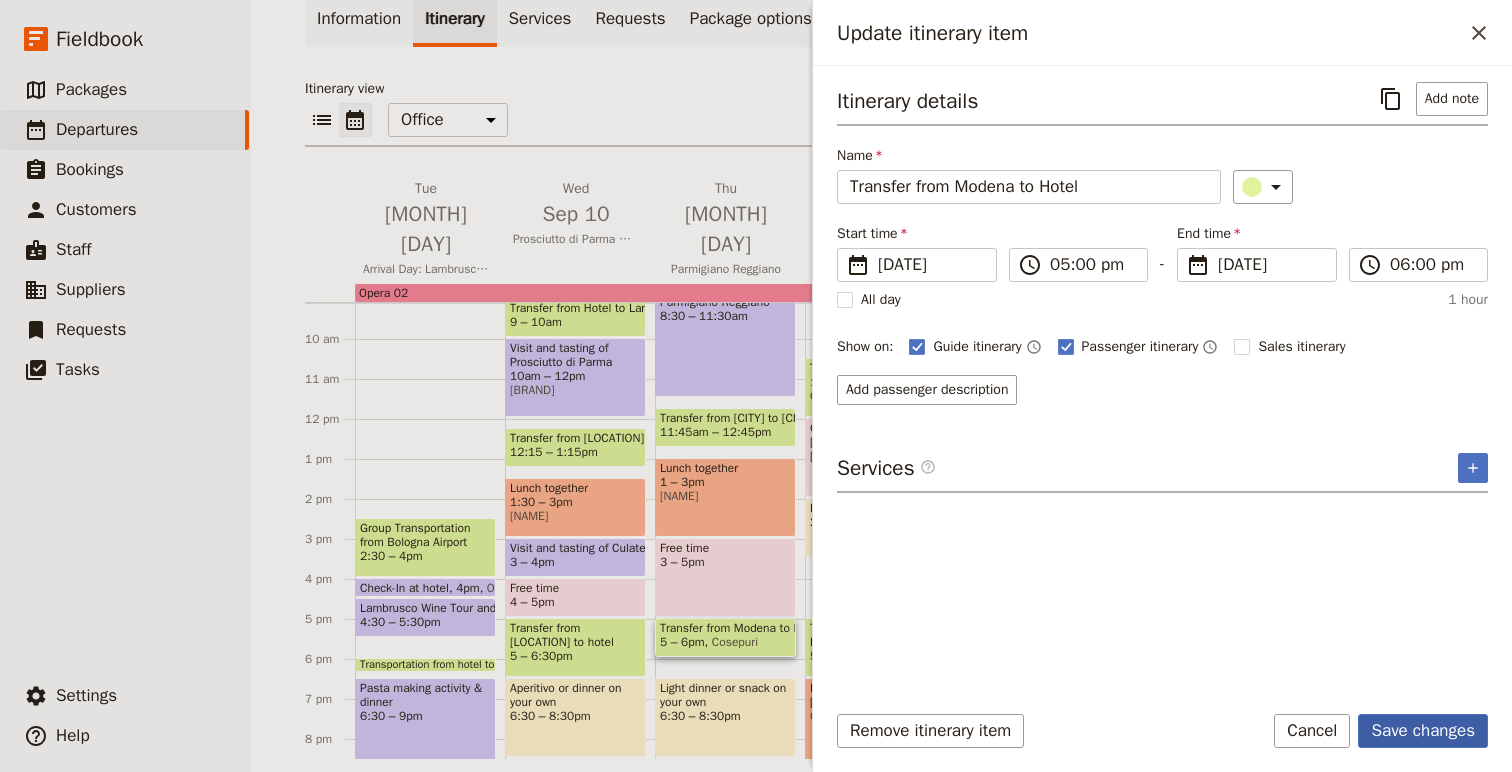 click on "Save changes" at bounding box center [1423, 731] 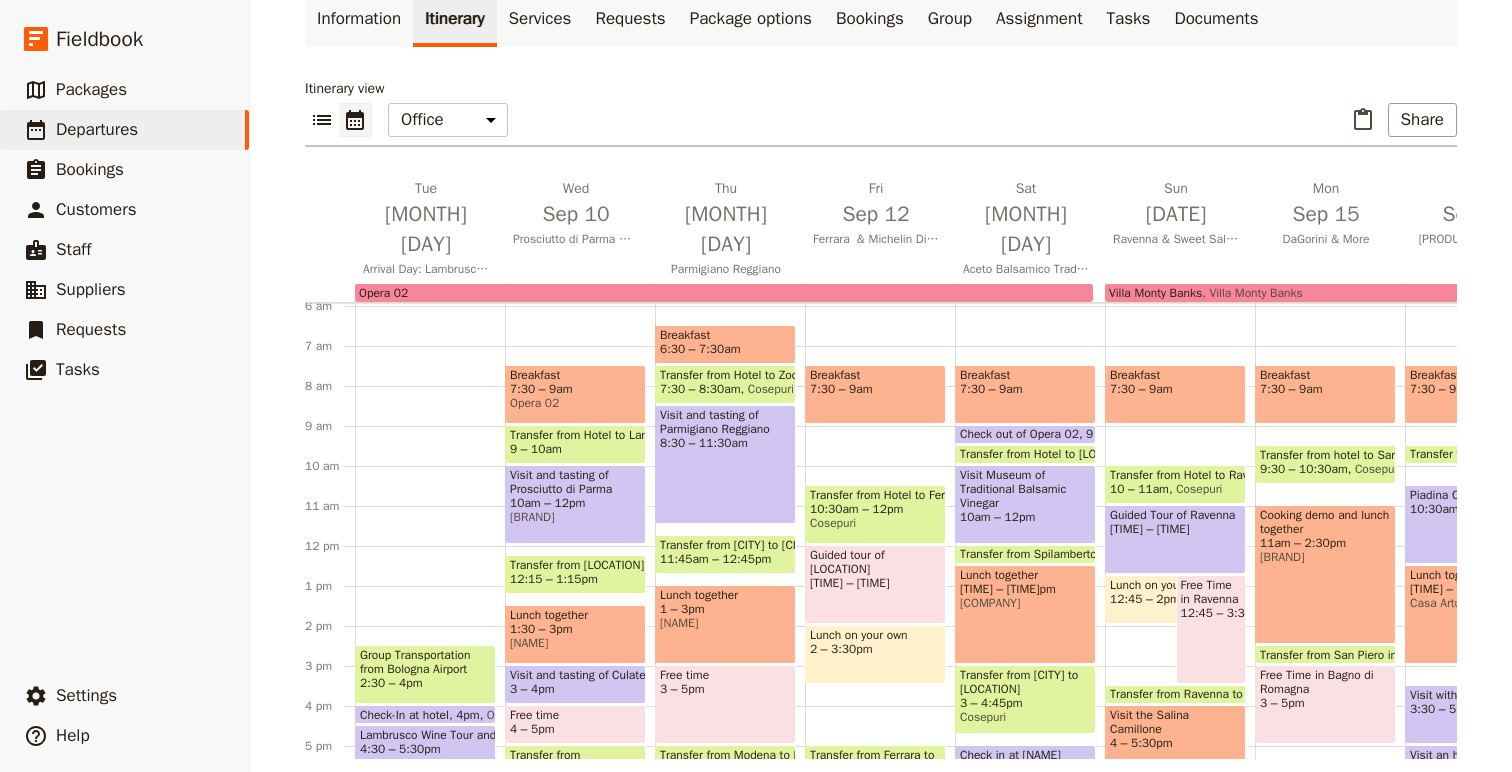 scroll, scrollTop: 234, scrollLeft: 0, axis: vertical 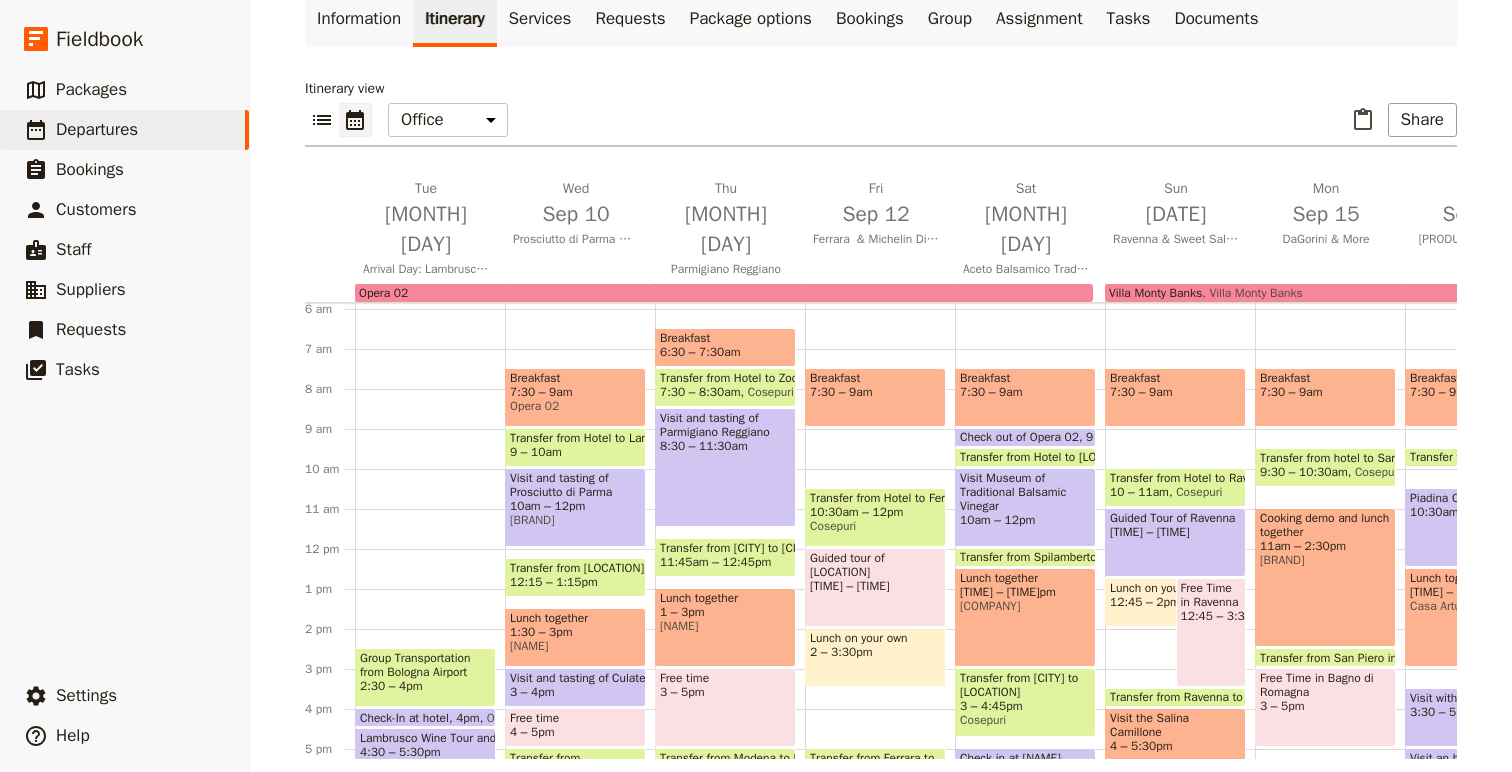 click on "Cosepuri" at bounding box center [875, 526] 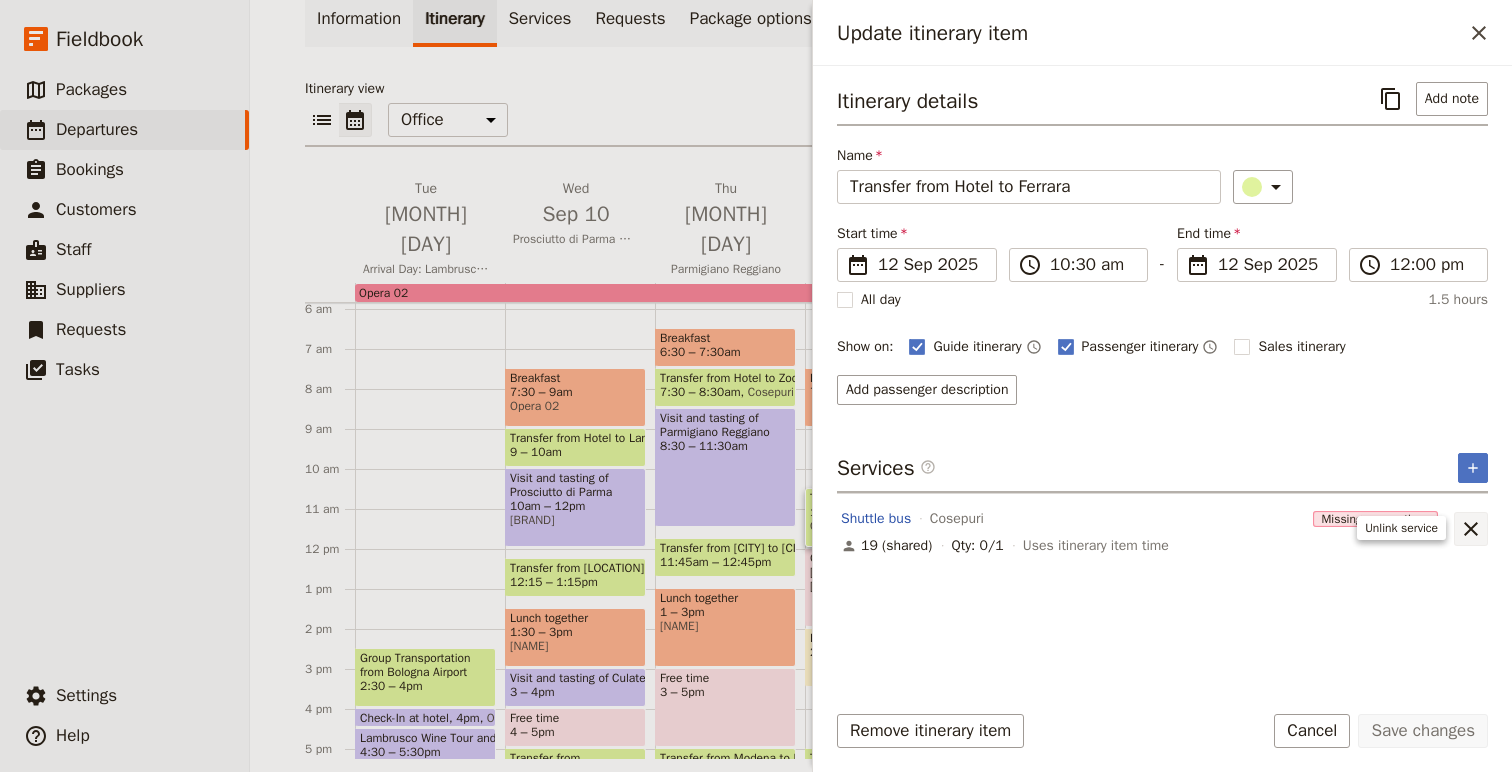 click 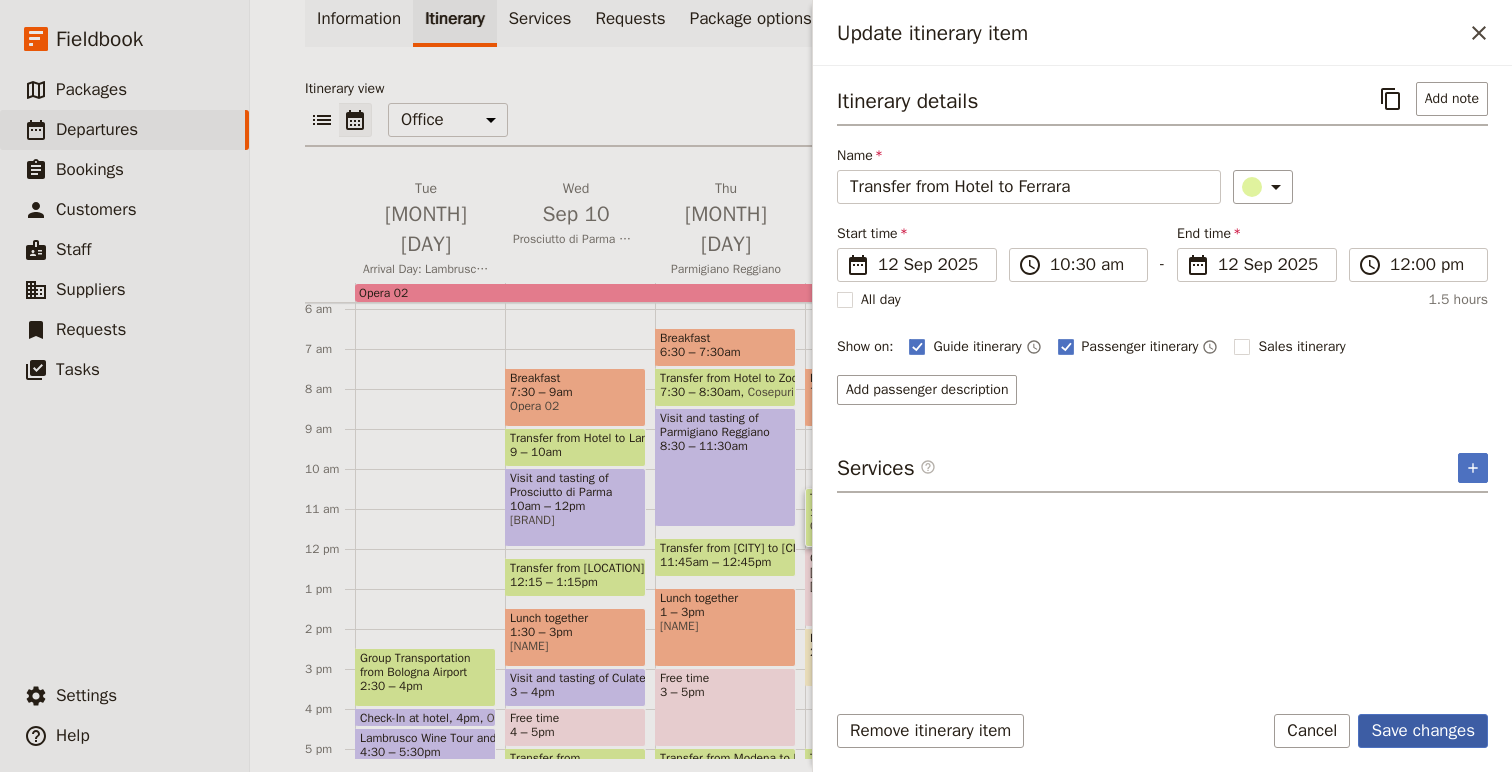 click on "Save changes" at bounding box center (1423, 731) 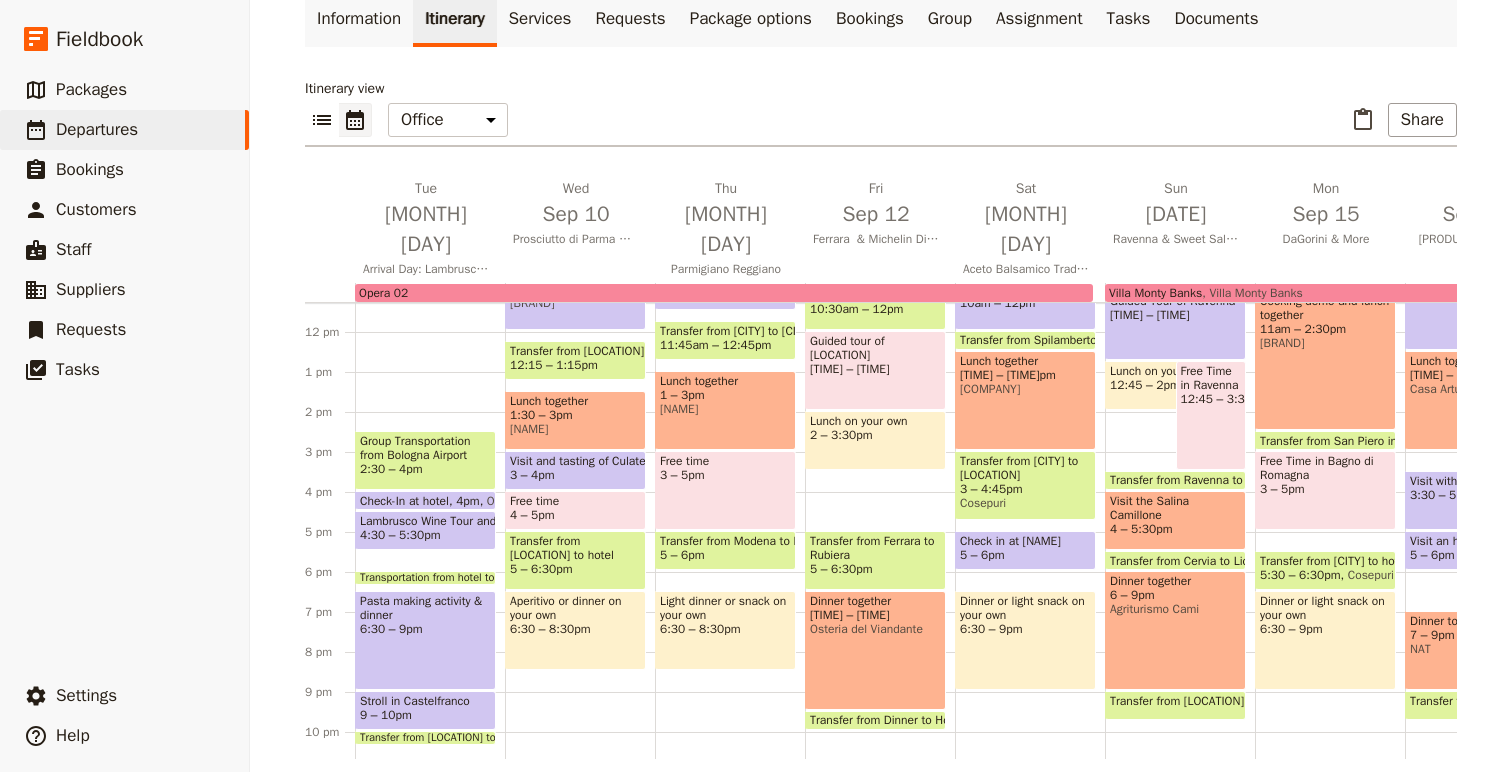 scroll, scrollTop: 462, scrollLeft: 0, axis: vertical 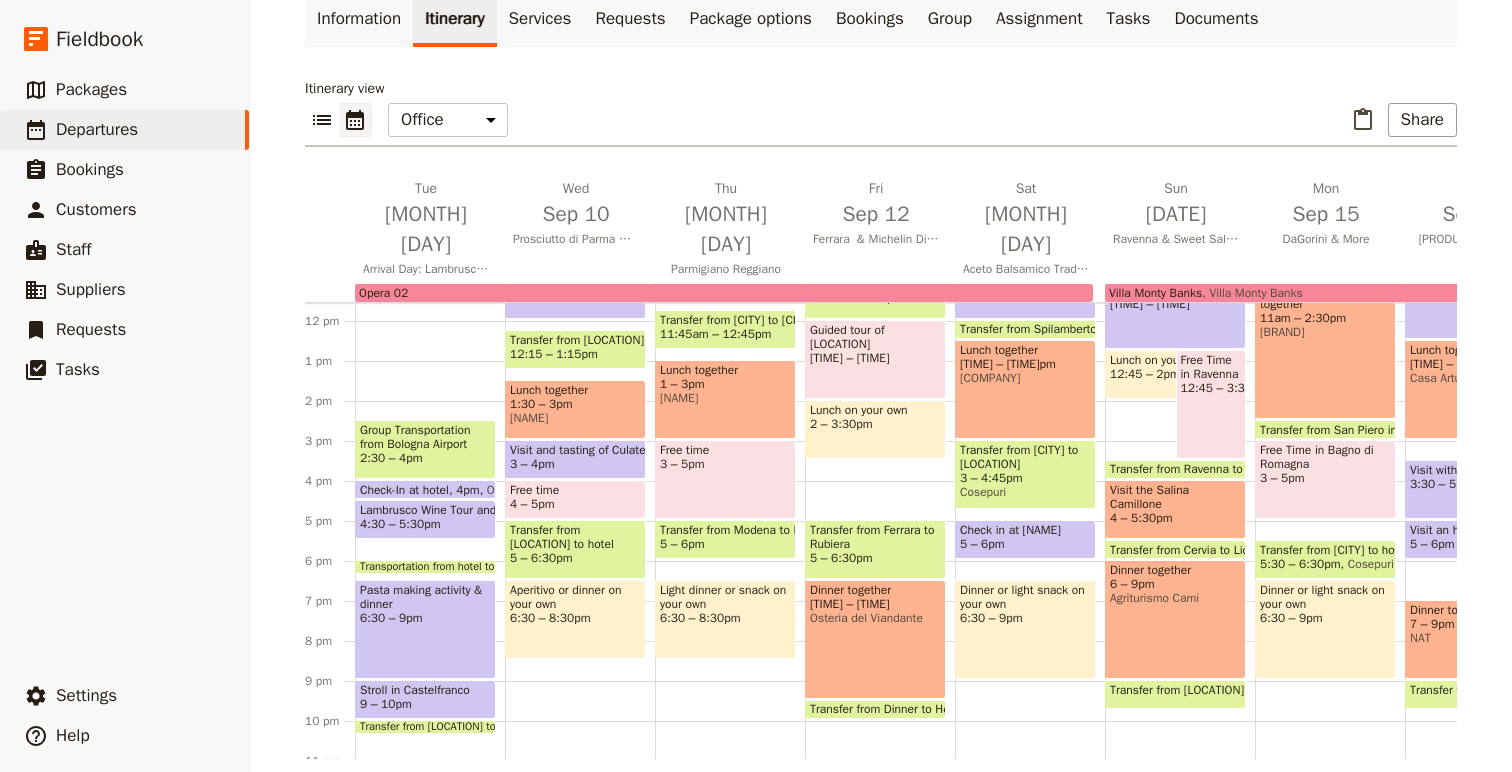 click on "5 – 6pm" at bounding box center (725, 544) 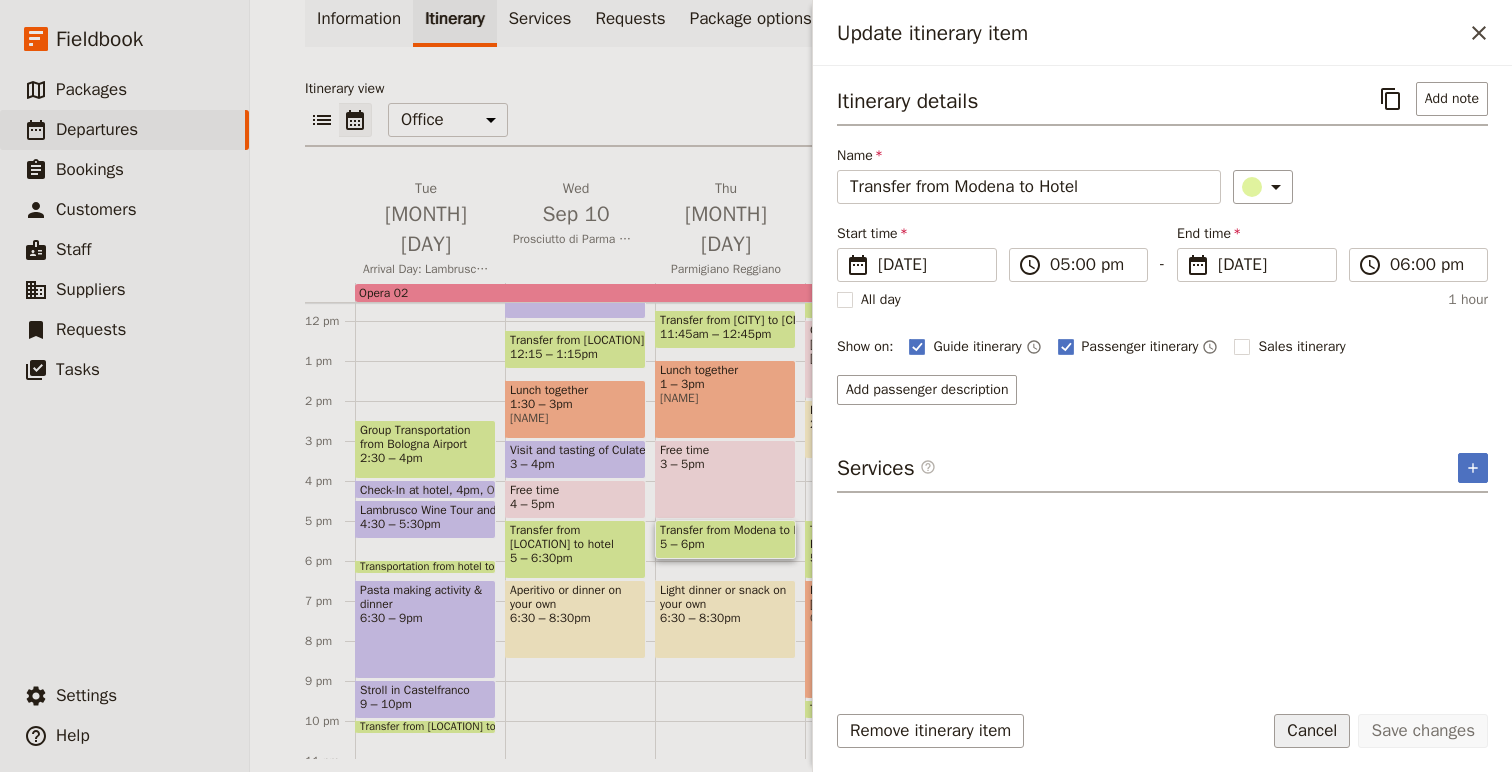 click on "Cancel" at bounding box center [1312, 731] 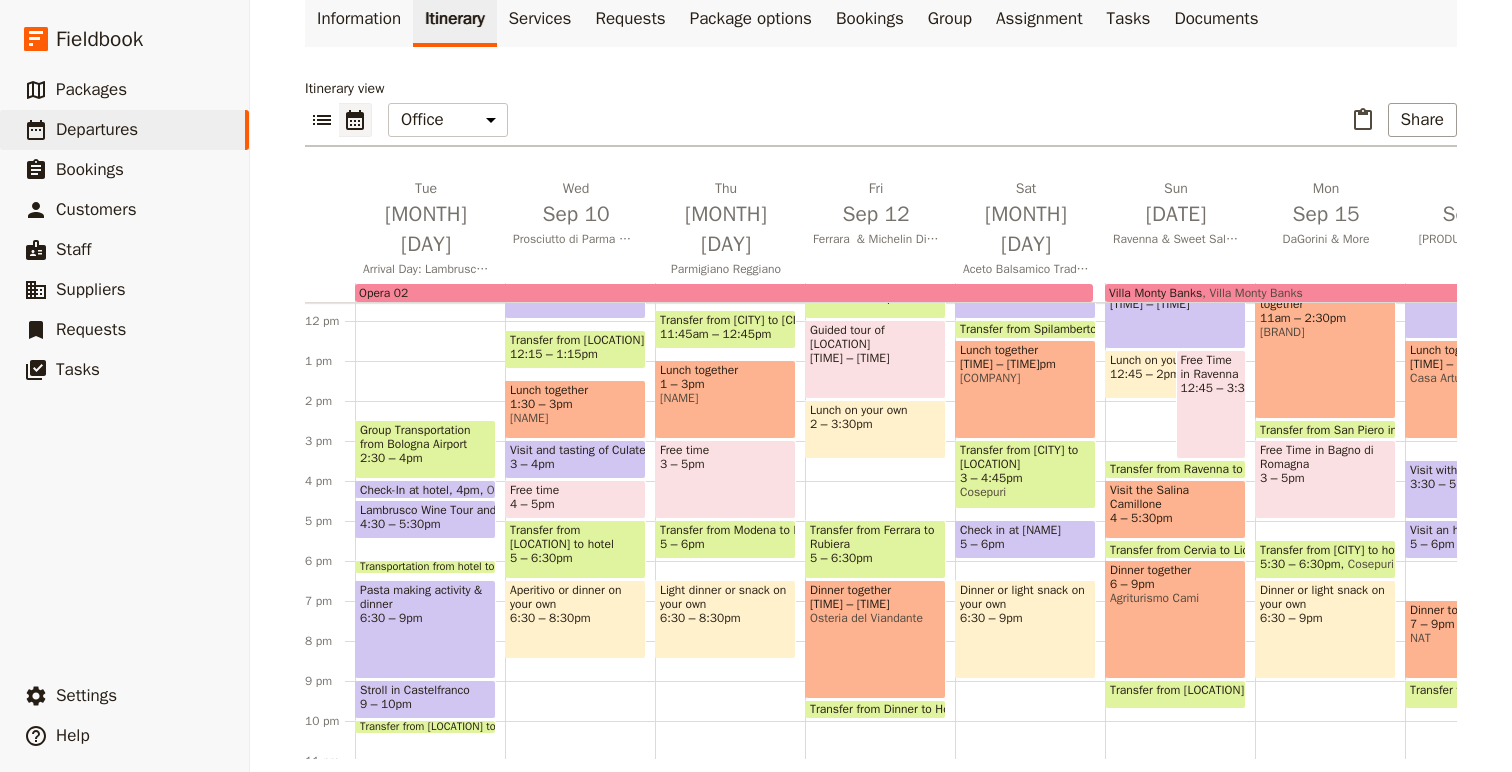 click on "Transfer from Ferrara to Rubiera" at bounding box center [875, 537] 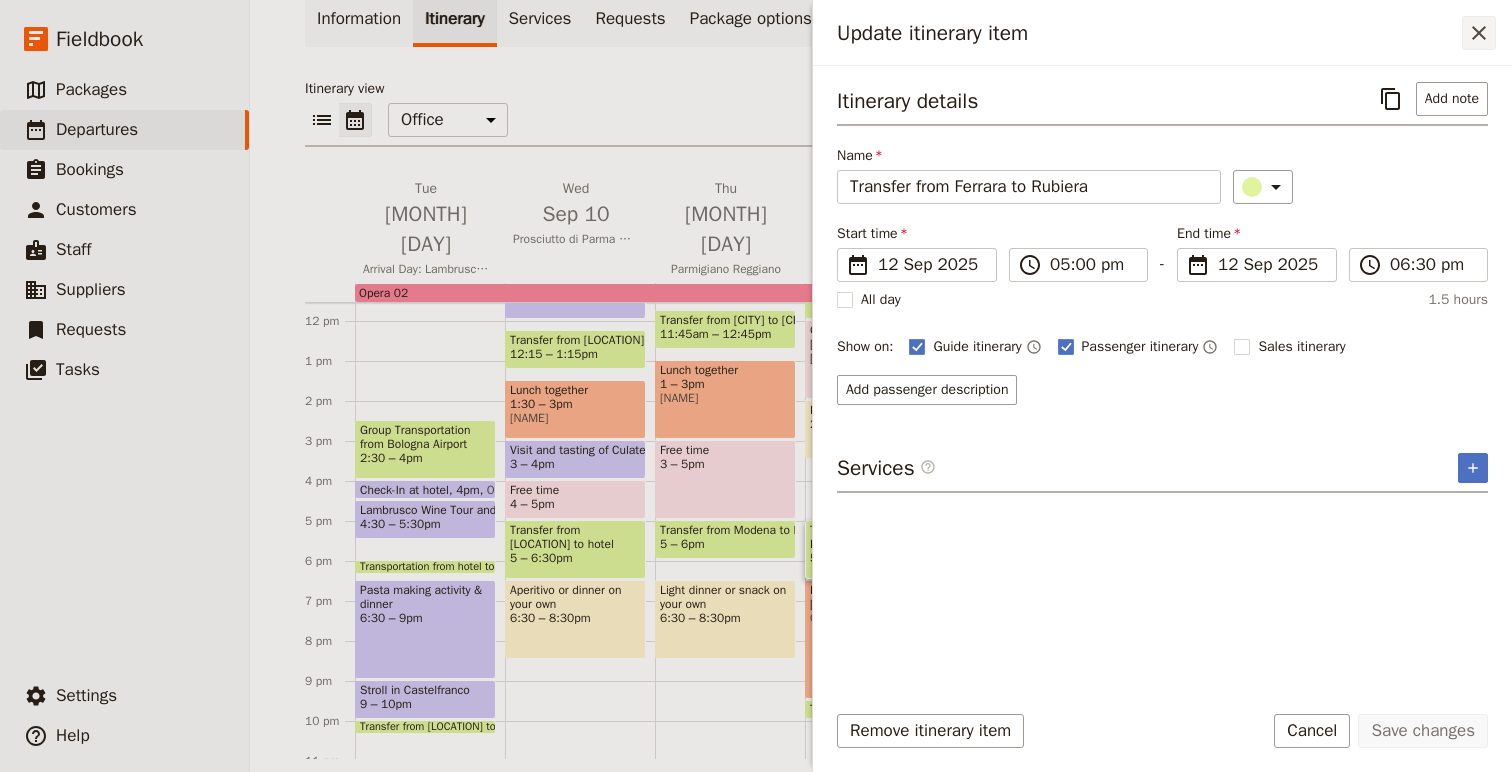 click 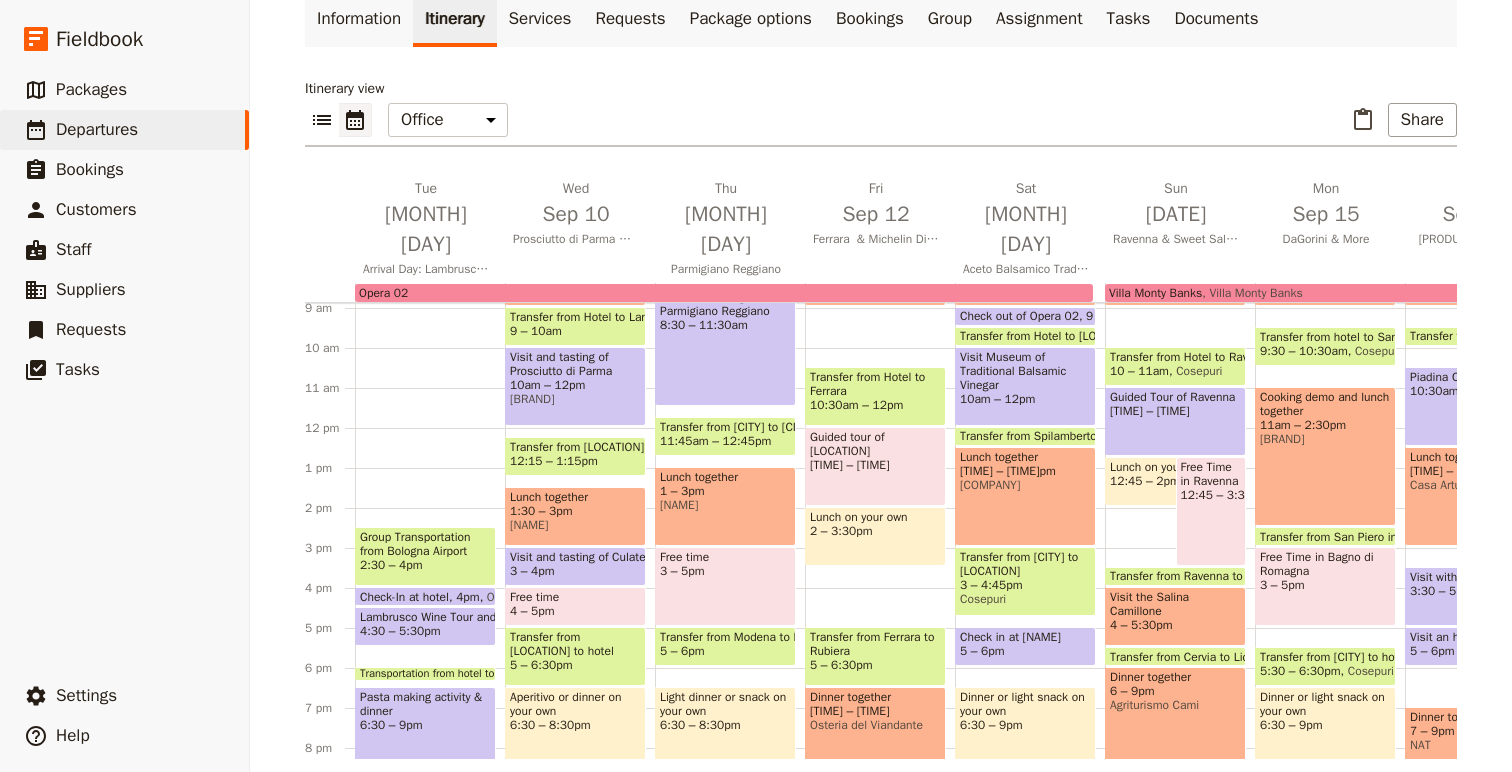 scroll, scrollTop: 351, scrollLeft: 0, axis: vertical 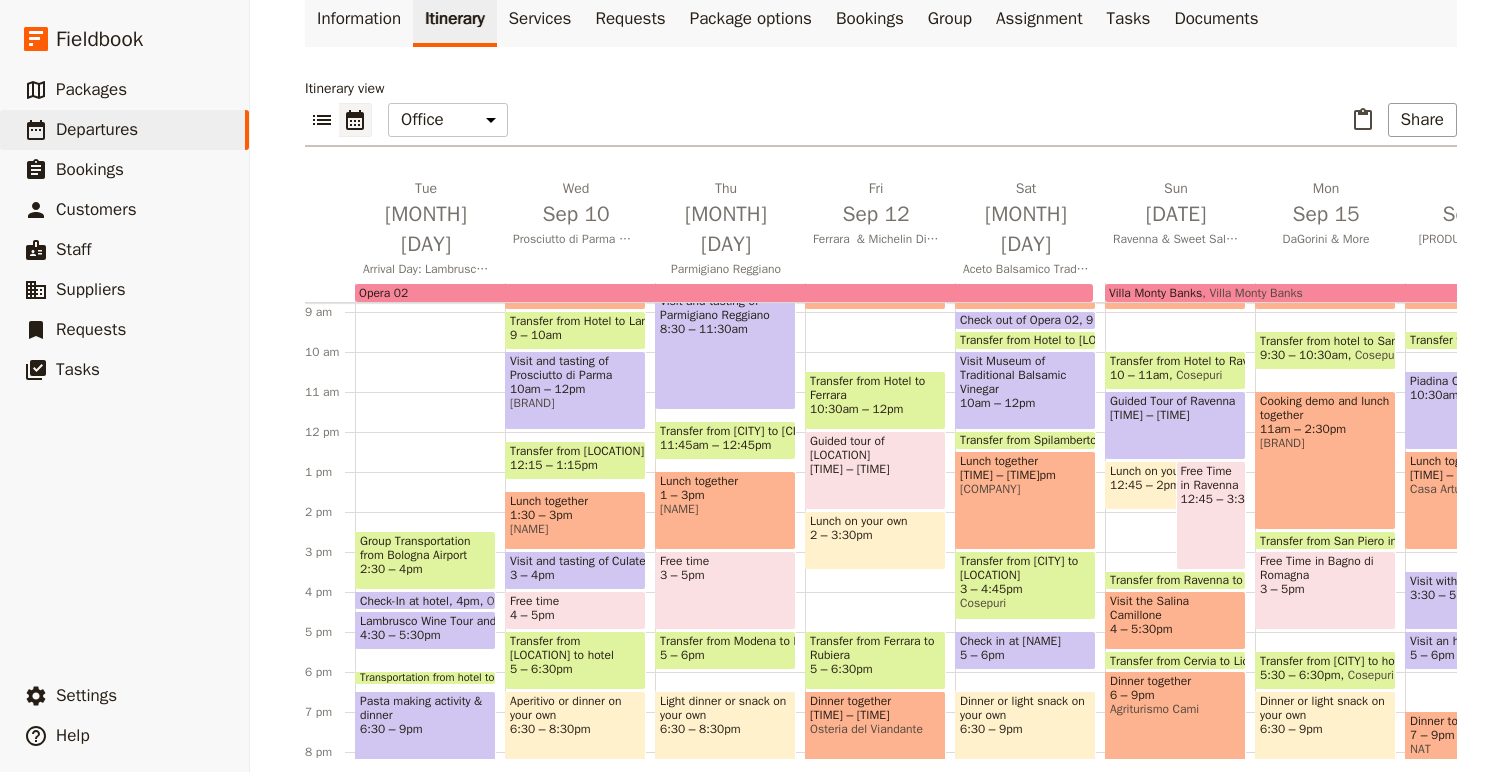 click on "Transfer from Hotel to Ferrara" at bounding box center [875, 388] 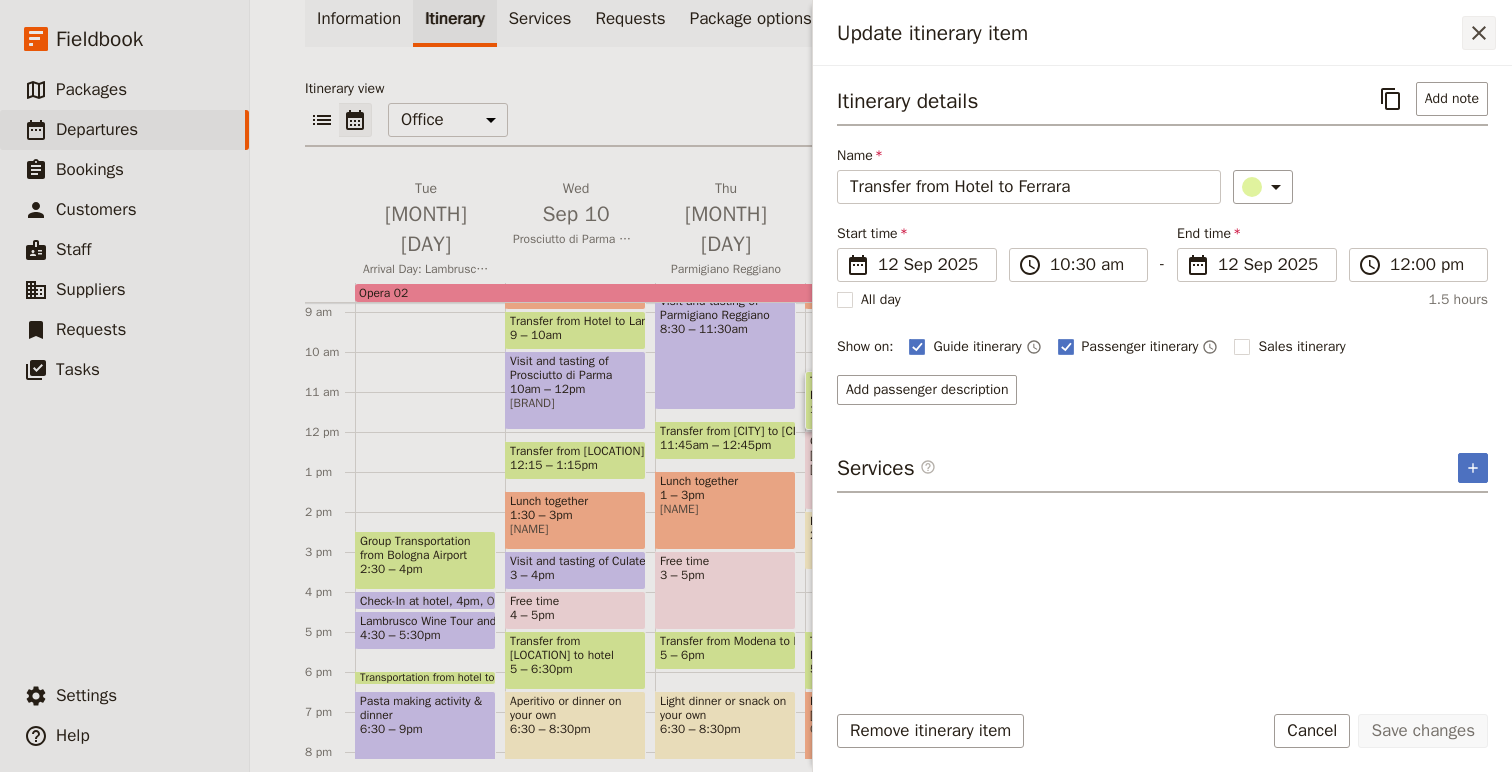 click 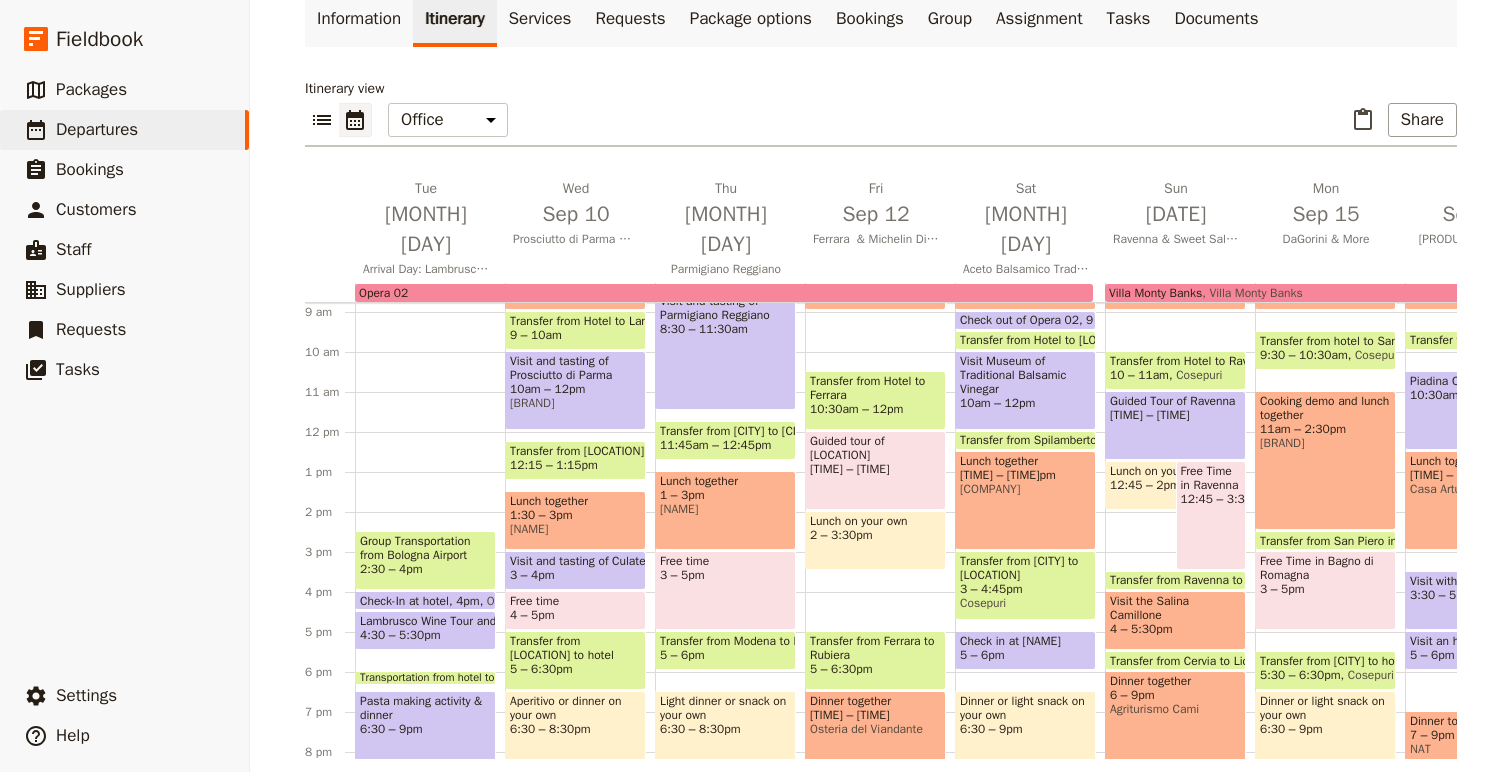 click on "Transfer from Hotel to [LOCATION]" at bounding box center (1053, 340) 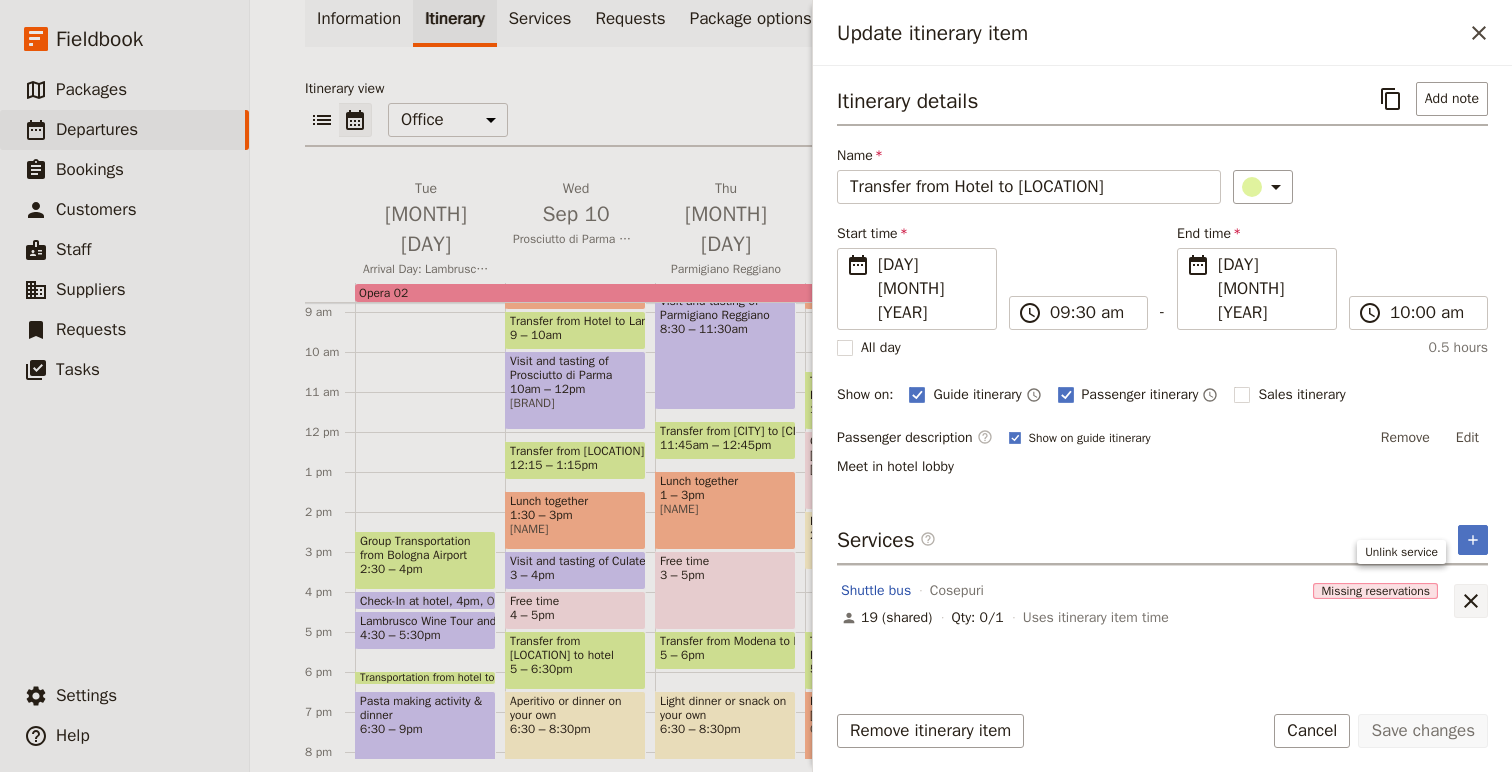 click 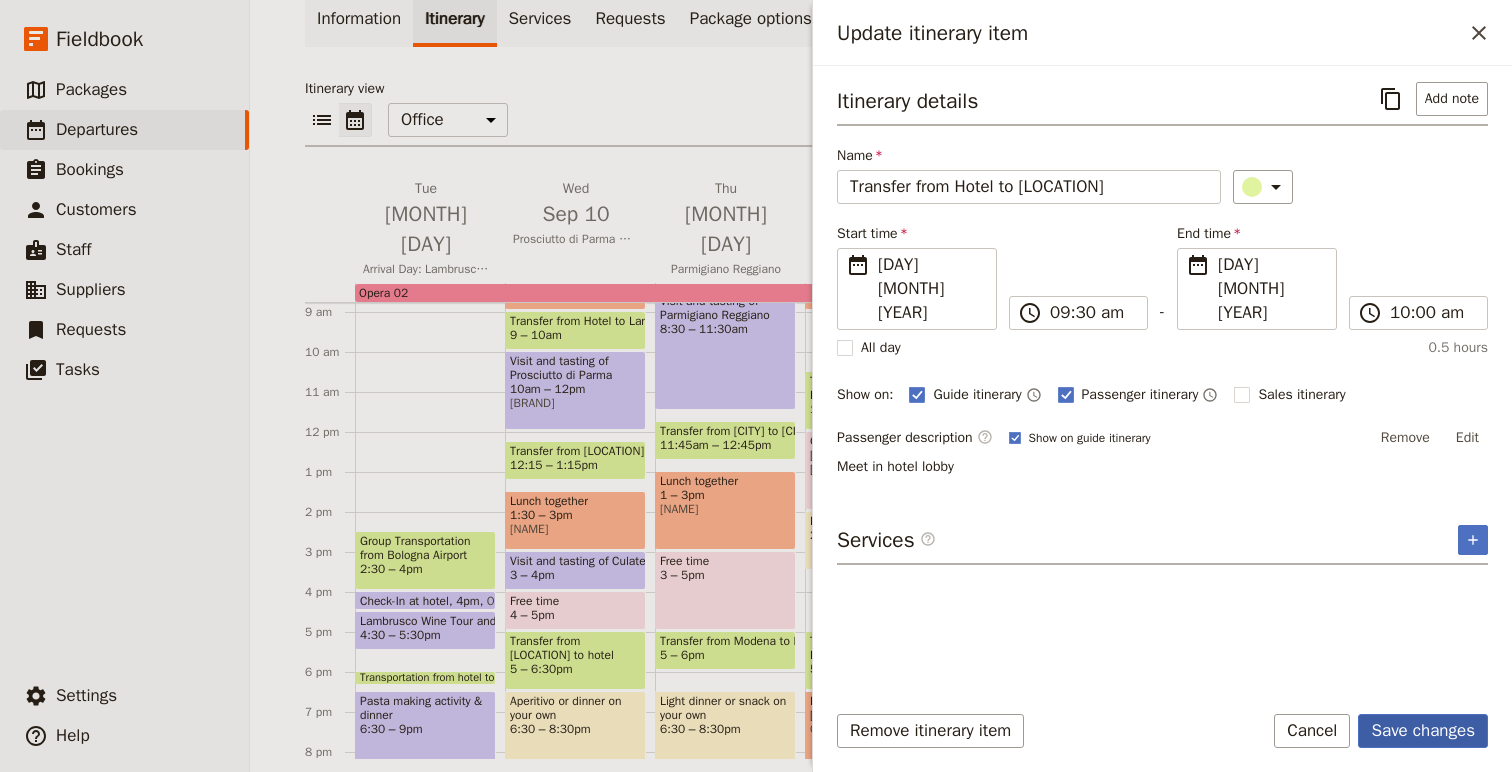 click on "Save changes" at bounding box center [1423, 731] 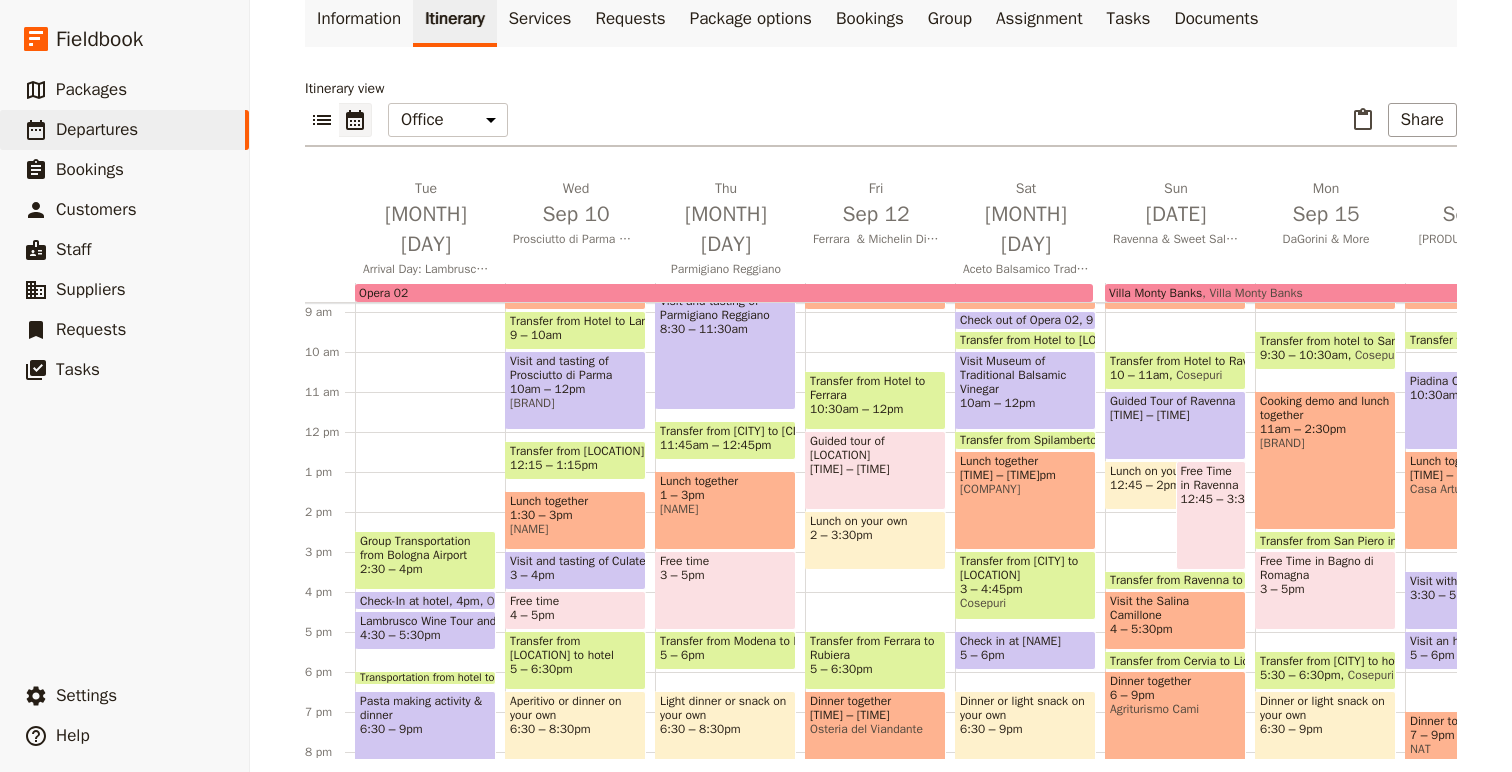 click at bounding box center (1025, 445) 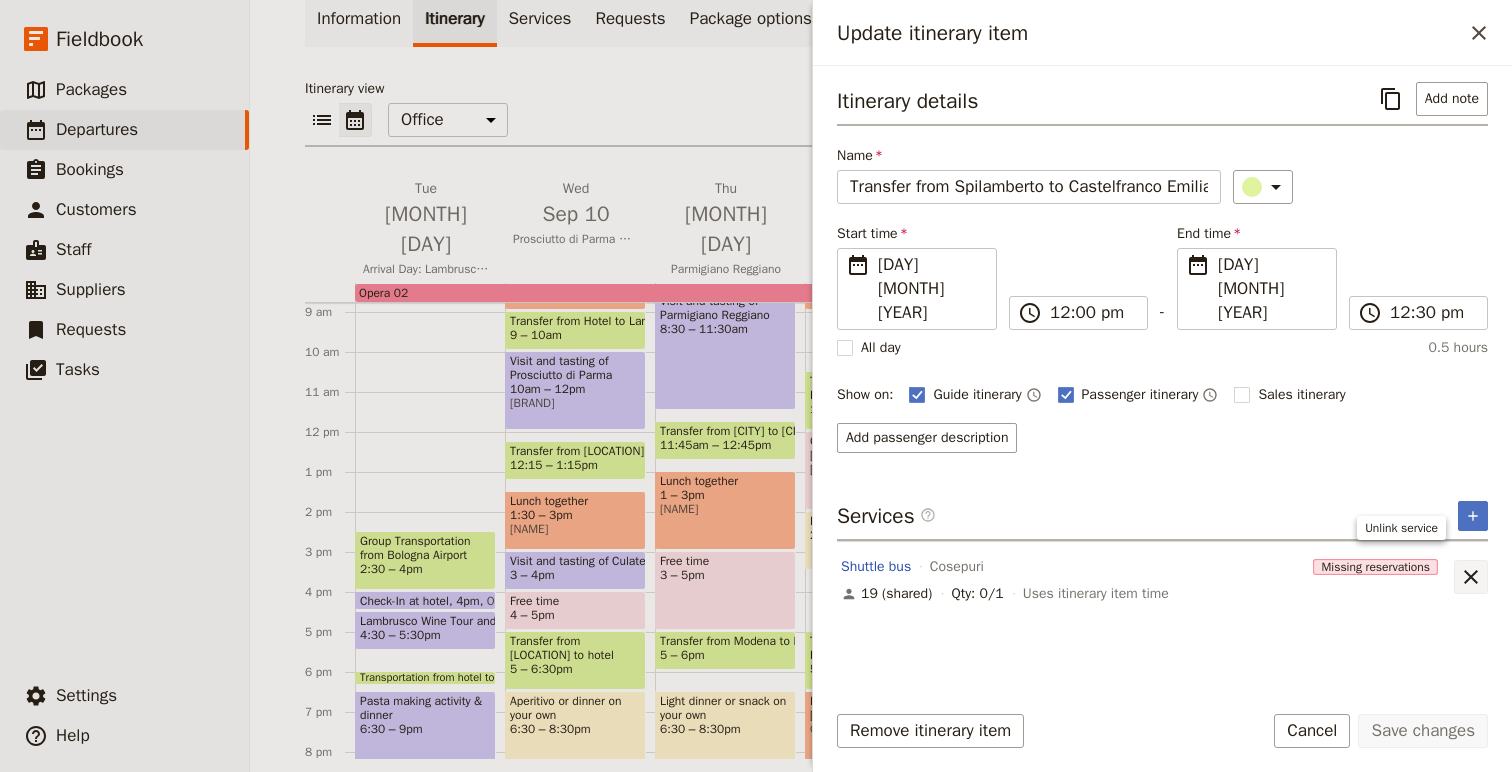 click 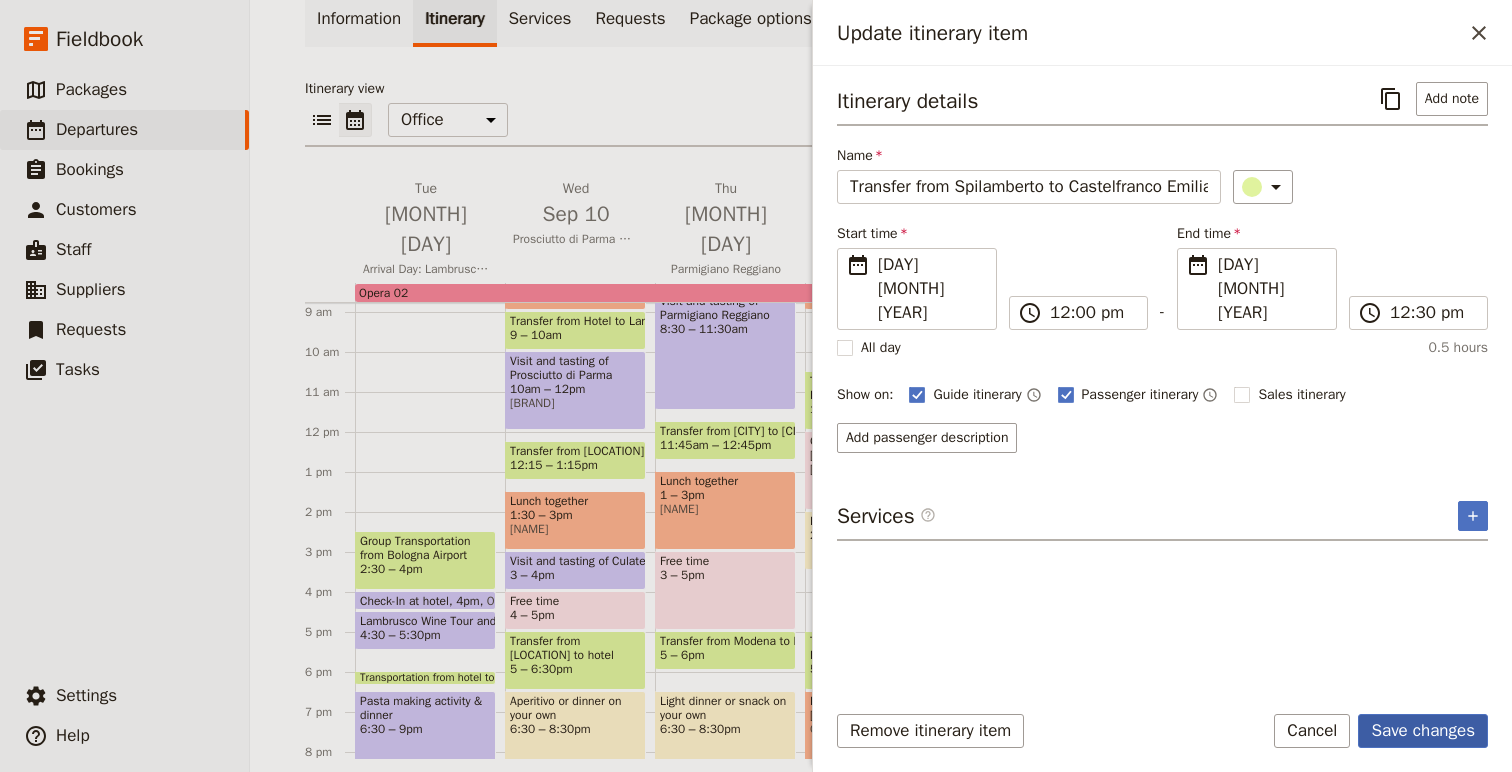 click on "Save changes" at bounding box center [1423, 731] 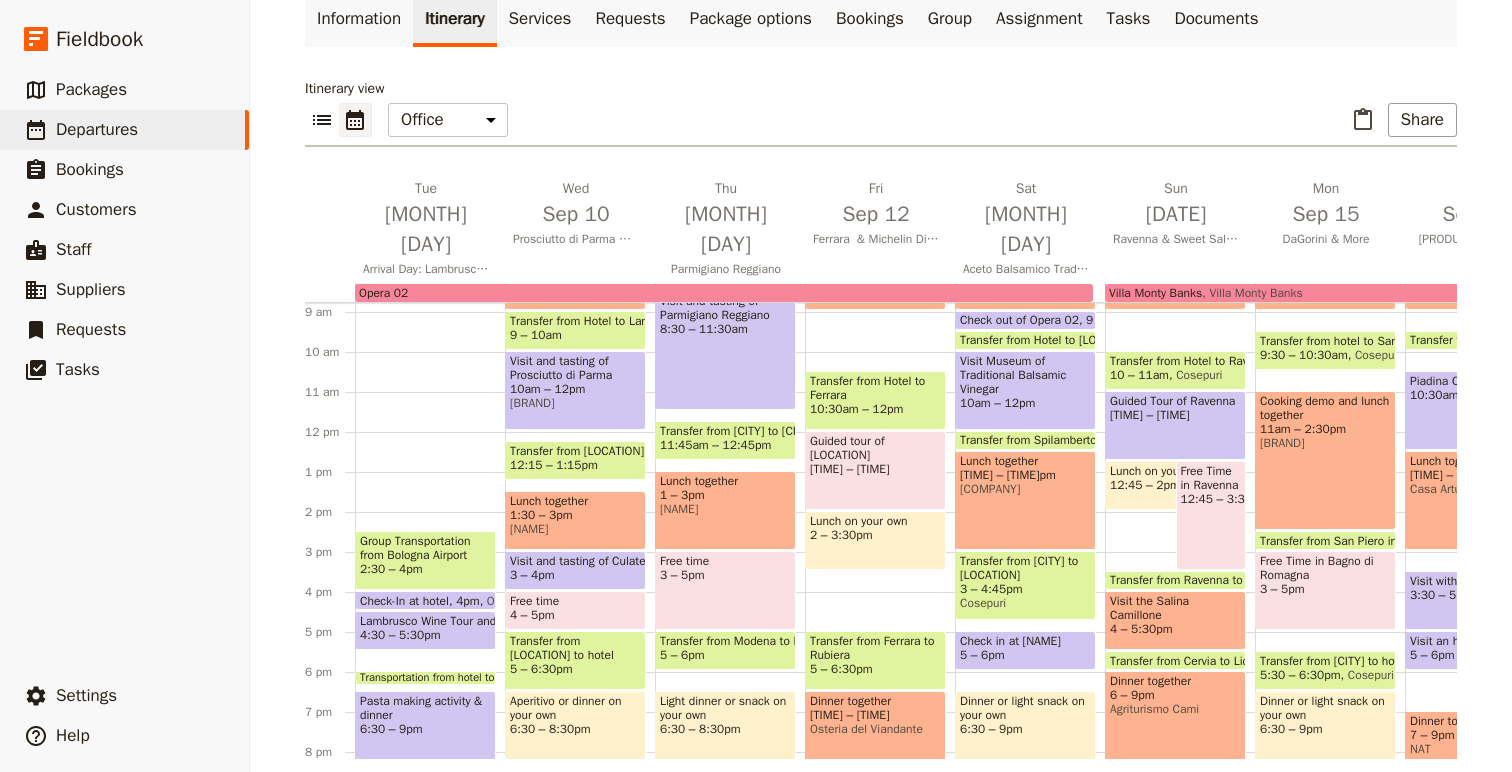 click on "3 – 4:45pm" at bounding box center [1025, 589] 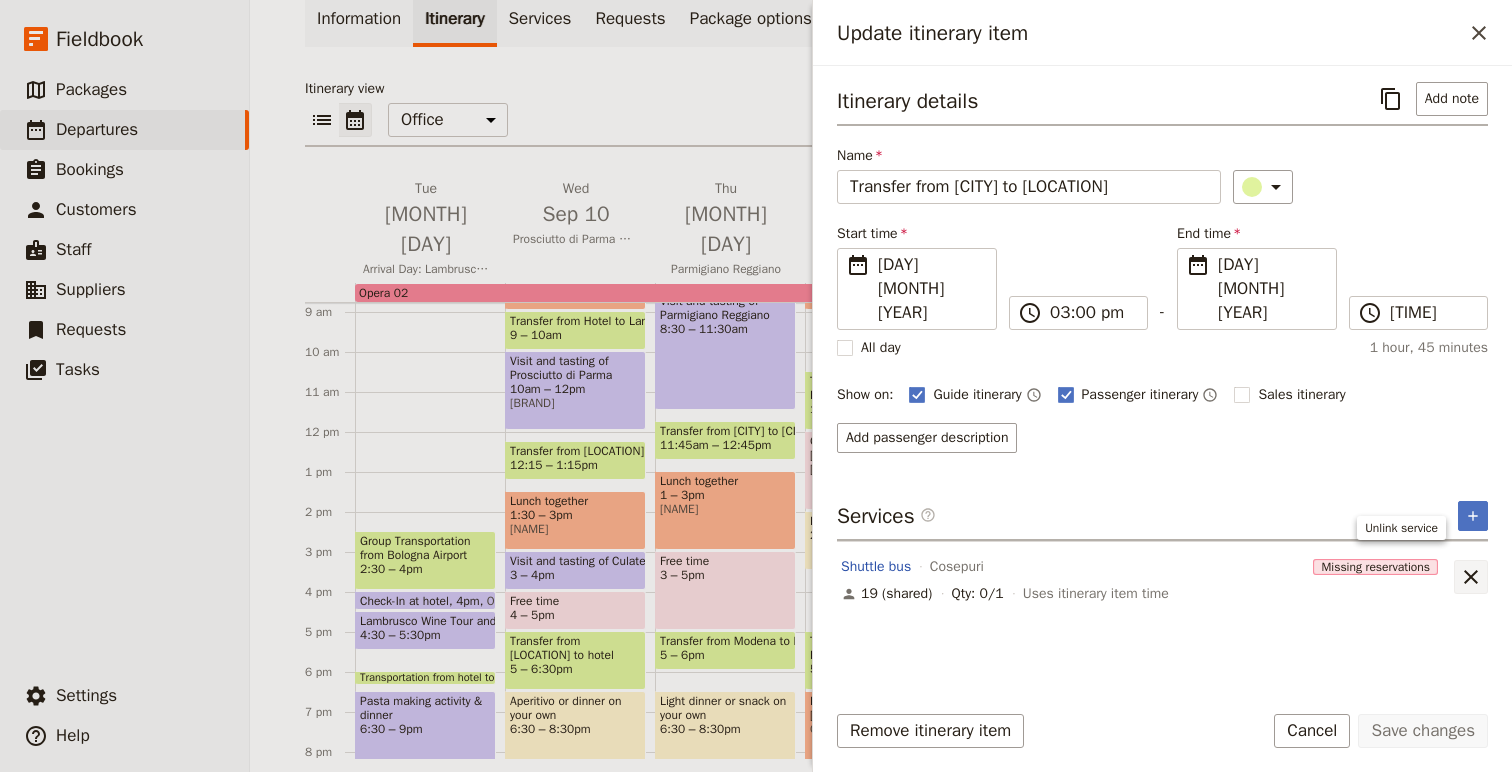 click 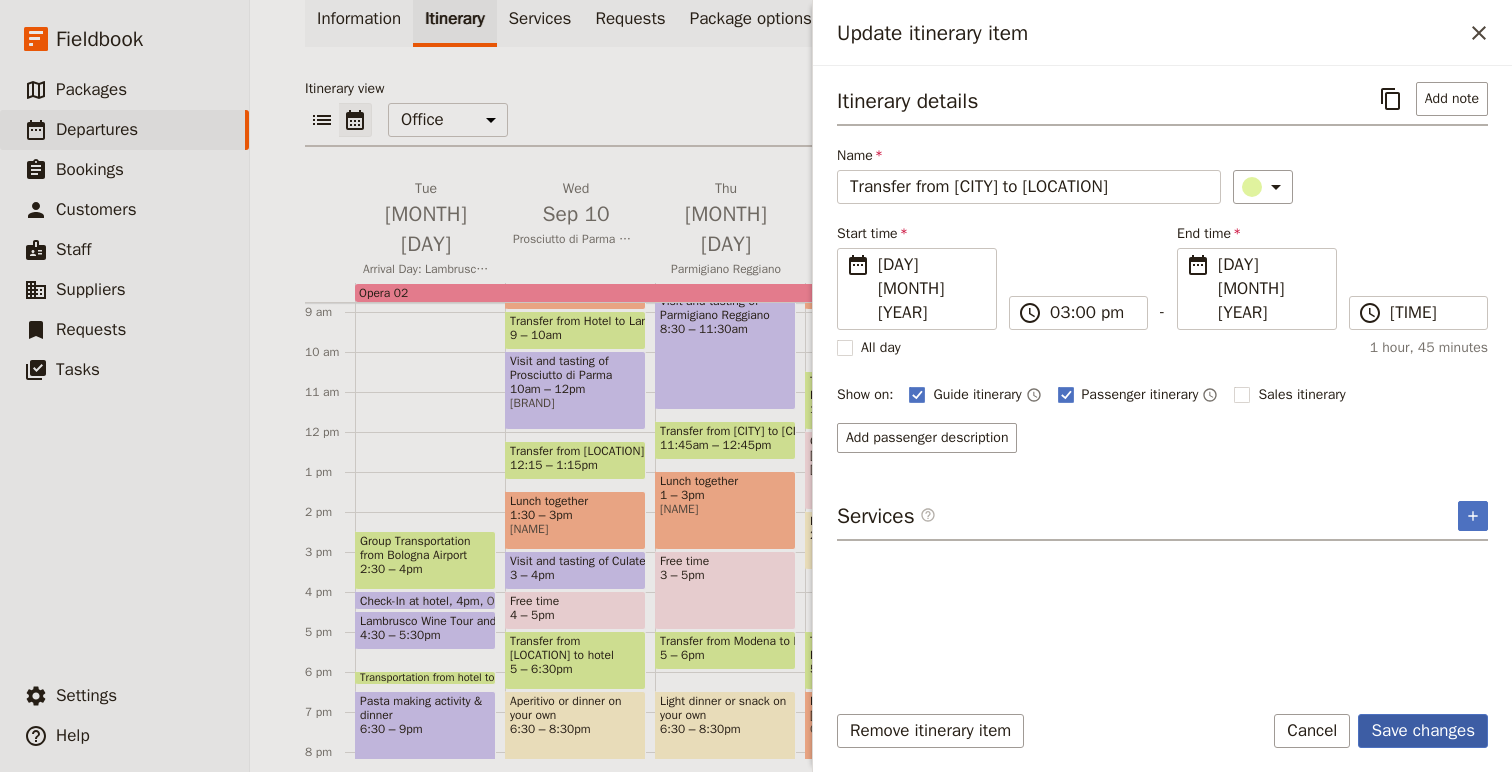 click on "Save changes" at bounding box center (1423, 731) 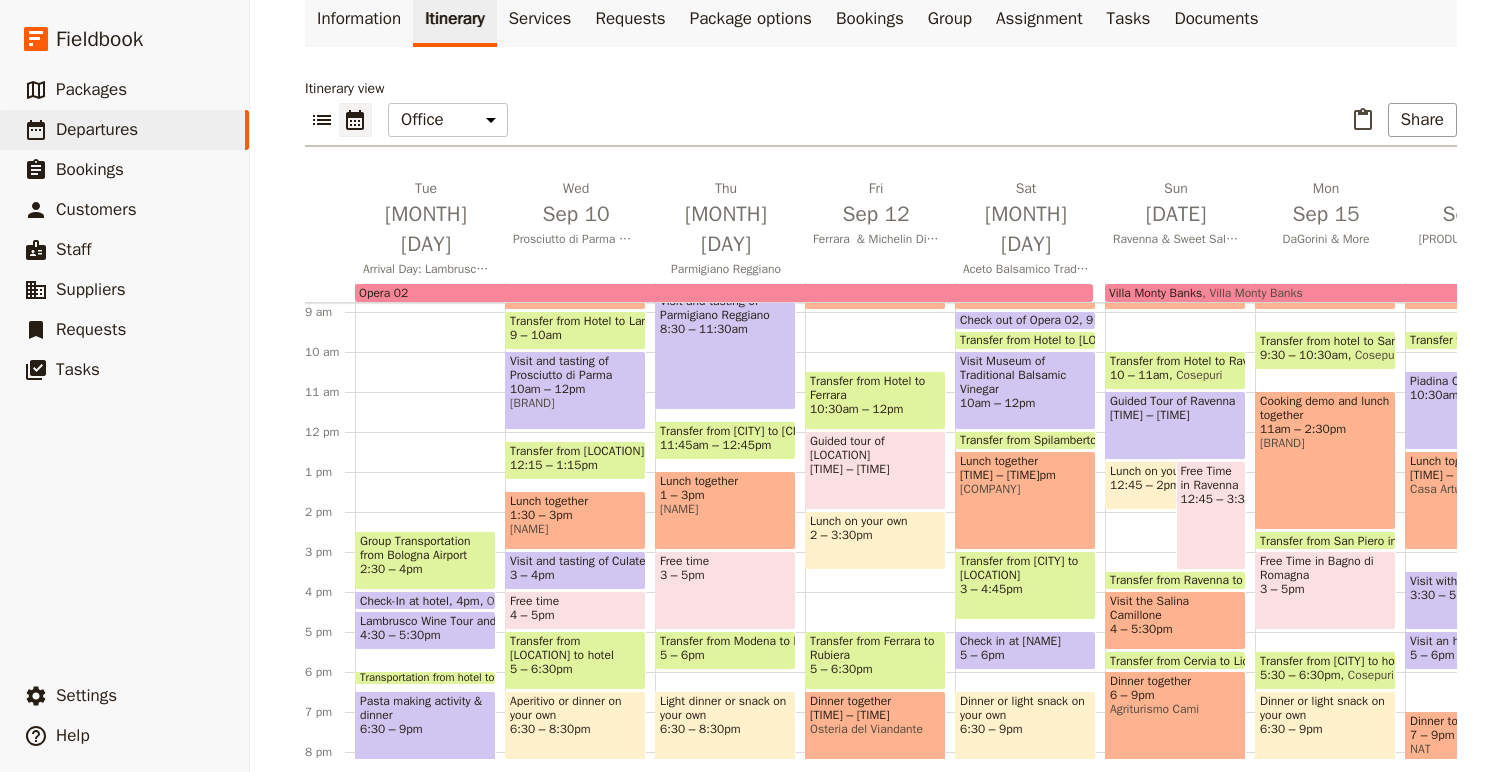 scroll, scrollTop: 474, scrollLeft: 0, axis: vertical 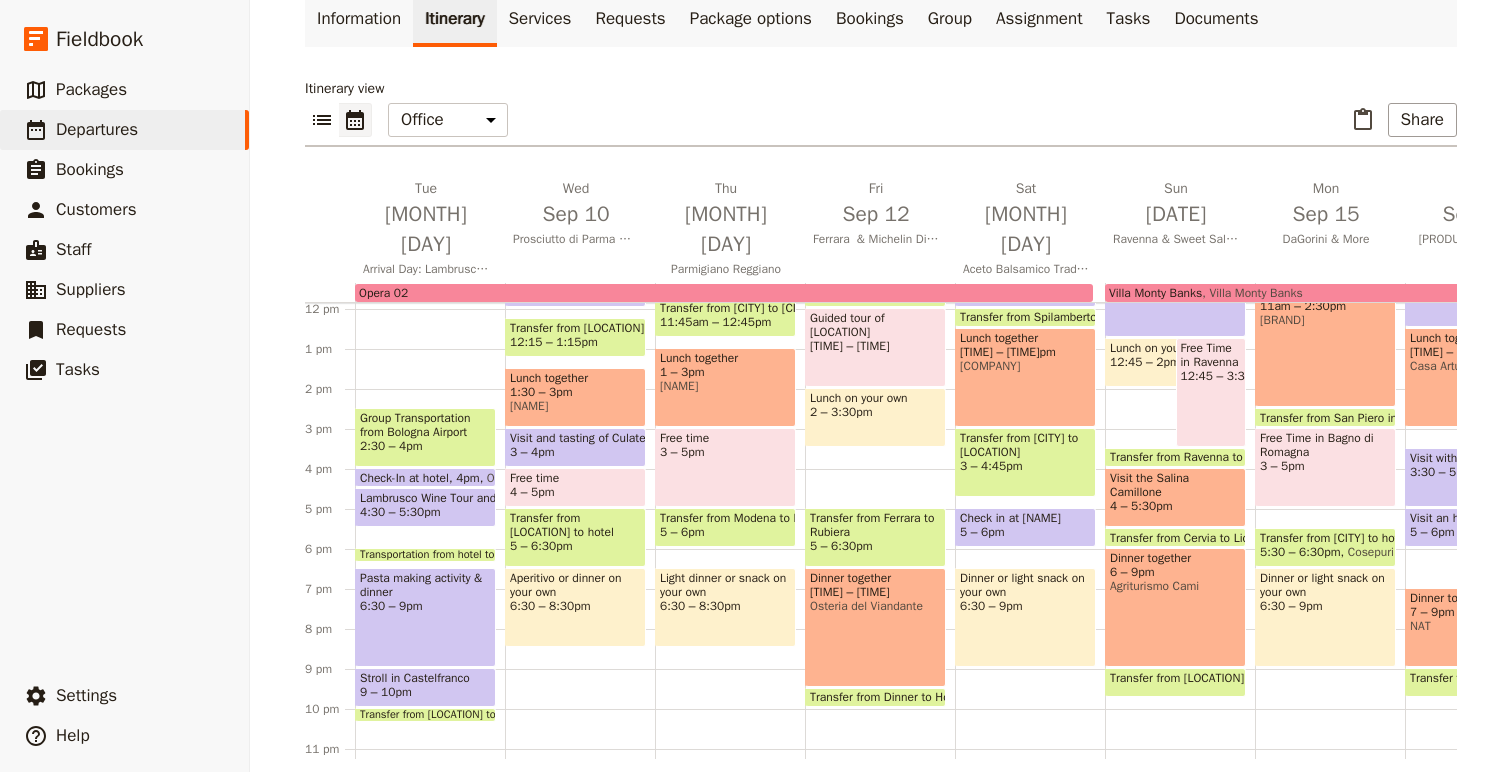click on "Transfer from Dinner to Hotel" at bounding box center [890, 697] 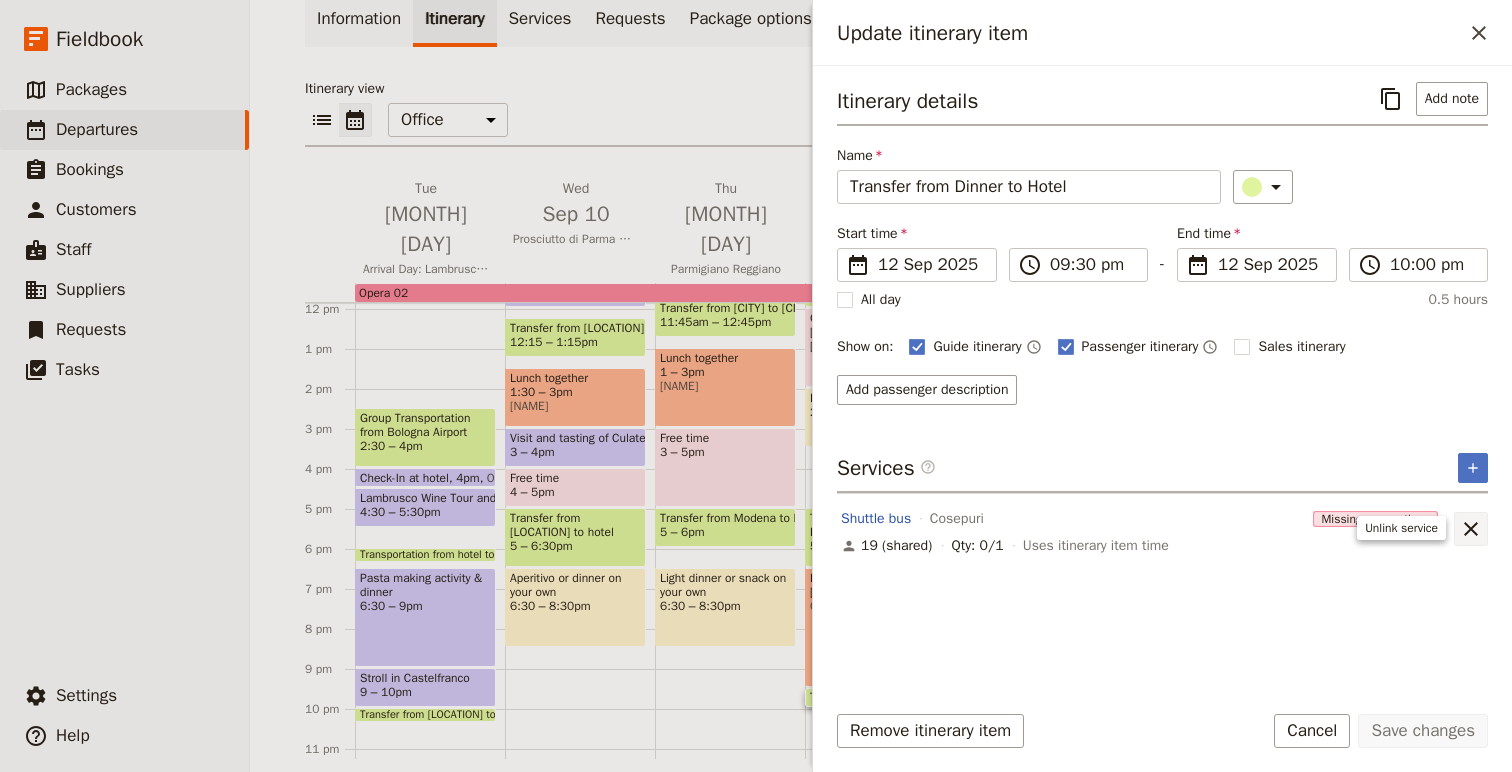 click 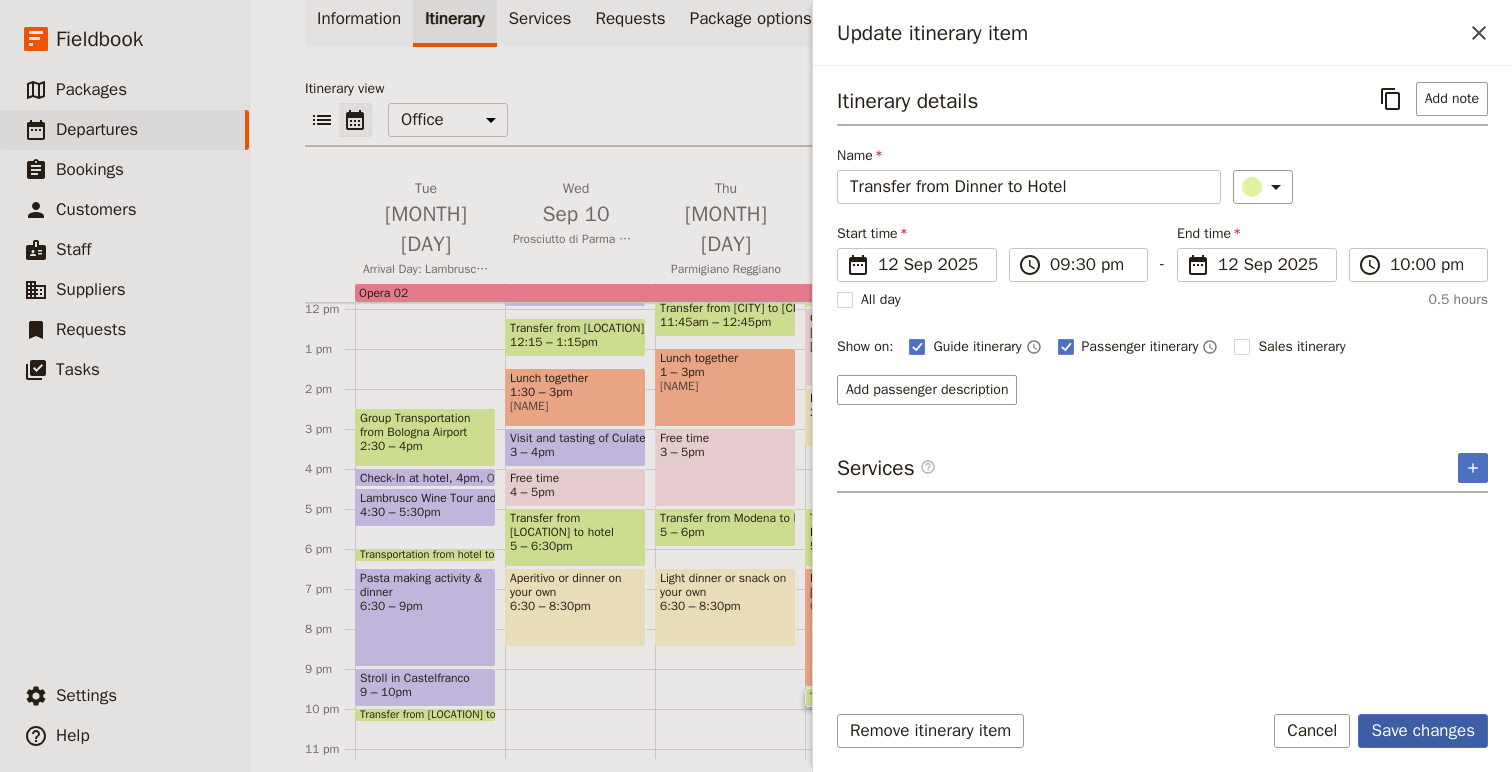 click on "Save changes" at bounding box center [1423, 731] 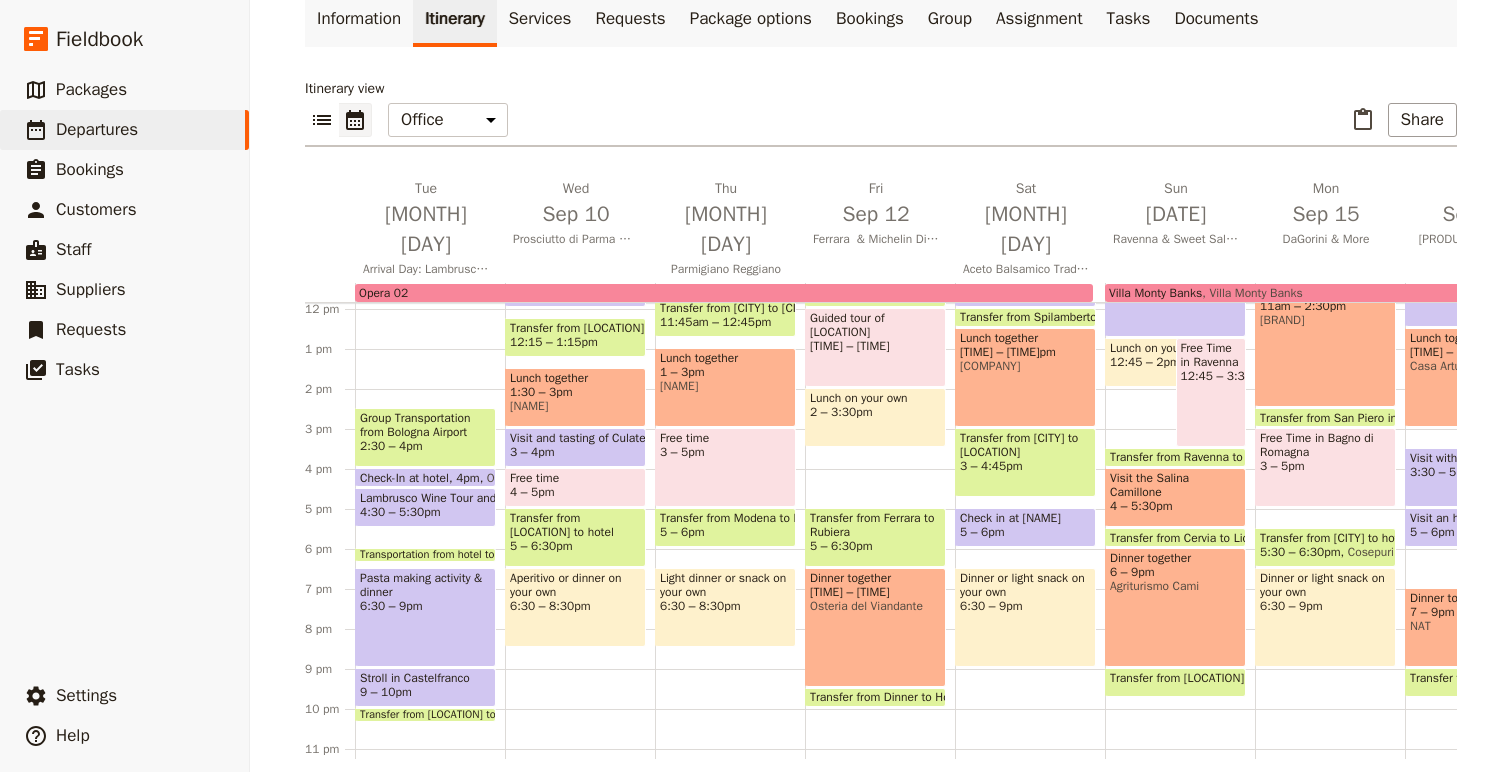 click on "Transfer from Ferrara to Rubiera" at bounding box center (875, 525) 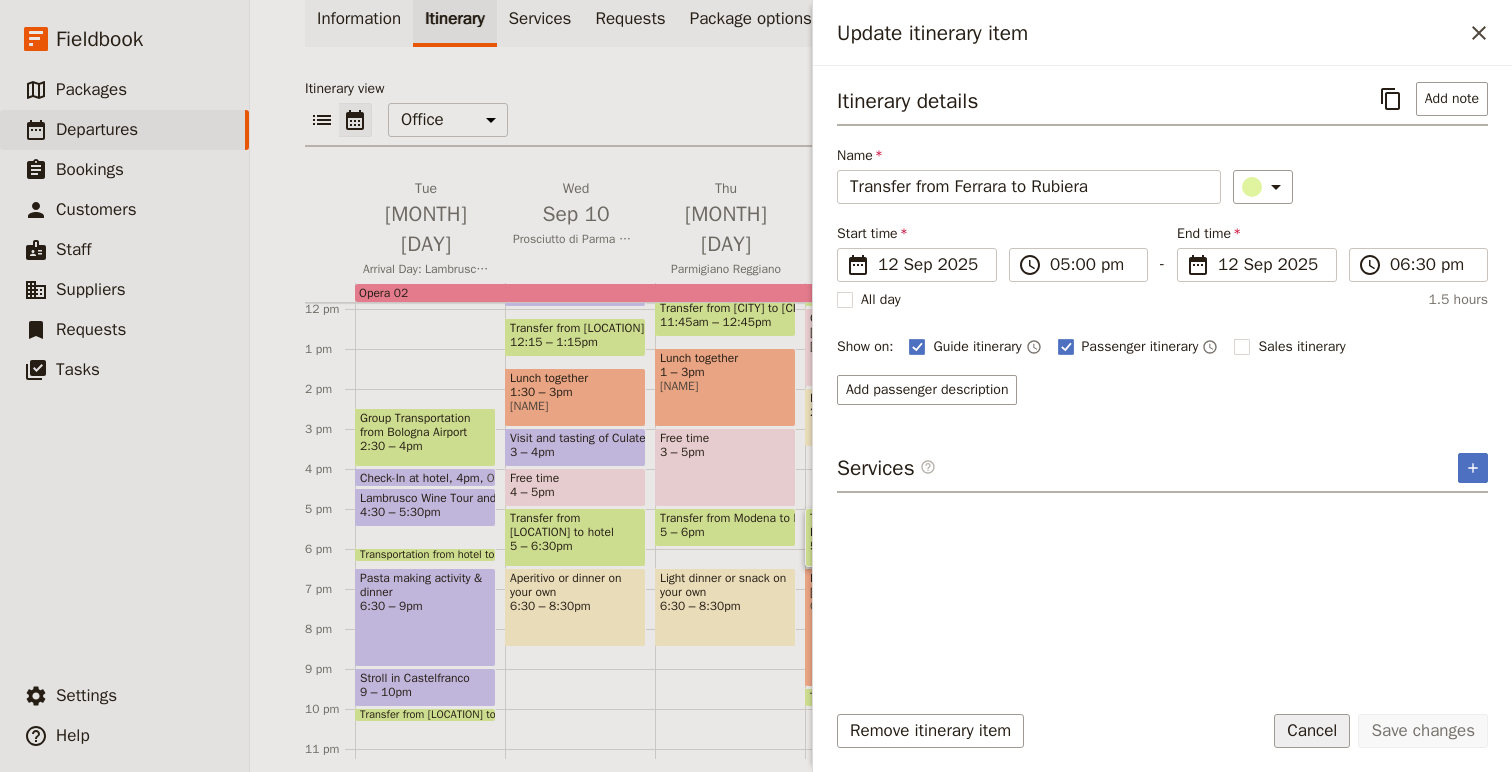 click on "Cancel" at bounding box center [1312, 731] 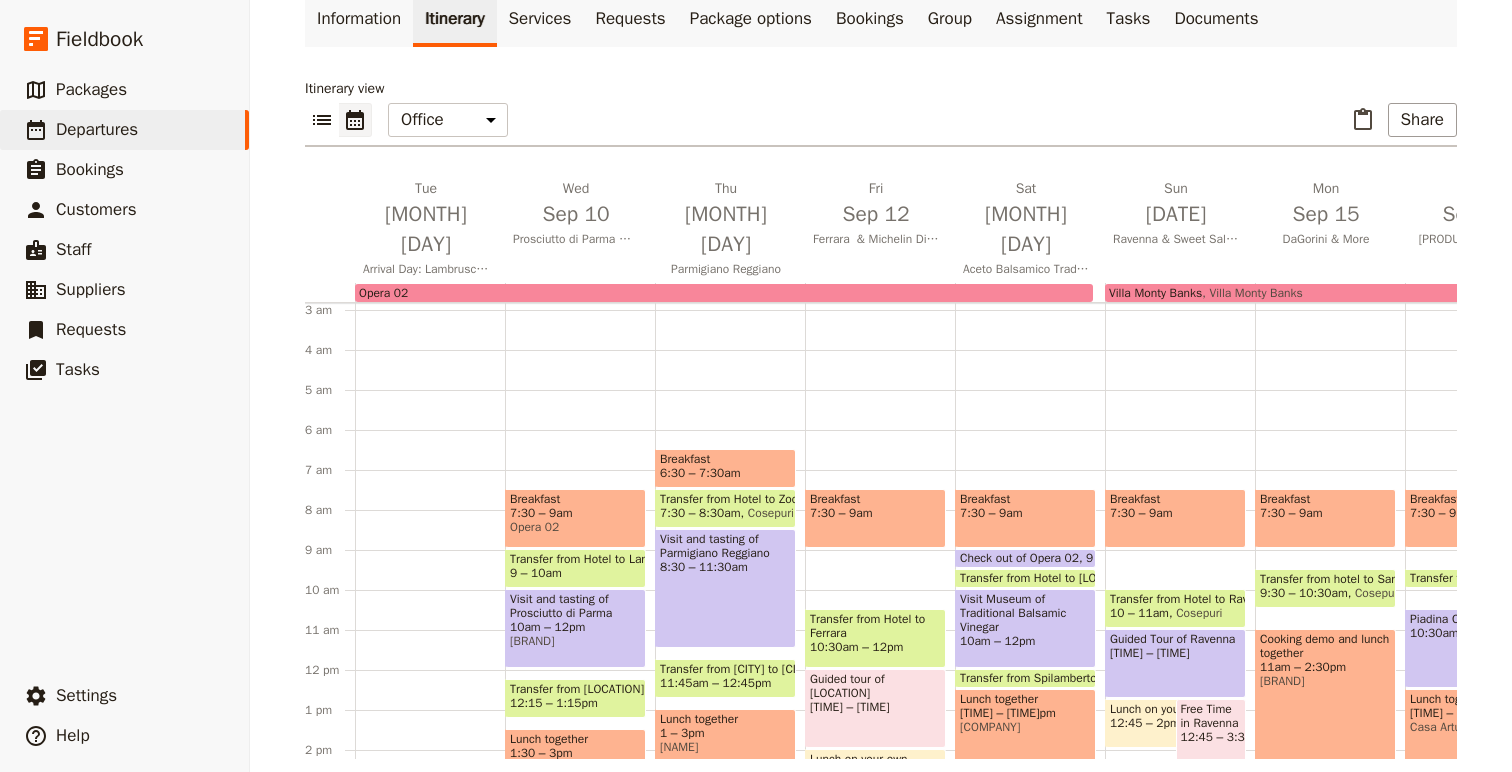 scroll, scrollTop: 84, scrollLeft: 0, axis: vertical 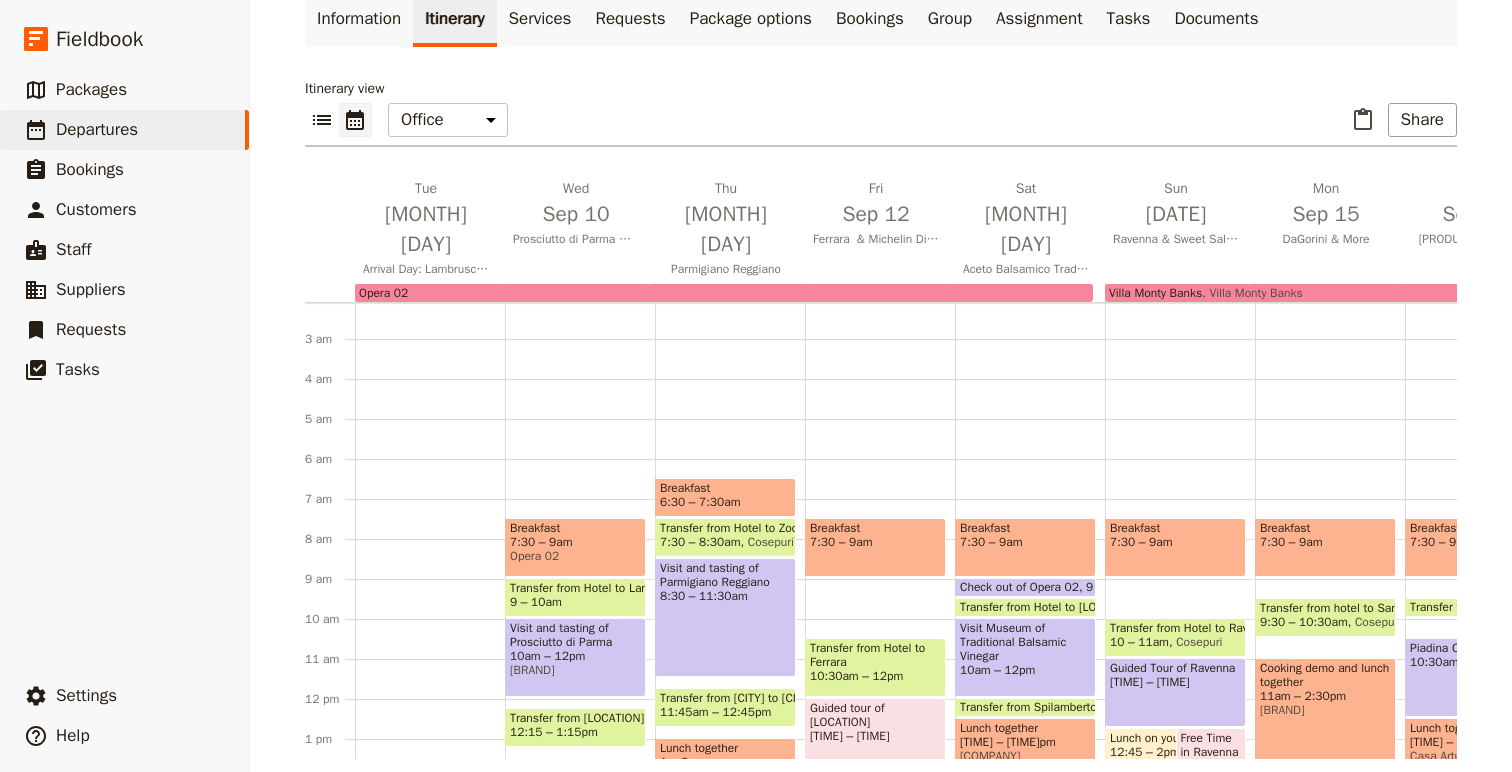 click on "Transfer from Hotel to [LOCATION]" at bounding box center [1053, 607] 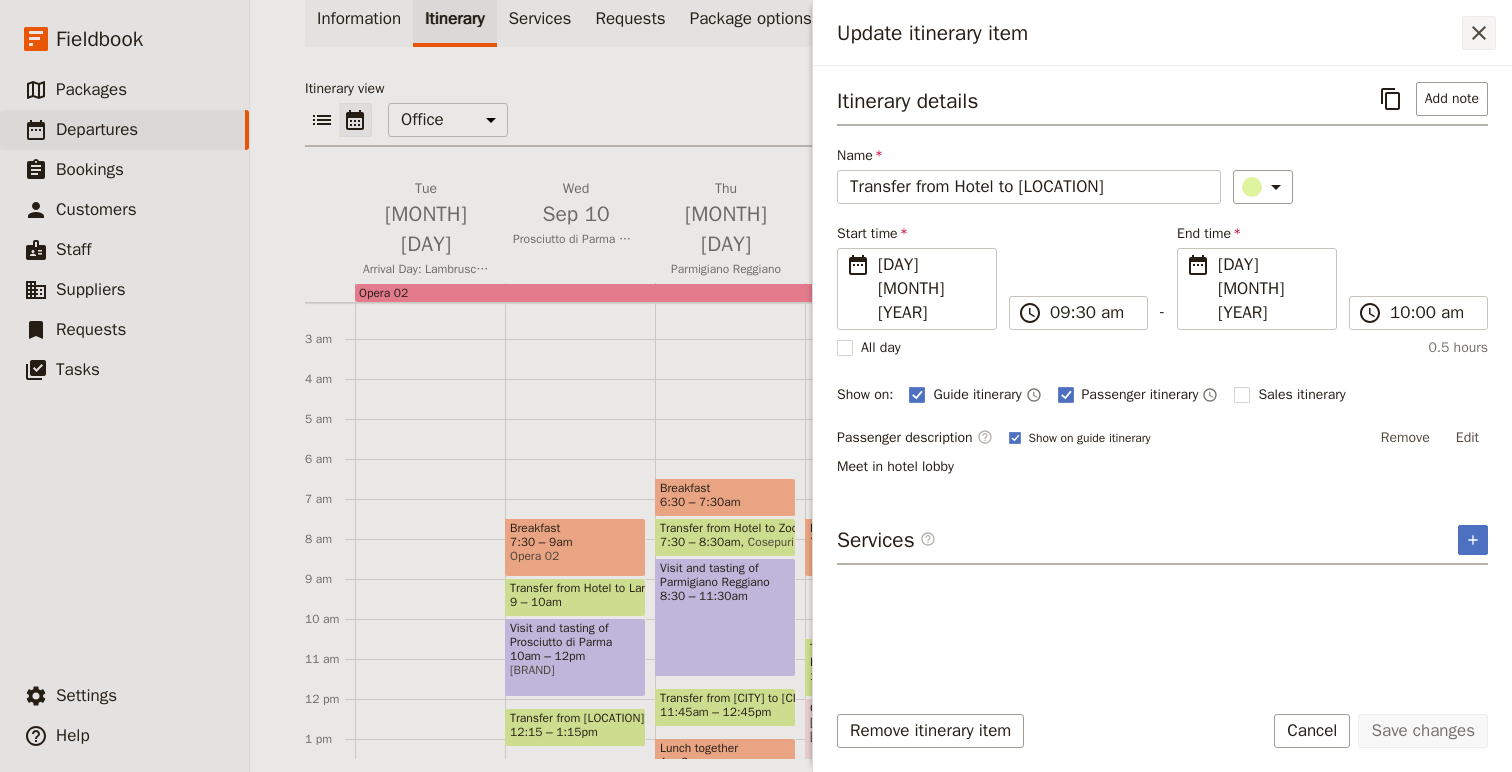 click 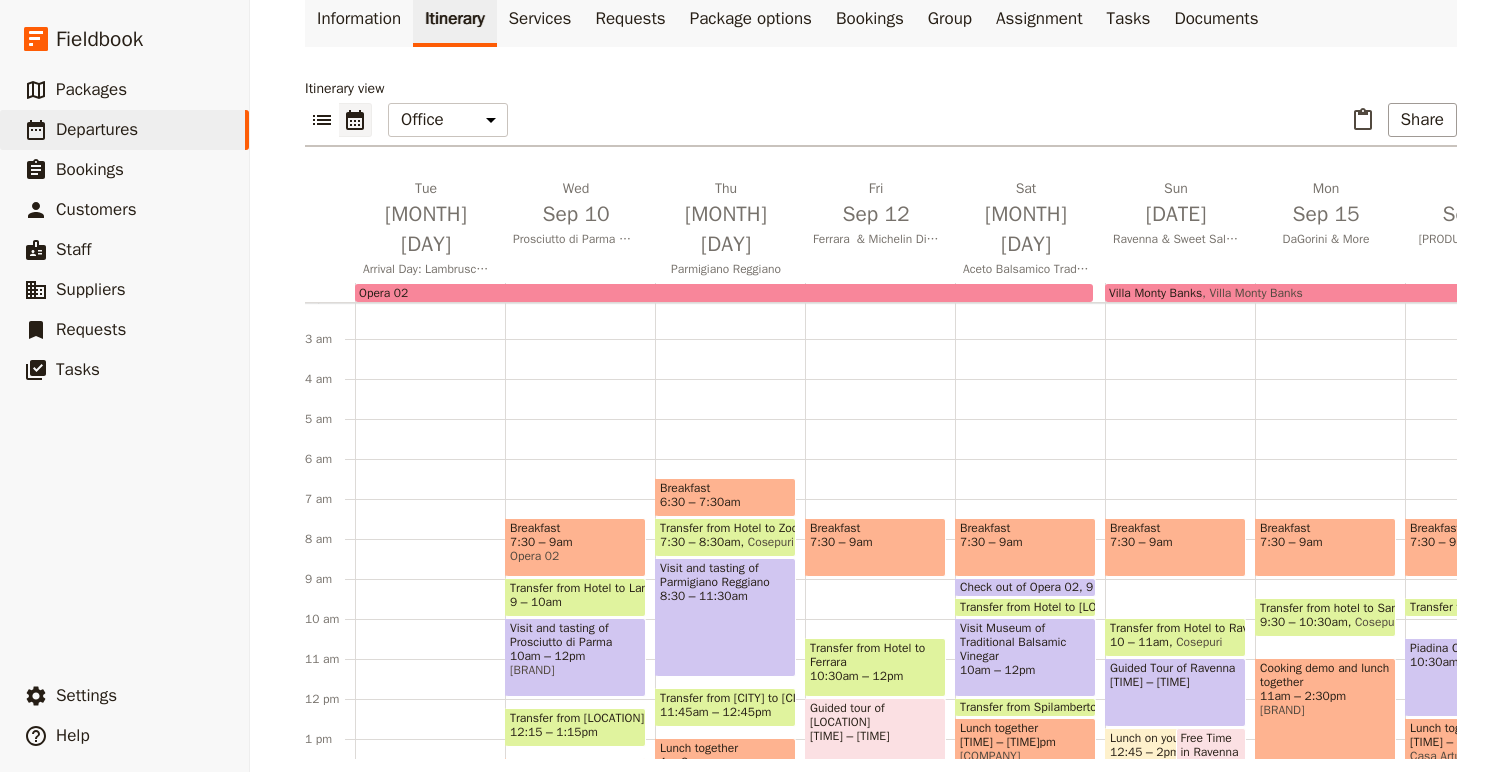 click on "Documents" at bounding box center (1216, 19) 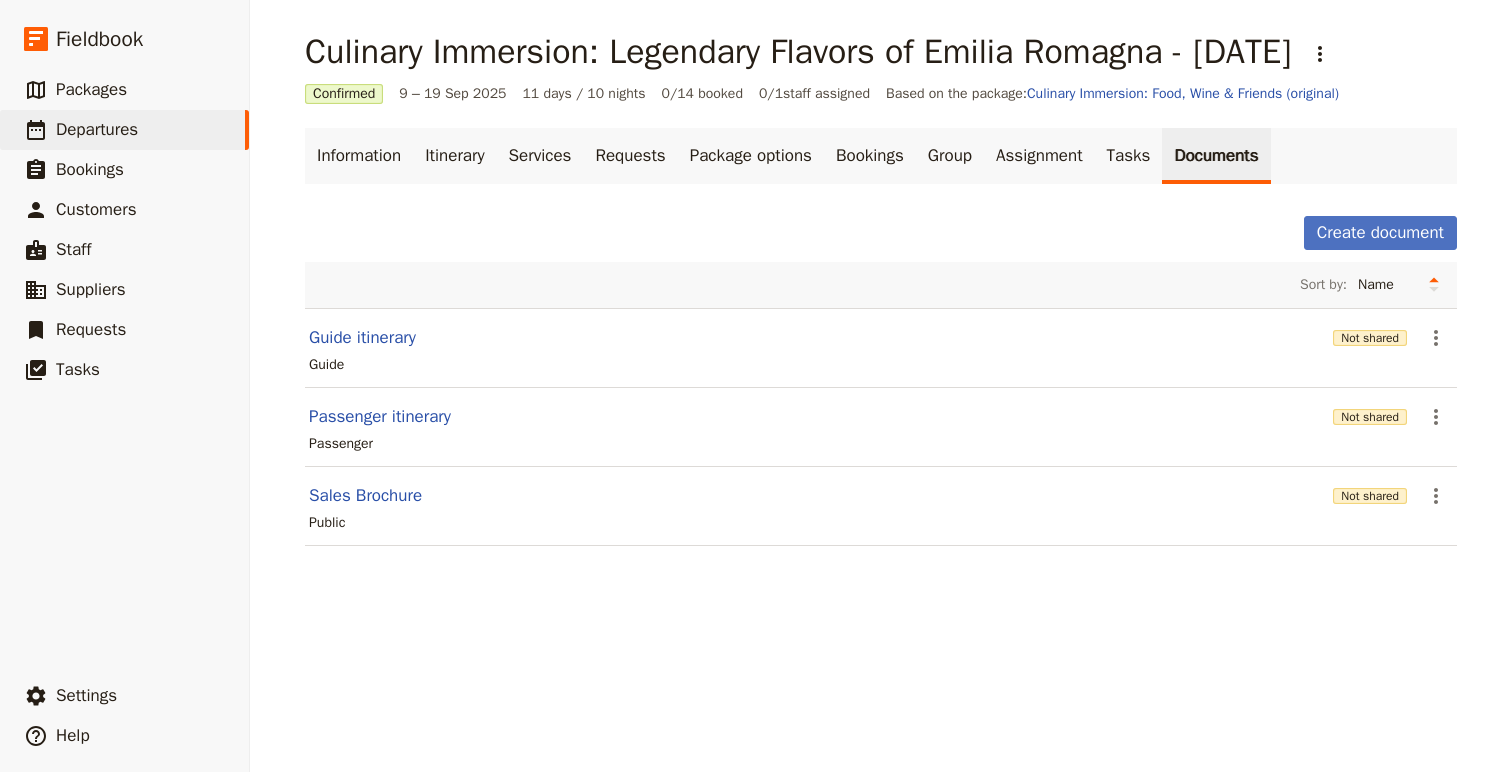 scroll, scrollTop: 0, scrollLeft: 0, axis: both 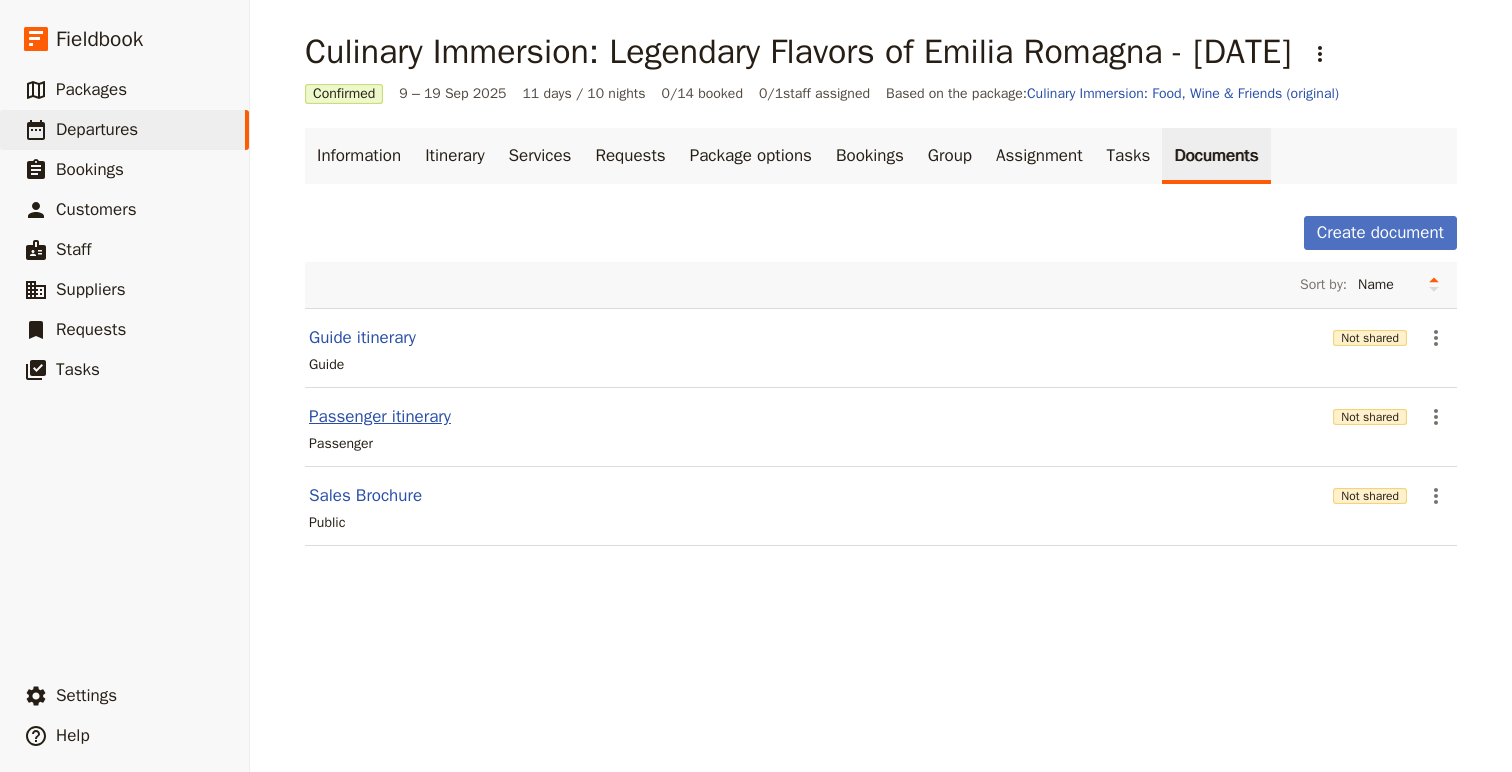 click on "Passenger itinerary" at bounding box center [380, 417] 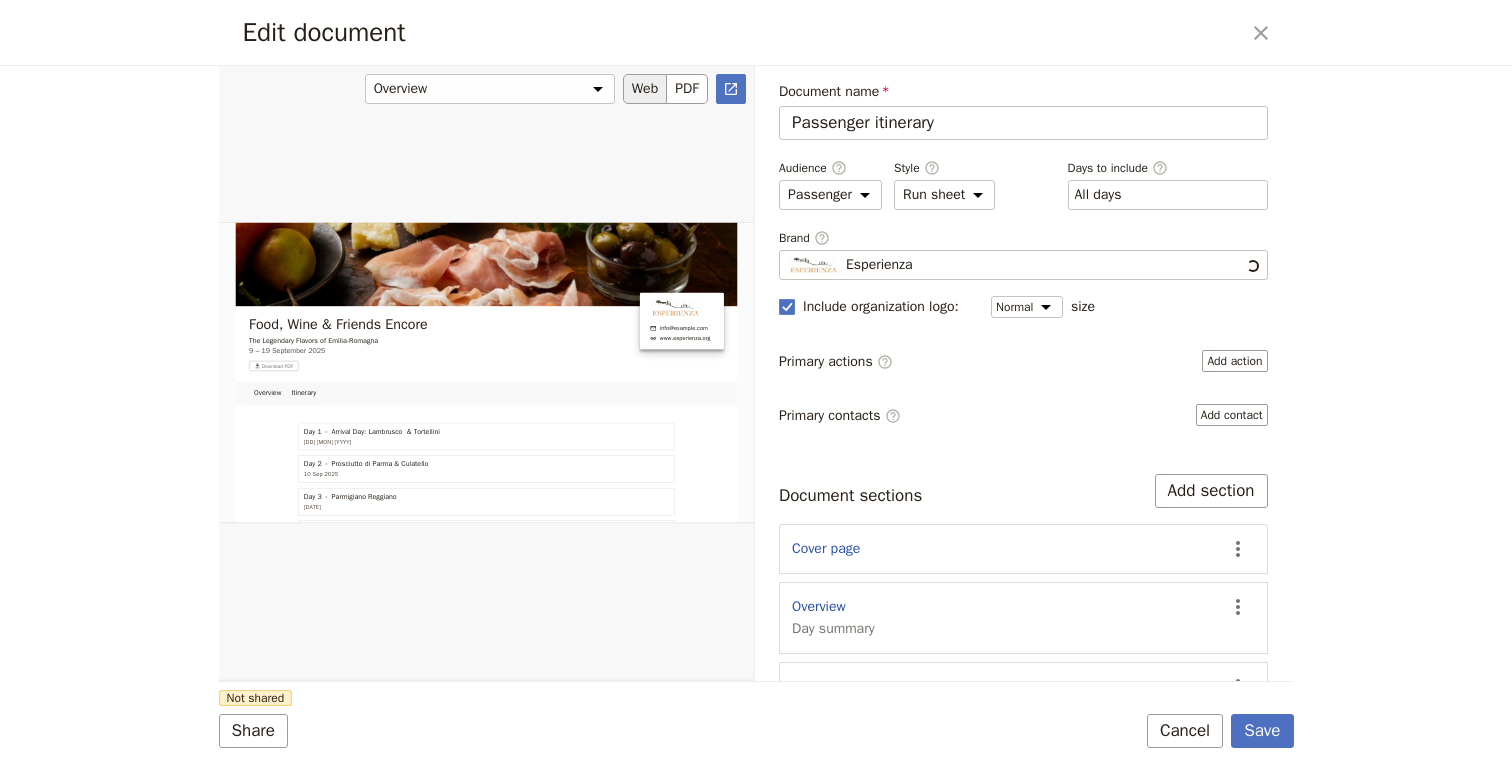 scroll, scrollTop: 0, scrollLeft: 0, axis: both 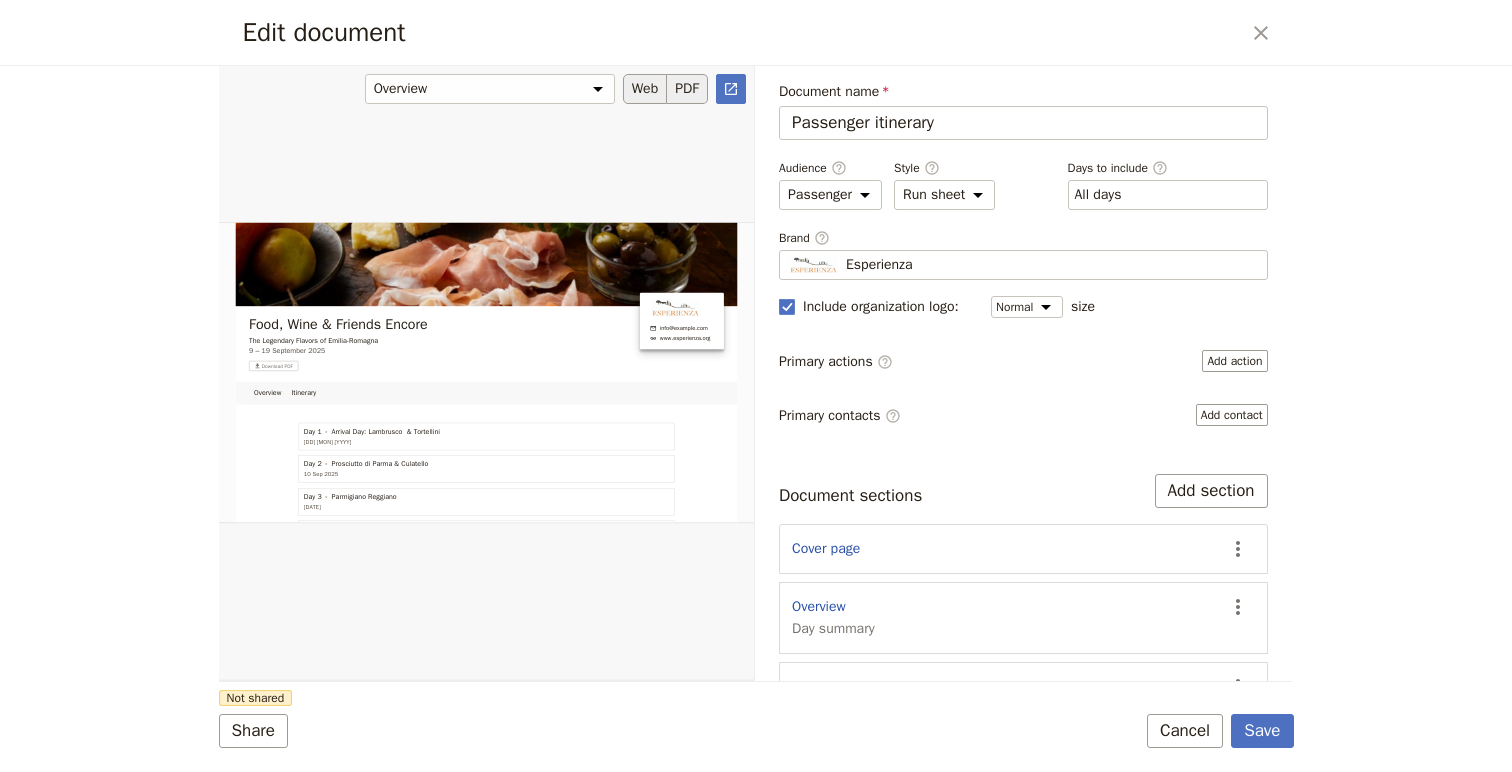 click on "PDF" at bounding box center (687, 89) 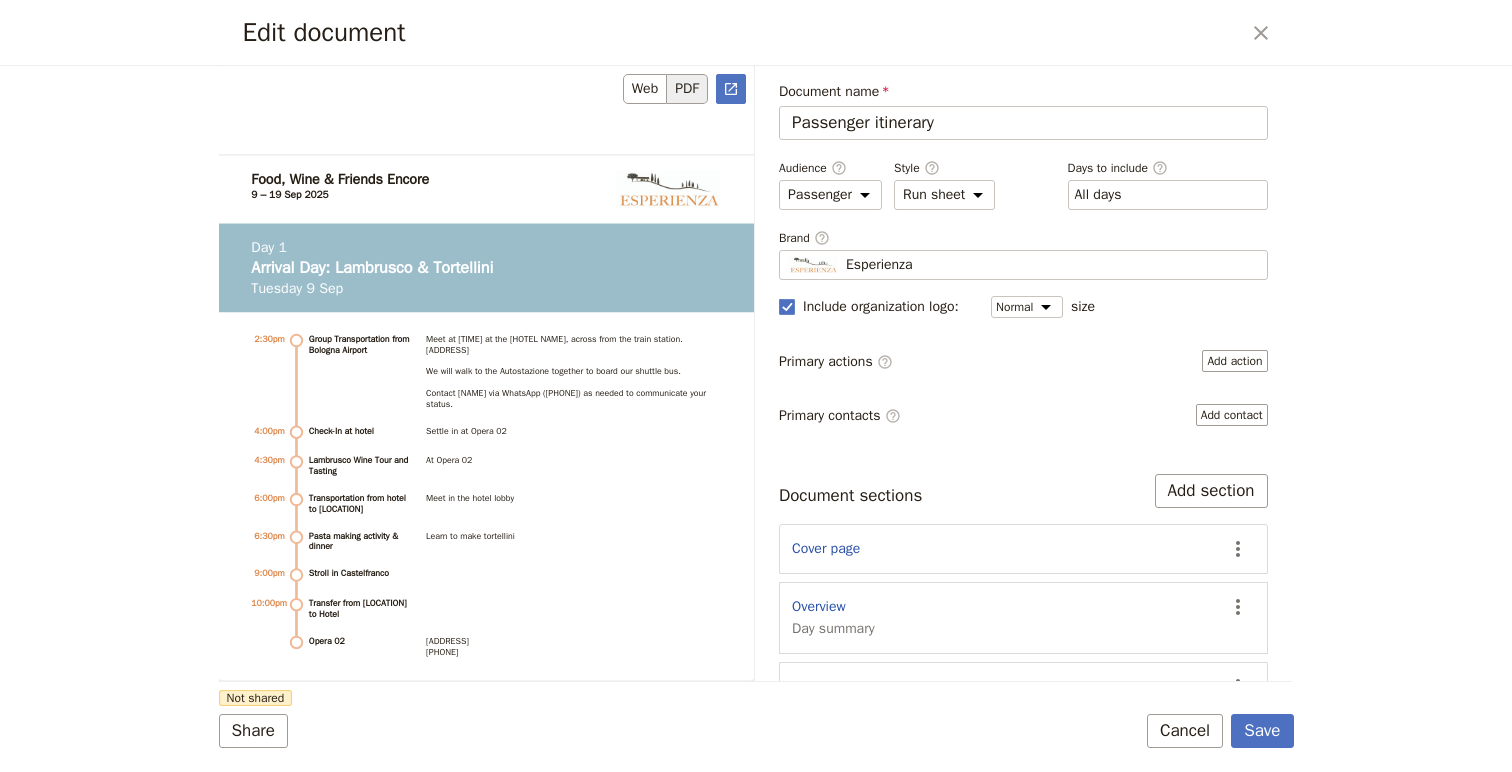 scroll, scrollTop: 2296, scrollLeft: 0, axis: vertical 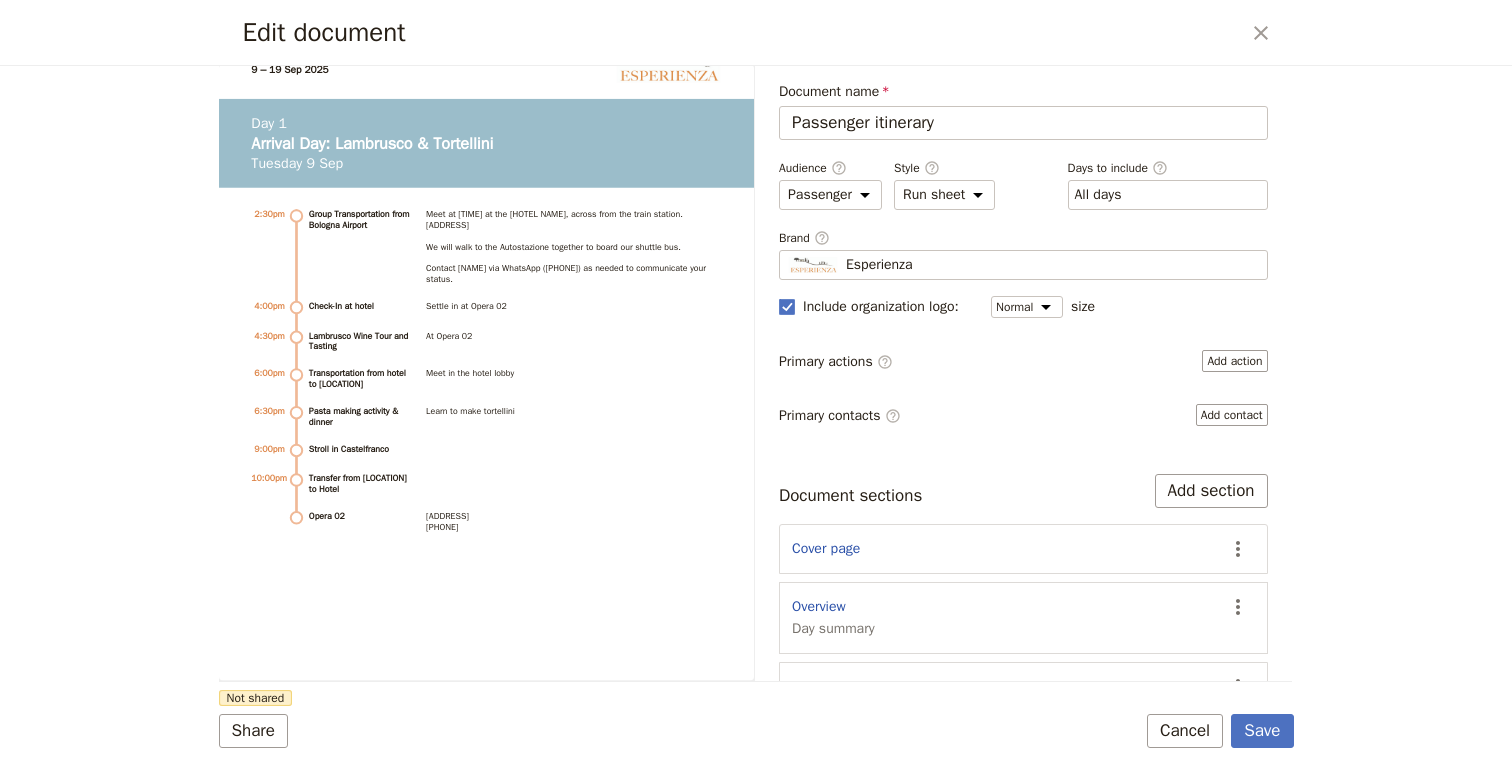 click 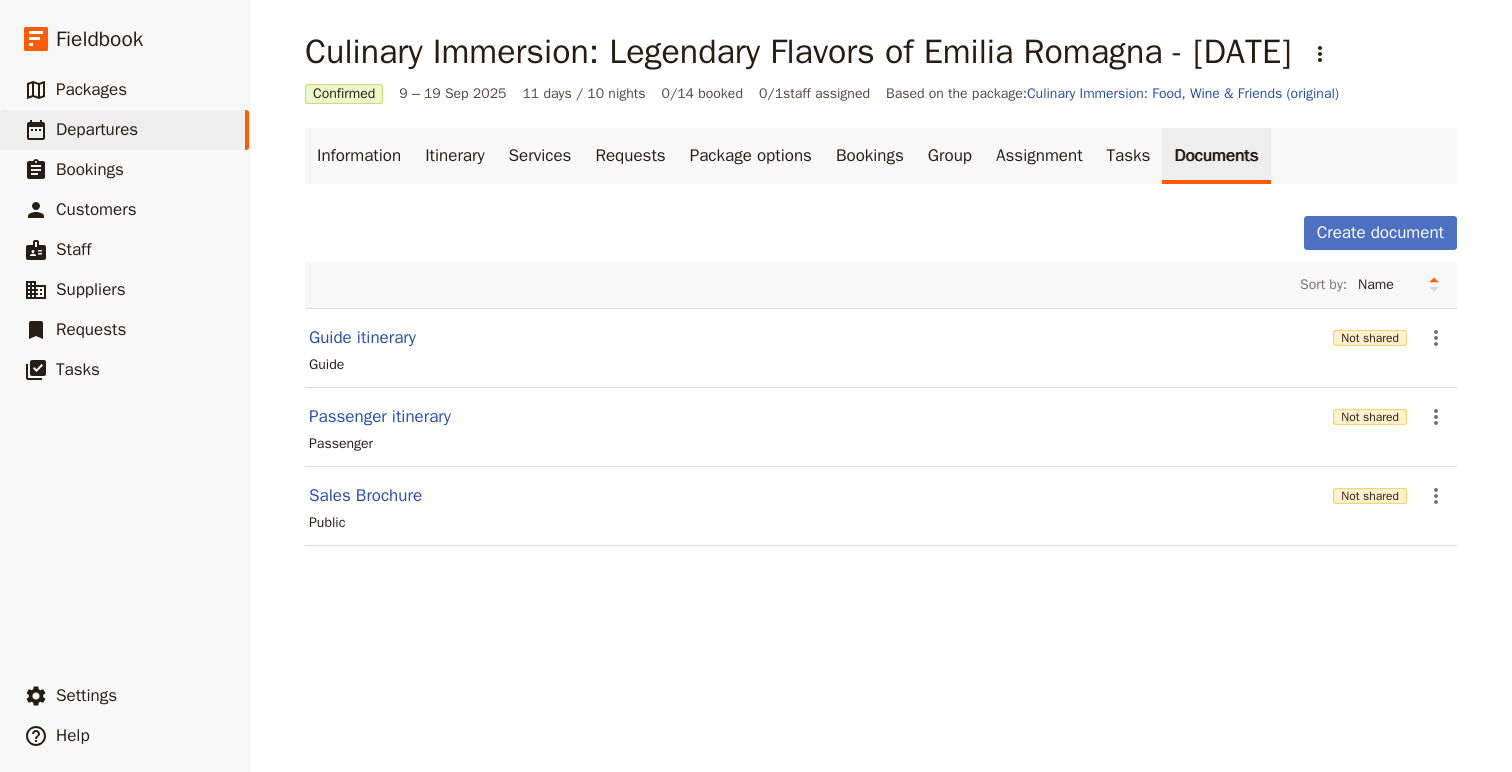 click on "Itinerary" at bounding box center (454, 156) 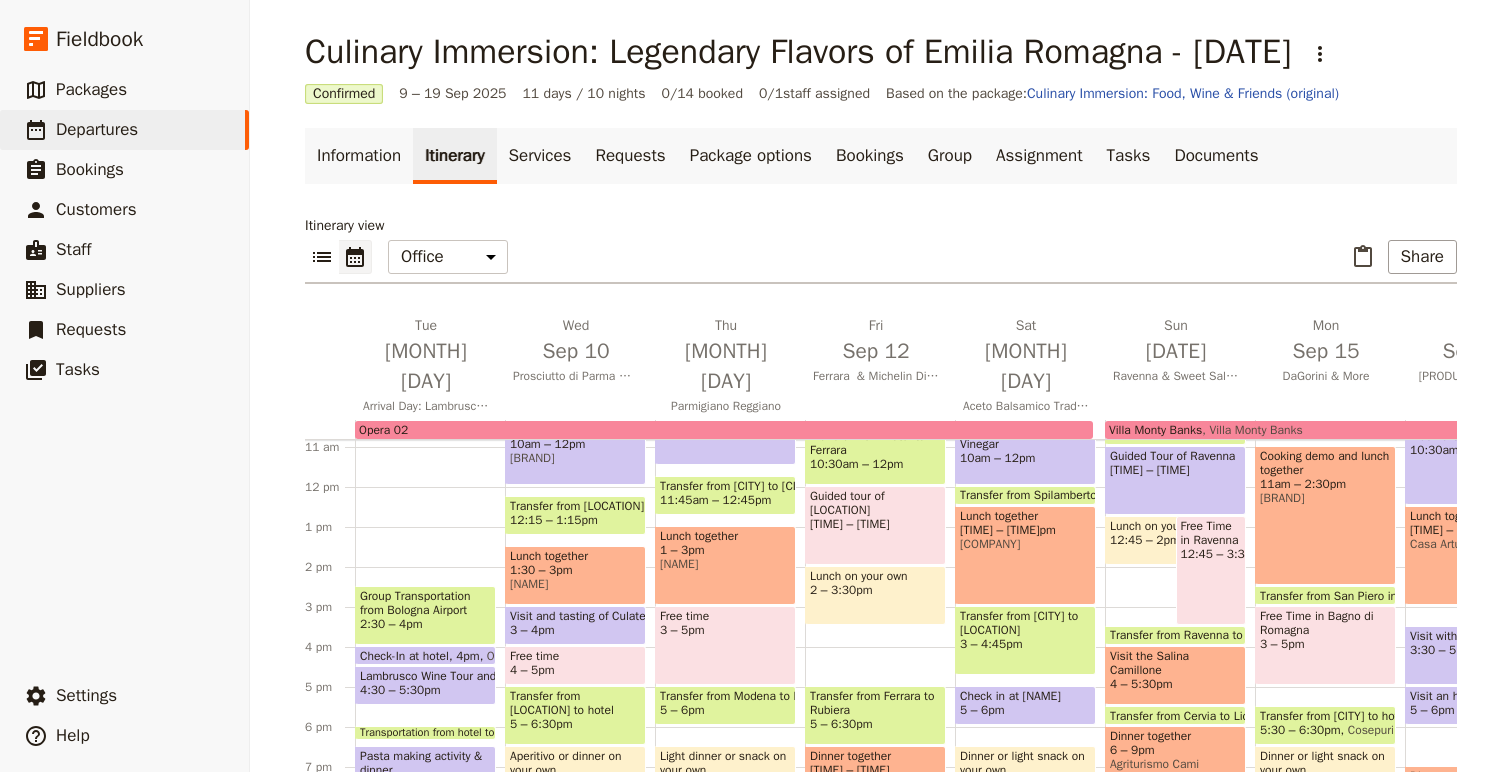scroll, scrollTop: 474, scrollLeft: 0, axis: vertical 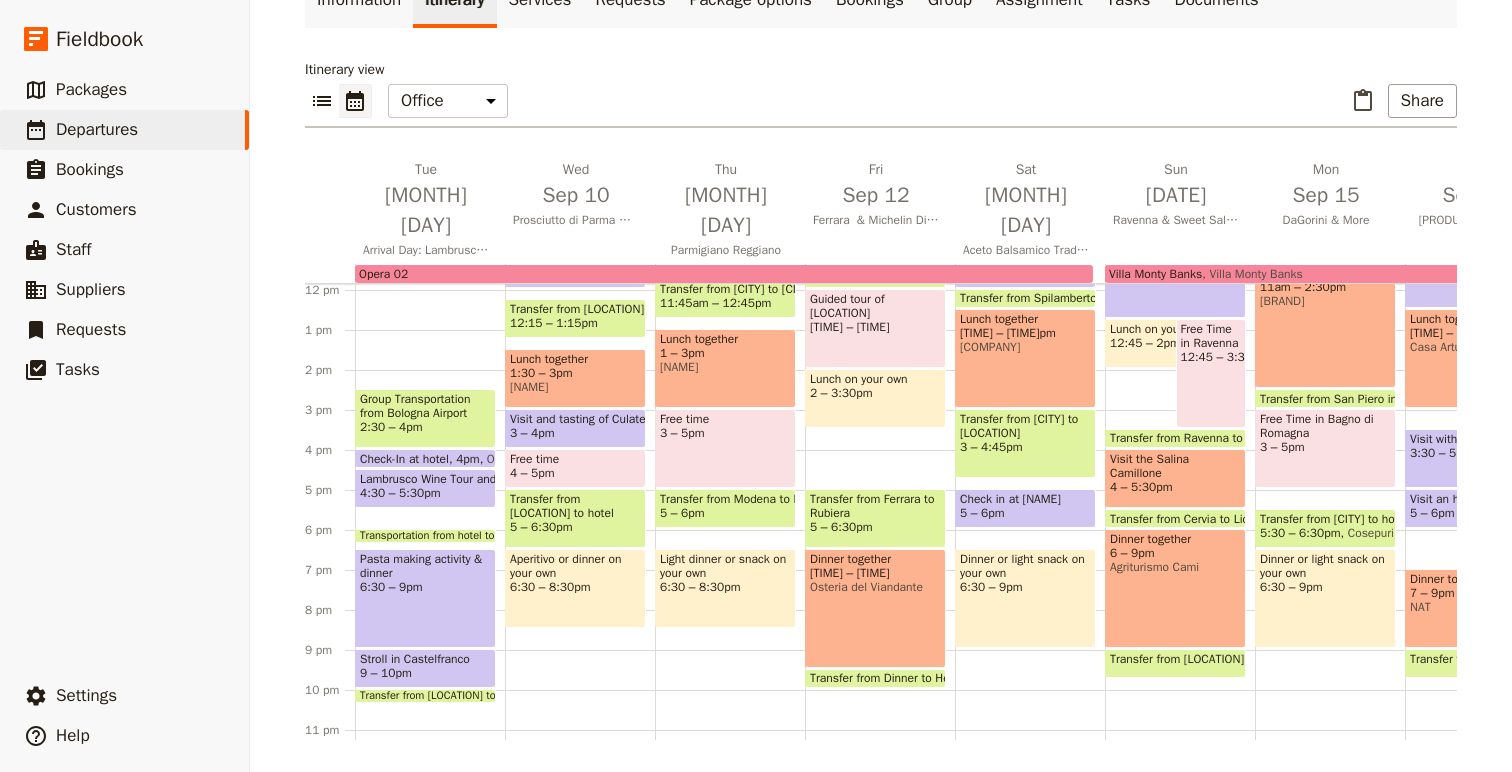 click on "6:30 – 9pm" at bounding box center (425, 587) 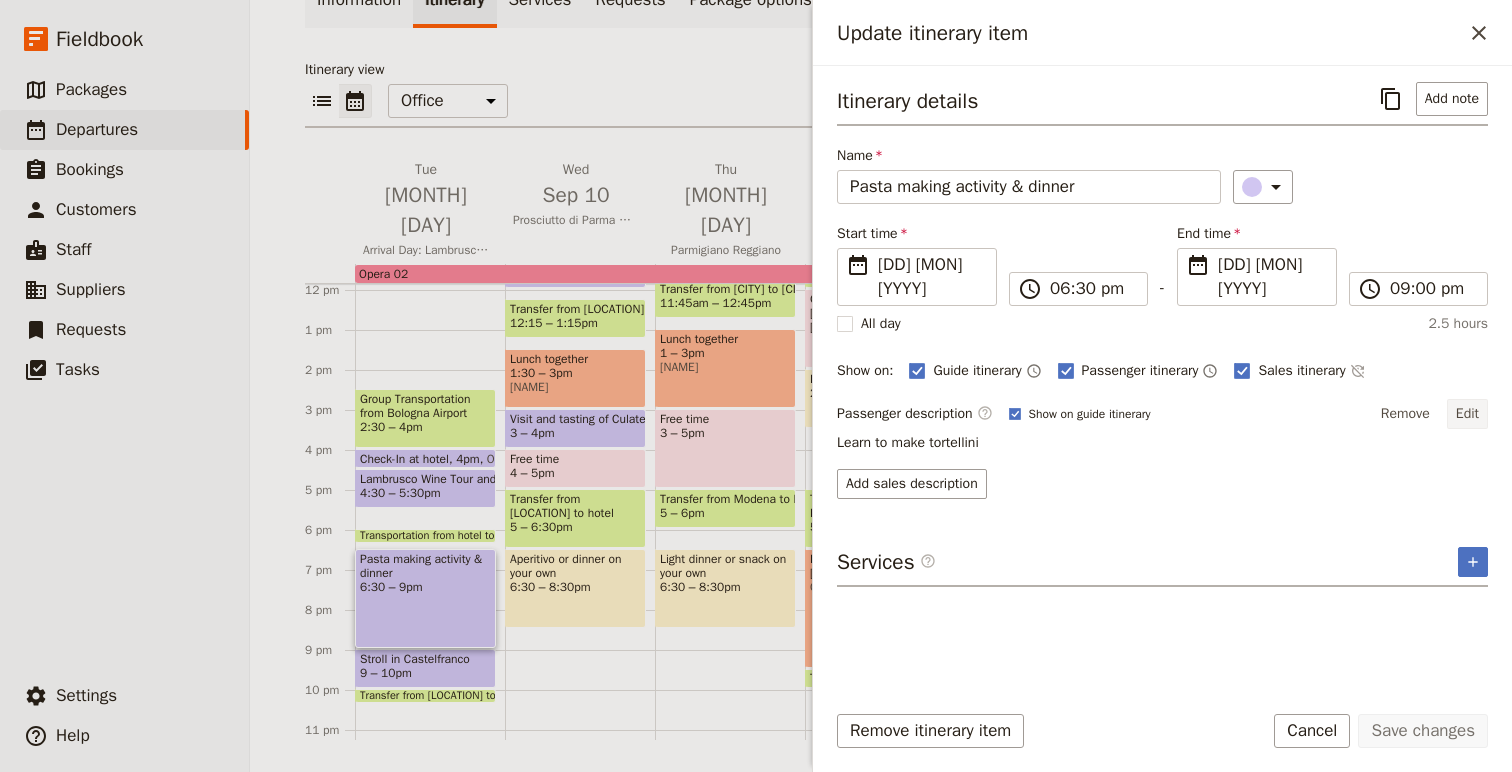 click on "Edit" at bounding box center [1467, 414] 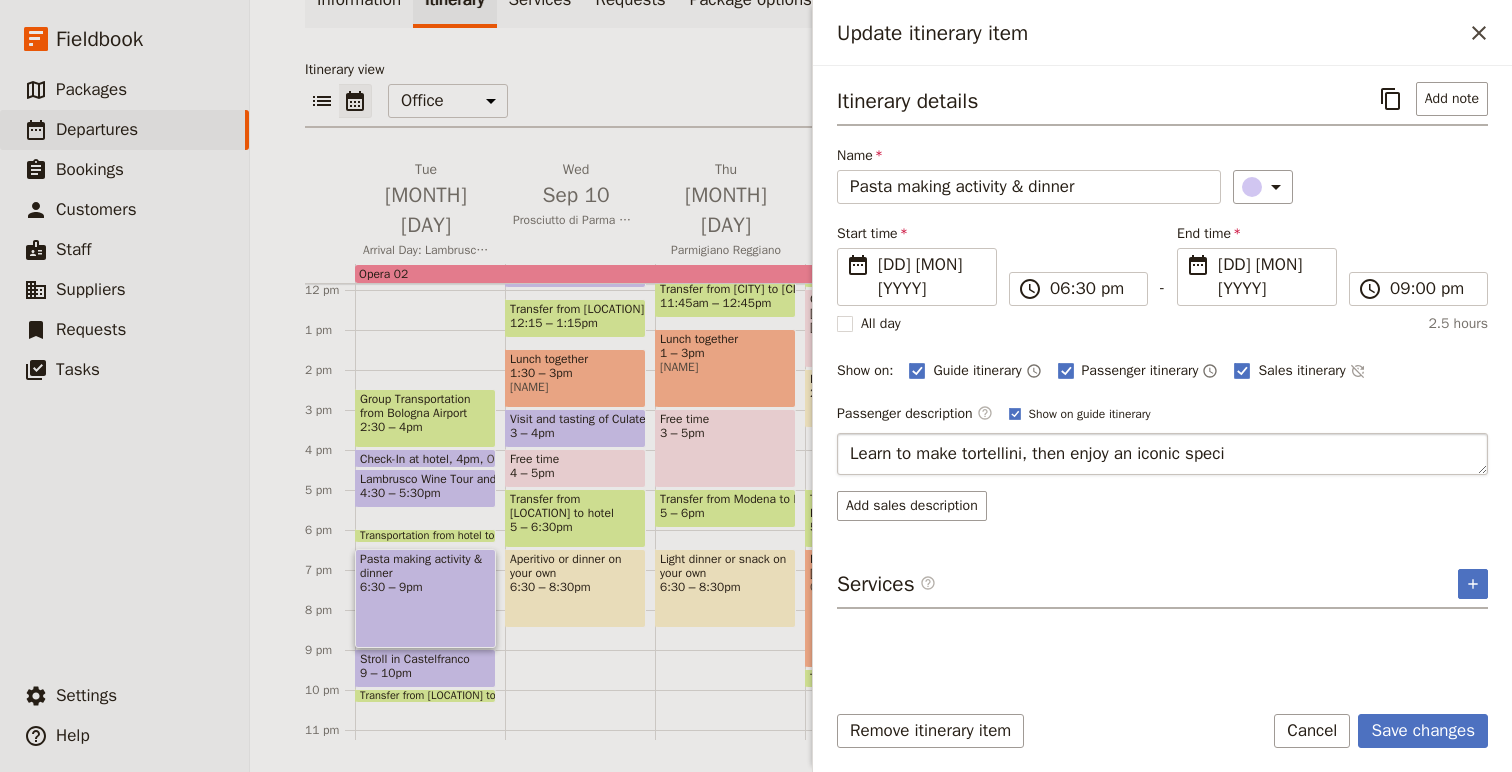 click on "Learn to make tortellini, then enjoy an iconic speci" at bounding box center [1162, 454] 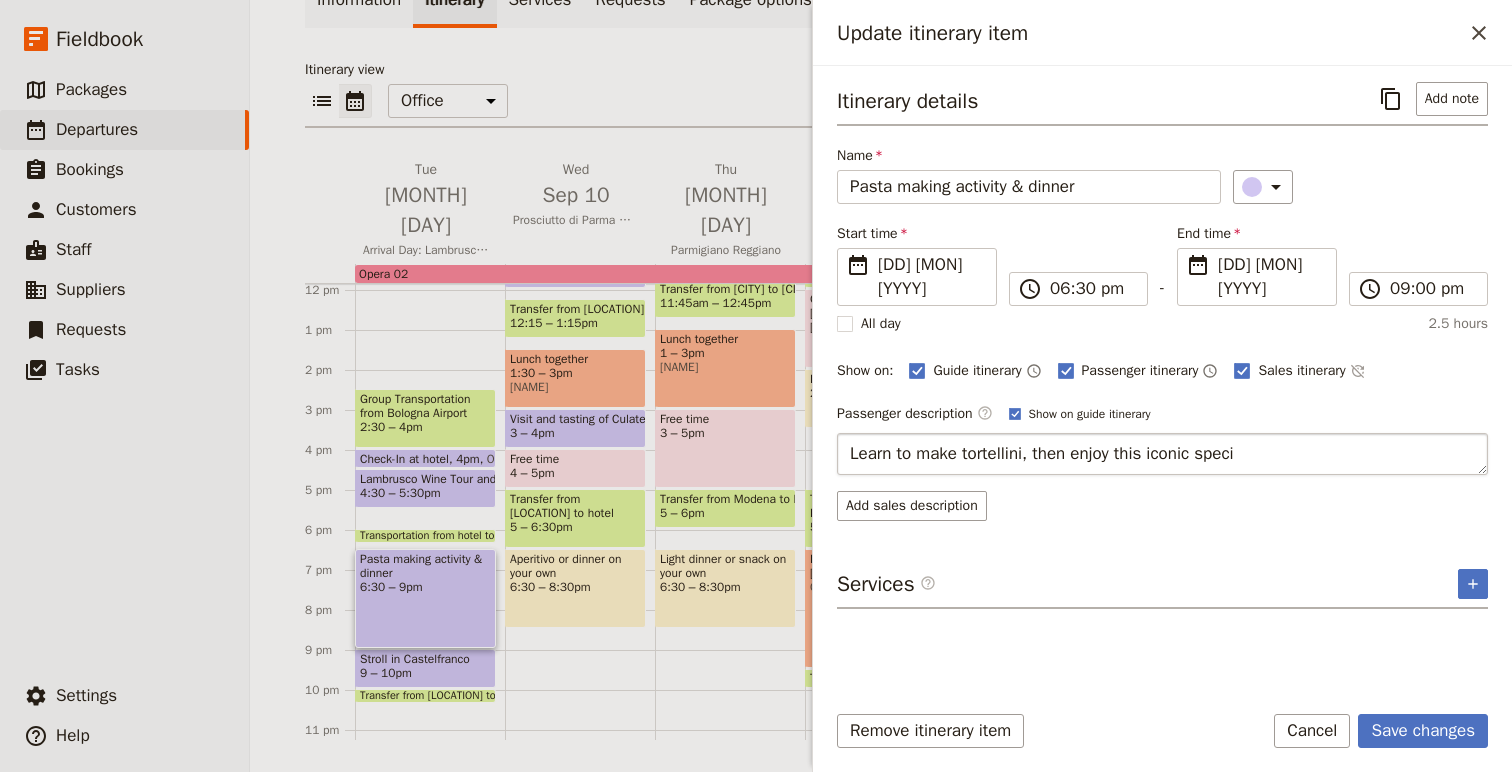 click on "Learn to make tortellini, then enjoy this iconic speci" at bounding box center [1162, 454] 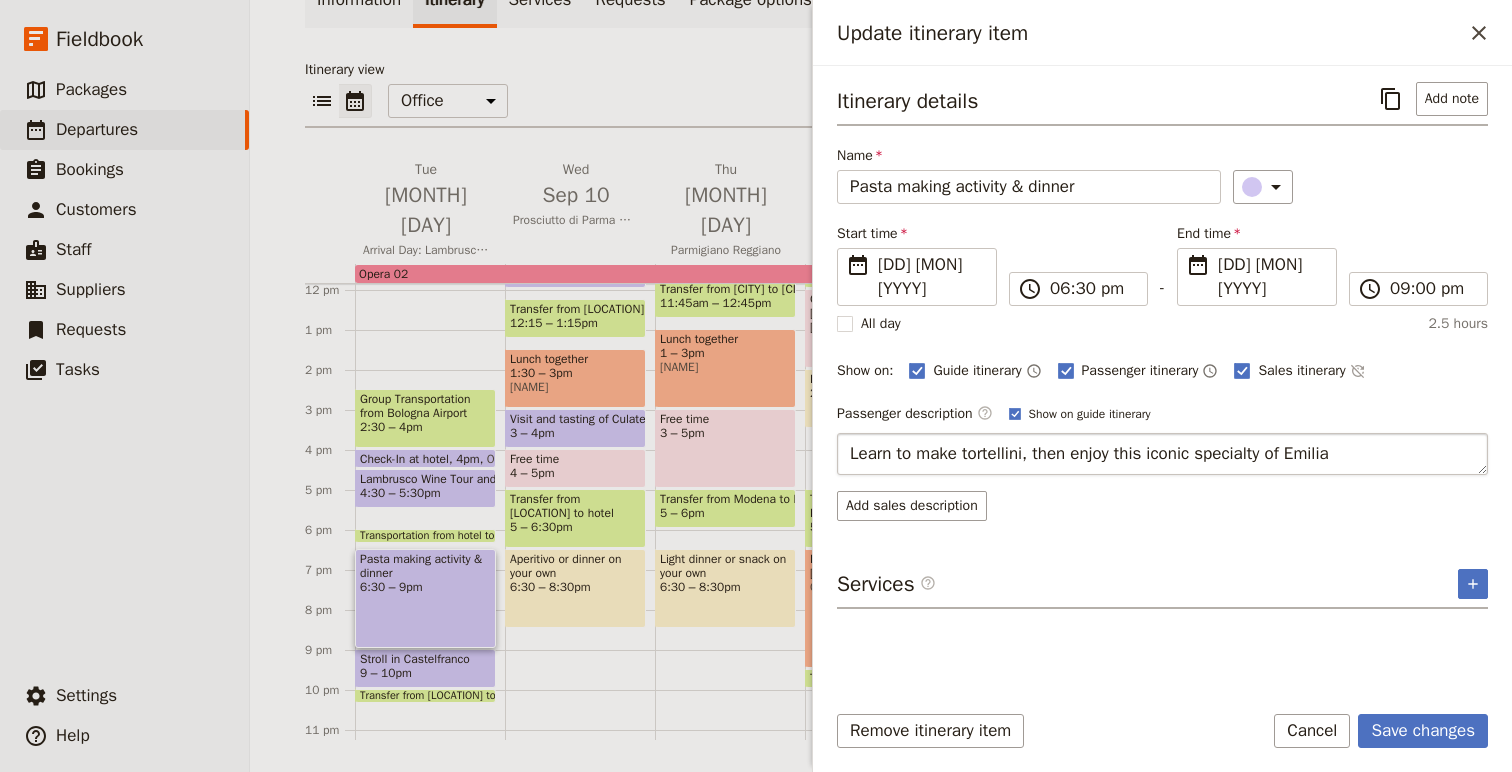 click on "Learn to make tortellini, then enjoy this iconic specialty of Emilia" at bounding box center [1162, 454] 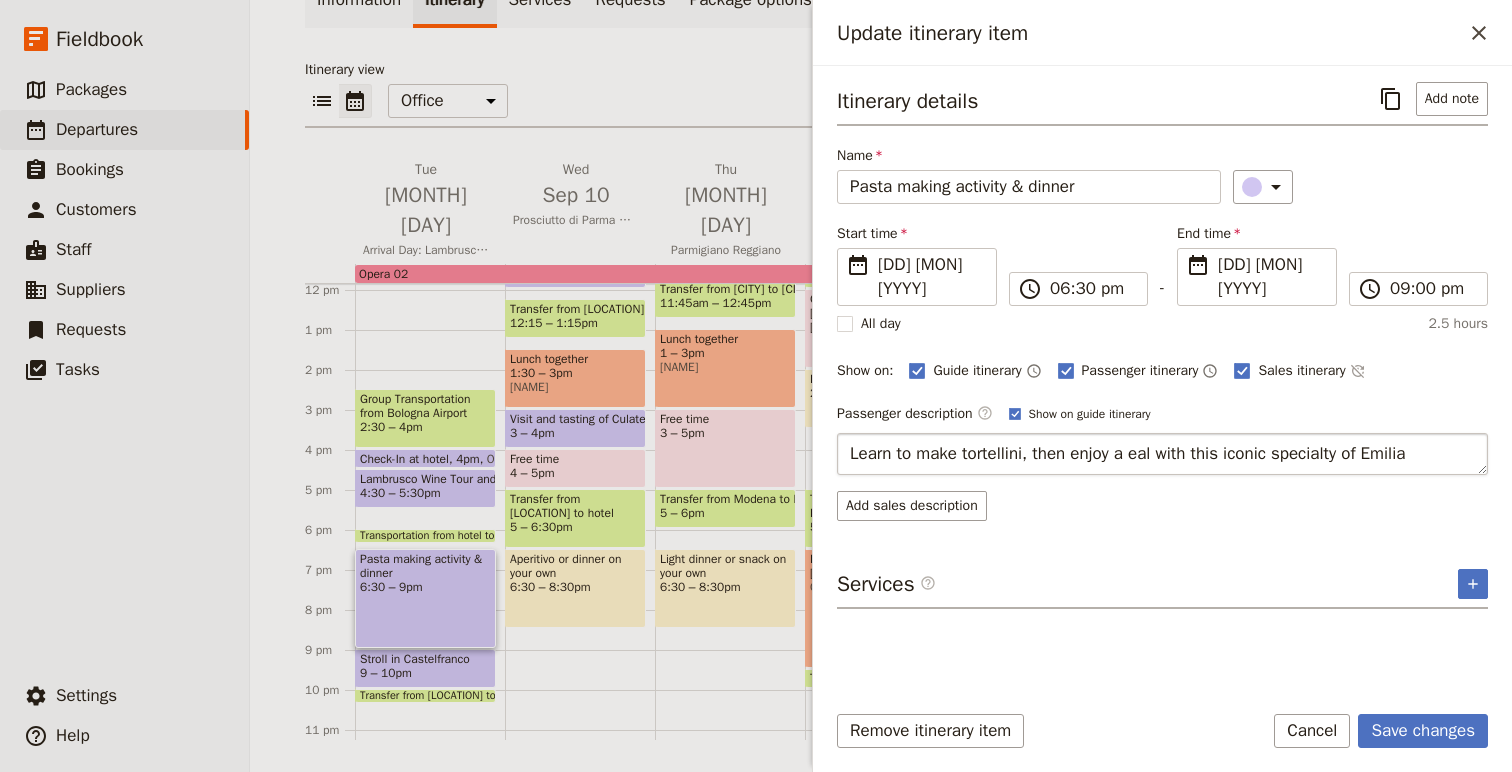 click on "Learn to make tortellini, then enjoy a eal with this iconic specialty of Emilia" at bounding box center (1162, 454) 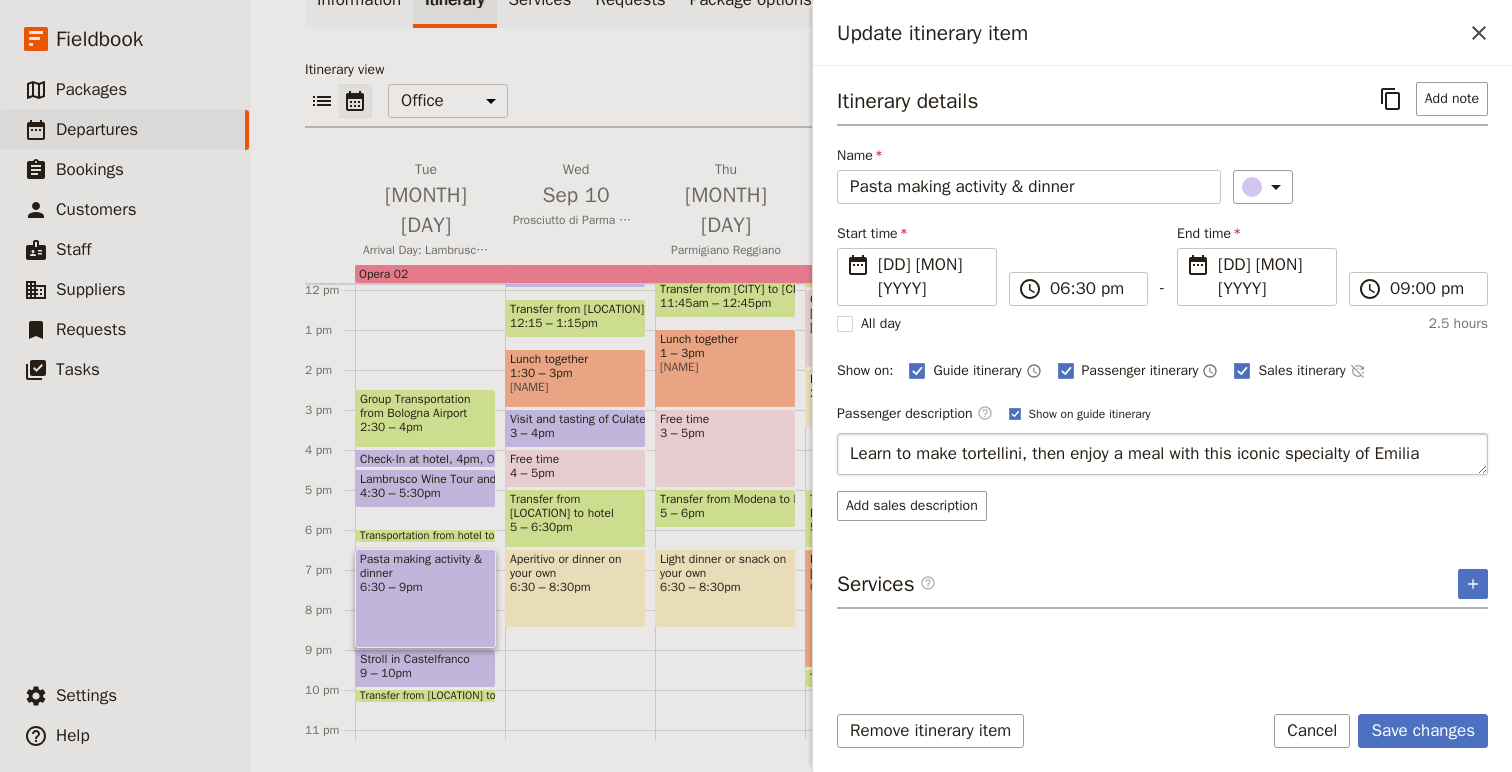 click on "Learn to make tortellini, then enjoy a meal with this iconic specialty of Emilia" at bounding box center [1162, 454] 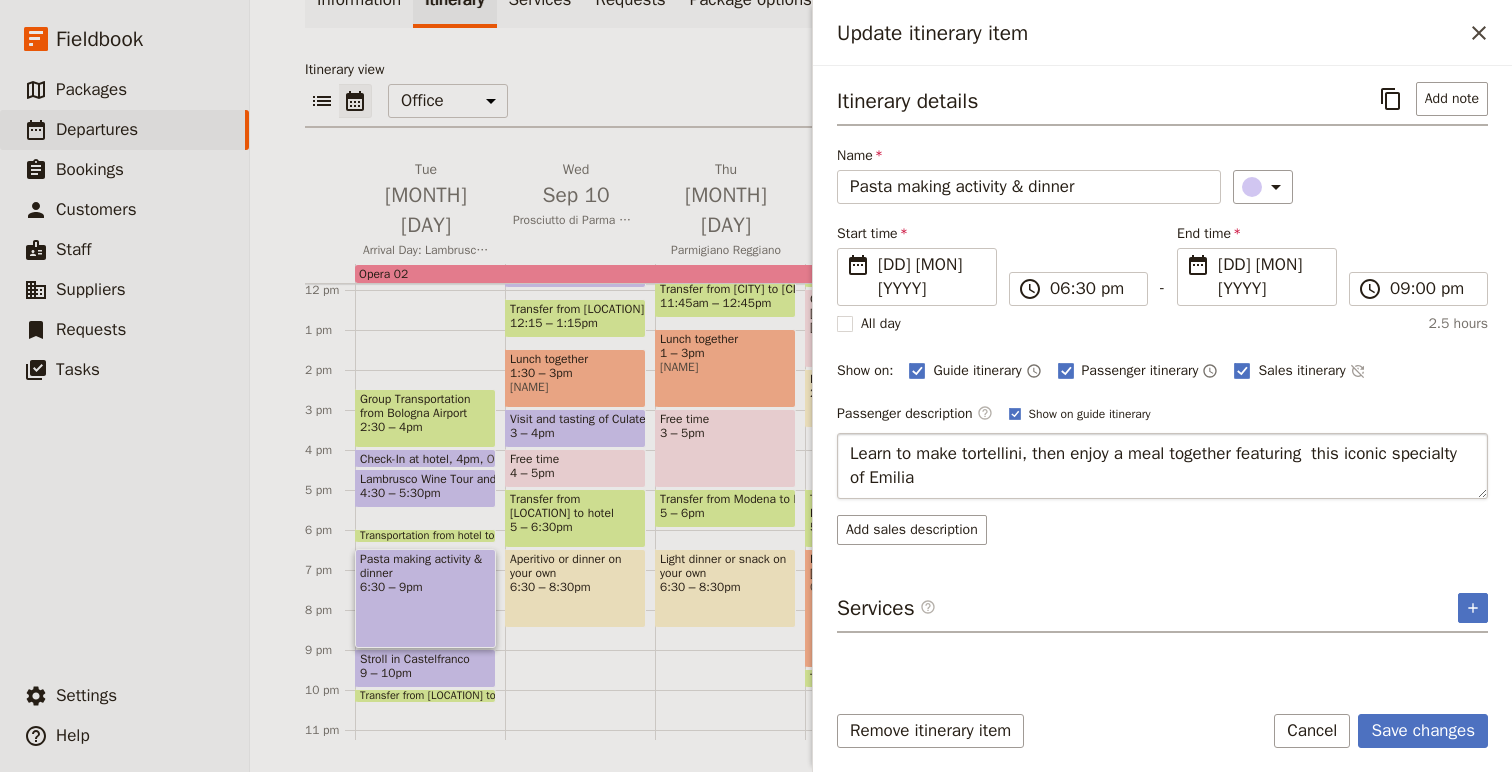 type on "Learn to make tortellini, then enjoy a meal together featuring this iconic specialty of [REGION]" 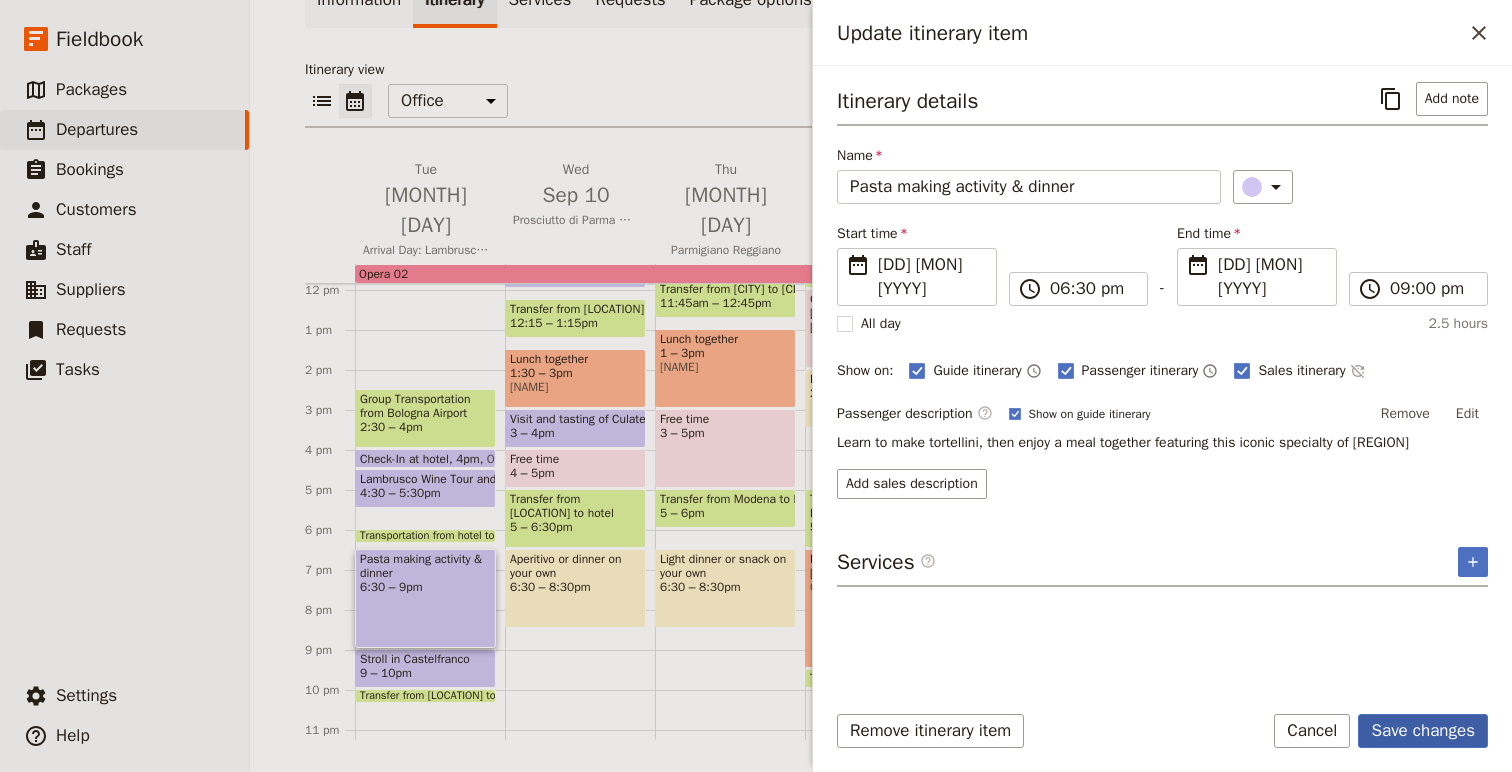 click on "Save changes" at bounding box center [1423, 731] 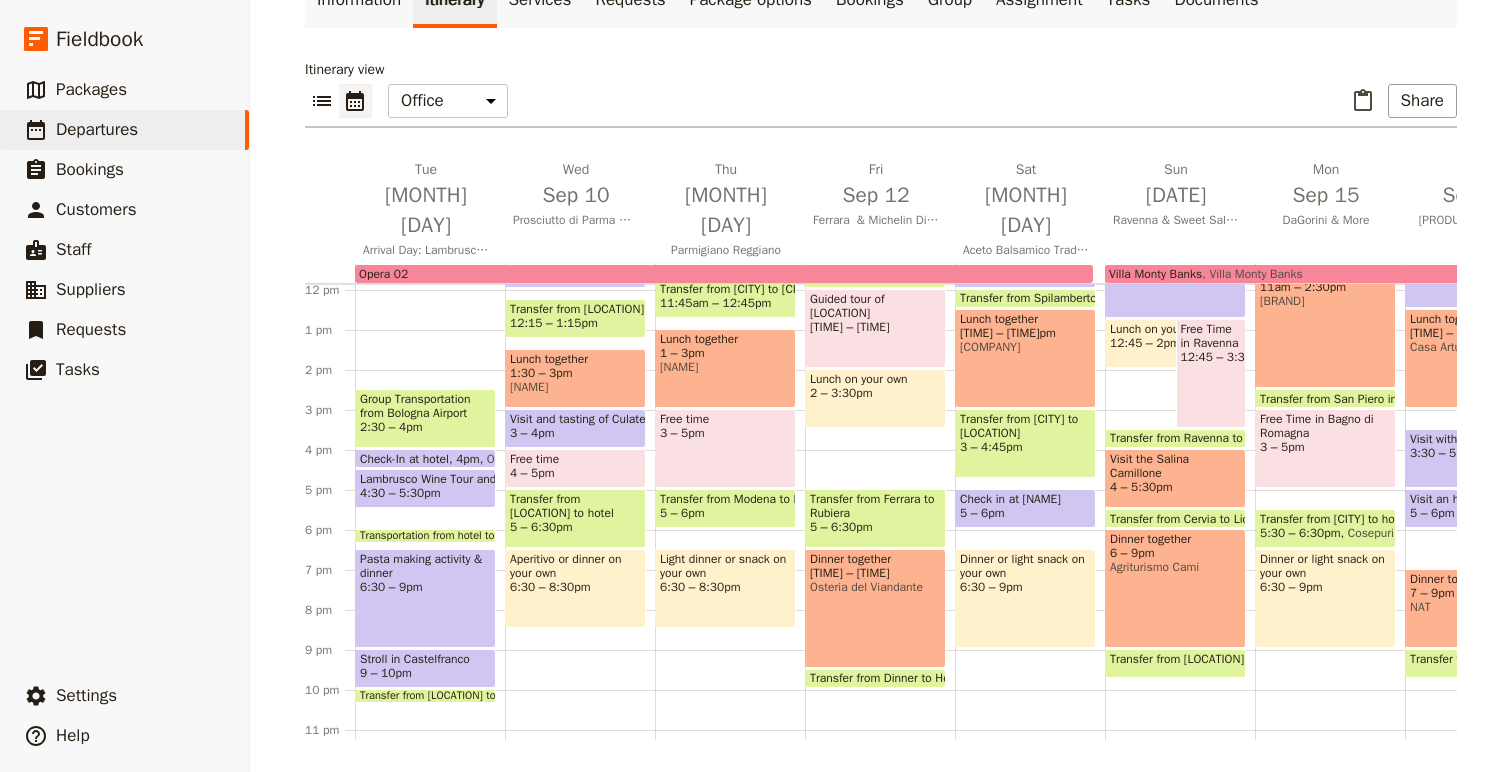 click on "9 – 10pm" at bounding box center (425, 673) 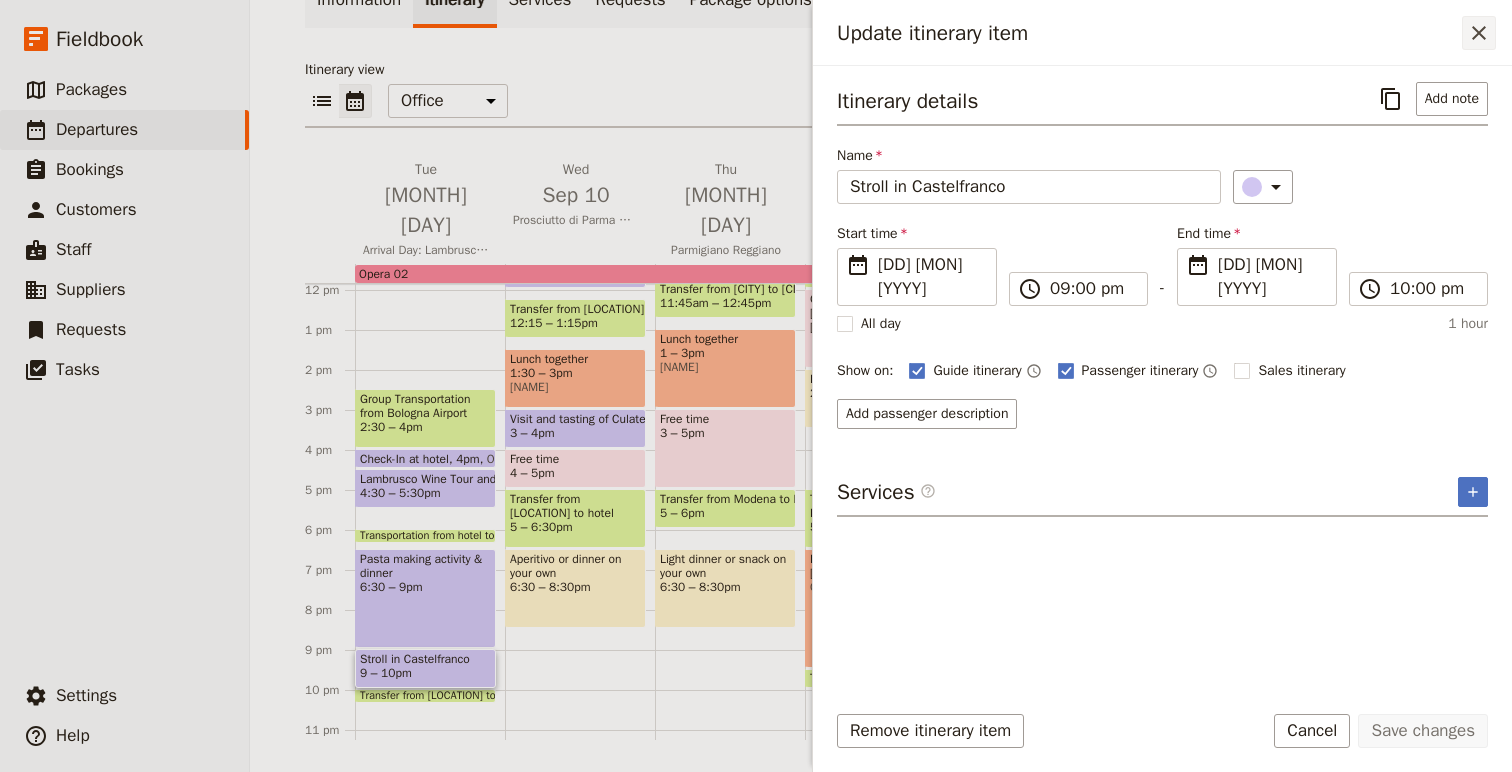 click 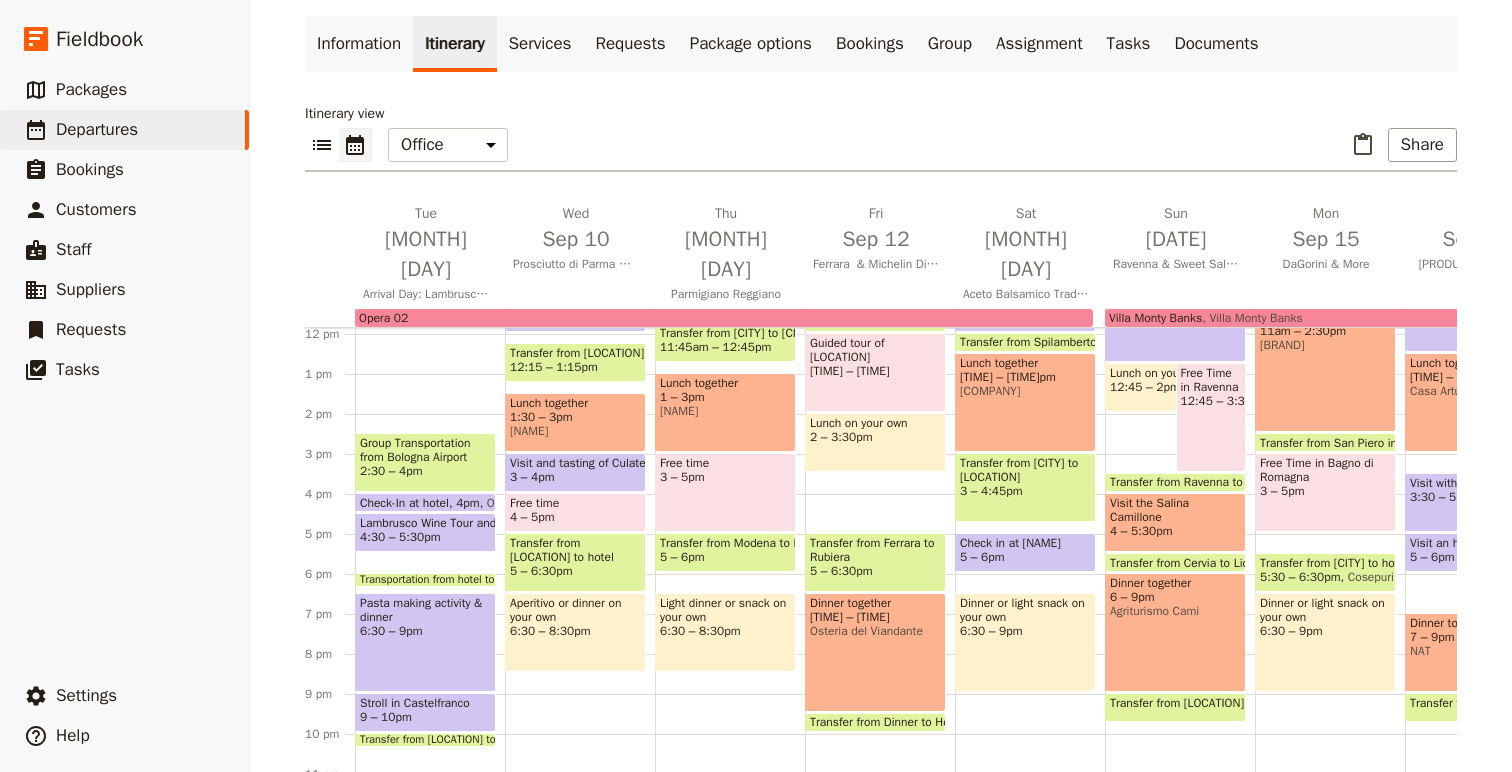 scroll, scrollTop: 0, scrollLeft: 0, axis: both 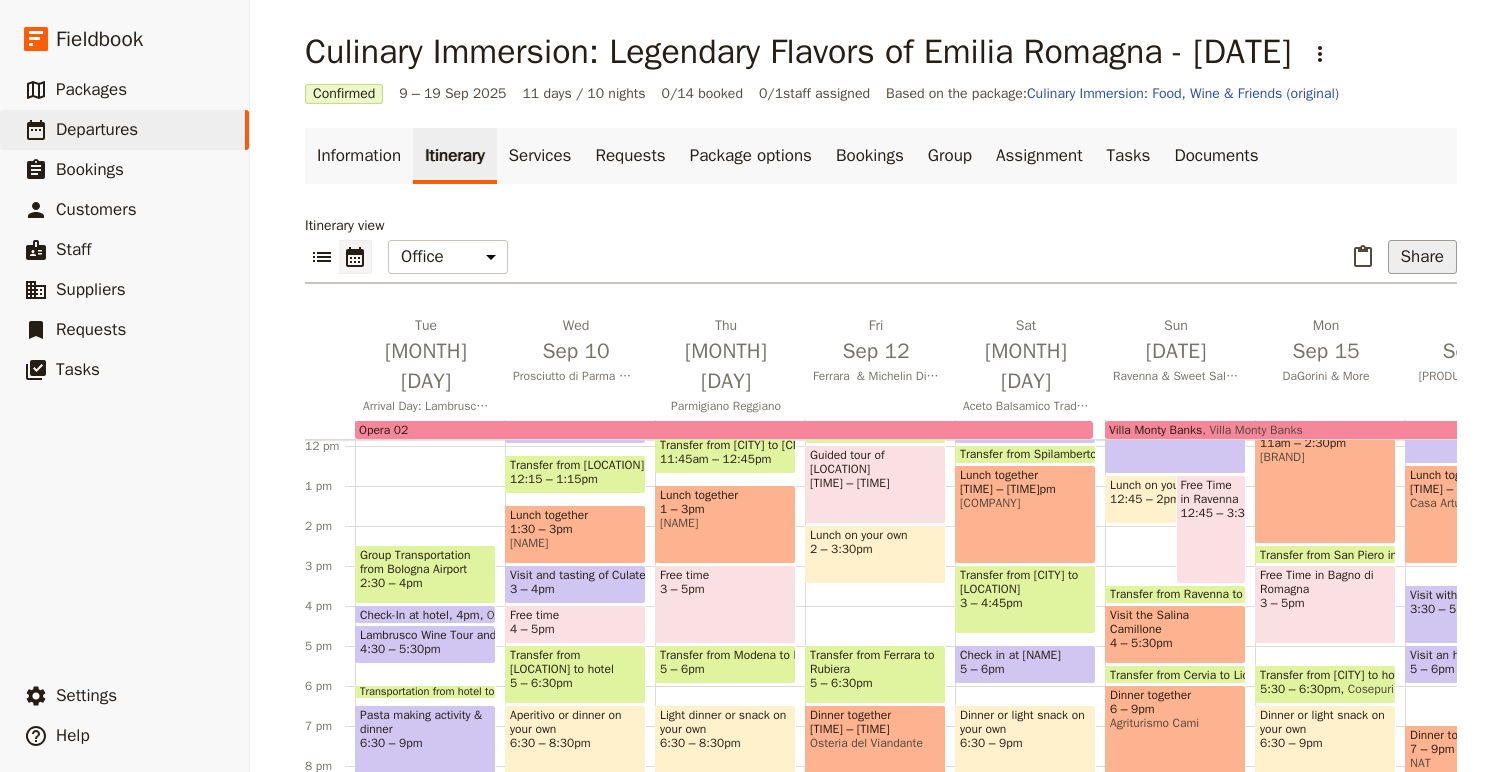 click on "Share" at bounding box center [1422, 257] 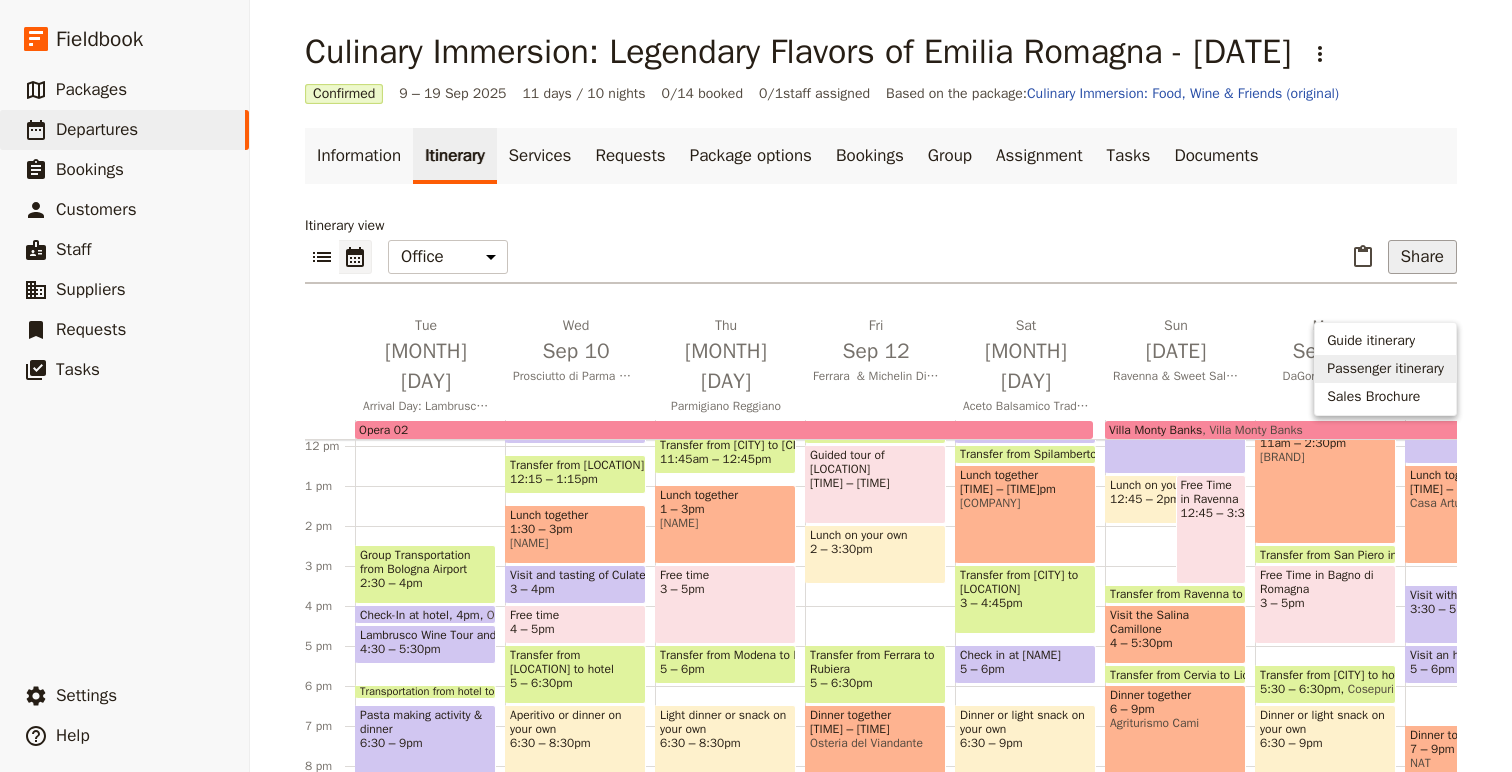 click on "Passenger itinerary" at bounding box center [1385, 369] 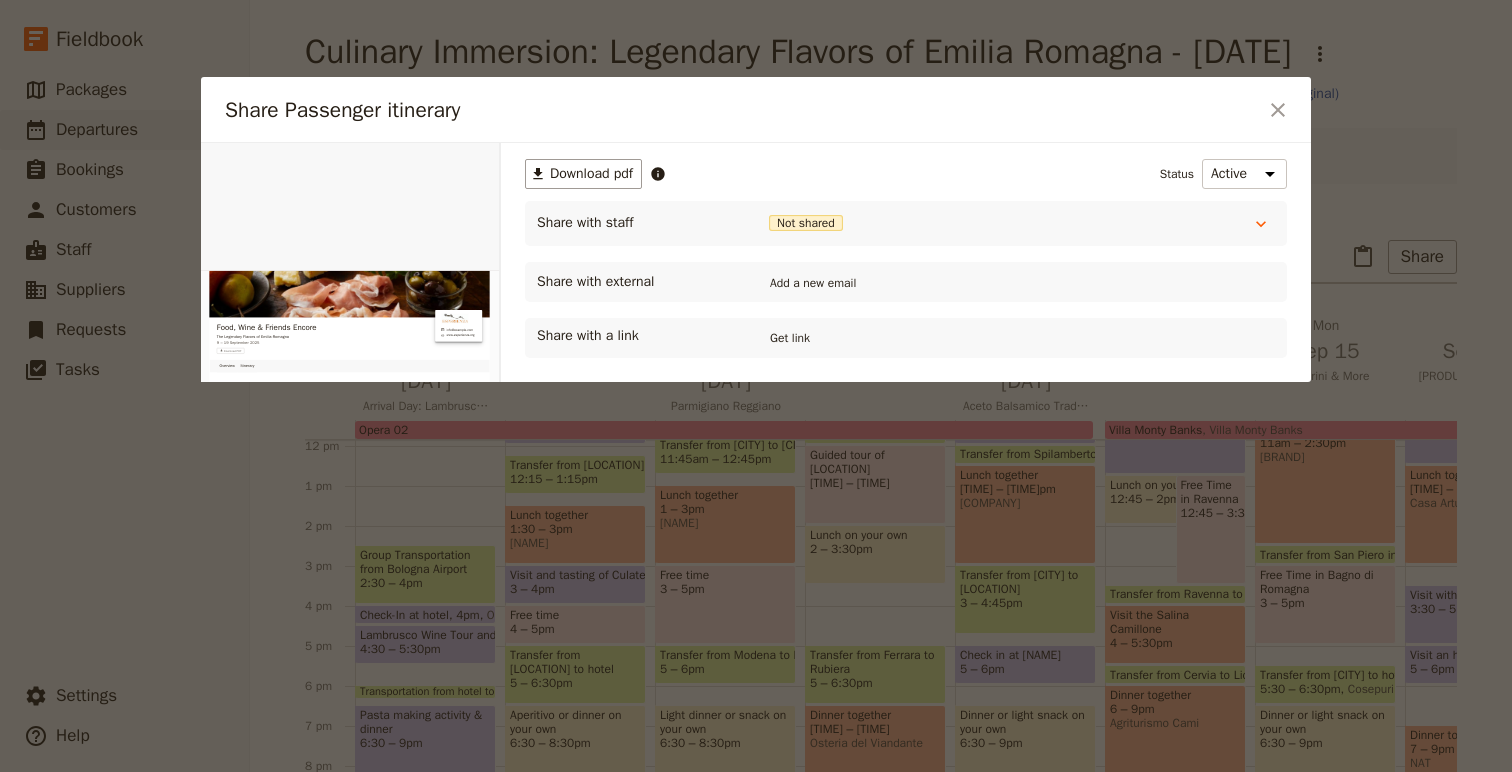 scroll, scrollTop: 0, scrollLeft: 0, axis: both 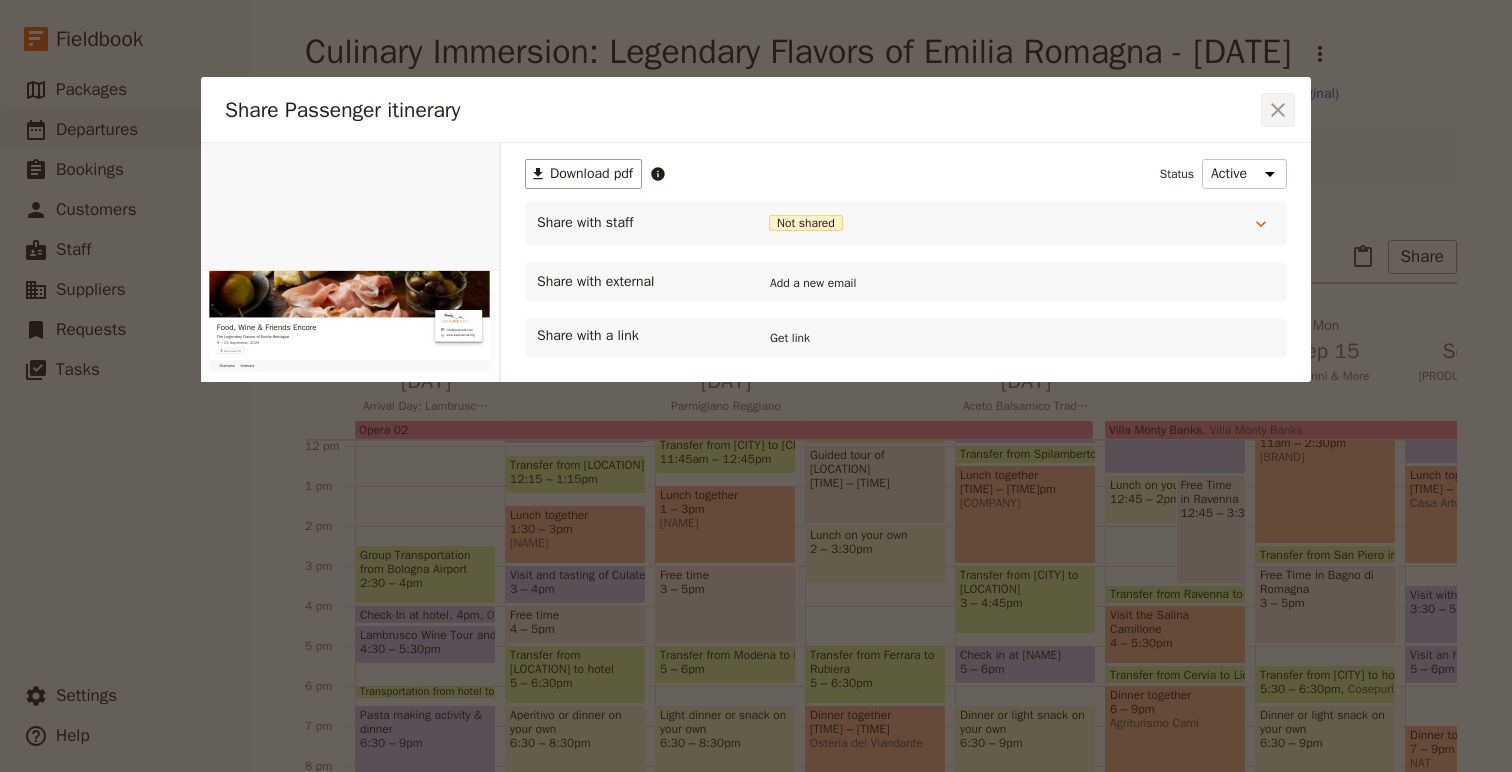 click on "​" at bounding box center [1278, 110] 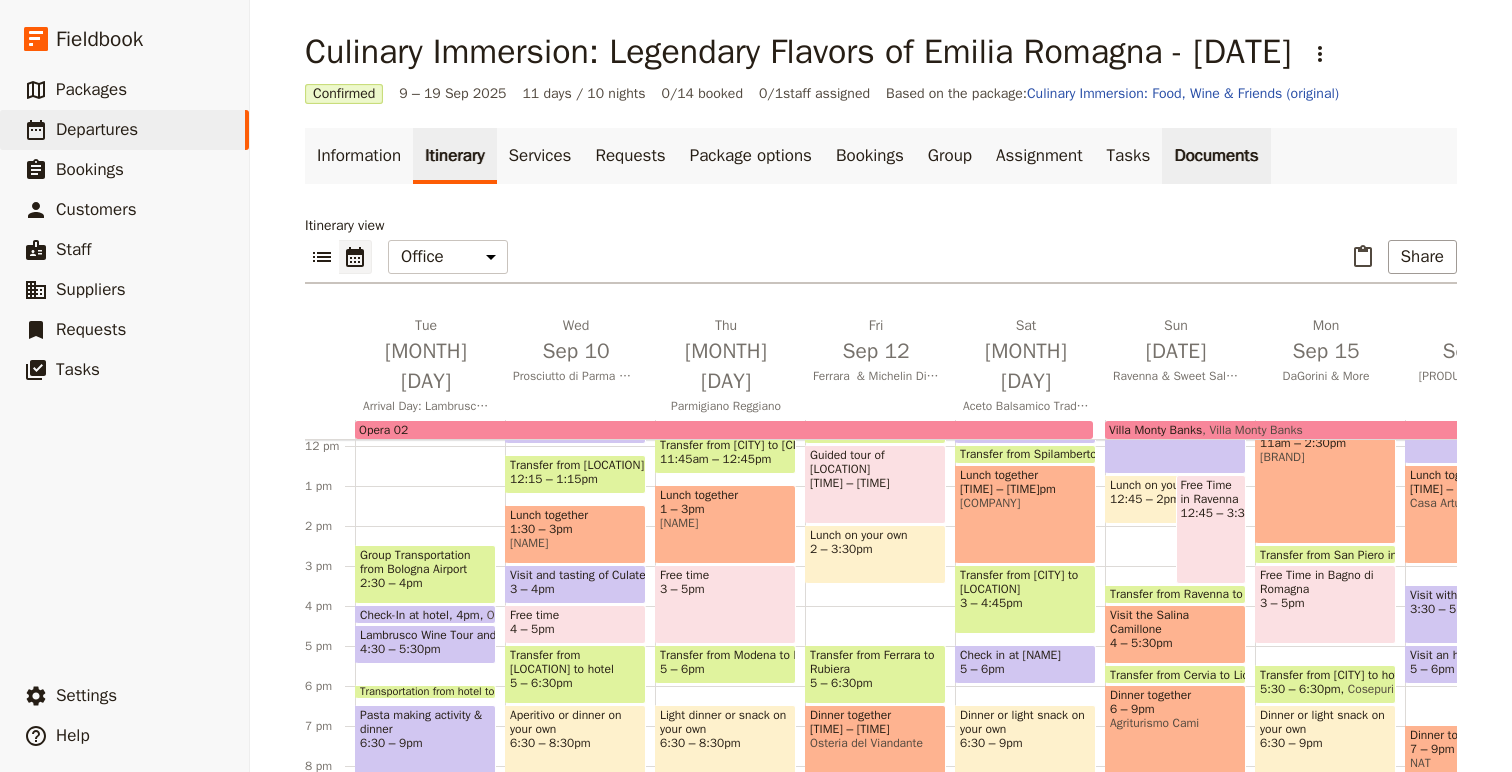 click on "Documents" at bounding box center (1216, 156) 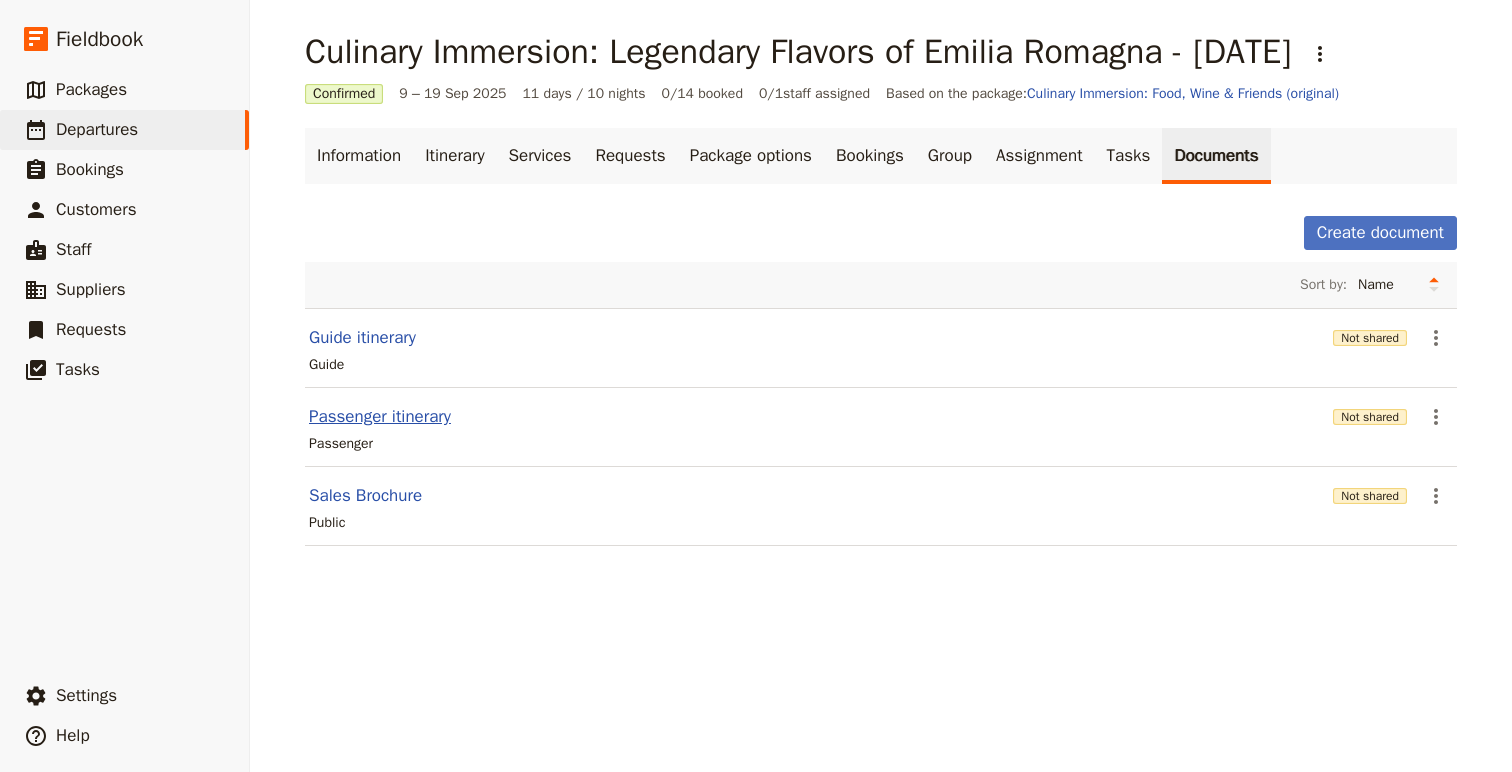 click on "Passenger itinerary" at bounding box center (380, 417) 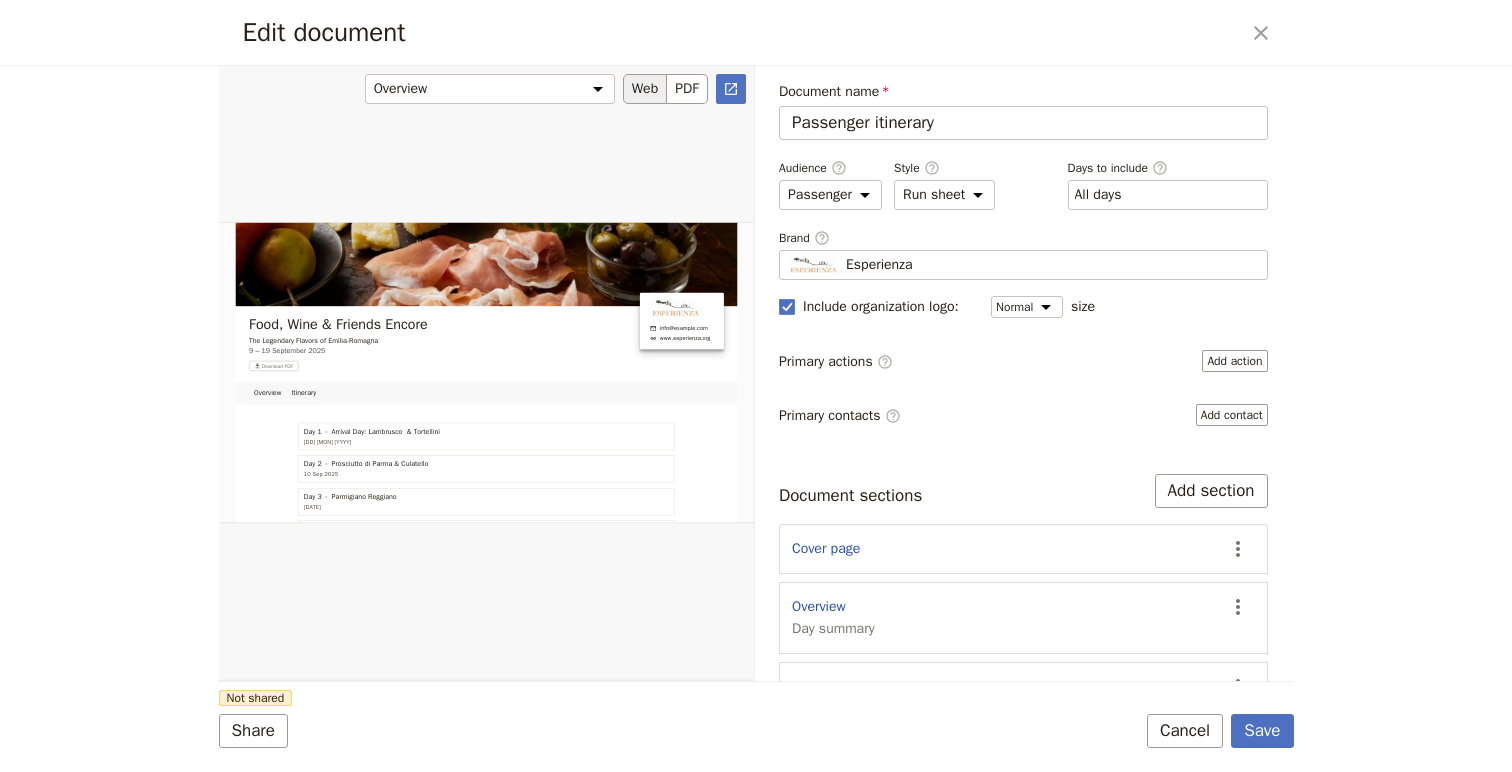 scroll, scrollTop: 0, scrollLeft: 0, axis: both 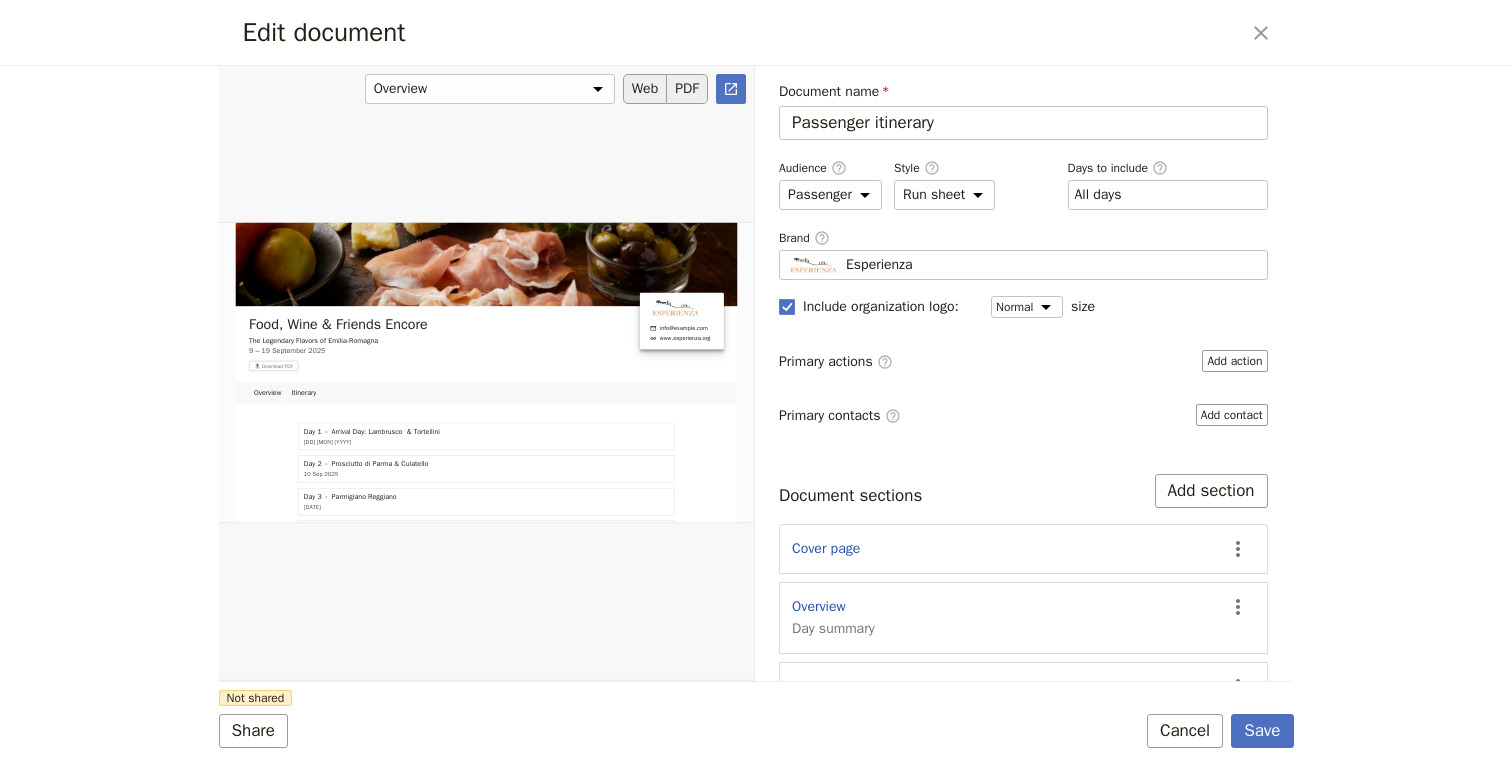 click on "PDF" at bounding box center [687, 89] 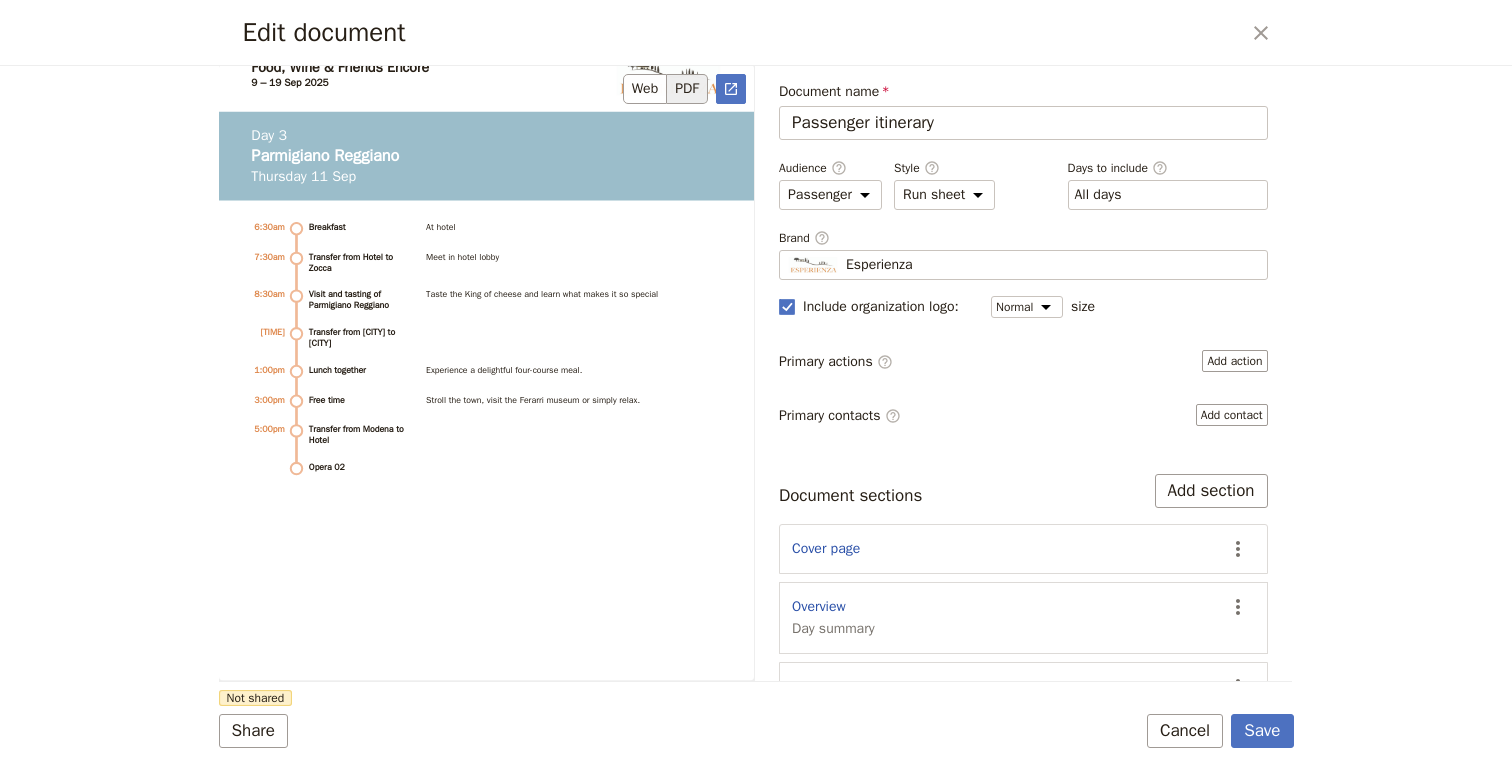 scroll, scrollTop: 4511, scrollLeft: 0, axis: vertical 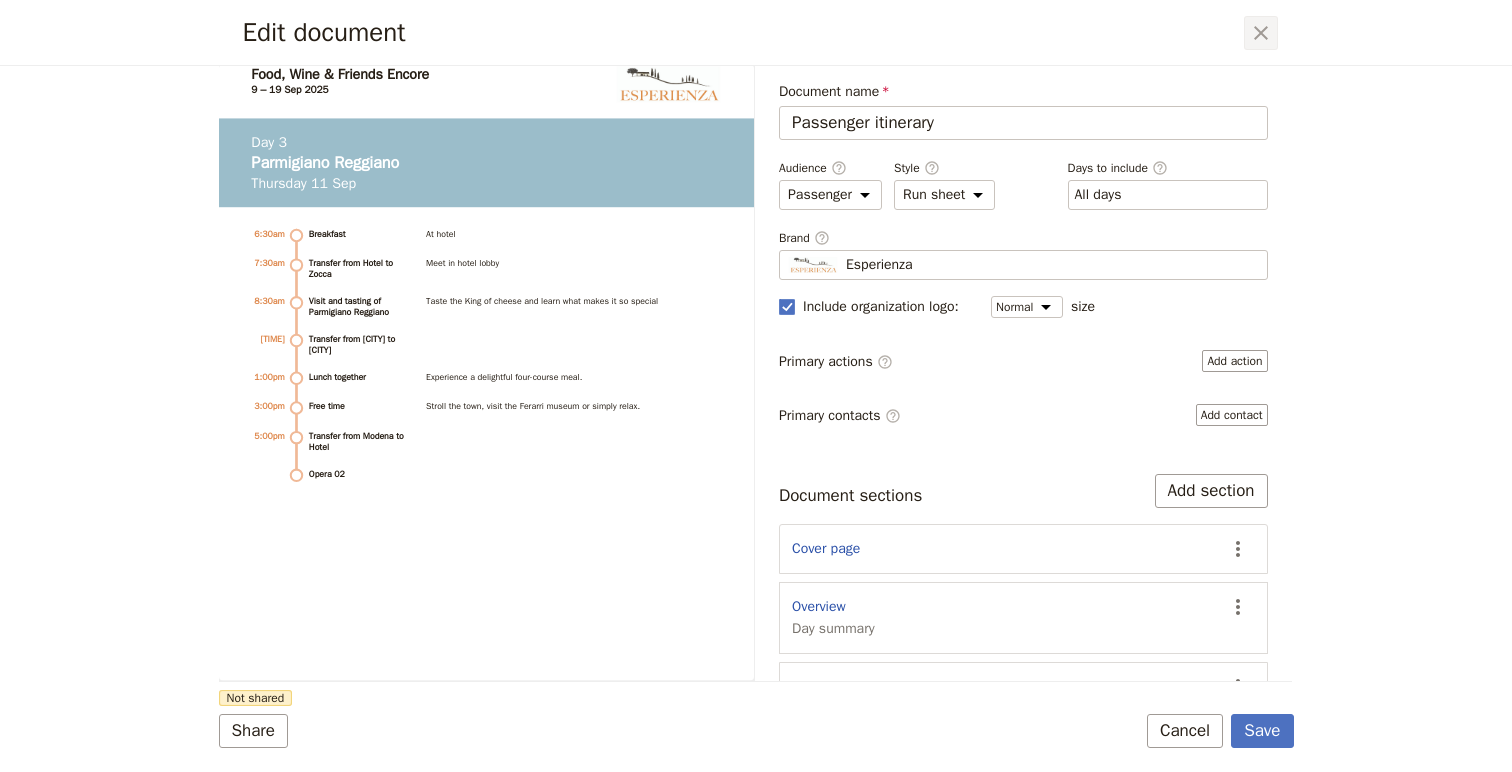 click 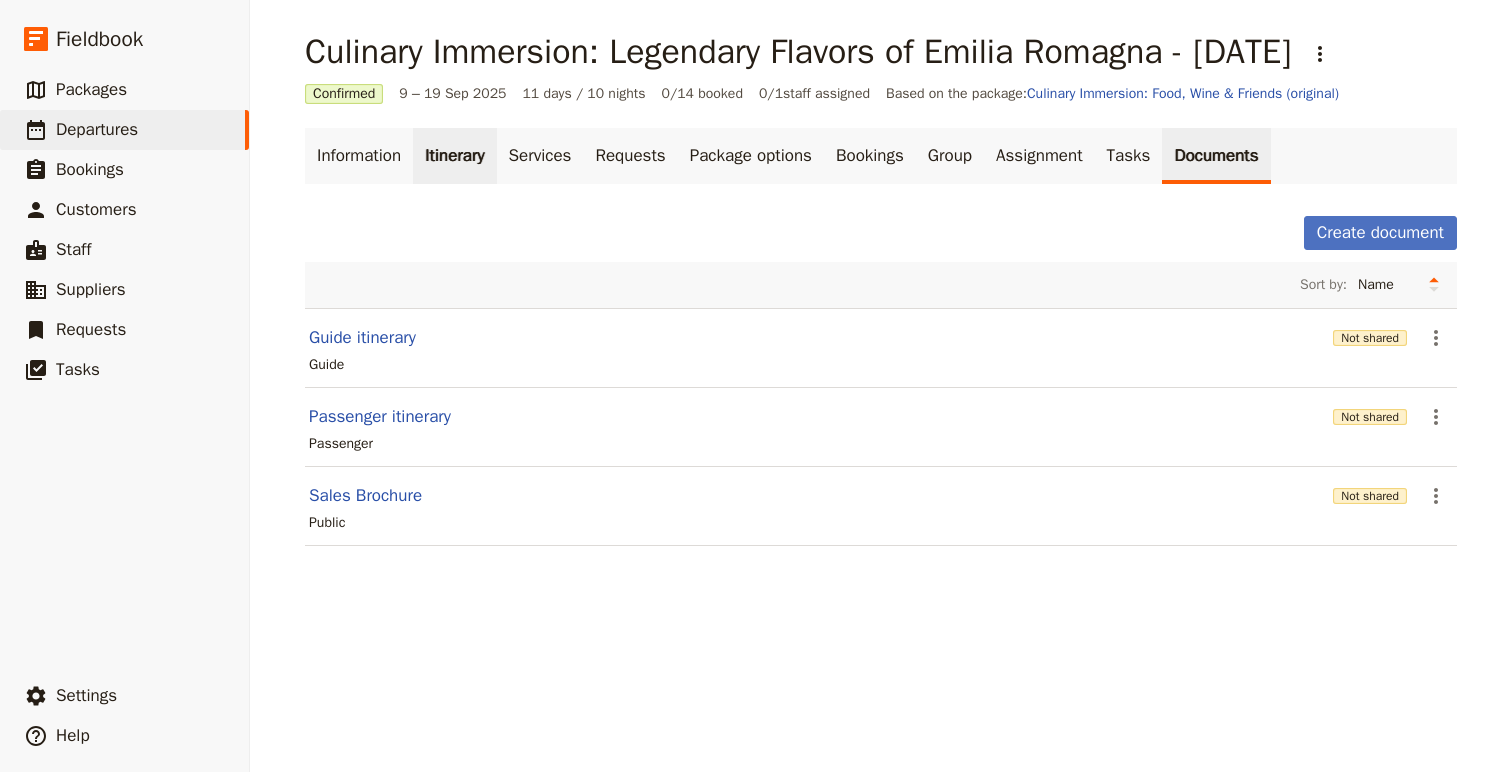 click on "Itinerary" at bounding box center [454, 156] 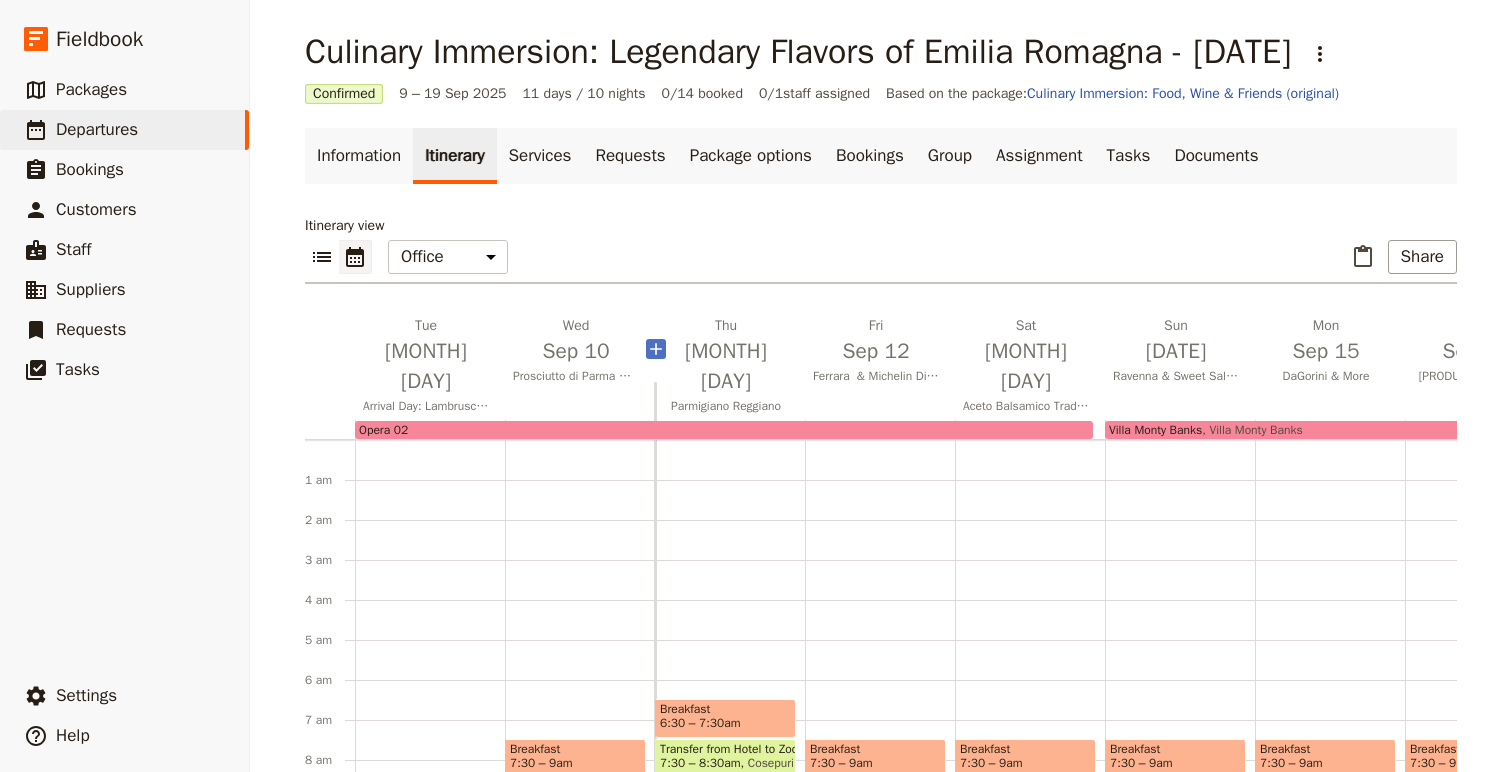scroll, scrollTop: 240, scrollLeft: 0, axis: vertical 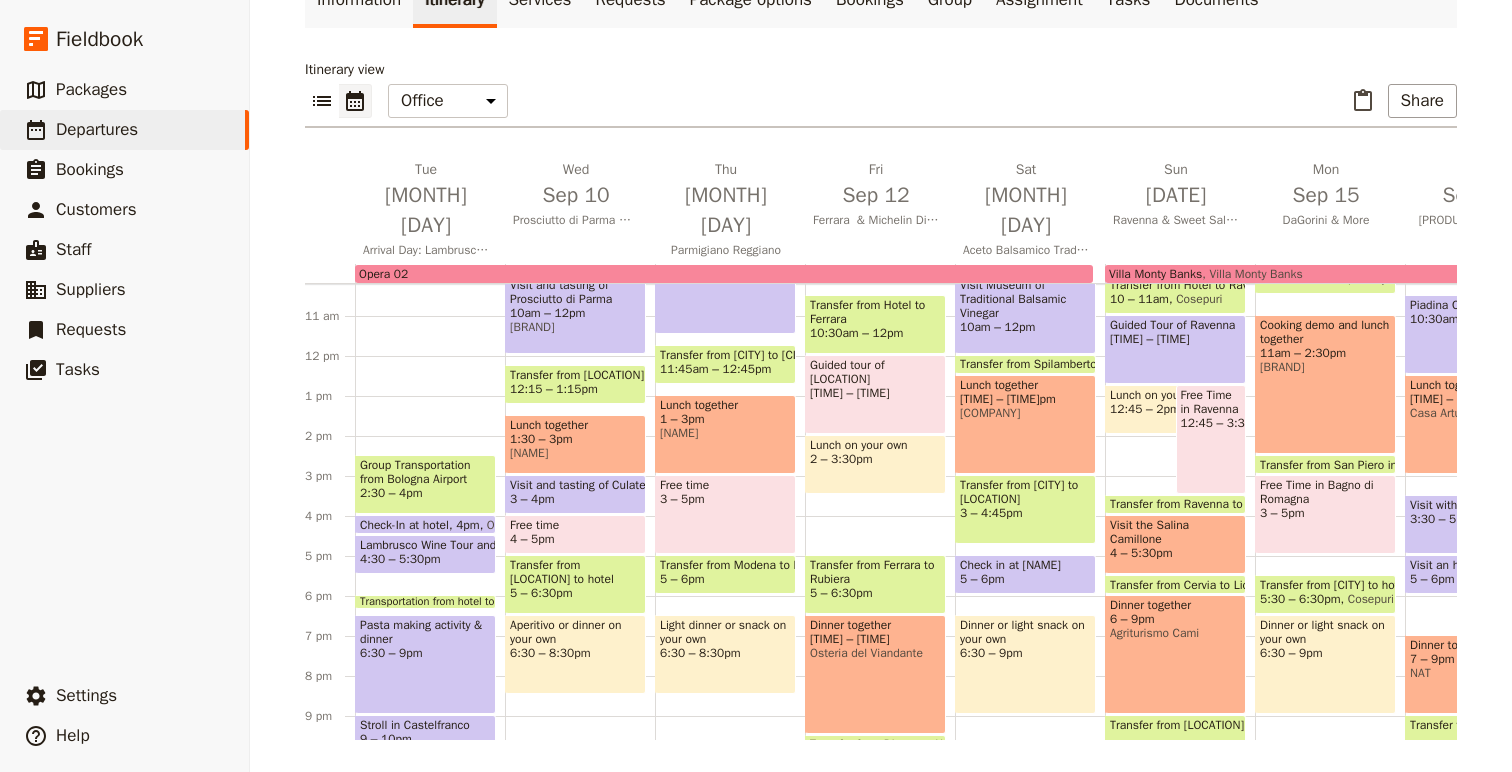 click on "6:30 – 8:30pm" at bounding box center (725, 653) 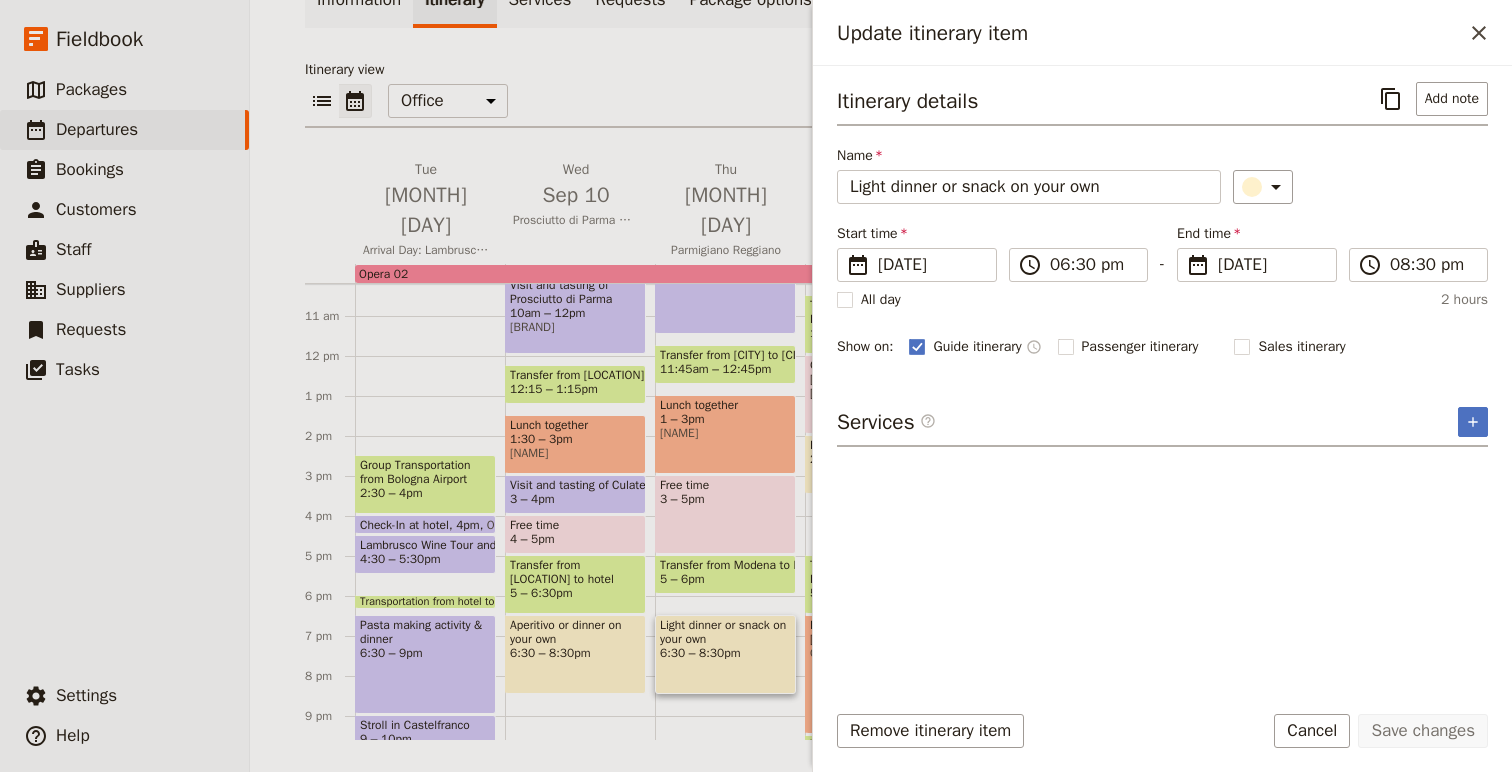 click 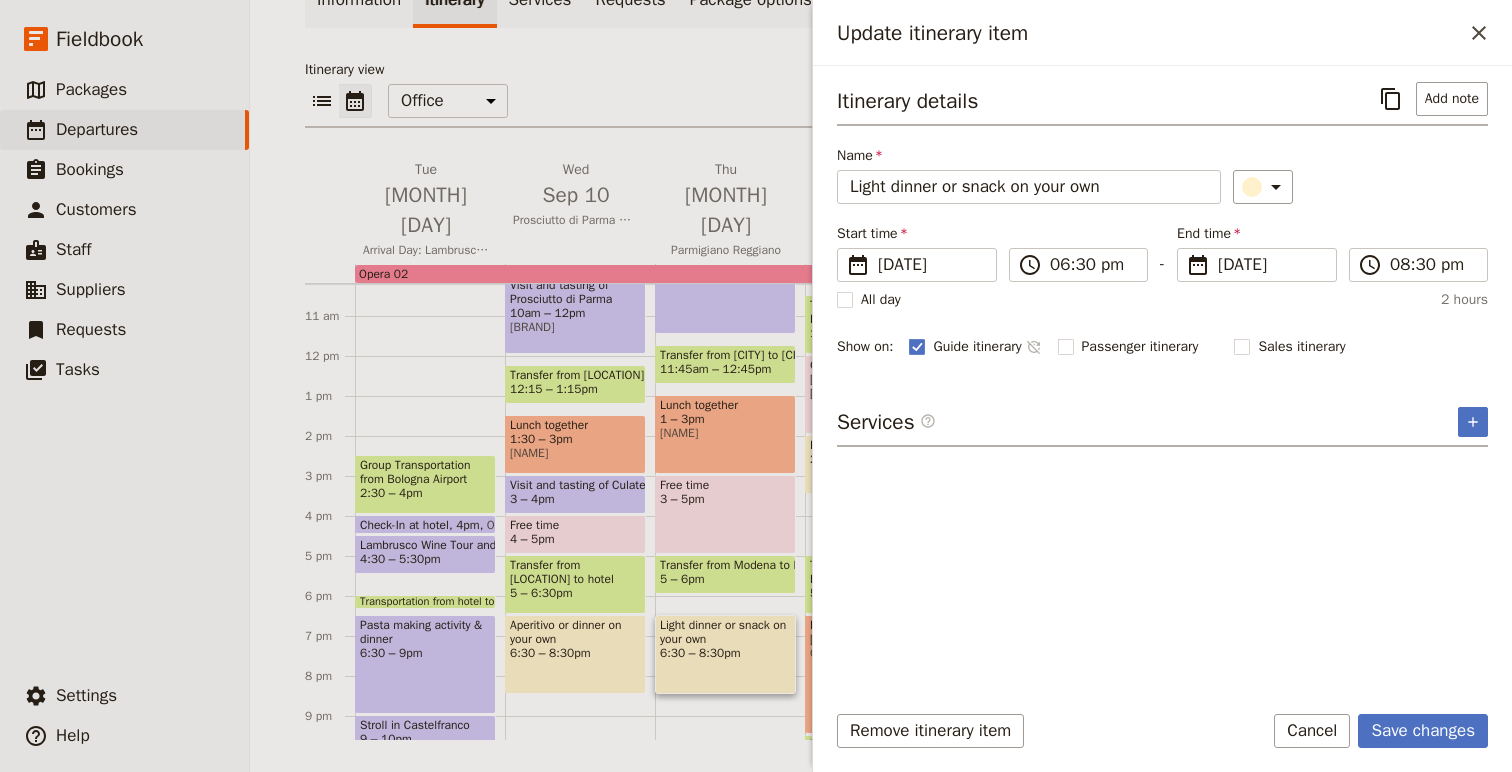 click 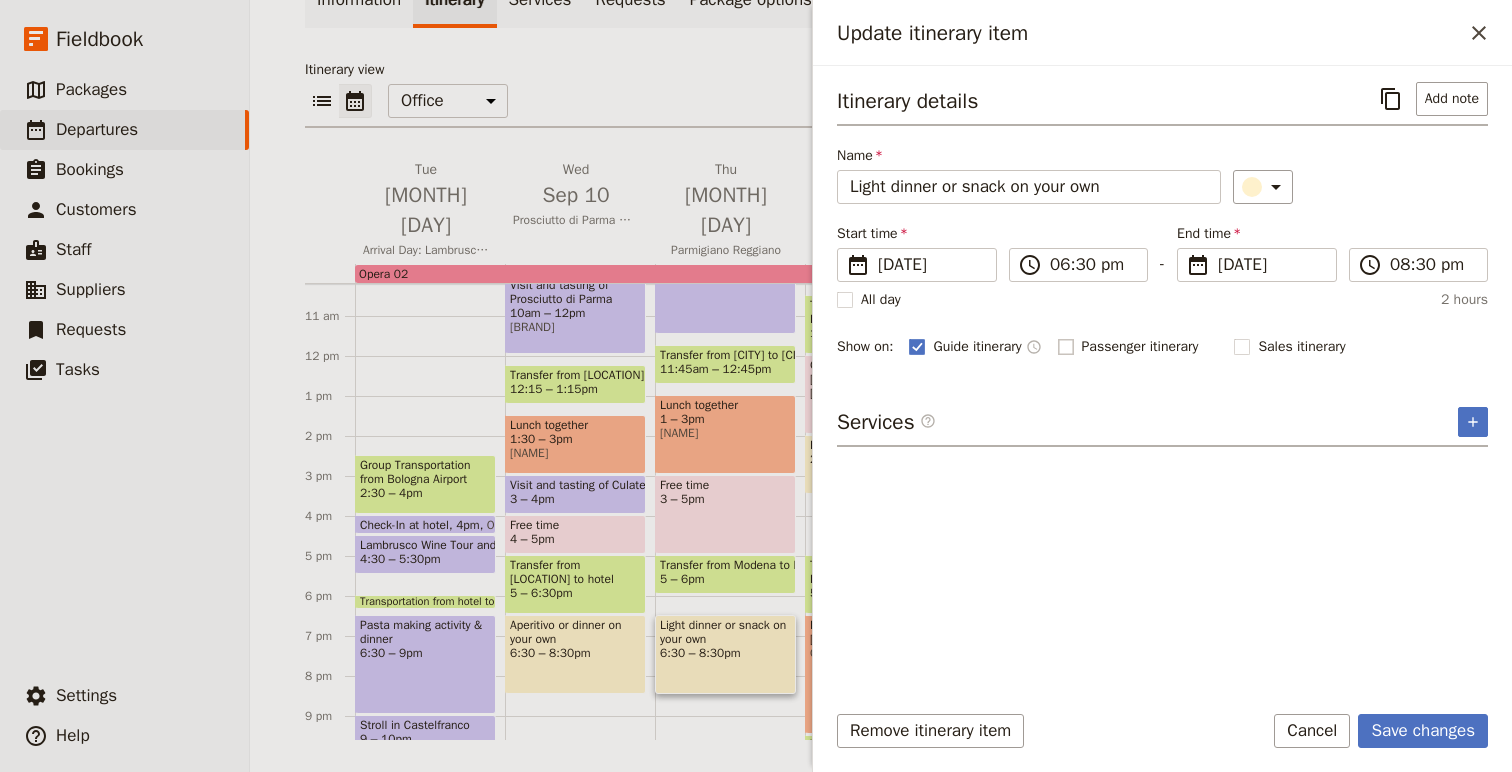 click 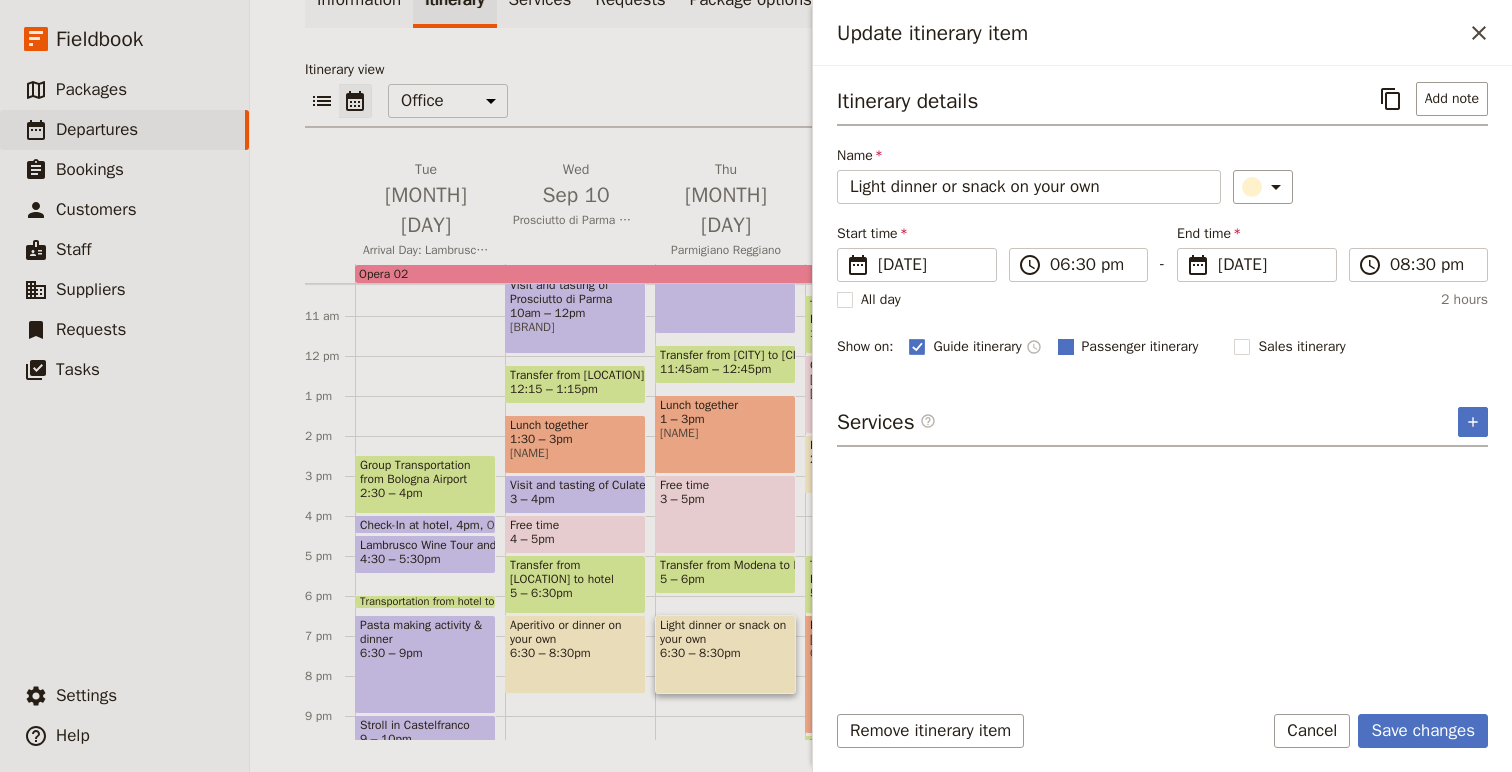 checkbox on "true" 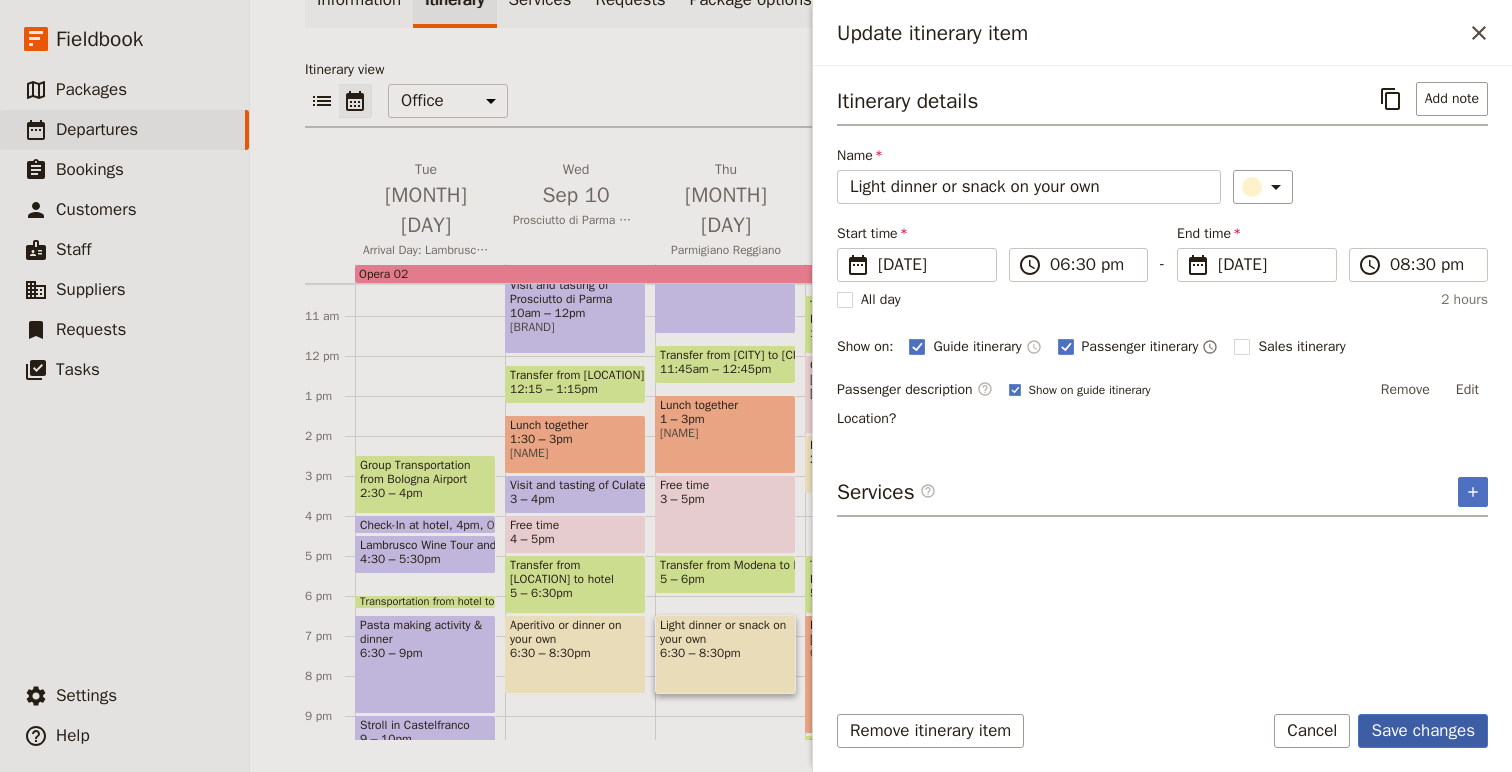 click on "Save changes" at bounding box center [1423, 731] 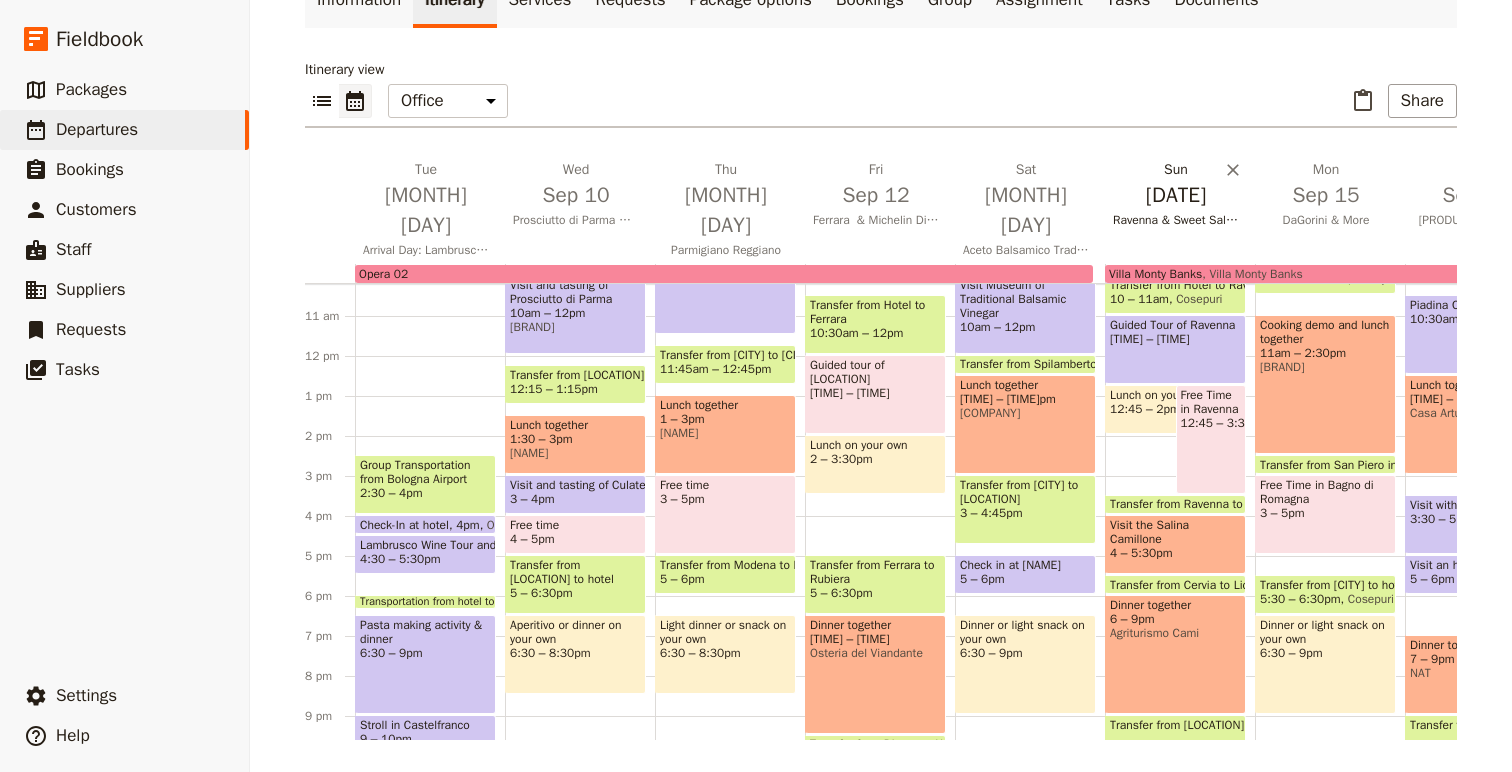 scroll, scrollTop: 0, scrollLeft: 0, axis: both 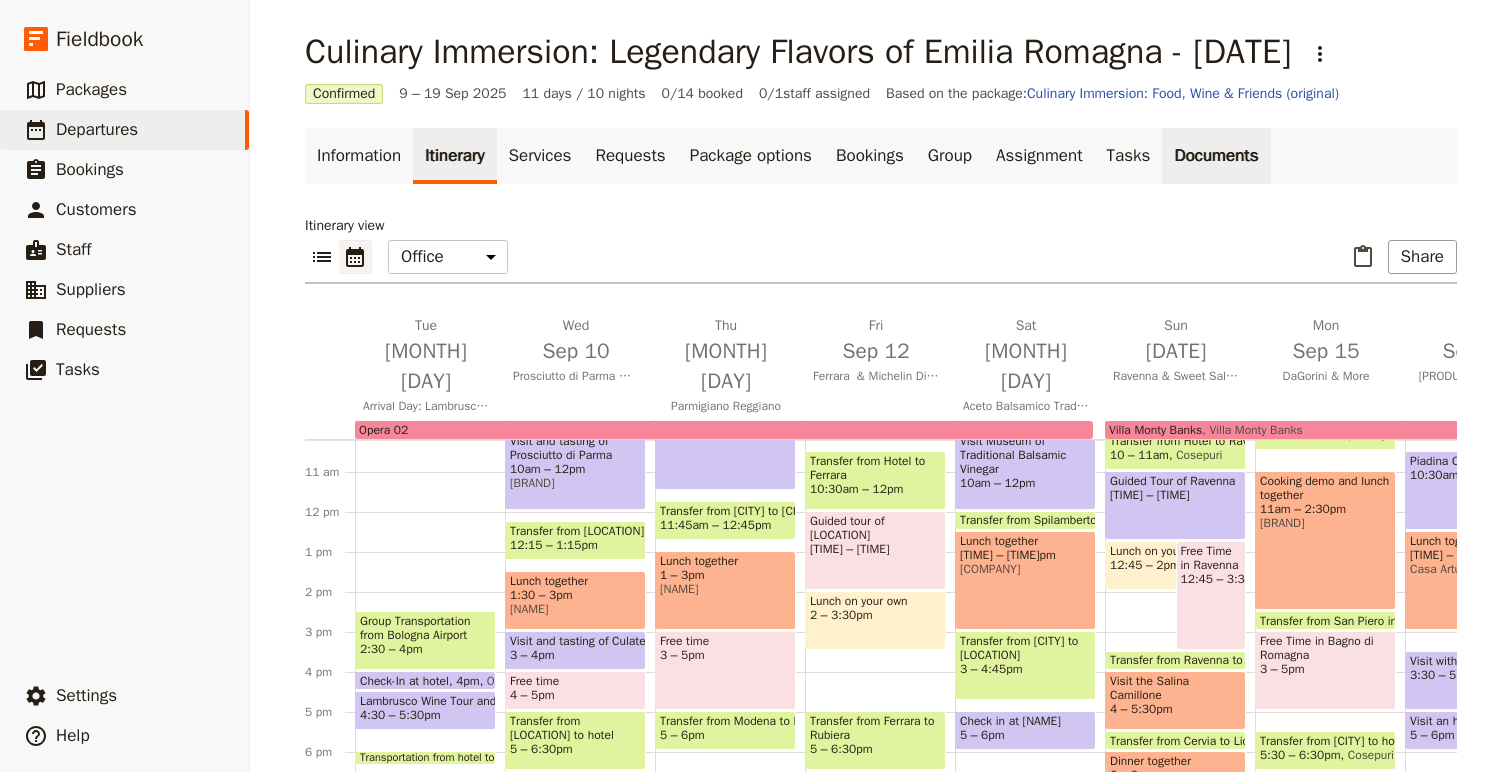 click on "Documents" at bounding box center [1216, 156] 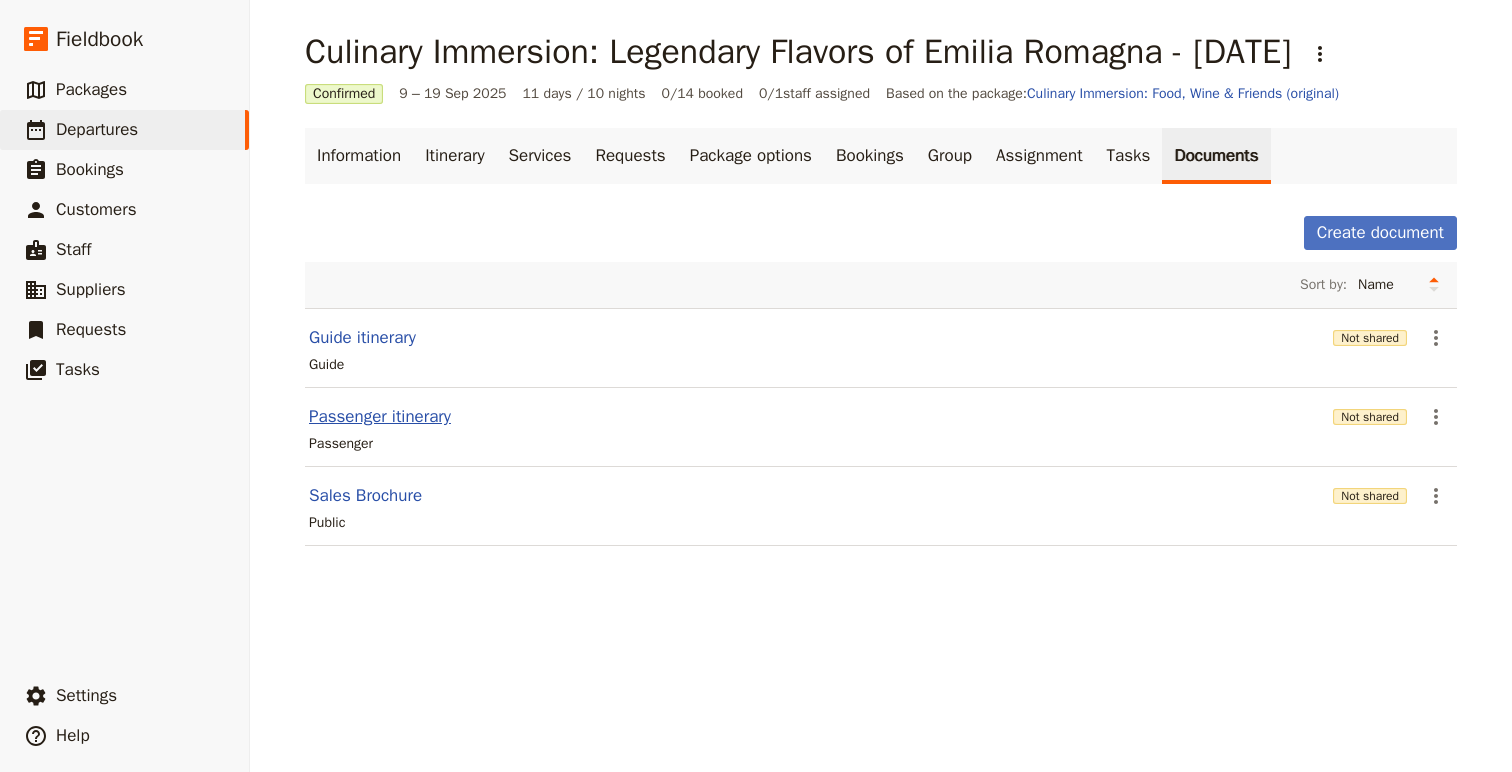 click on "Passenger itinerary" at bounding box center (380, 417) 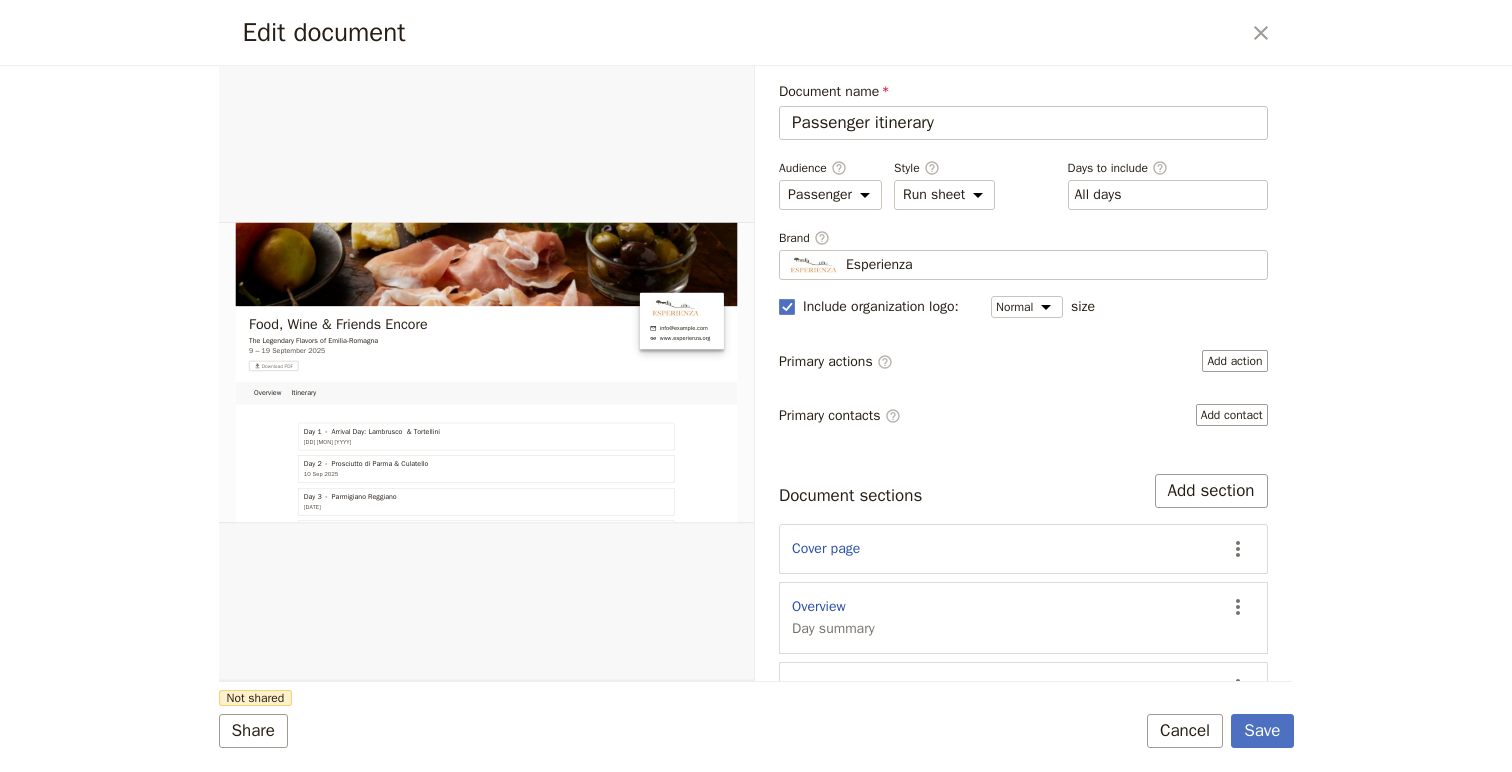 scroll, scrollTop: 0, scrollLeft: 0, axis: both 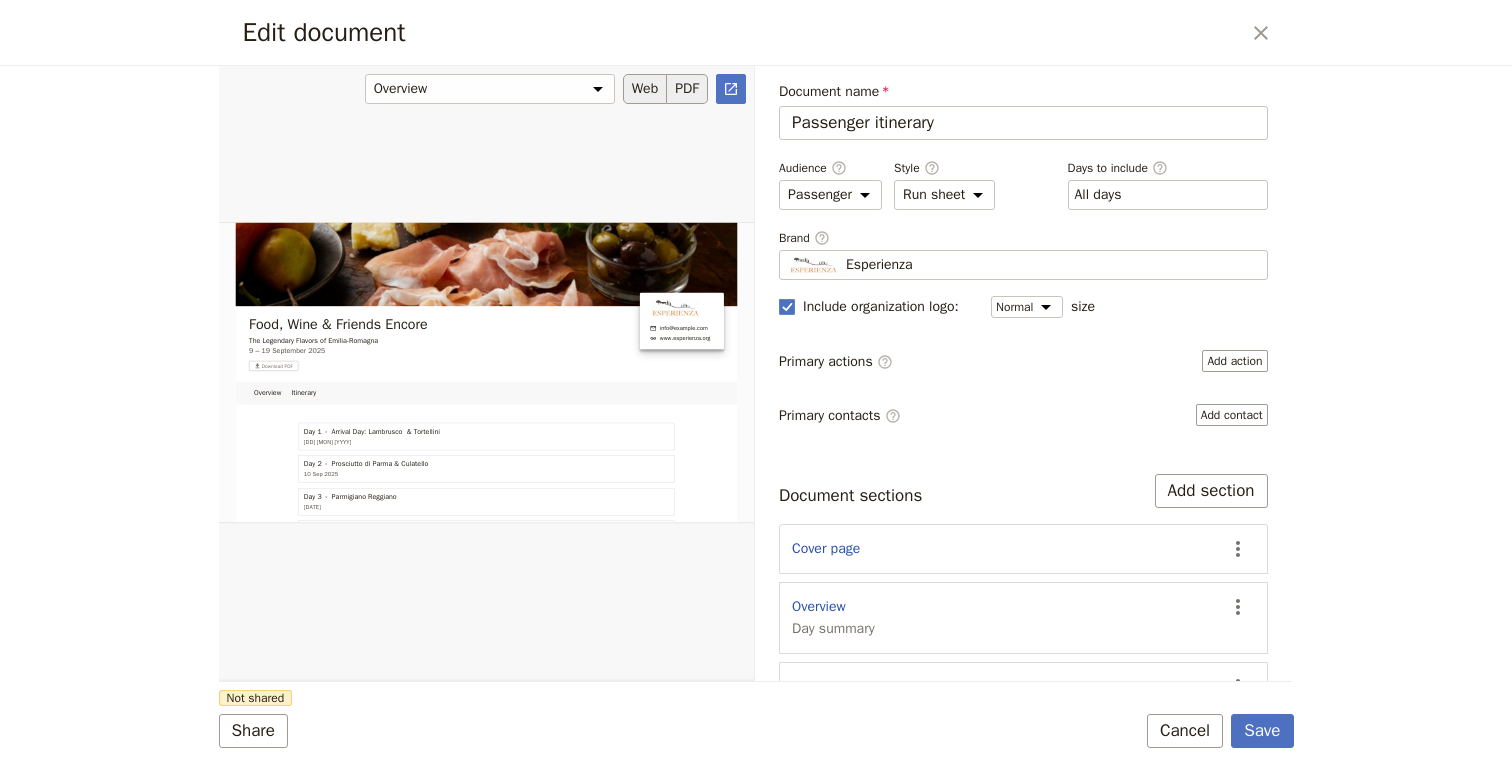 click on "PDF" at bounding box center [687, 89] 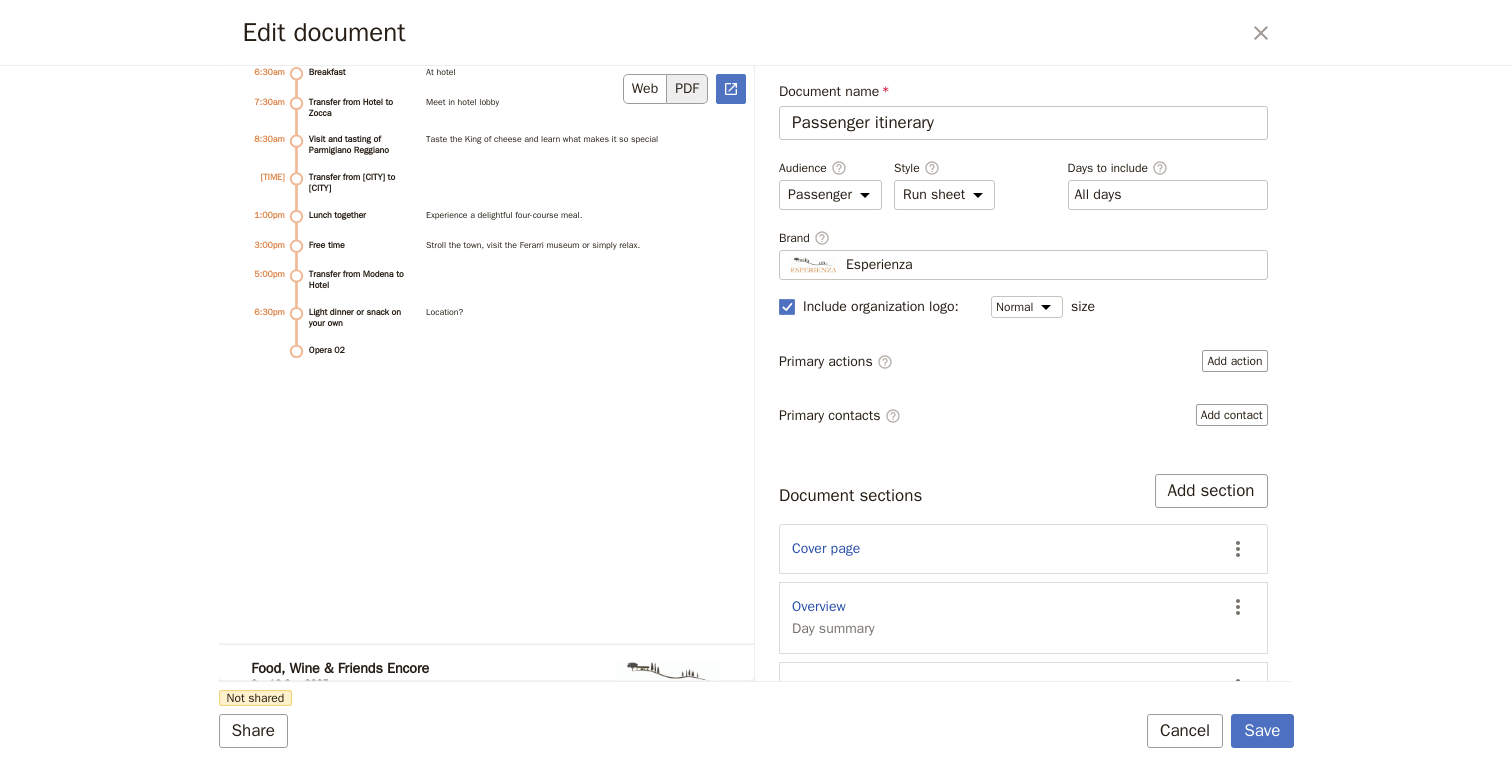 scroll, scrollTop: 4634, scrollLeft: 0, axis: vertical 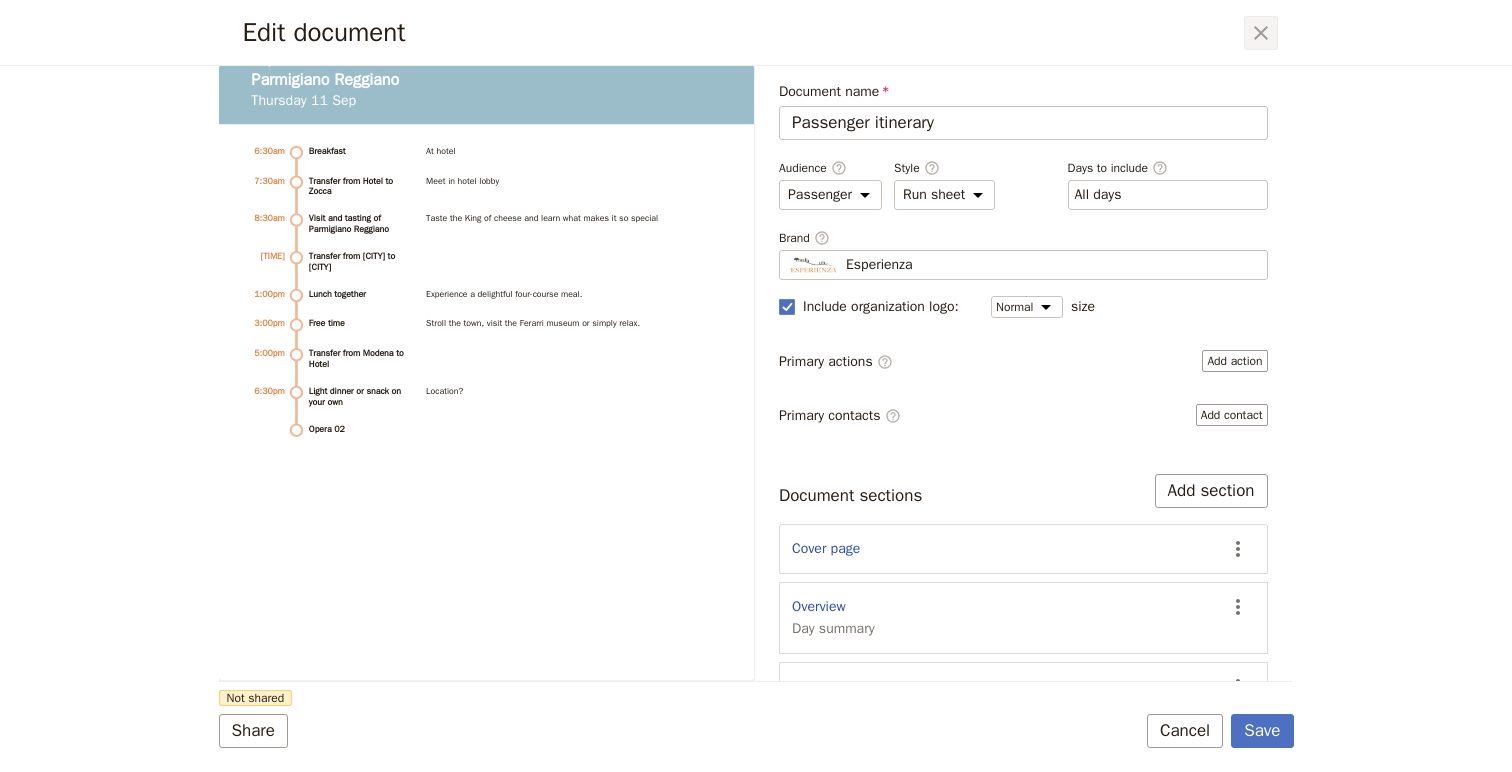 click 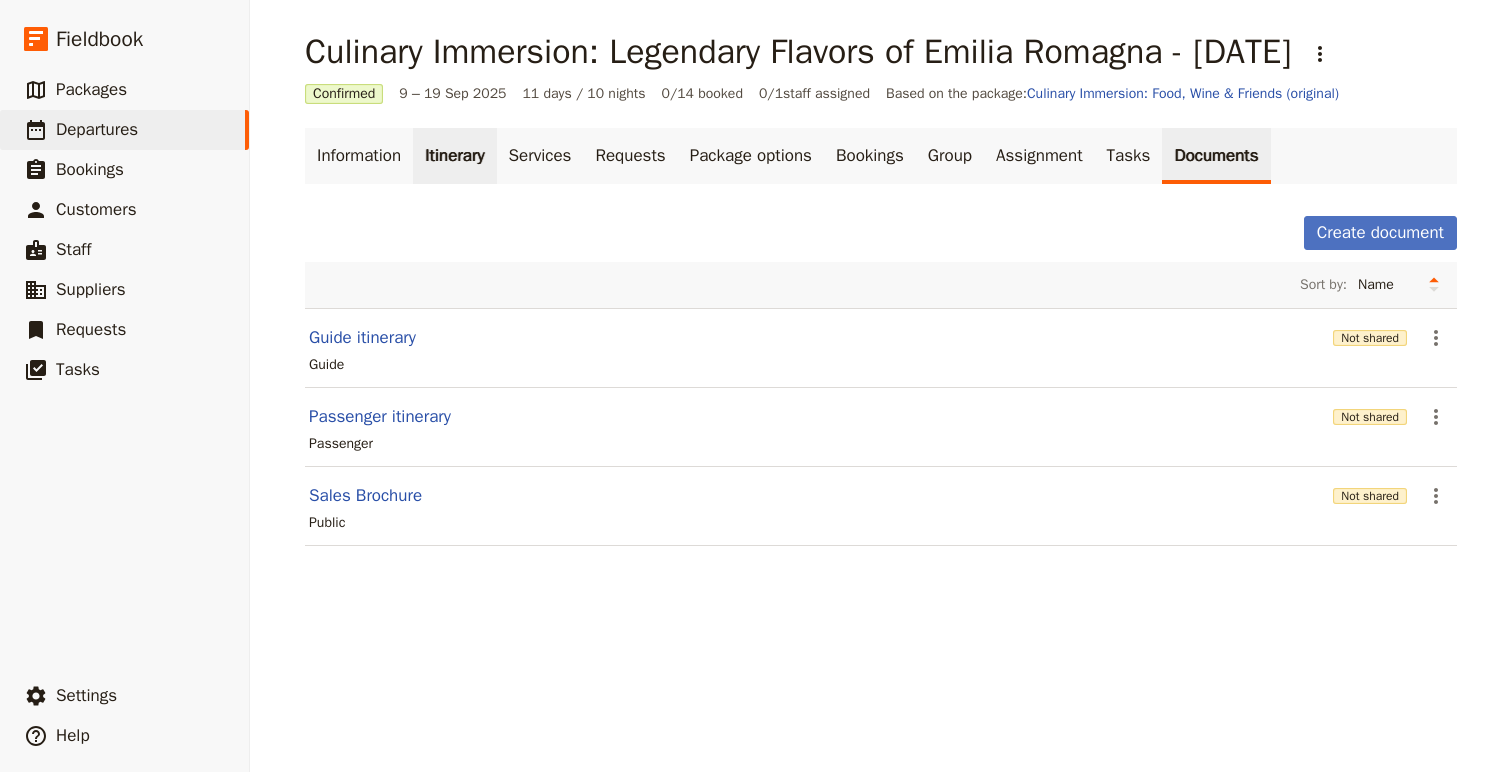 click on "Itinerary" at bounding box center [454, 156] 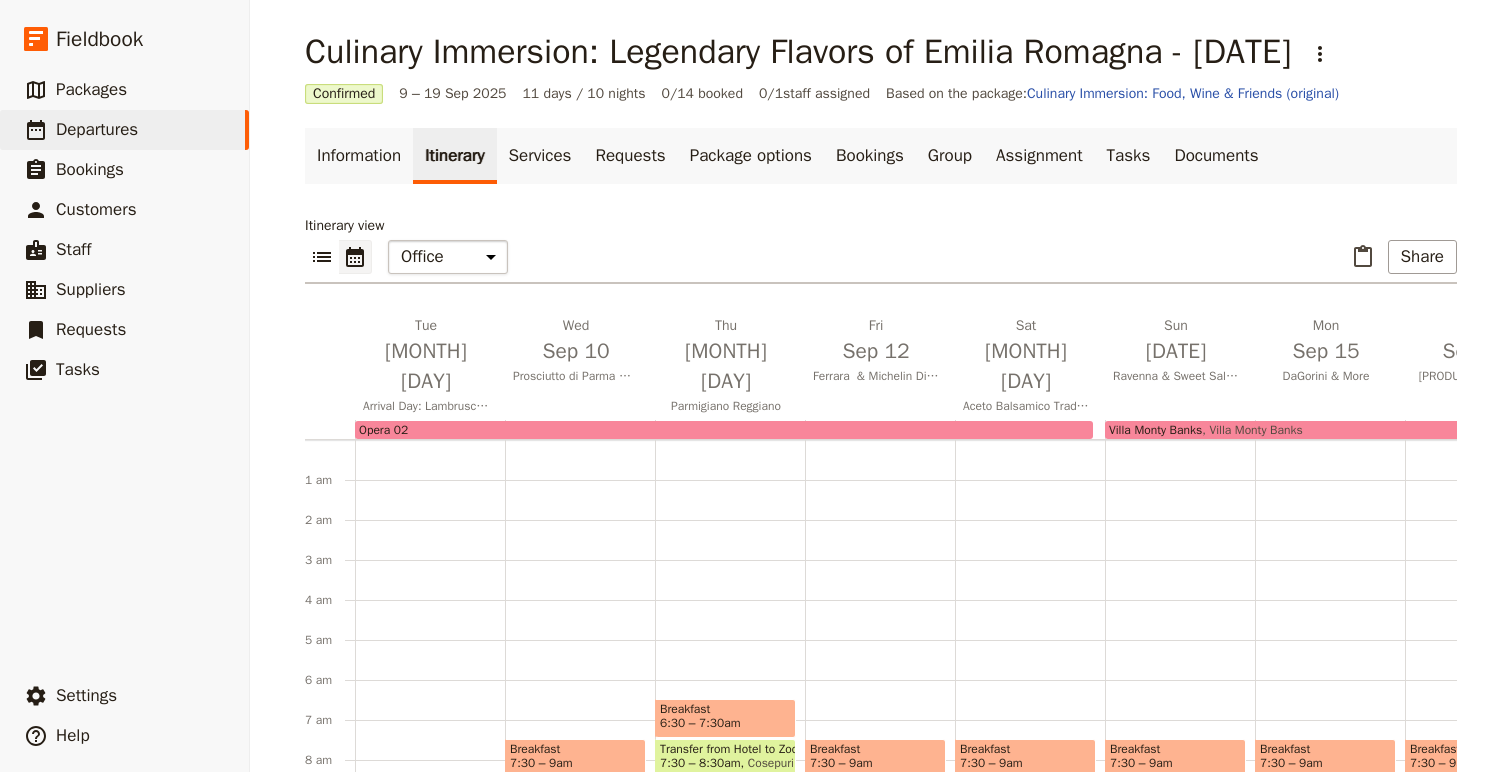 scroll, scrollTop: 240, scrollLeft: 0, axis: vertical 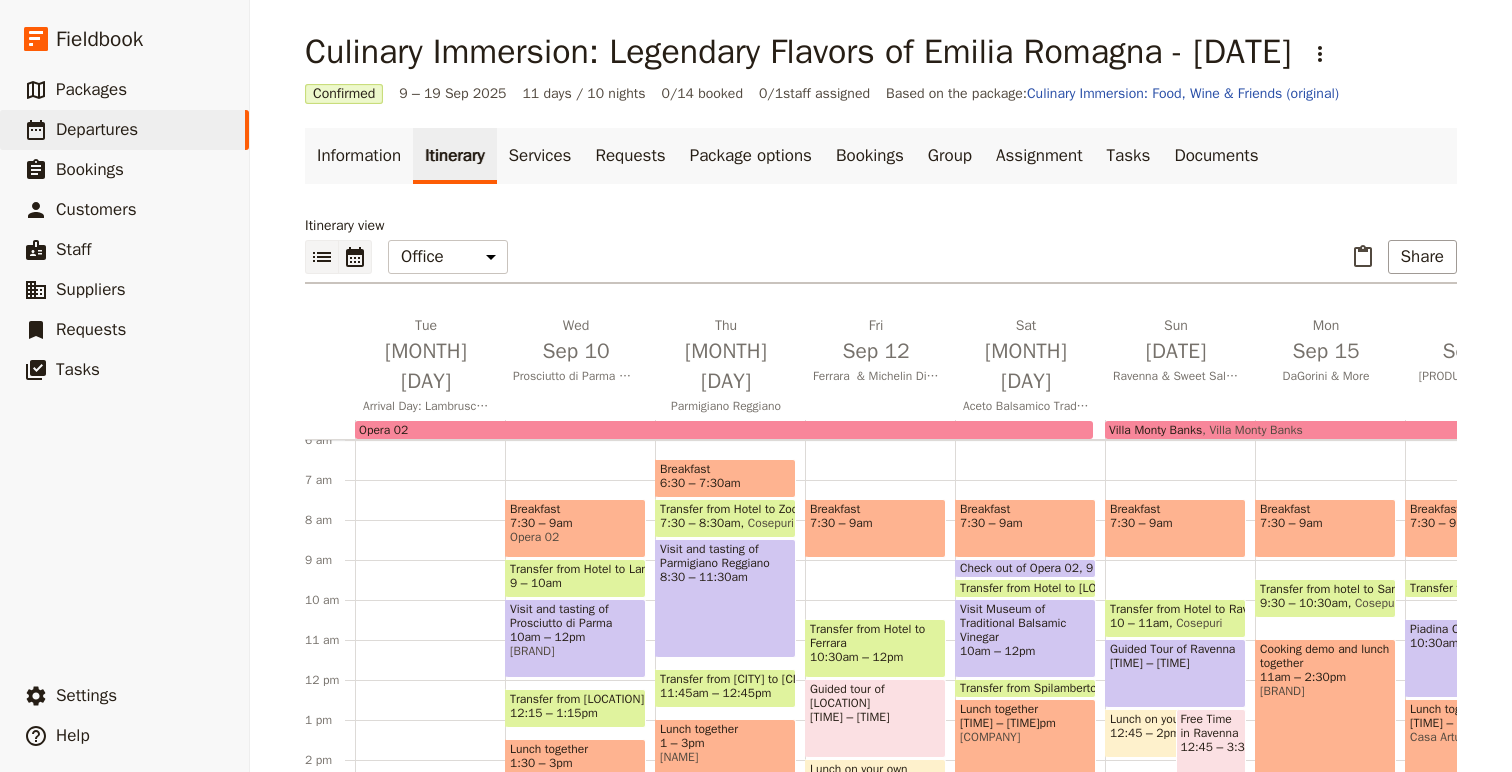 click 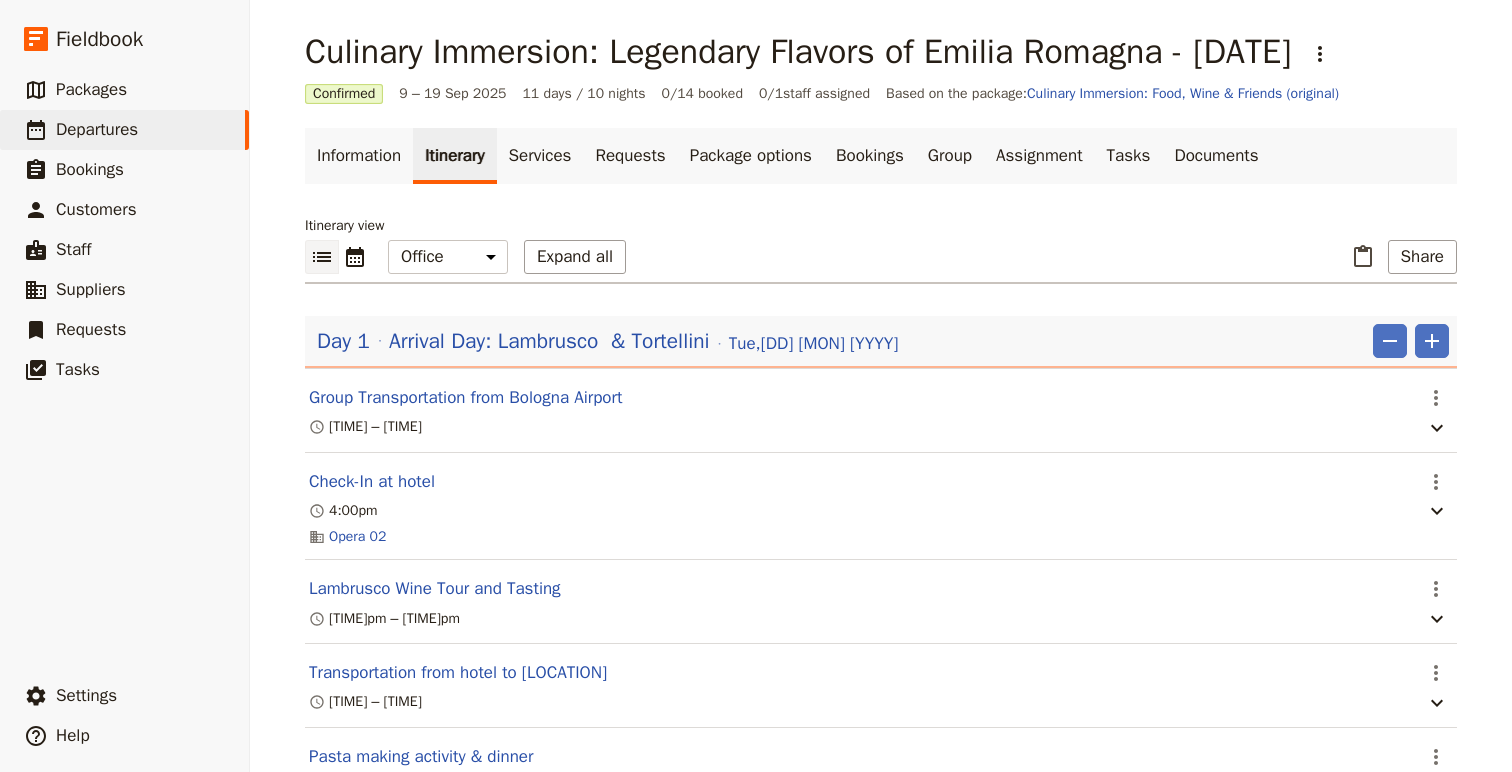 click on "​ ​ Office Guide Passenger Sales Expand all" at bounding box center [465, 257] 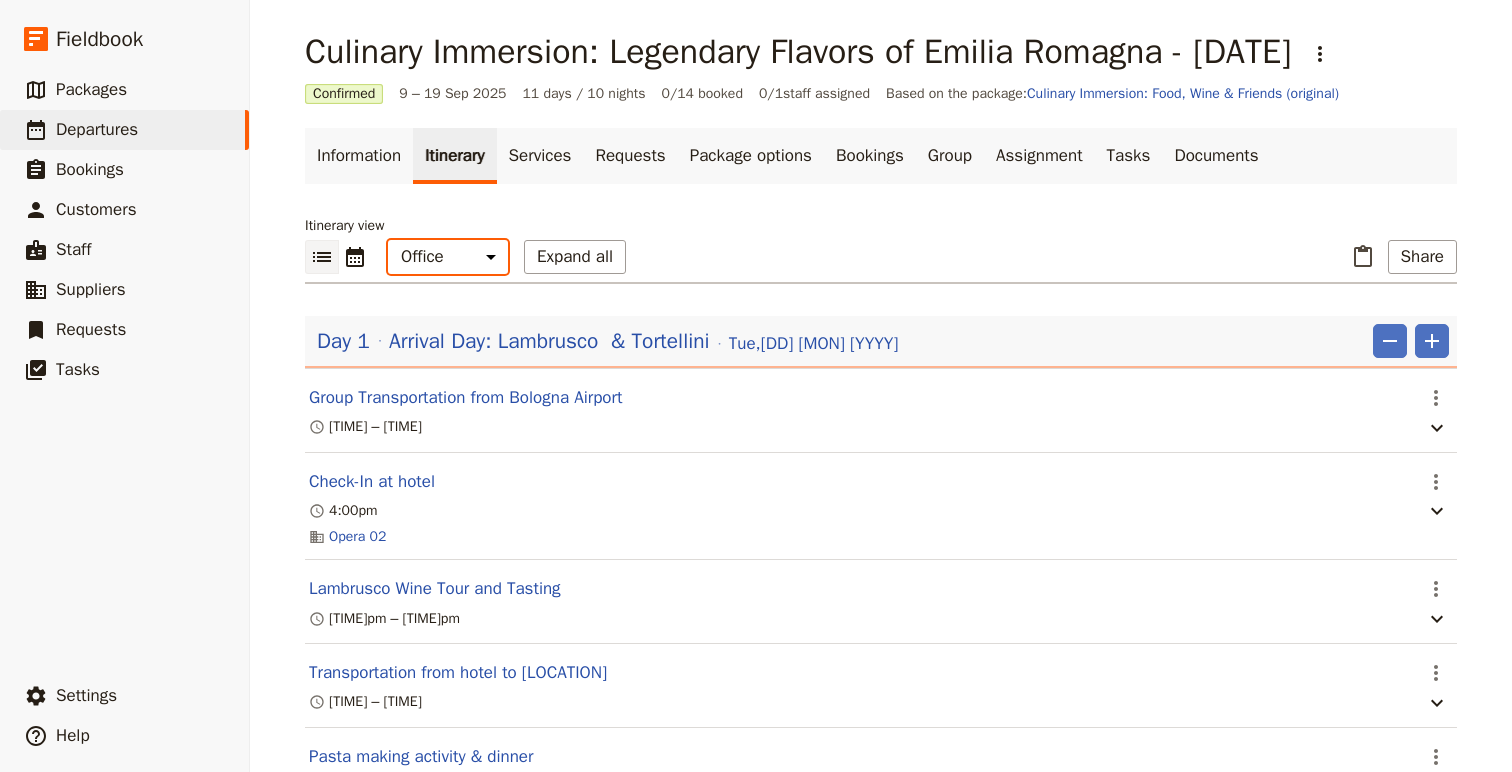 click on "Office Guide Passenger Sales" at bounding box center (448, 257) 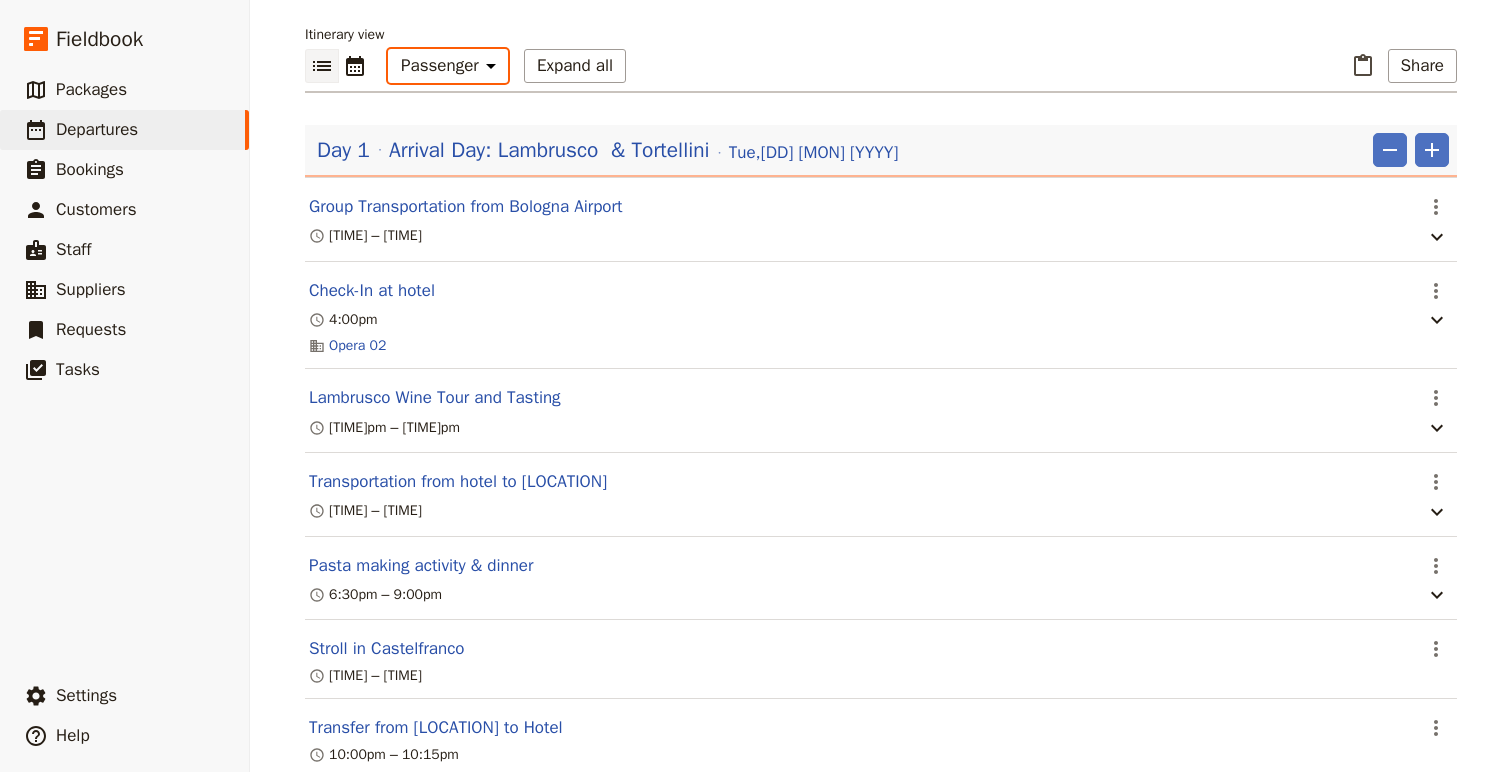 scroll, scrollTop: 218, scrollLeft: 0, axis: vertical 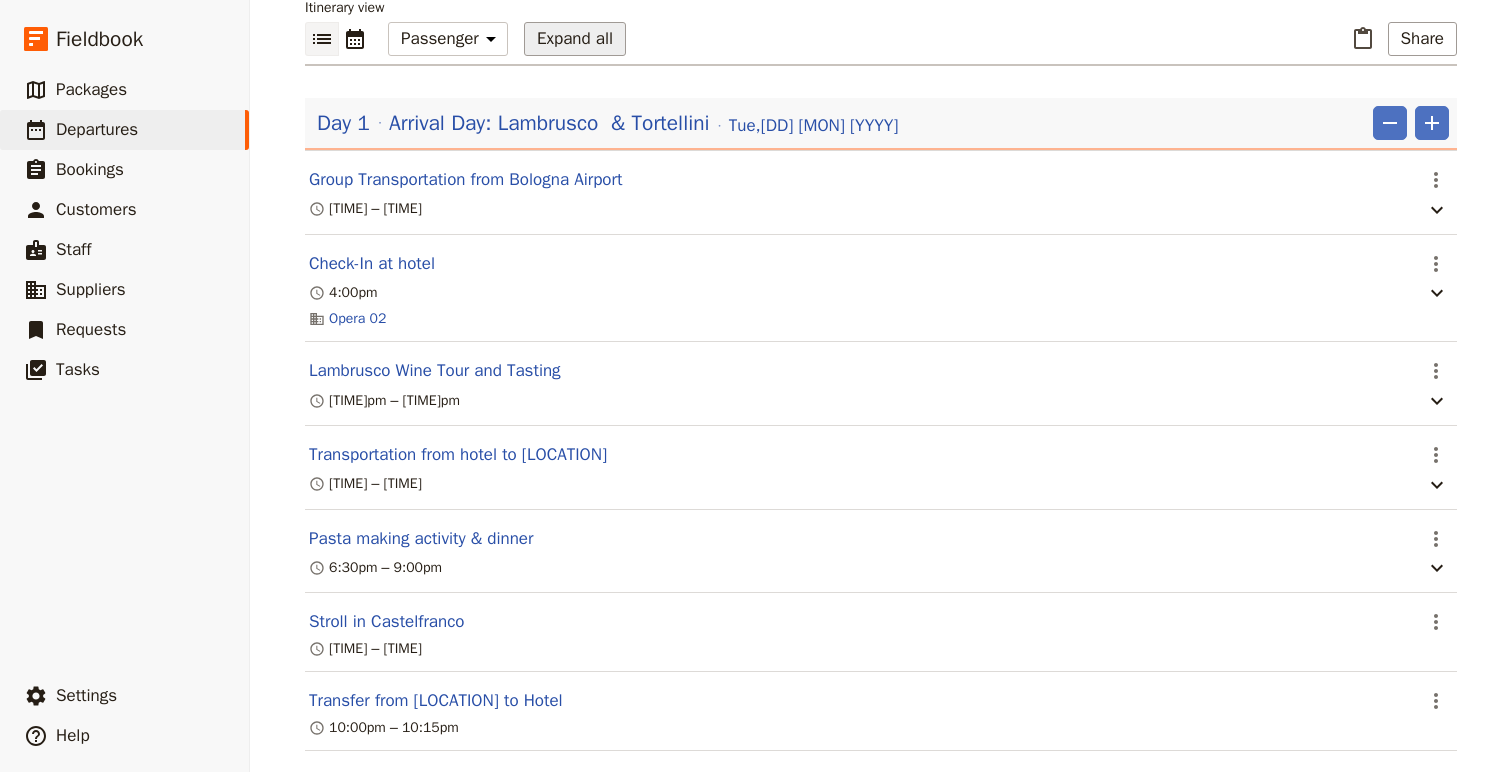 click on "Expand all" at bounding box center [575, 39] 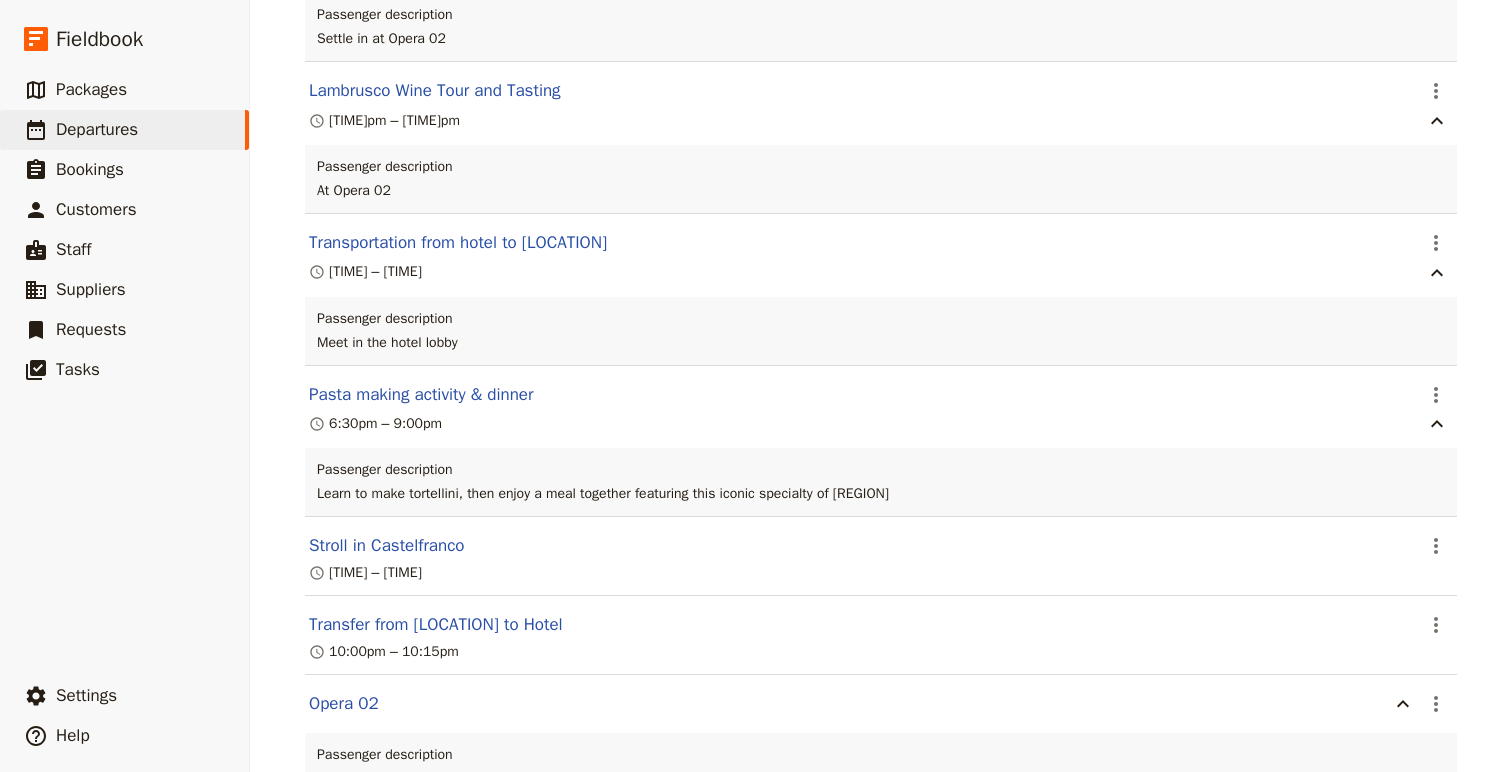 scroll, scrollTop: 737, scrollLeft: 0, axis: vertical 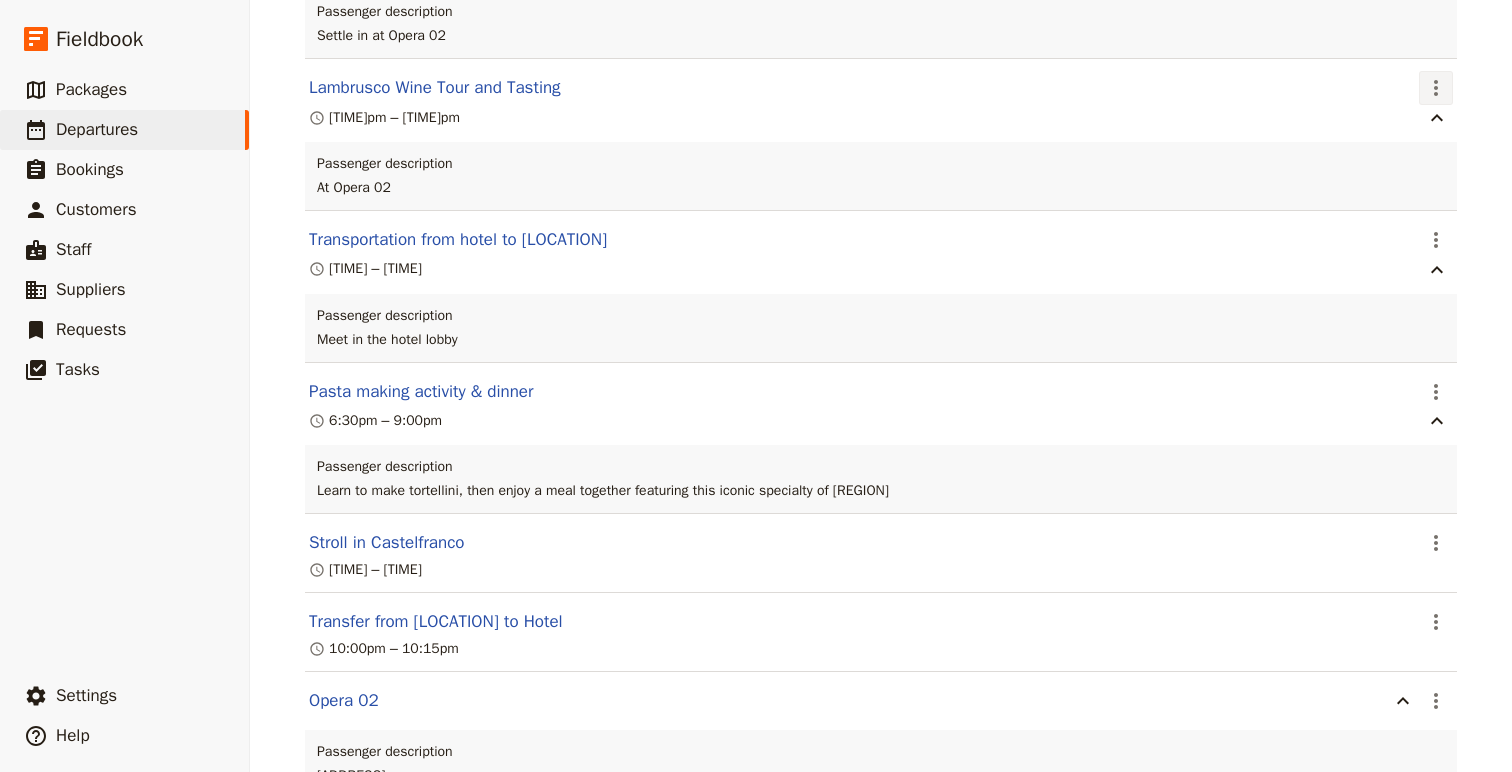 click 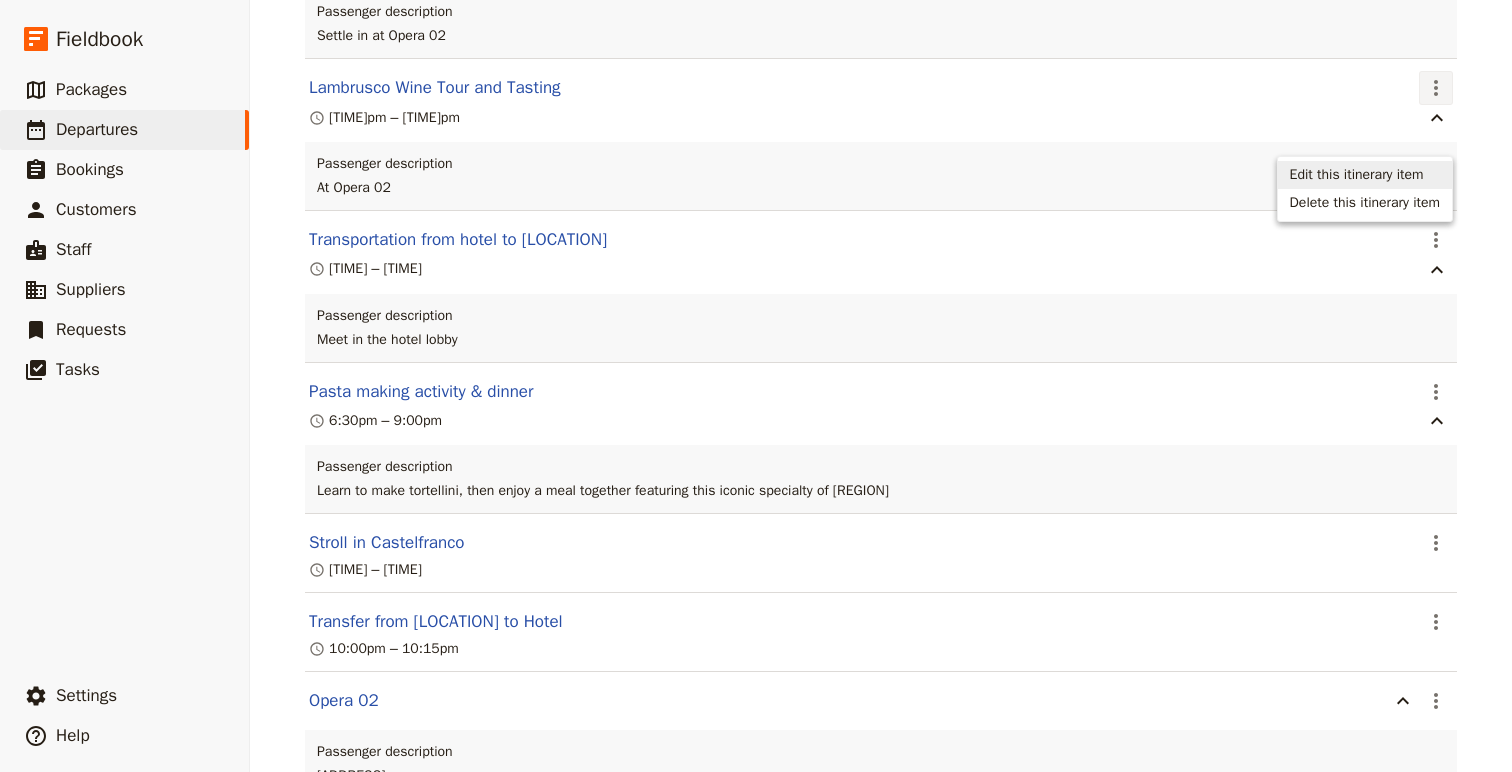 click on "Edit this itinerary item" at bounding box center [1357, 175] 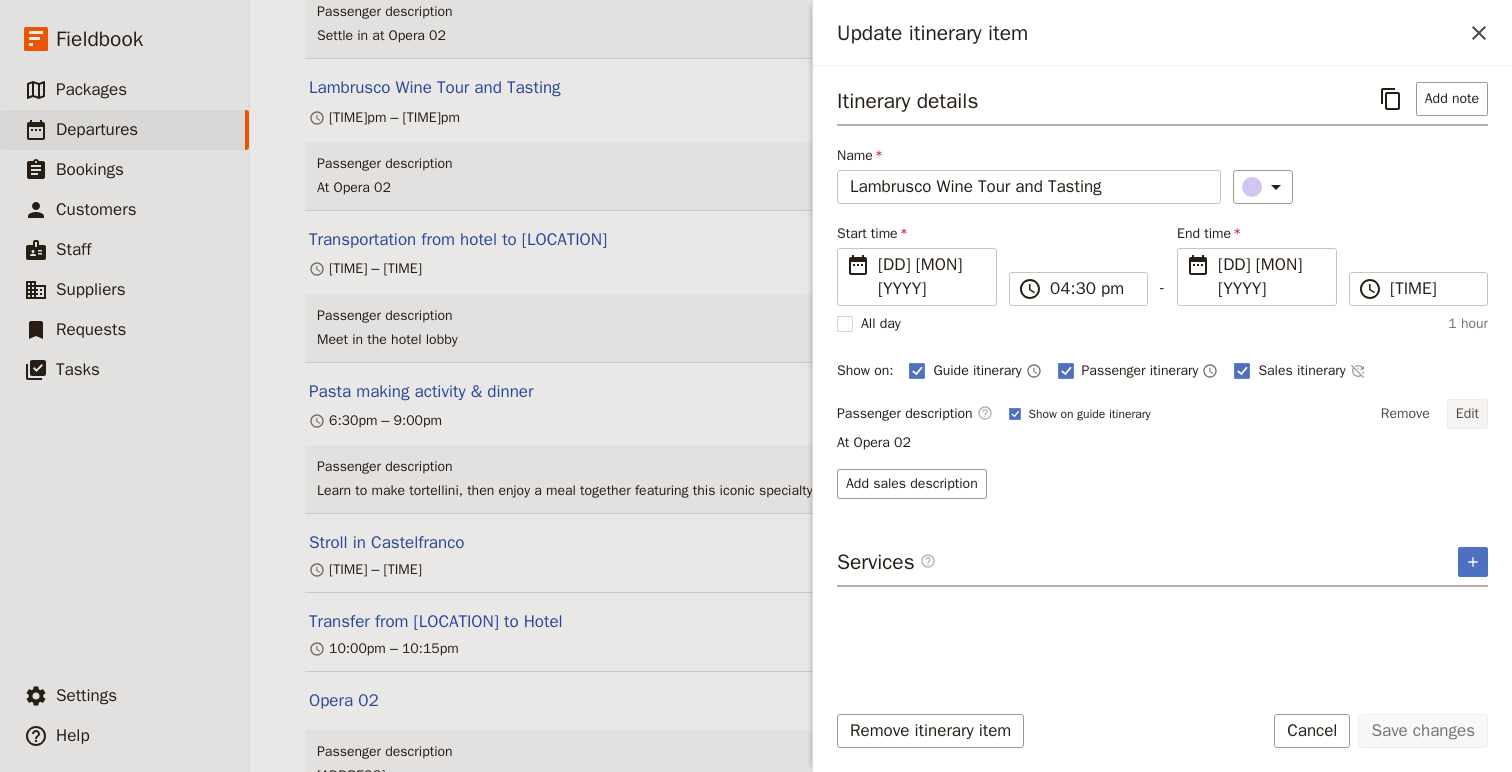 click on "Edit" at bounding box center [1467, 414] 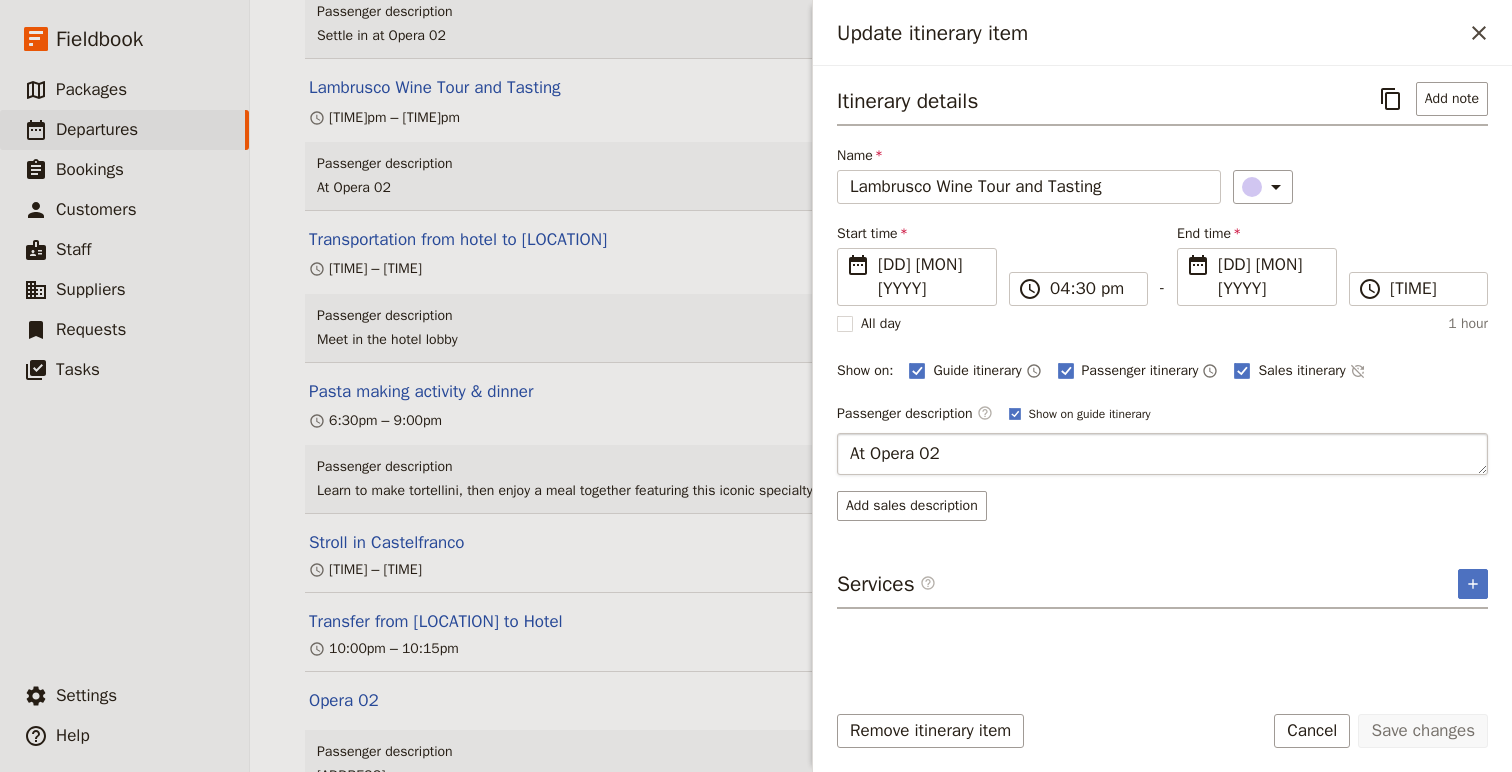 click on "At Opera 02" at bounding box center [1162, 454] 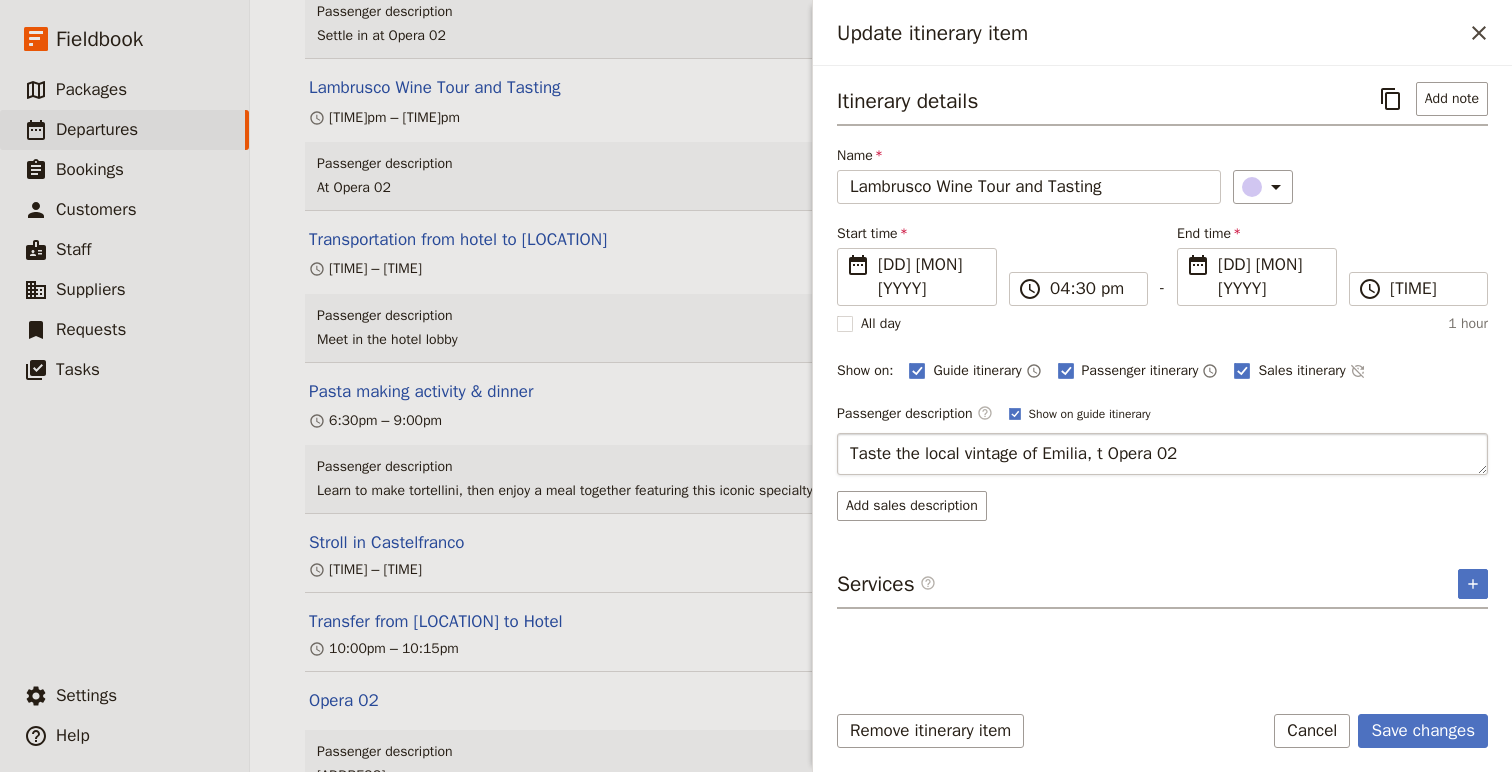 type on "Taste the local vintage of Emilia, at [PLACE]" 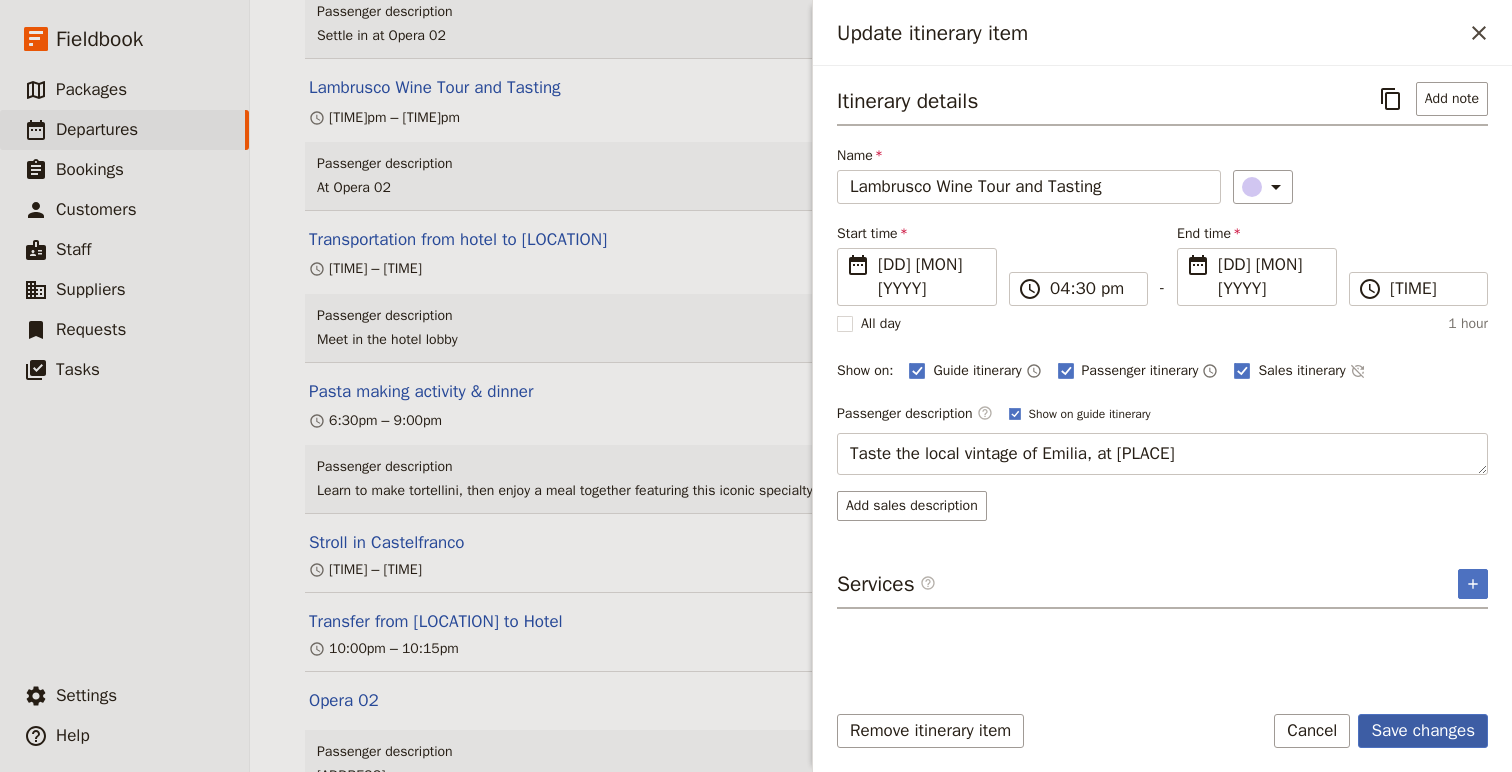click on "Save changes" at bounding box center (1423, 731) 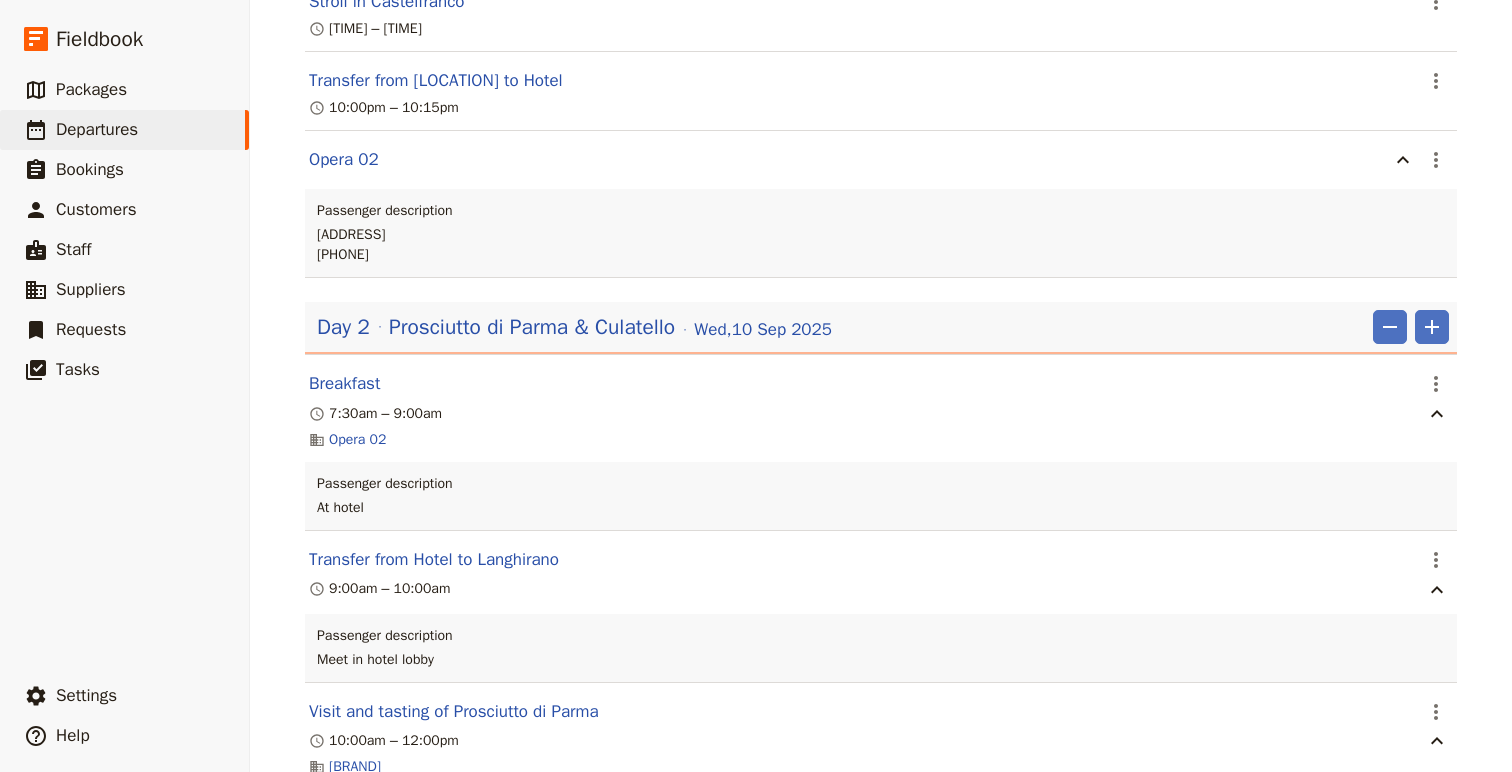 scroll, scrollTop: 1272, scrollLeft: 0, axis: vertical 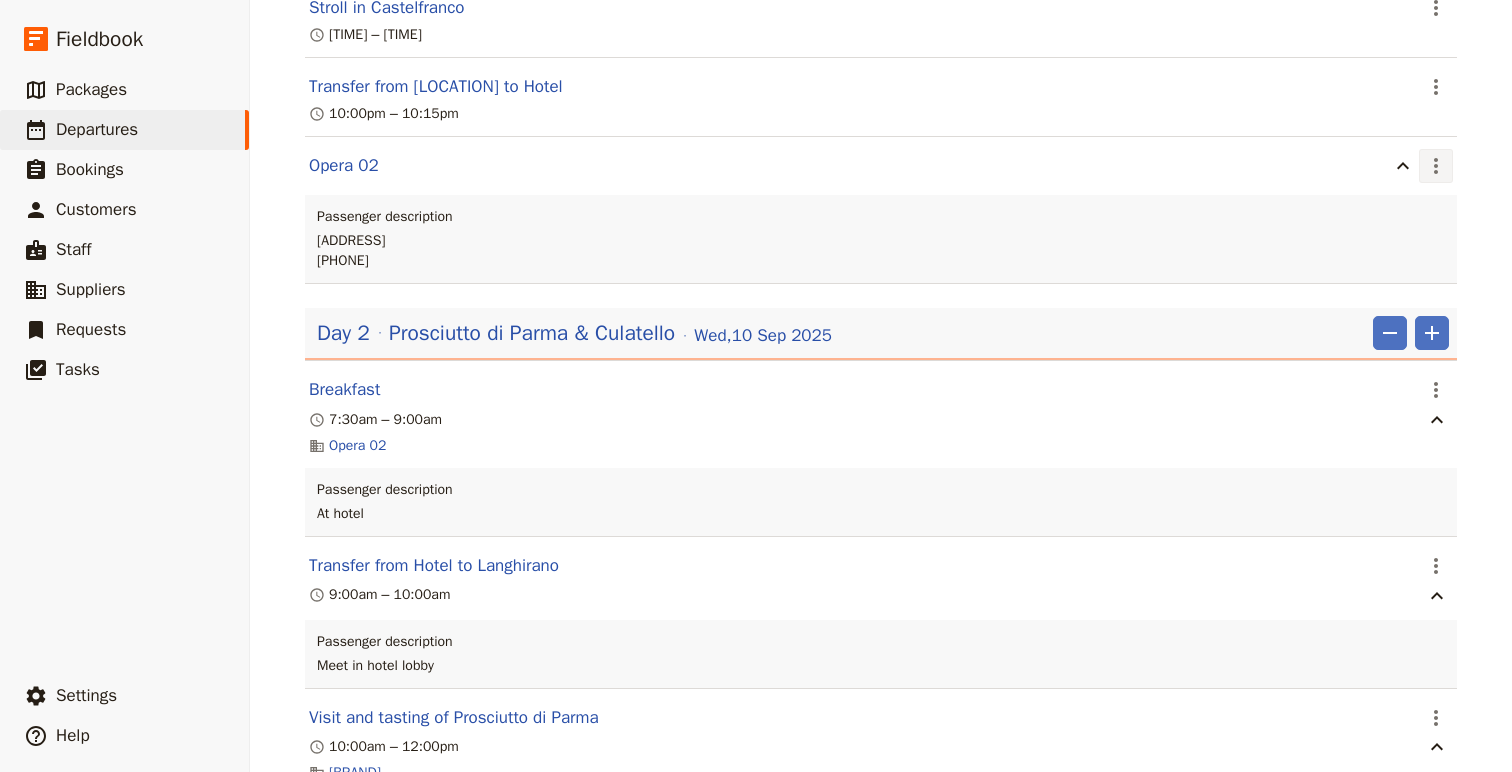 click 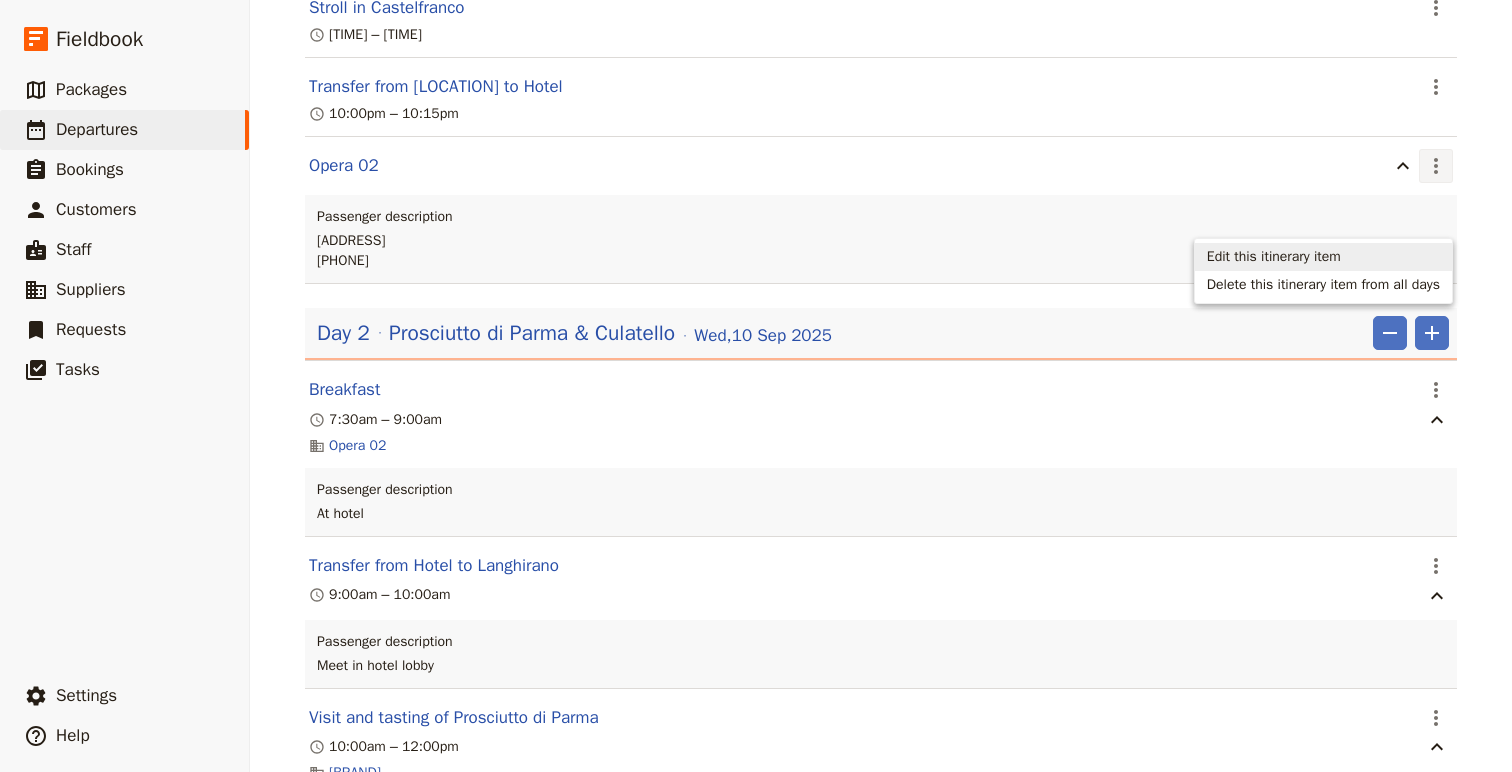click on "Edit this itinerary item" at bounding box center (1323, 257) 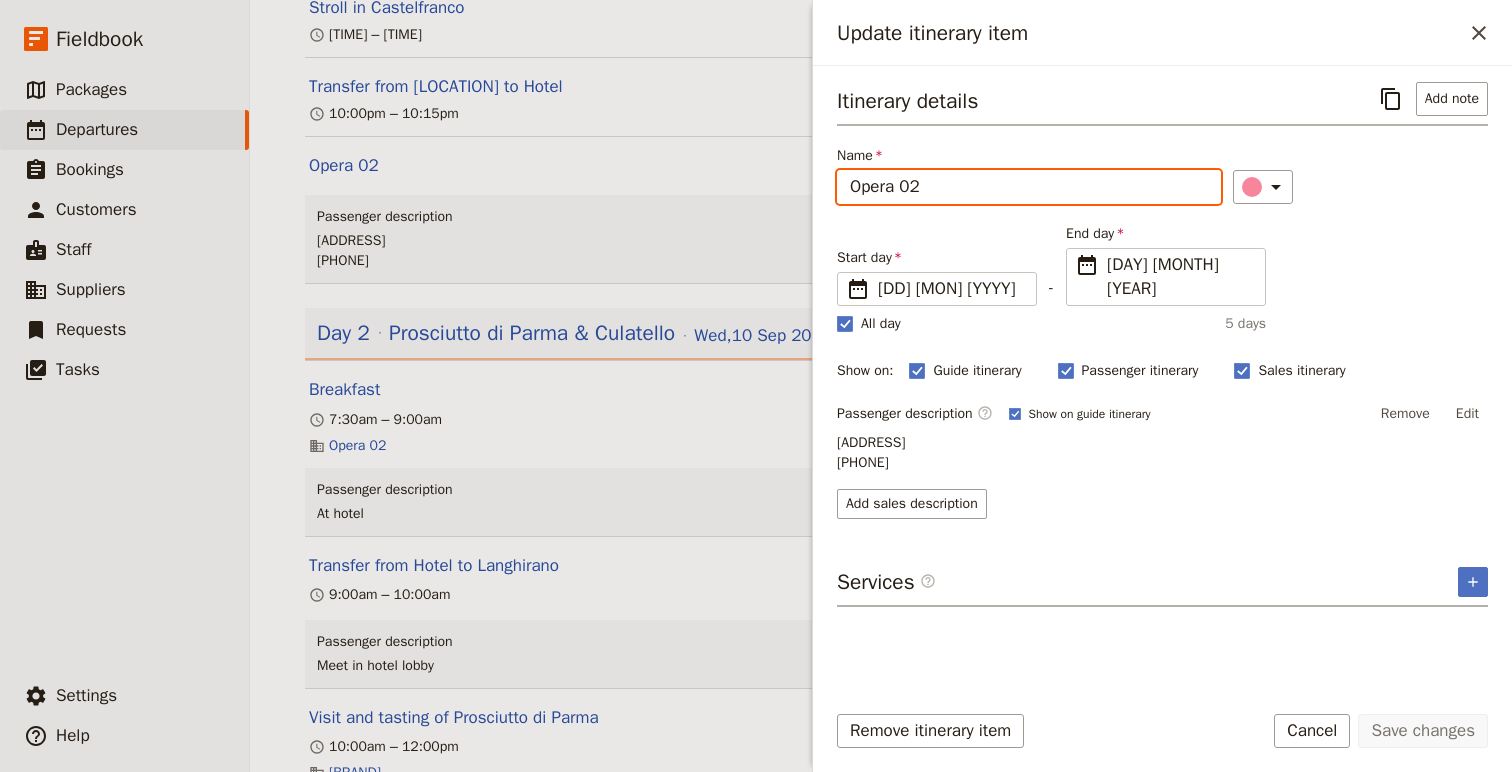 click on "Opera 02" at bounding box center (1029, 187) 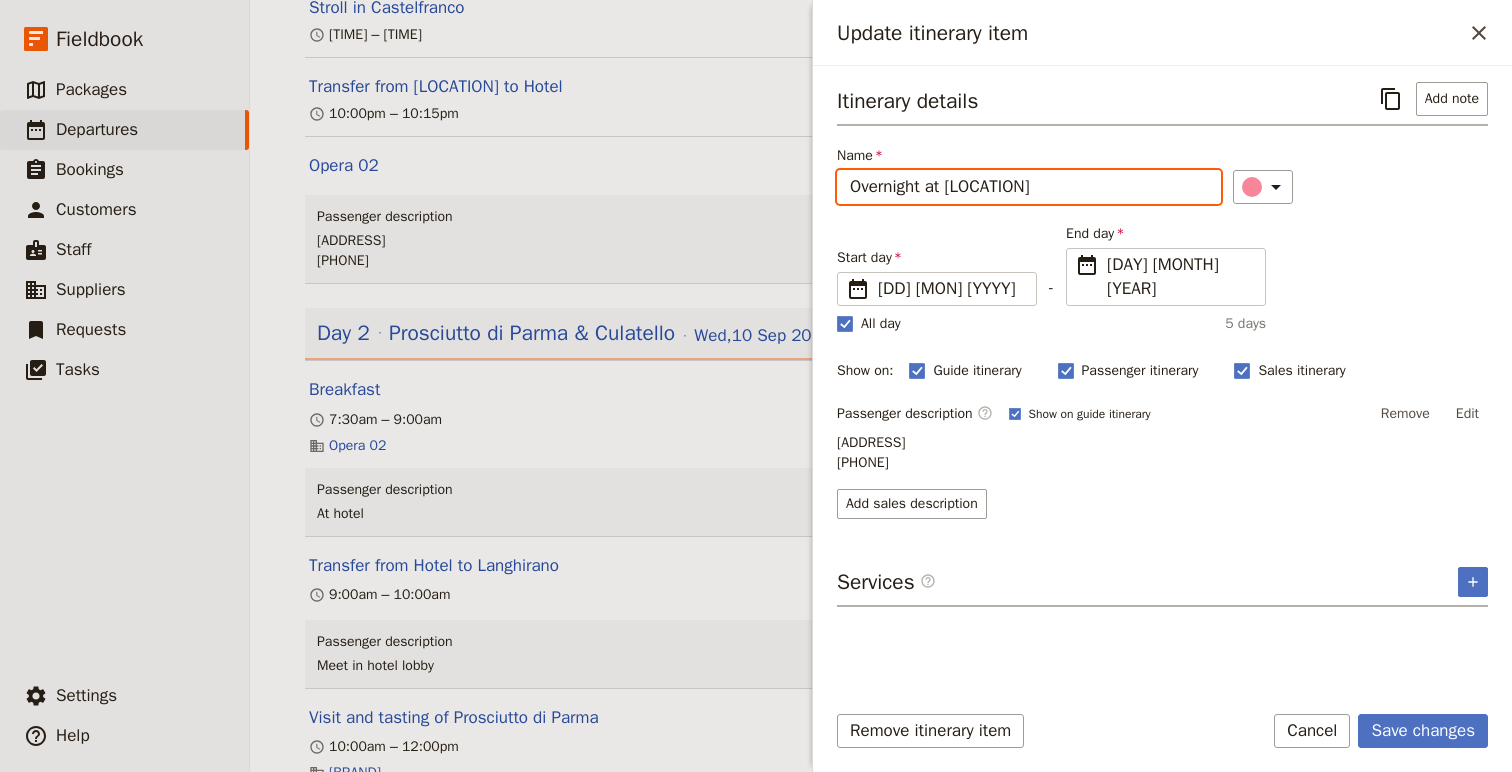 drag, startPoint x: 948, startPoint y: 187, endPoint x: 808, endPoint y: 188, distance: 140.00357 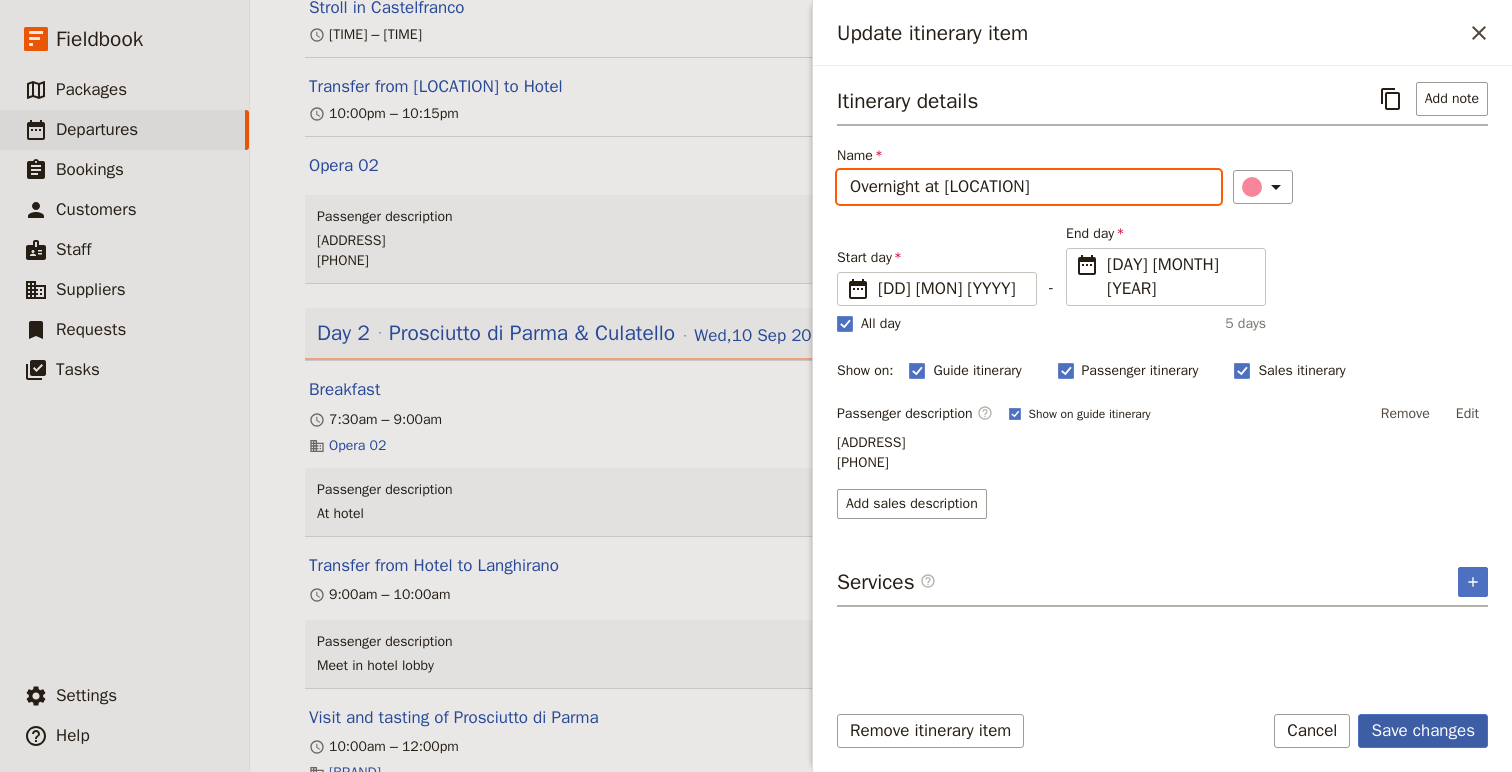 type on "Overnight at [LOCATION]" 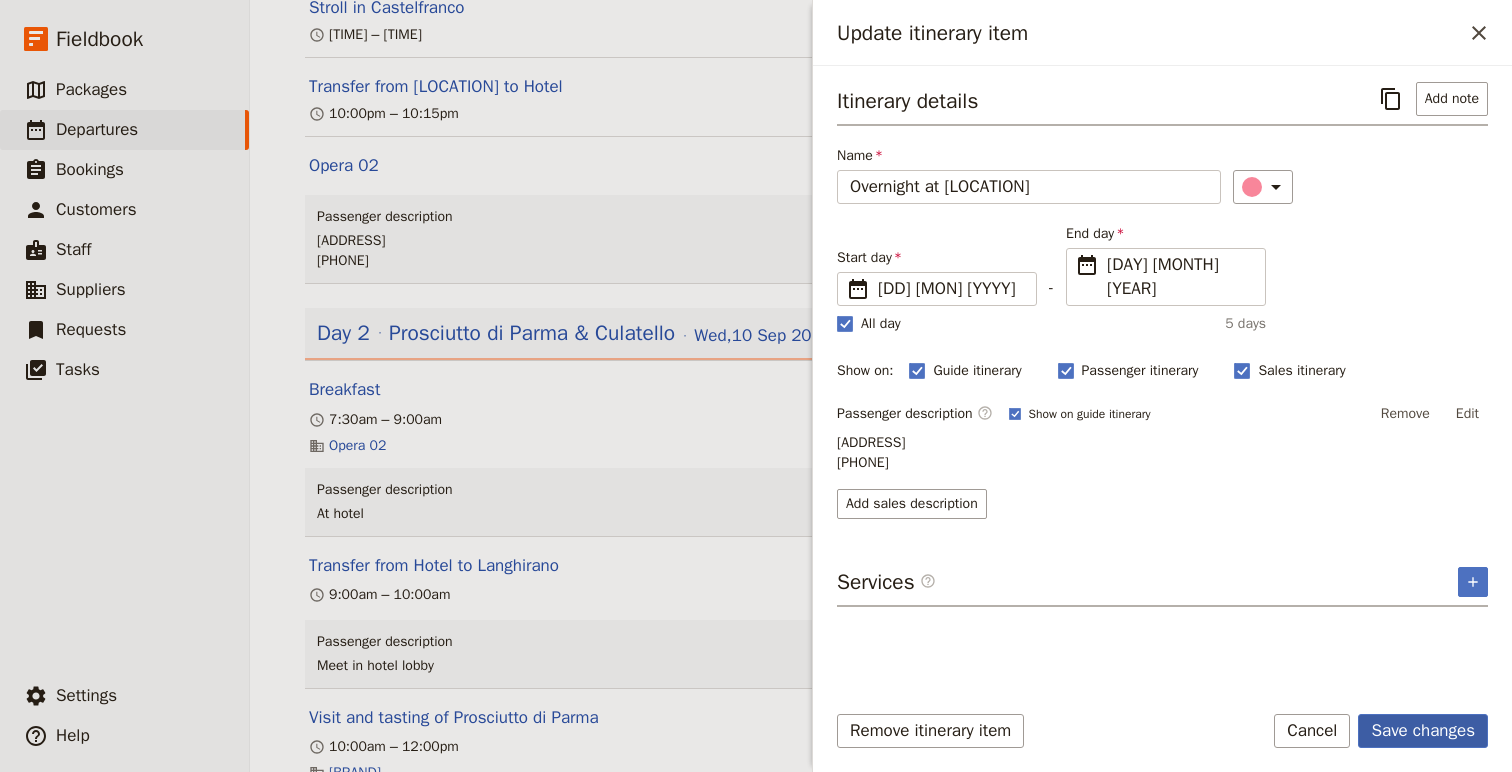 click on "Save changes" at bounding box center [1423, 731] 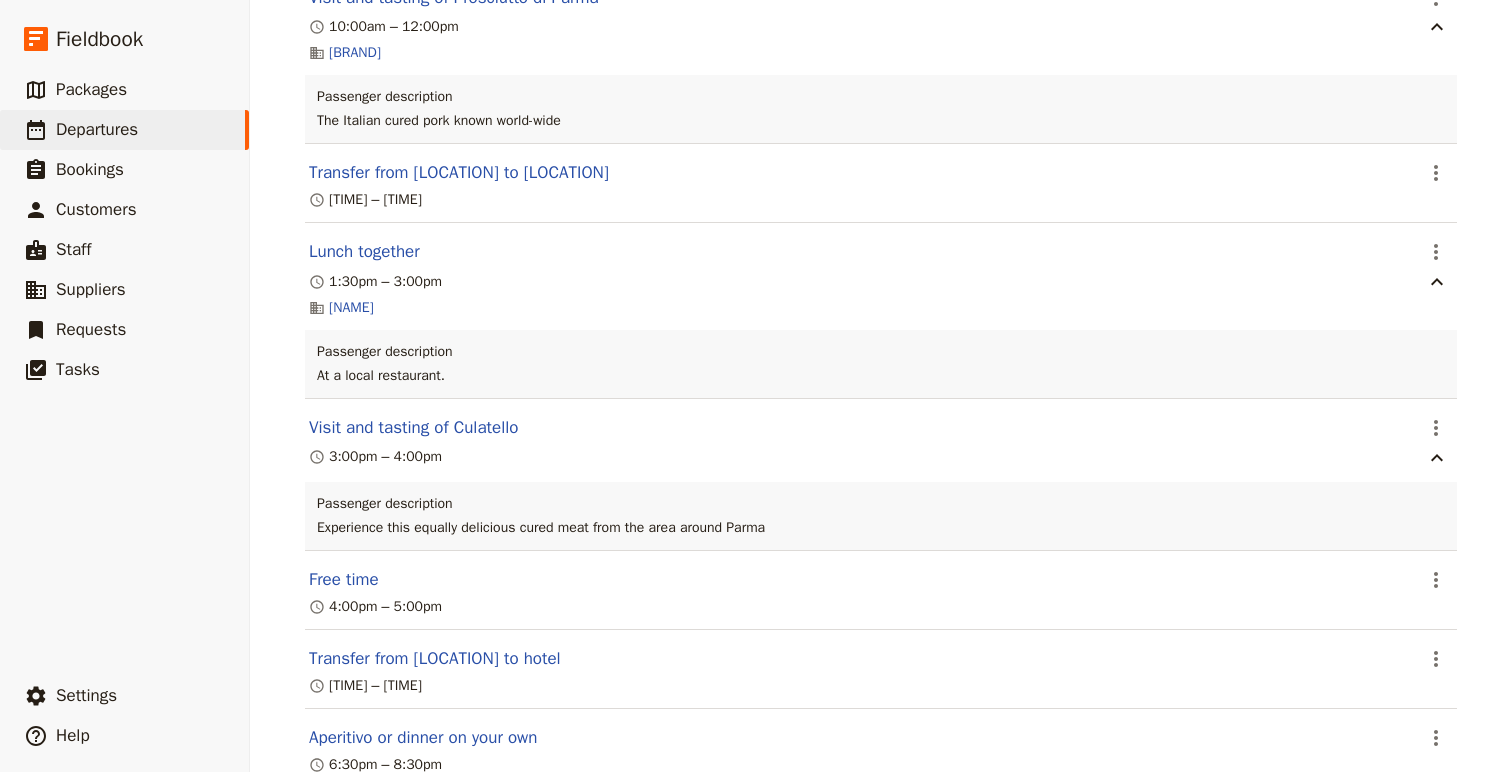 scroll, scrollTop: 1965, scrollLeft: 0, axis: vertical 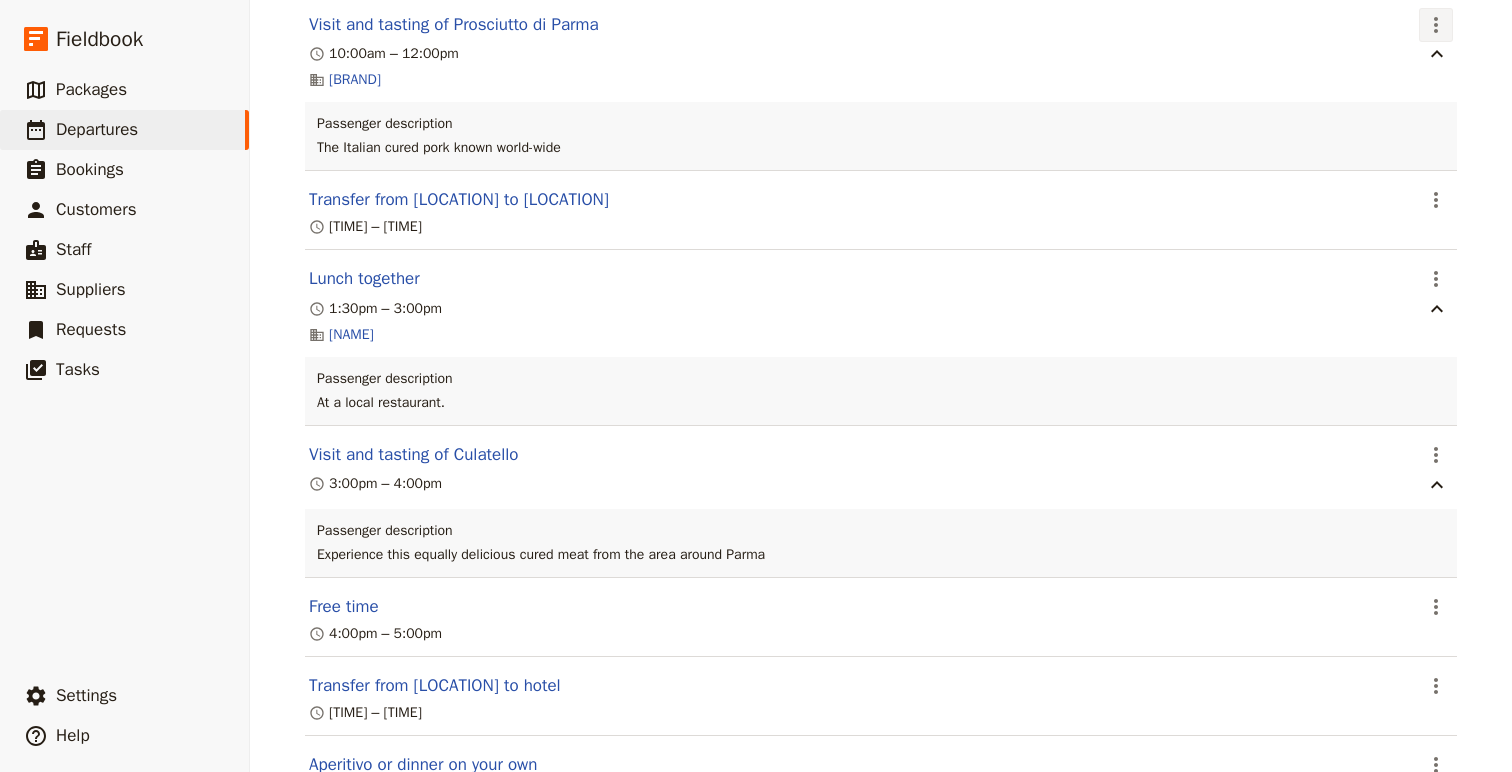 click 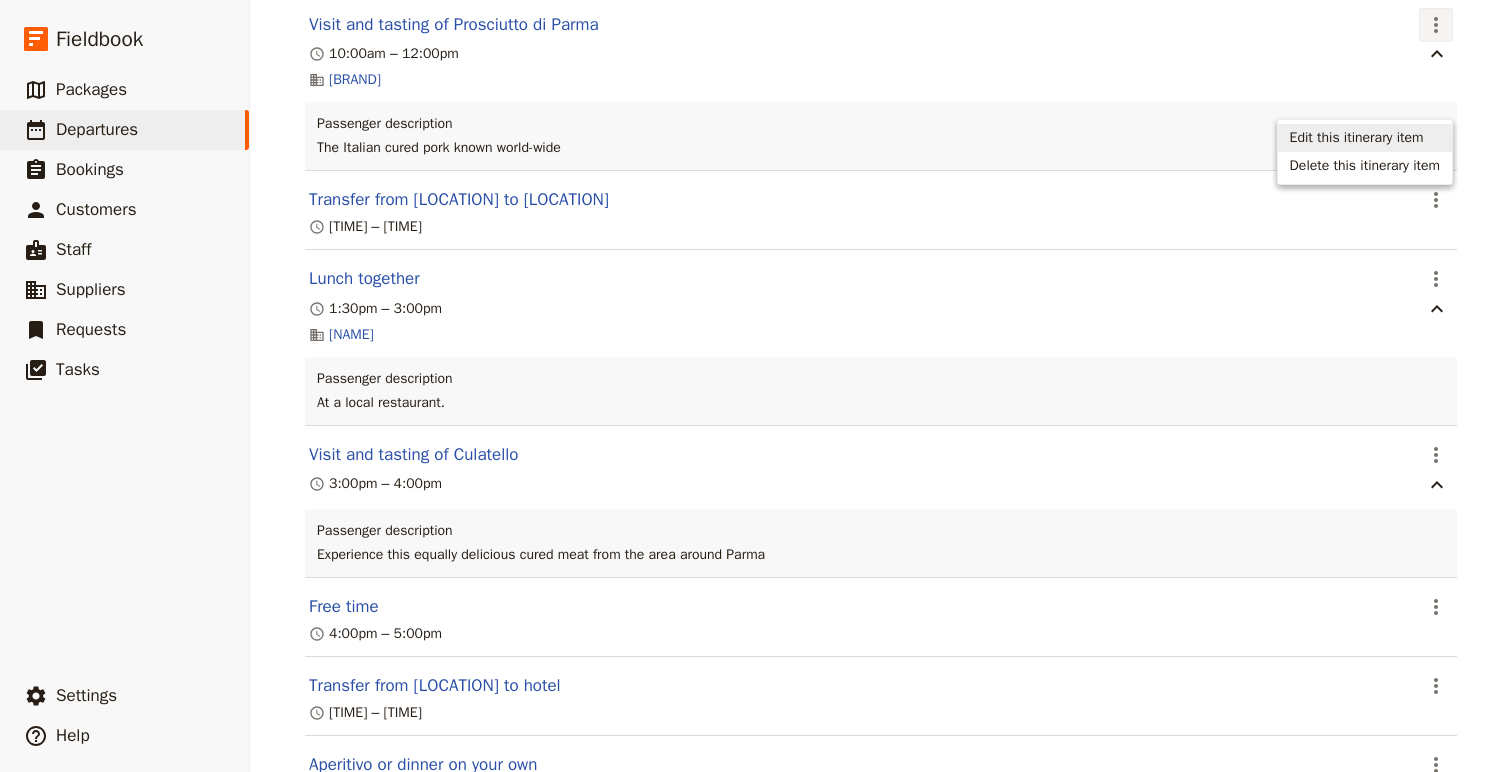 click on "Edit this itinerary item" at bounding box center [1357, 138] 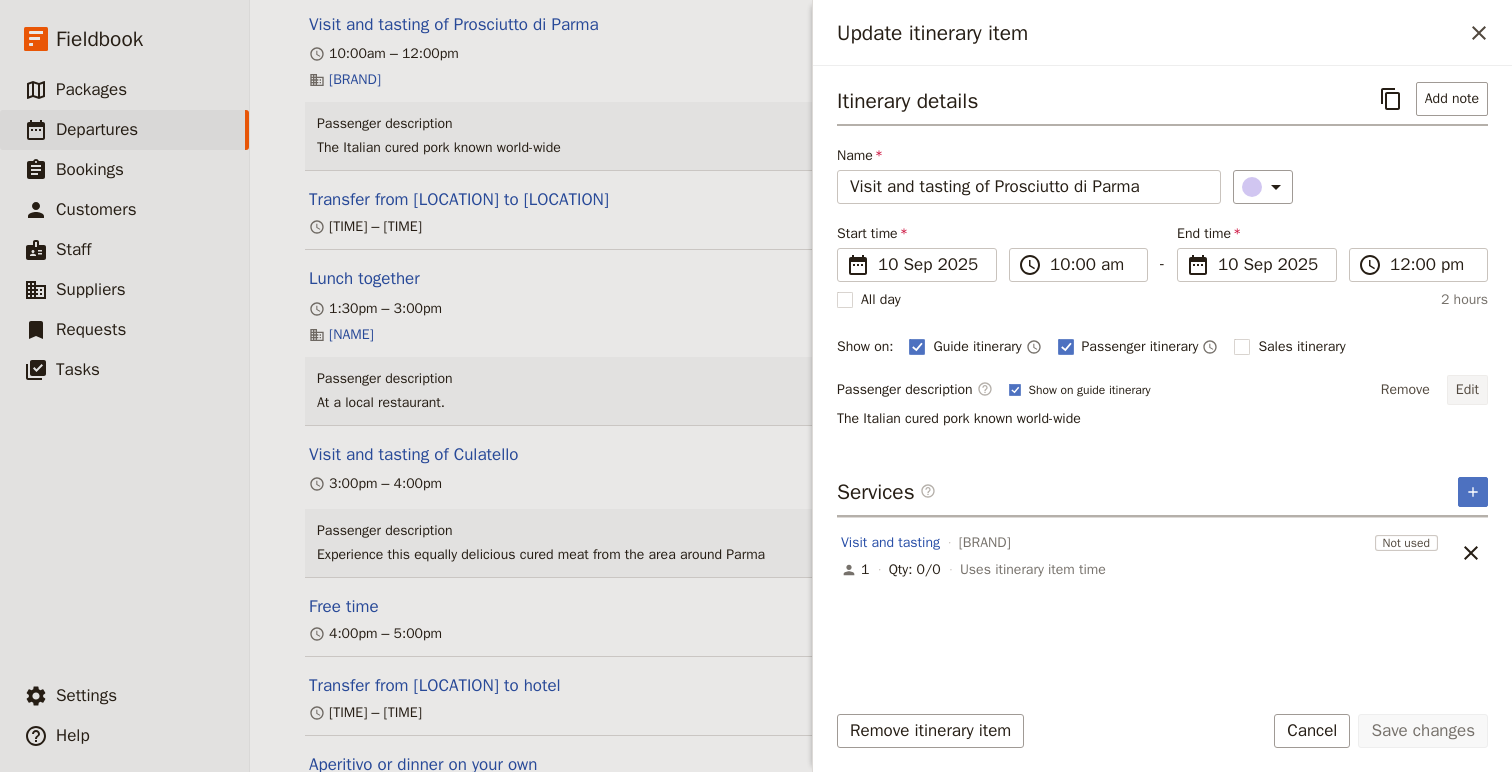 click on "Edit" at bounding box center (1467, 390) 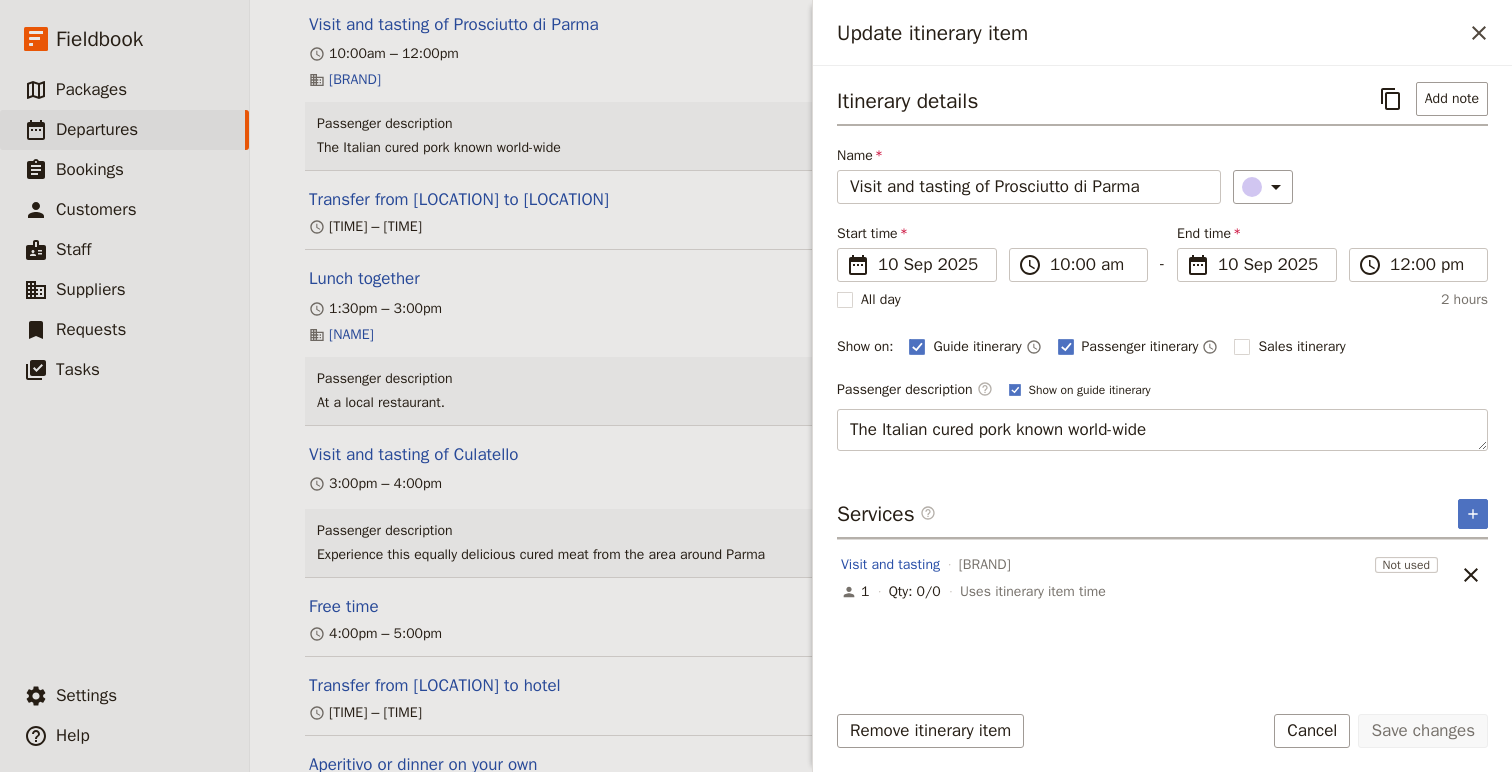 drag, startPoint x: 862, startPoint y: 430, endPoint x: 804, endPoint y: 412, distance: 60.728905 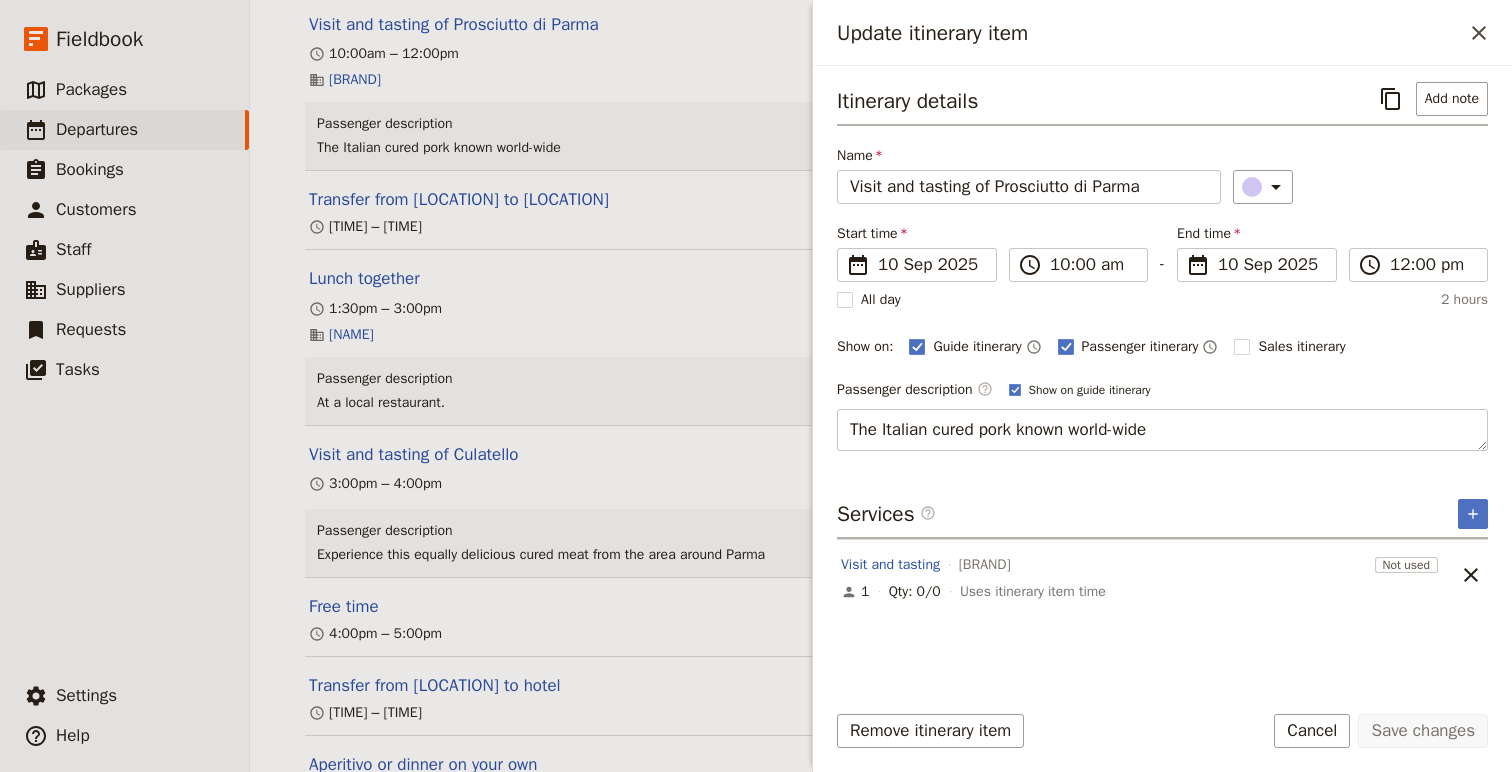 click on "Culinary Immersion: Legendary Flavors of Emilia Romagna - 2025.09.09.LFE ​ Confirmed 9 – 19 Sep 2025 11 days   /   10 nights 0/14 booked 0 / 1  staff assigned Based on the package:  Culinary Immersion: Food, Wine & Friends (original) Information Itinerary Services Requests Package options Bookings Group Assignment Tasks Documents Itinerary view ​ ​ Office Guide Passenger Sales Collapse all ​ Share Day 1 Arrival Day: Lambrusco & Tortellini Tue ,  9 Sep 2025 ​ ​ Group Transportation from Bologna Airport ​ 2:30pm – 4:00pm Passenger description Meet at 2:30 PM at the Starhotels Excelsior, across from the train station.
V.le Pietro Pietramellara, 51, 40121 Bologna
We will walk to the Autostazione together to board our shuttle bus.
Contact Susy Patrito via WhatsApp (‭+39 [PHONE]‬) as needed to communicate your status. Check-In at hotel ​ 4:00pm Opera 02 Passenger description Settle in at Opera 02 Lambrusco Wine Tour and Tasting ​ 4:30pm – 5:30pm Passenger description ​ ​ ​" at bounding box center (881, 386) 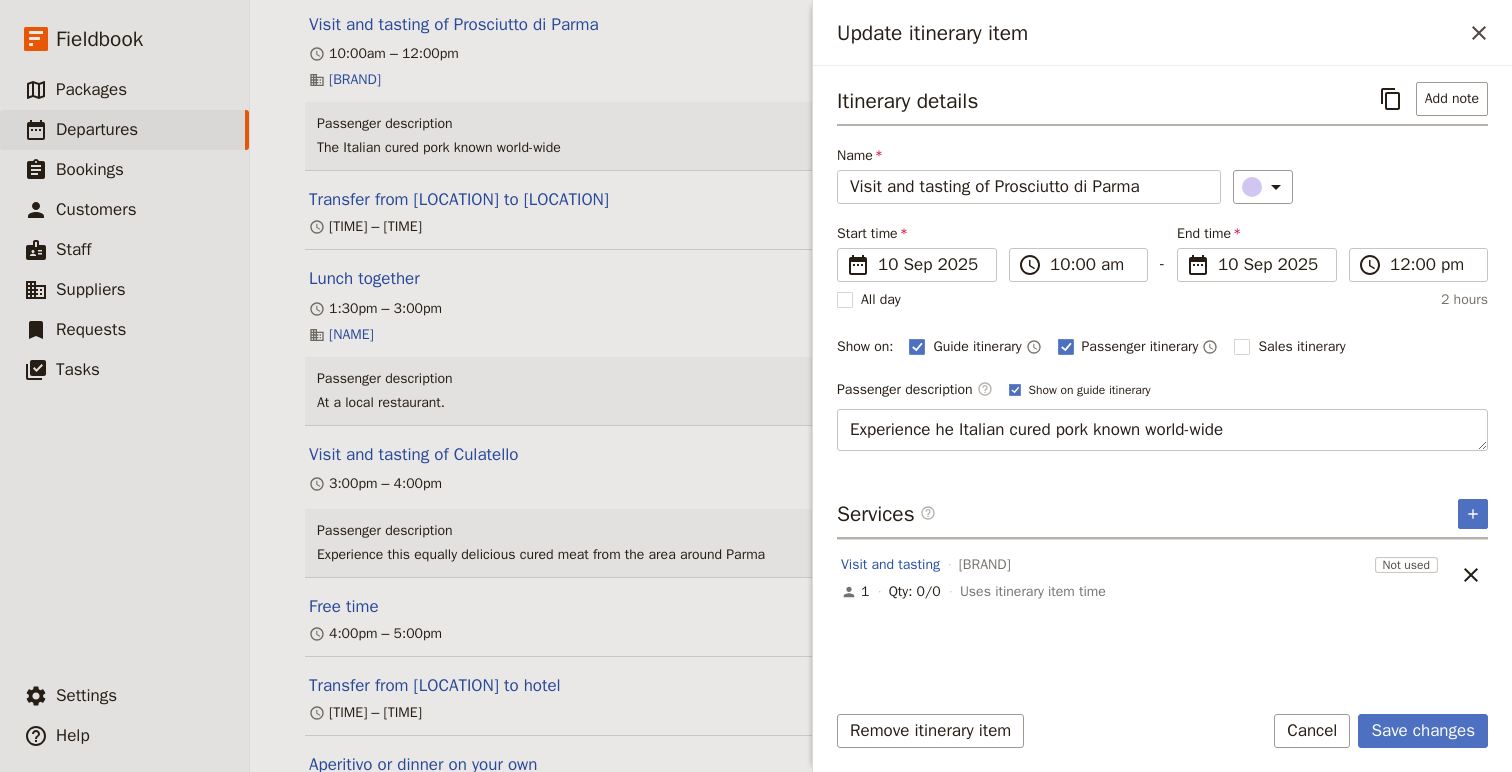 type on "Experience the Italian cured pork known world-wide" 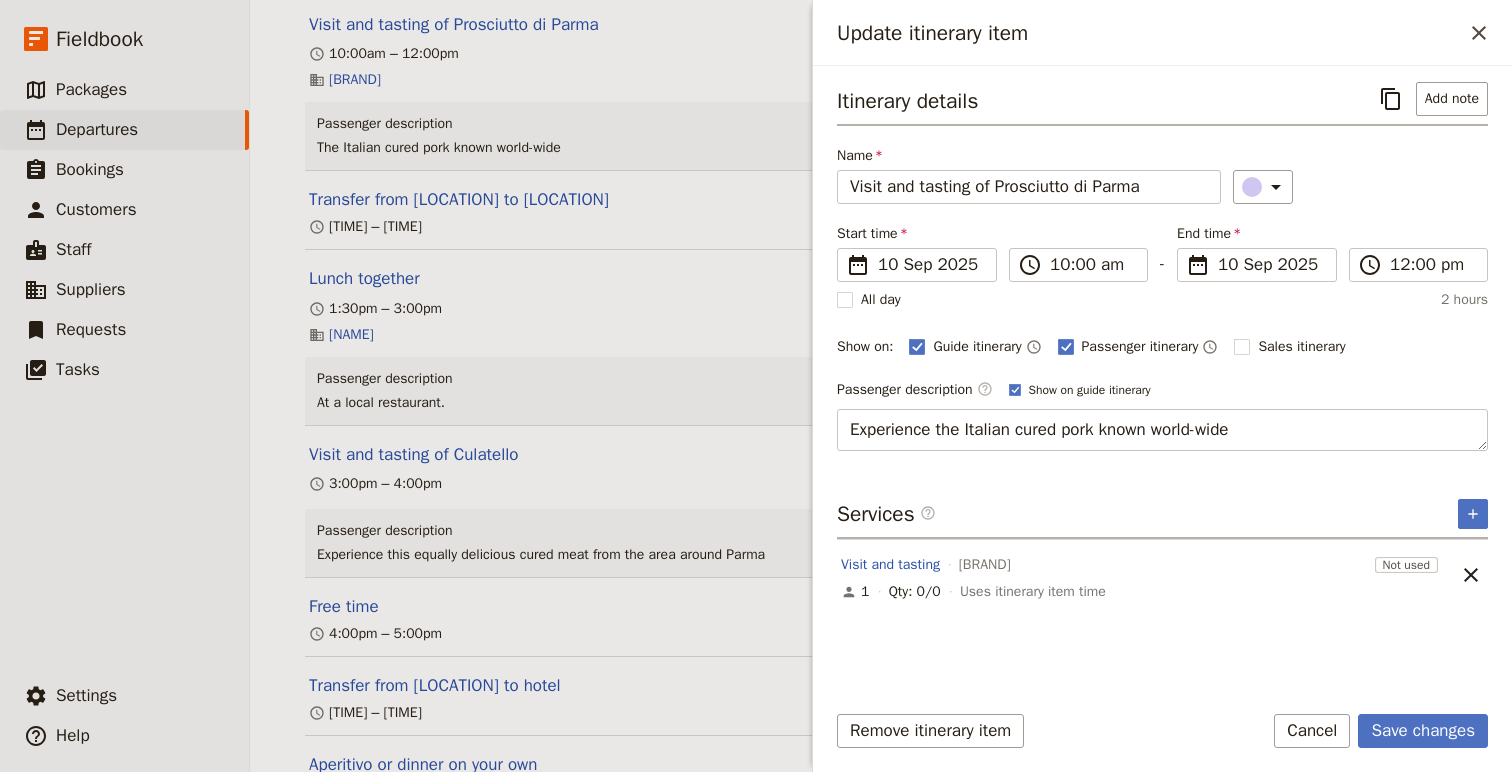 click on "Itinerary details ​ Add note Name Visit and tasting of Prosciutto di Parma ​ Start time ​ 10 Sep 2025 10/09/2025 2025-09-10 10:00 ​ 10:00 am - End time ​ 10 Sep 2025 10/09/2025 2025-09-10 12:00 ​ 12:00 pm All day 2 hours Show on: Guide itinerary ​ Passenger itinerary ​ Sales itinerary ​ Passenger description ​ Show on guide itinerary Edit Experience the Italian cured pork known world-wide Services ​ ​ Visit and tasting [BRAND] Not used 1 Qty: 0/0 Uses itinerary item time ​ Remove itinerary item Save changes Cancel" at bounding box center [1162, 419] 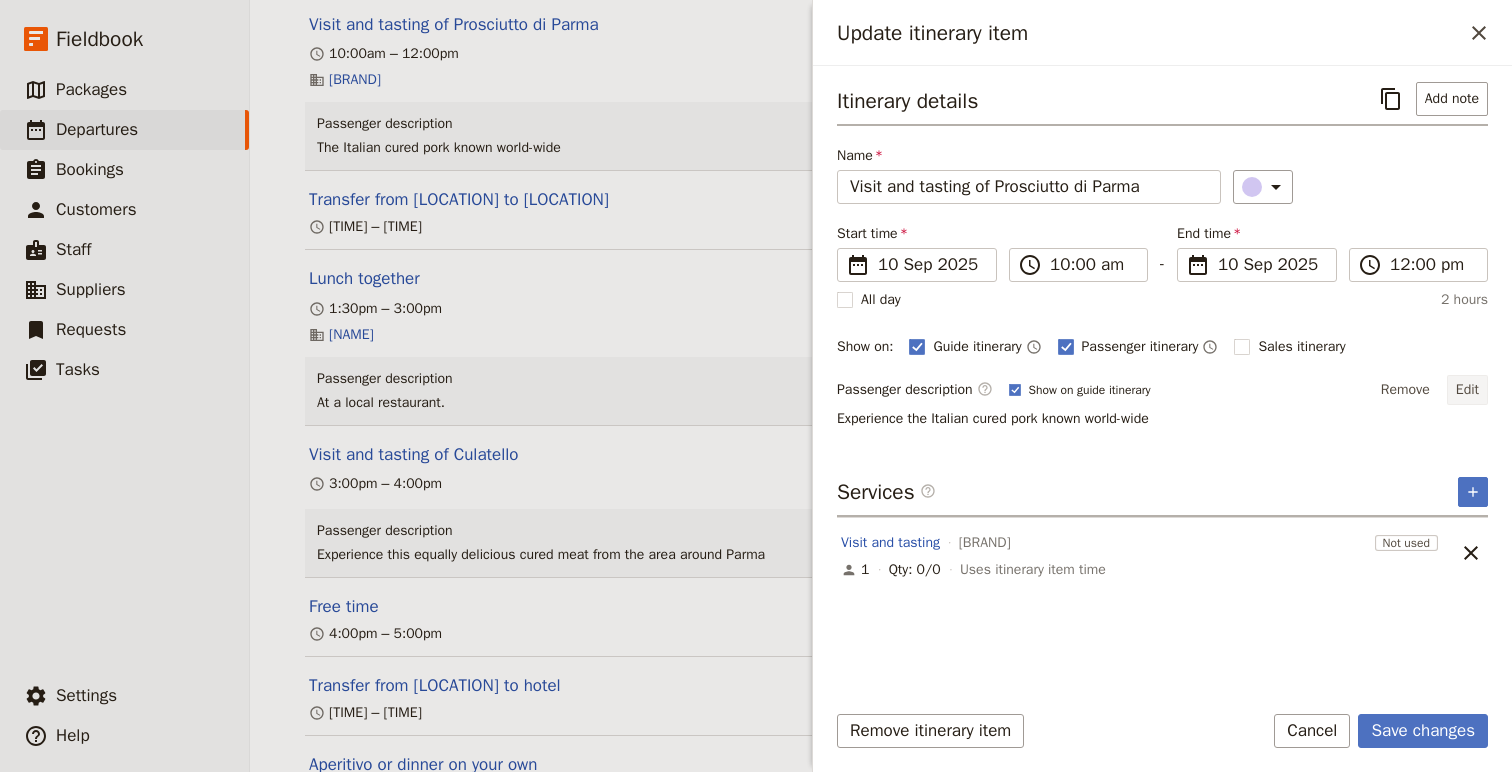 click on "Edit" at bounding box center (1467, 390) 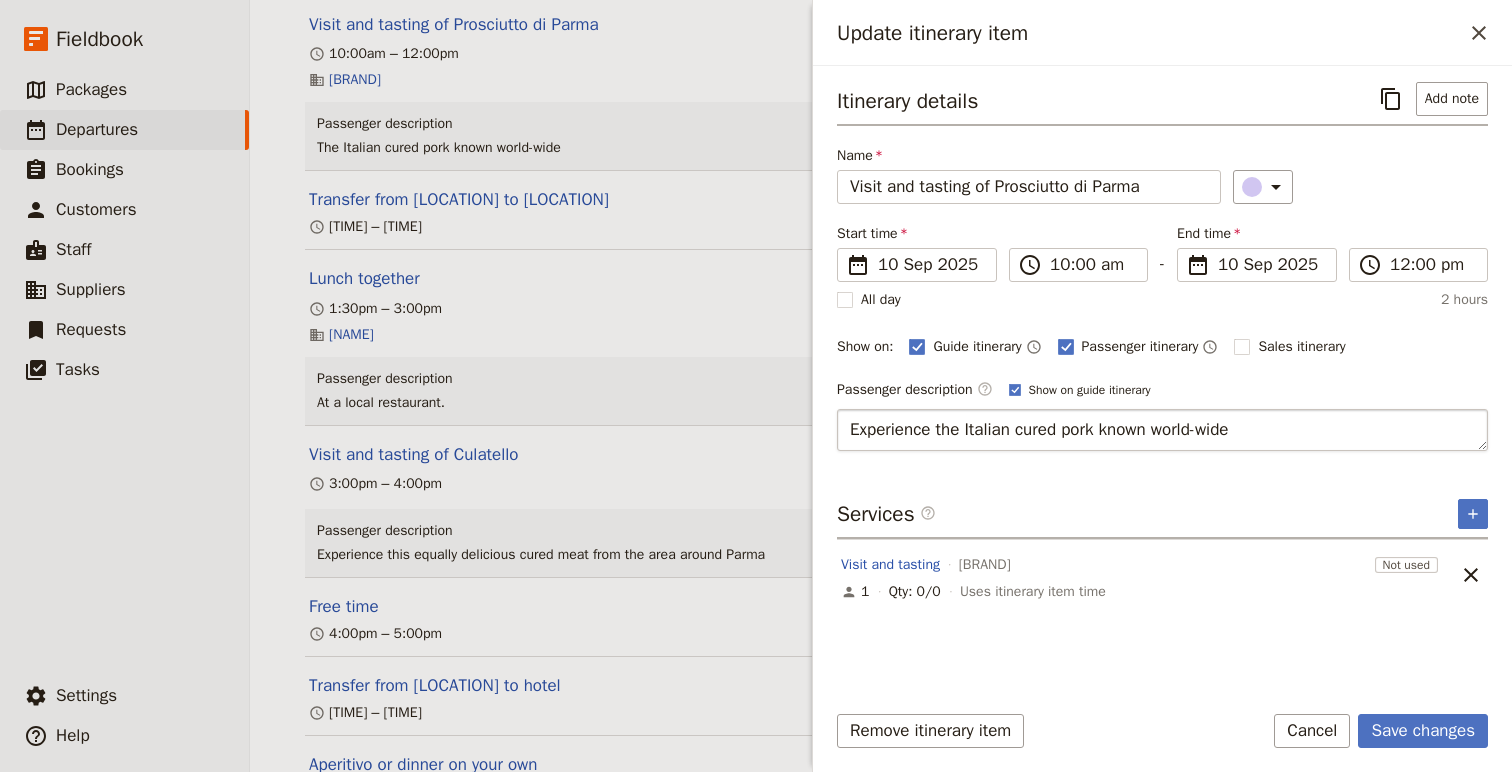 click on "Experience the Italian cured pork known world-wide" at bounding box center (1162, 430) 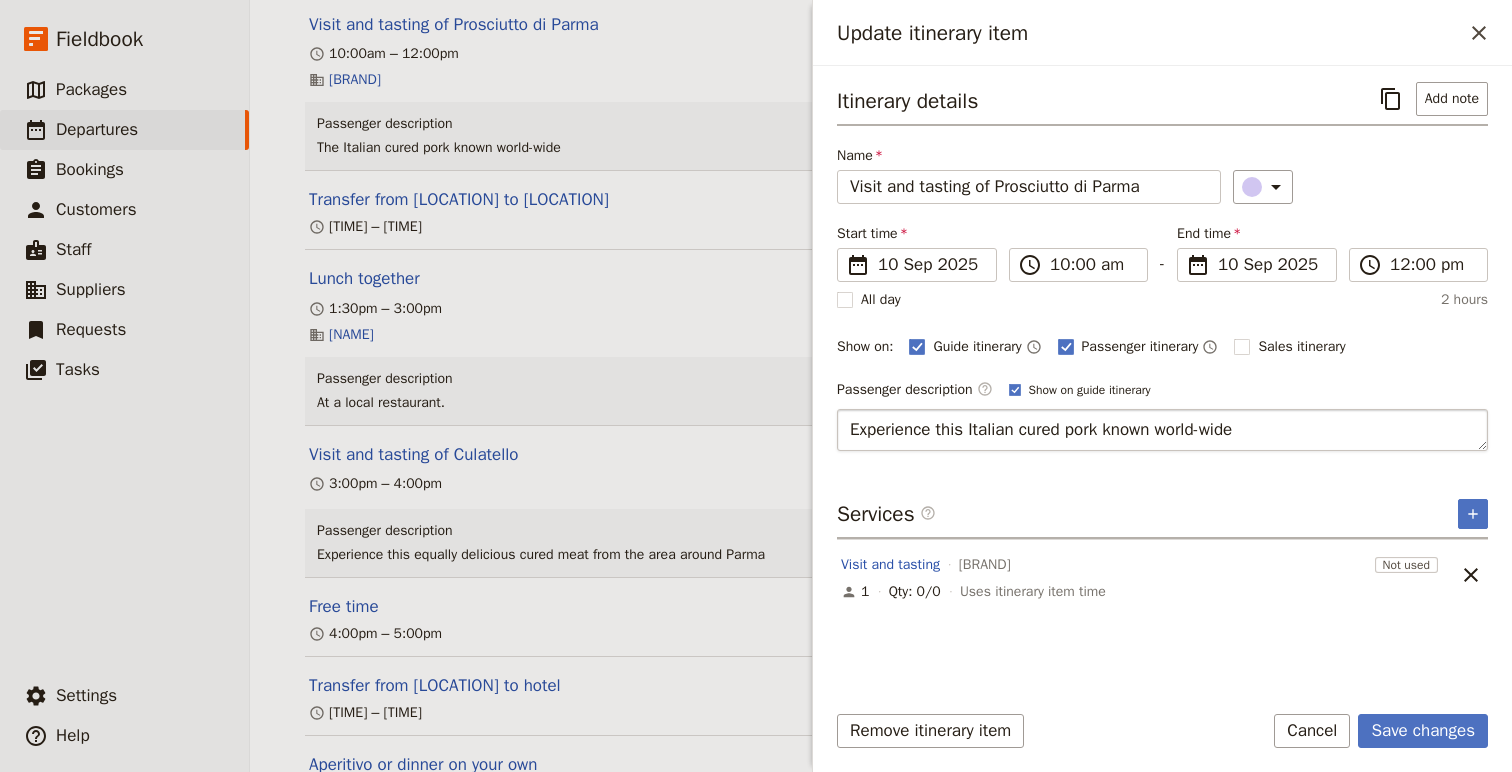 click on "Experience this Italian cured pork known world-wide" at bounding box center (1162, 430) 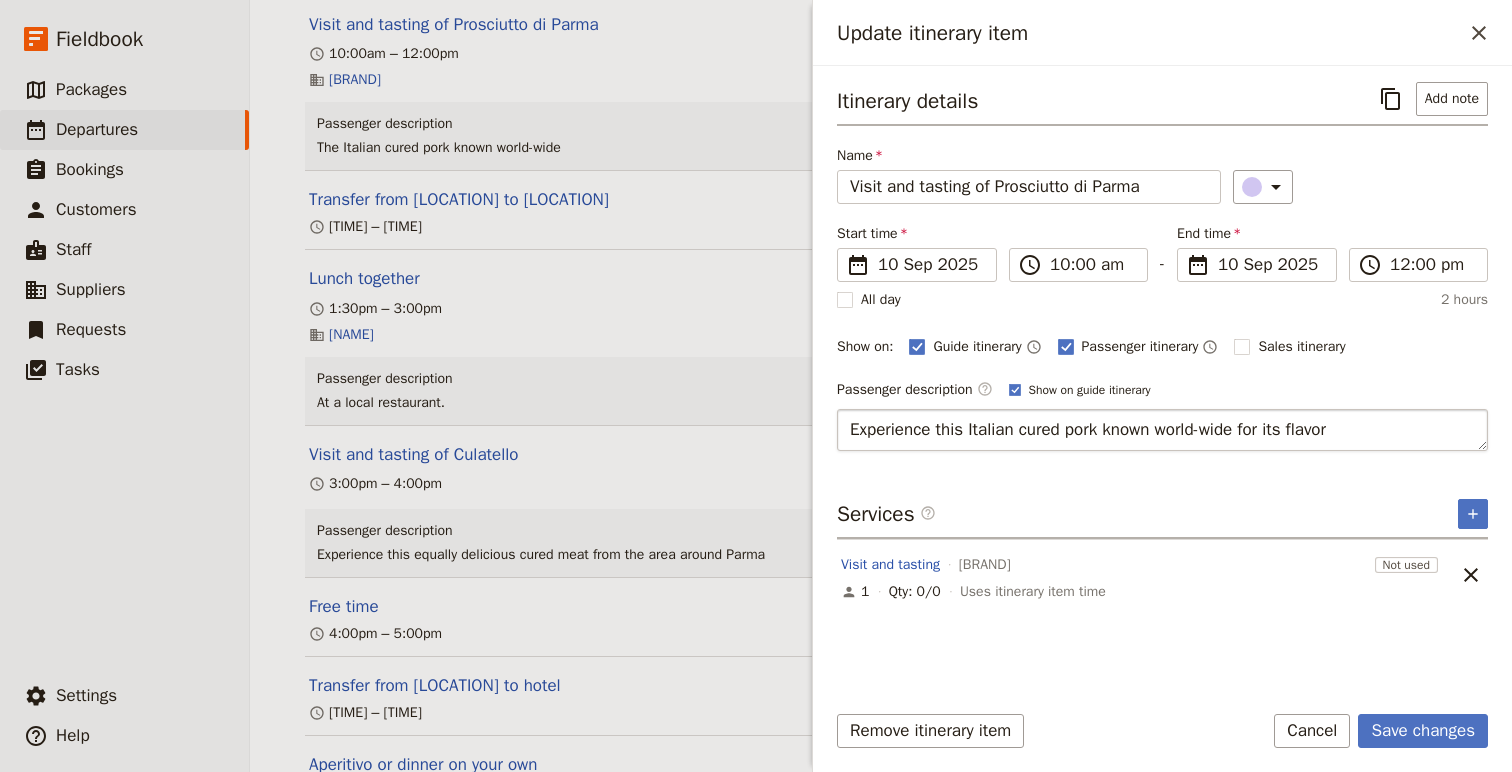 type on "Experience this Italian cured pork known world-wide for its flavor" 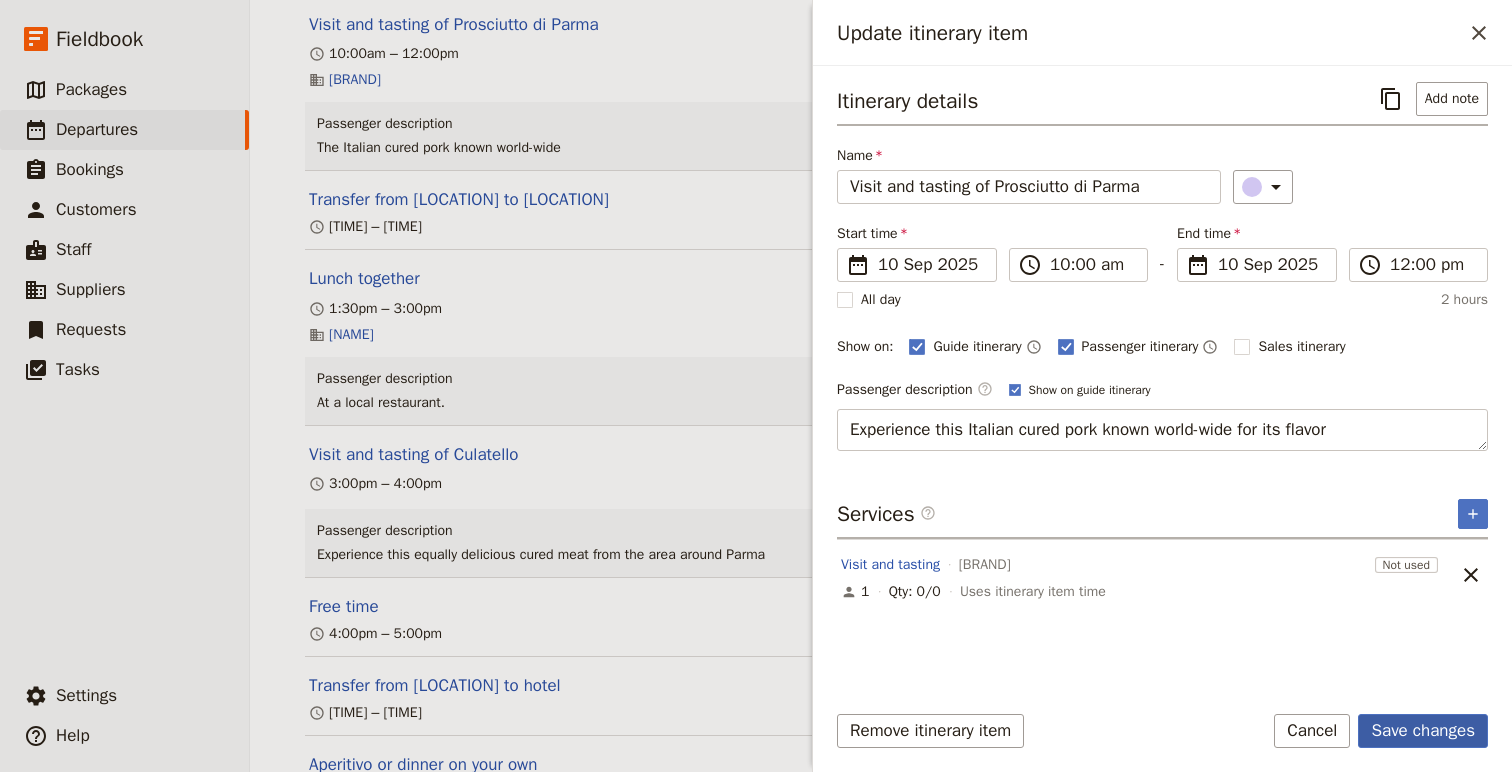 click on "Save changes" at bounding box center (1423, 731) 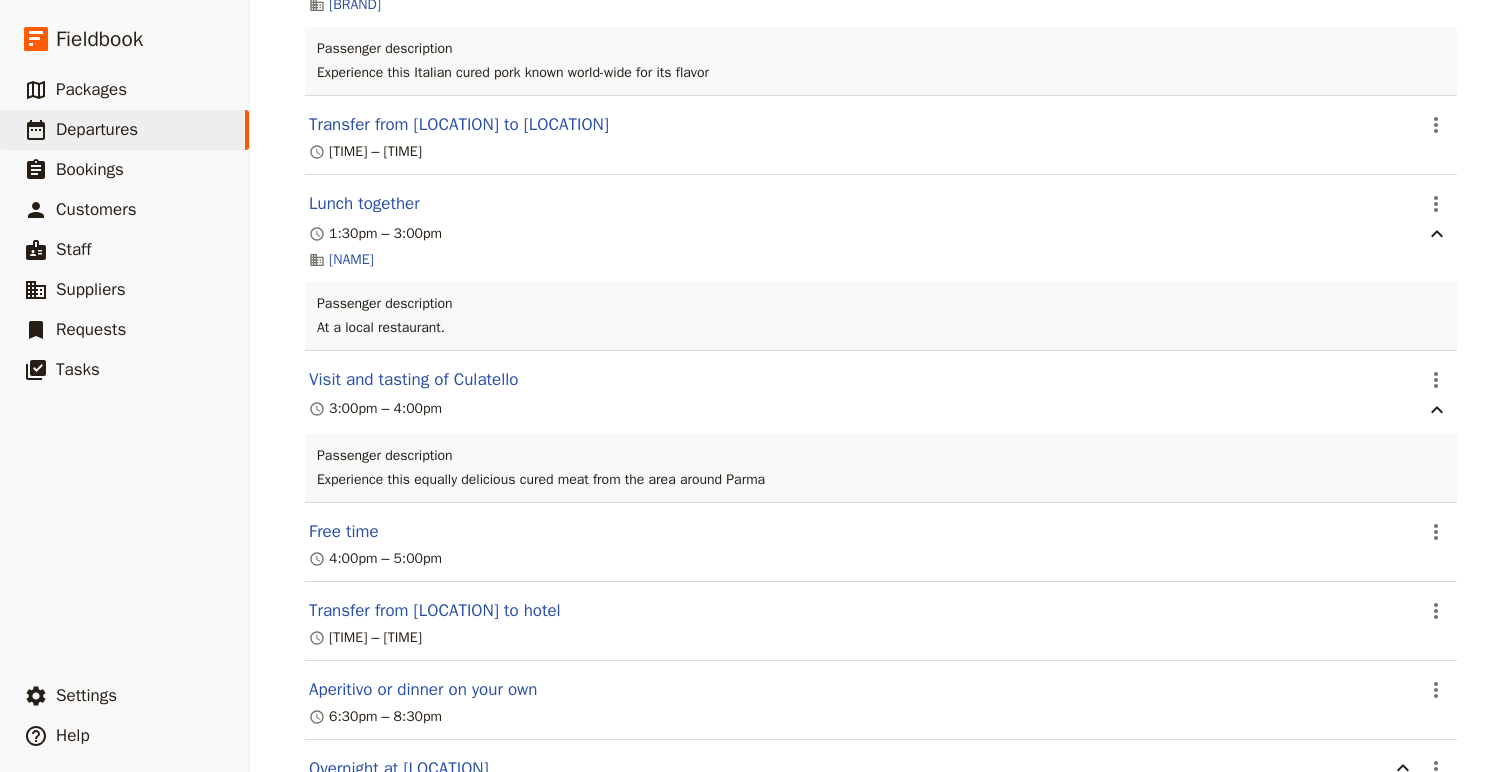 scroll, scrollTop: 2020, scrollLeft: 0, axis: vertical 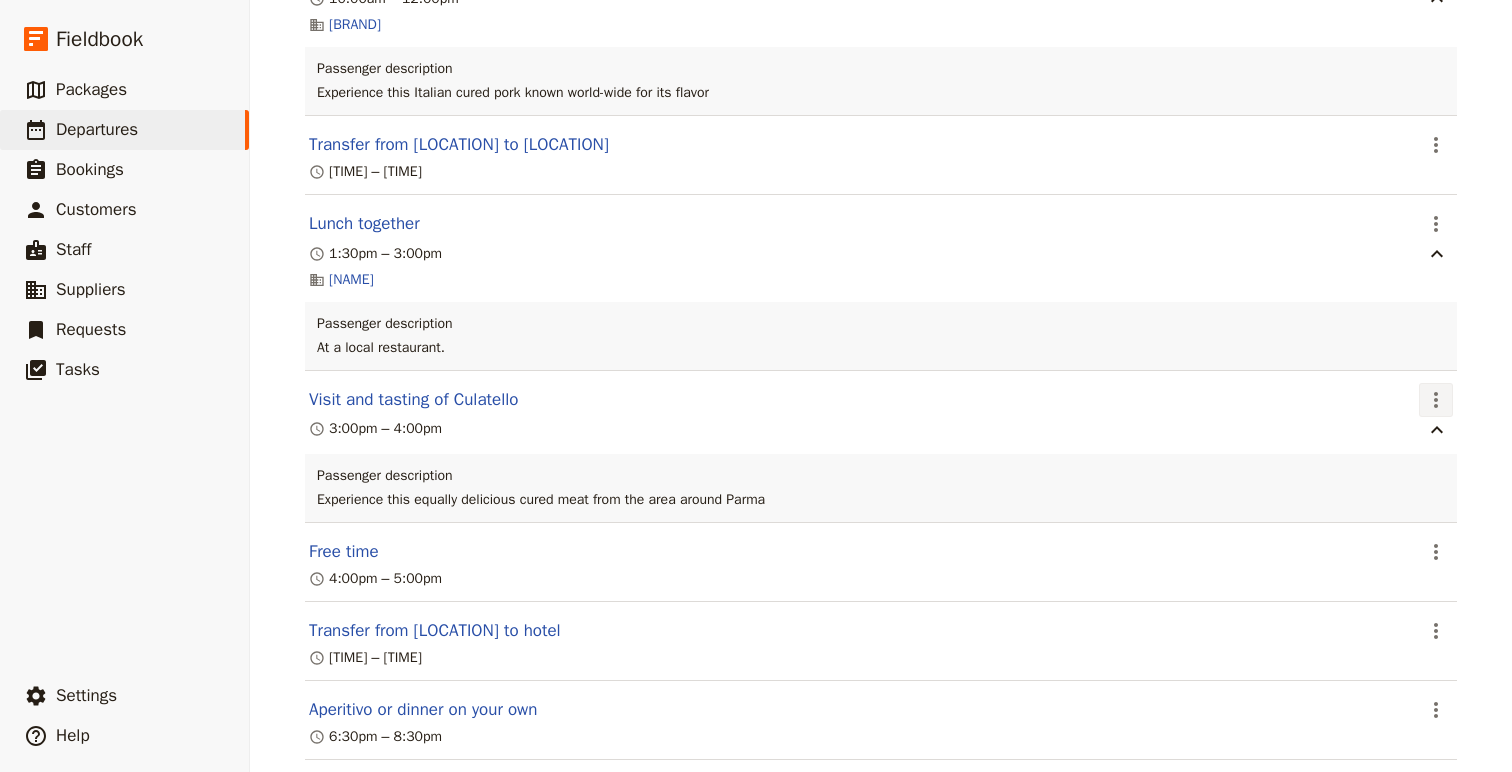 click 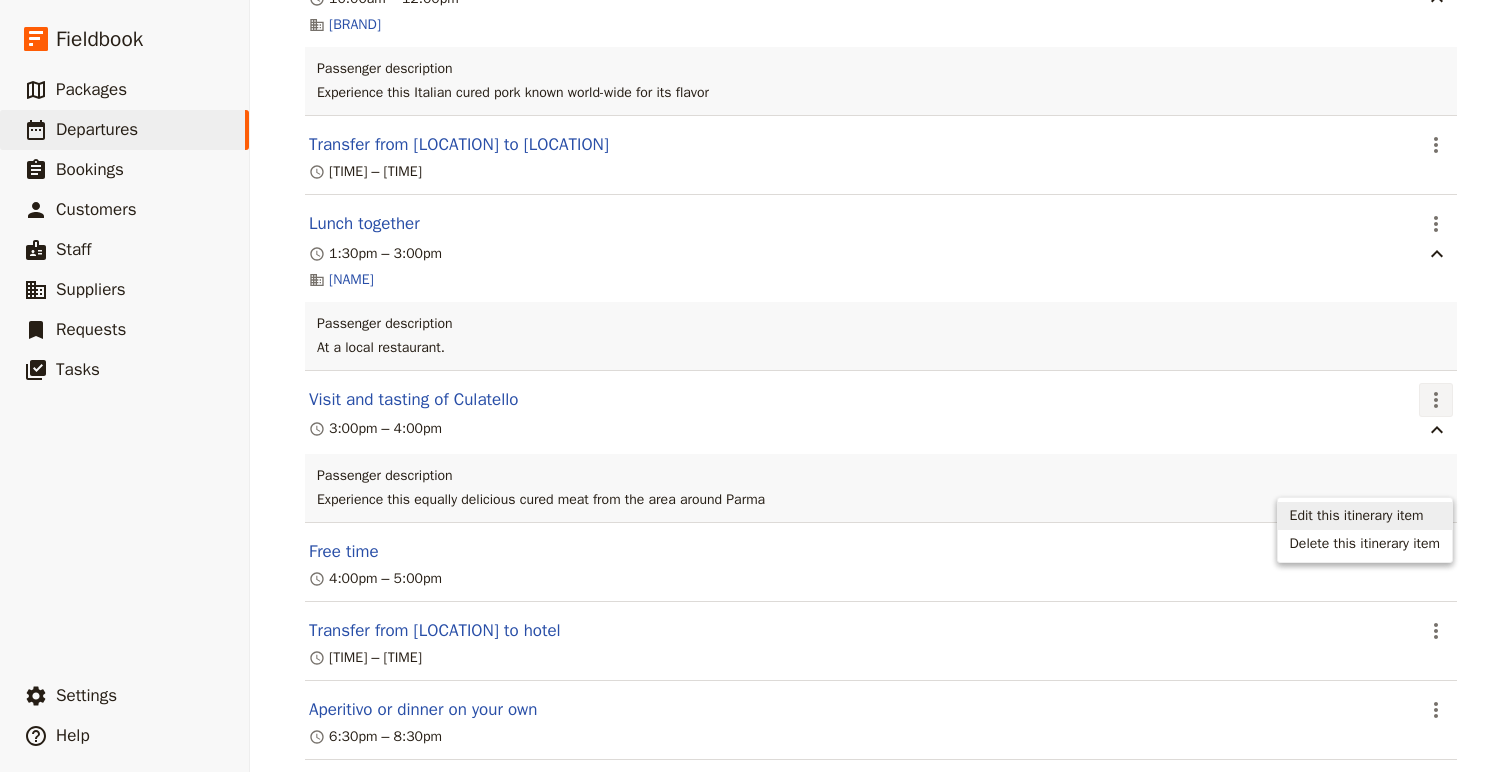 click on "Edit this itinerary item" at bounding box center (1357, 516) 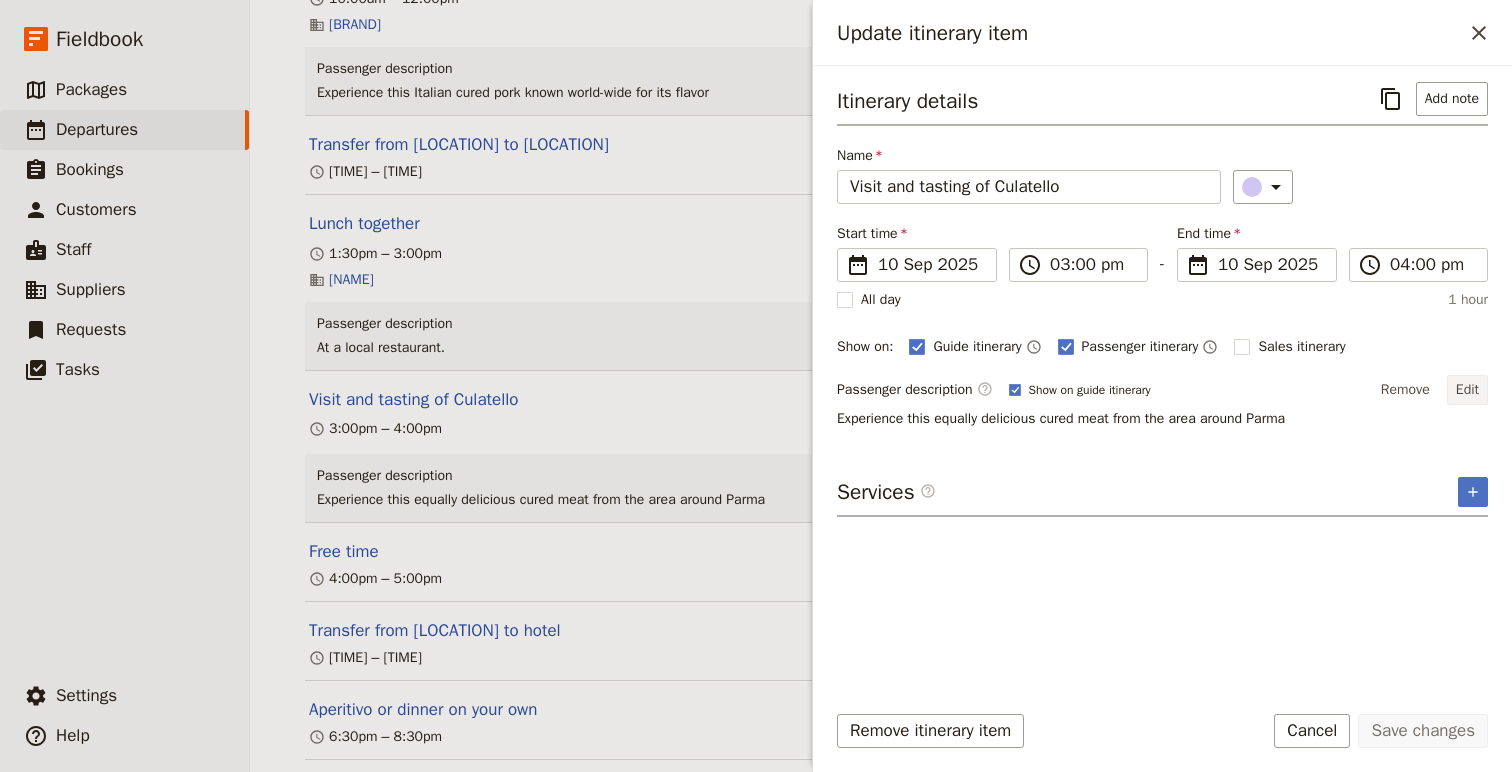 click on "Edit" at bounding box center (1467, 390) 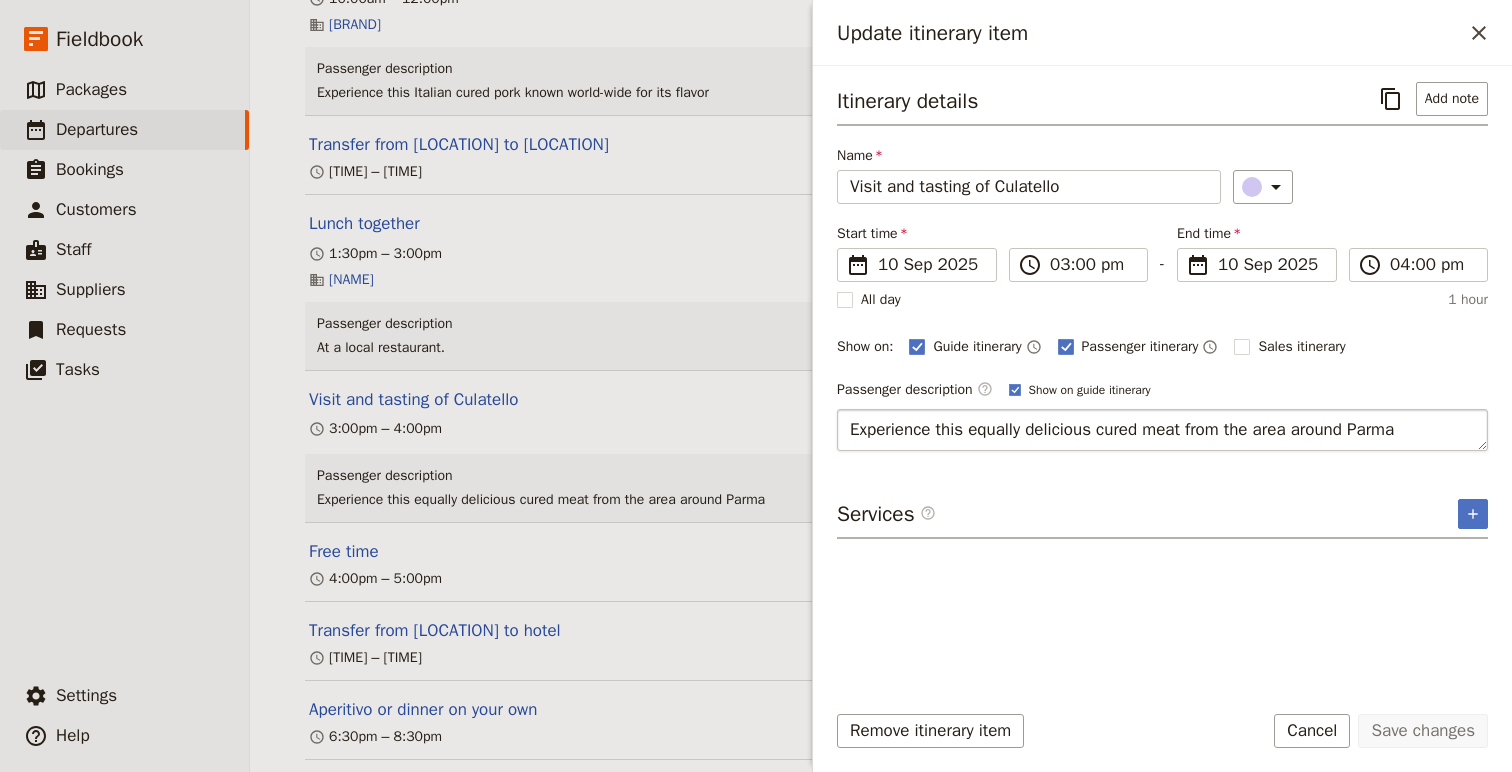click on "Experience this equally delicious cured meat from the area around Parma" at bounding box center [1162, 430] 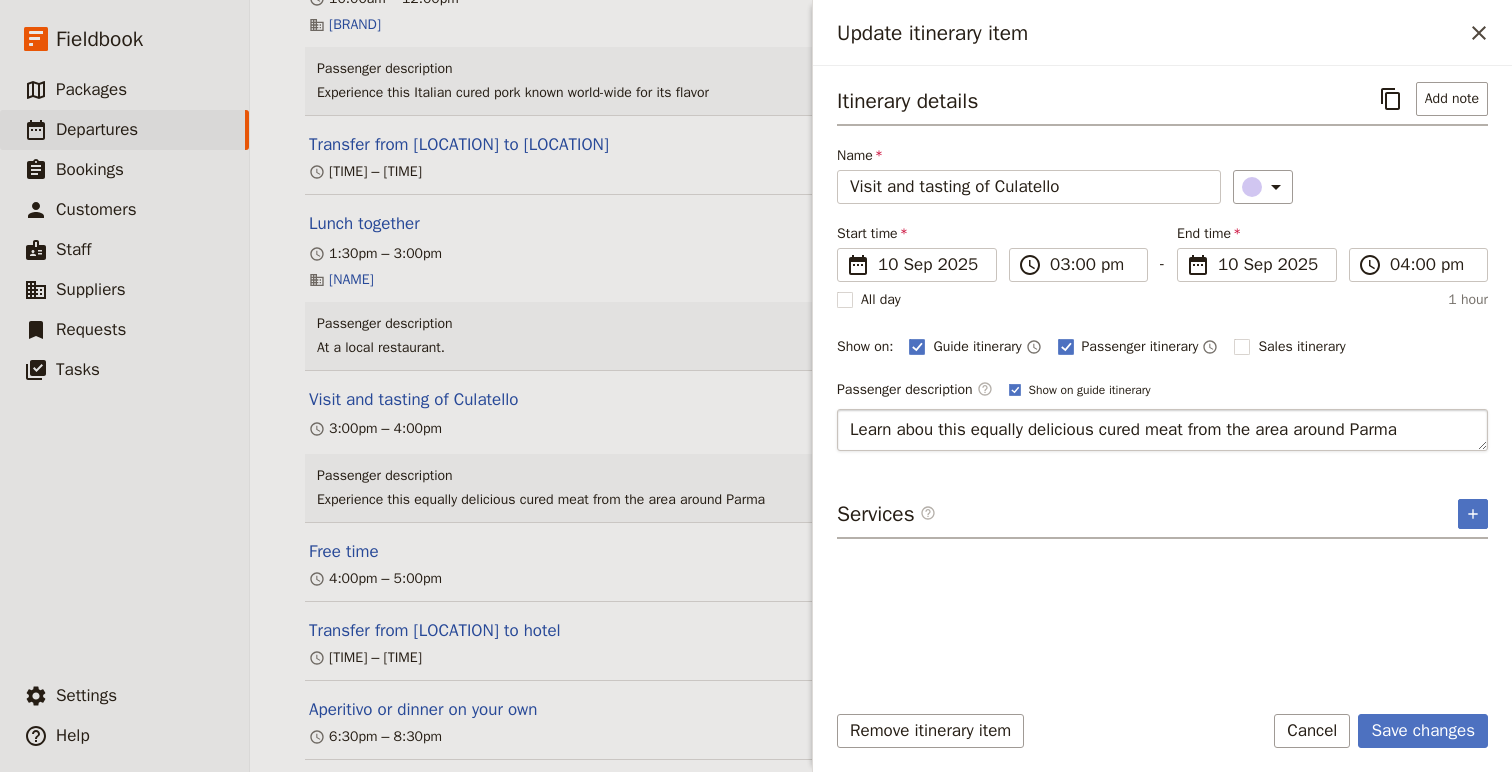type on "Learn about this equally delicious cured meat from the area around Parma" 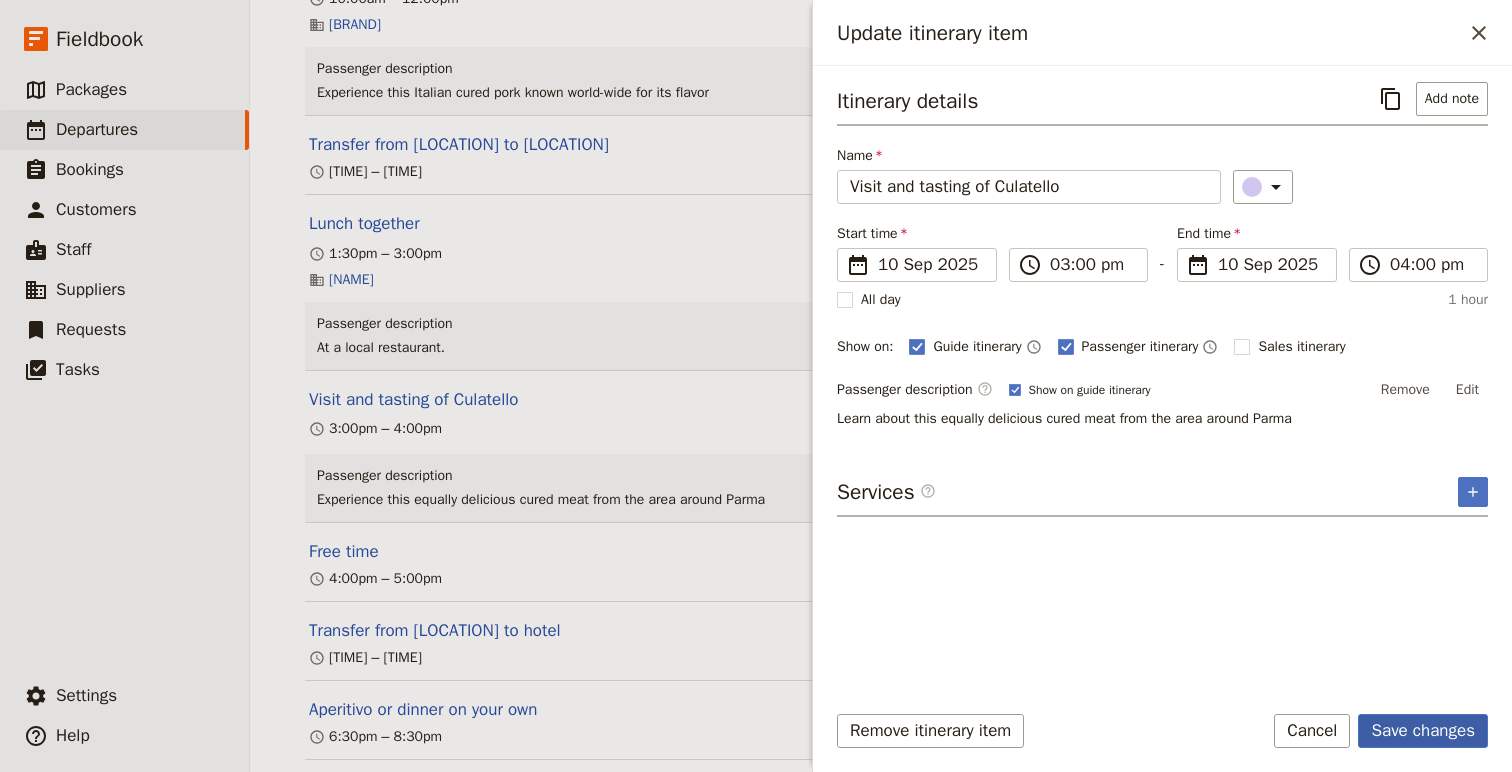 click on "Save changes" at bounding box center [1423, 731] 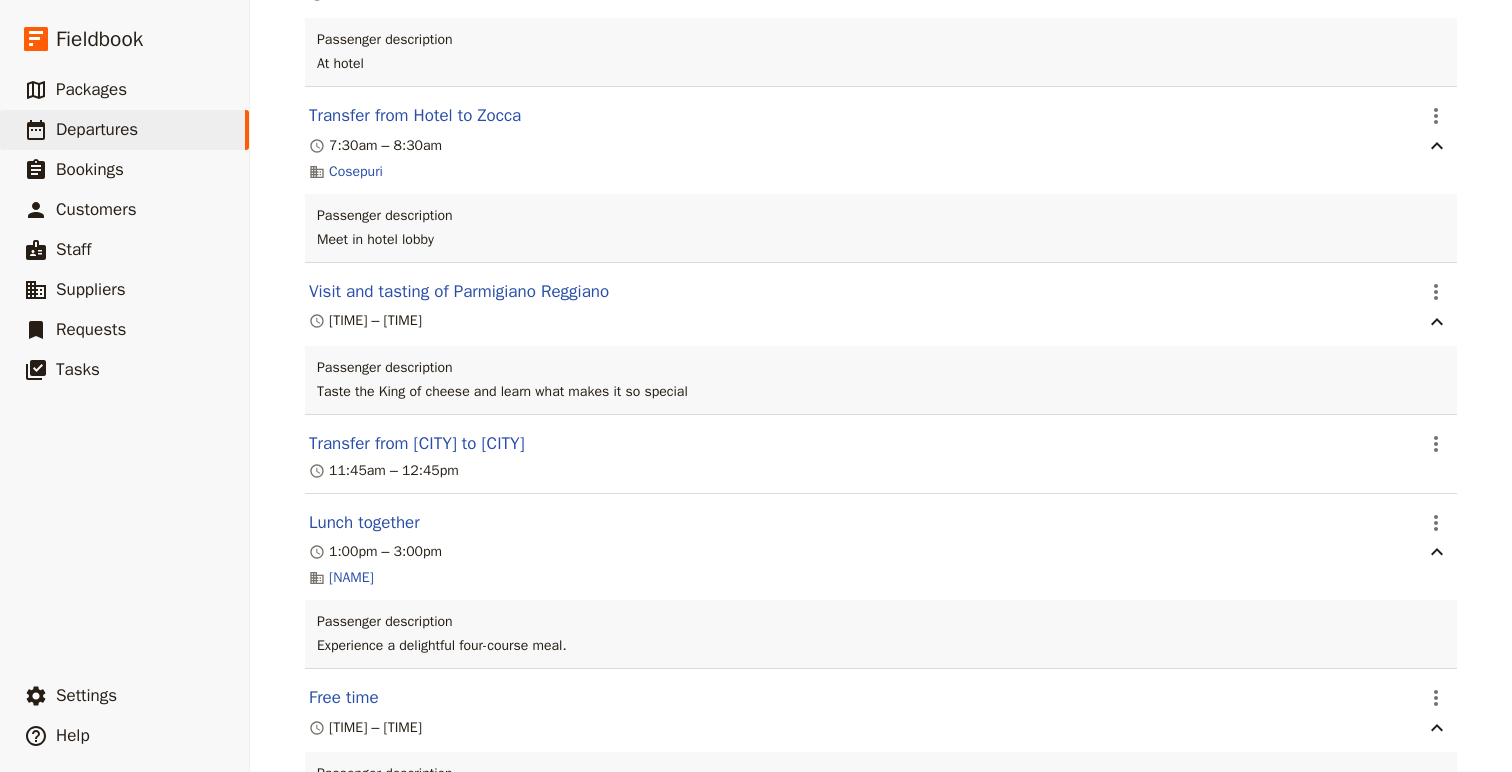 scroll, scrollTop: 3070, scrollLeft: 0, axis: vertical 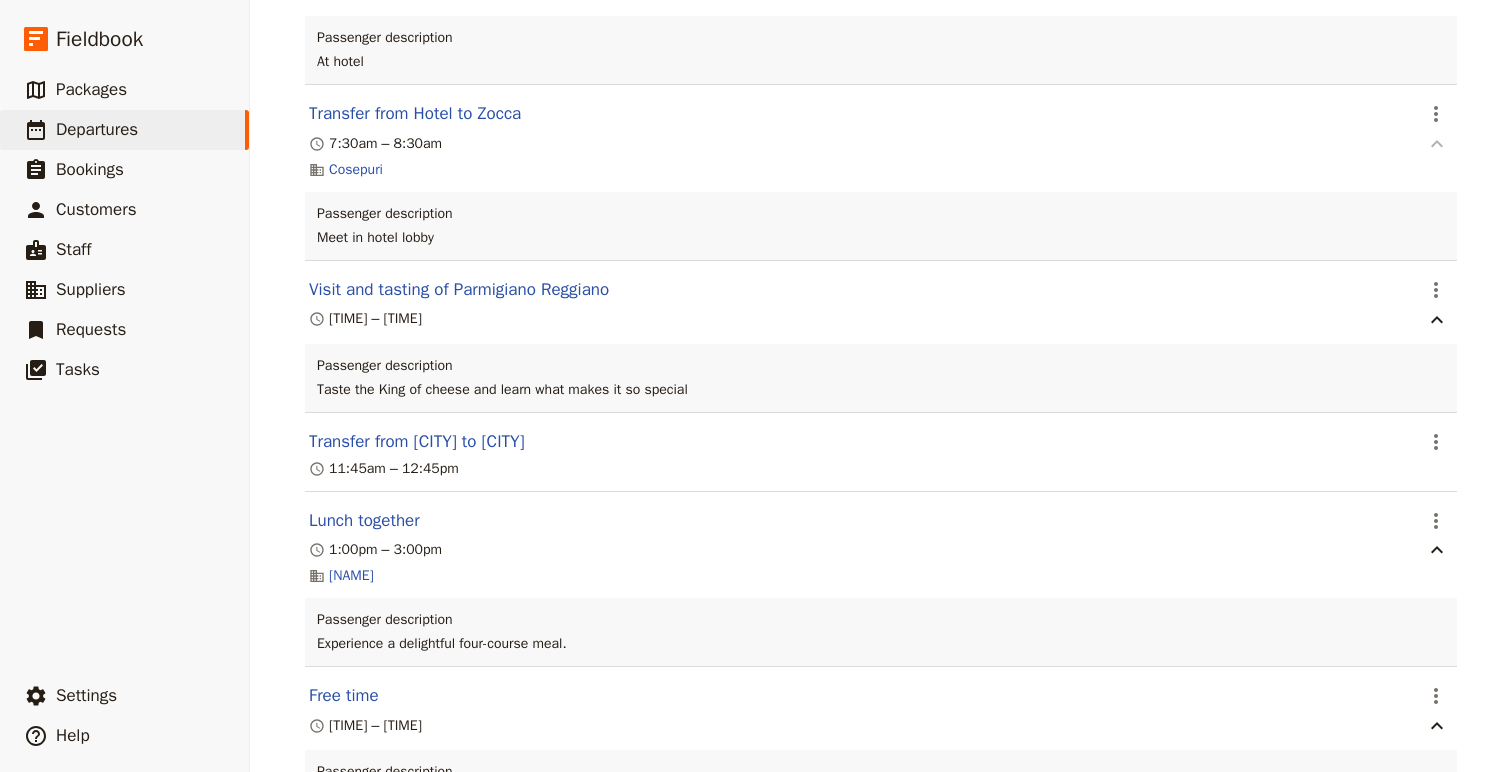 click 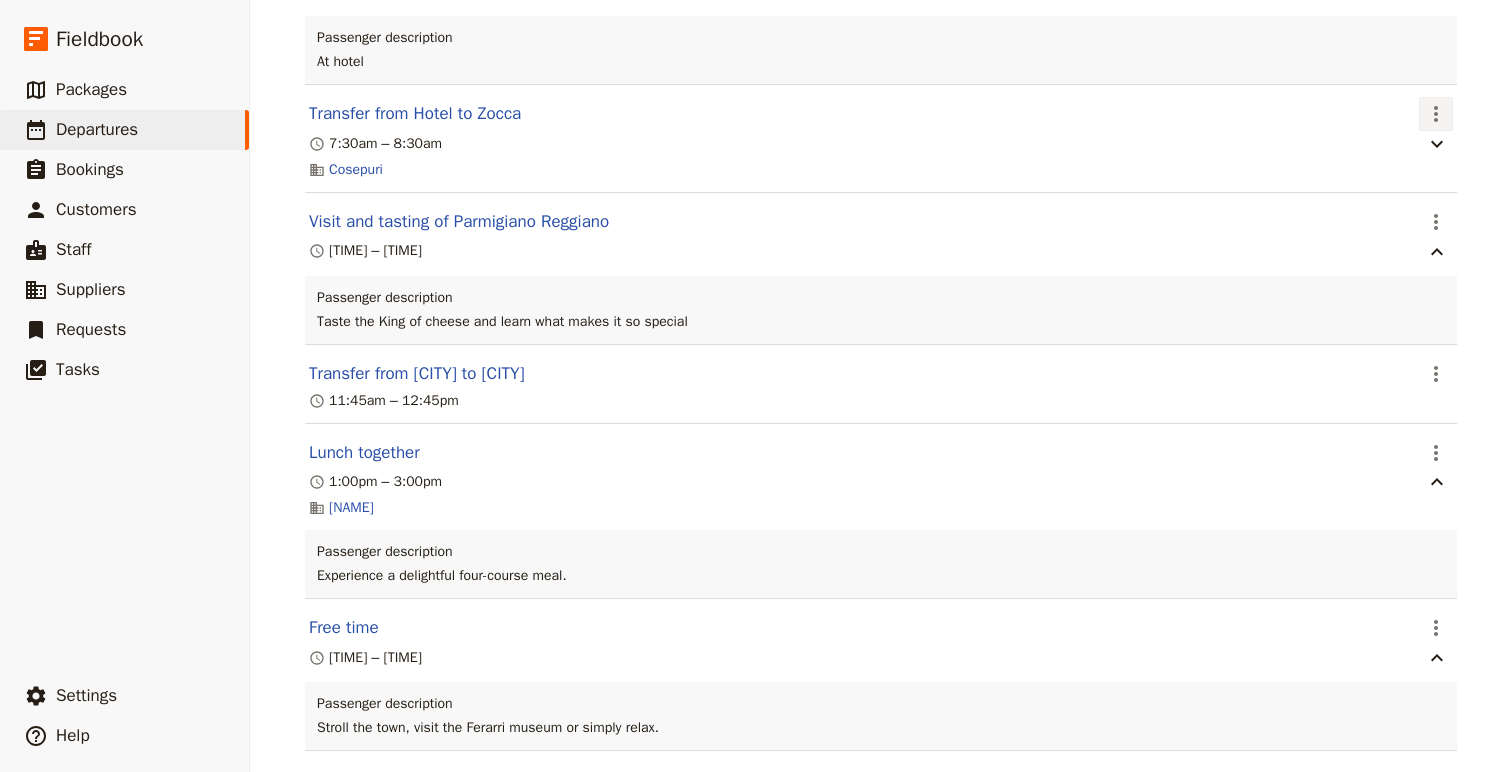 click 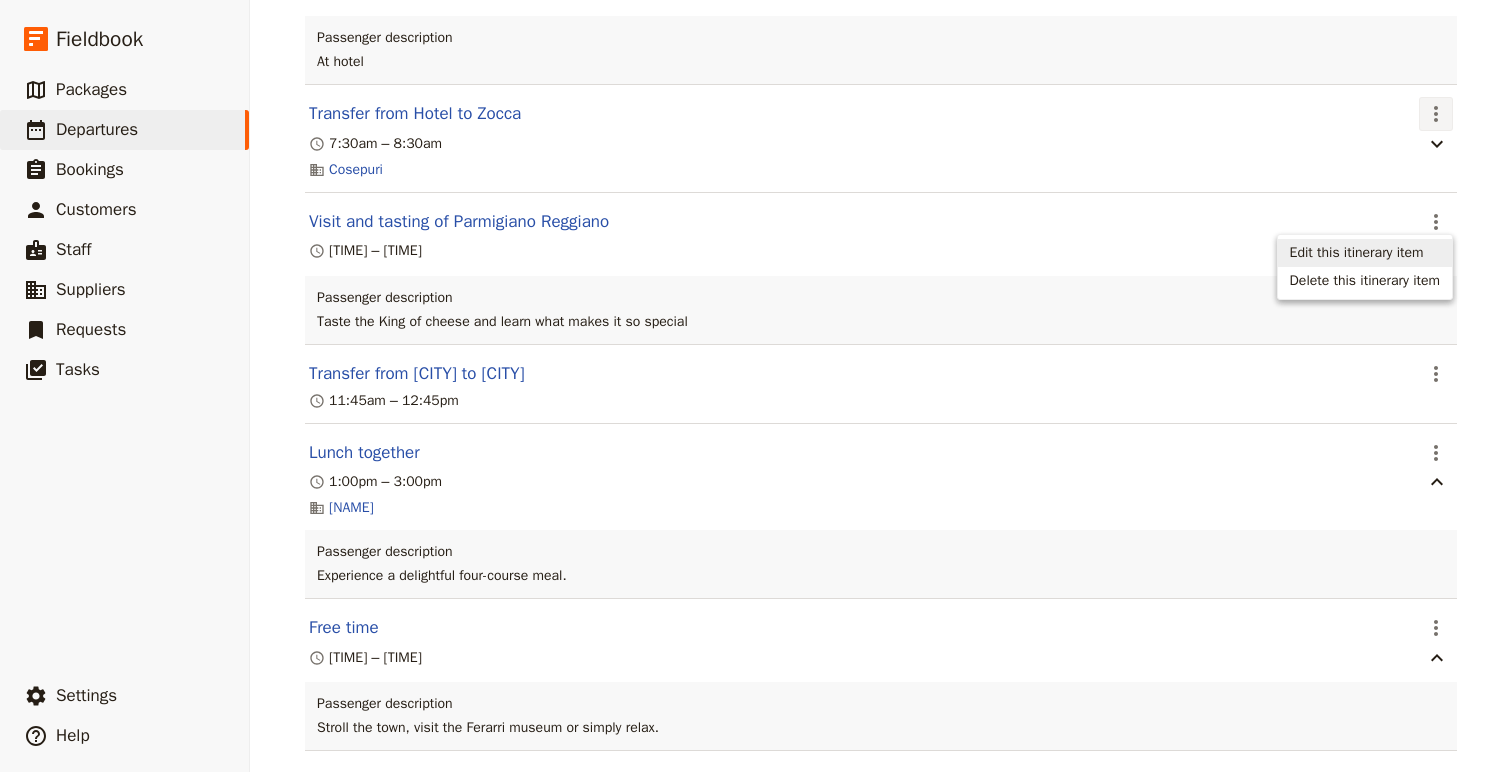 click on "Edit this itinerary item" at bounding box center (1357, 253) 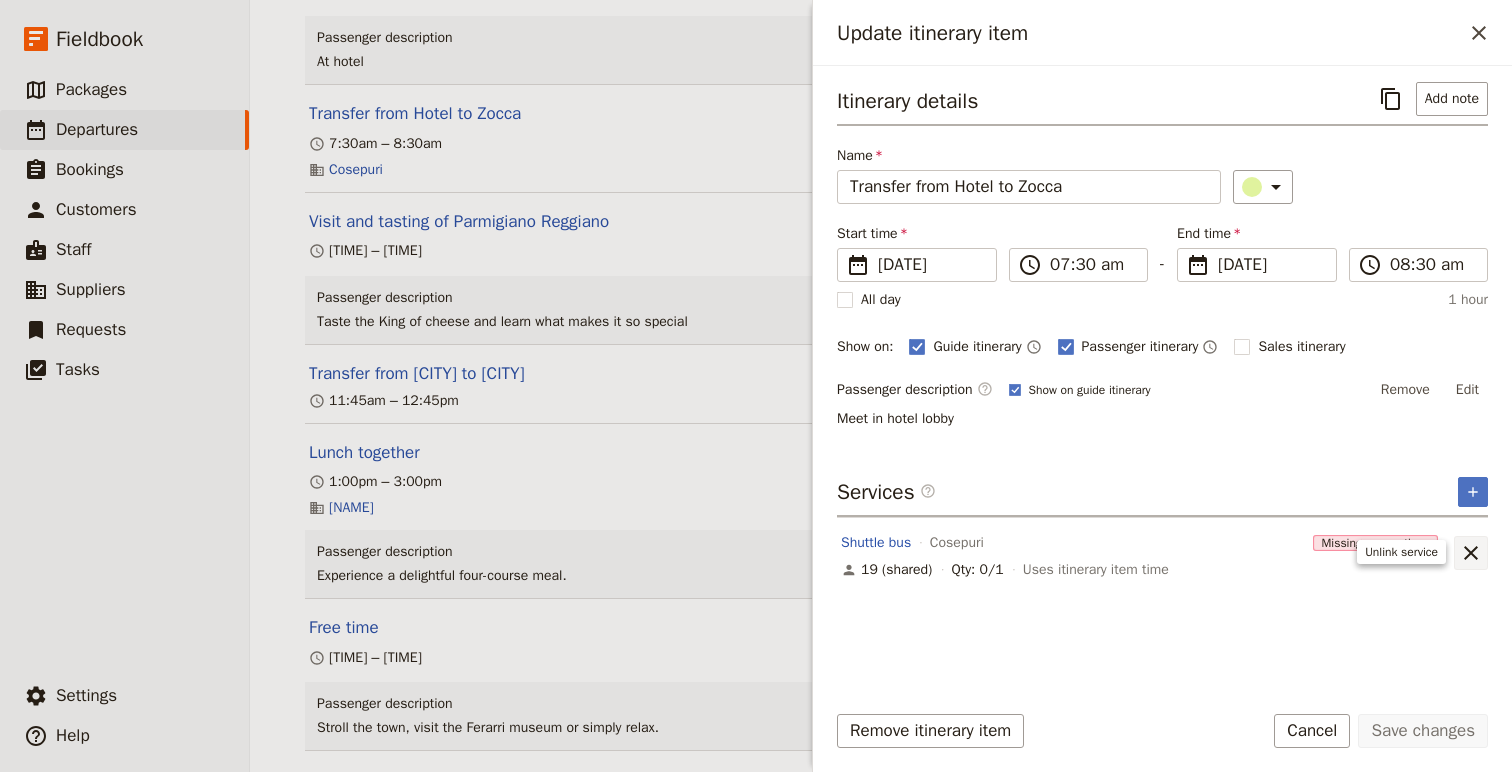 click 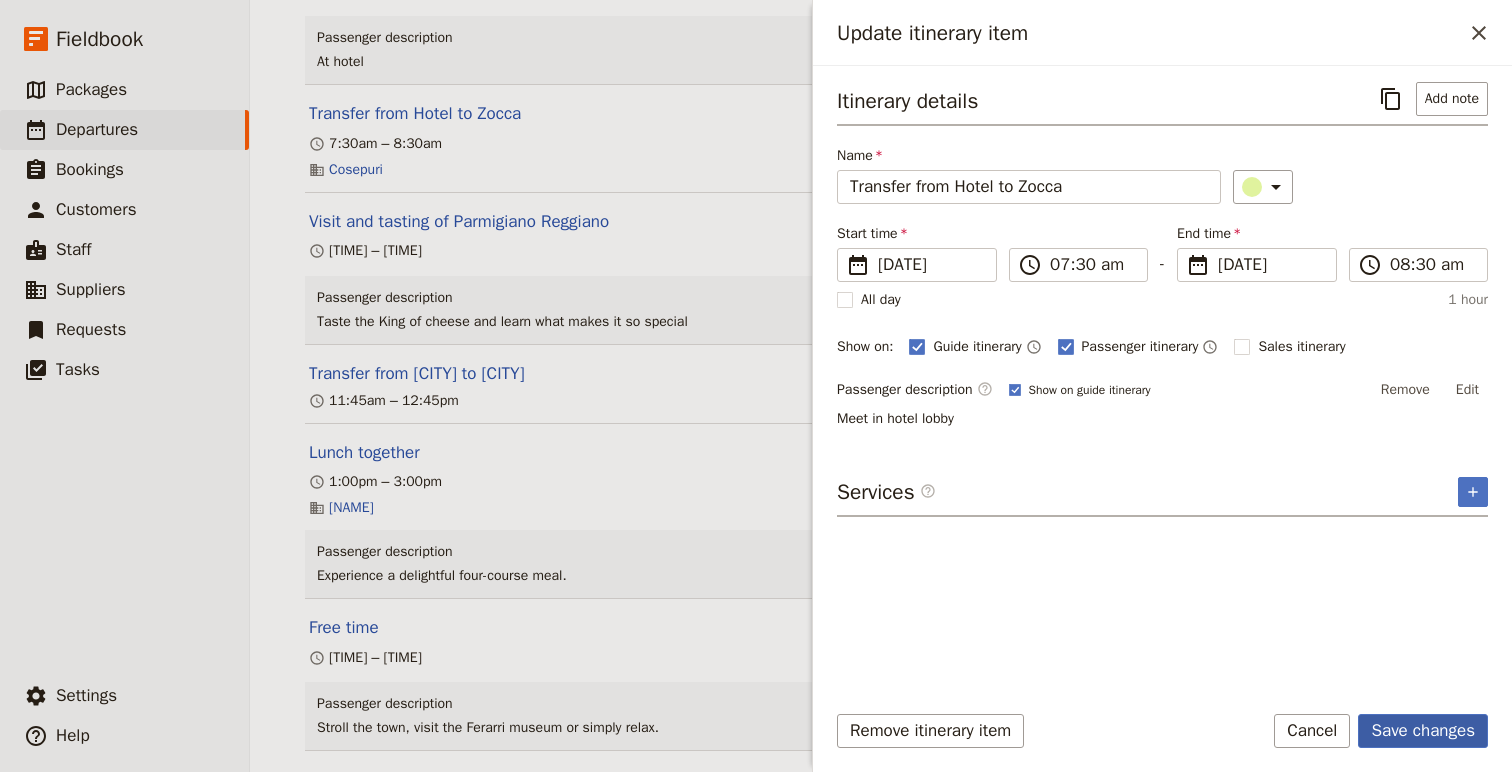 click on "Save changes" at bounding box center [1423, 731] 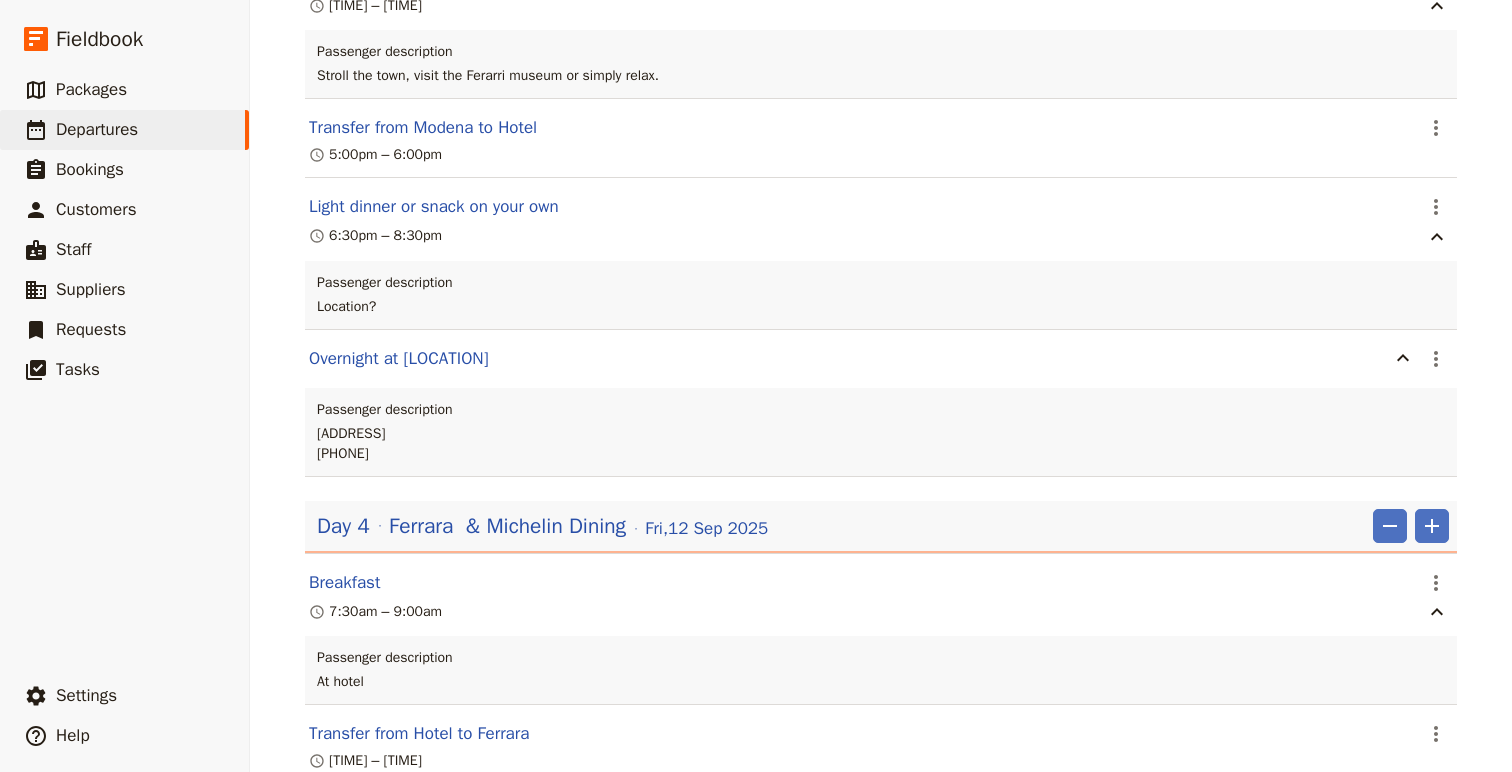 scroll, scrollTop: 3712, scrollLeft: 0, axis: vertical 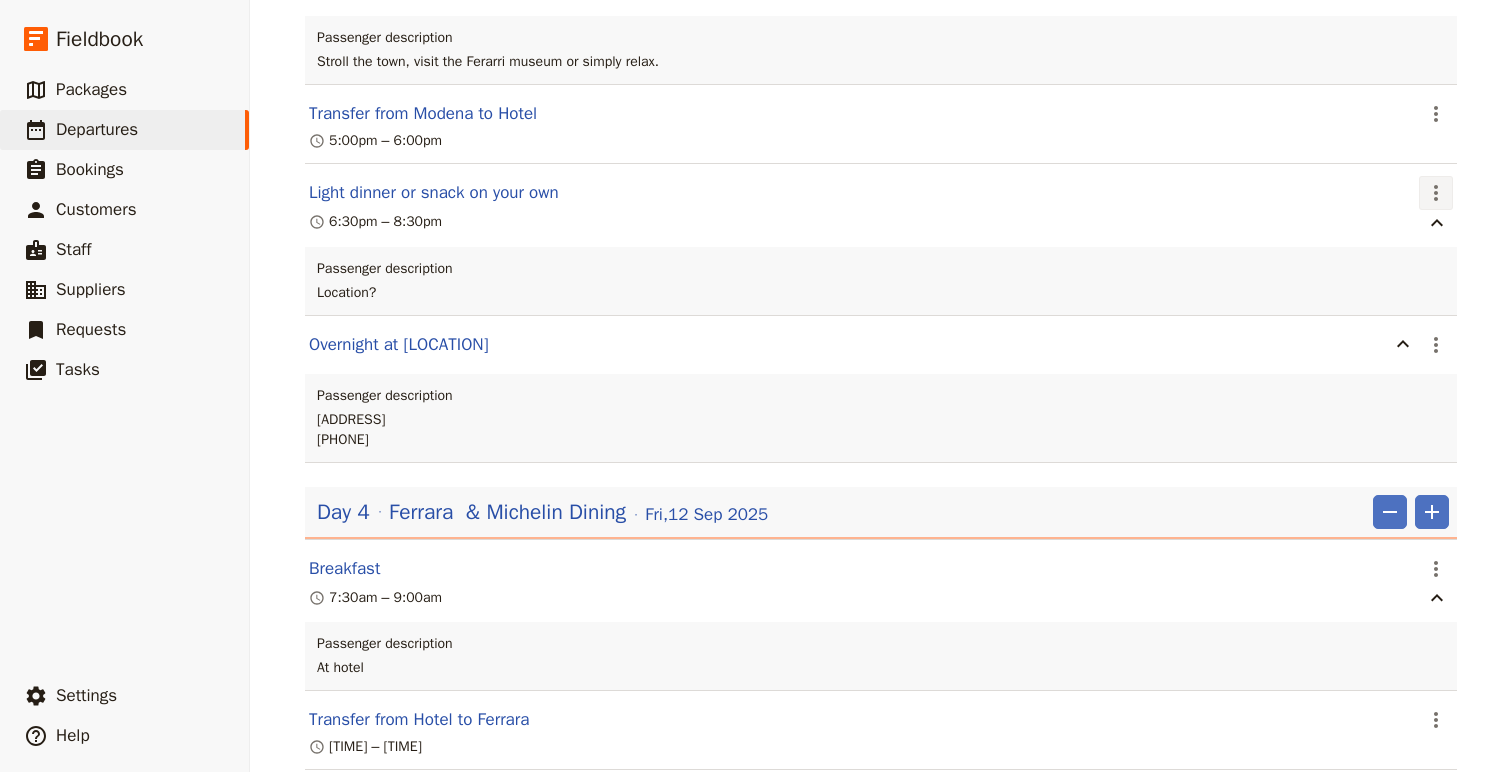 click 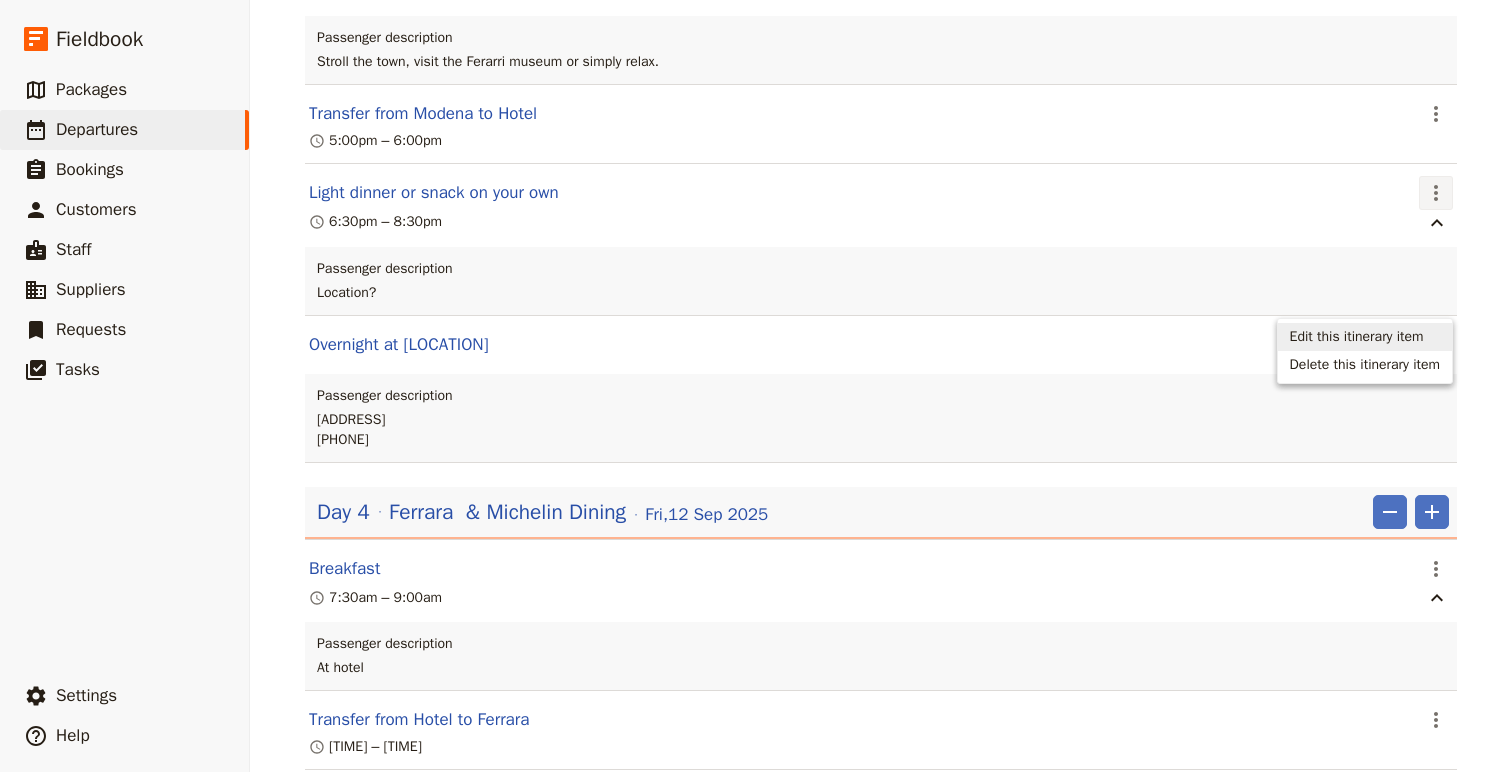 click on "Edit this itinerary item" at bounding box center [1357, 337] 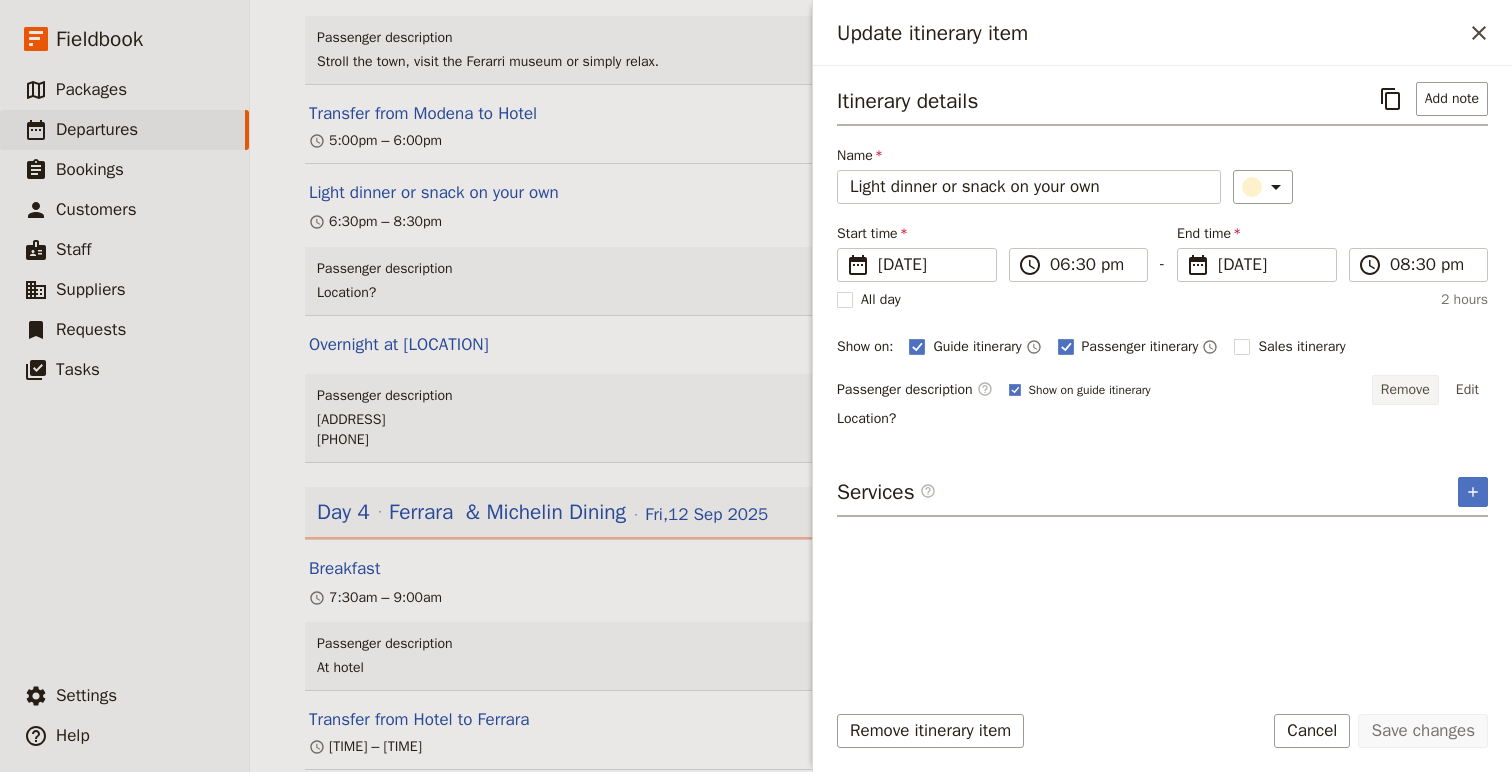 click on "Remove" at bounding box center [1405, 390] 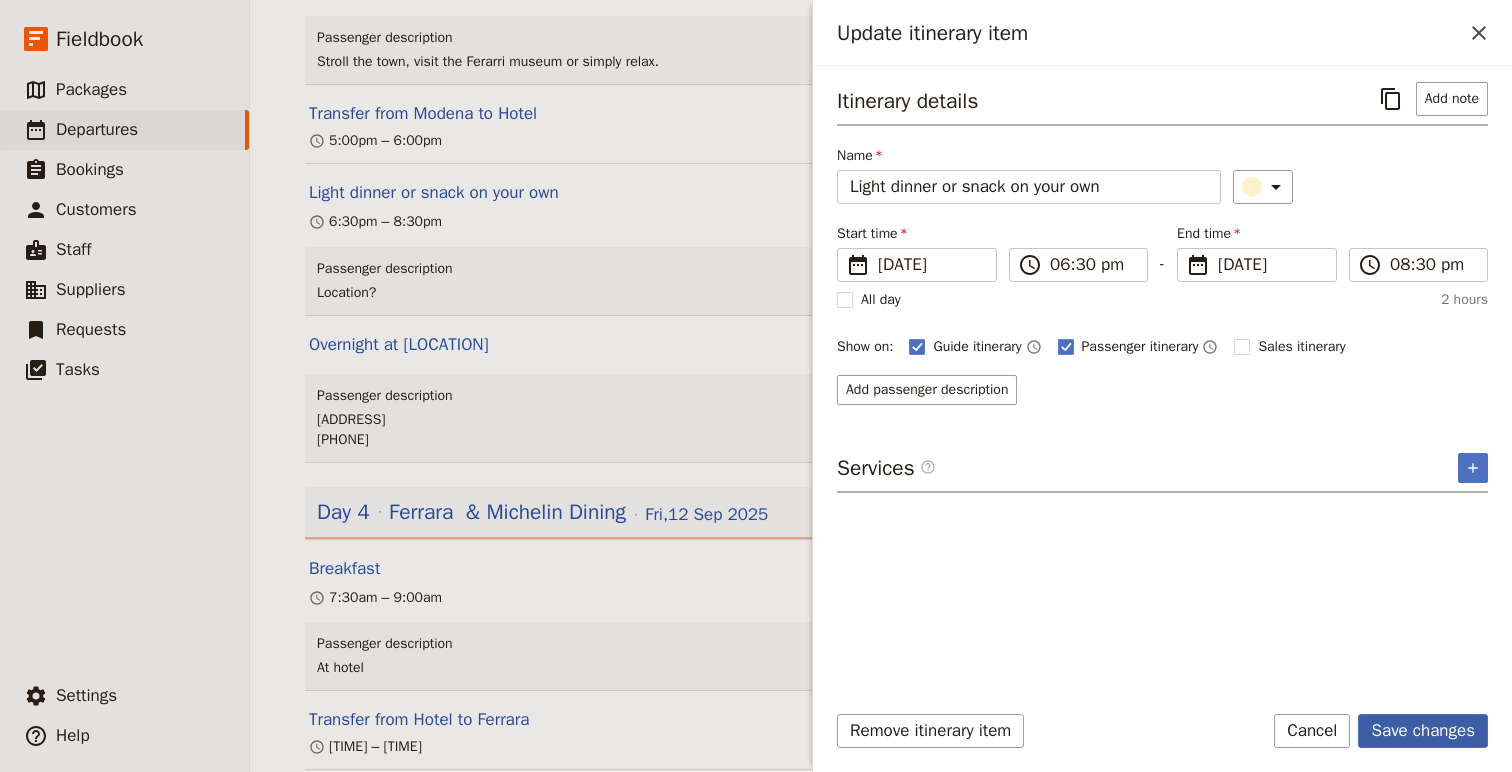 click on "Save changes" at bounding box center [1423, 731] 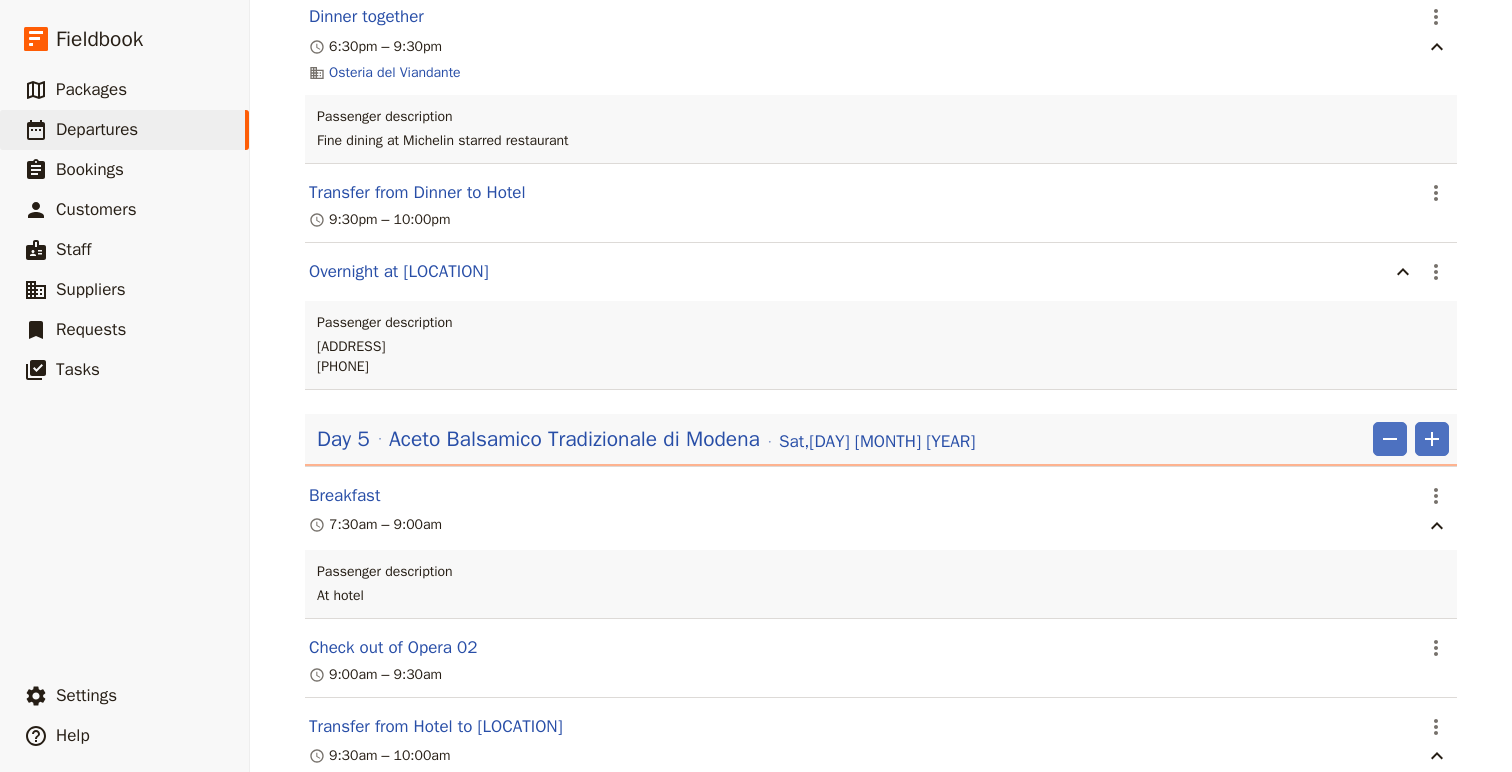 scroll, scrollTop: 4734, scrollLeft: 0, axis: vertical 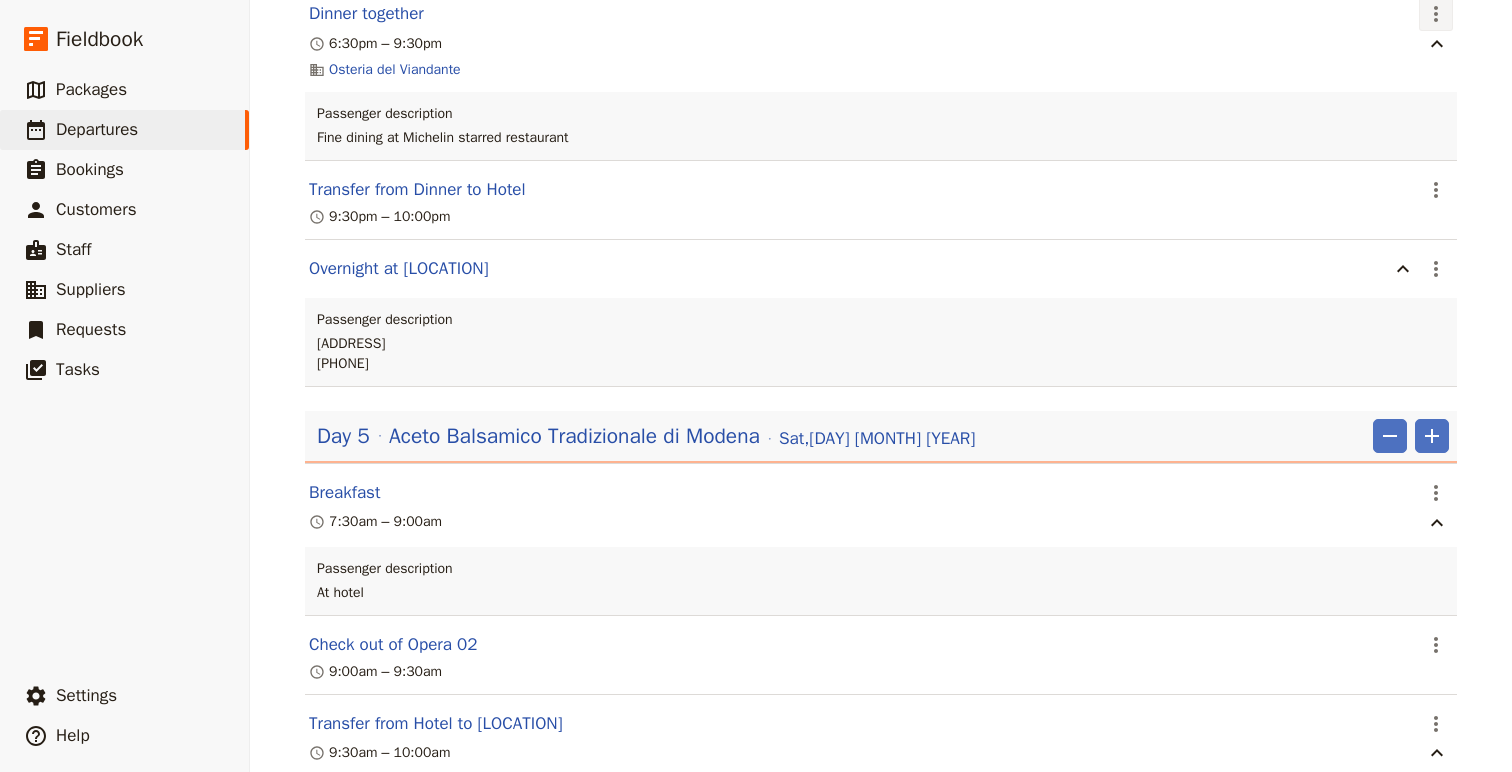 click 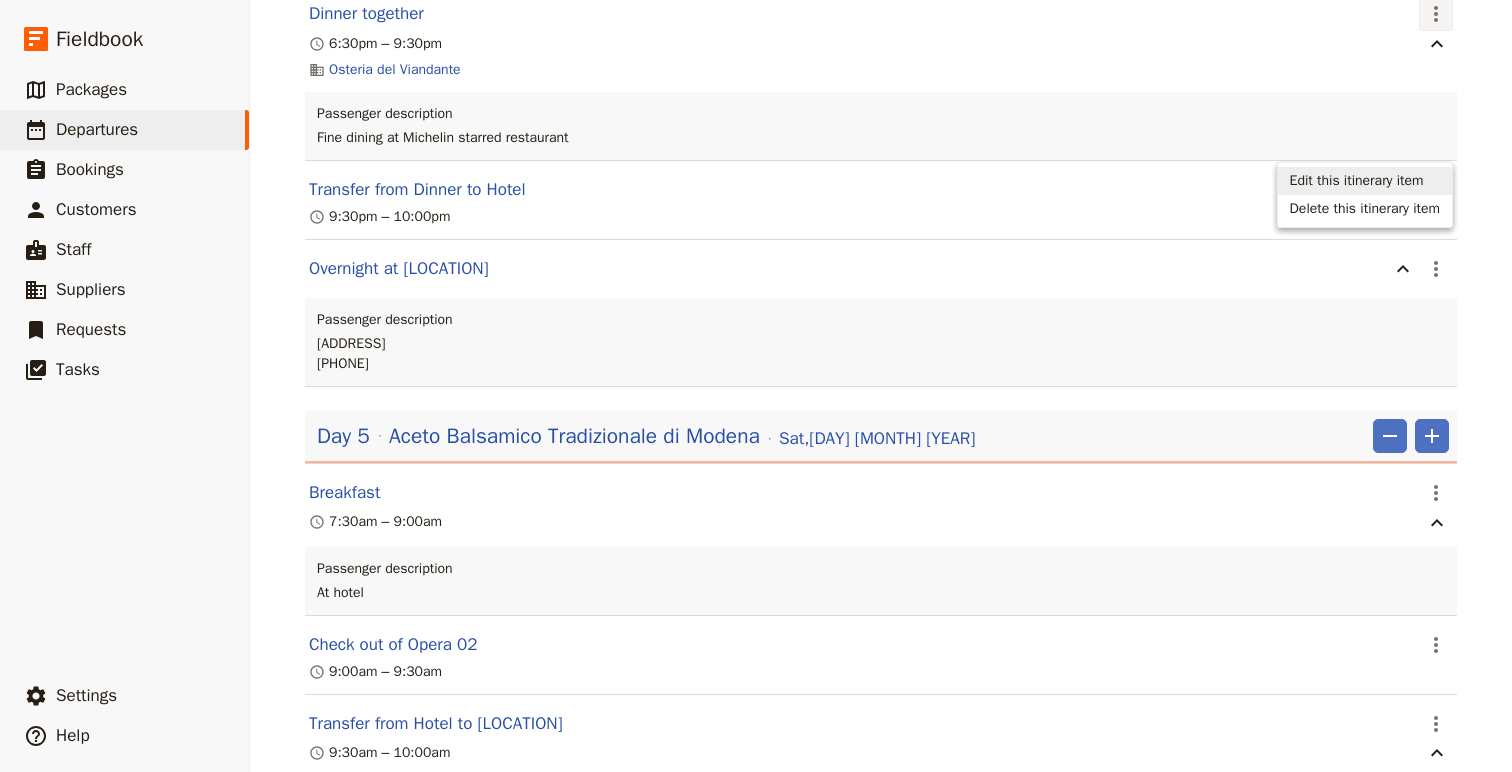 click on "Edit this itinerary item" at bounding box center (1357, 181) 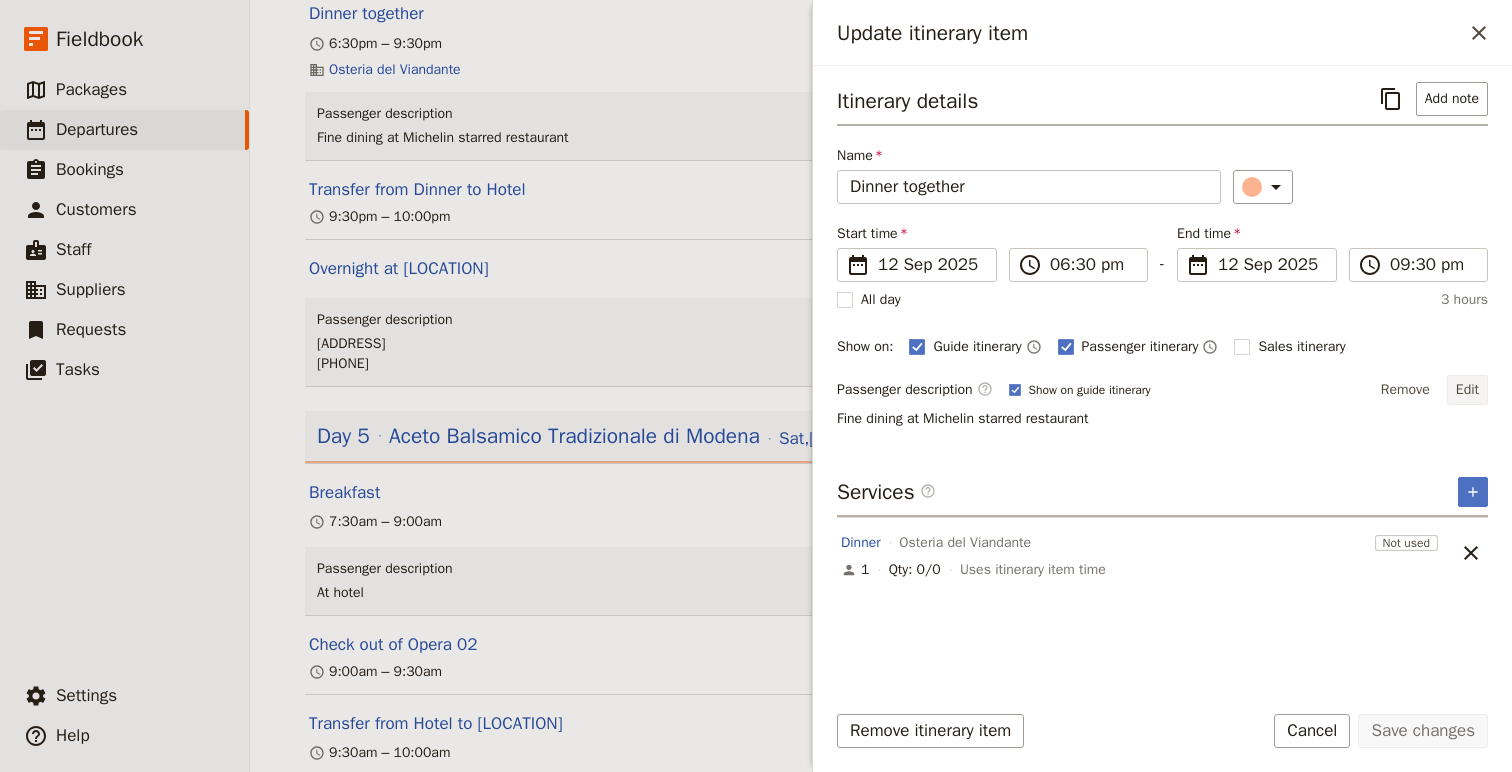 click on "Edit" at bounding box center [1467, 390] 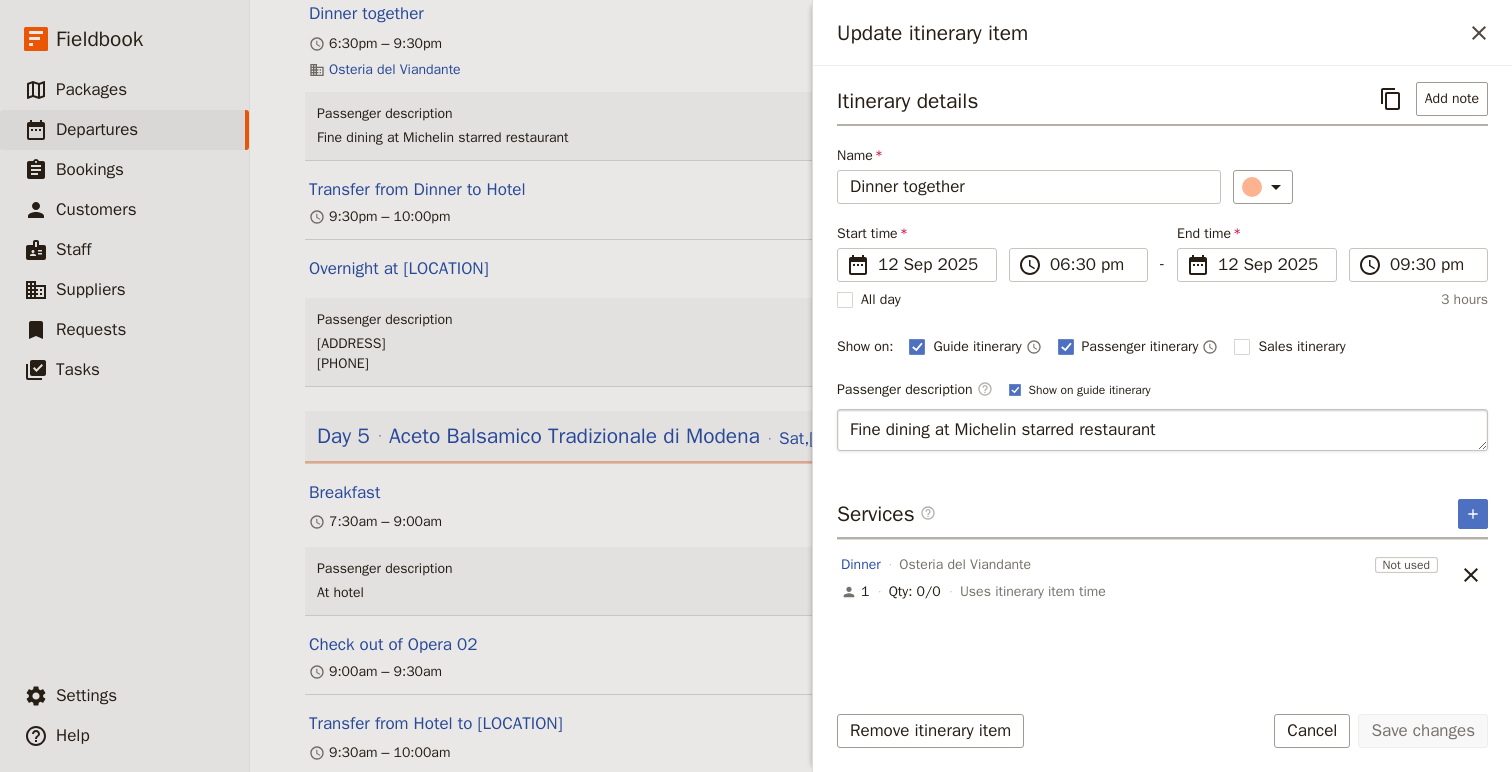 click on "Fine dining at Michelin starred restaurant" at bounding box center (1162, 430) 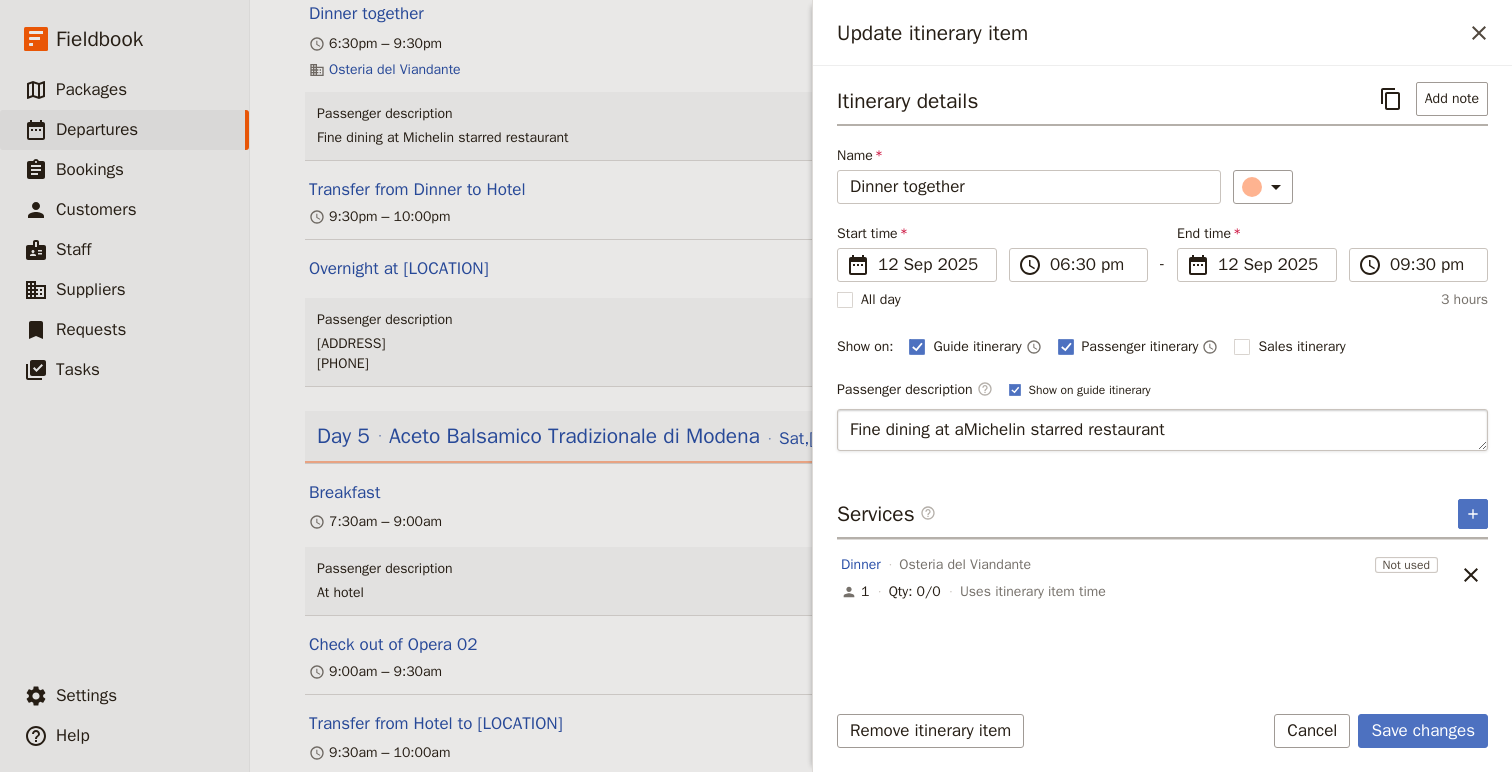 type on "Fine dining at a Michelin starred restaurant" 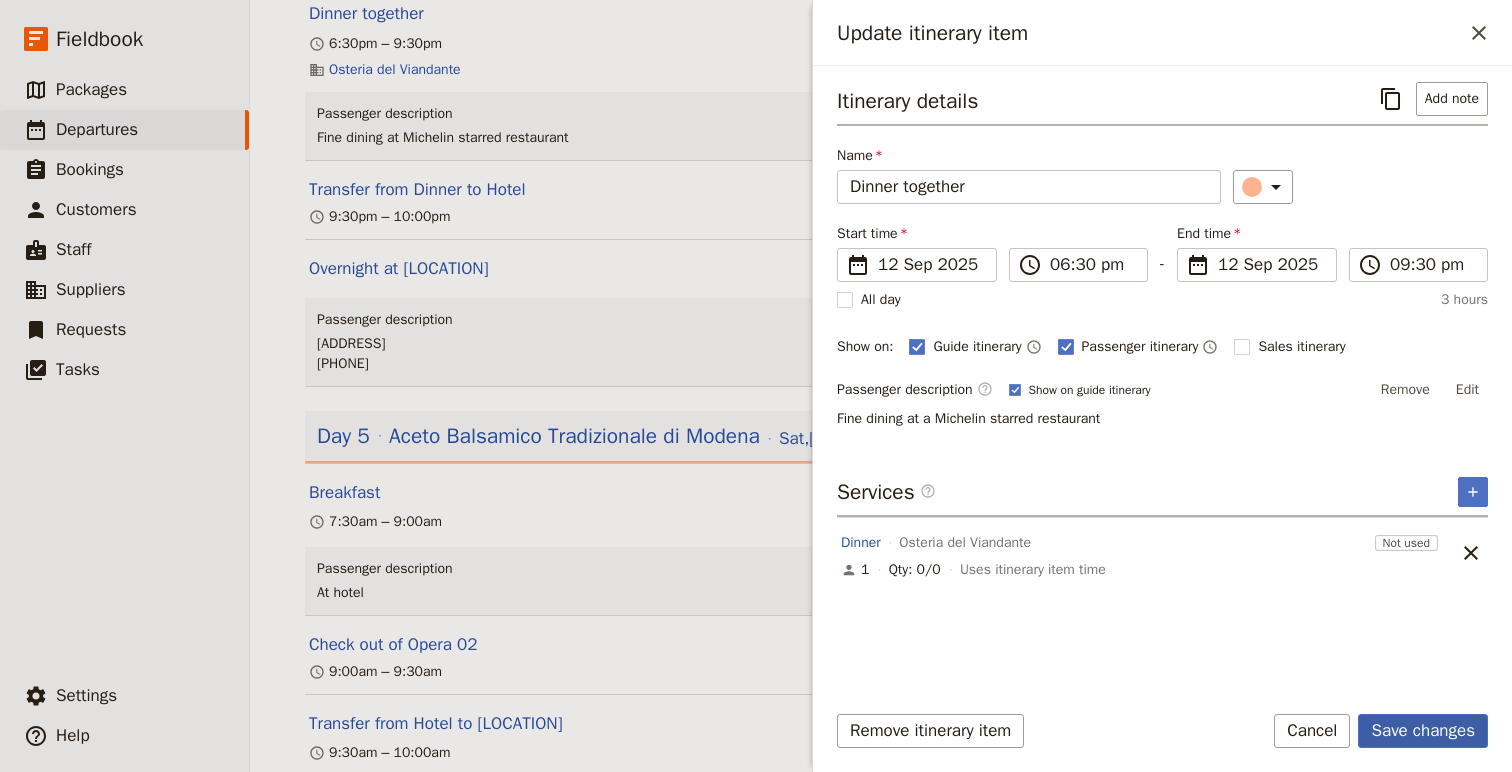 click on "Save changes" at bounding box center (1423, 731) 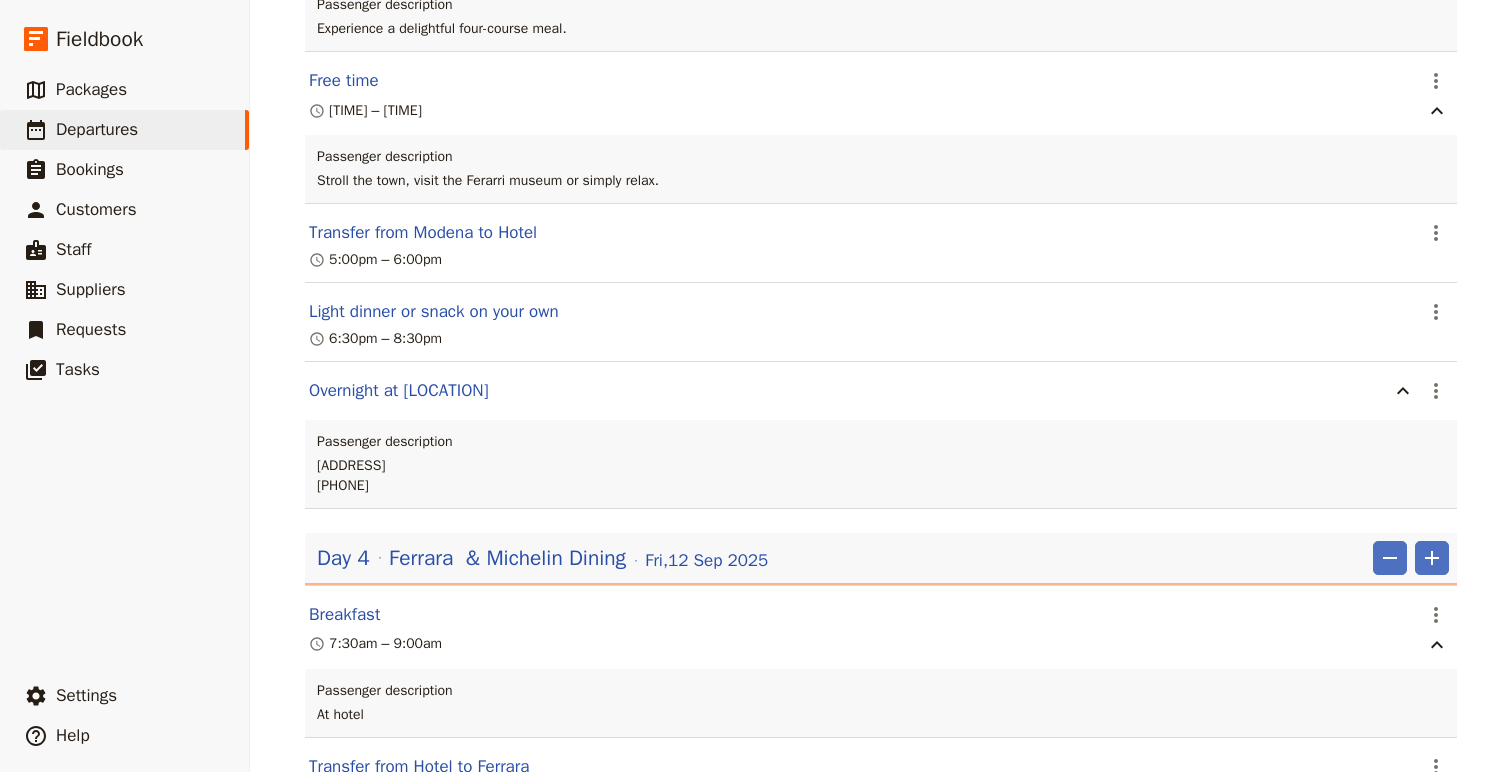 scroll, scrollTop: 3567, scrollLeft: 0, axis: vertical 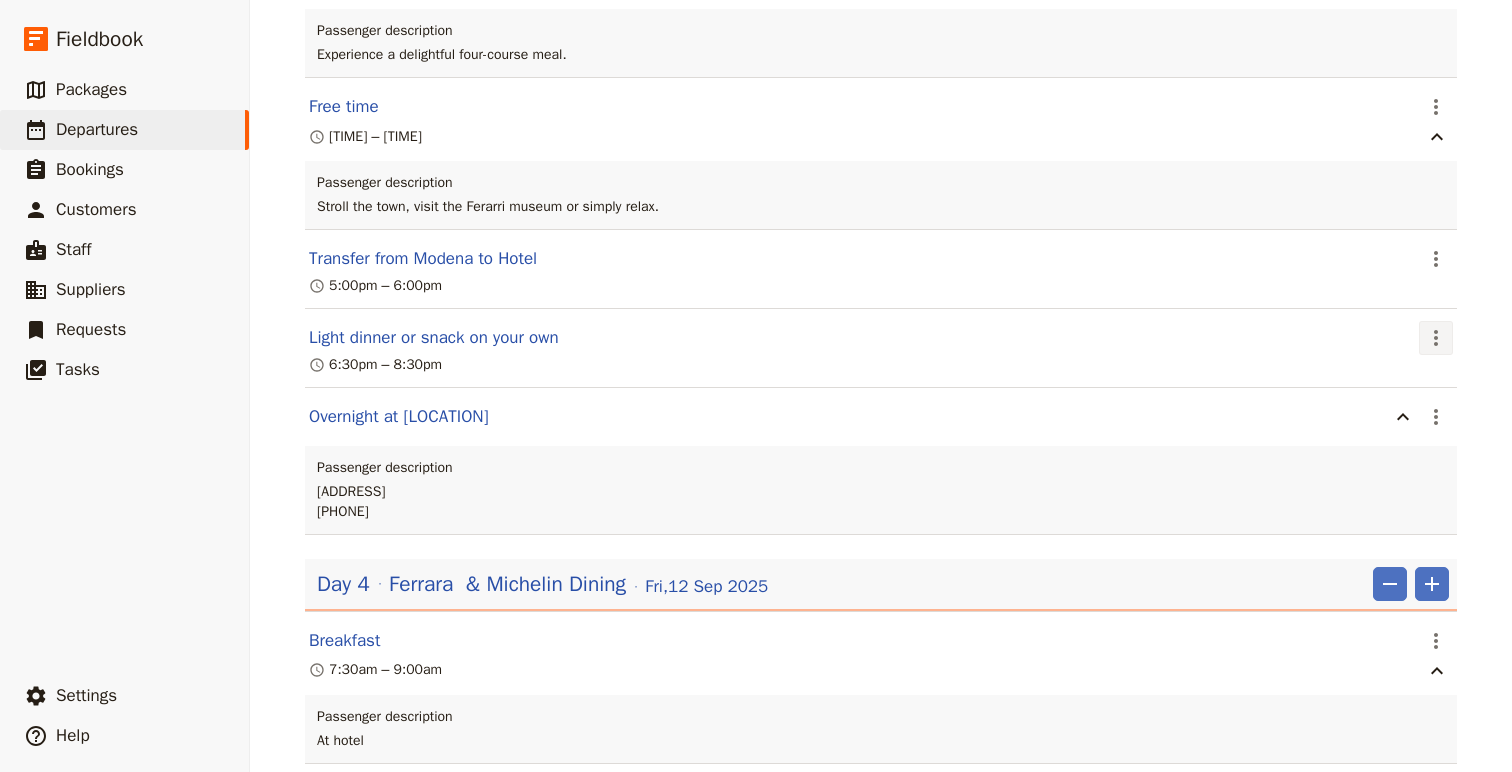 click 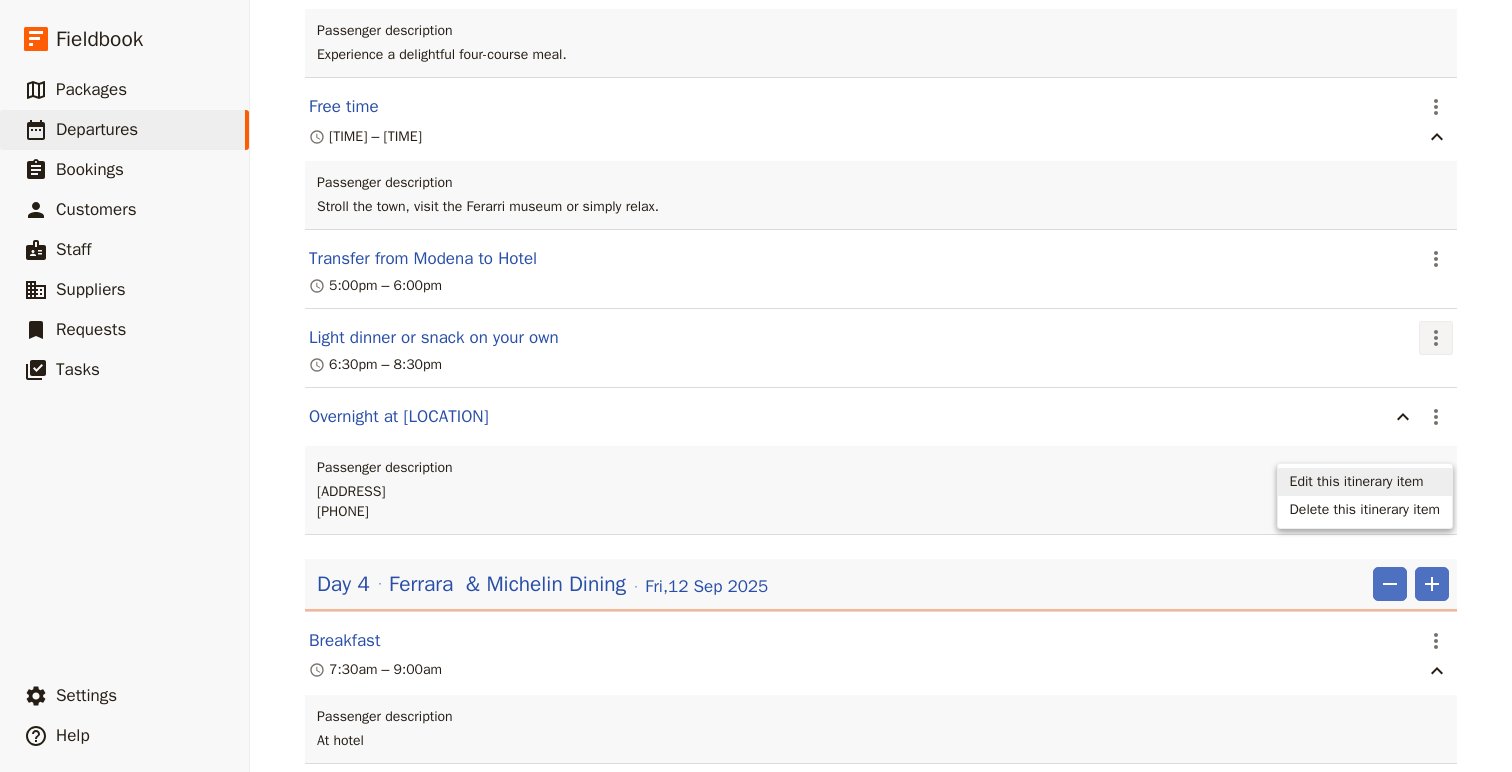 click on "Edit this itinerary item" at bounding box center (1357, 482) 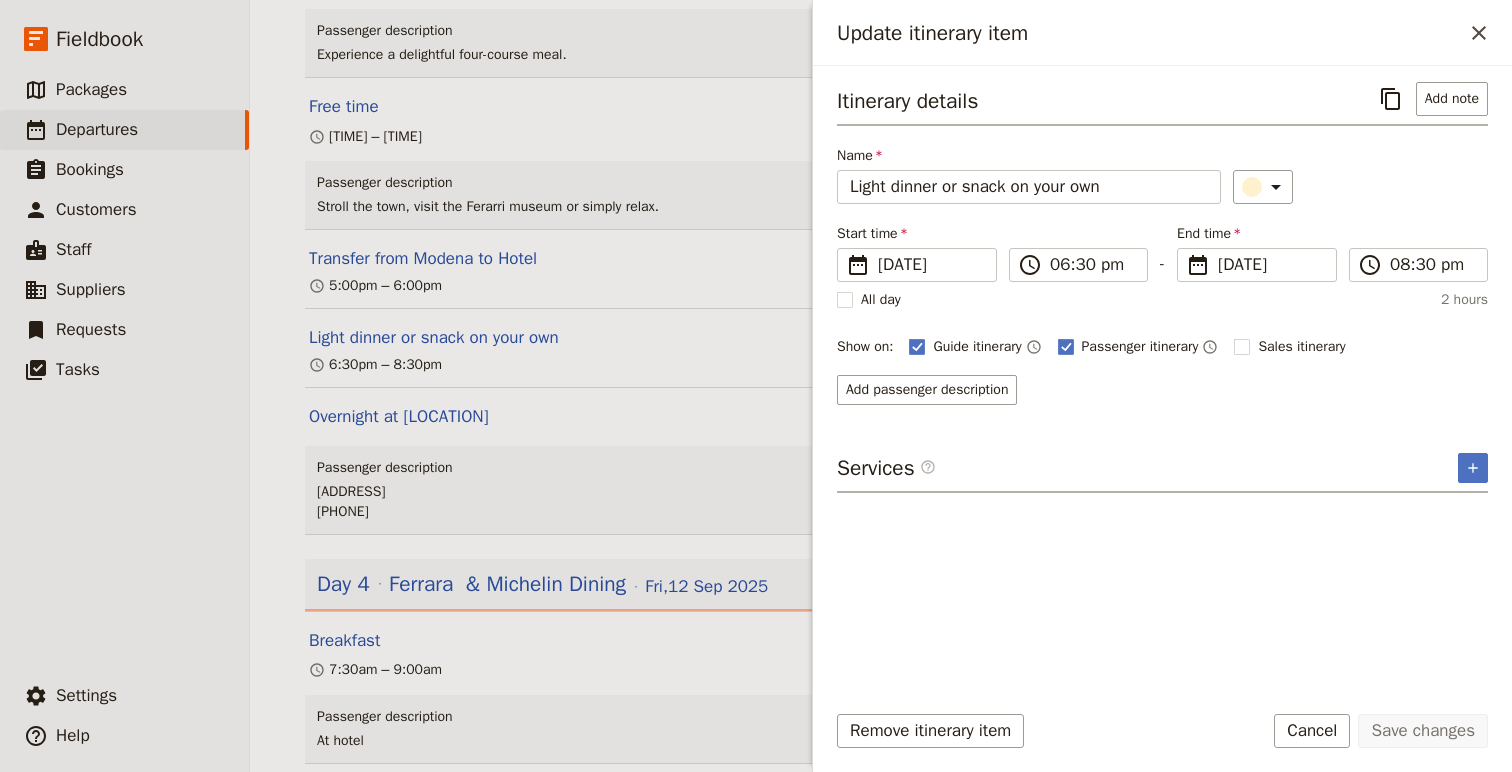click on "Itinerary details ​ Add note Light dinner or snack on your own ​ Start time ​ 11 Sep 2025 11/09/2025 2025-09-11 18:30 ​ 06:30 pm - End time ​ 11 Sep 2025 11/09/2025 2025-09-11 20:30 ​ 08:30 pm All day 2 hours Show on: Guide itinerary ​ Passenger itinerary ​ Sales itinerary ​ Add passenger description" at bounding box center (1162, 243) 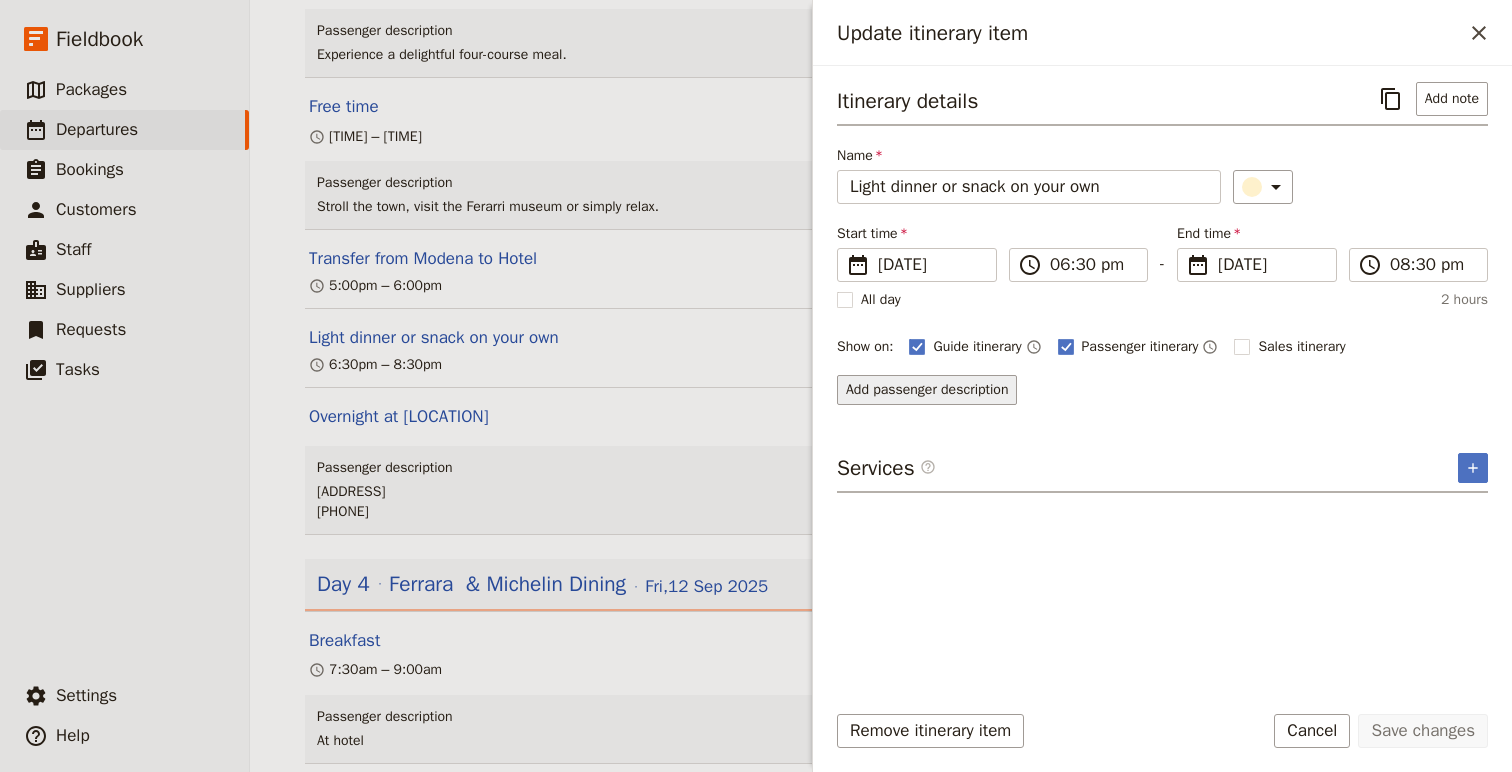 click on "Add passenger description" at bounding box center (927, 390) 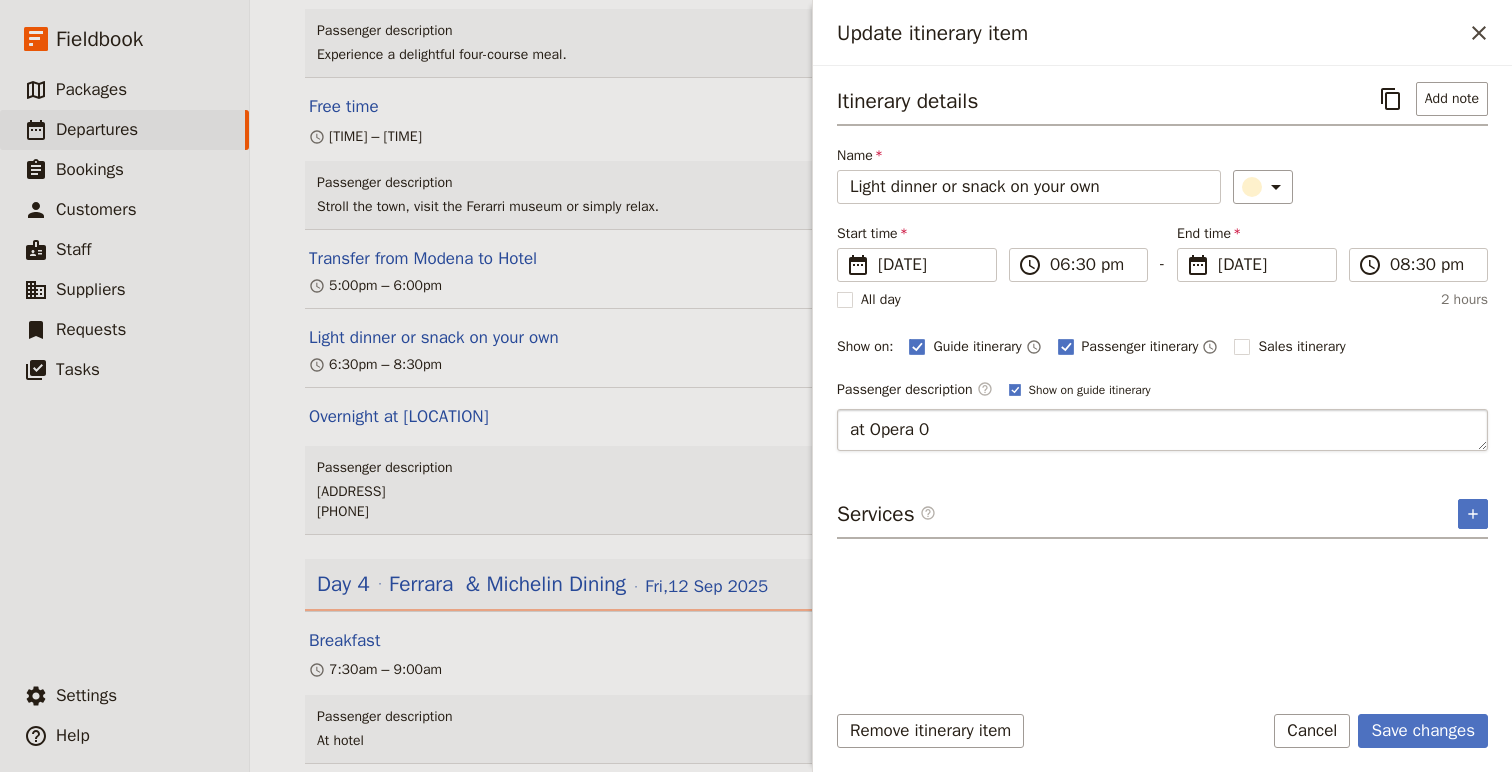 type on "at Opera 02" 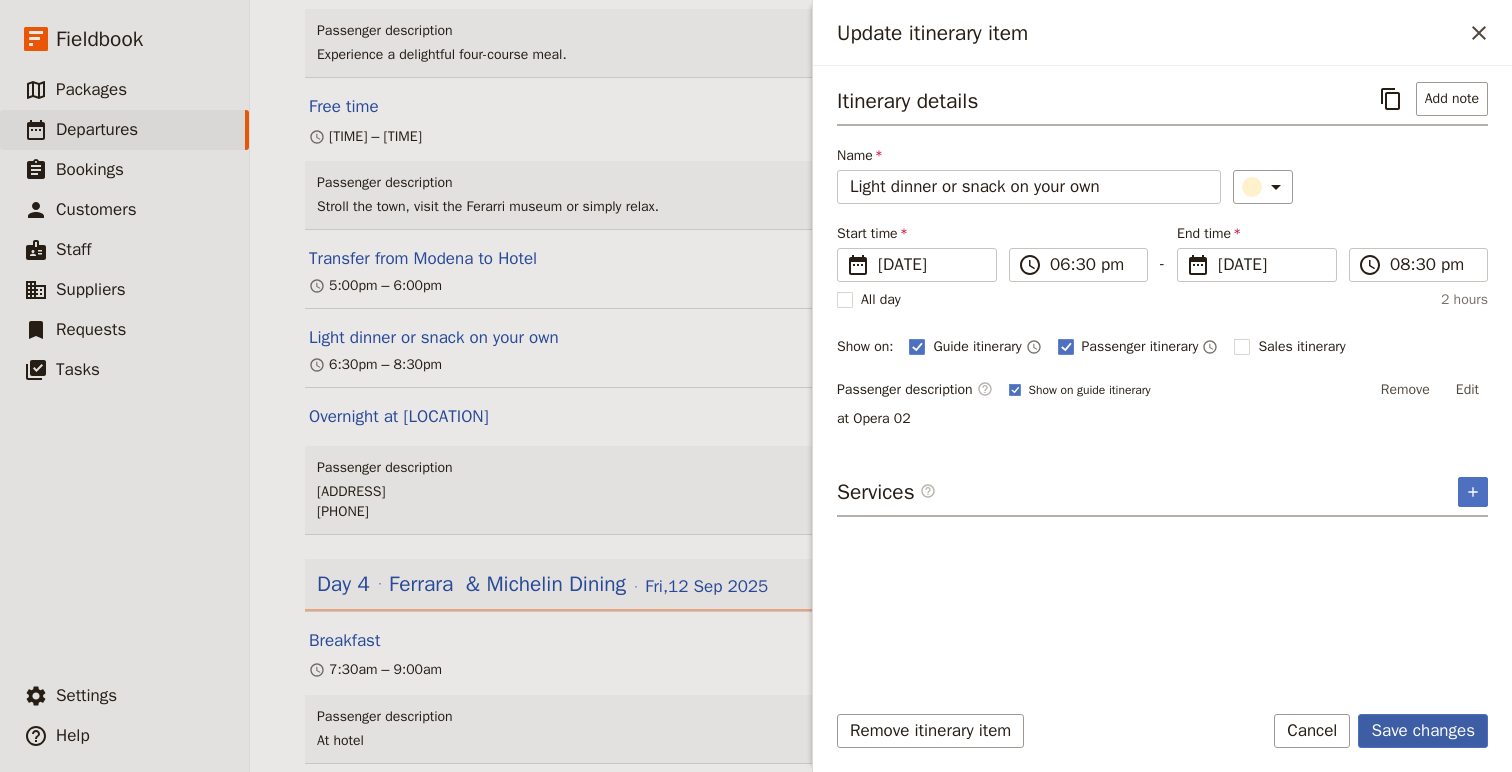 click on "Save changes" at bounding box center [1423, 731] 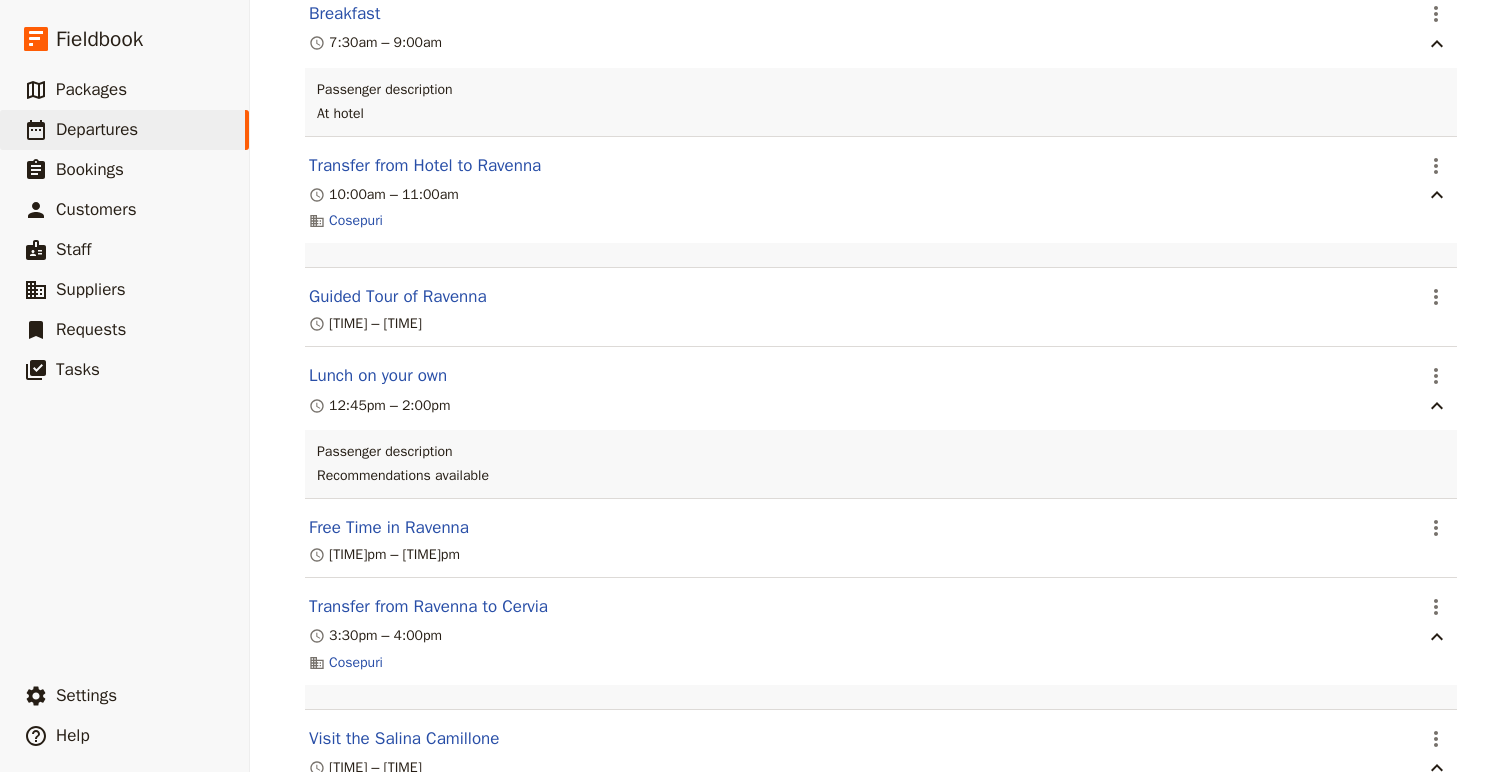 scroll, scrollTop: 6611, scrollLeft: 0, axis: vertical 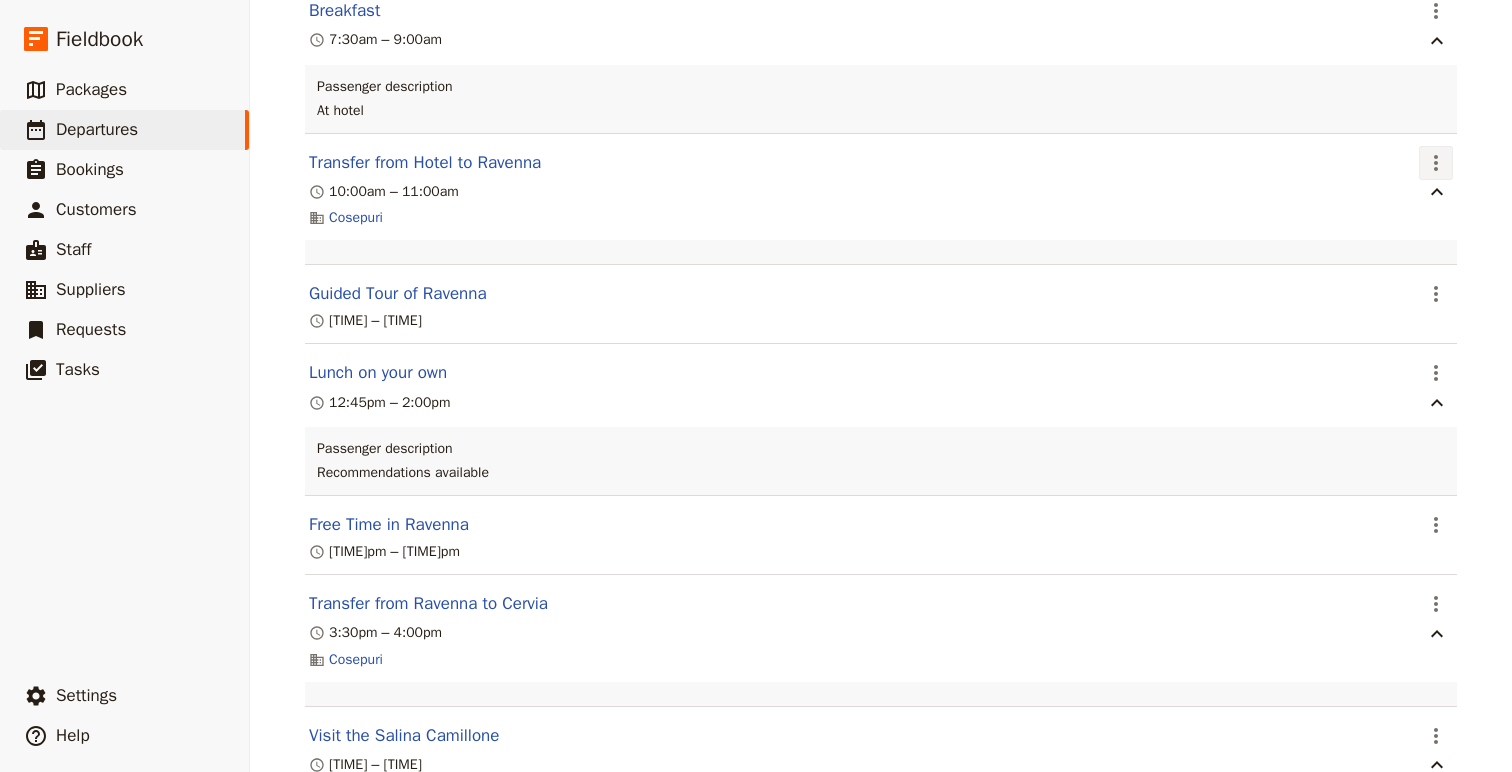 click 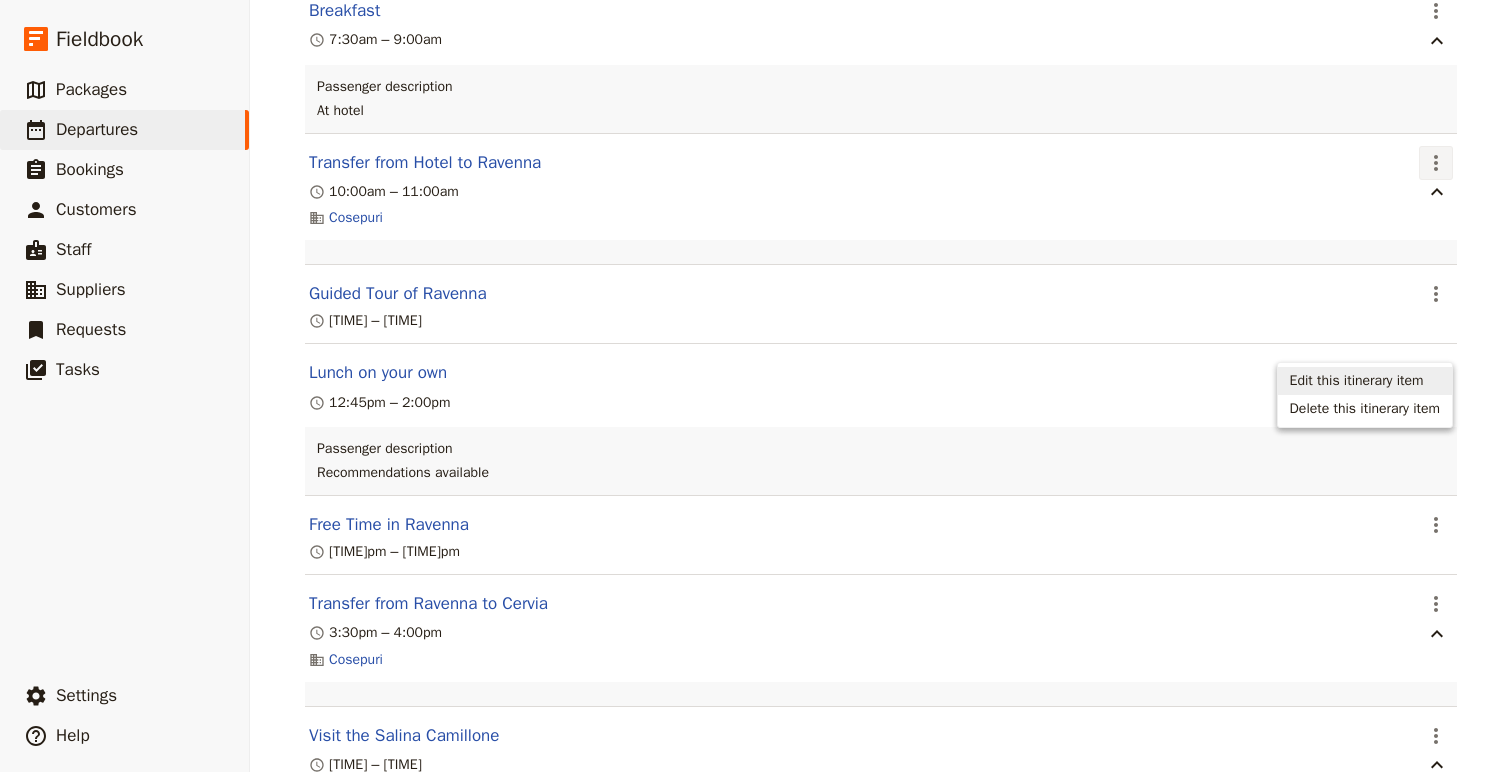 click on "Edit this itinerary item" at bounding box center (1357, 381) 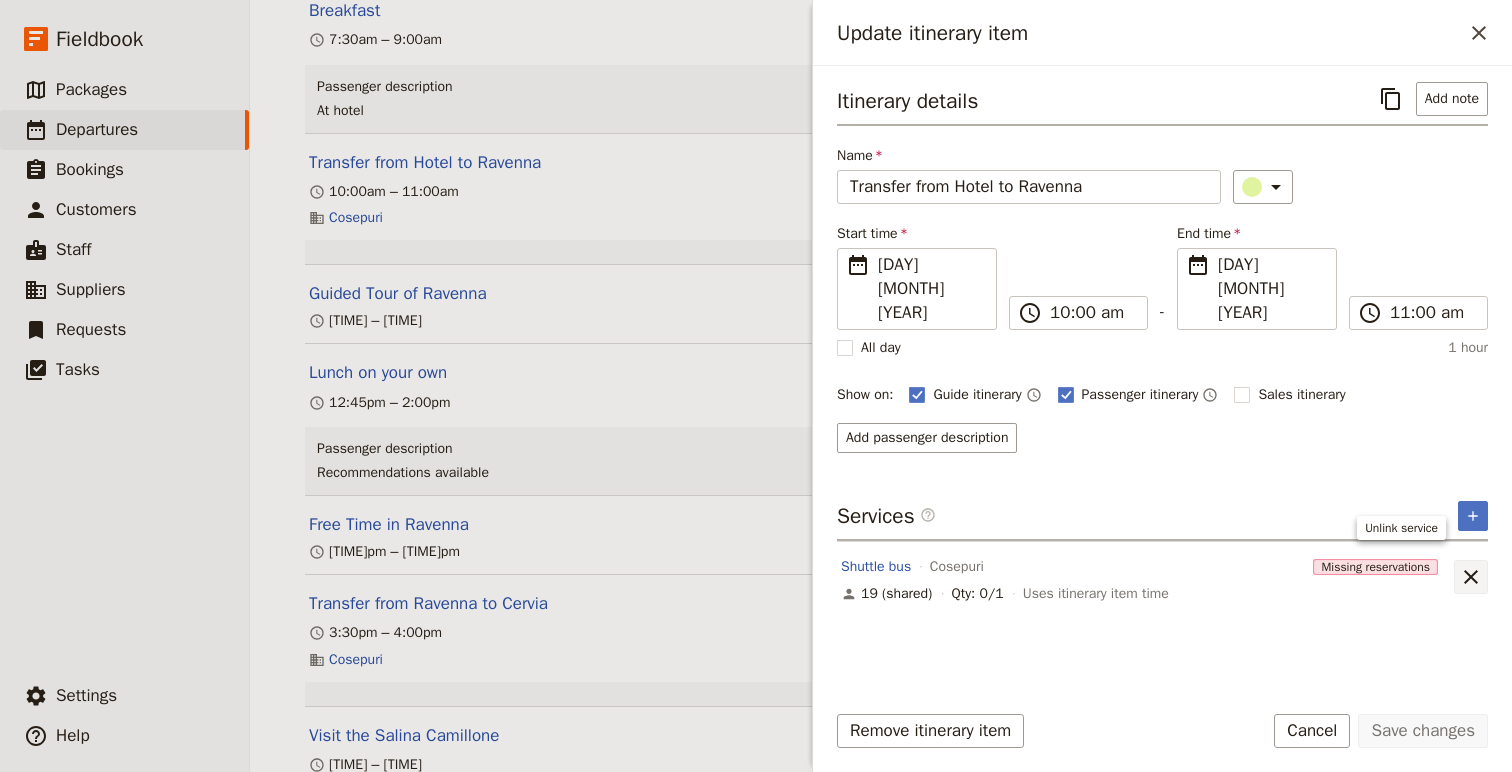 click 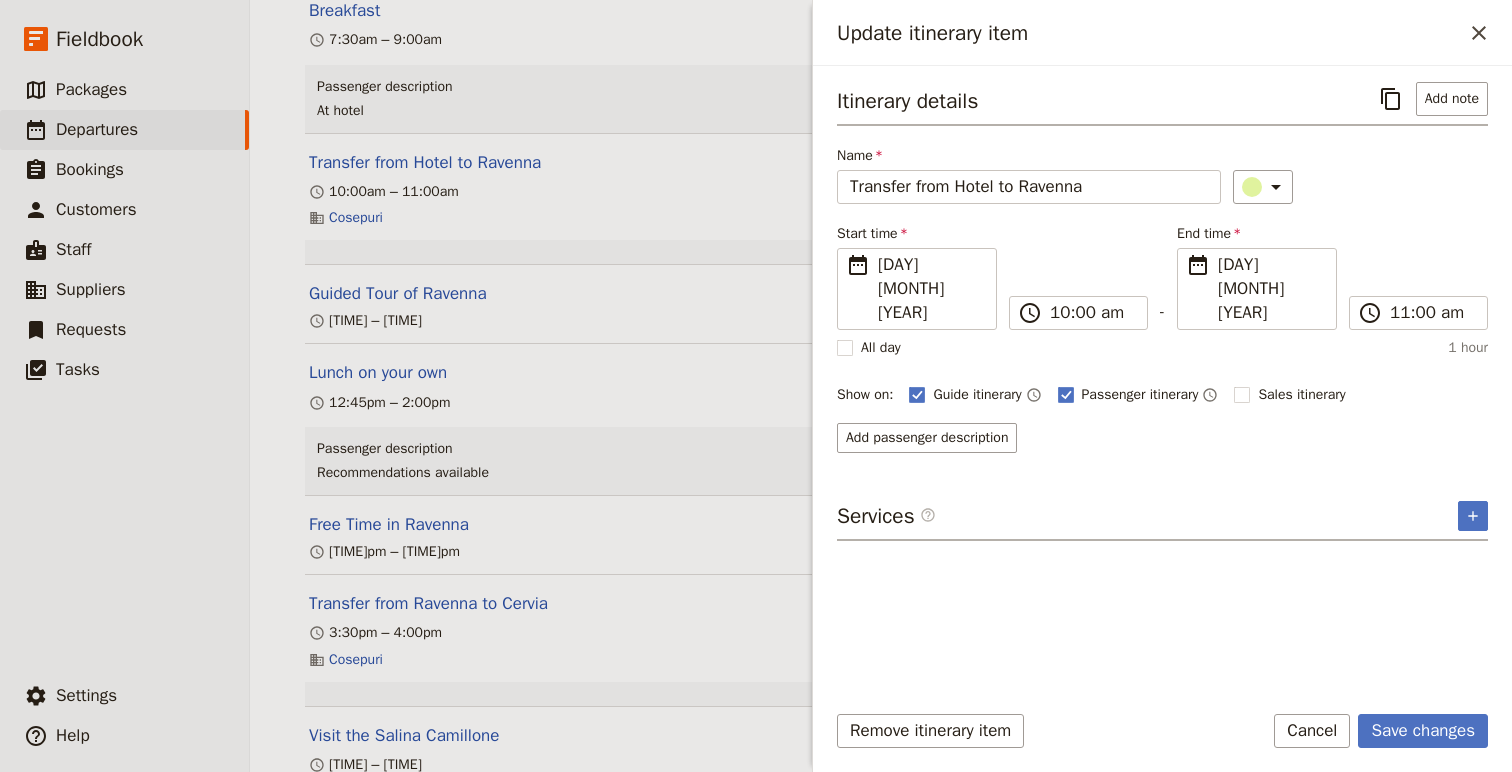 click on "Remove itinerary item Save changes Cancel" at bounding box center [1162, 743] 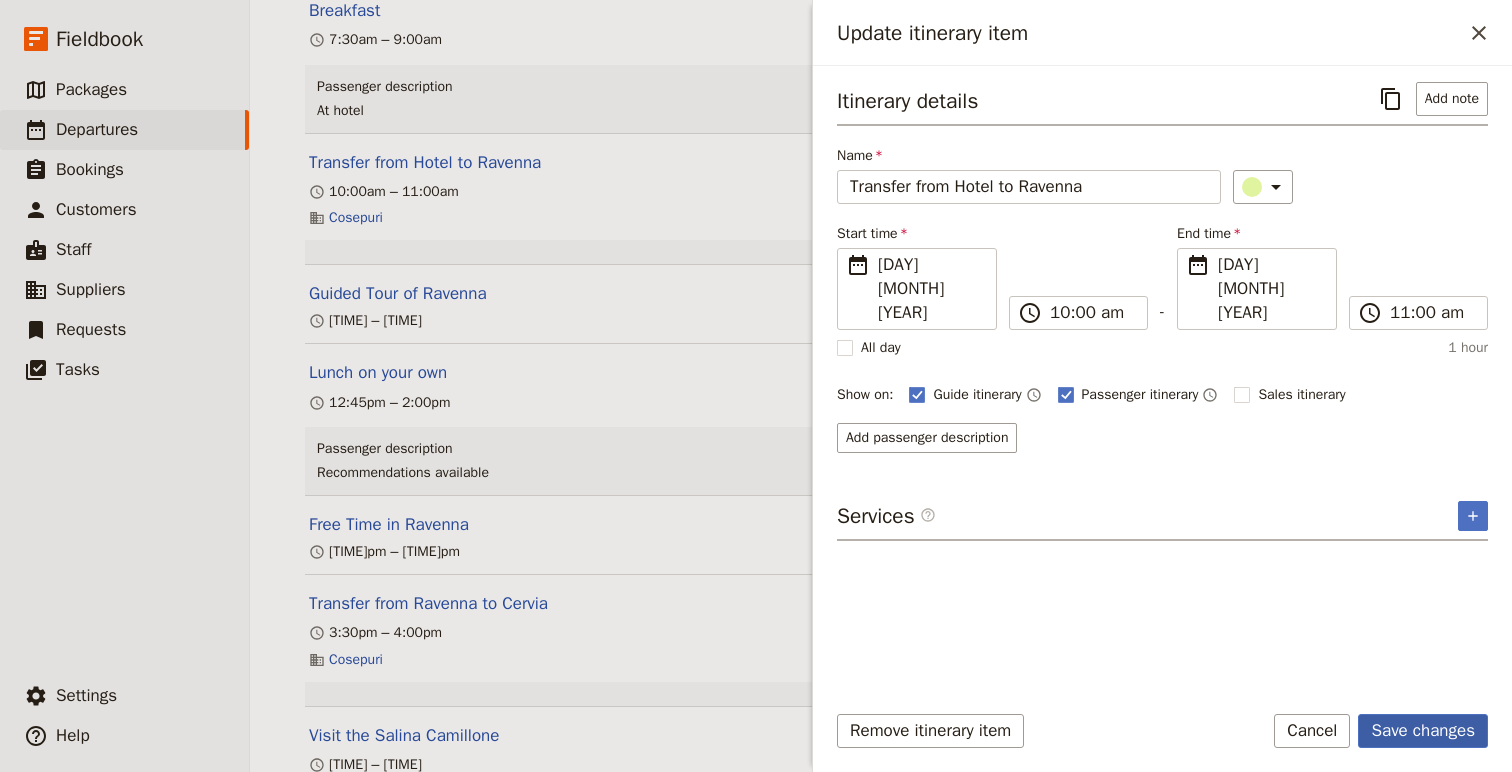 click on "Save changes" at bounding box center (1423, 731) 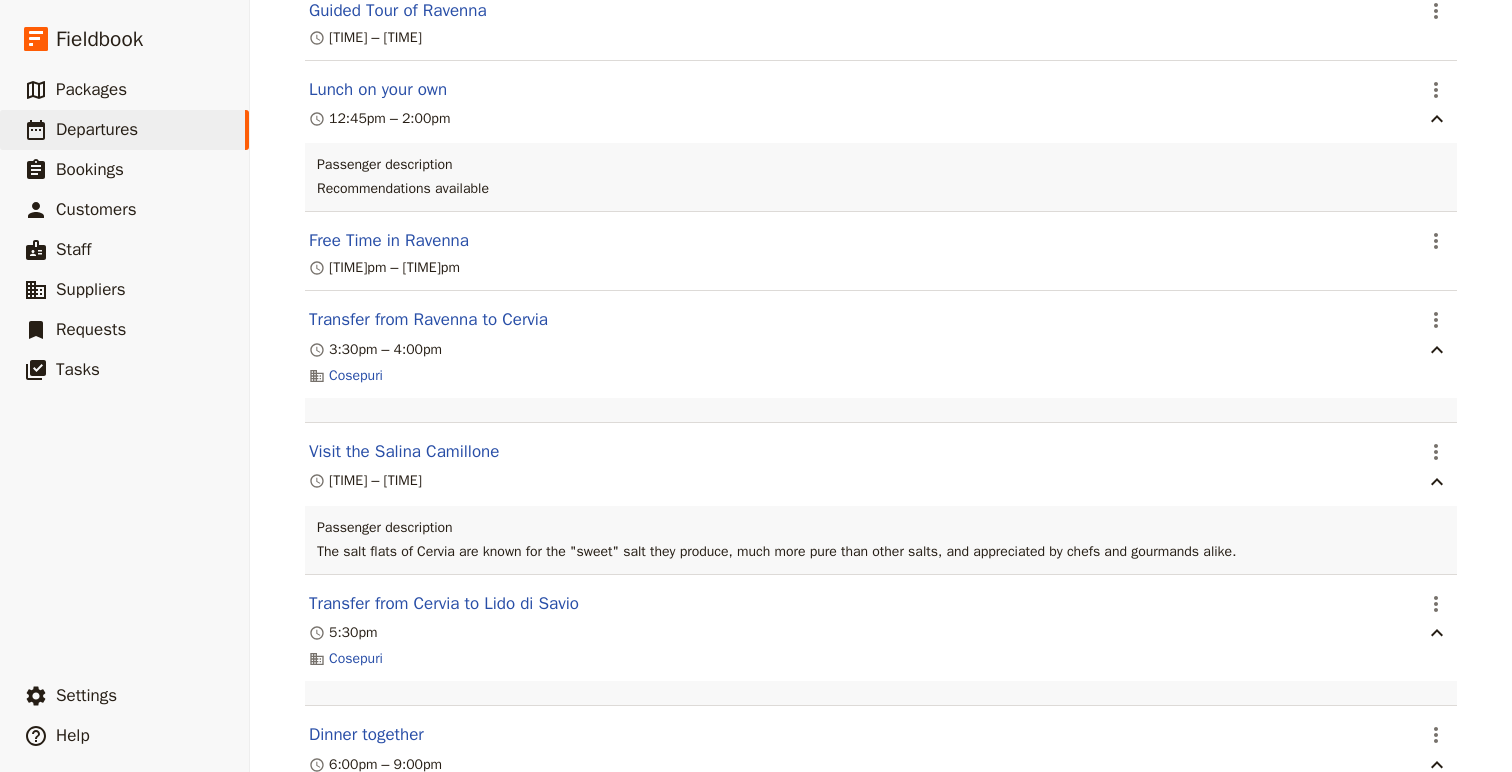 scroll, scrollTop: 6846, scrollLeft: 0, axis: vertical 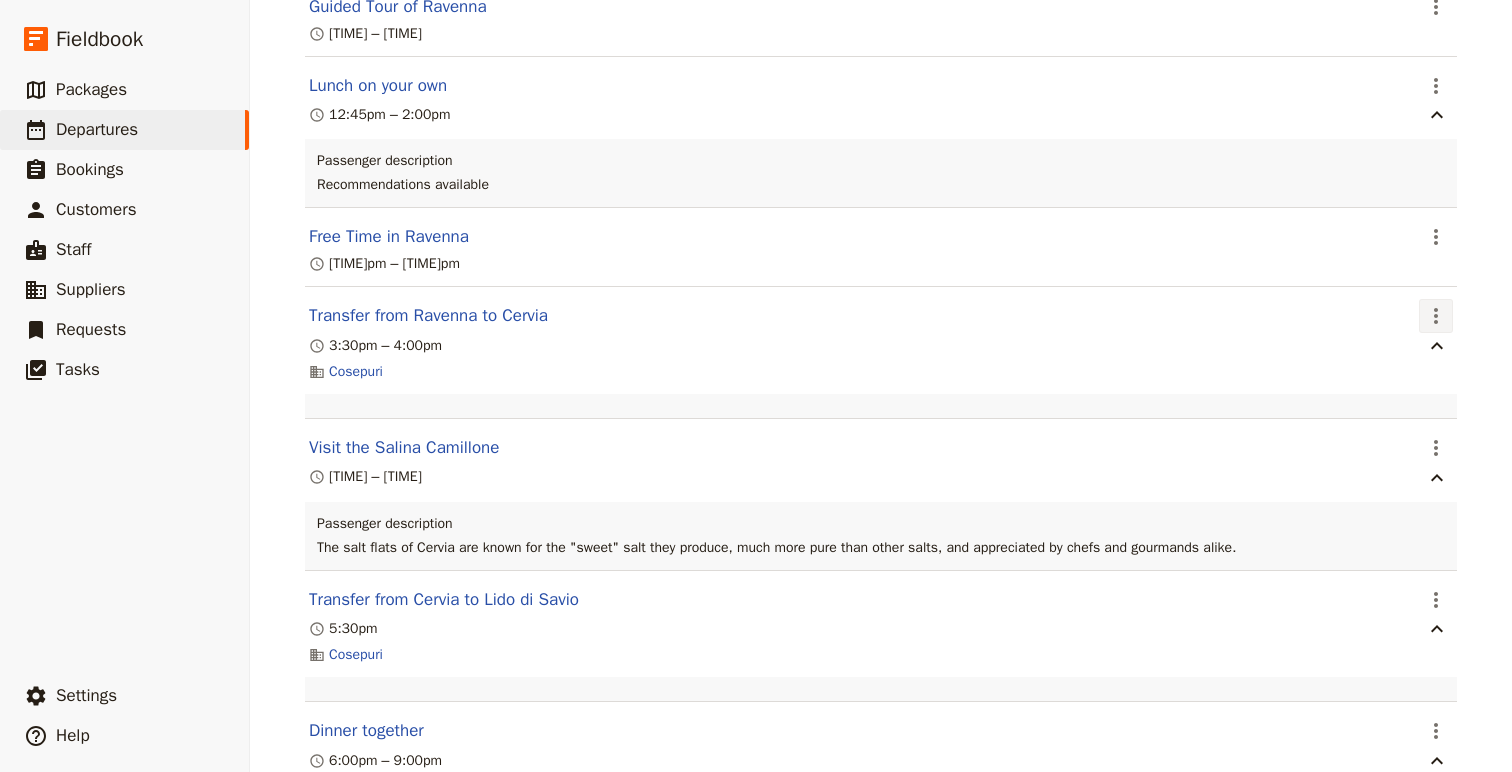 click on "​" at bounding box center (1436, 316) 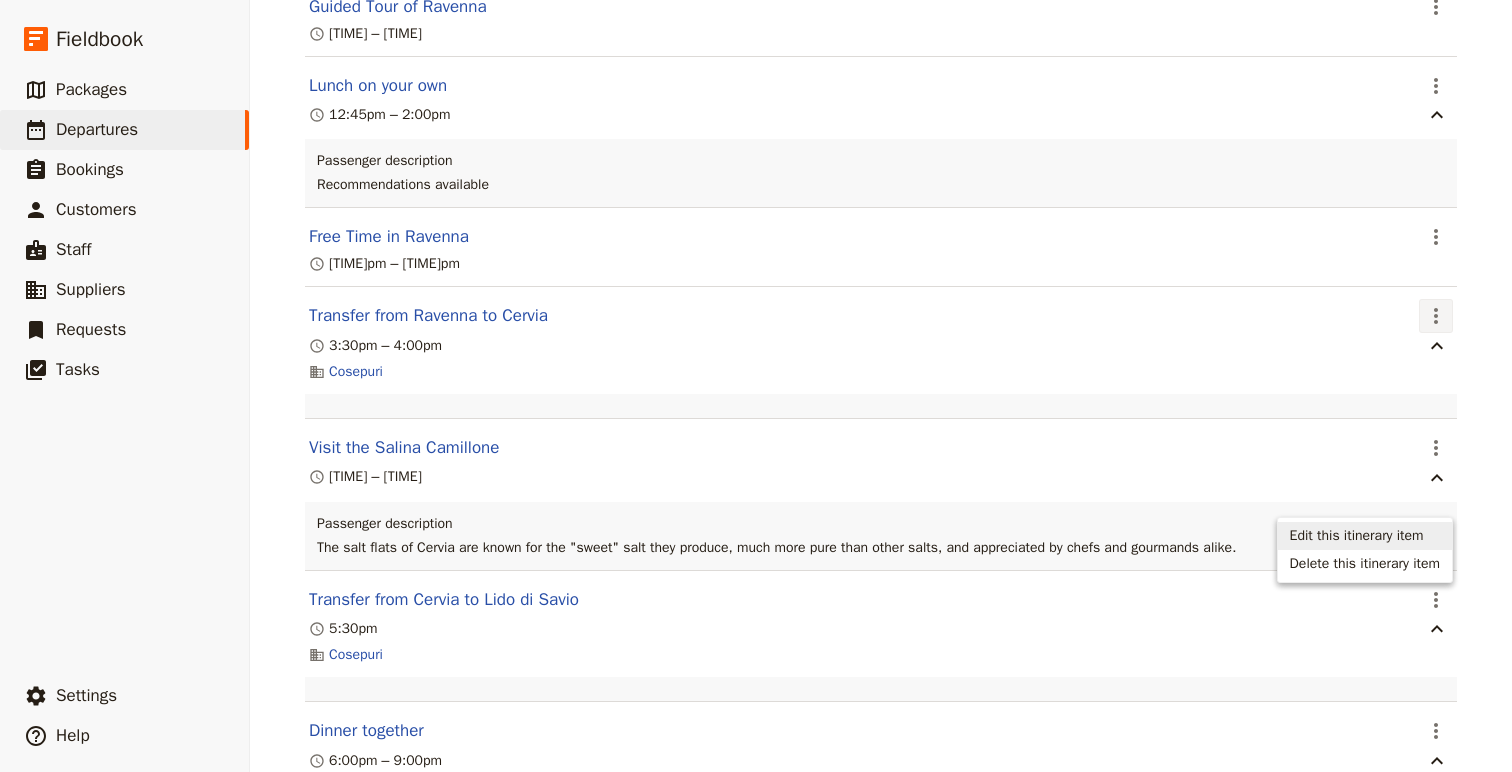 click on "Edit this itinerary item" at bounding box center [1357, 536] 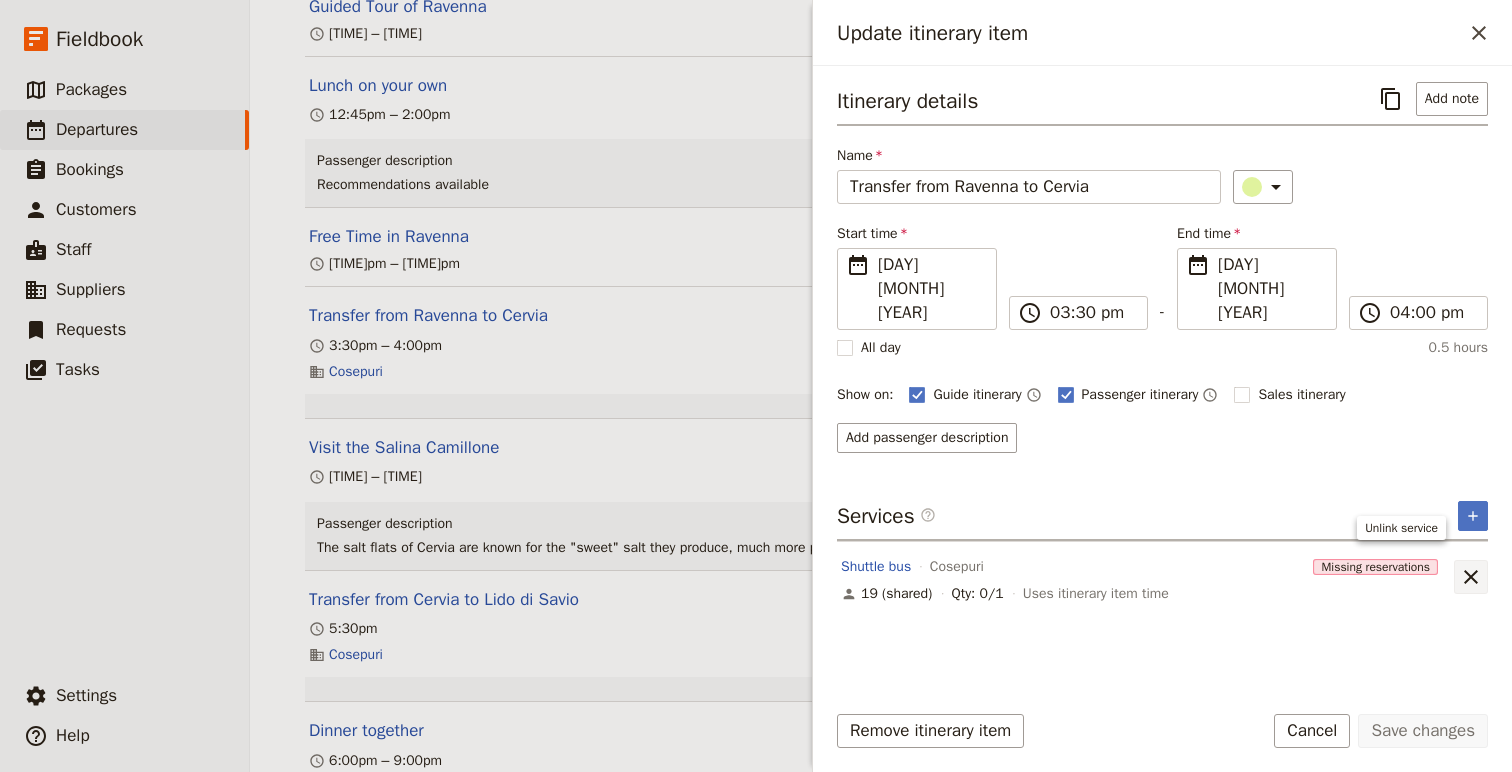 click 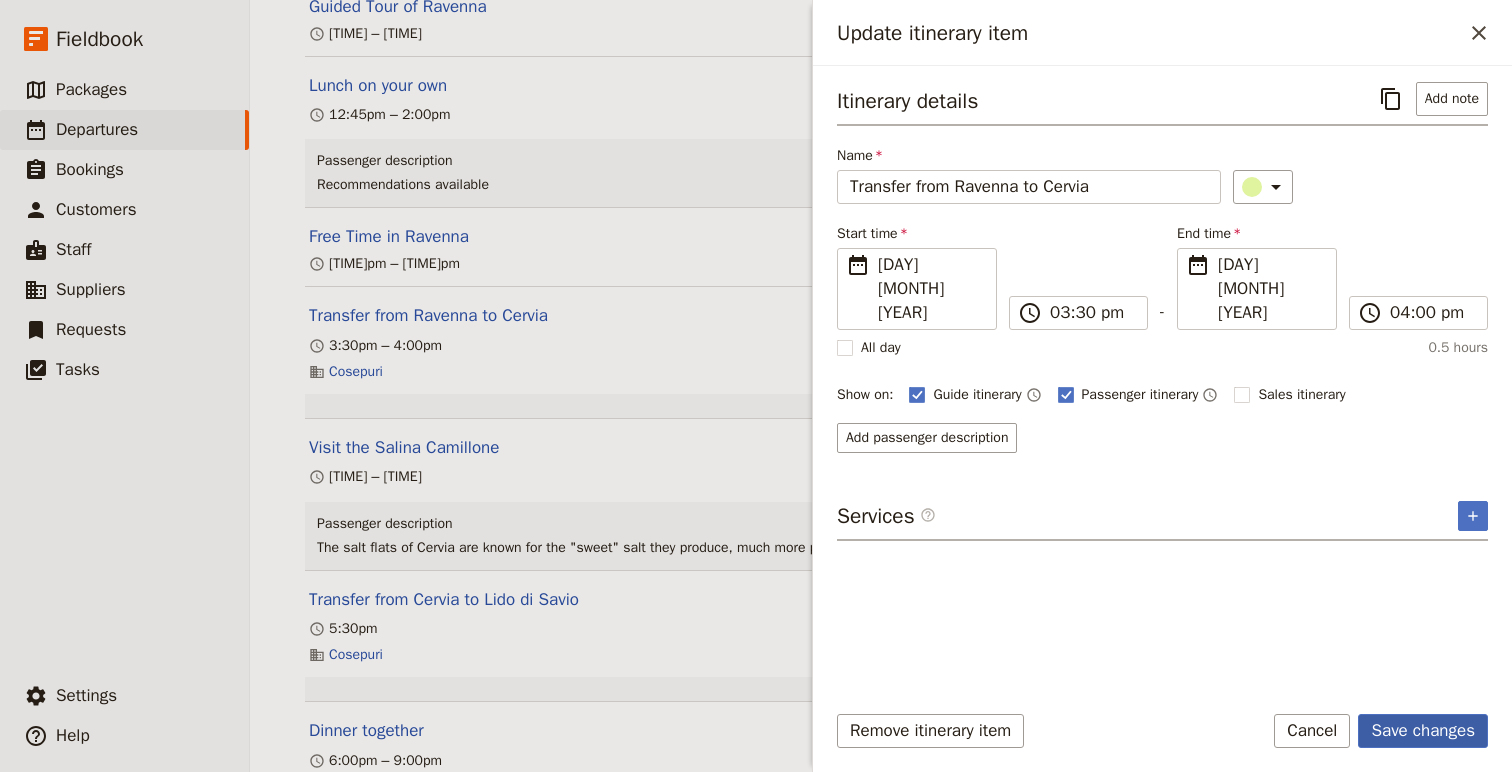 click on "Save changes" at bounding box center [1423, 731] 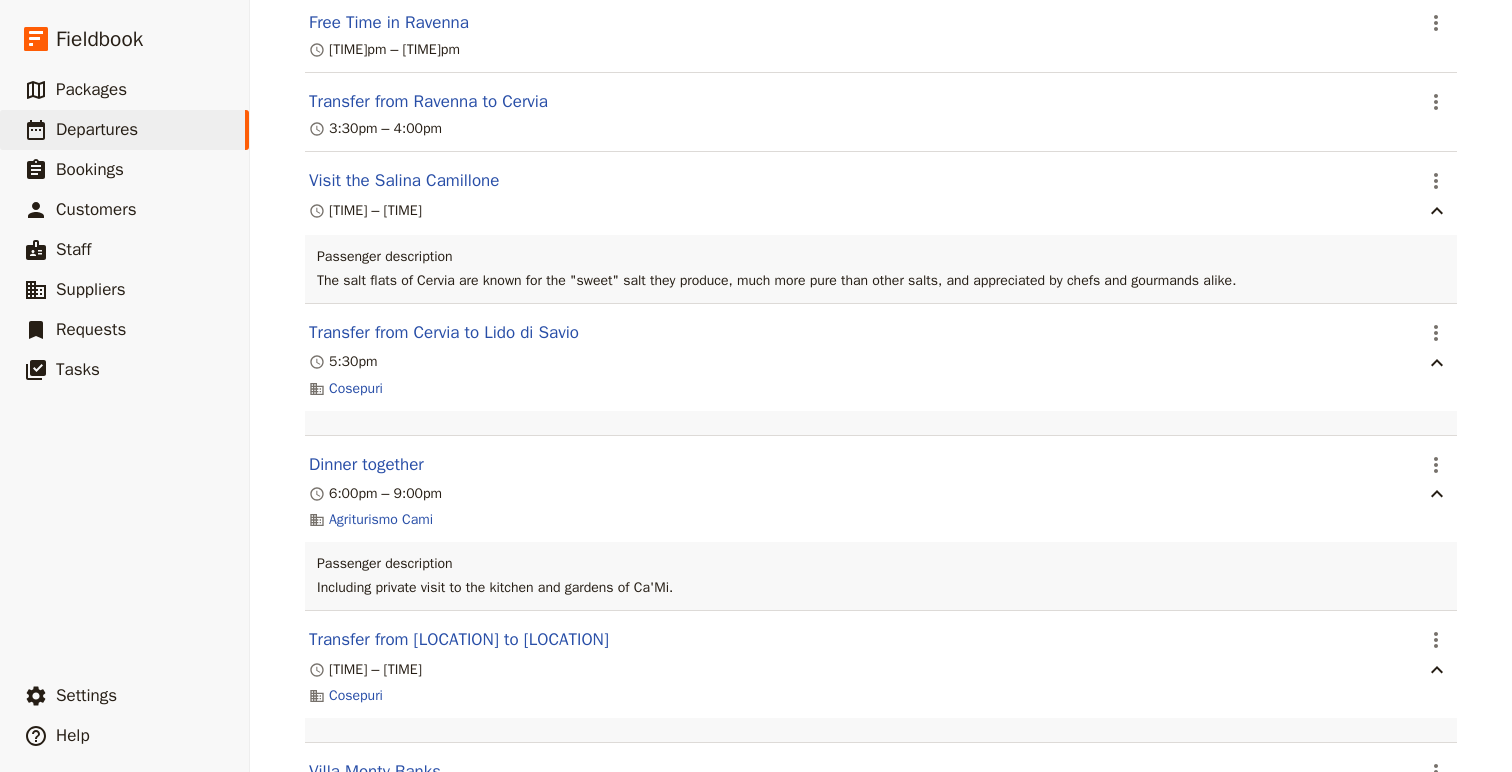 scroll, scrollTop: 7072, scrollLeft: 0, axis: vertical 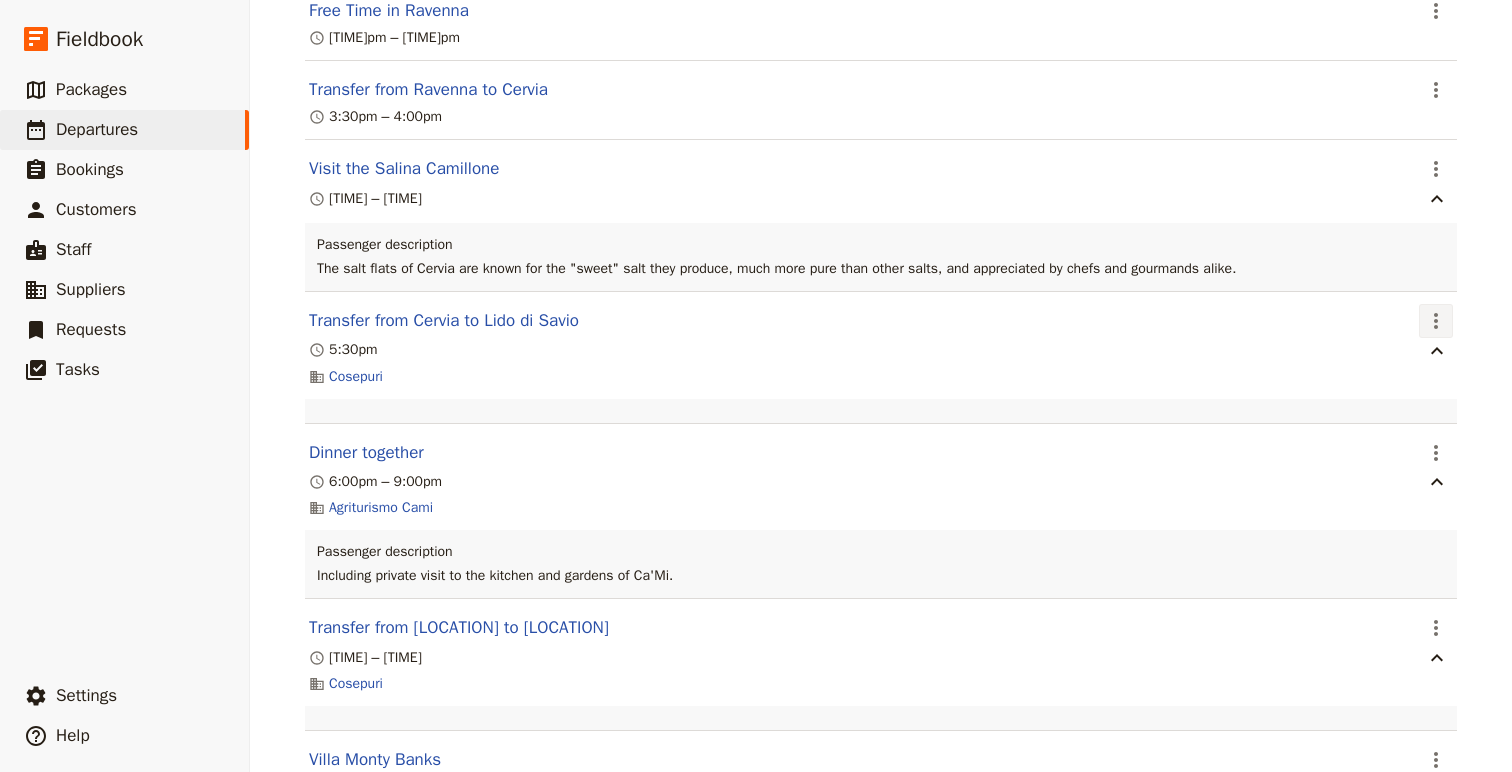 click 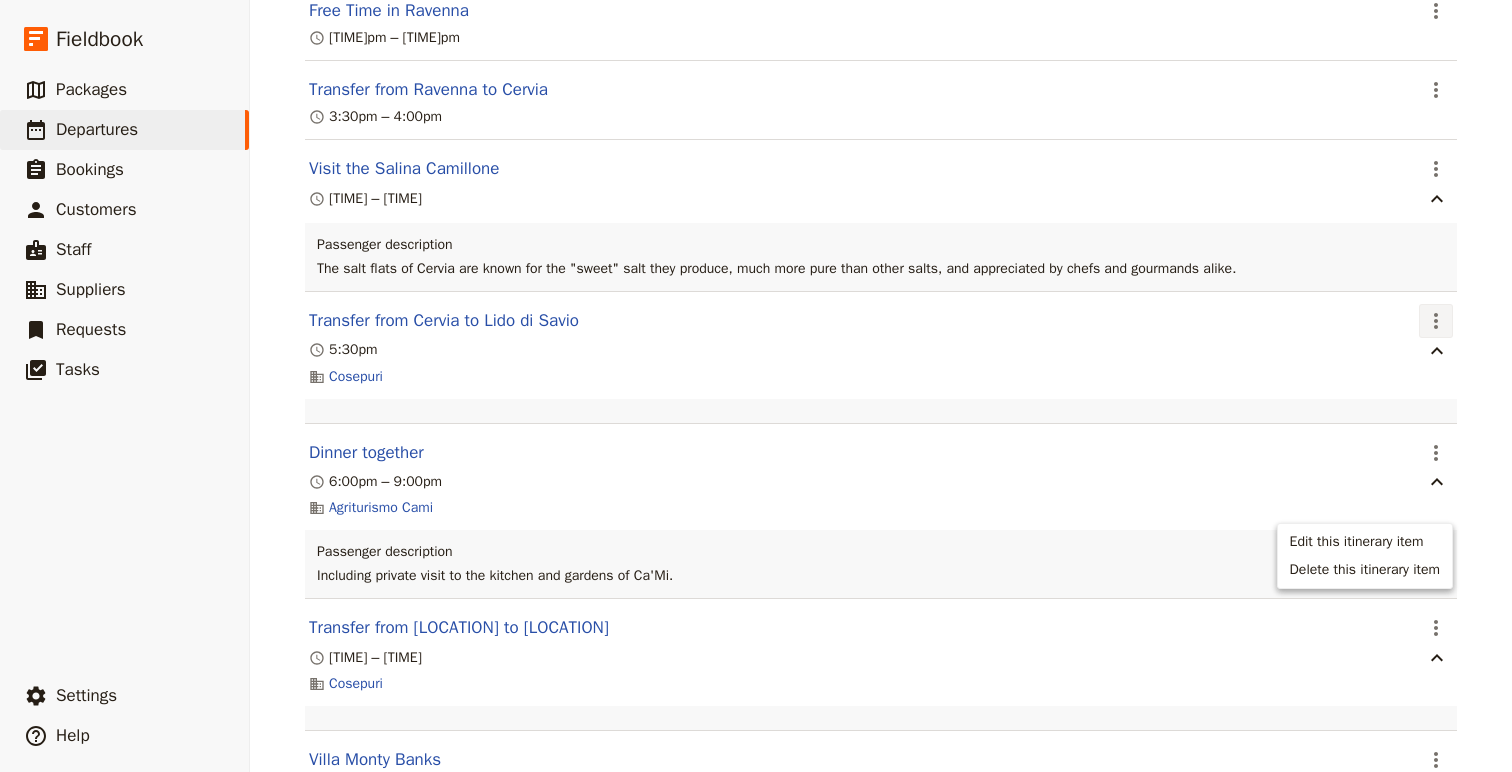 click on "Edit this itinerary item Delete this itinerary item" at bounding box center [1365, 556] 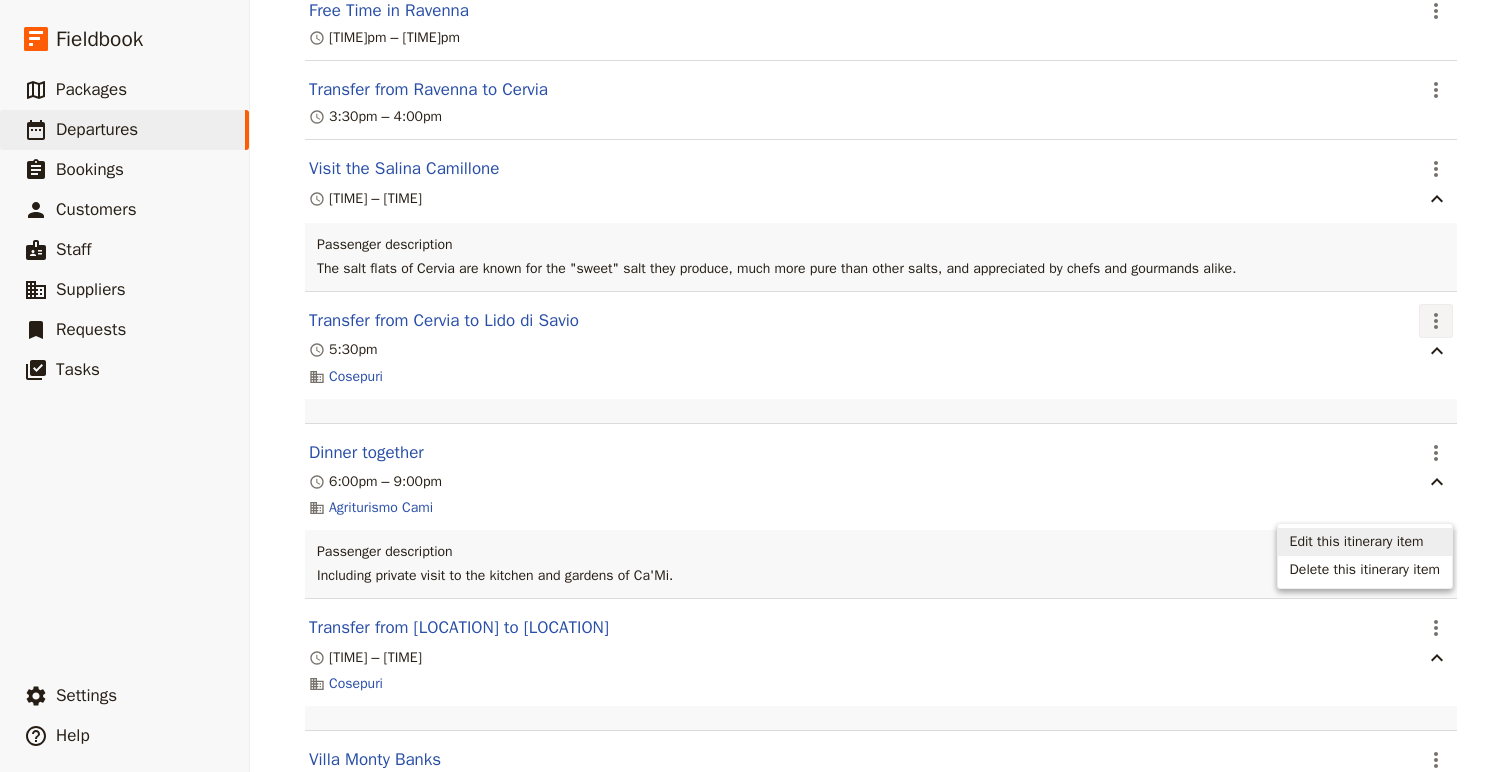 click on "Edit this itinerary item" at bounding box center (1357, 542) 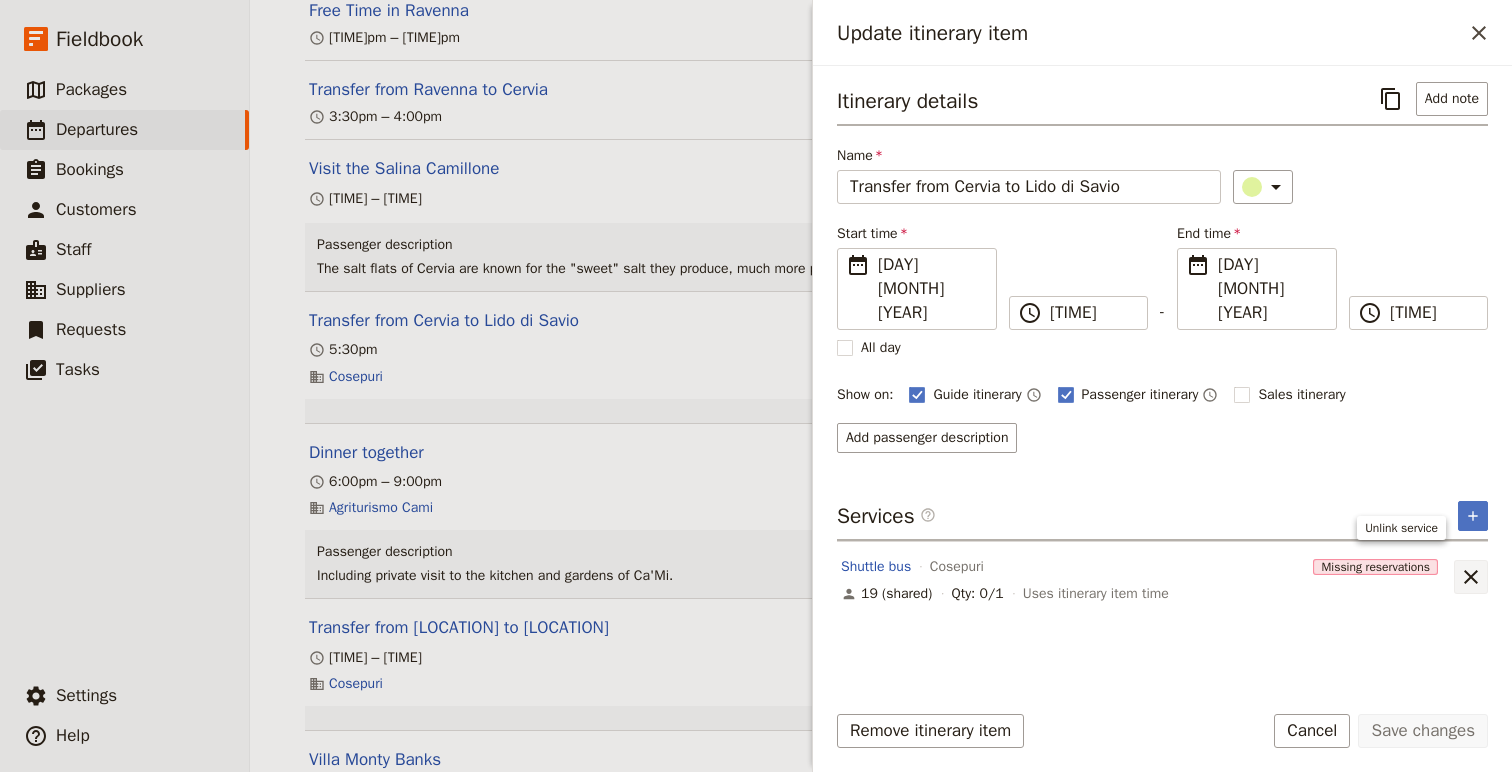 click 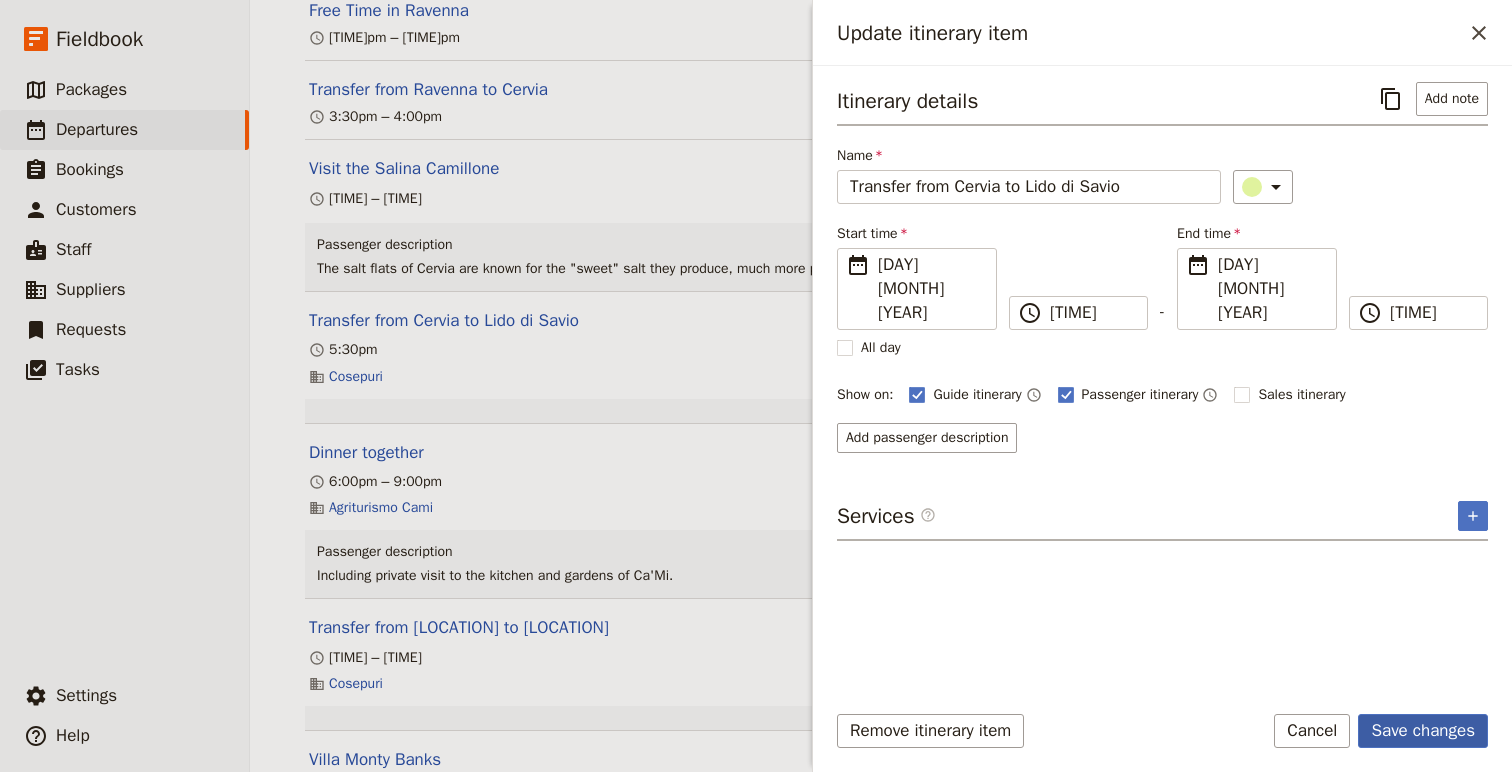 click on "Save changes" at bounding box center [1423, 731] 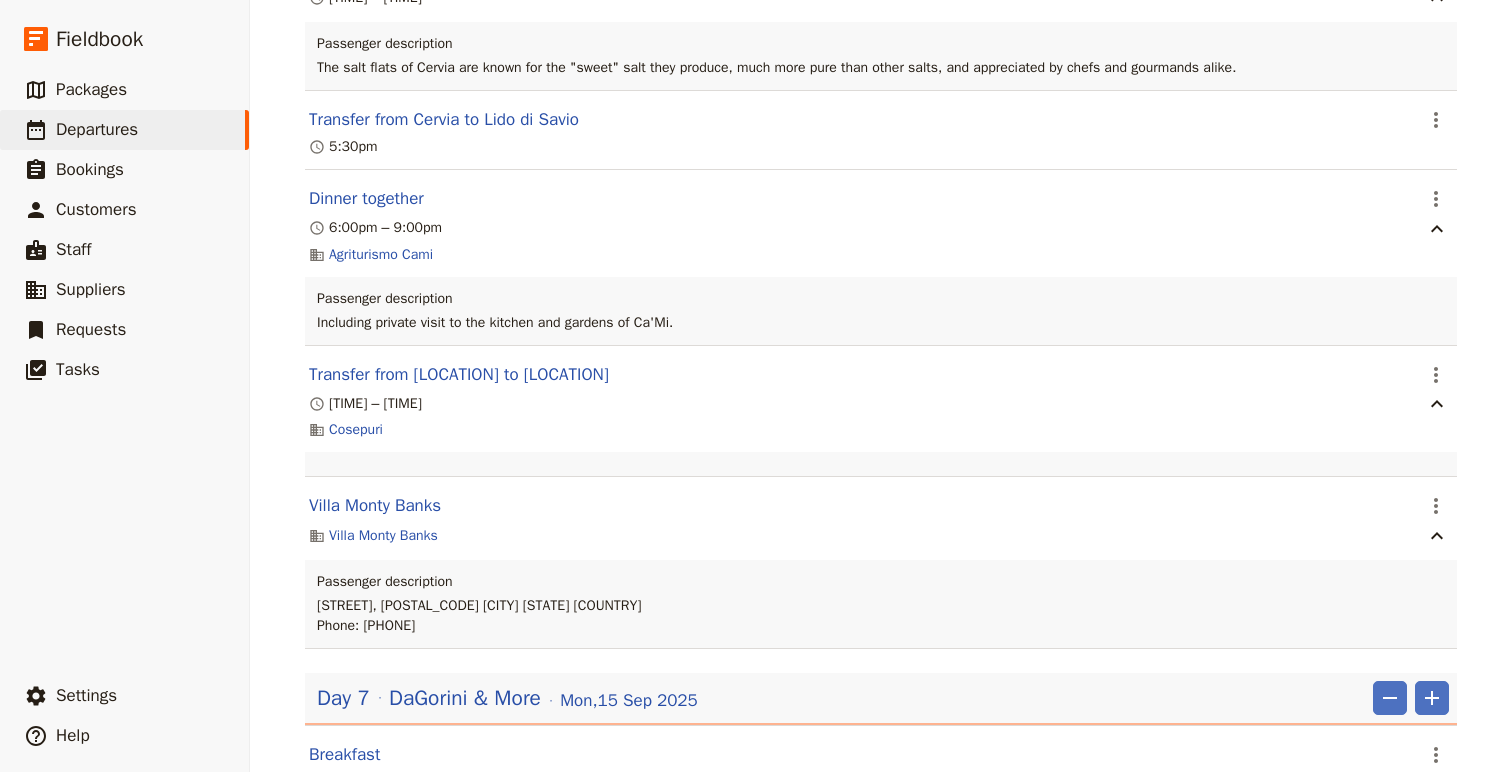 scroll, scrollTop: 7280, scrollLeft: 0, axis: vertical 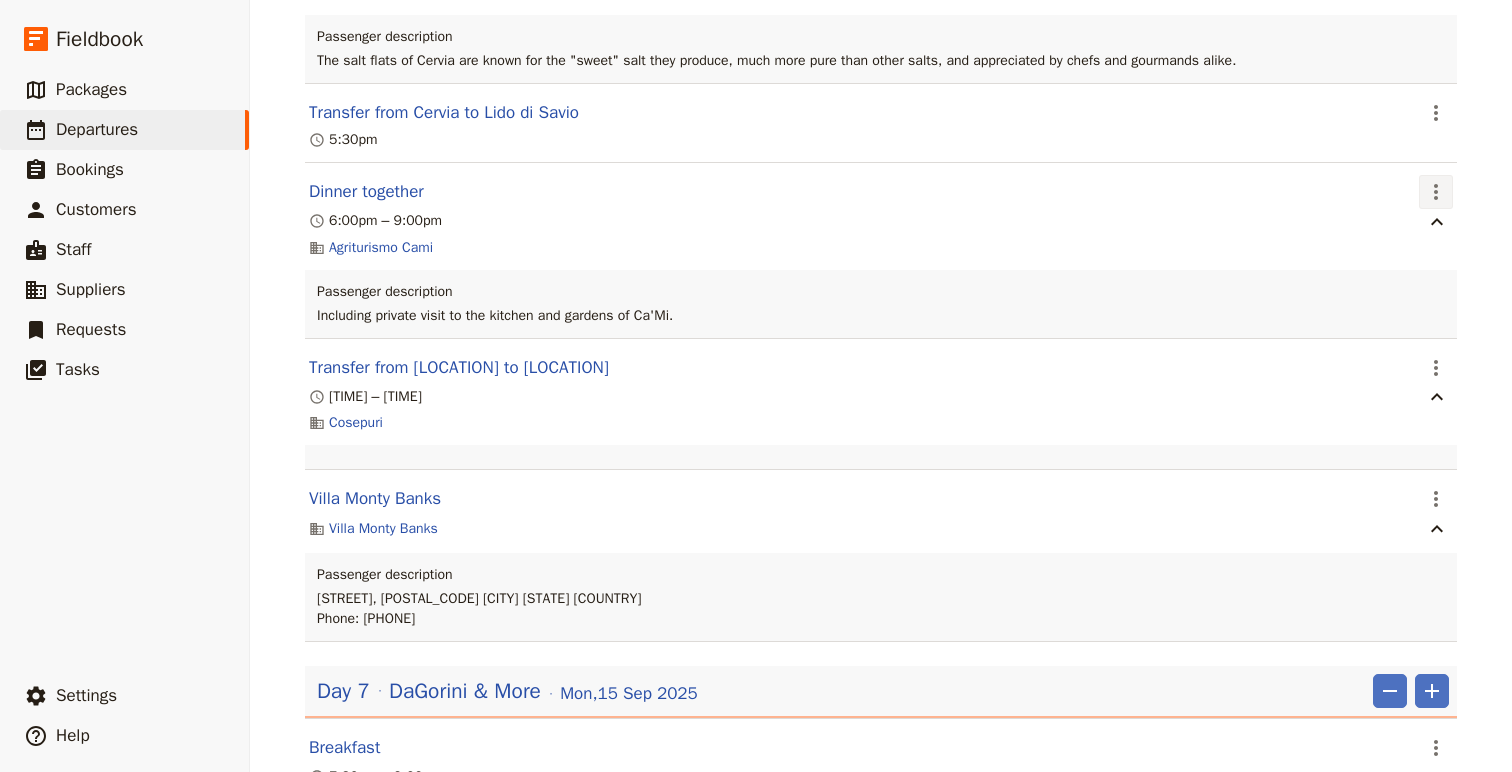click 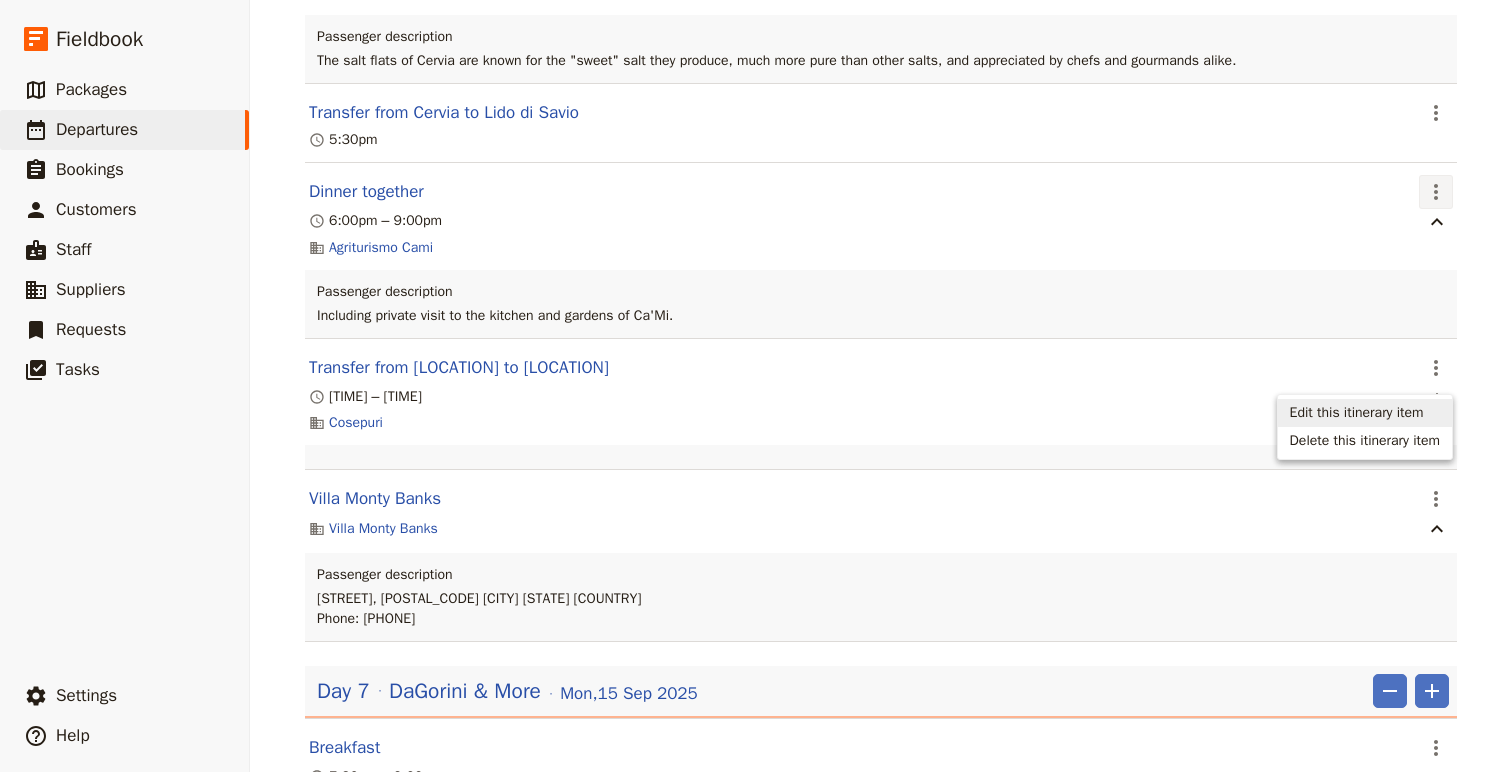 click on "Edit this itinerary item" at bounding box center (1357, 413) 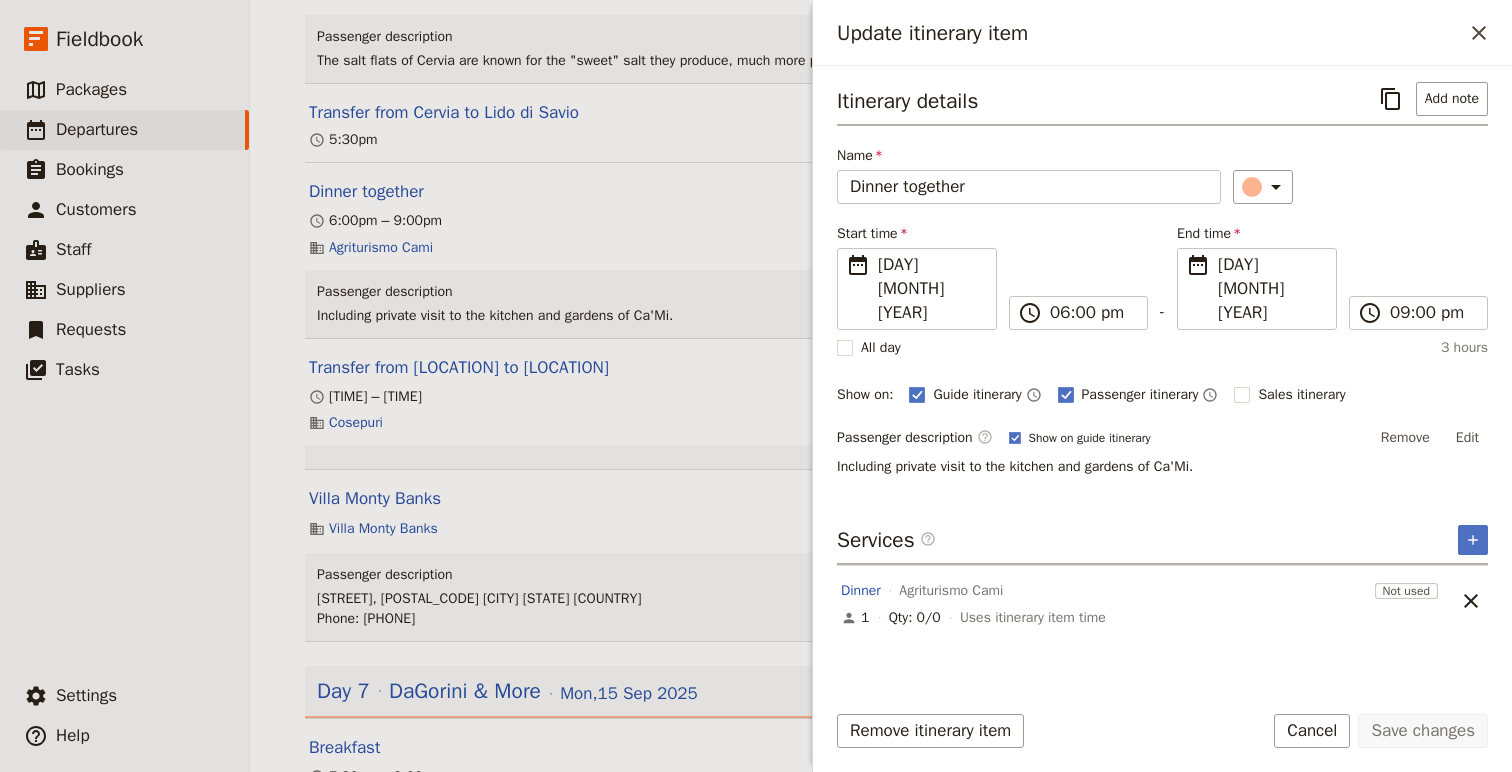 drag, startPoint x: 1459, startPoint y: 387, endPoint x: 1195, endPoint y: 403, distance: 264.4844 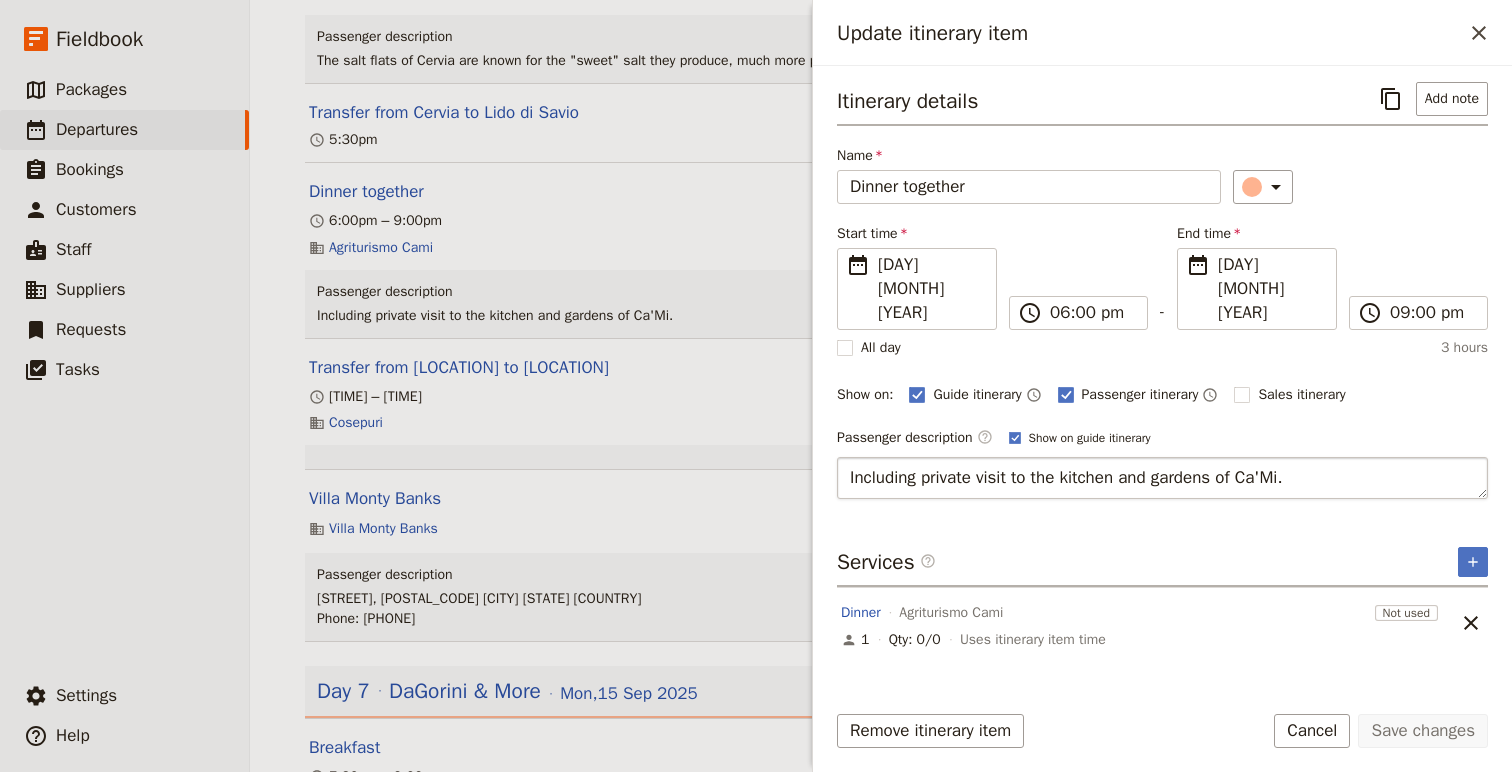 click on "Including private visit to the kitchen and gardens of Ca'Mi." at bounding box center (1162, 478) 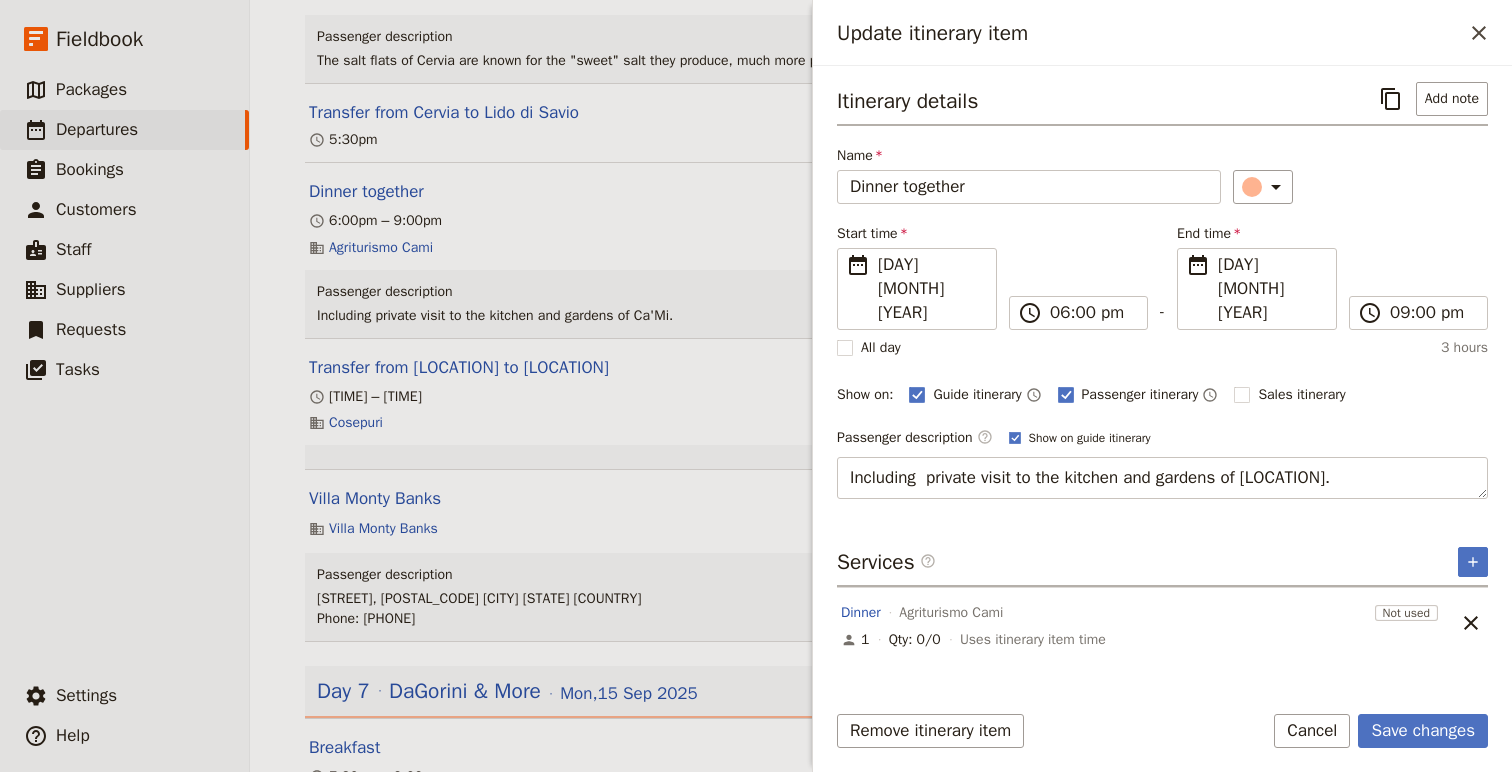 type on "Including a private visit to the kitchen and gardens of [PLACE]." 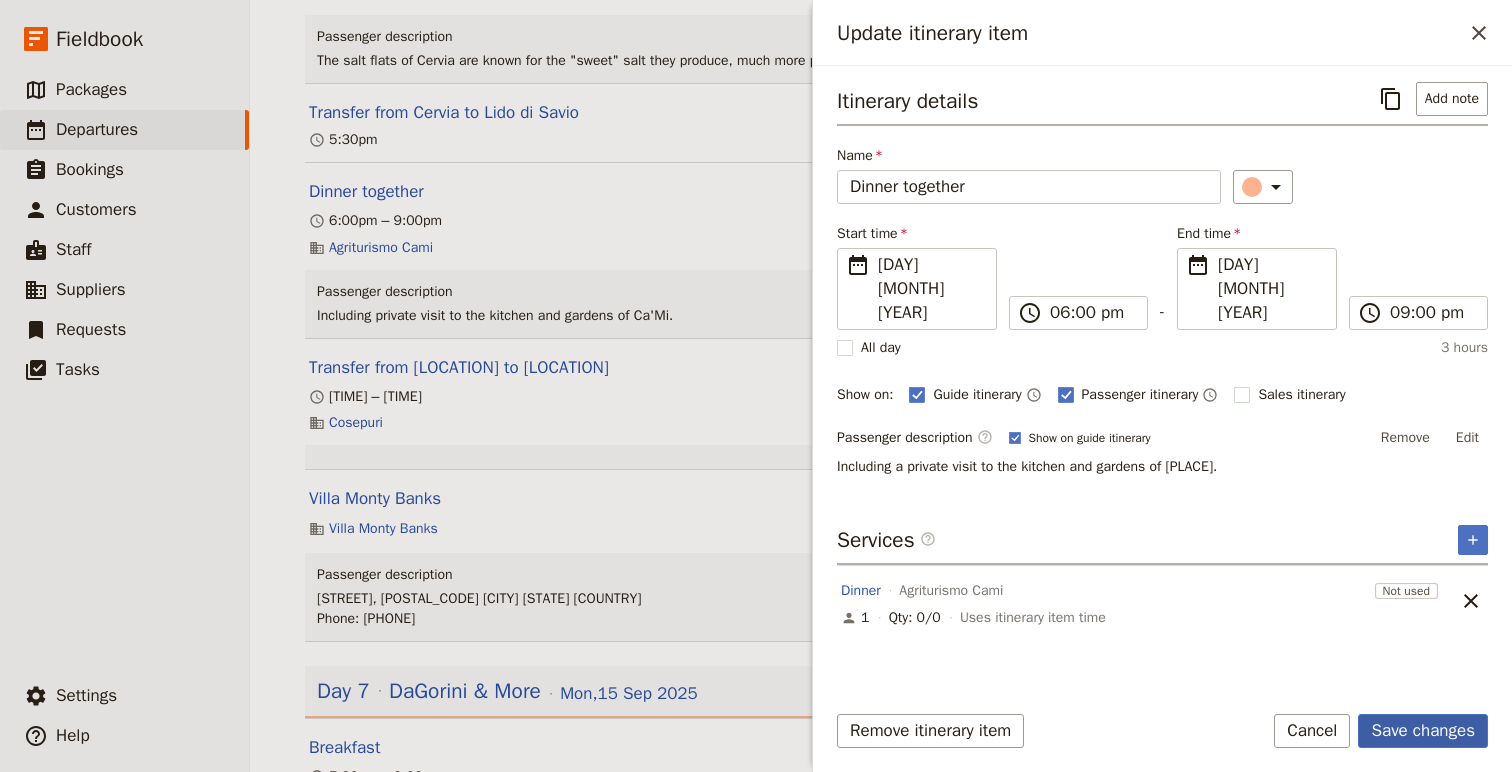 click on "Save changes" at bounding box center [1423, 731] 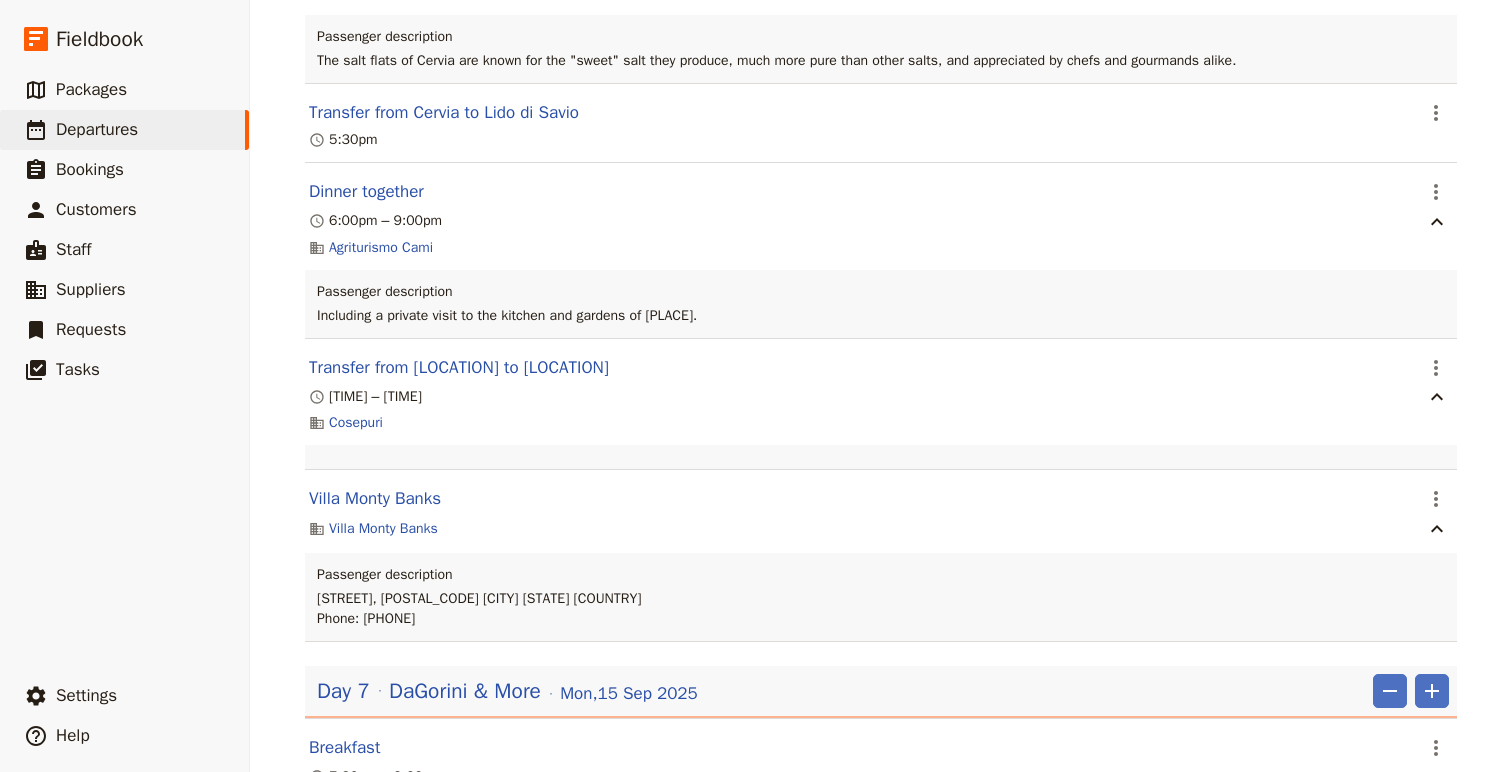 scroll, scrollTop: 7298, scrollLeft: 0, axis: vertical 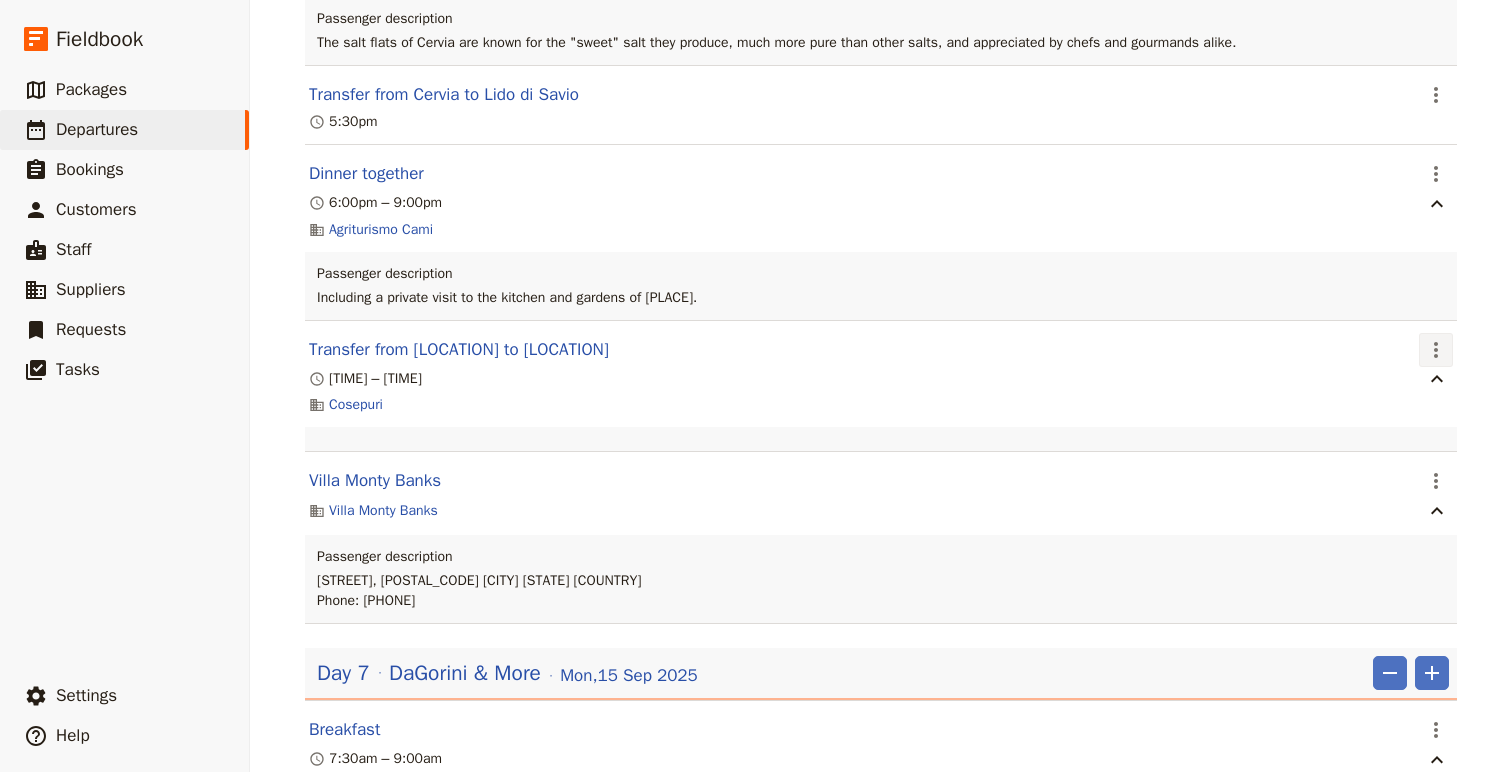 click 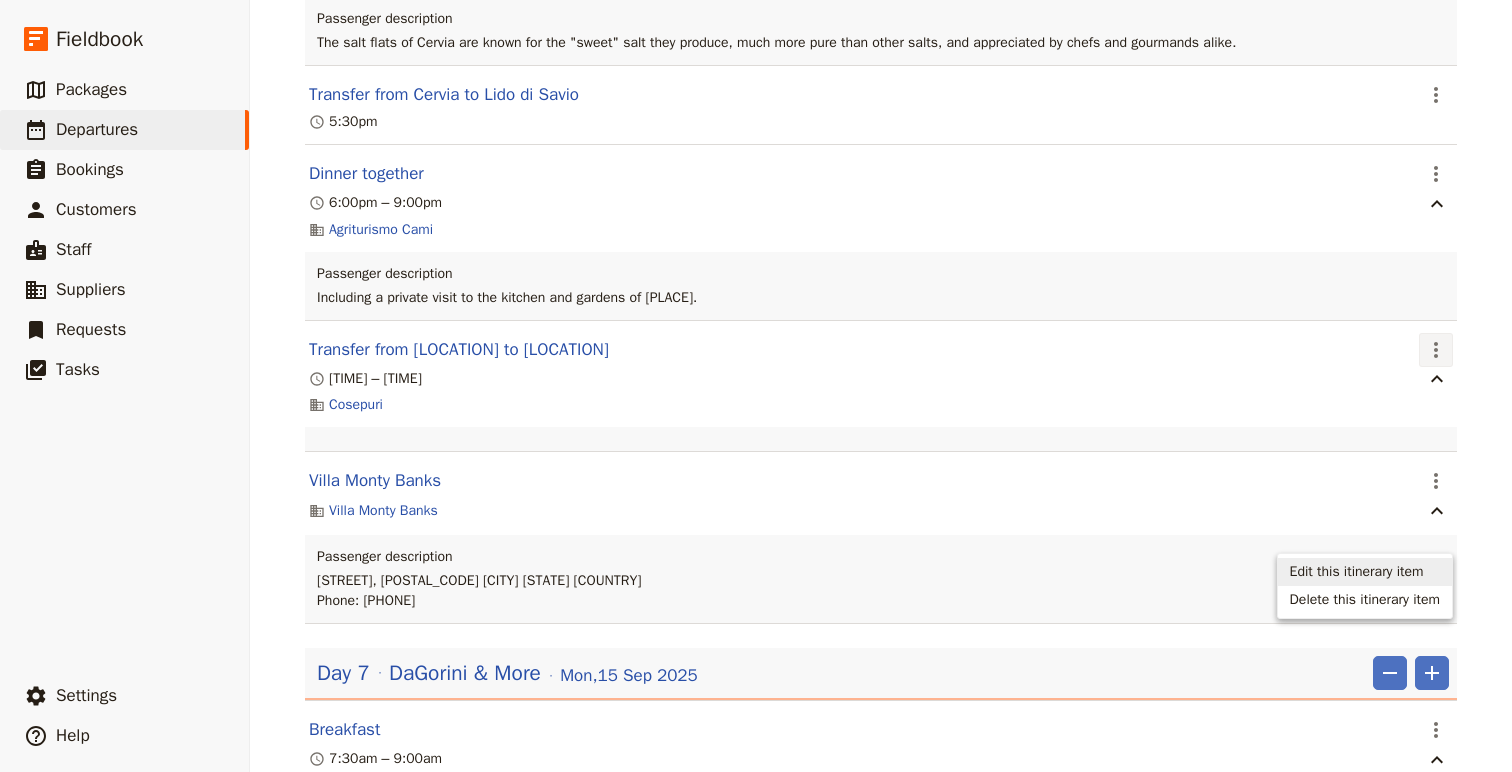 click on "Edit this itinerary item" at bounding box center (1357, 572) 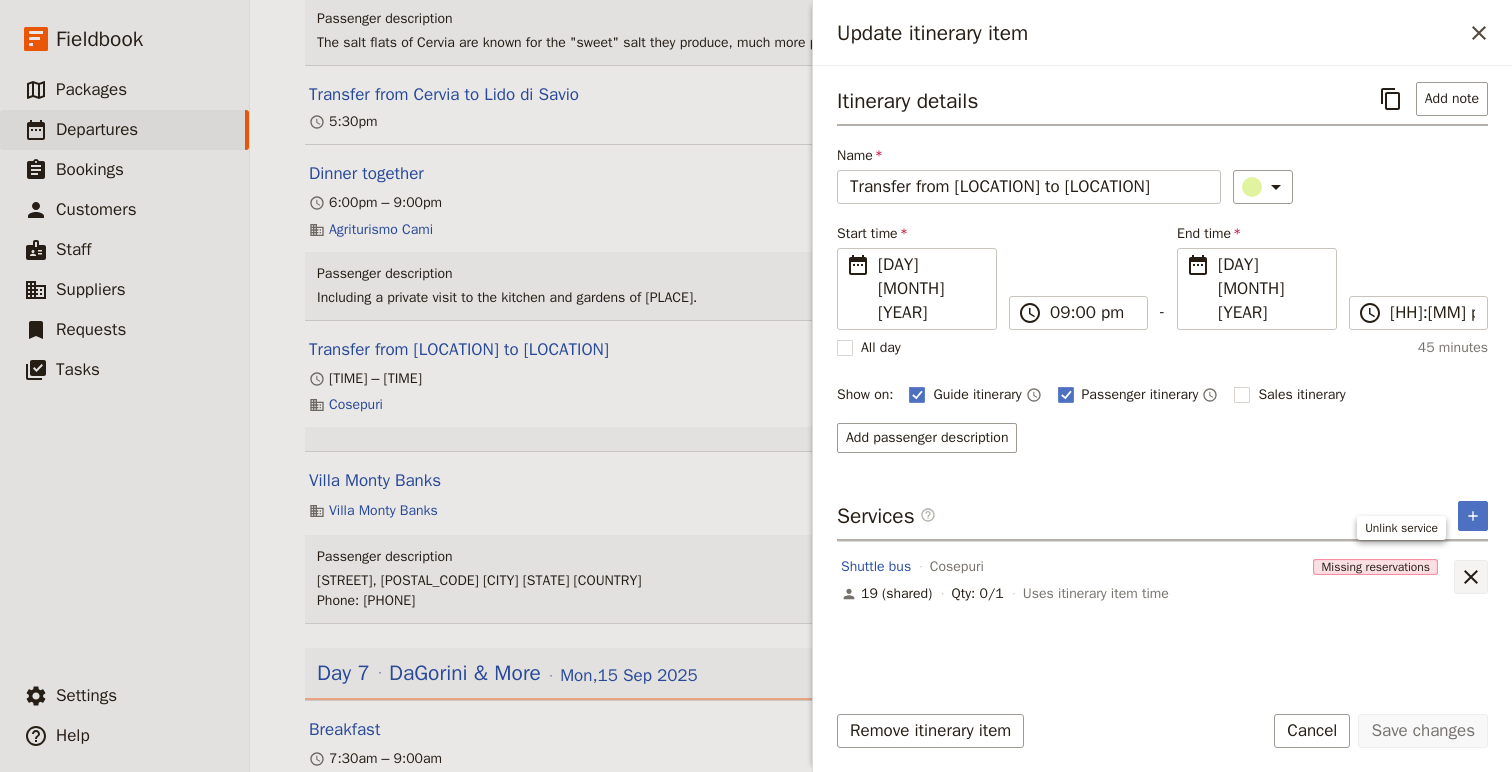 click 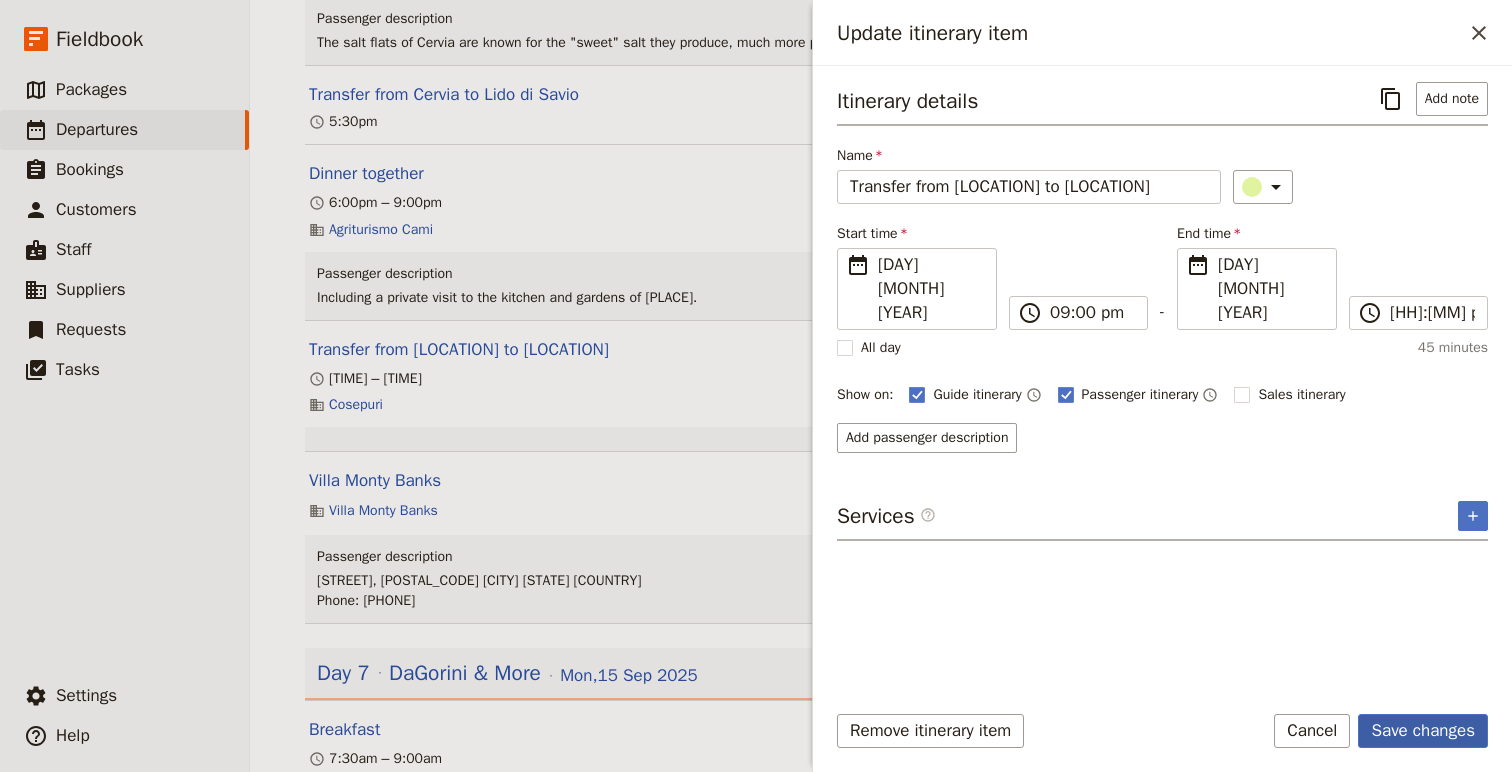 click on "Save changes" at bounding box center (1423, 731) 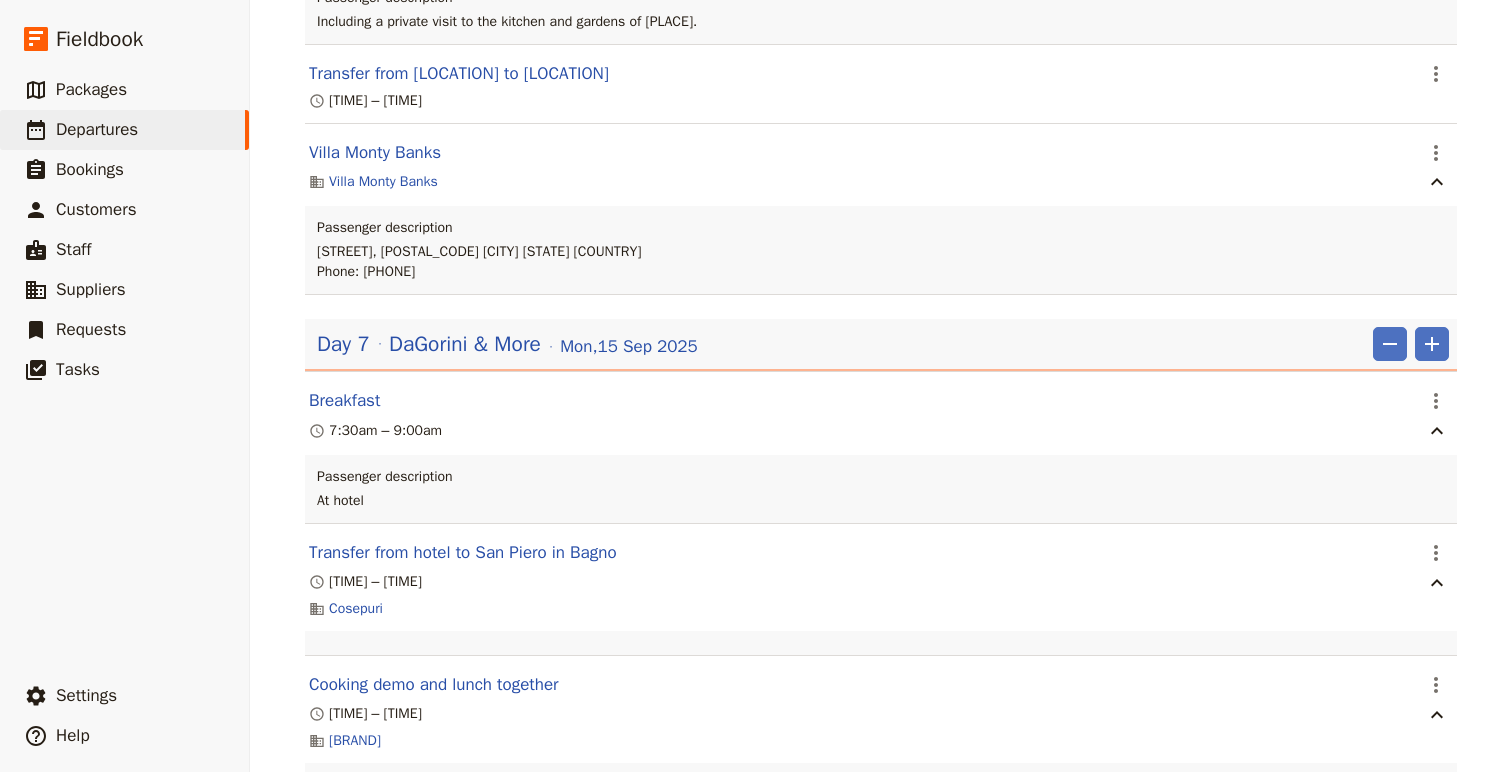 scroll, scrollTop: 7594, scrollLeft: 0, axis: vertical 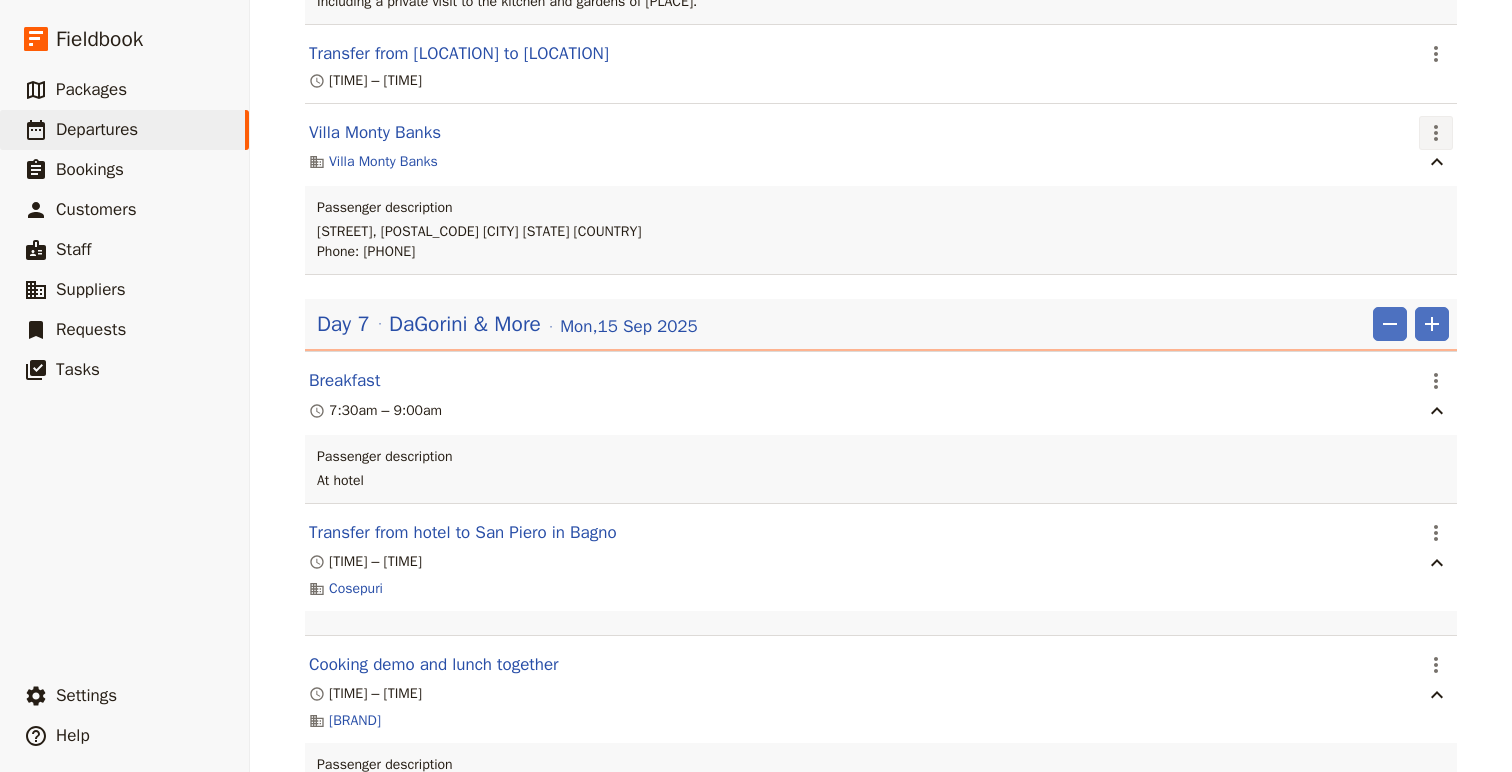 click 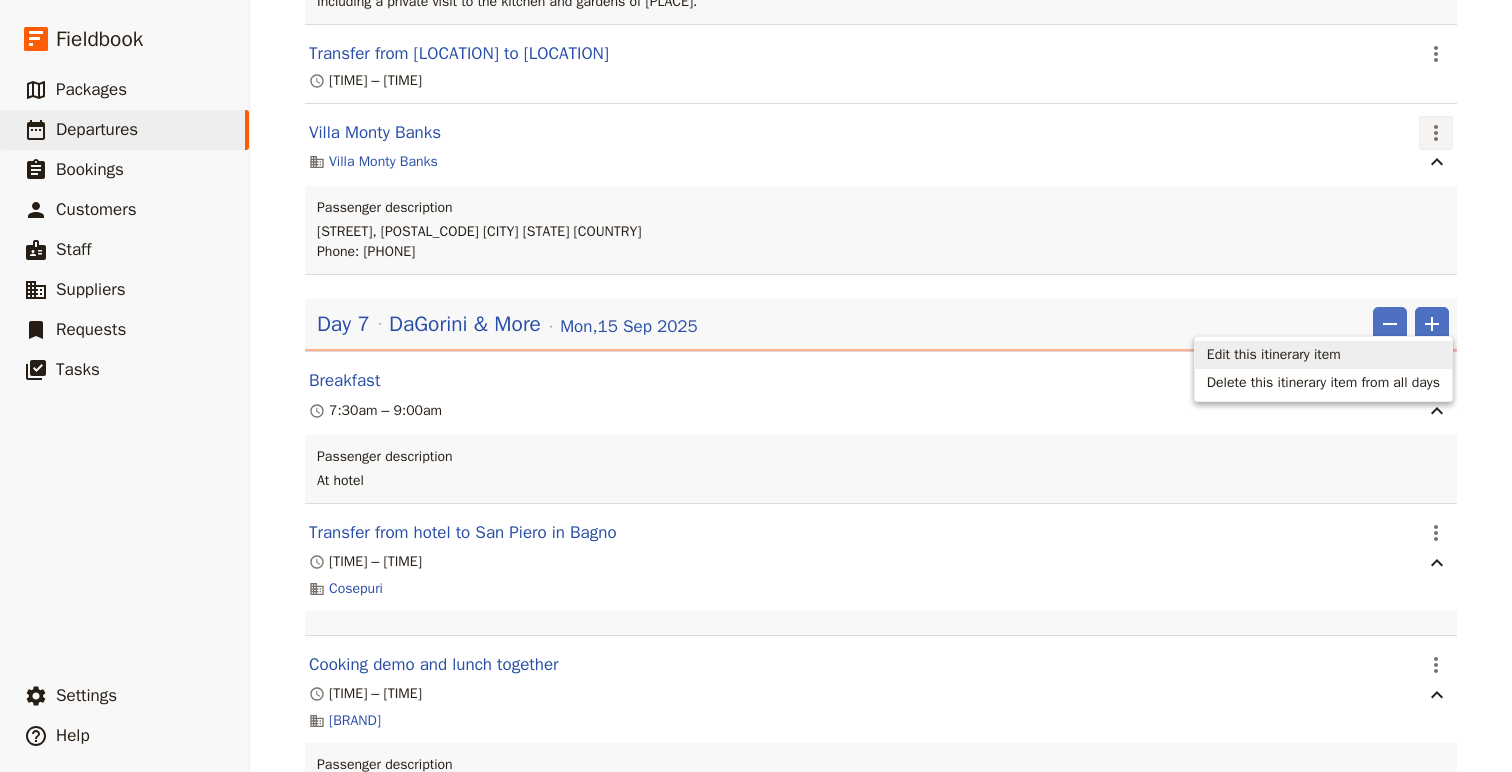 click on "Edit this itinerary item" at bounding box center [1274, 355] 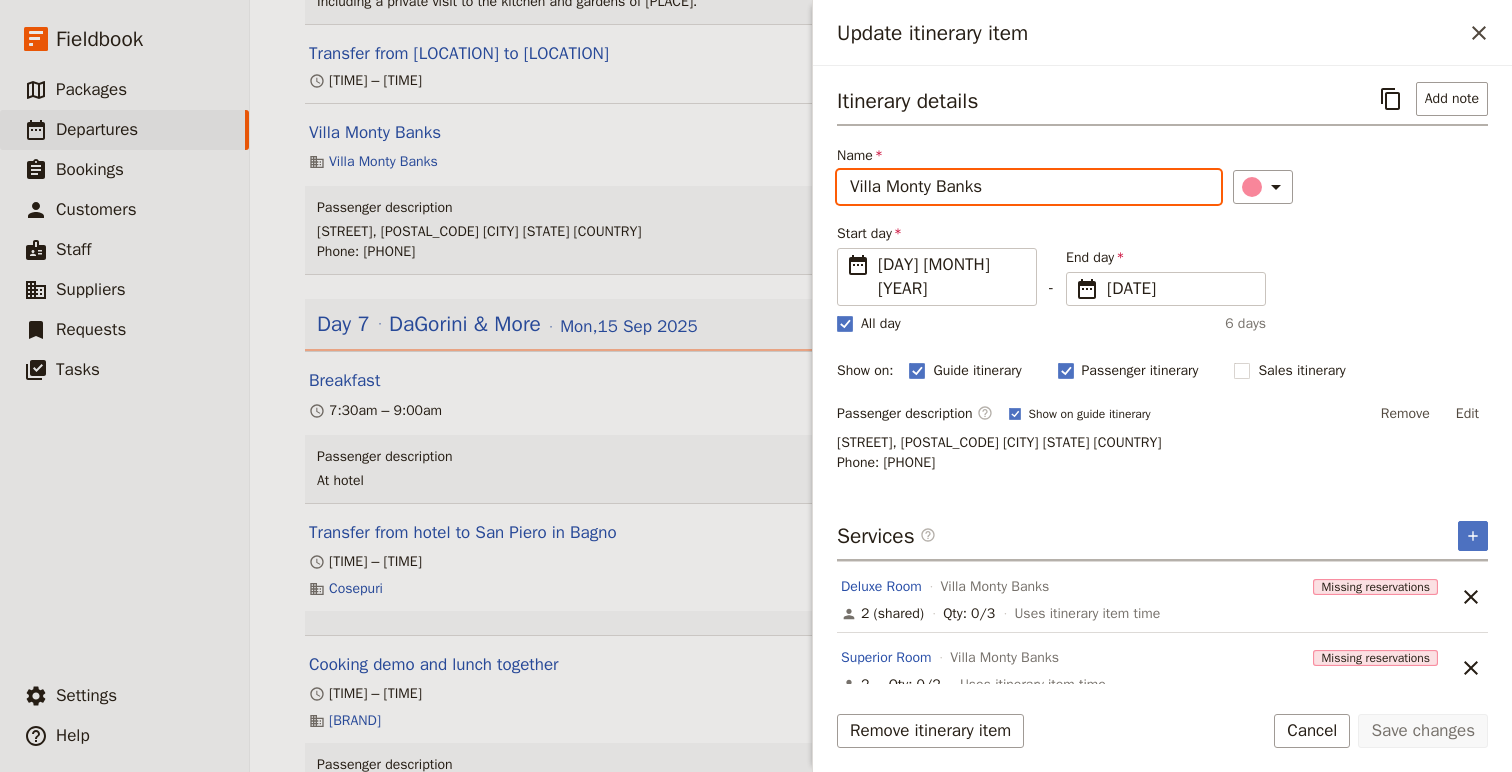 click on "Villa Monty Banks" at bounding box center (1029, 187) 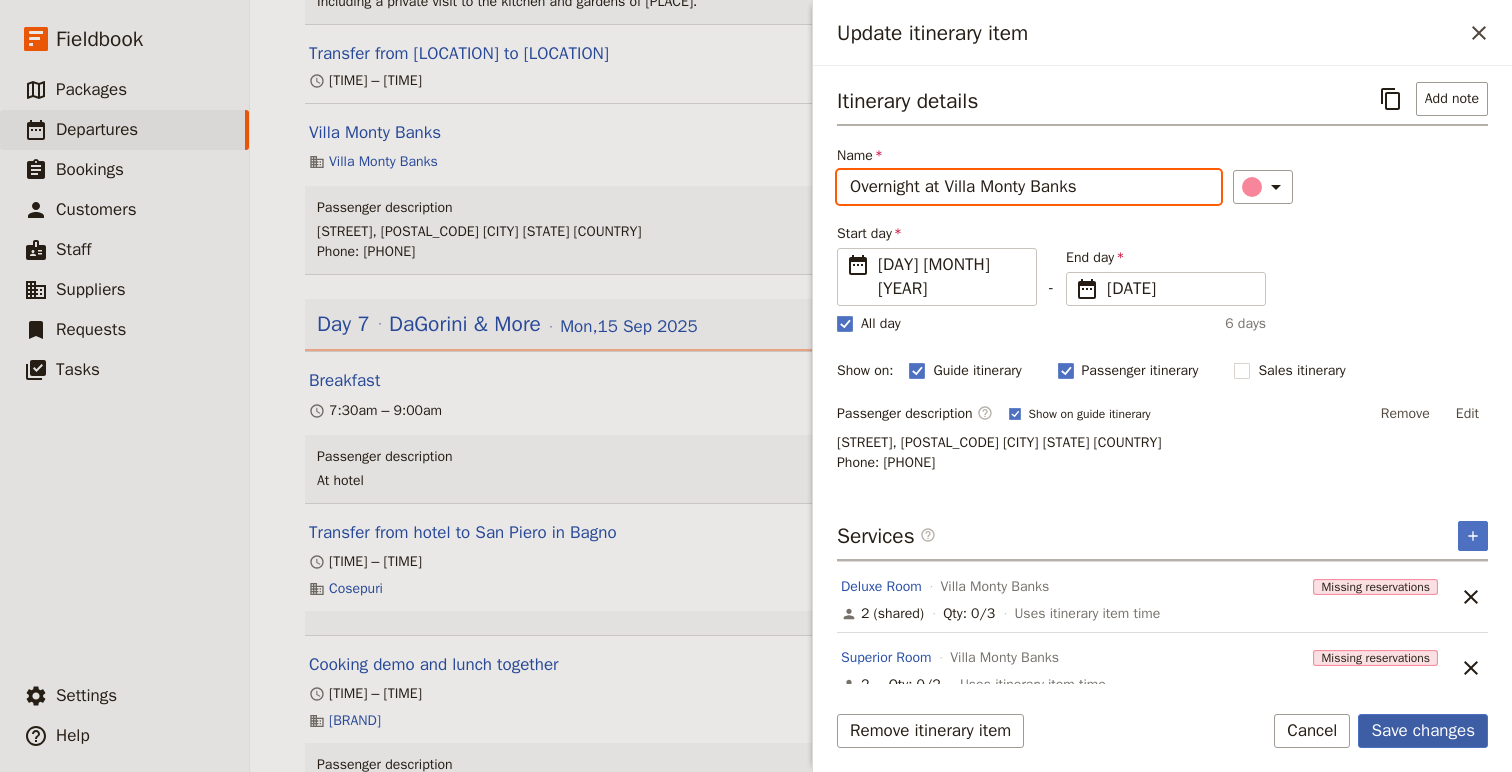 type on "Overnight at Villa Monty Banks" 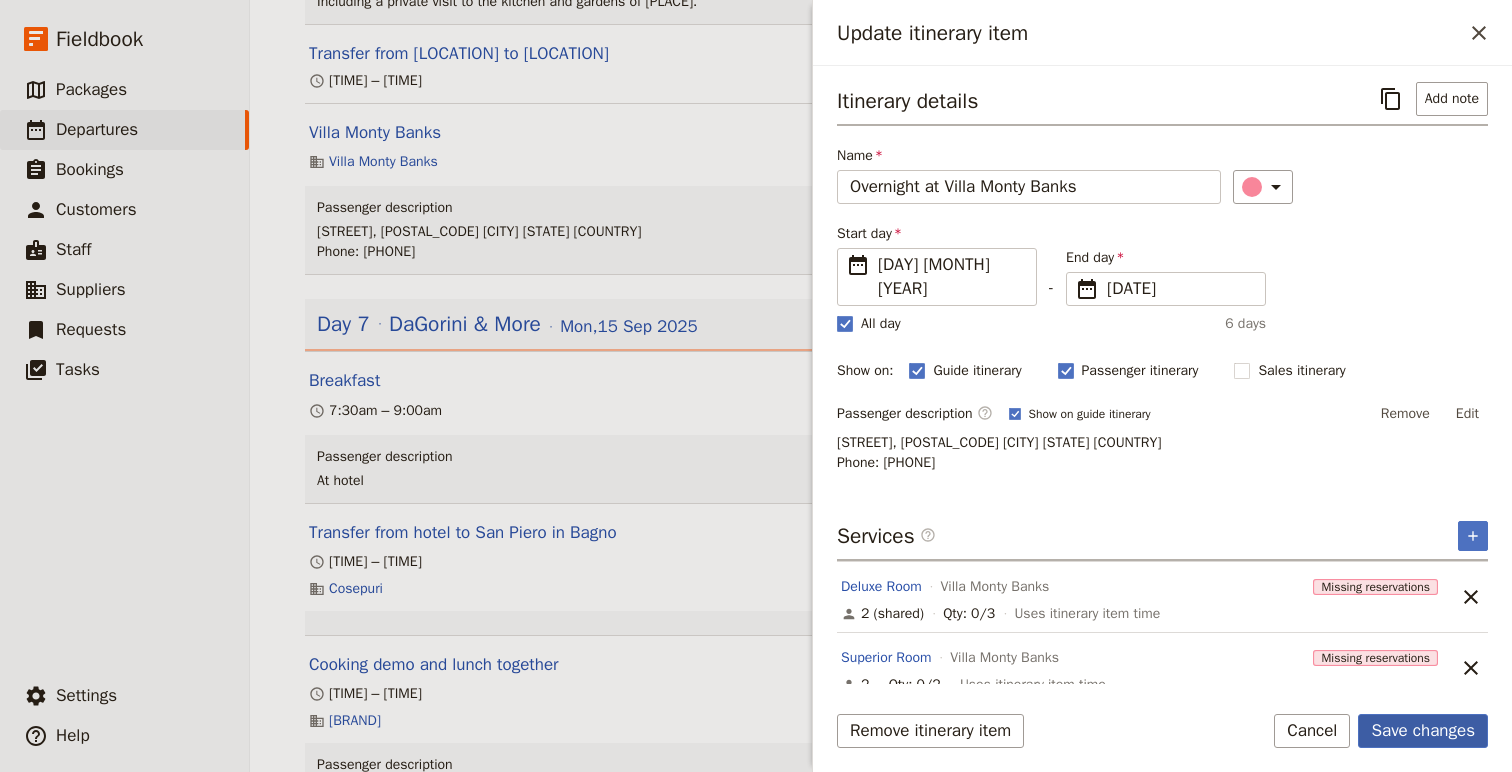click on "Save changes" at bounding box center (1423, 731) 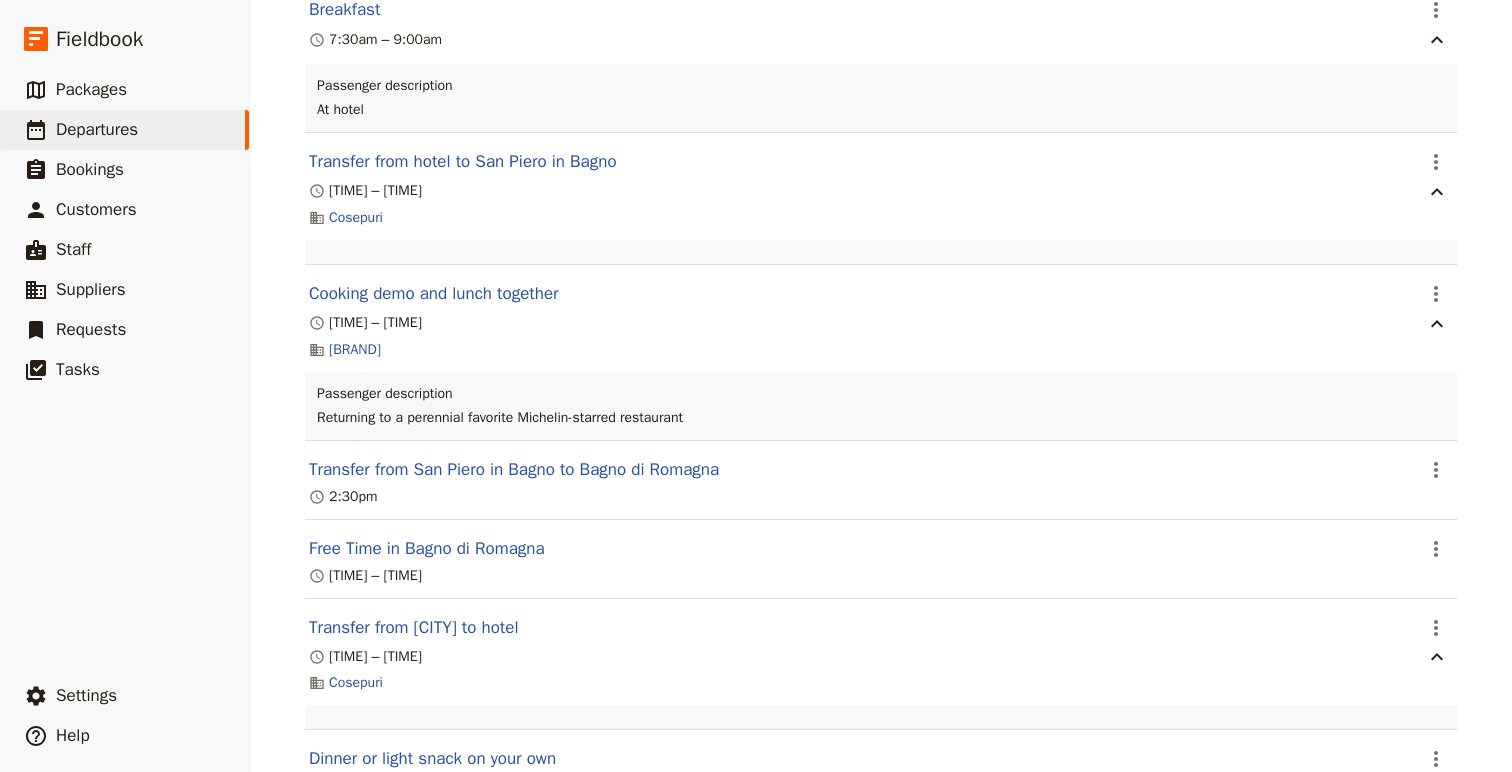 scroll, scrollTop: 7967, scrollLeft: 0, axis: vertical 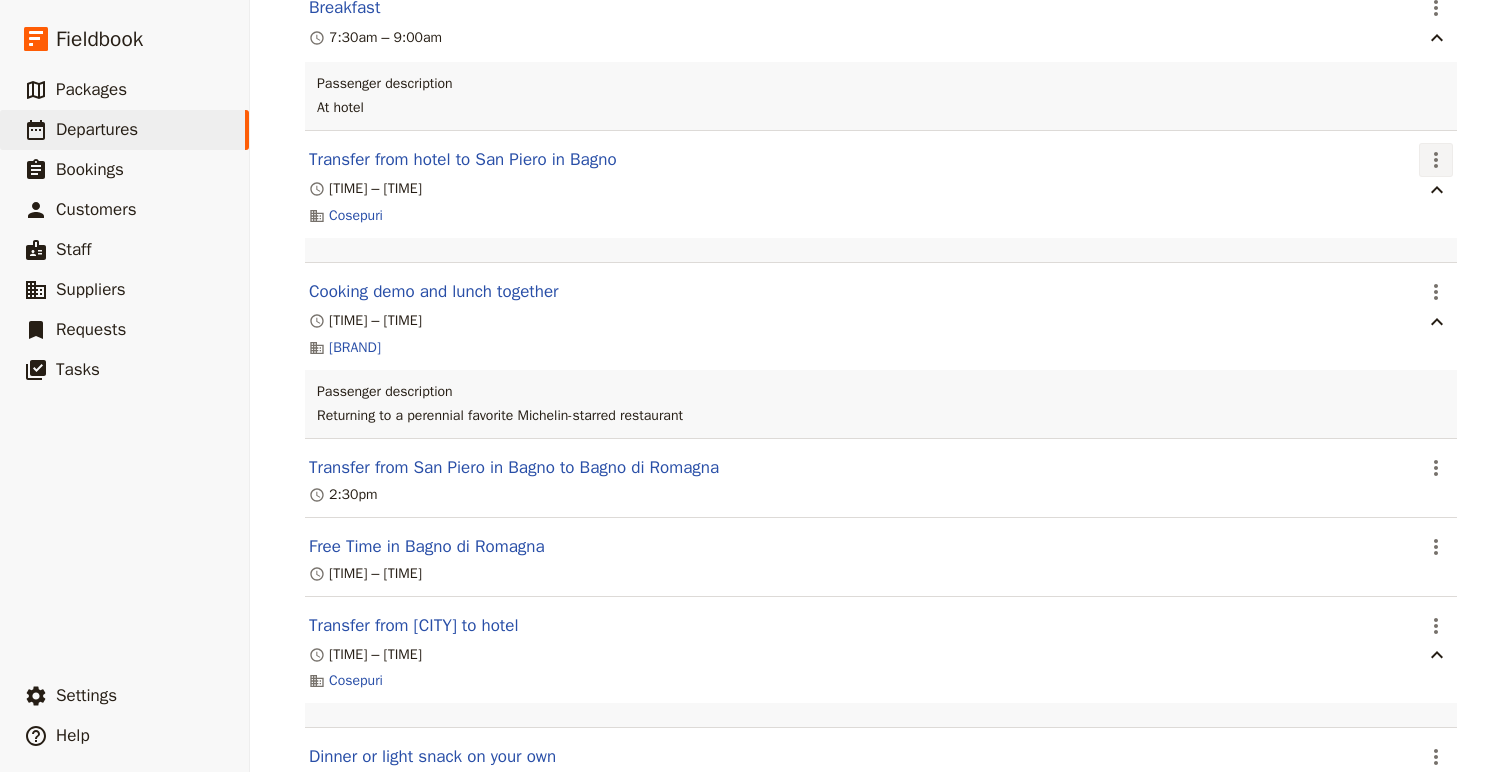click 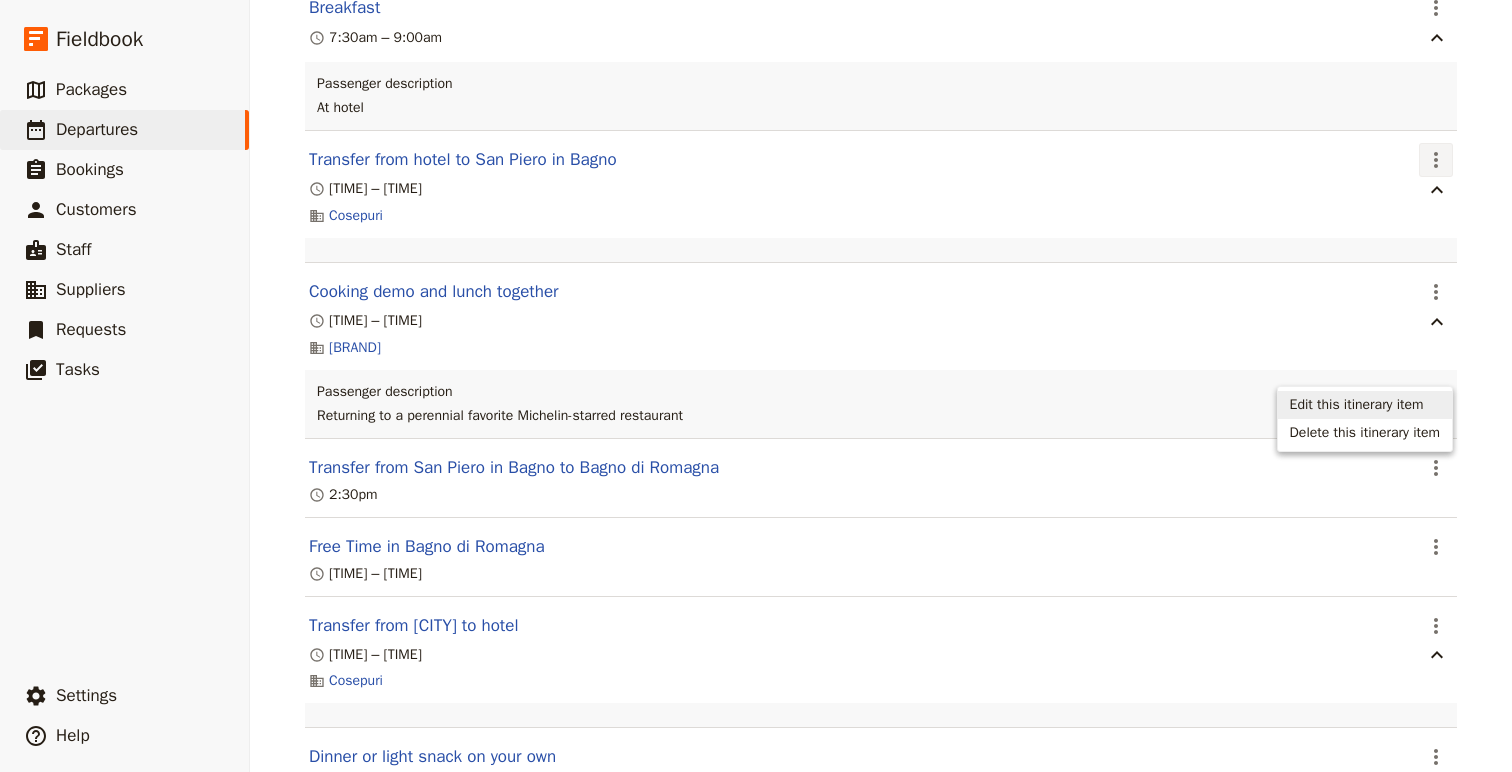 click on "Edit this itinerary item" at bounding box center [1365, 405] 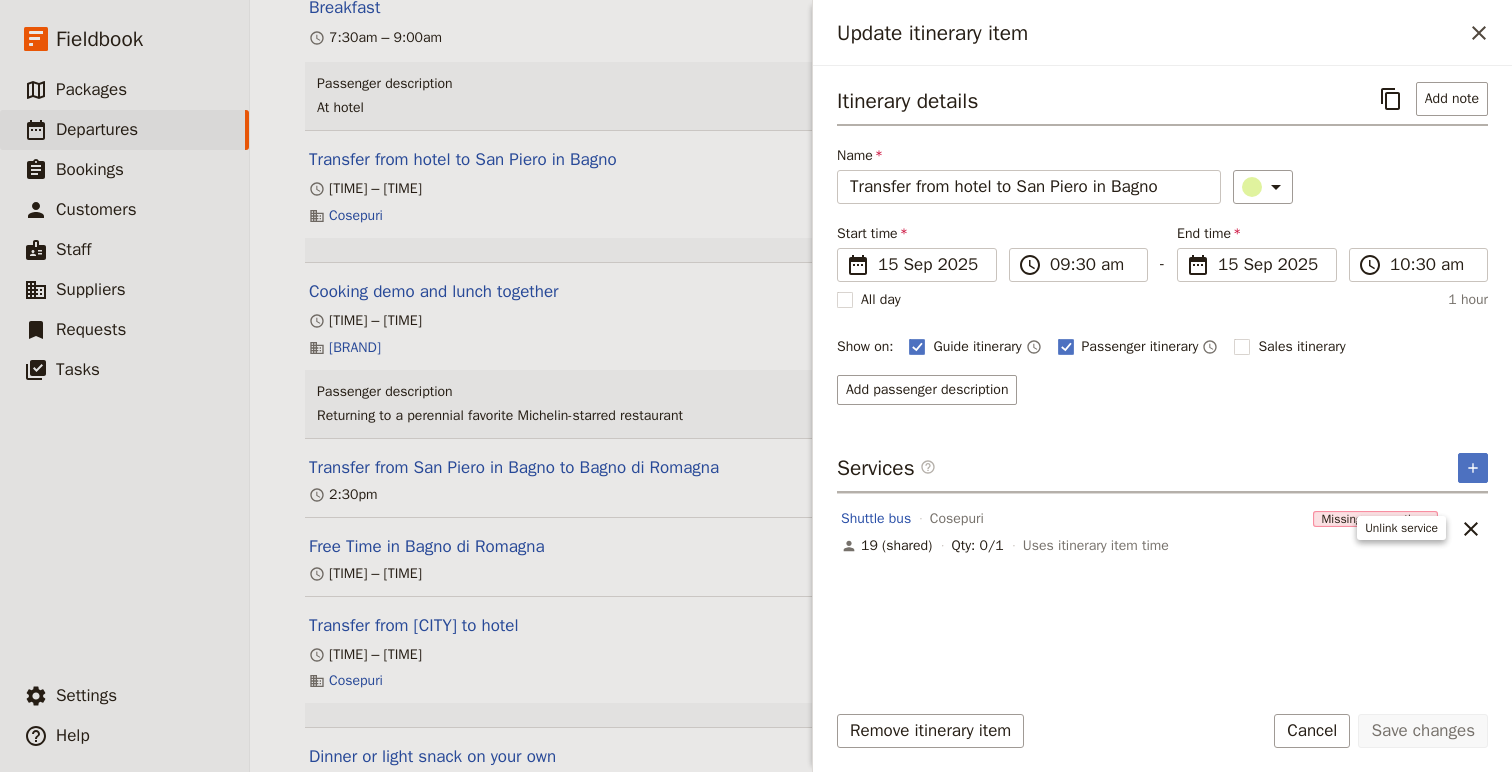 click 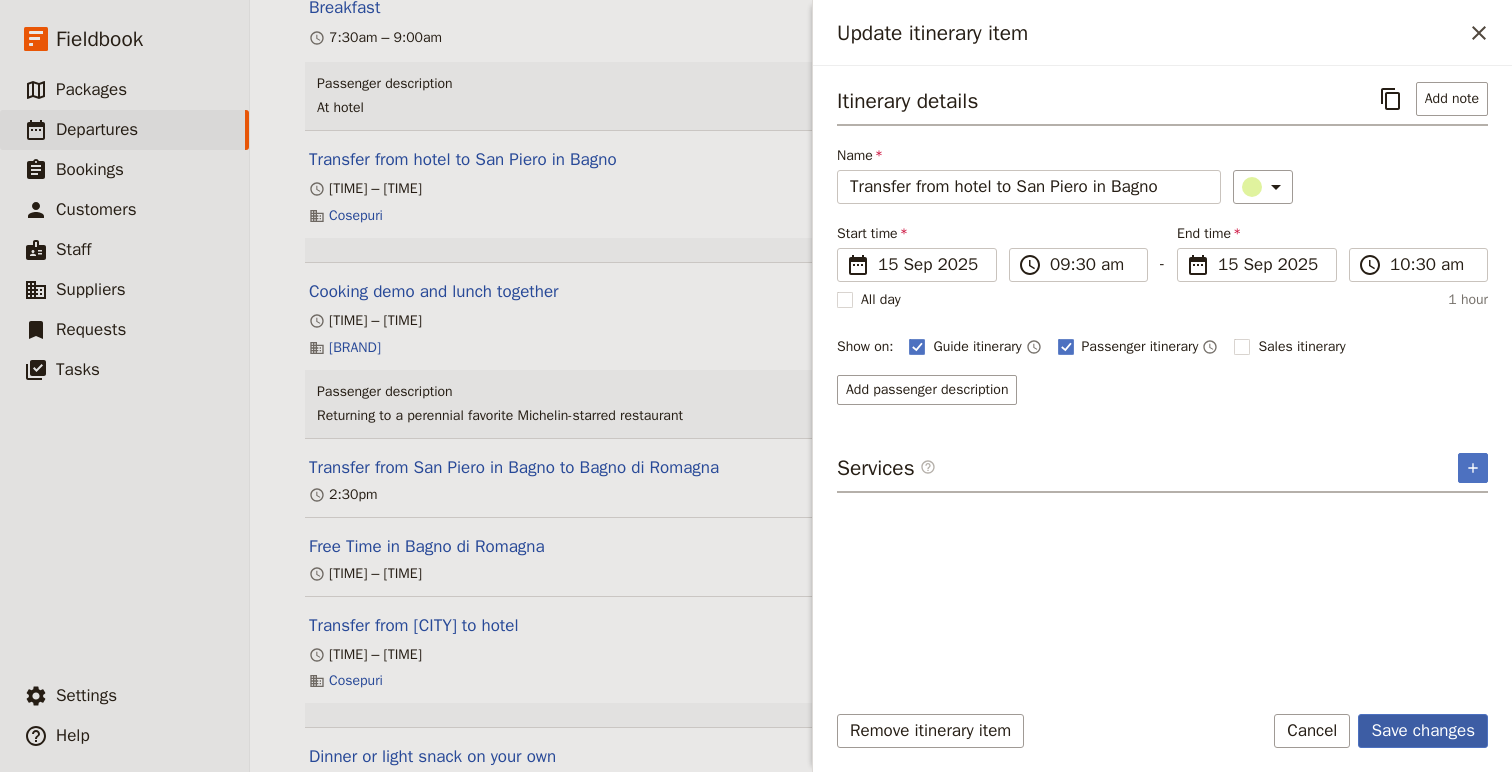 click on "Save changes" at bounding box center (1423, 731) 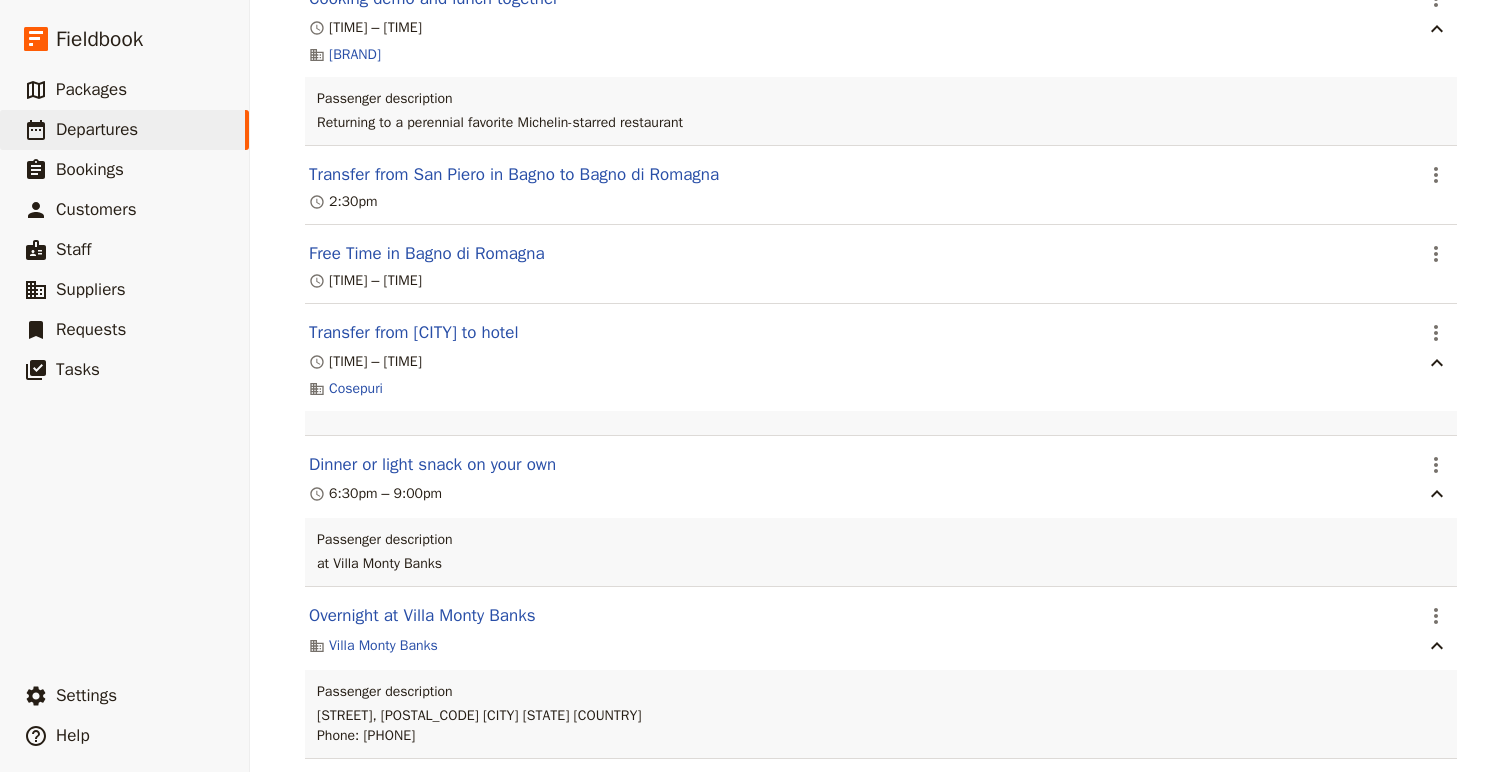 scroll, scrollTop: 8216, scrollLeft: 0, axis: vertical 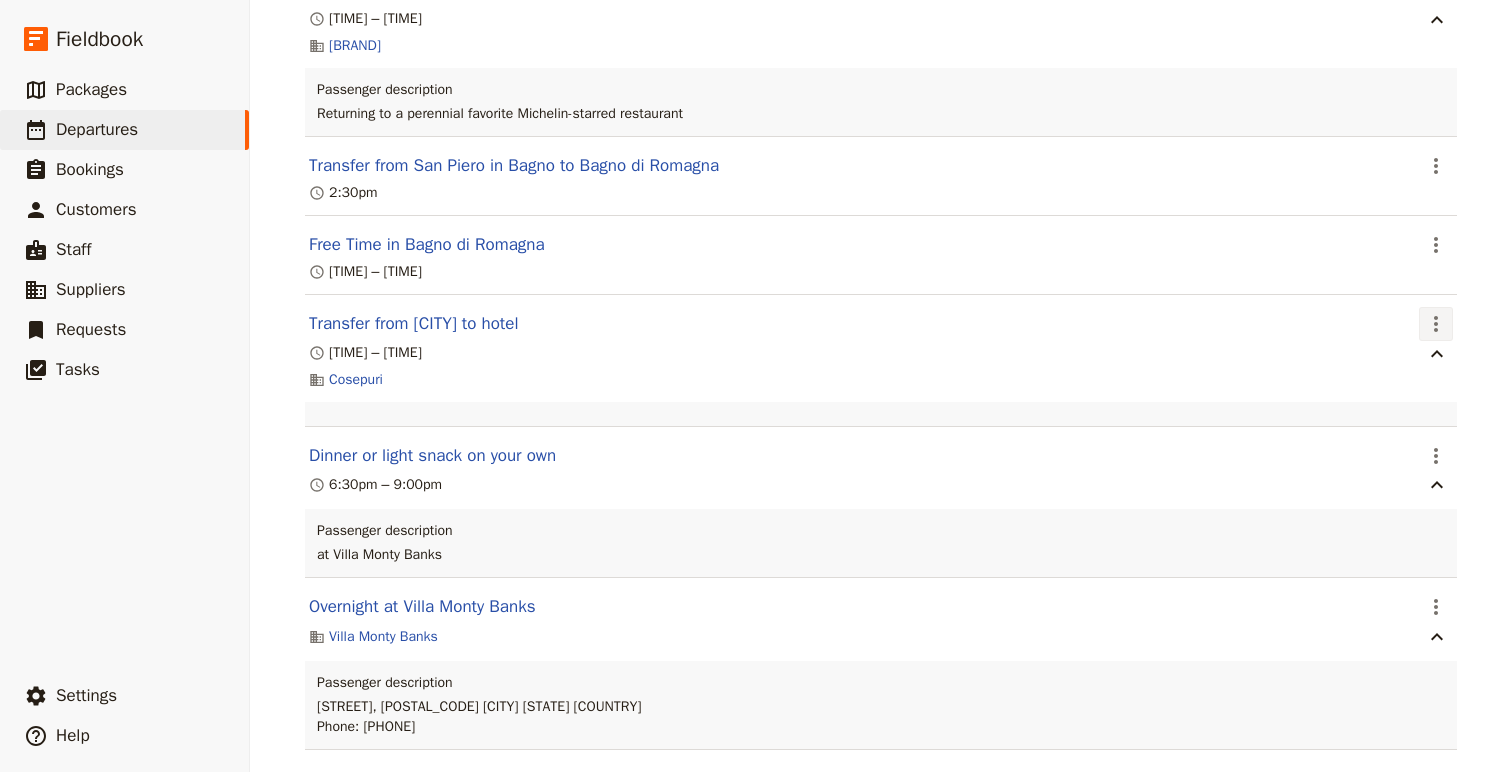 click 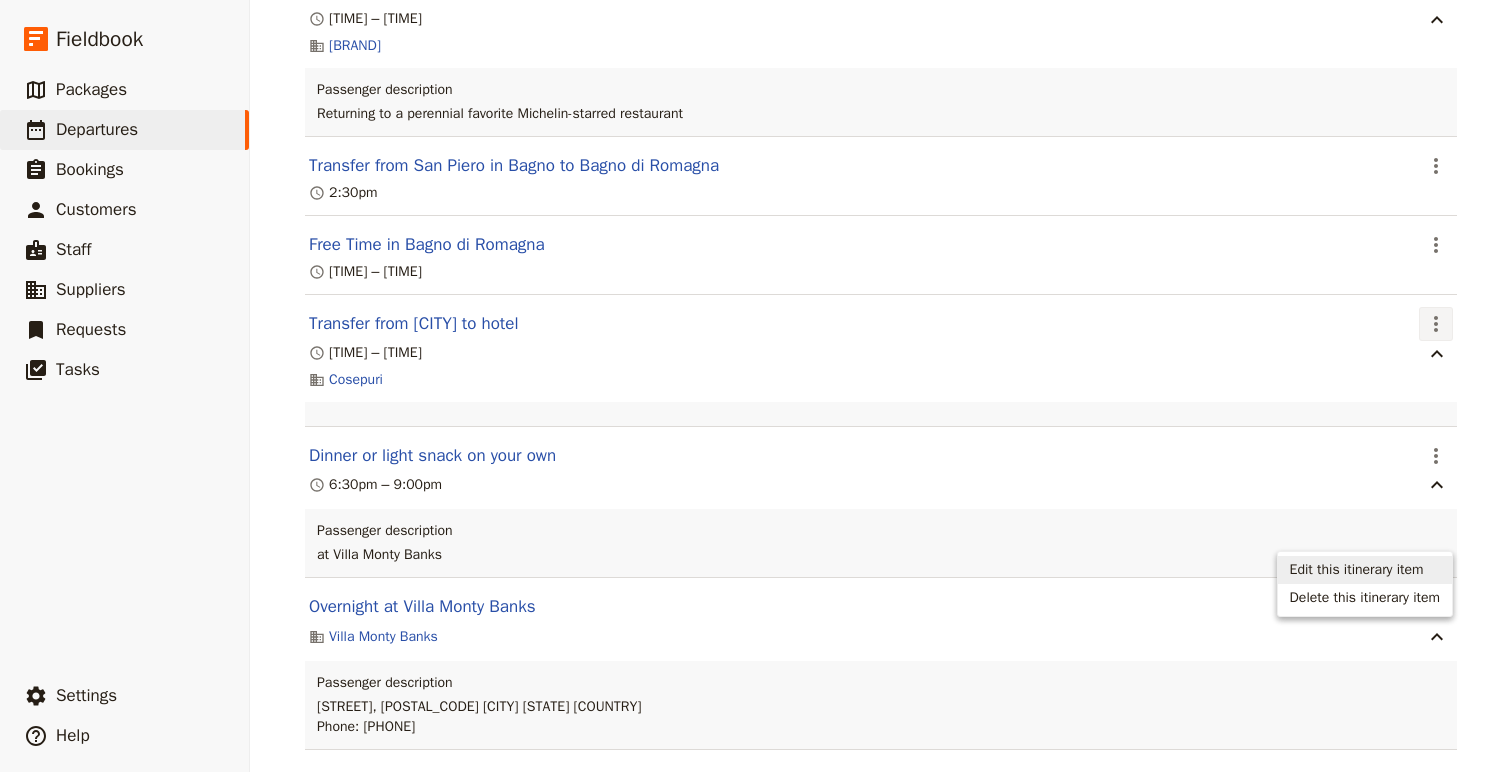 drag, startPoint x: 1421, startPoint y: 593, endPoint x: 1419, endPoint y: 571, distance: 22.090721 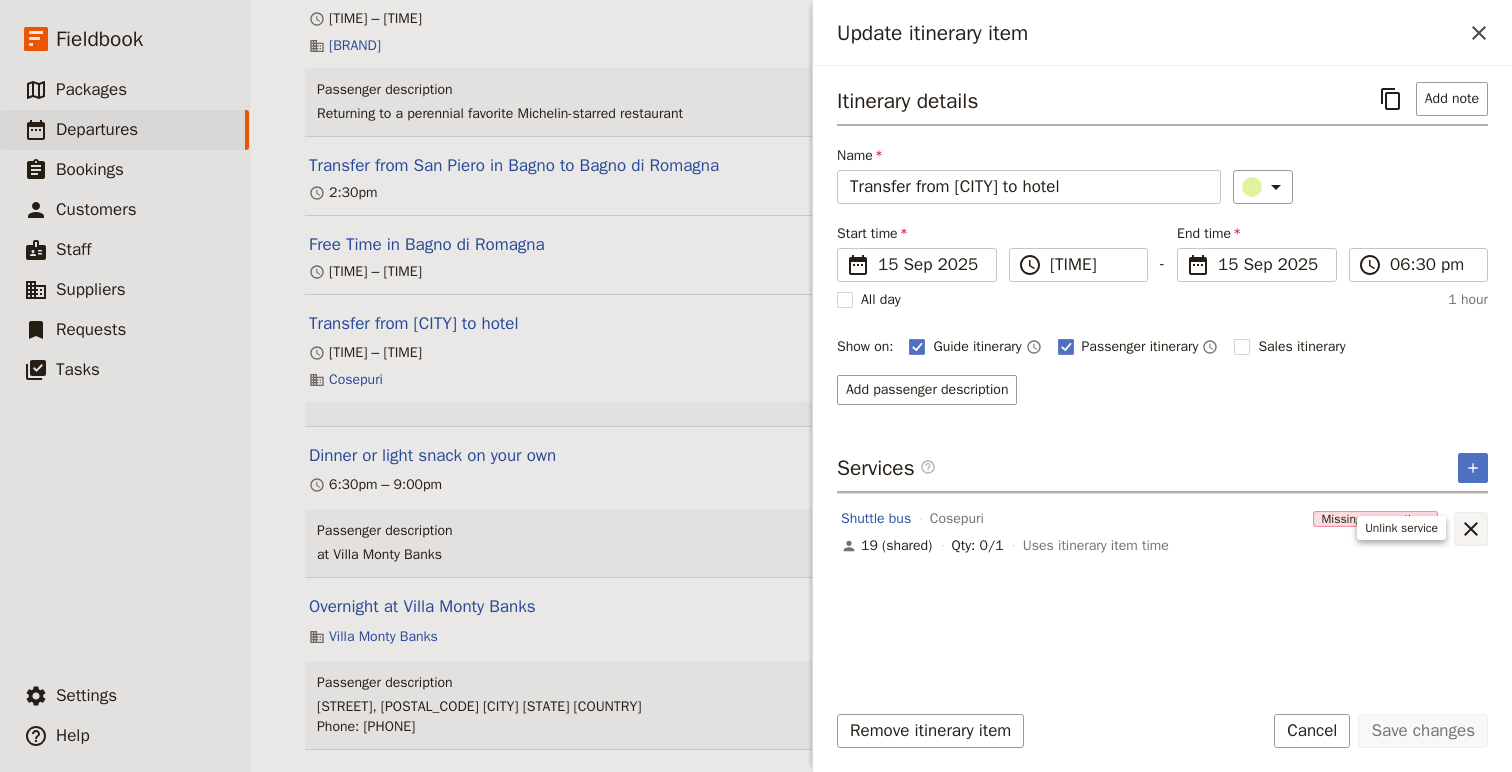click 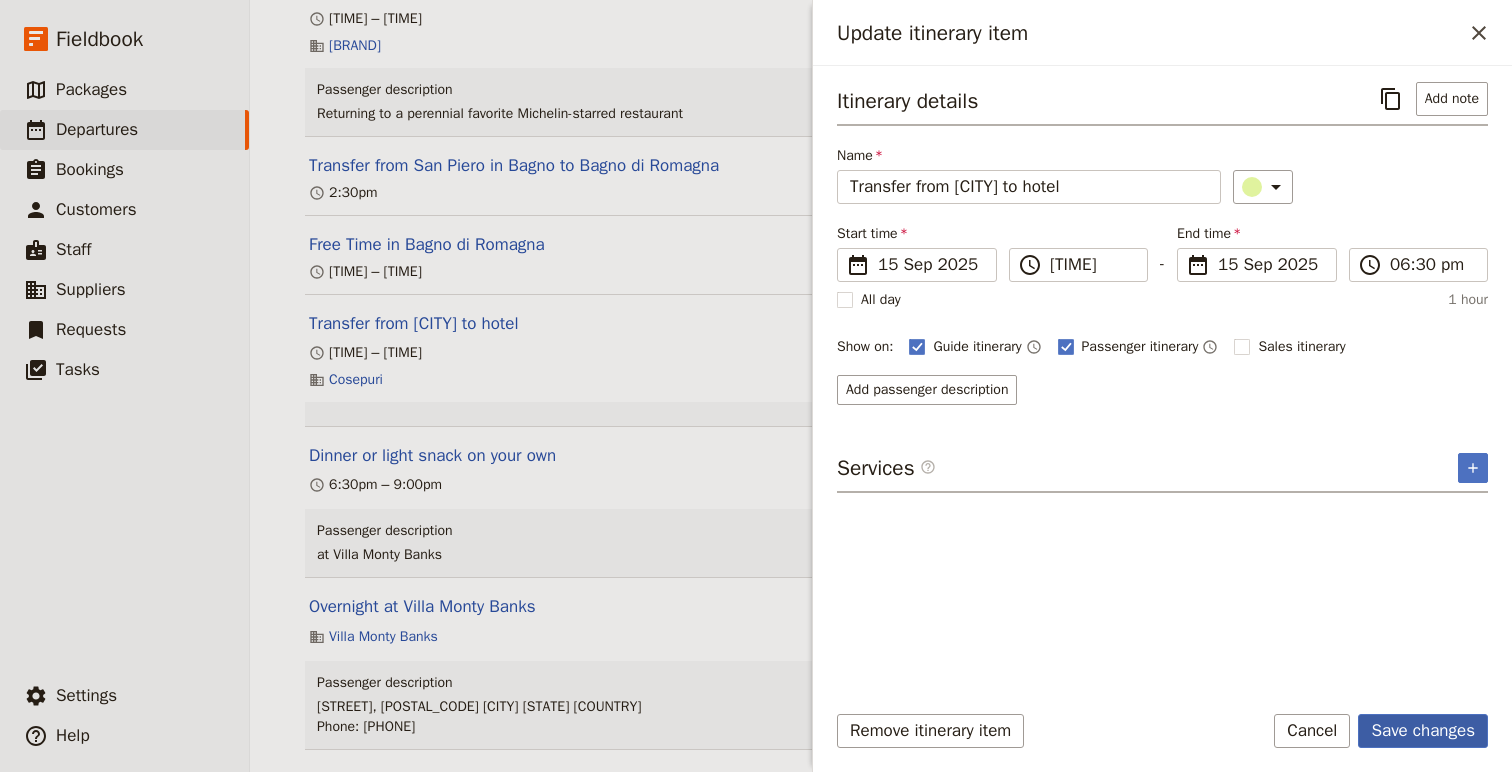 click on "Save changes" at bounding box center (1423, 731) 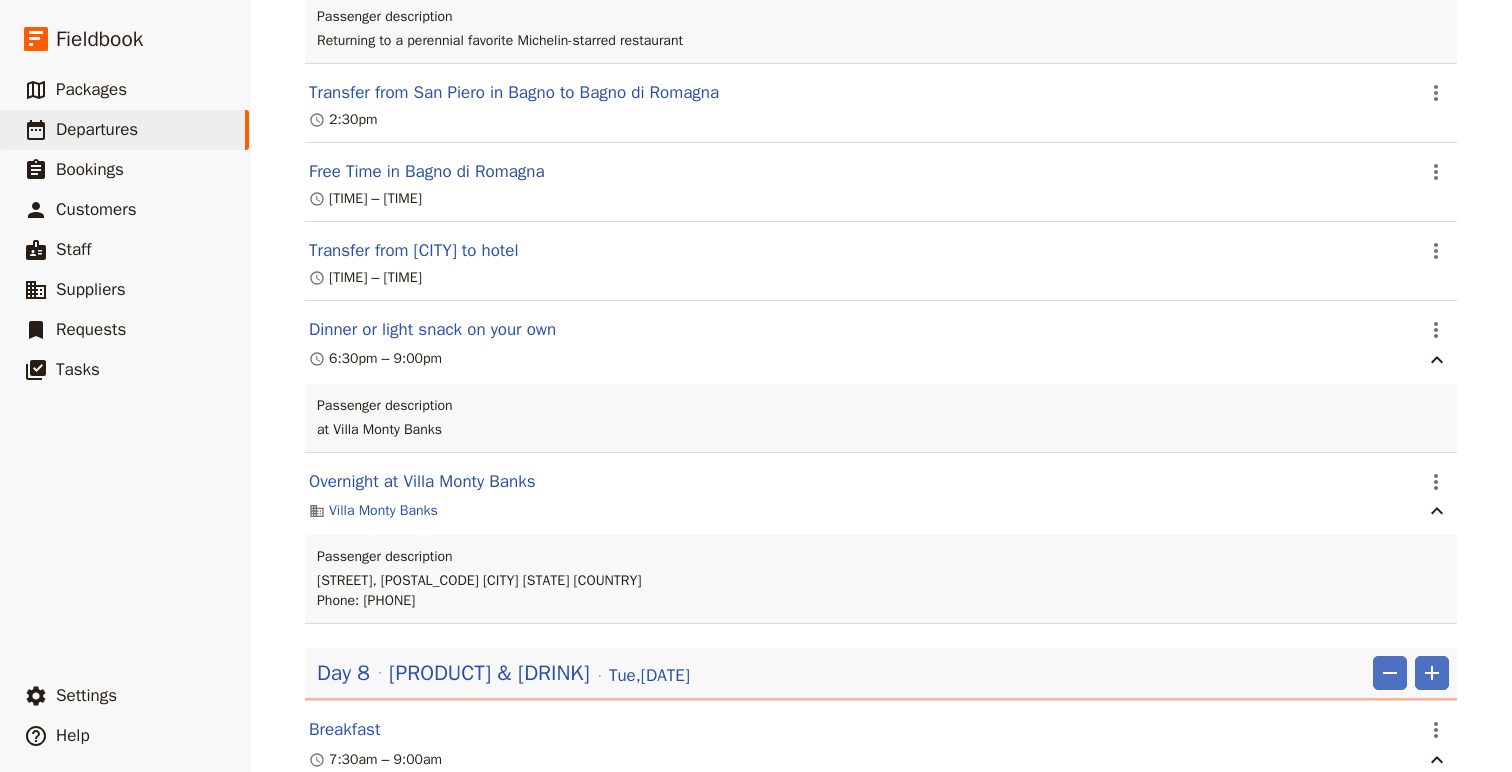 scroll, scrollTop: 8290, scrollLeft: 0, axis: vertical 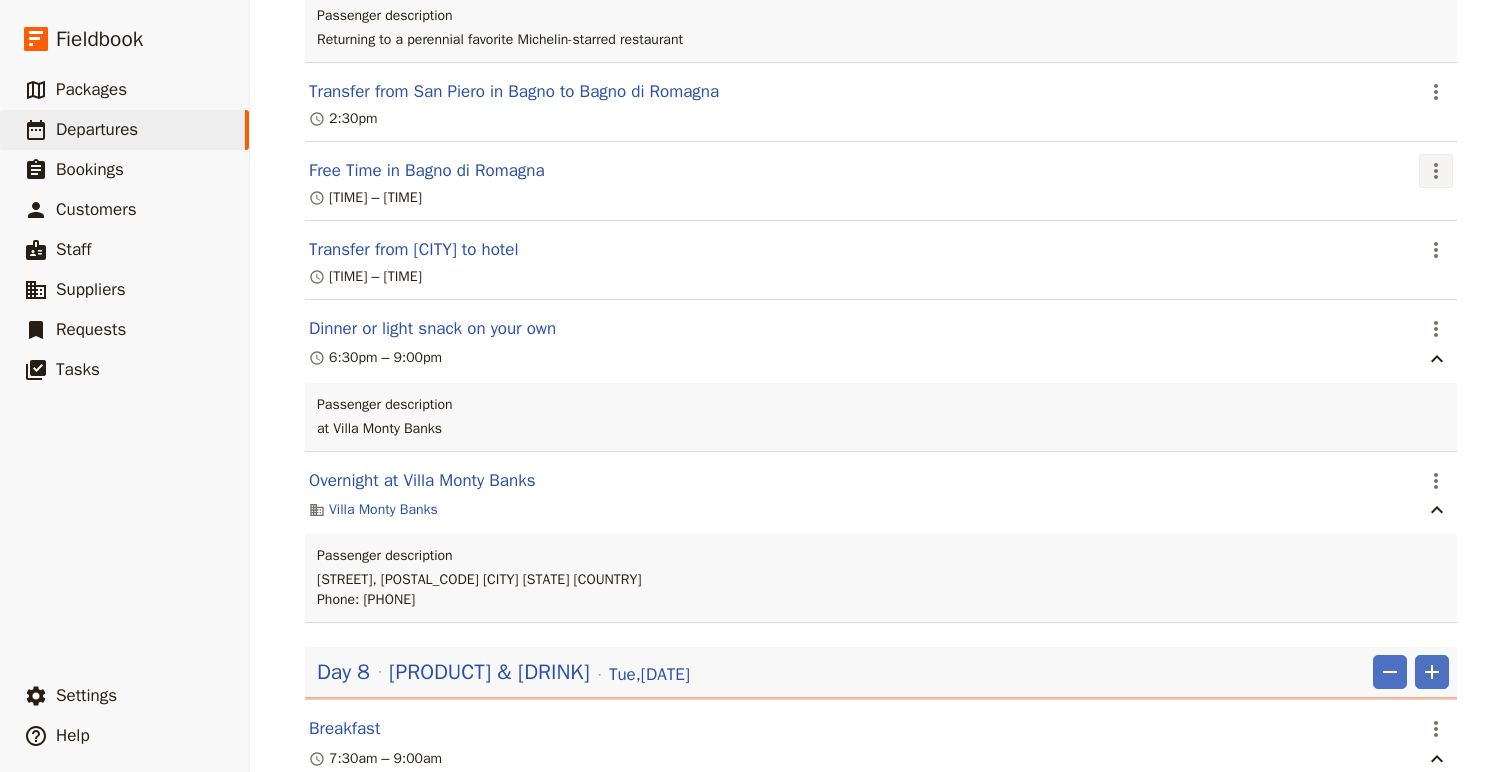 click 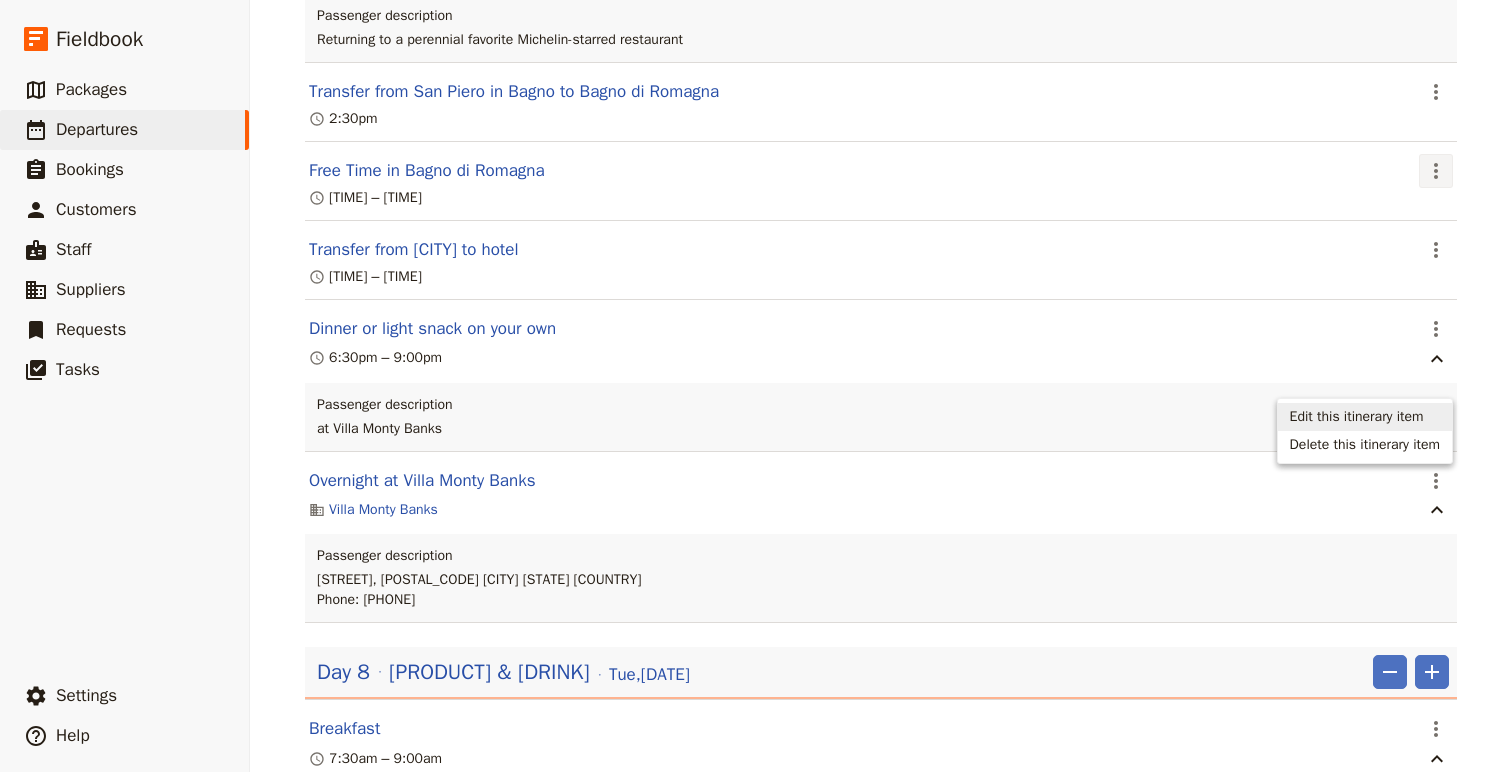 click on "Edit this itinerary item" at bounding box center (1357, 417) 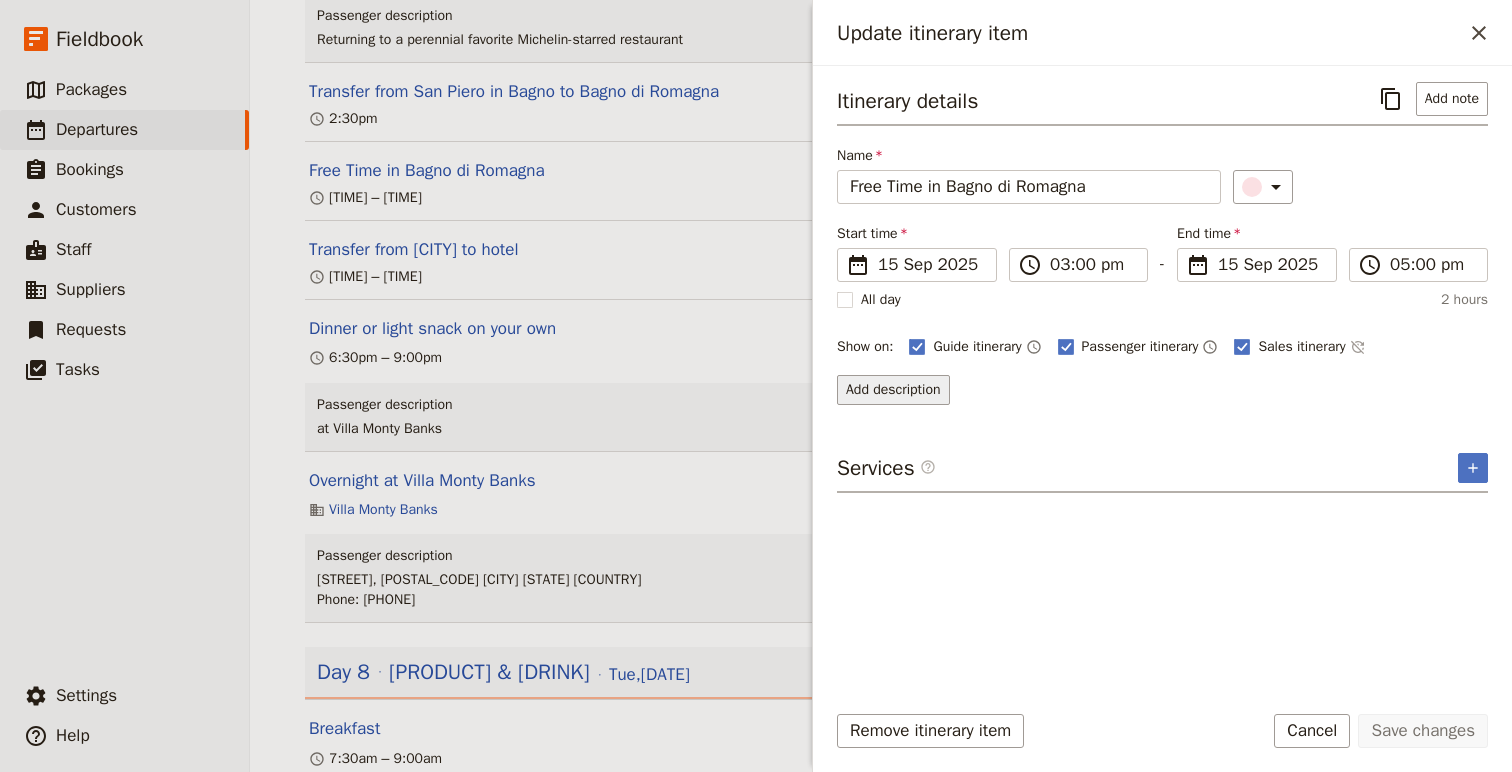 click on "Add description" at bounding box center (893, 390) 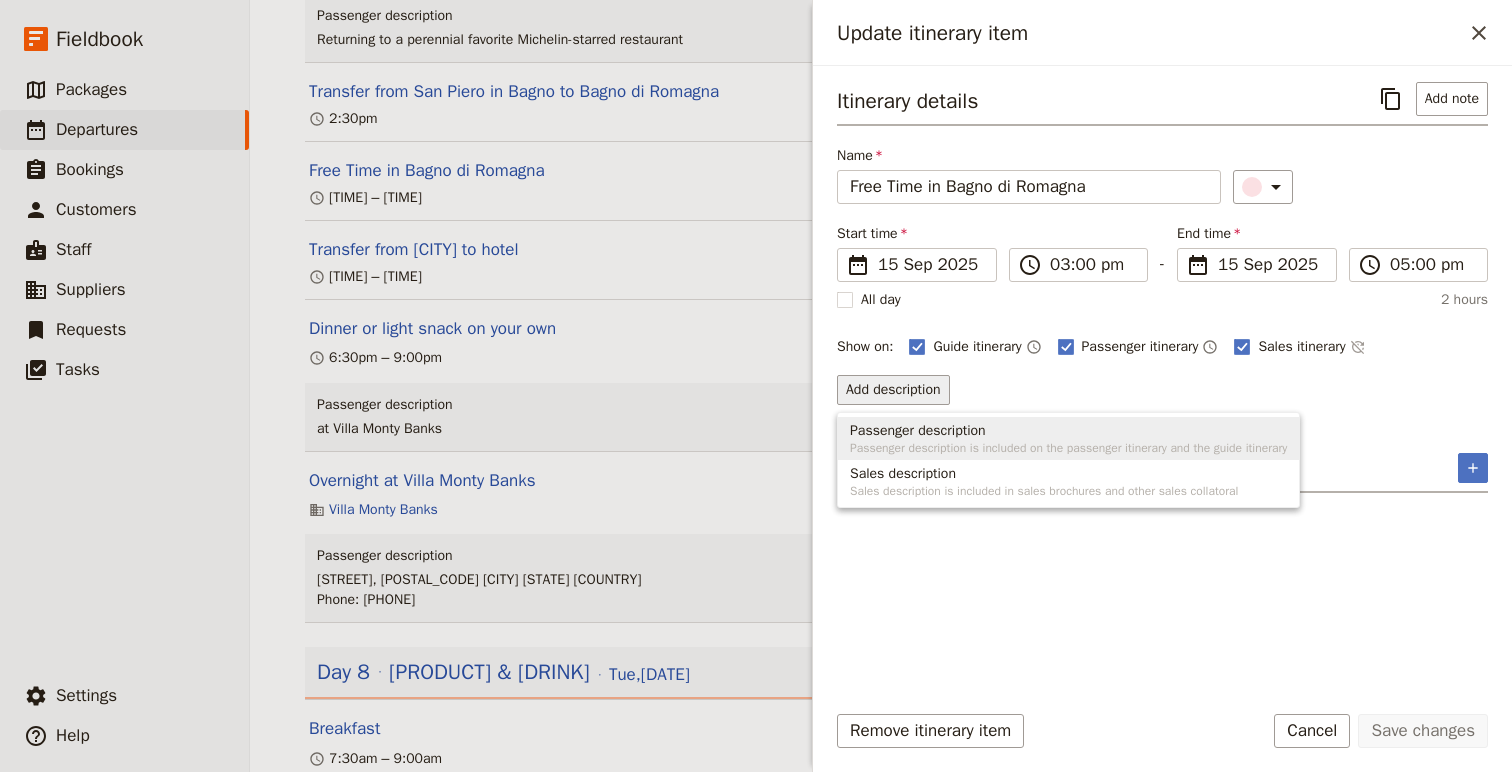 click on "Passenger description" at bounding box center [918, 431] 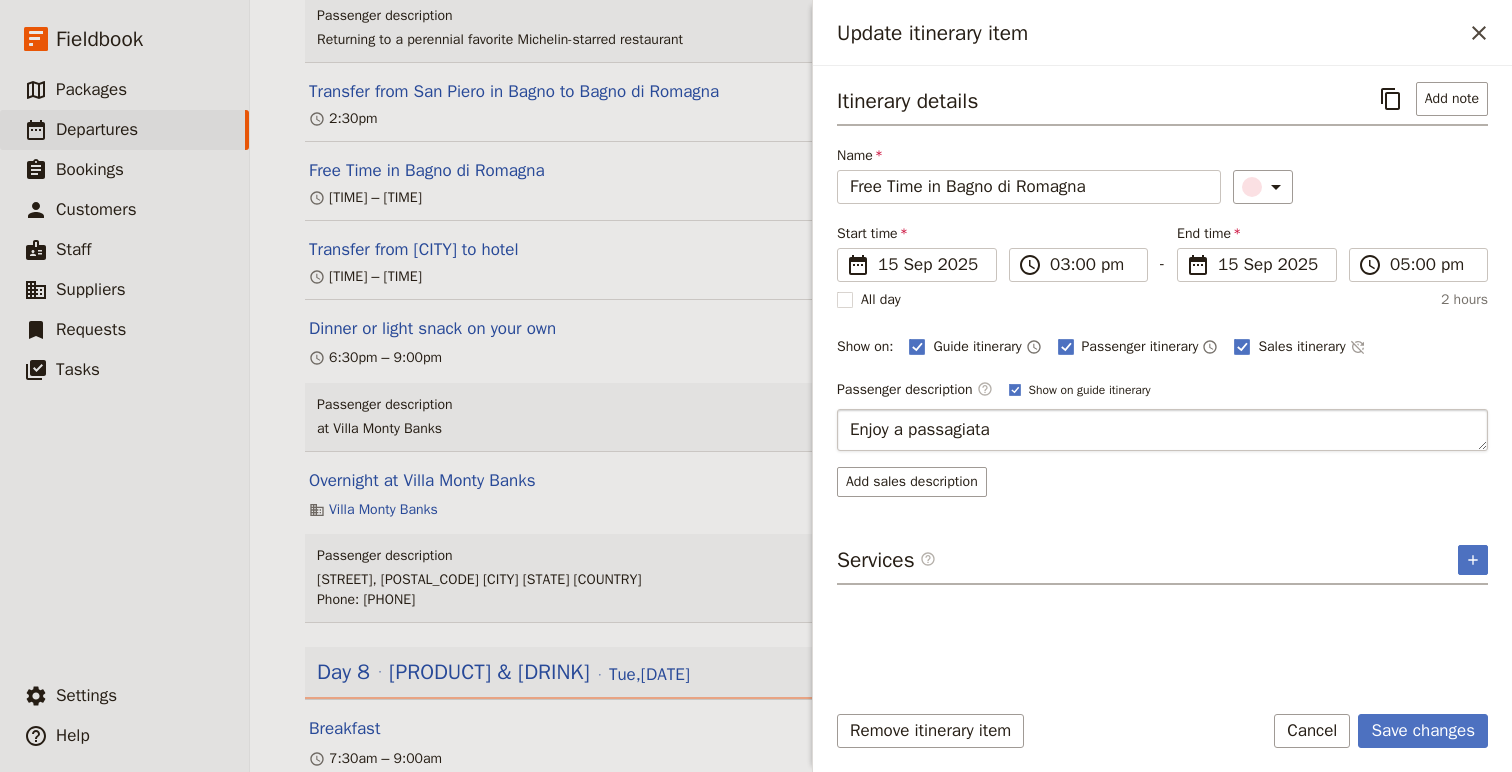 click on "Enjoy a passagiata" at bounding box center (1162, 430) 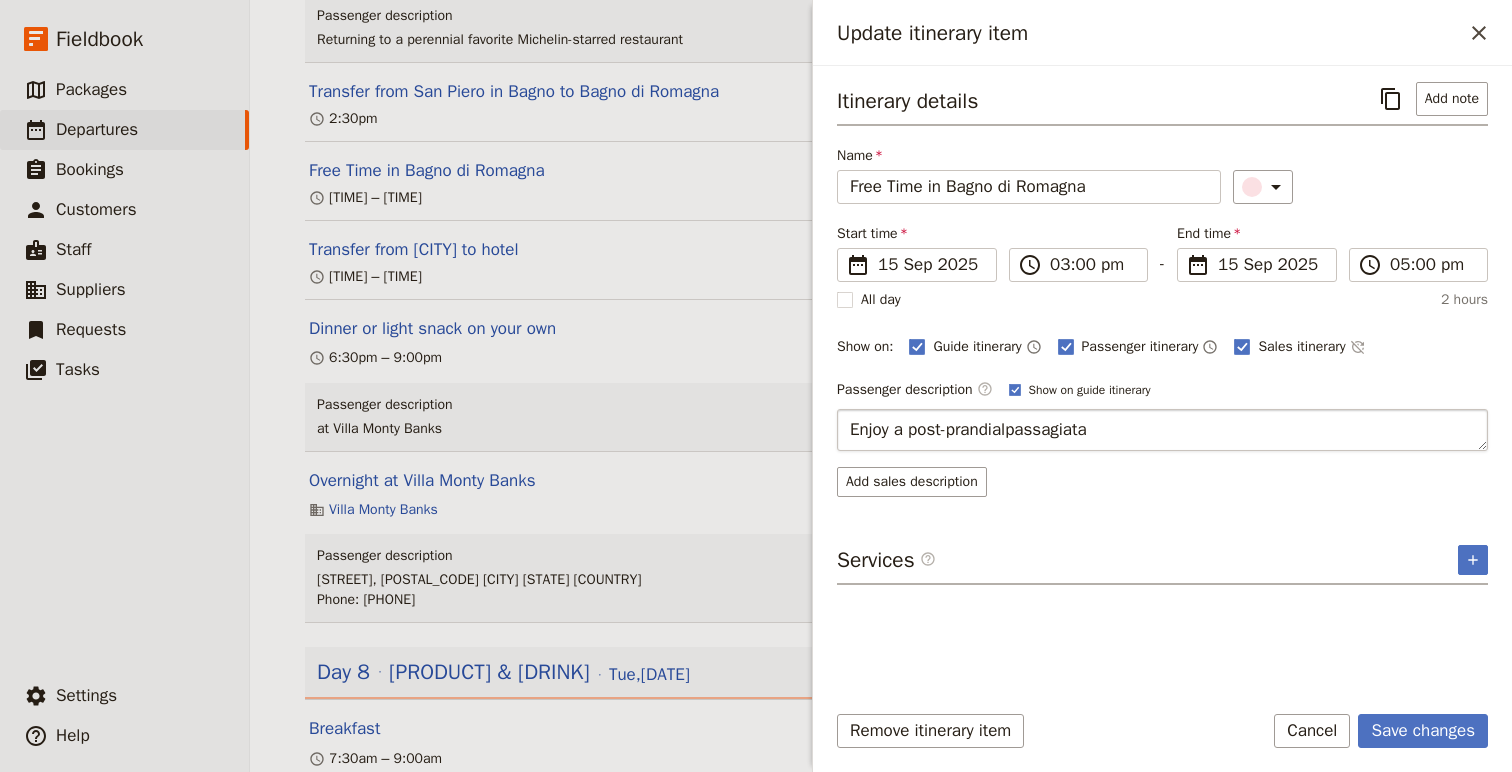 type on "Enjoy a post-prandial passagiata" 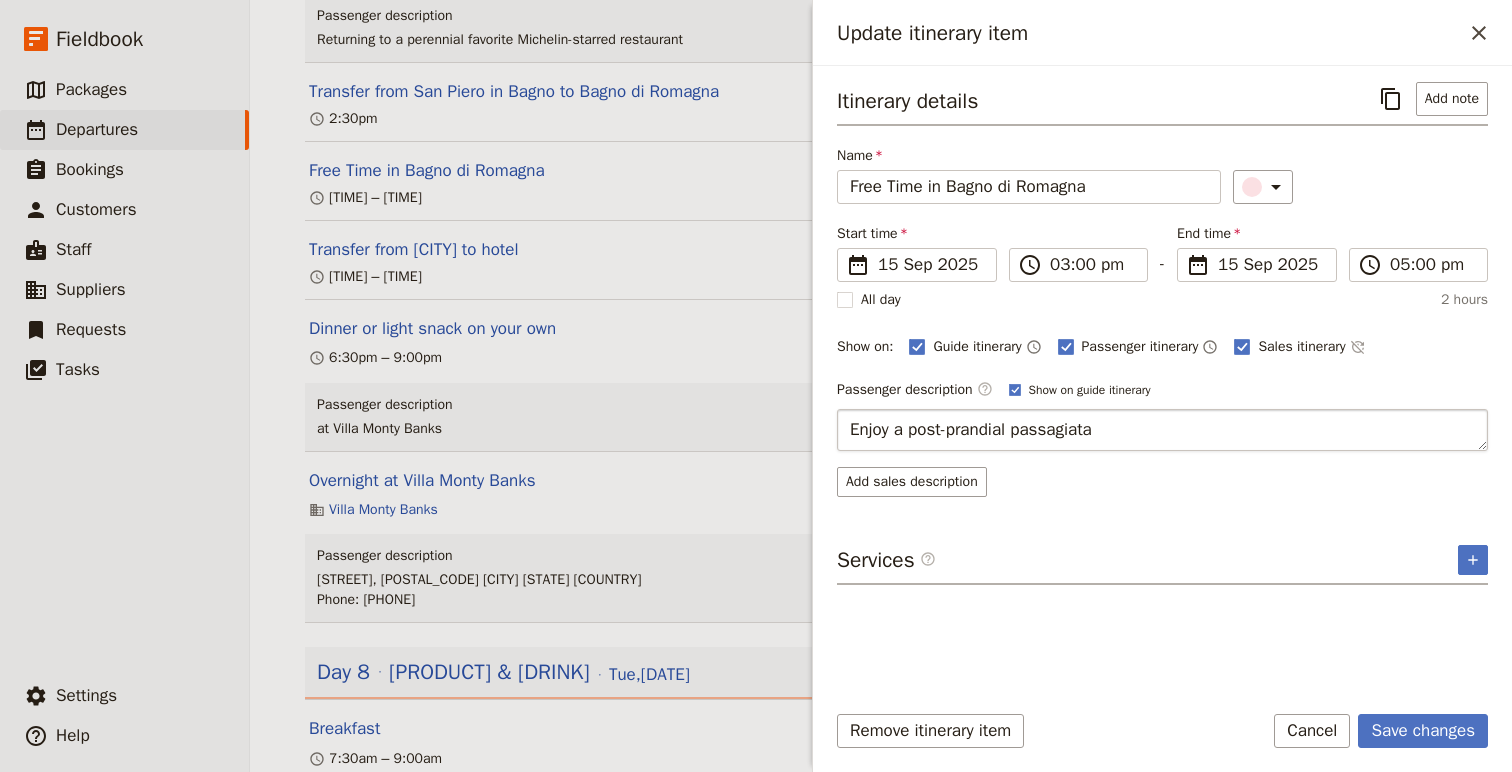 click on "Enjoy a post-prandial passagiata" at bounding box center (1162, 430) 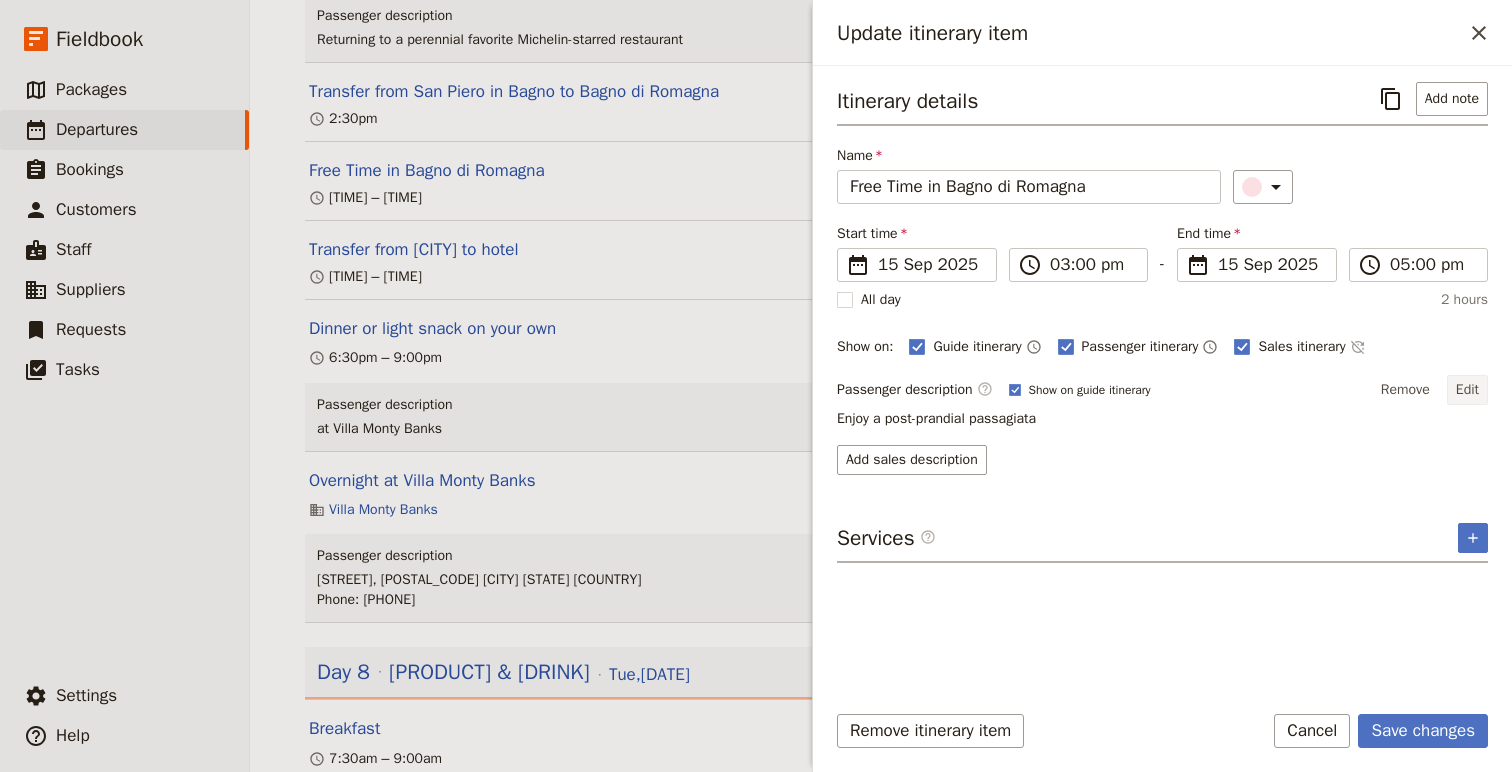 click on "Edit" at bounding box center (1467, 390) 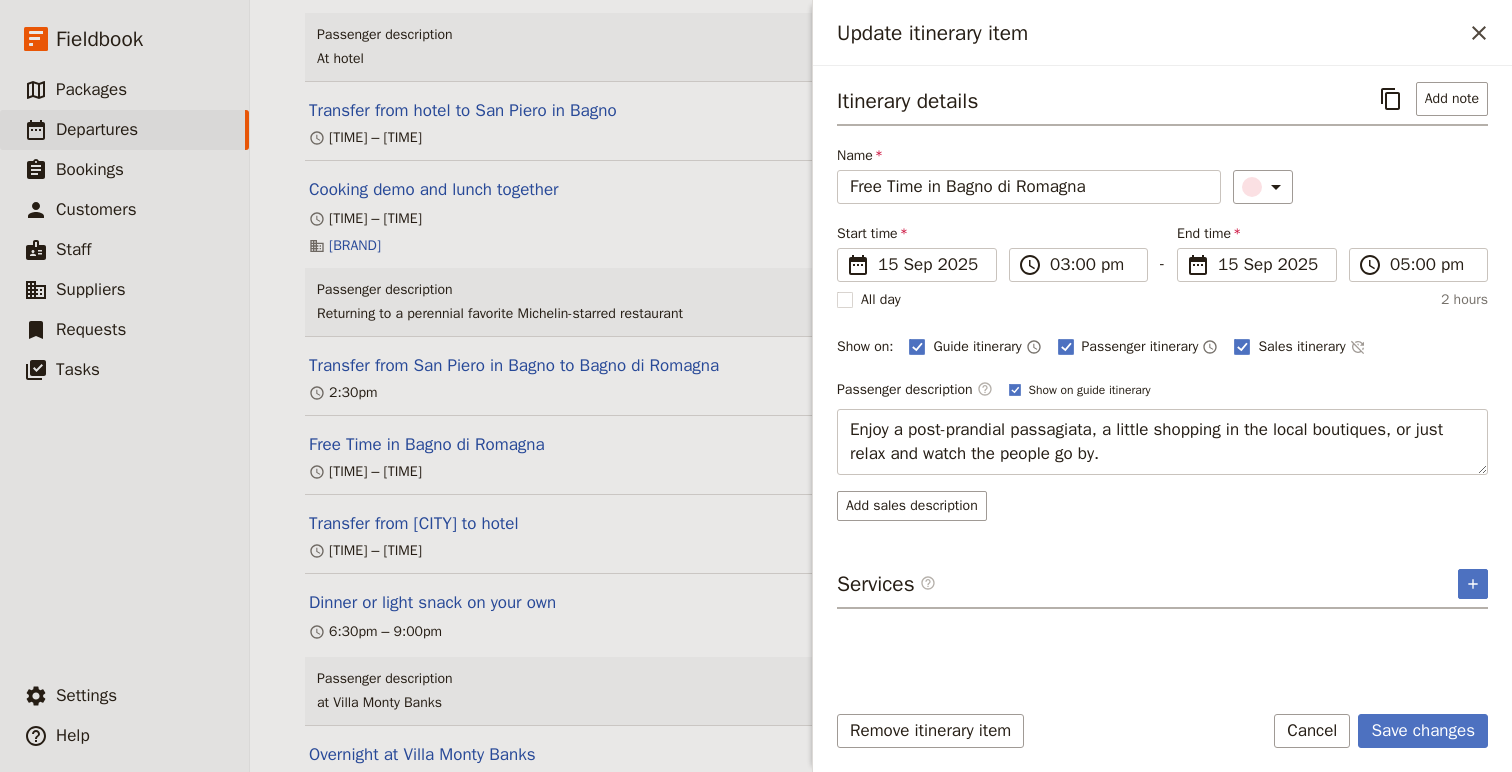 scroll, scrollTop: 8035, scrollLeft: 0, axis: vertical 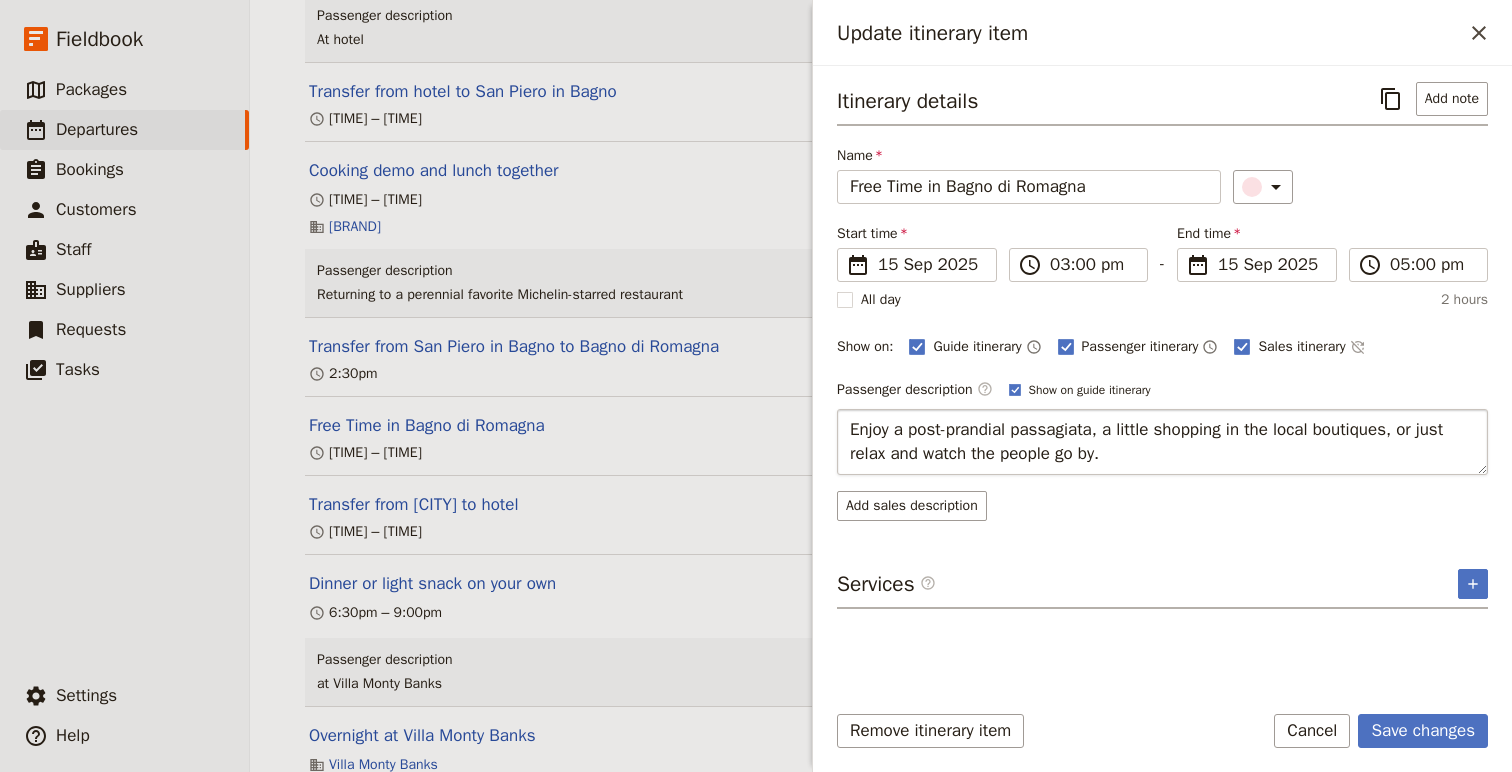 click on "Enjoy a post-prandial passagiata, a little shopping in the local boutiques, or just relax and watch the people go by." at bounding box center [1162, 442] 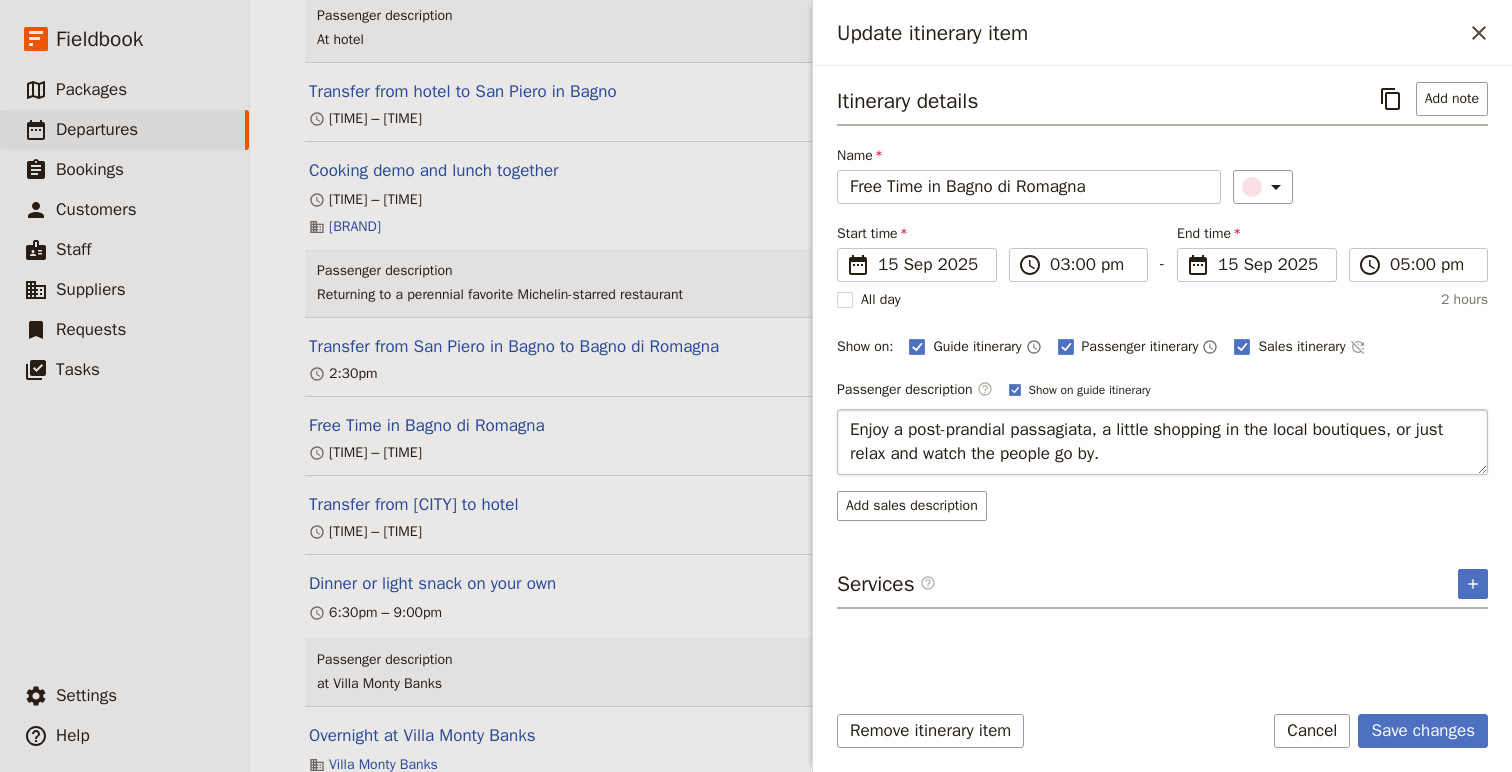 drag, startPoint x: 908, startPoint y: 459, endPoint x: 1086, endPoint y: 464, distance: 178.0702 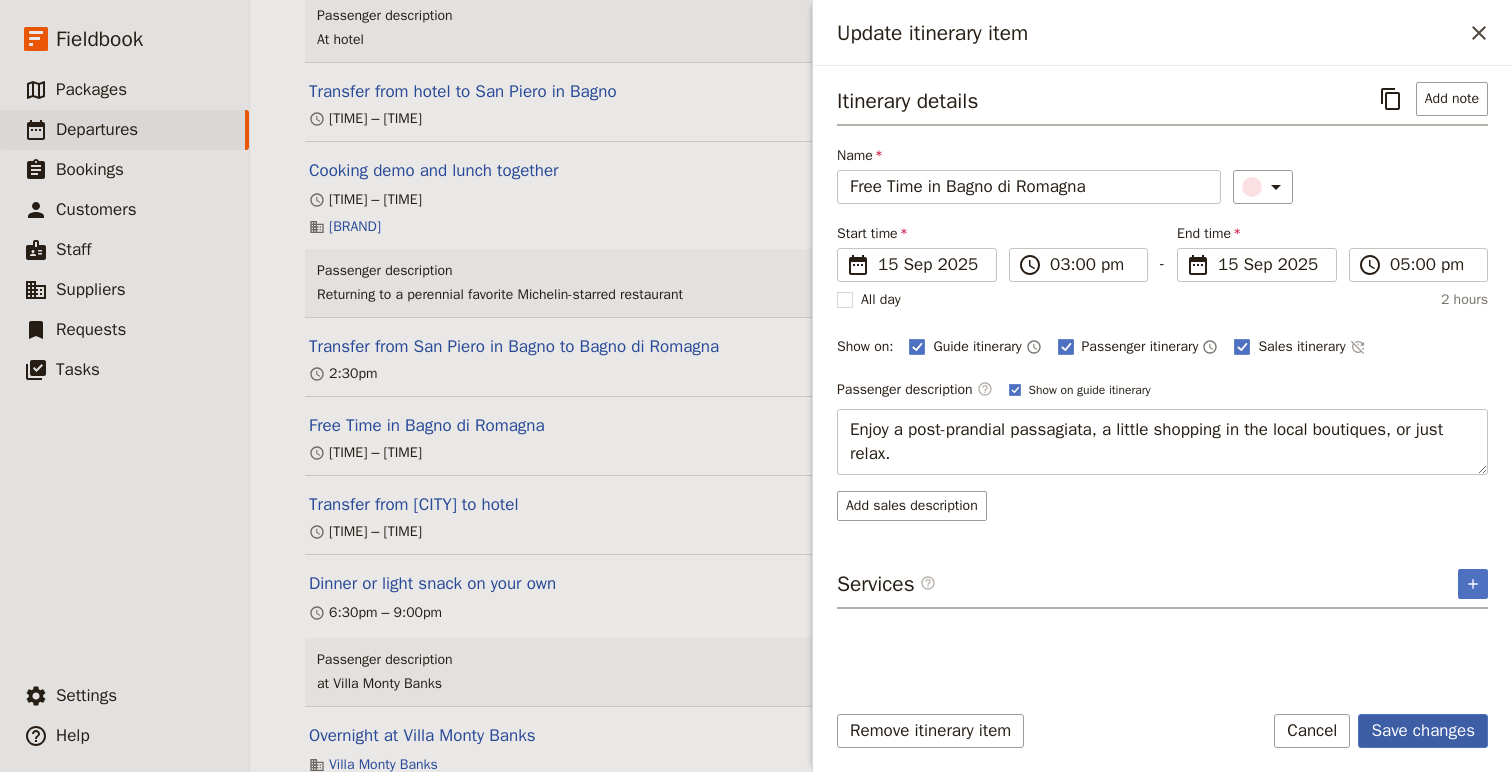 click on "Save changes" at bounding box center [1423, 731] 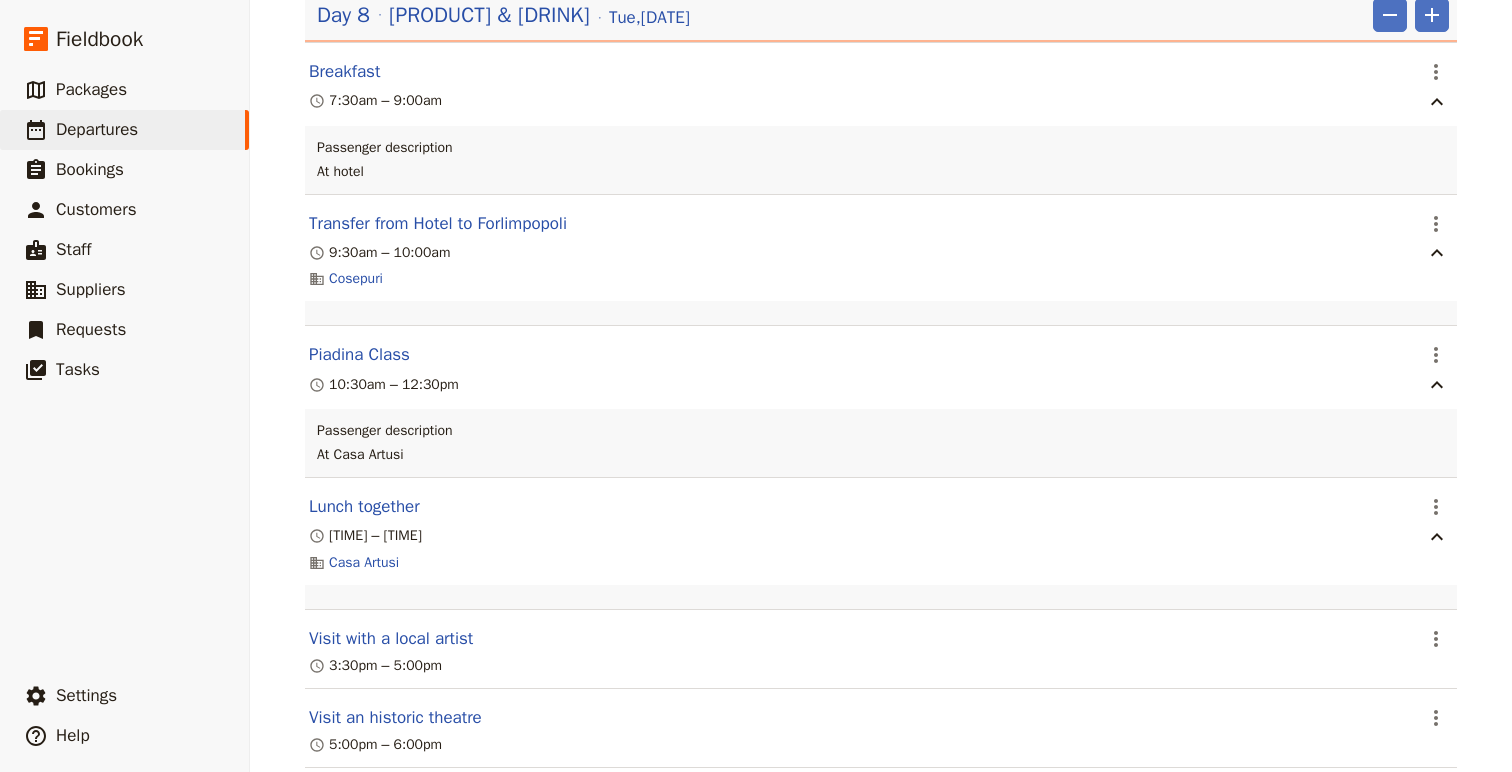 scroll, scrollTop: 9023, scrollLeft: 0, axis: vertical 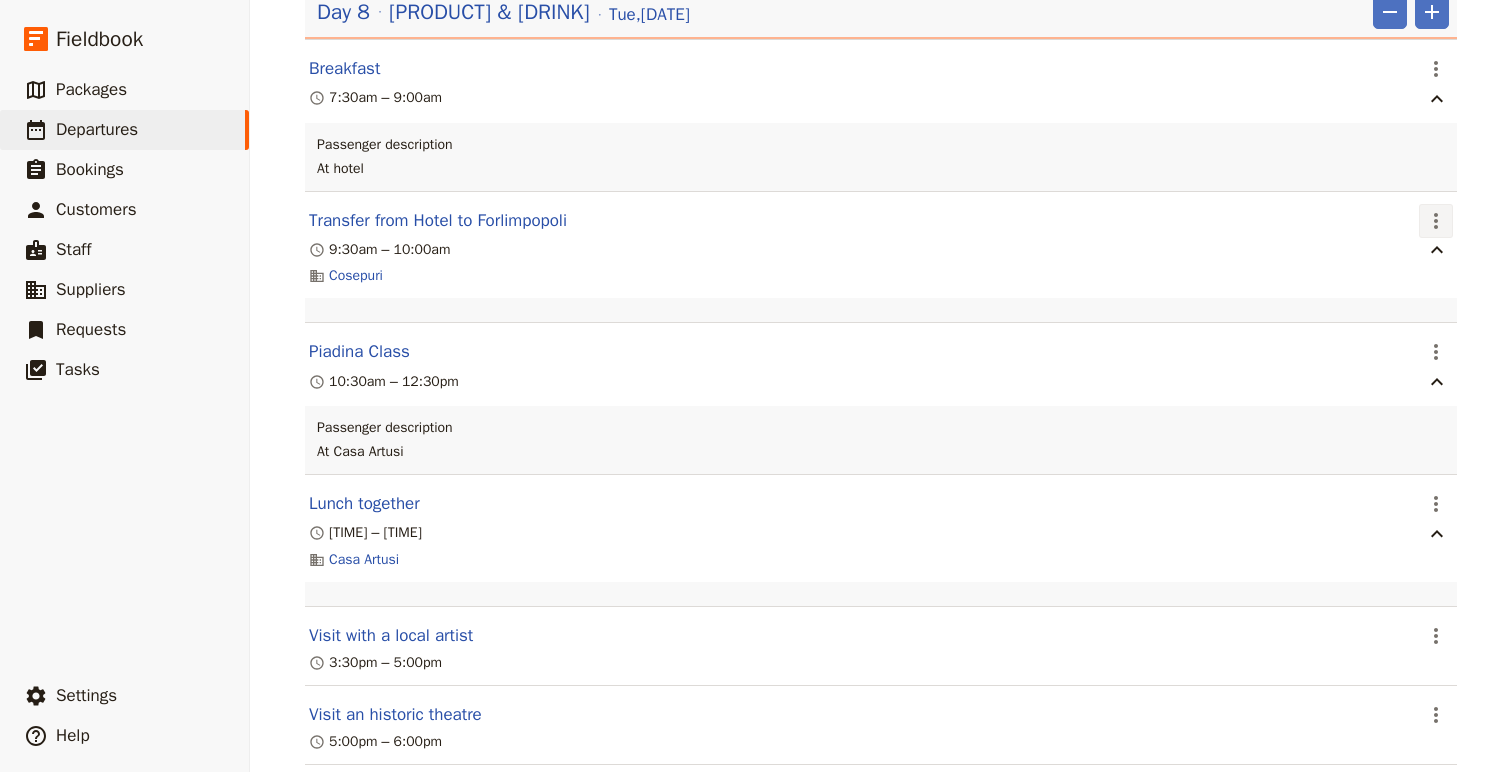 click 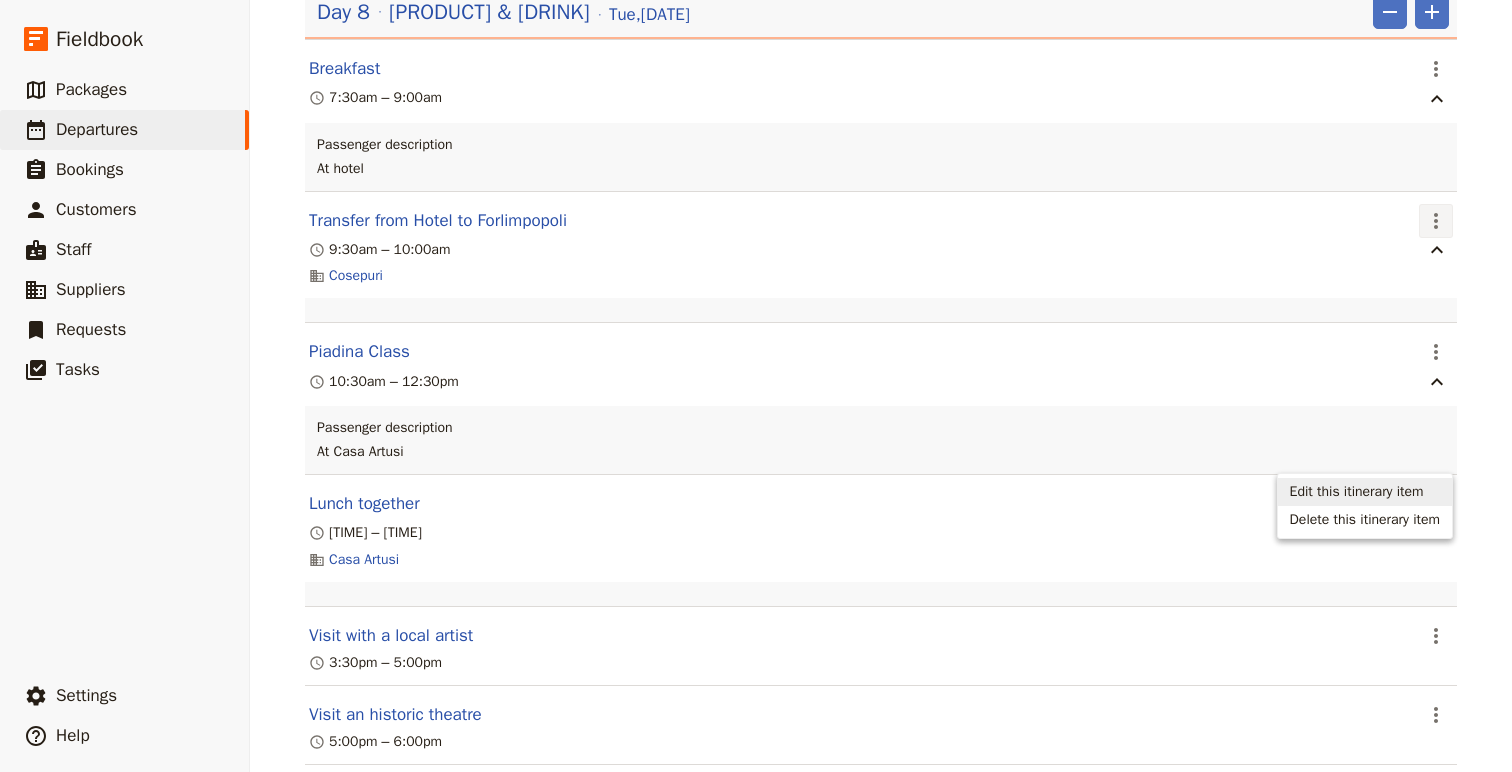 click on "Edit this itinerary item" at bounding box center (1365, 492) 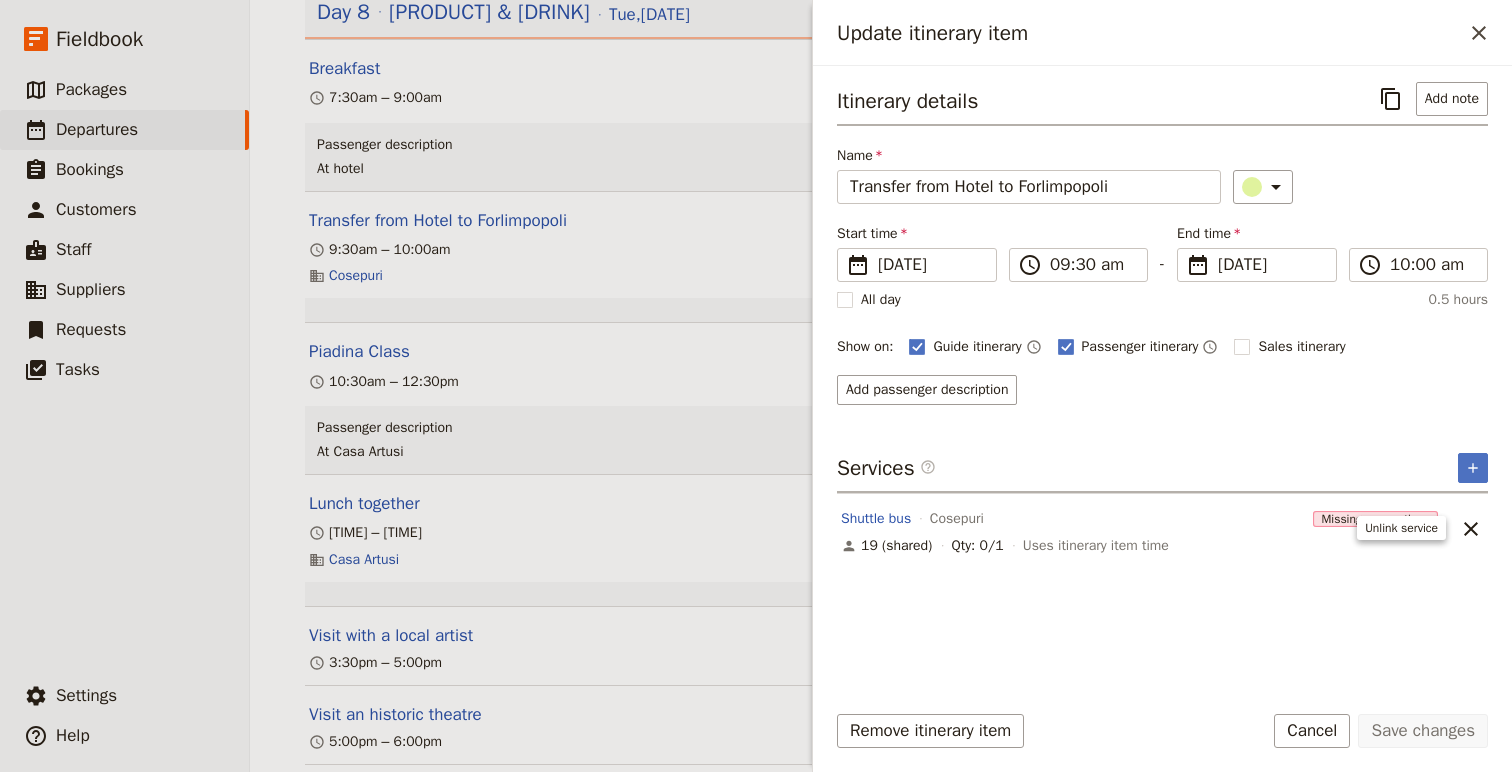 click on "Itinerary details ​ Add note Name Transfer from Hotel to Forlimpopoli ​ Start time ​ 16 Sep 2025 16/09/2025 2025-09-16 09:30 ​ 09:30 am - End time ​ 16 Sep 2025 16/09/2025 2025-09-16 10:00 ​ 10:00 am All day 0.5 hours Show on: Guide itinerary ​ Passenger itinerary ​ Sales itinerary ​ Add passenger description Services ​ ​ Shuttle bus Cosepuri Missing reservations 19 (shared) Qty: 0/1 Uses itinerary item time ​" at bounding box center [1162, 375] 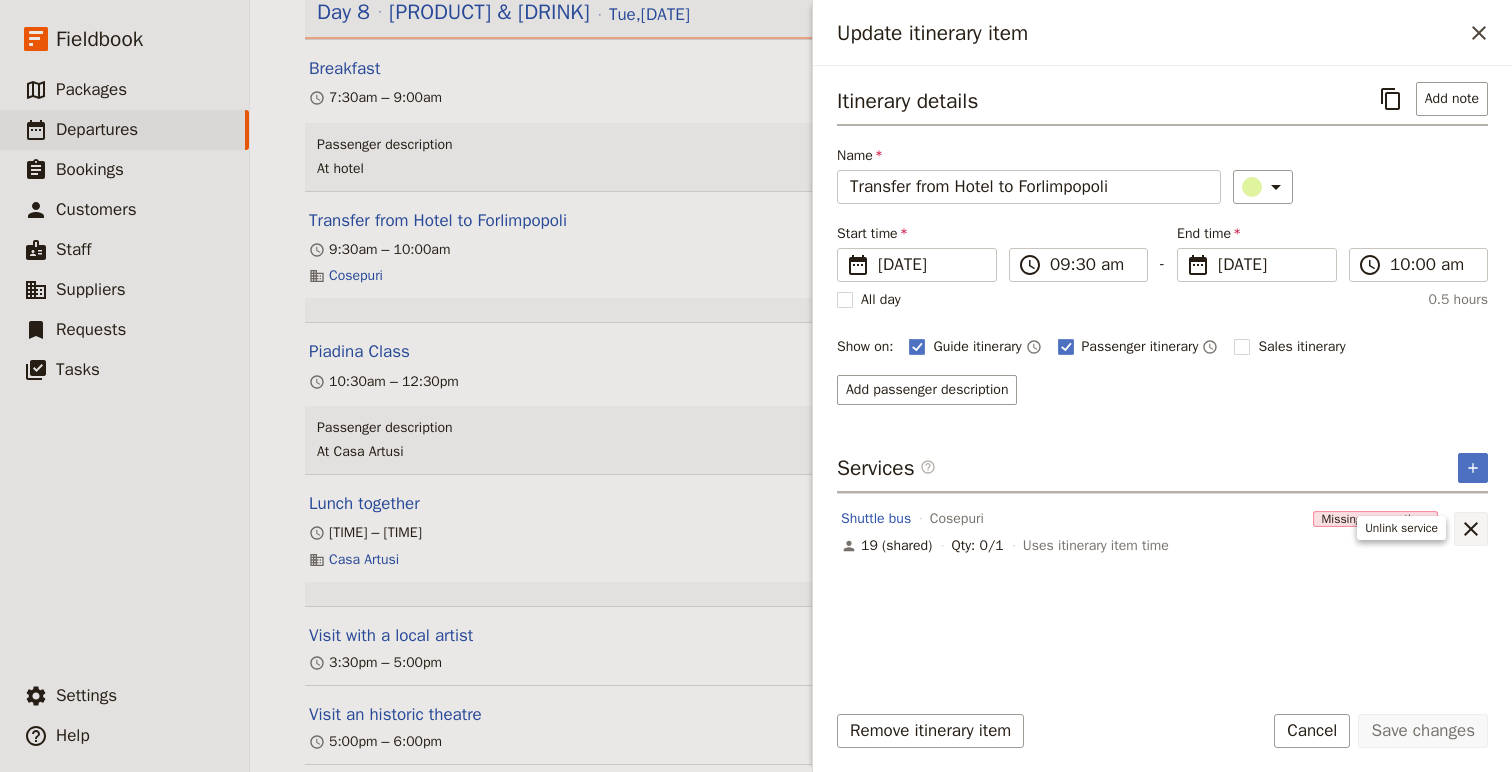 click 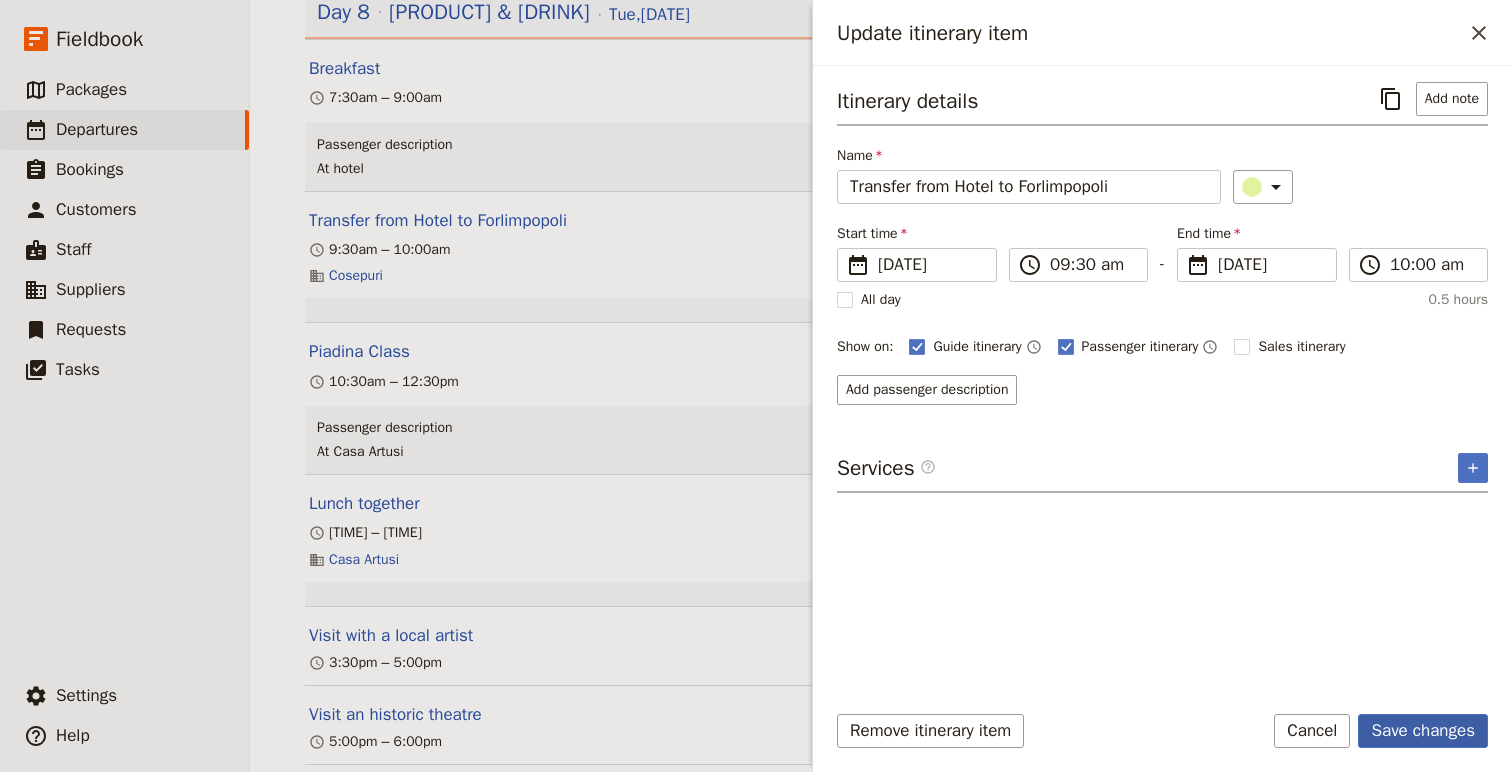 click on "Save changes" at bounding box center (1423, 731) 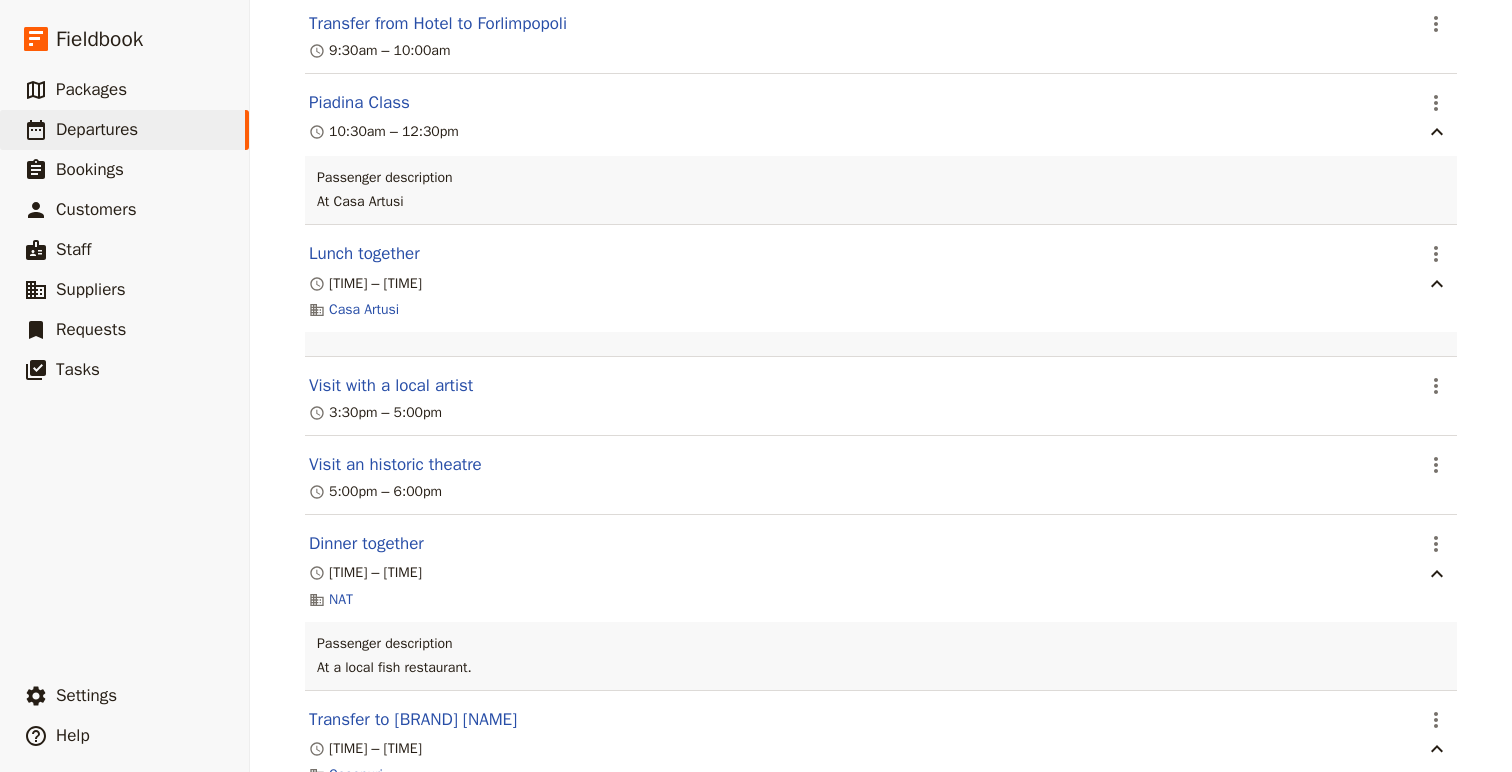 scroll, scrollTop: 9228, scrollLeft: 0, axis: vertical 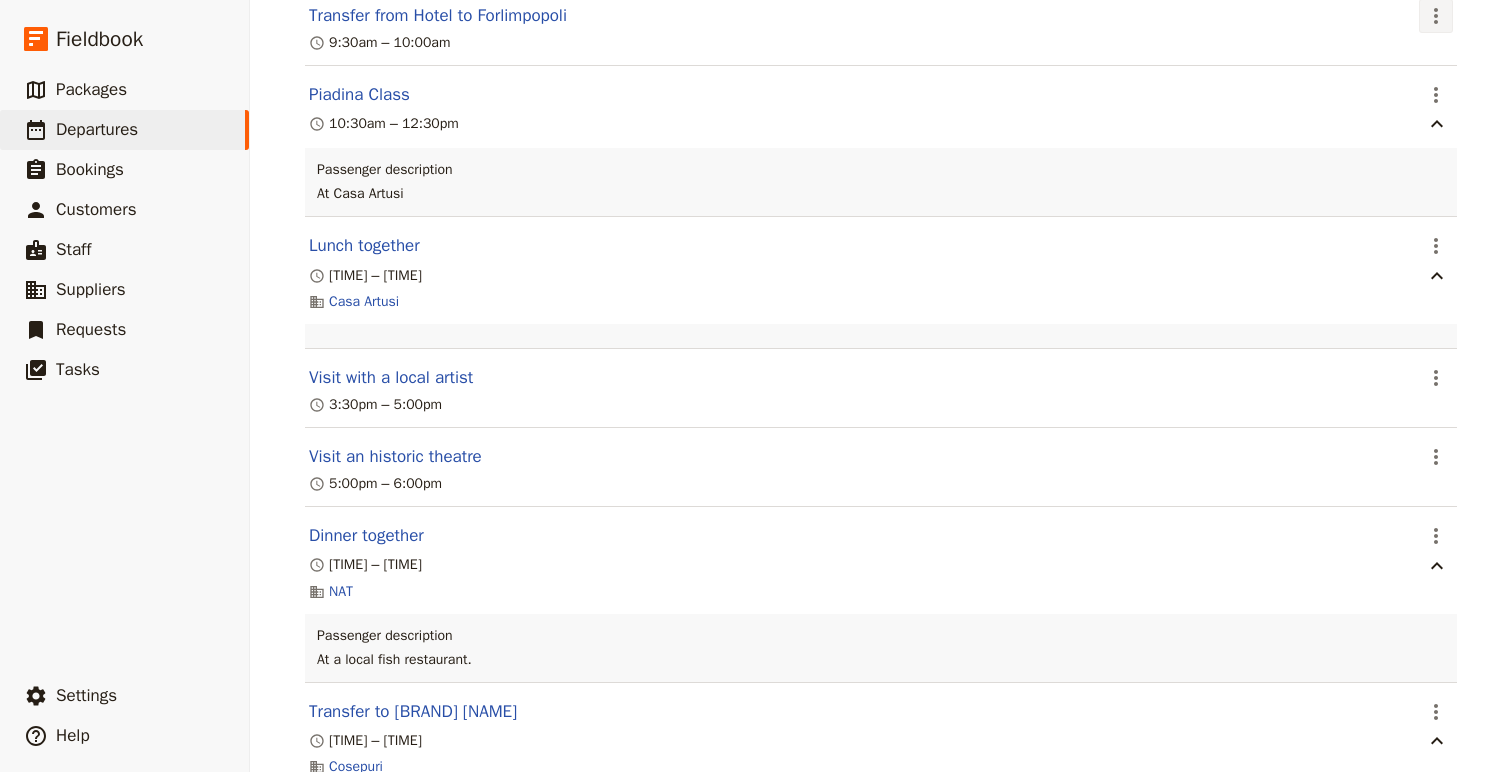 click 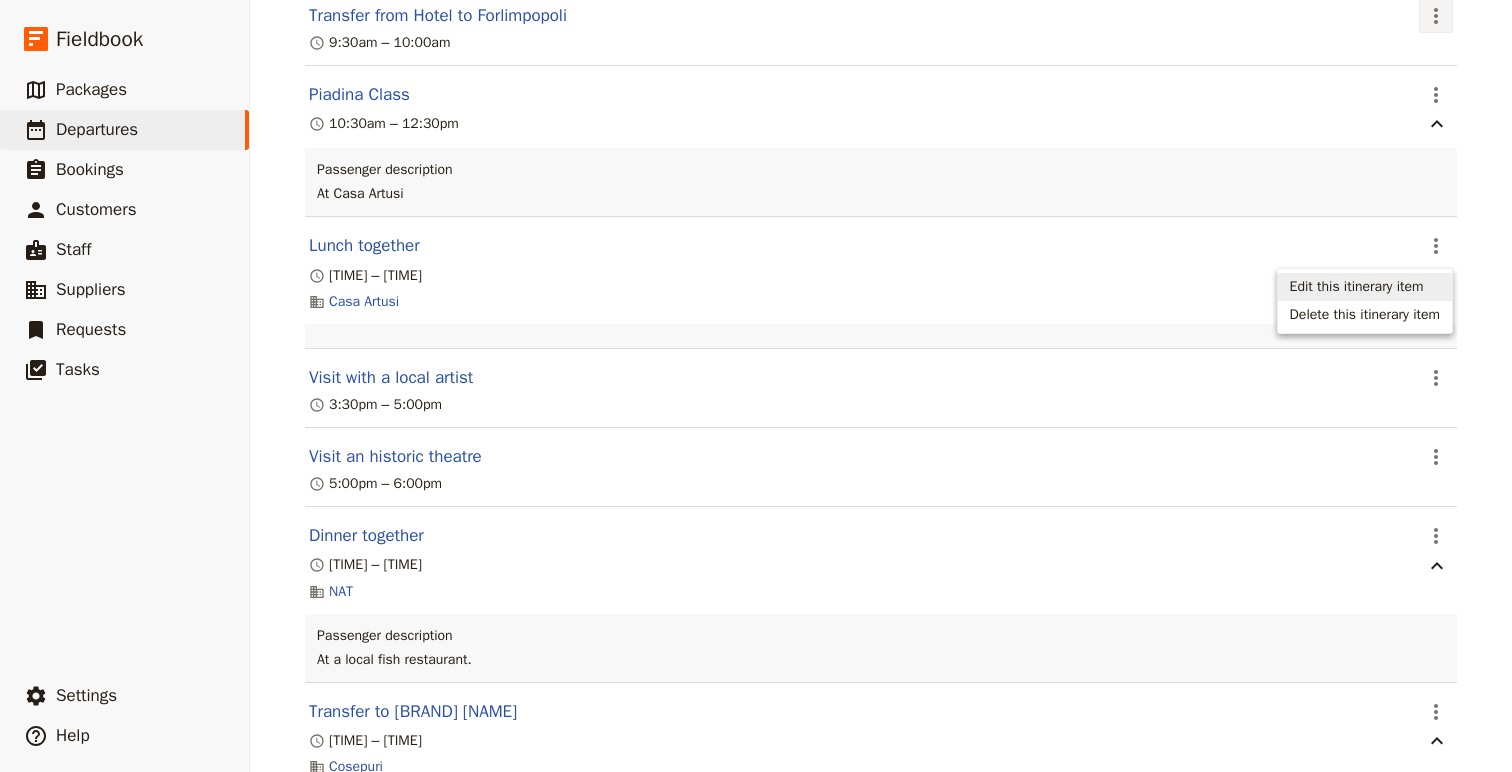 click on "Edit this itinerary item" at bounding box center (1357, 287) 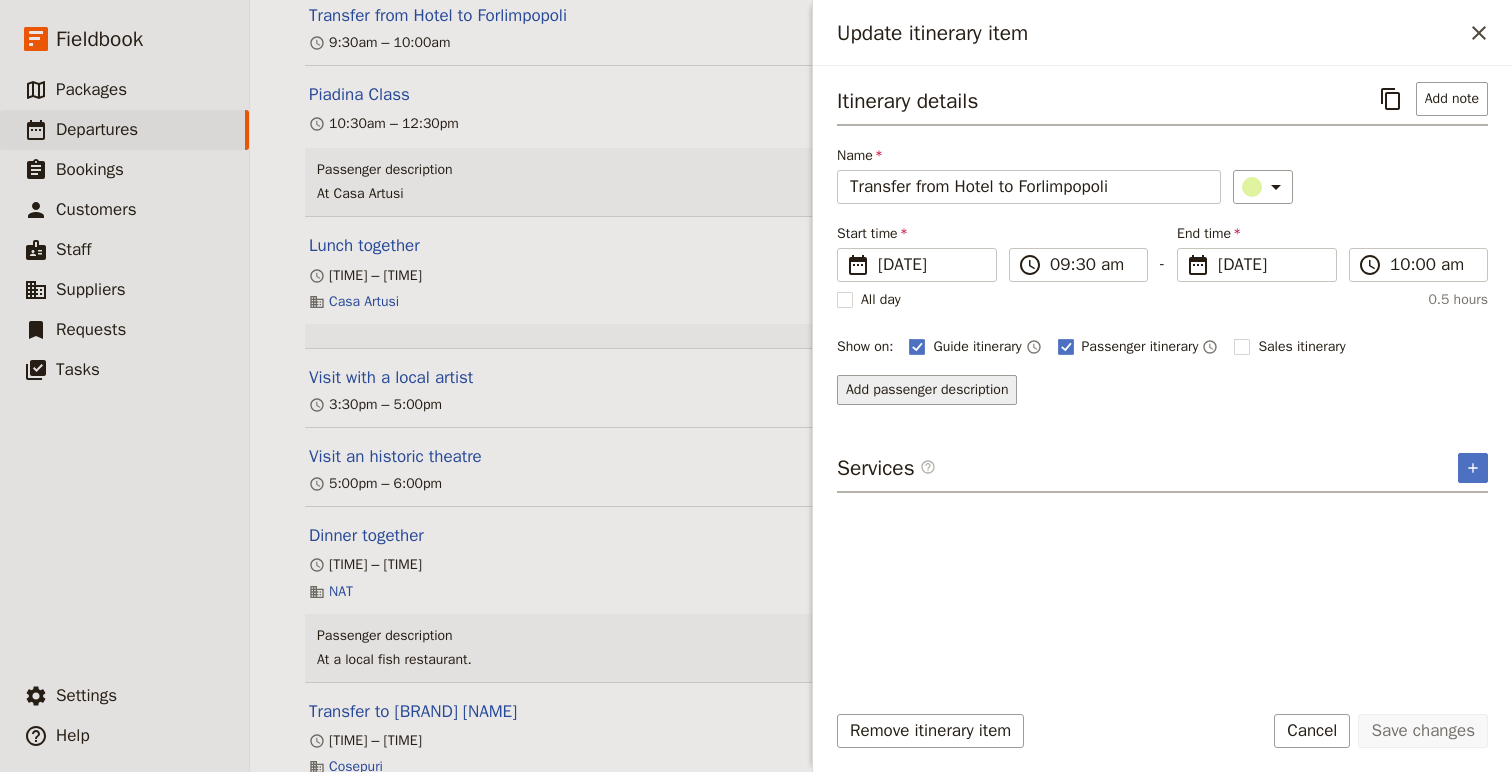 click on "Add passenger description" at bounding box center [927, 390] 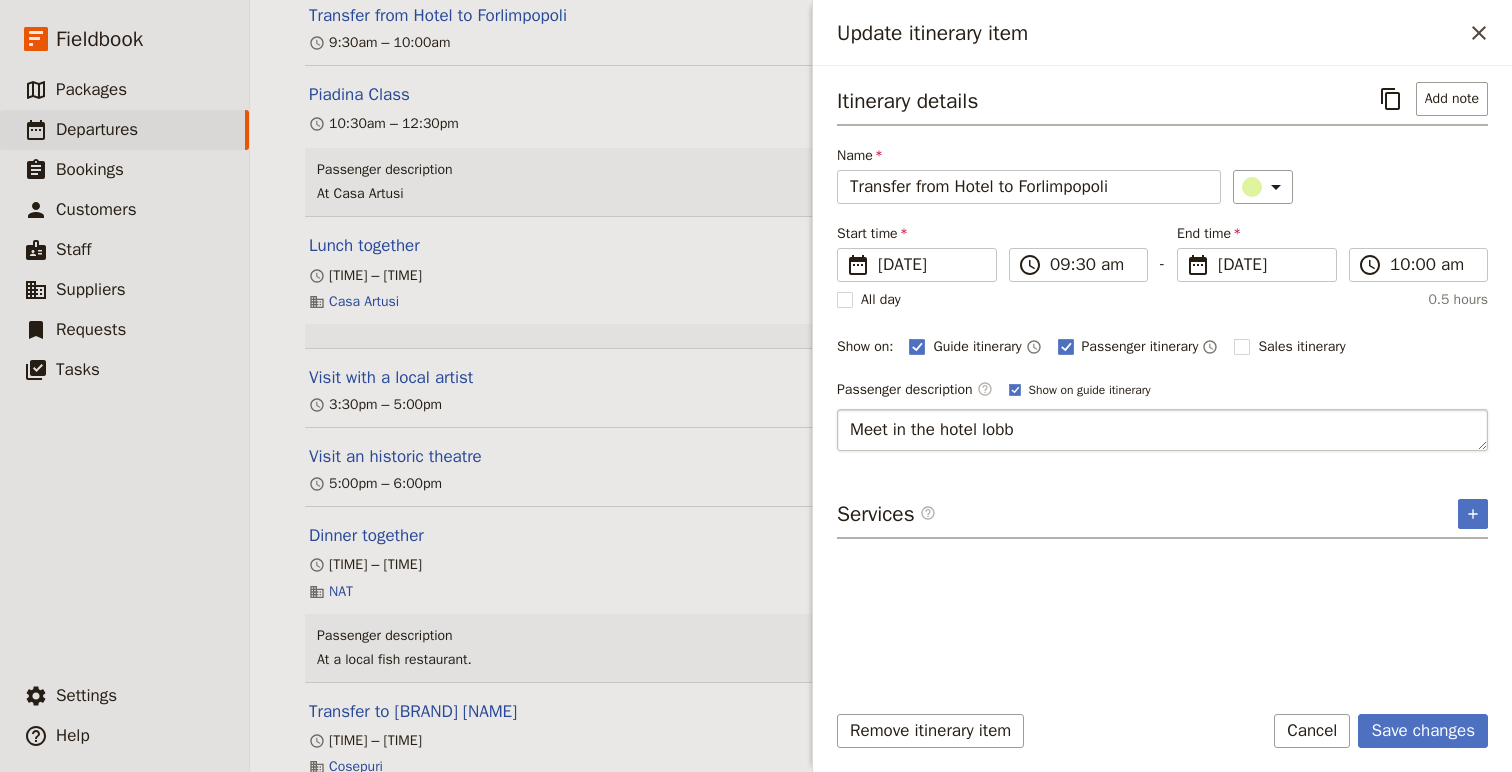 type on "Meet in the hotel lobby" 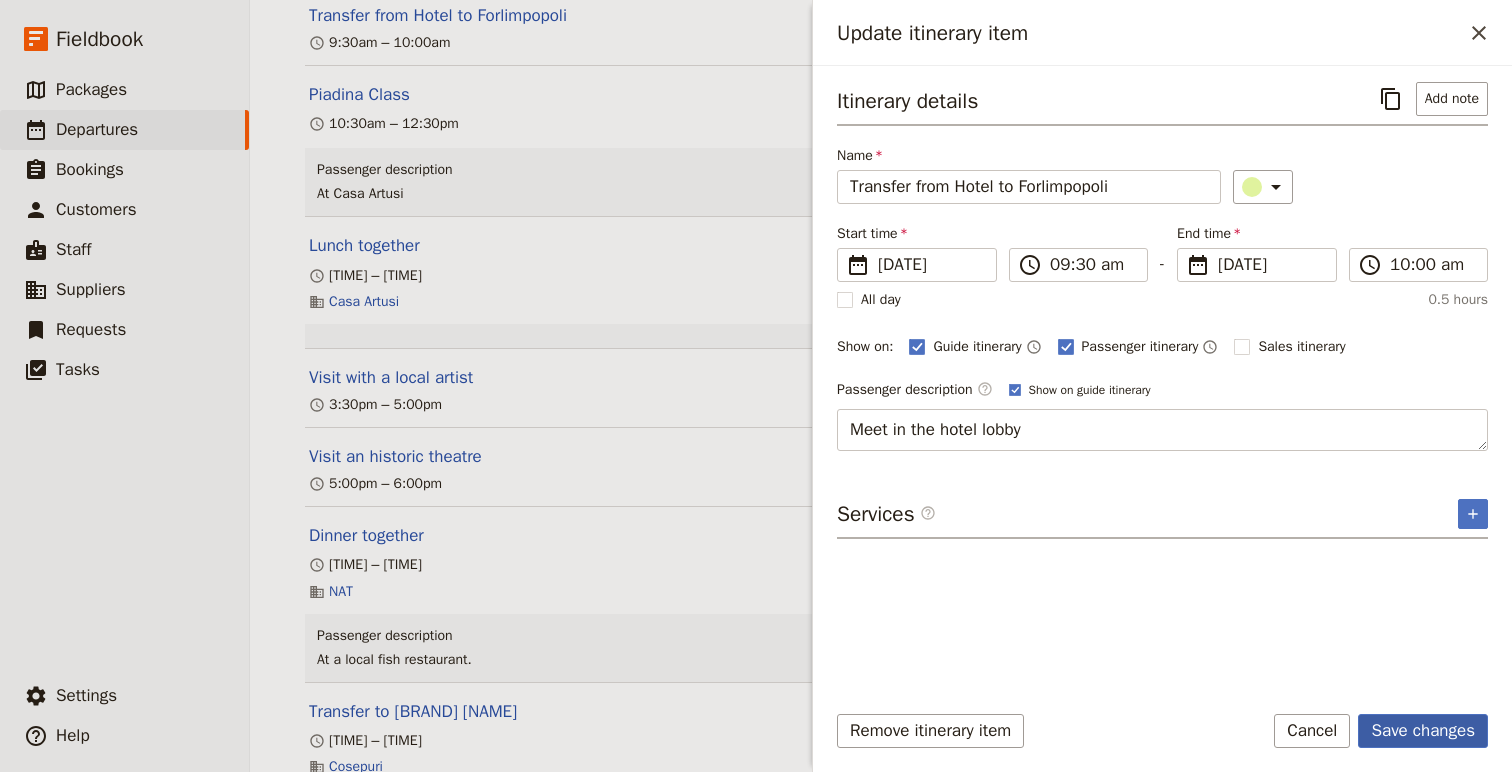click on "Save changes" at bounding box center [1423, 731] 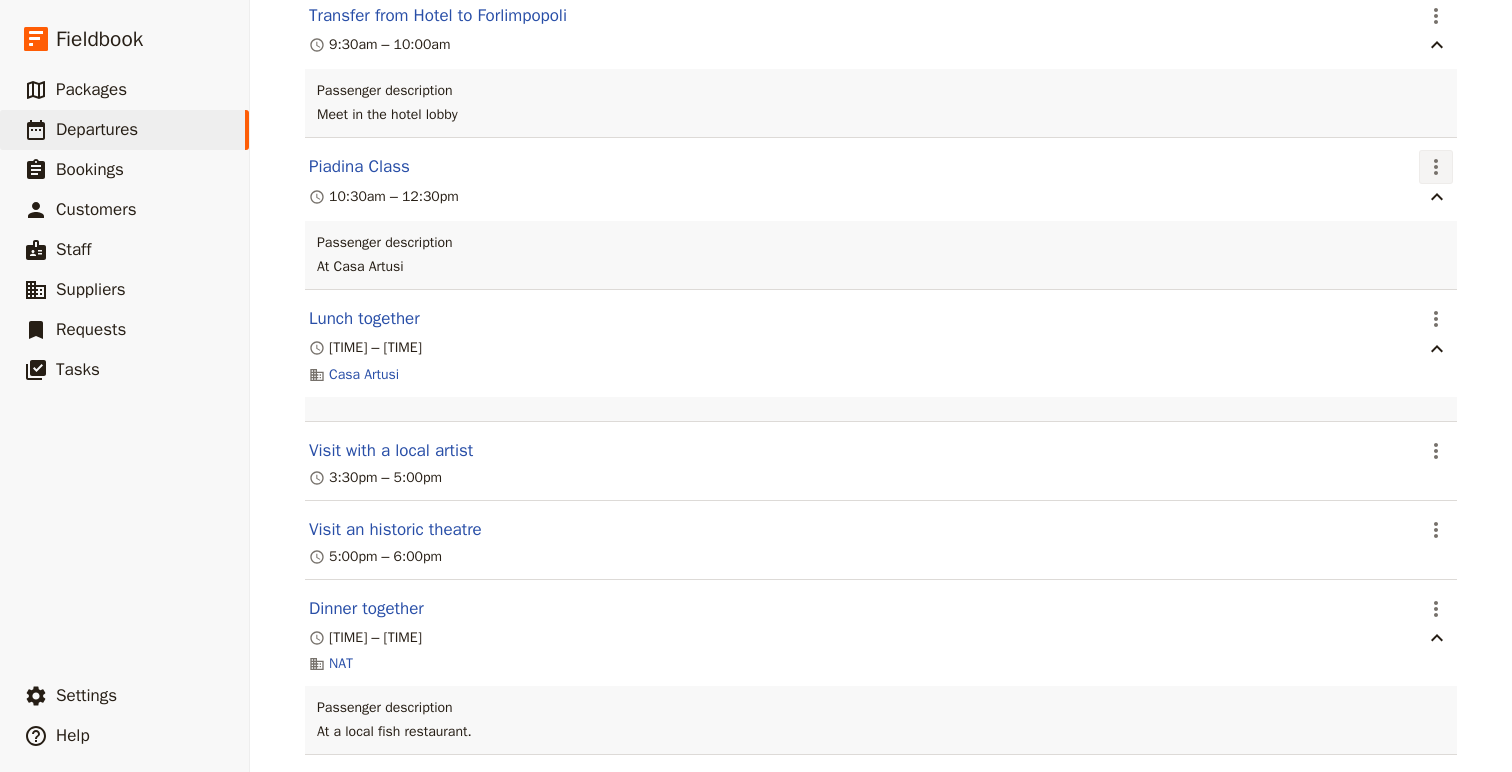 click 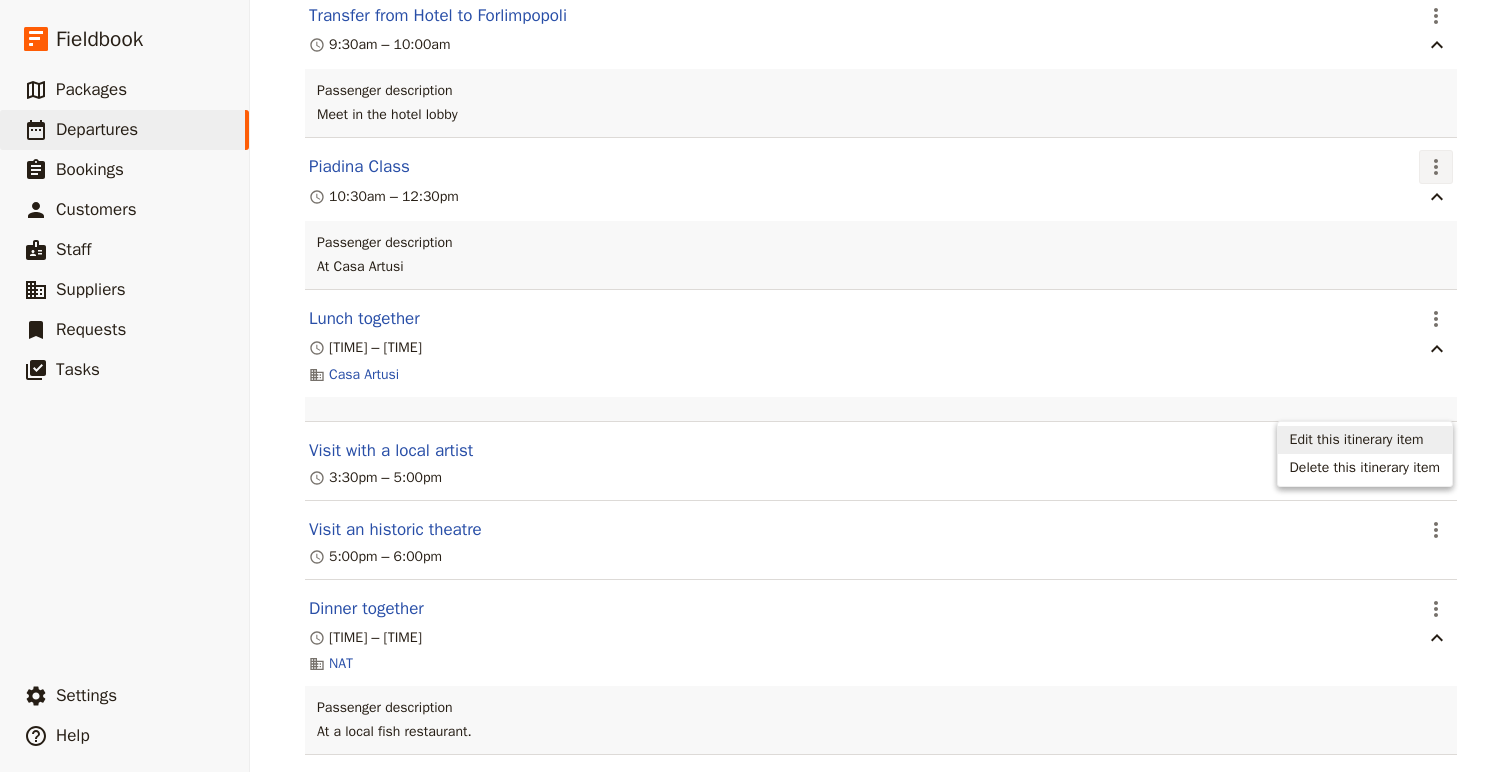 click on "Edit this itinerary item" at bounding box center [1357, 440] 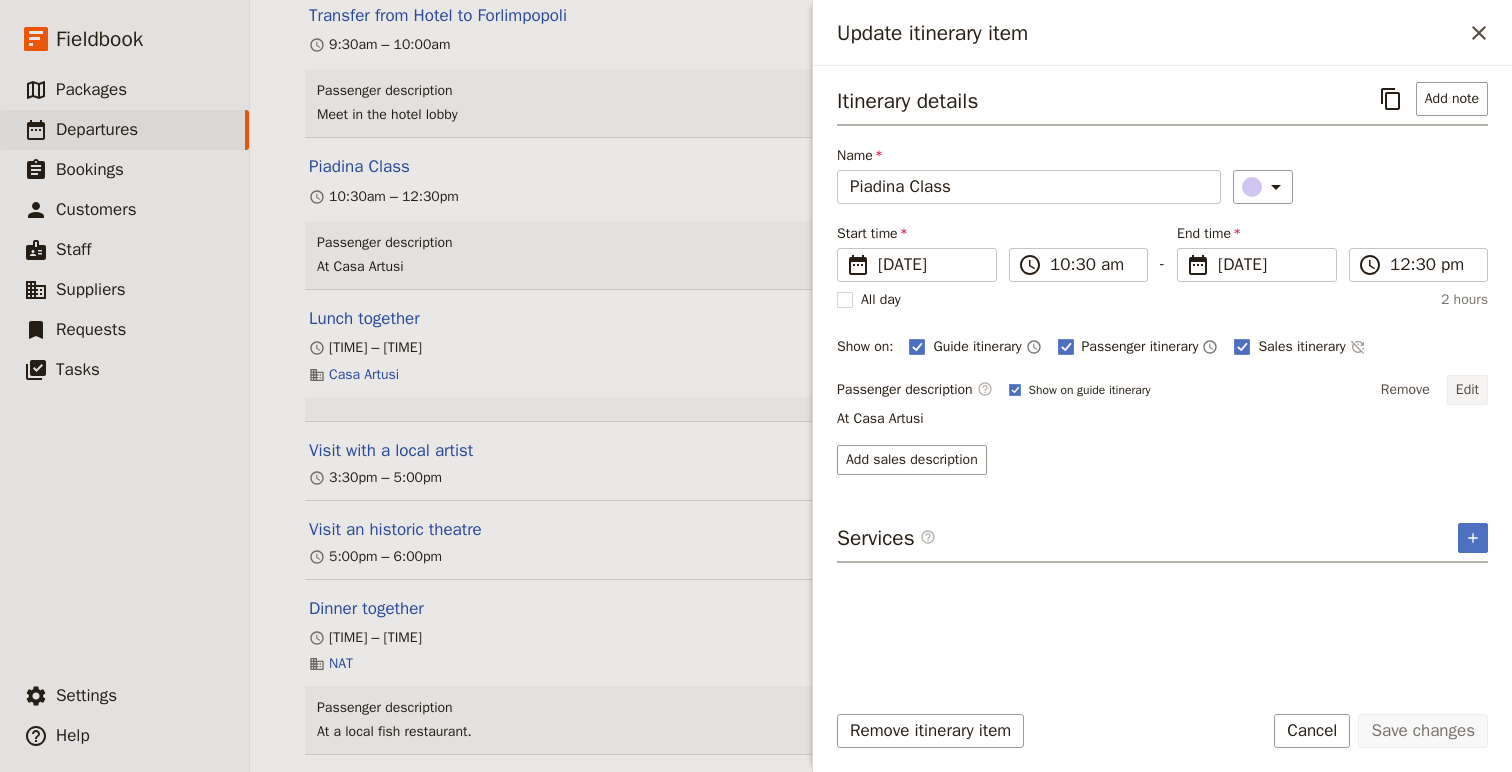 click on "Edit" at bounding box center (1467, 390) 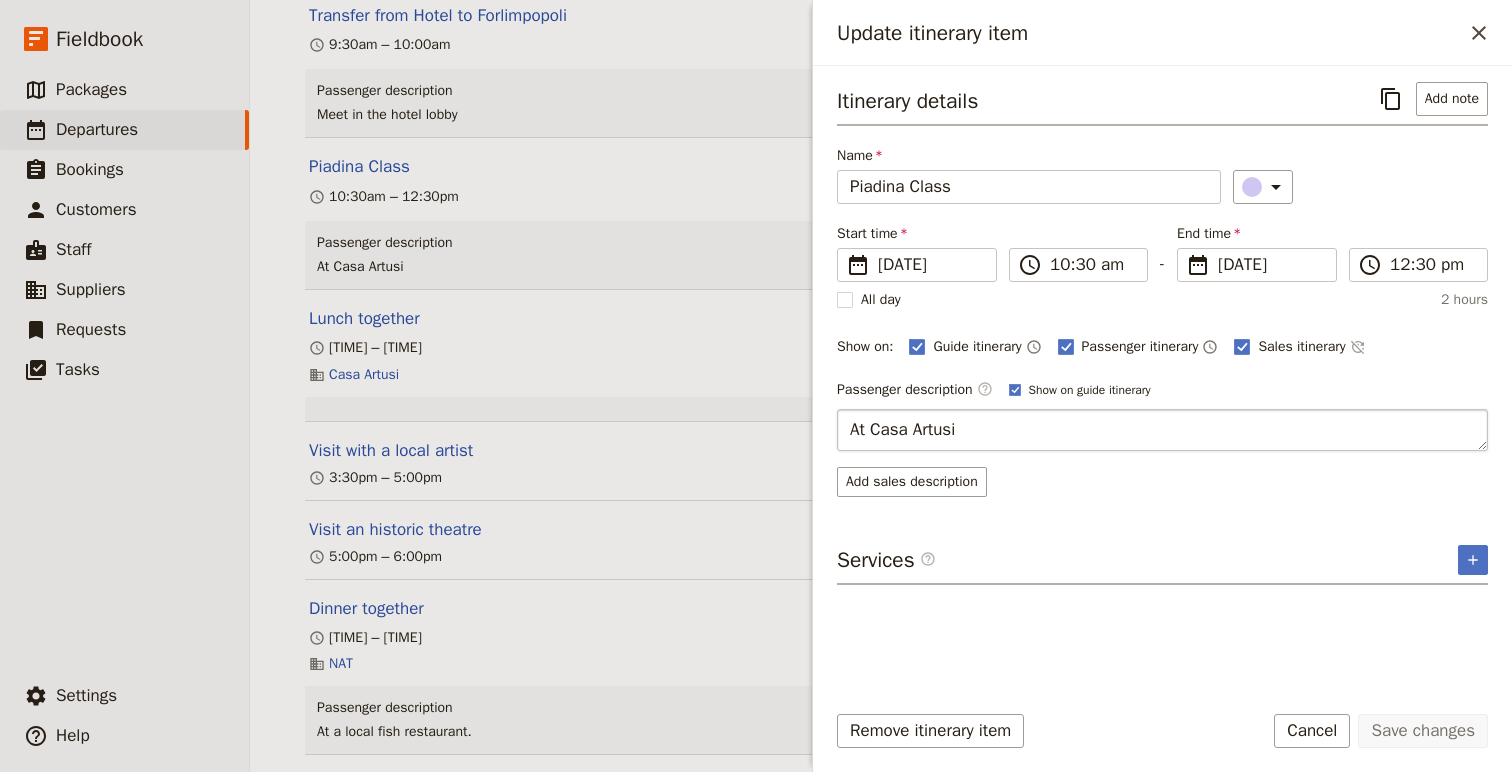 drag, startPoint x: 856, startPoint y: 428, endPoint x: 903, endPoint y: 437, distance: 47.853943 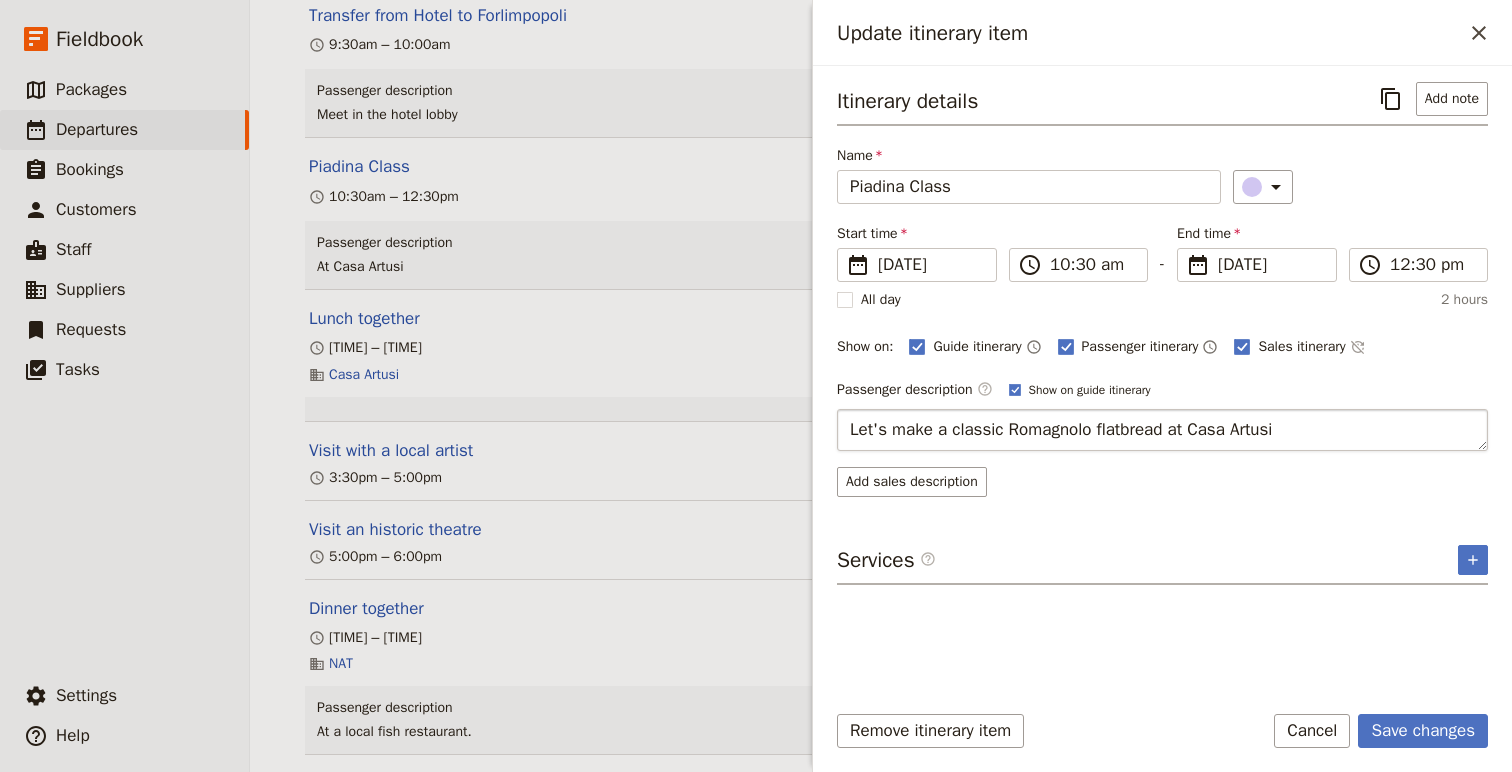 click on "Let's make a classic Romagnolo flatbread at Casa Artusi" at bounding box center [1162, 430] 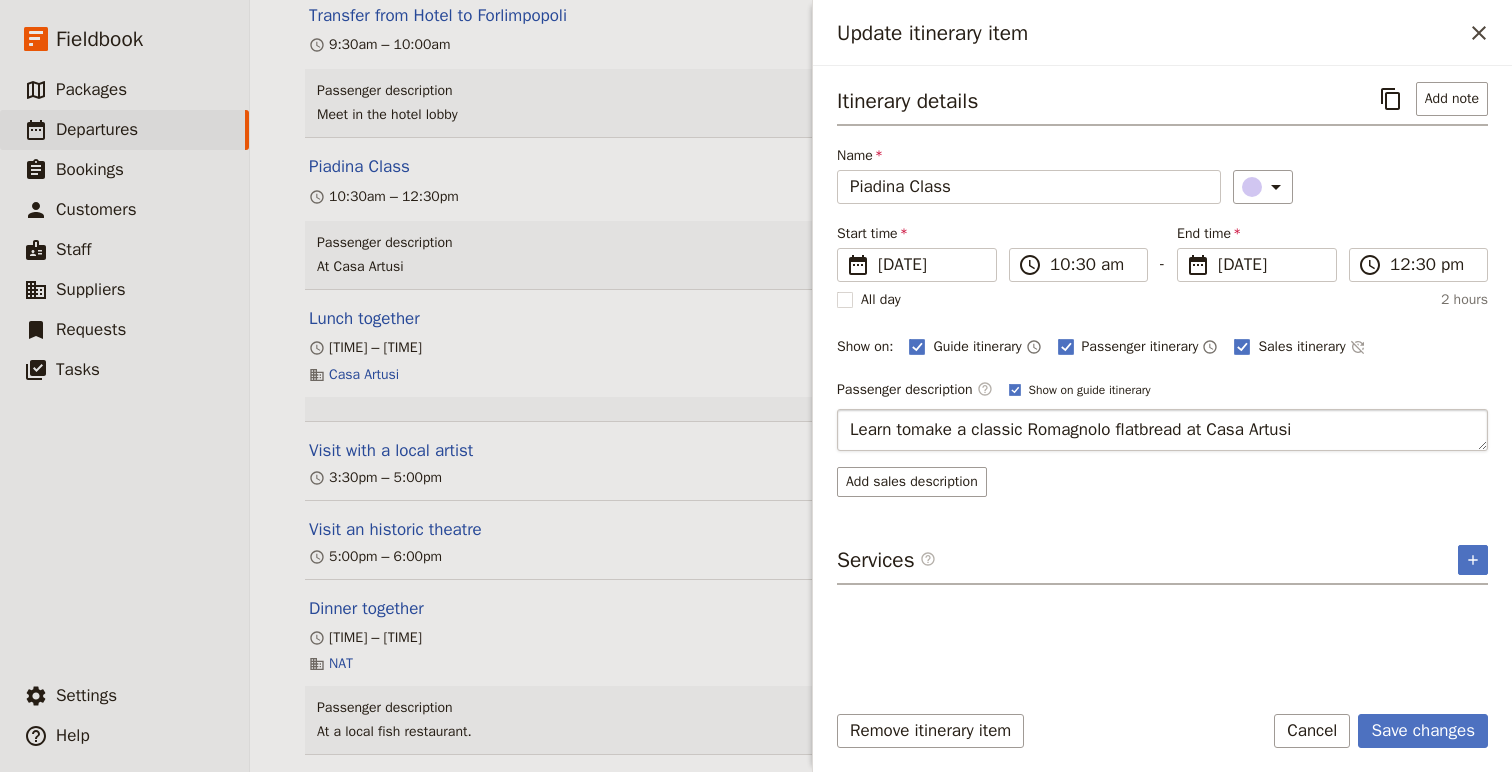 type on "Learn to make a classic Romagnolo flatbread at [LOCATION]" 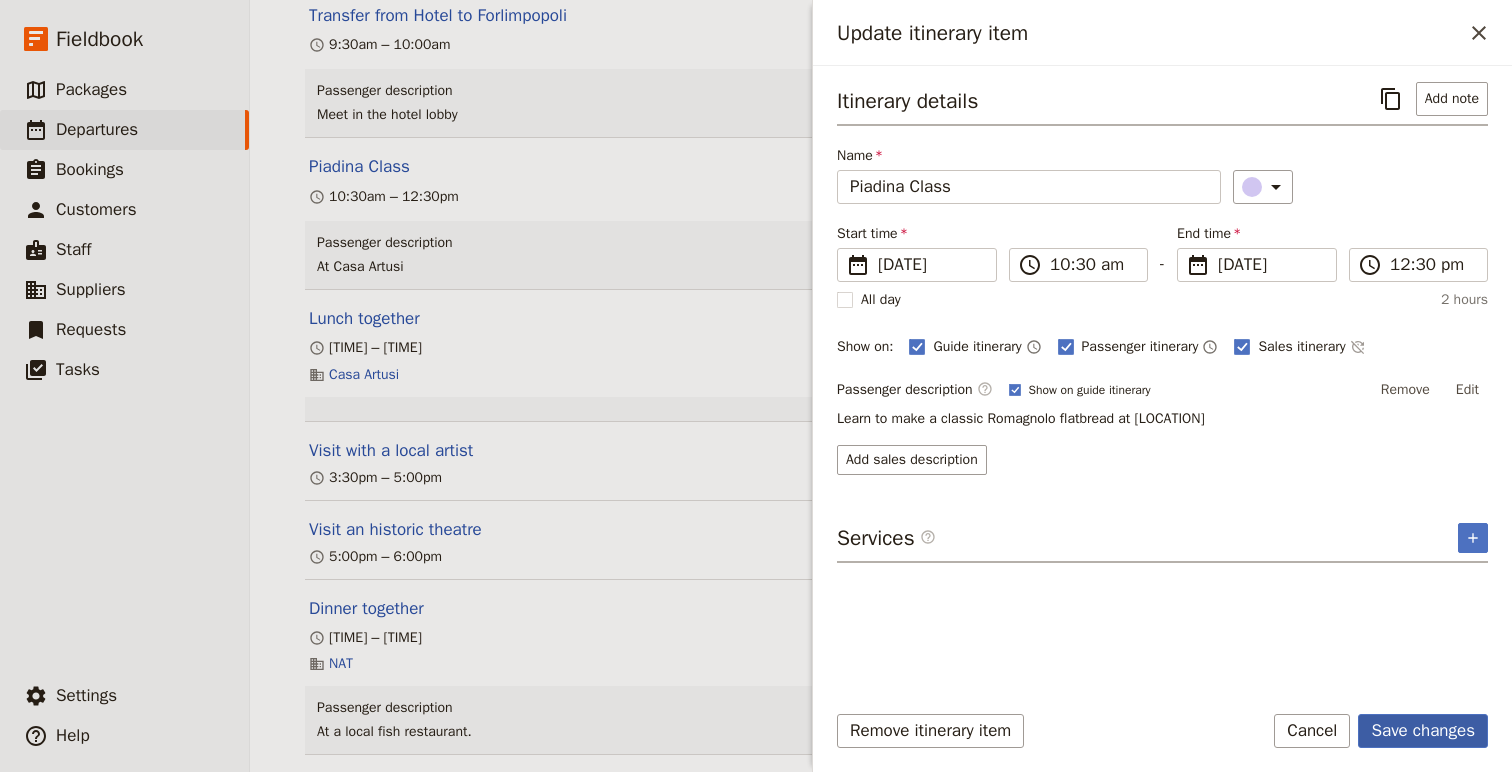 click on "Save changes" at bounding box center [1423, 731] 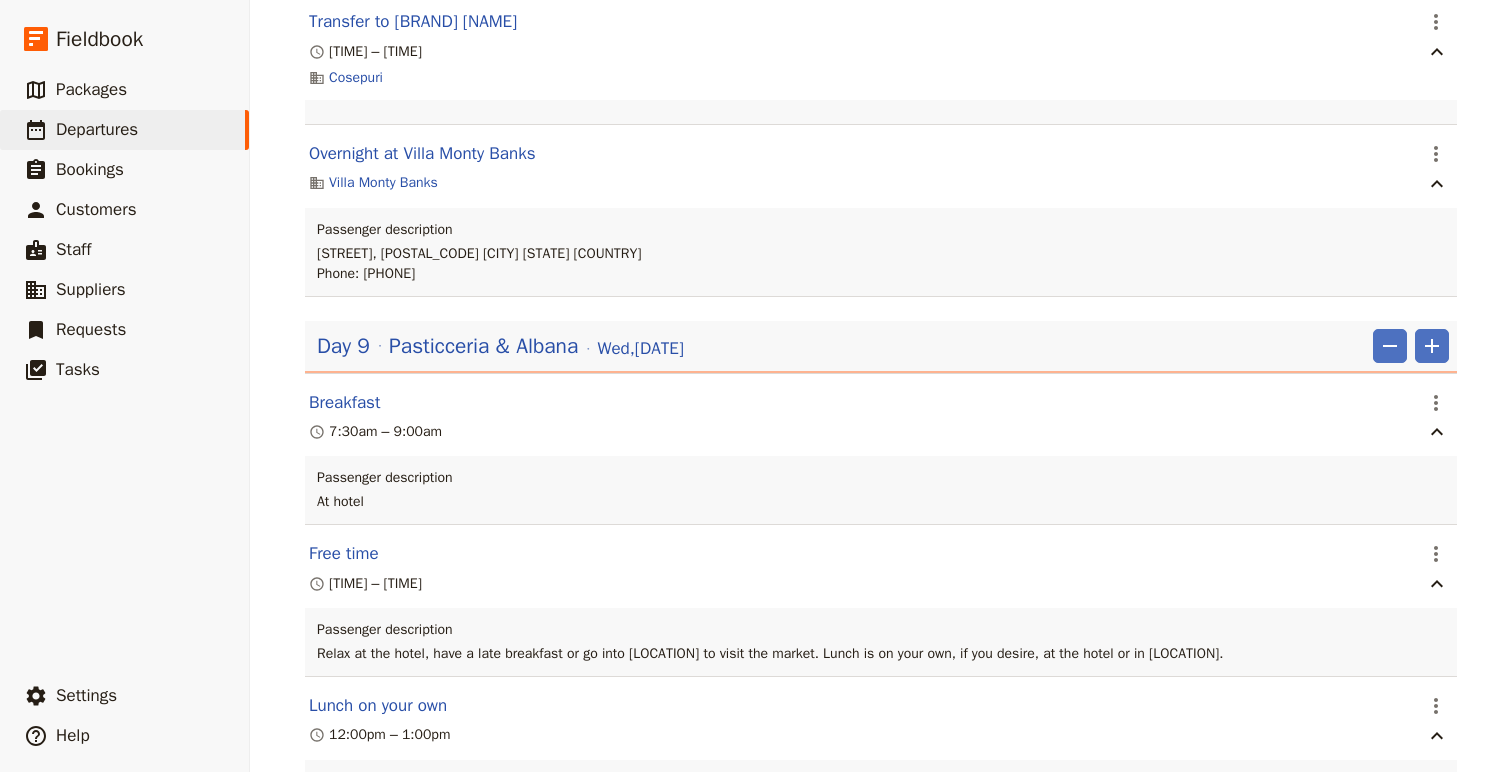 scroll, scrollTop: 9999, scrollLeft: 0, axis: vertical 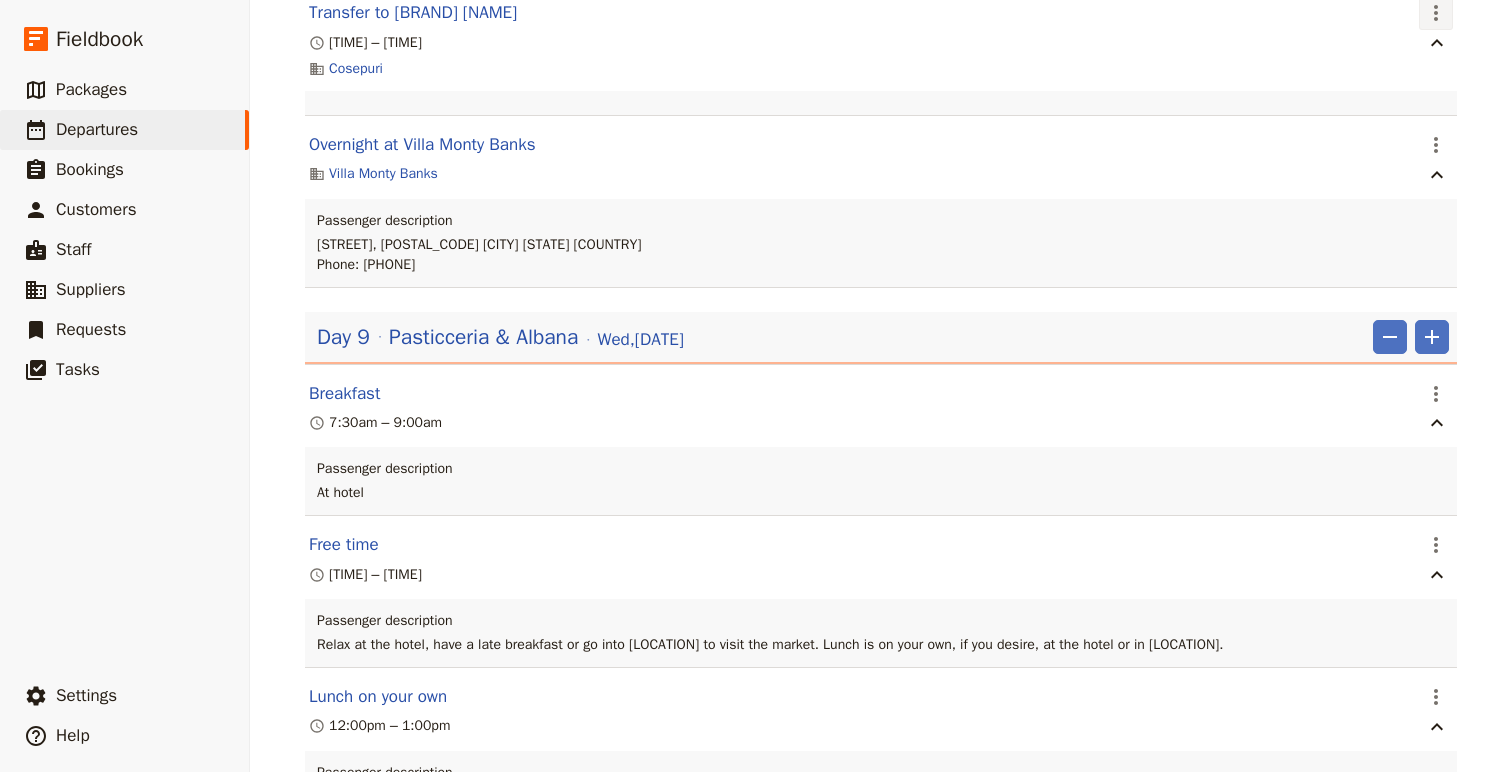 click 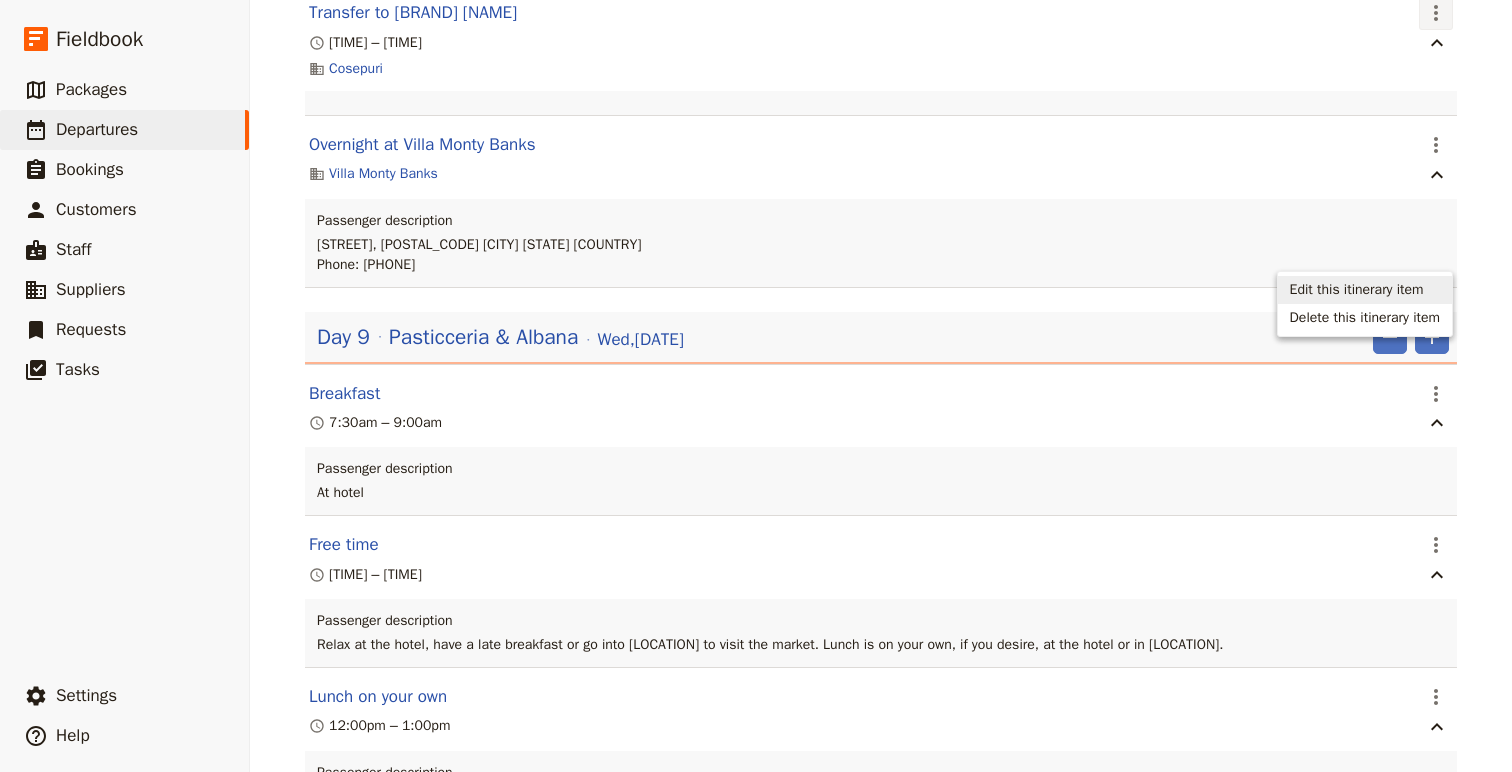 click on "Edit this itinerary item" at bounding box center [1357, 290] 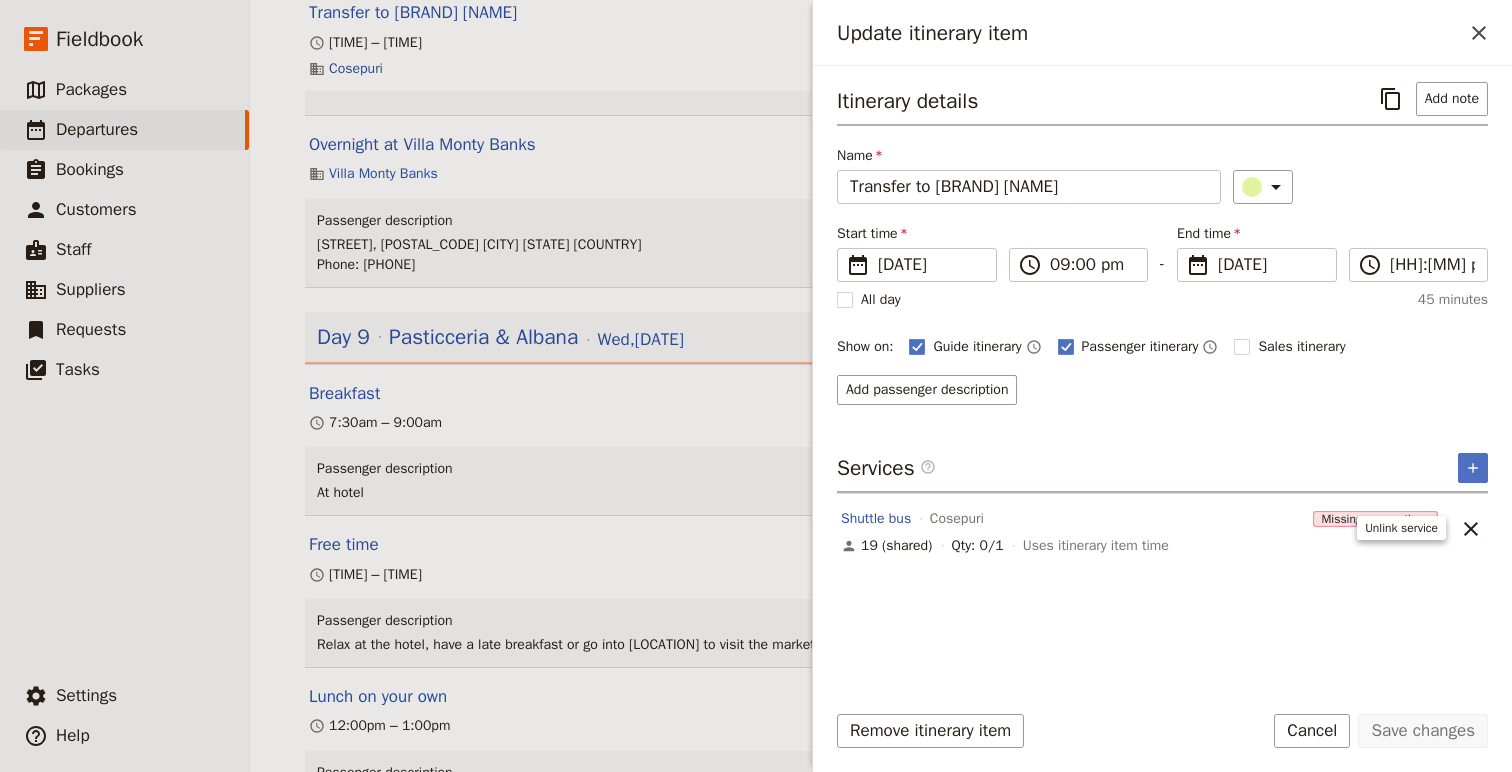 click on "Shuttle bus Cosepuri Missing reservations [NUMBER]/[NUMBER] Qty: 0/1 Uses itinerary item time ​" at bounding box center (1162, 528) 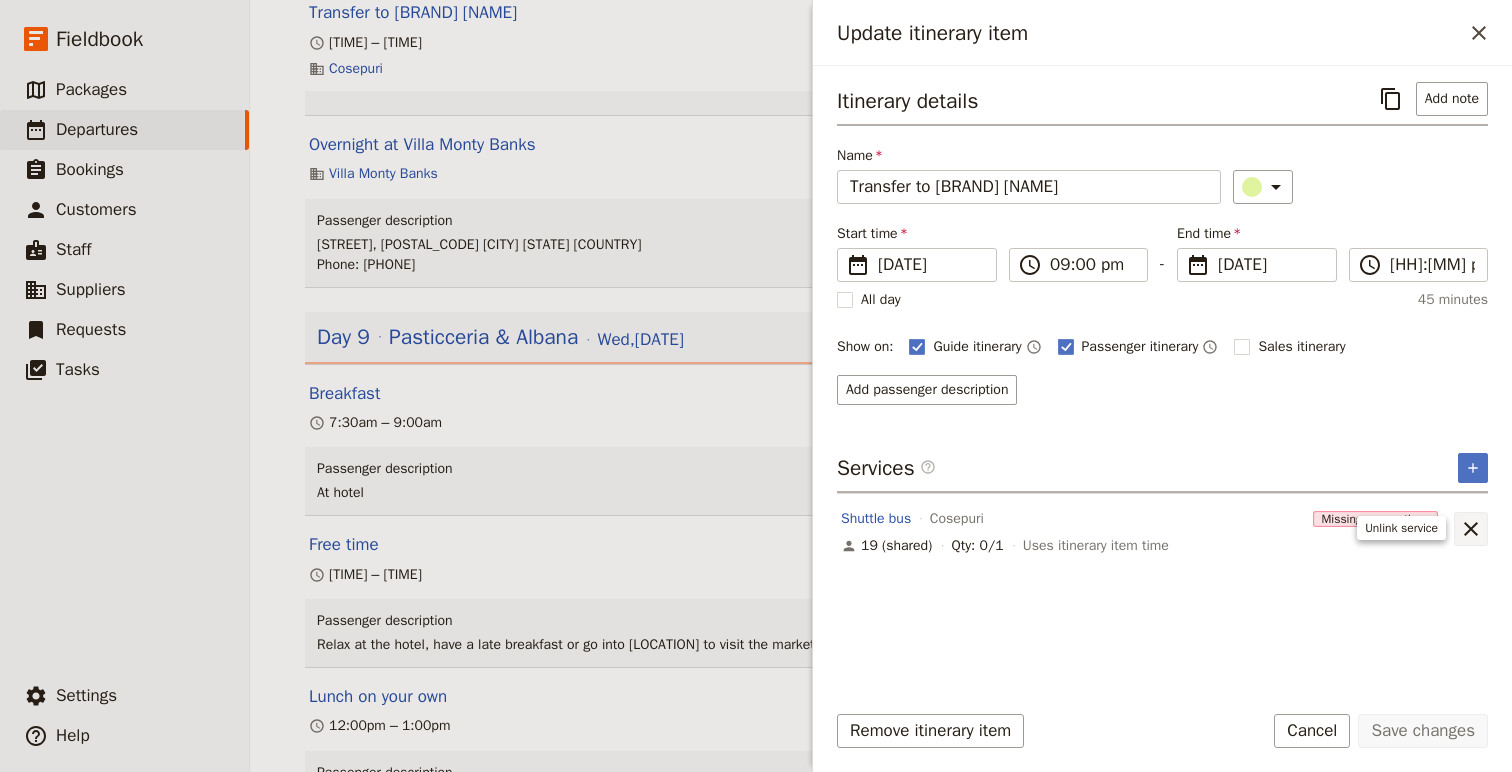 click 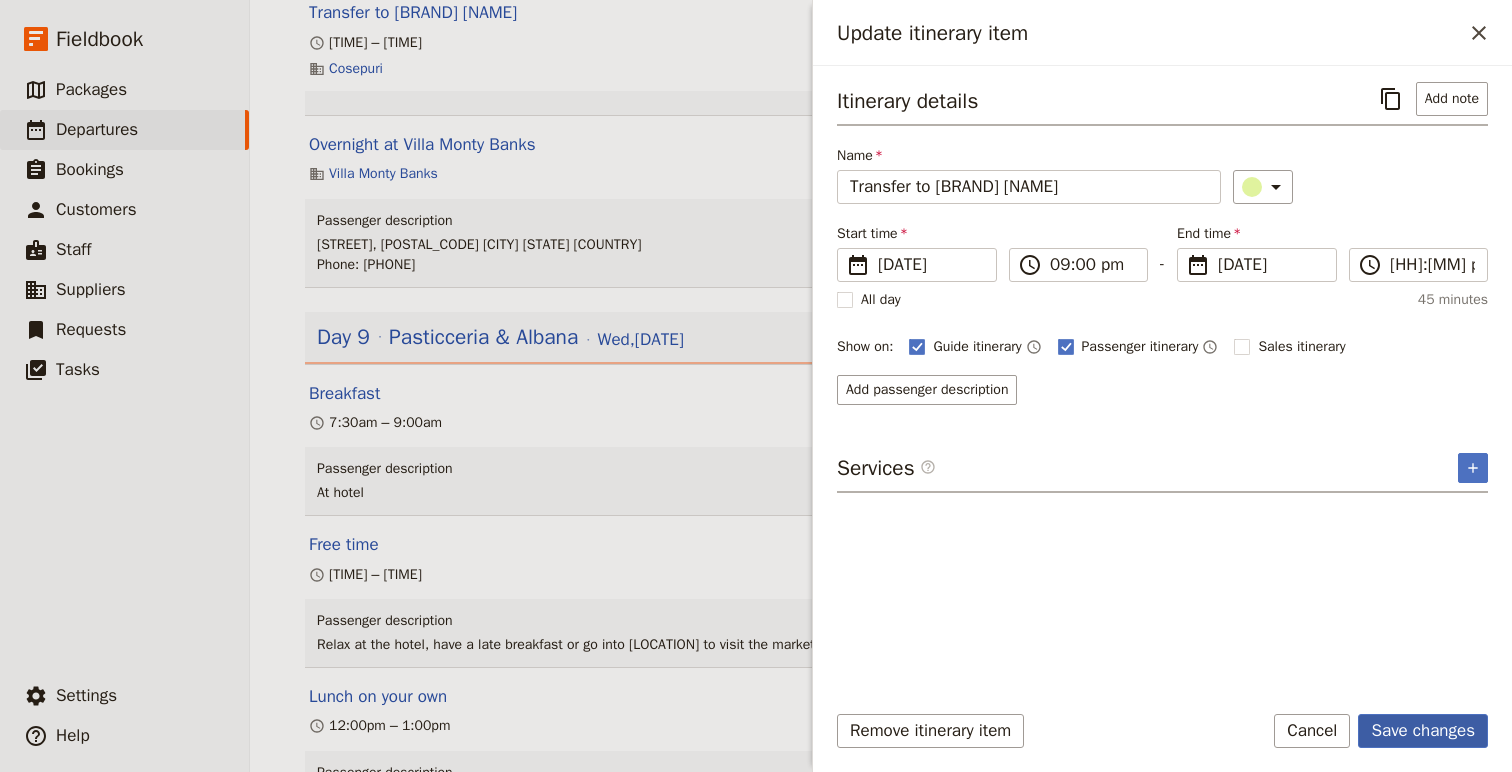 click on "Save changes" at bounding box center [1423, 731] 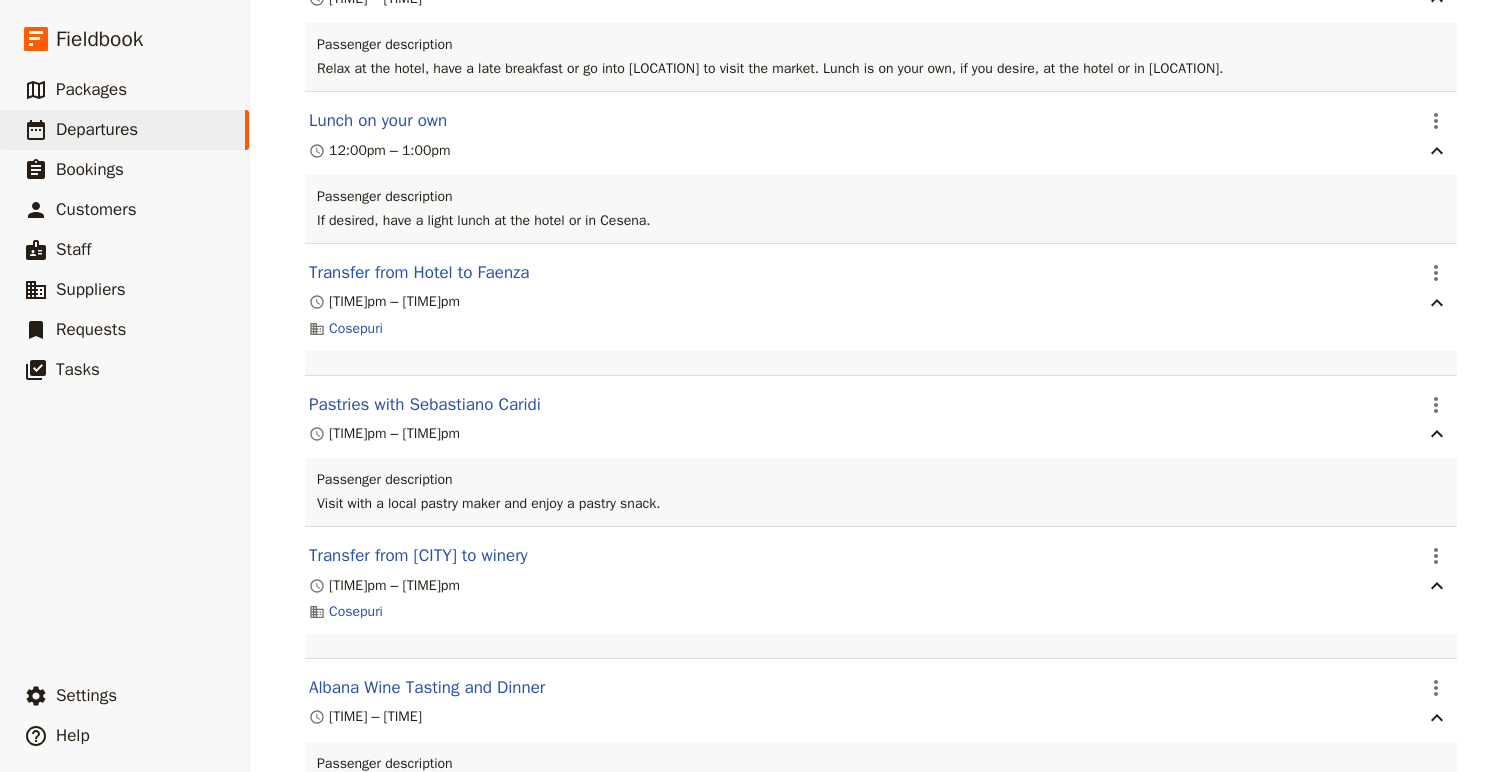 scroll, scrollTop: 10541, scrollLeft: 0, axis: vertical 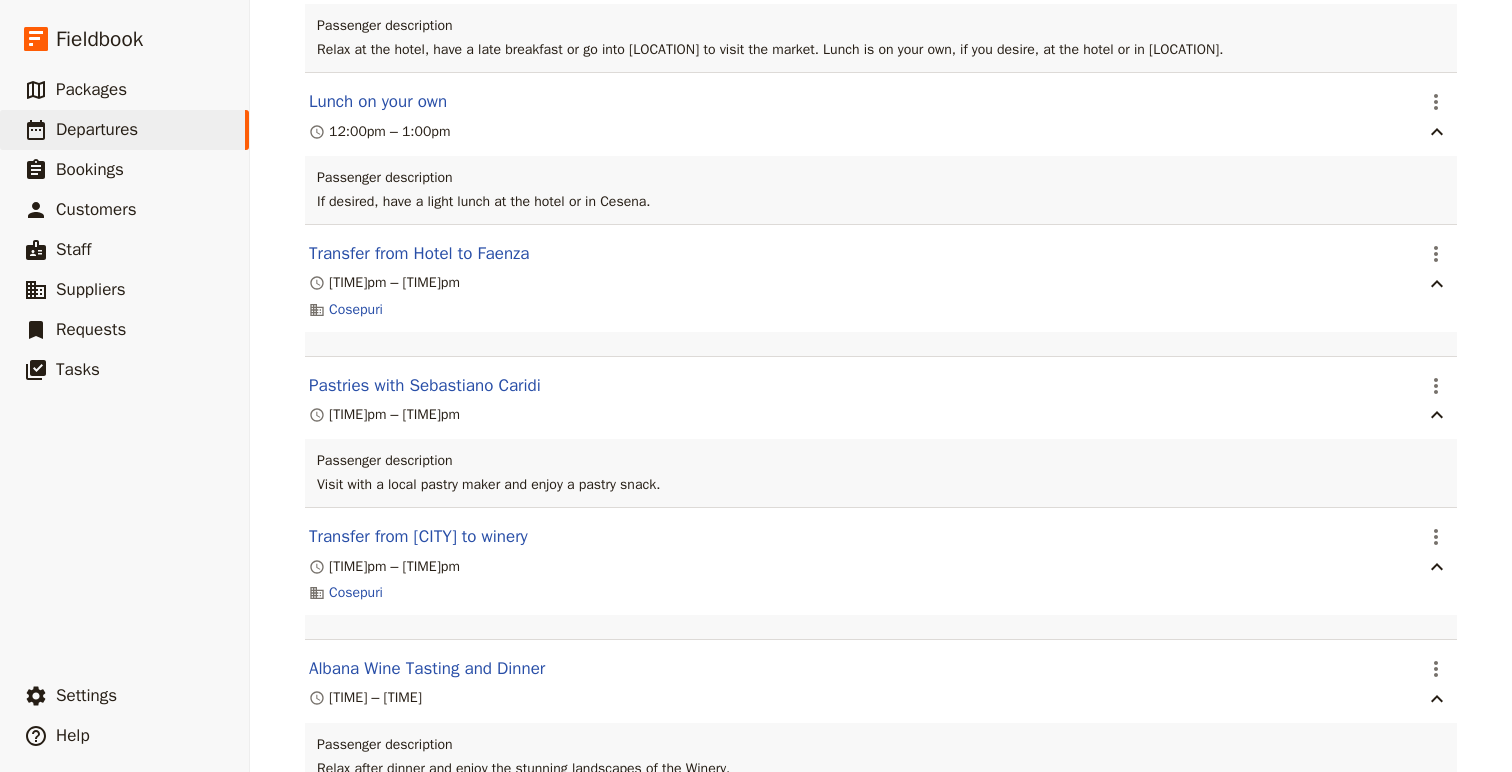 click 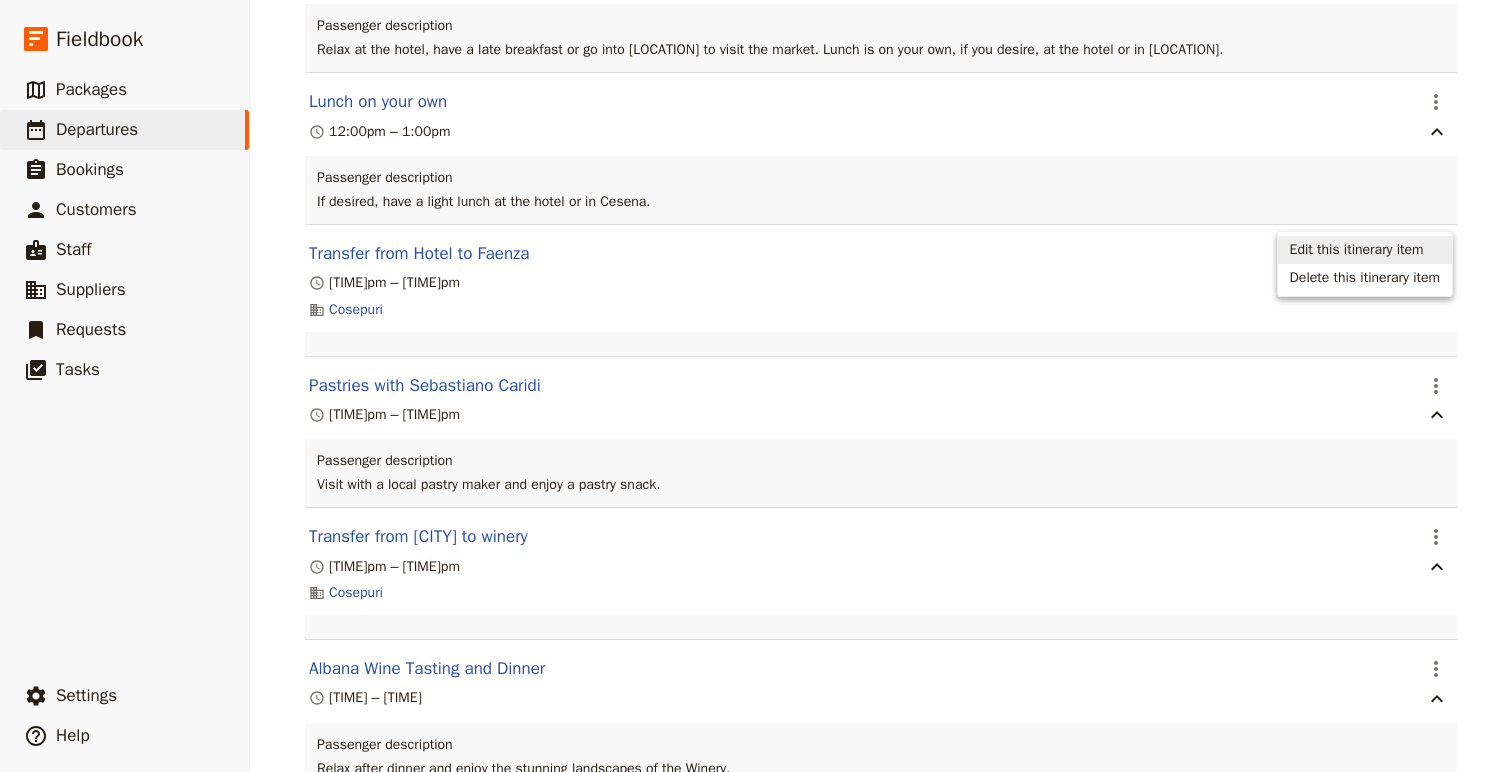 click on "Edit this itinerary item" at bounding box center [1365, 250] 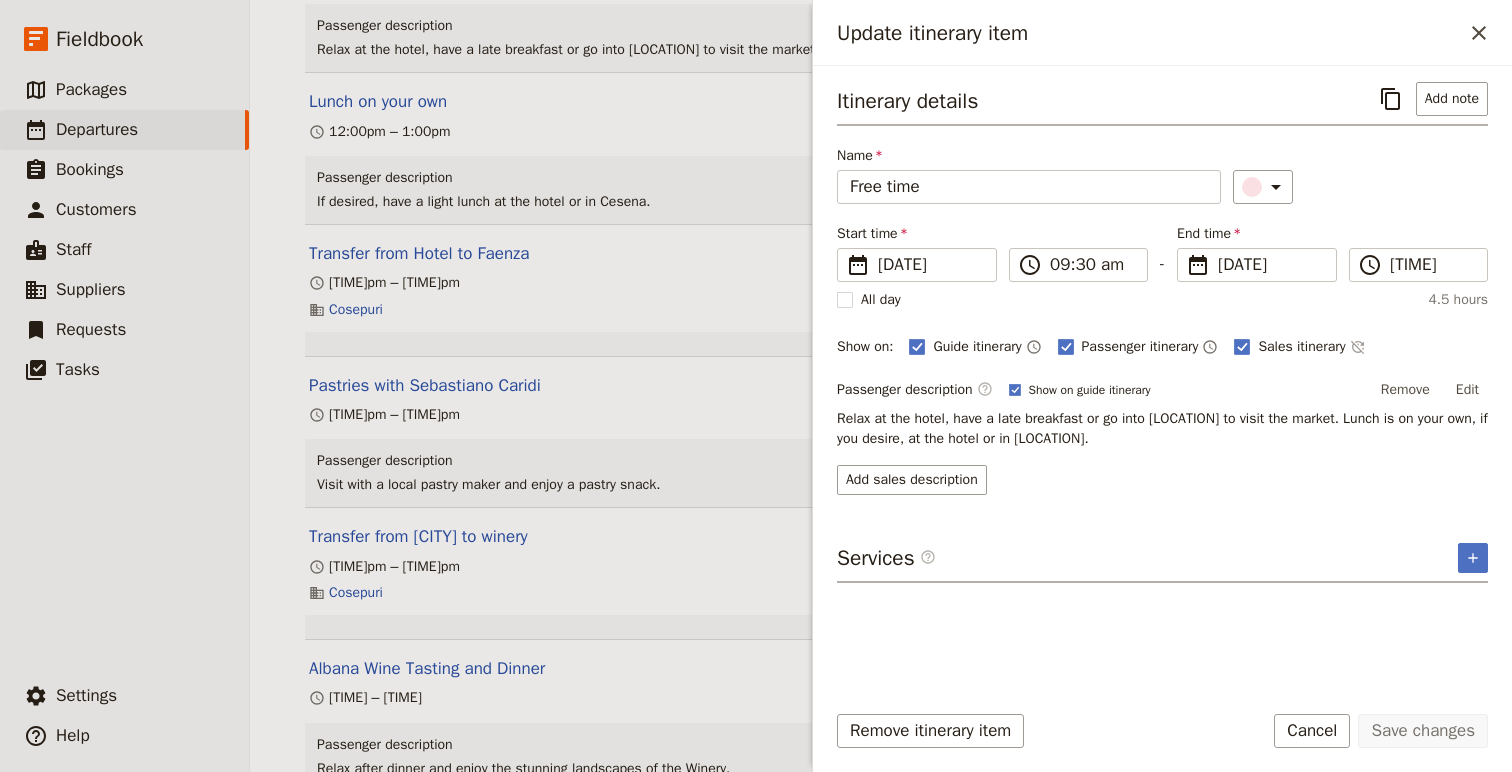 click on "Relax at the hotel, have a late breakfast or go into [LOCATION] to visit the market. Lunch is on your own, if you desire, at the hotel or in [LOCATION]." at bounding box center (1162, 429) 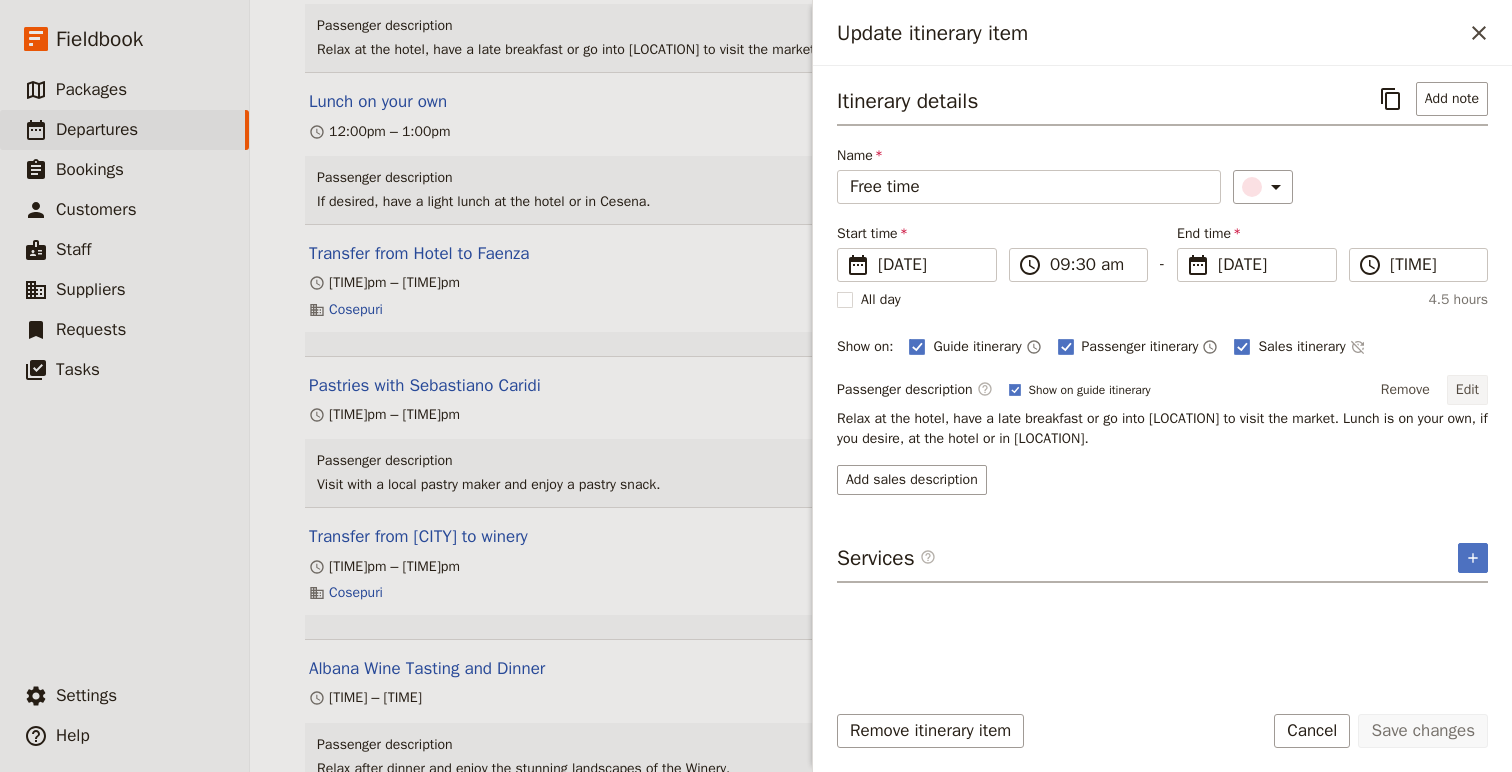 click on "Edit" at bounding box center (1467, 390) 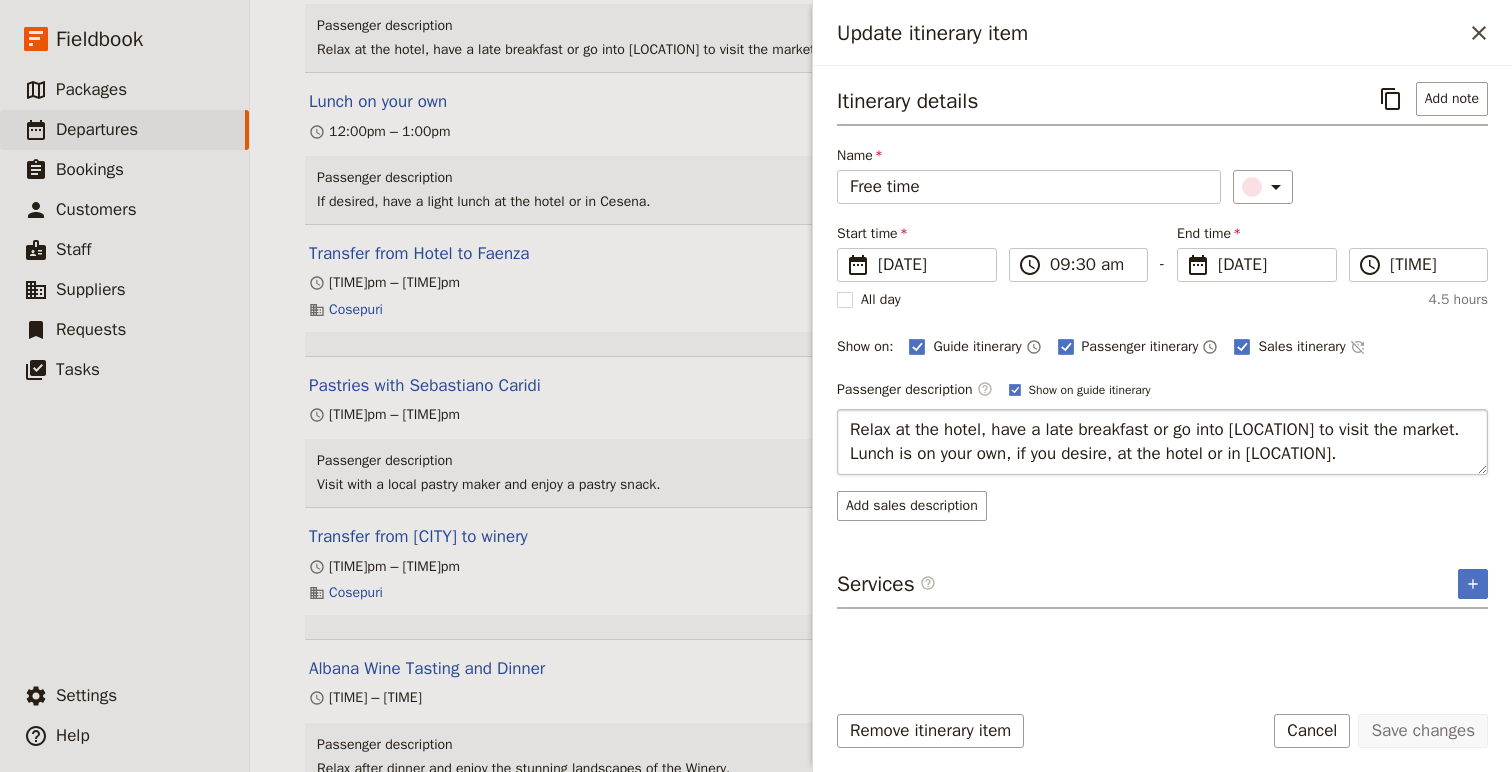 click on "Relax at the hotel, have a late breakfast or go into [LOCATION] to visit the market. Lunch is on your own, if you desire, at the hotel or in [LOCATION]." at bounding box center [1162, 442] 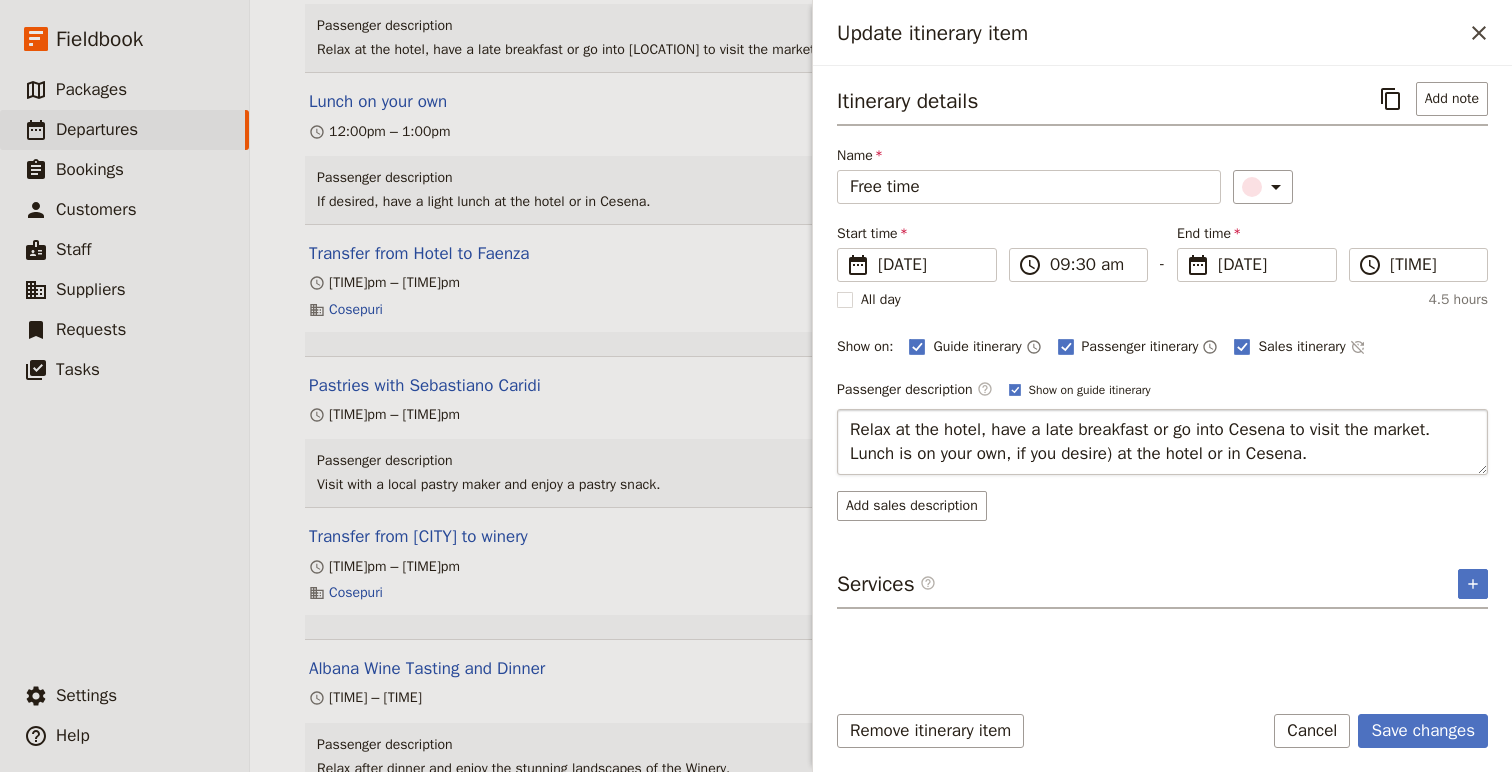 click on "Relax at the hotel, have a late breakfast or go into Cesena to visit the market. Lunch is on your own, if you desire) at the hotel or in Cesena." at bounding box center (1162, 442) 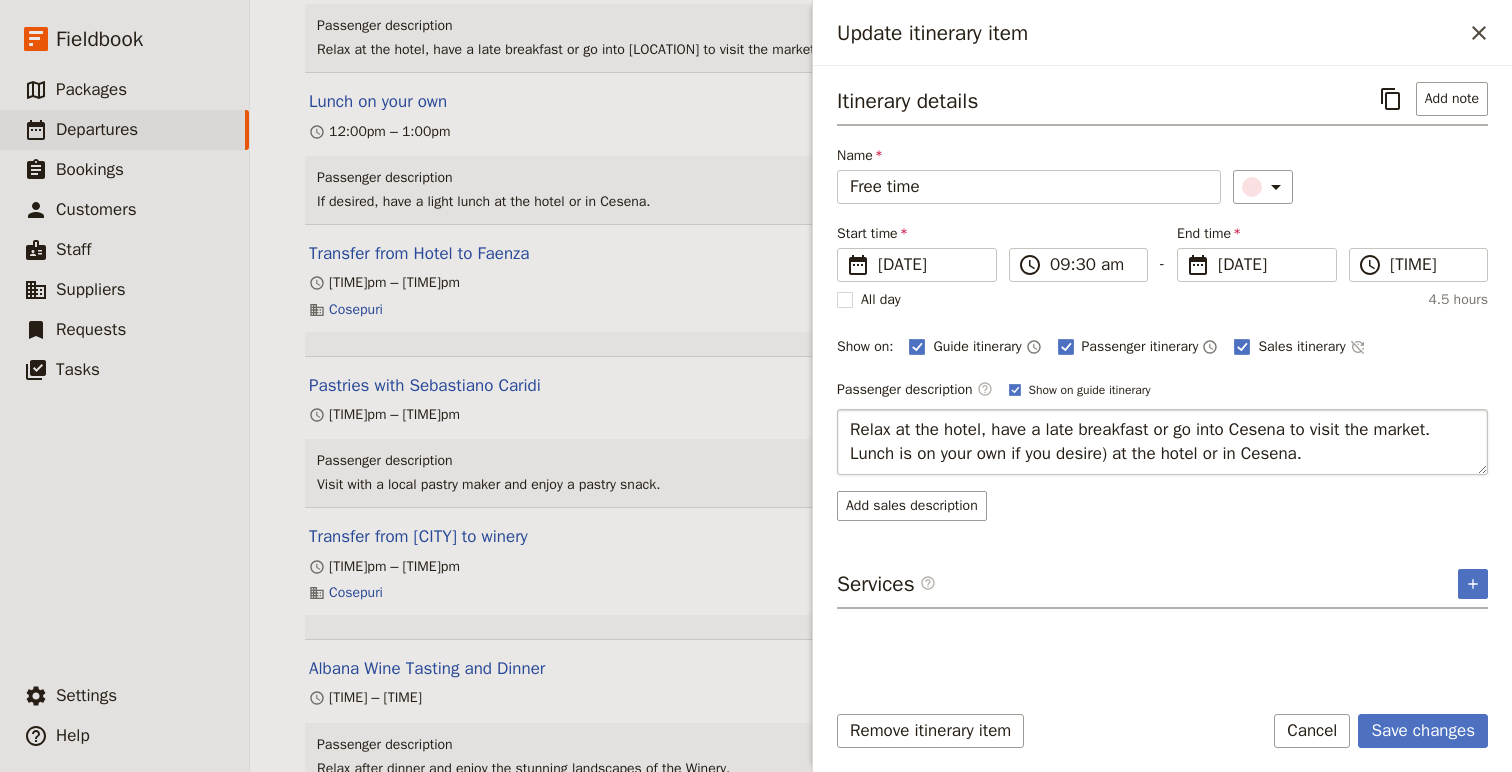 type on "Relax at the hotel, have a late breakfast or go into Cesena to visit the market. Lunch is on your own (if you desire) at the hotel or in Cesena." 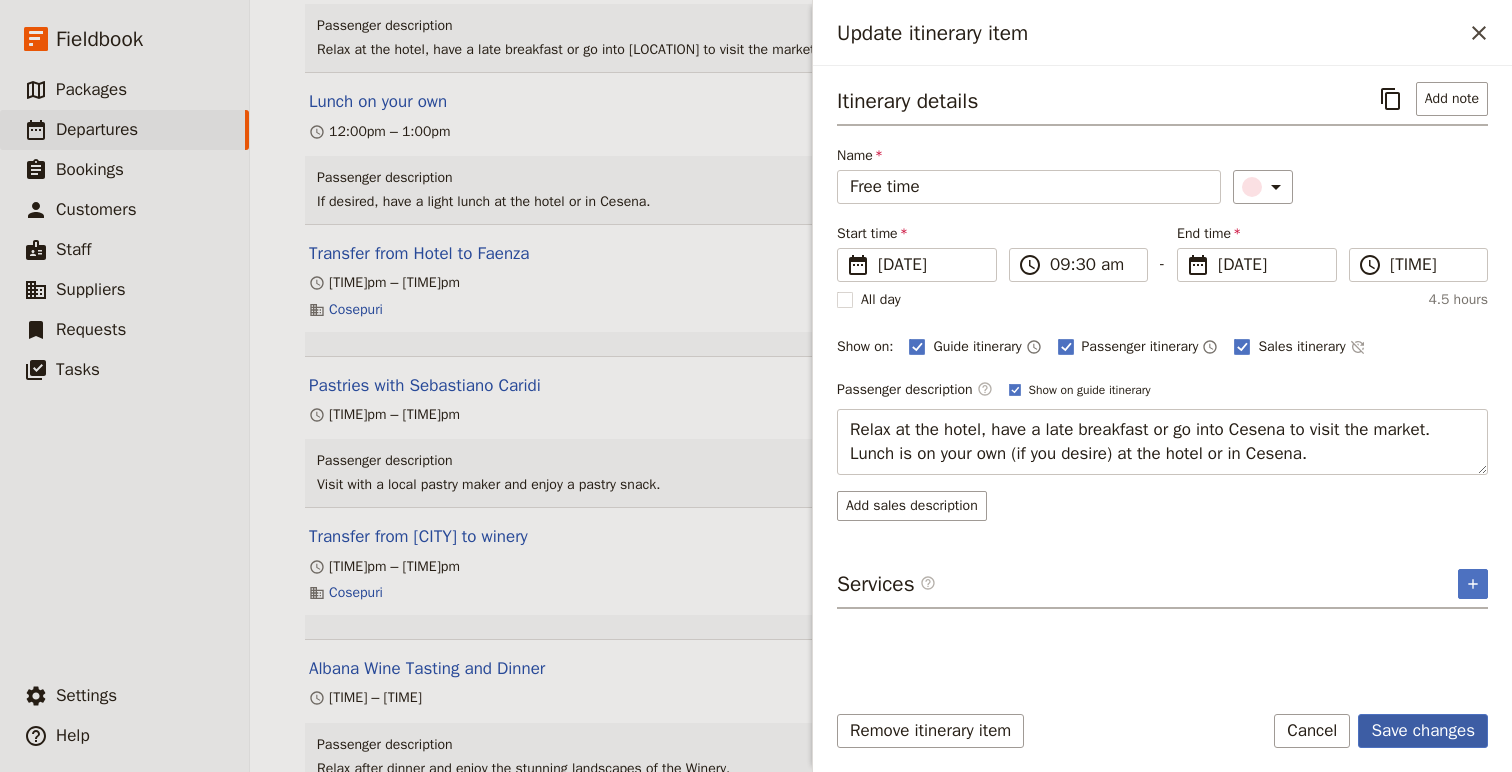 click on "Save changes" at bounding box center (1423, 731) 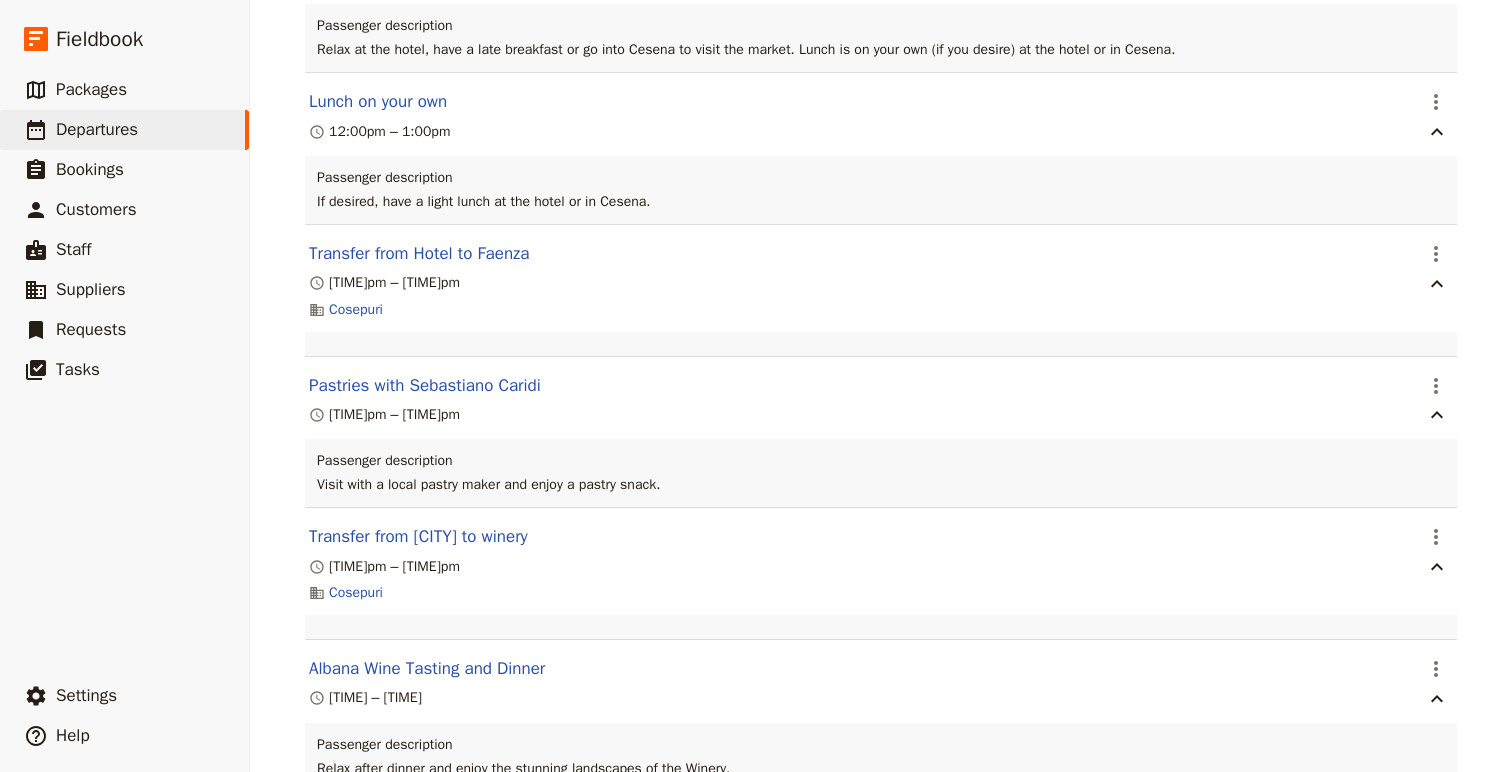 click 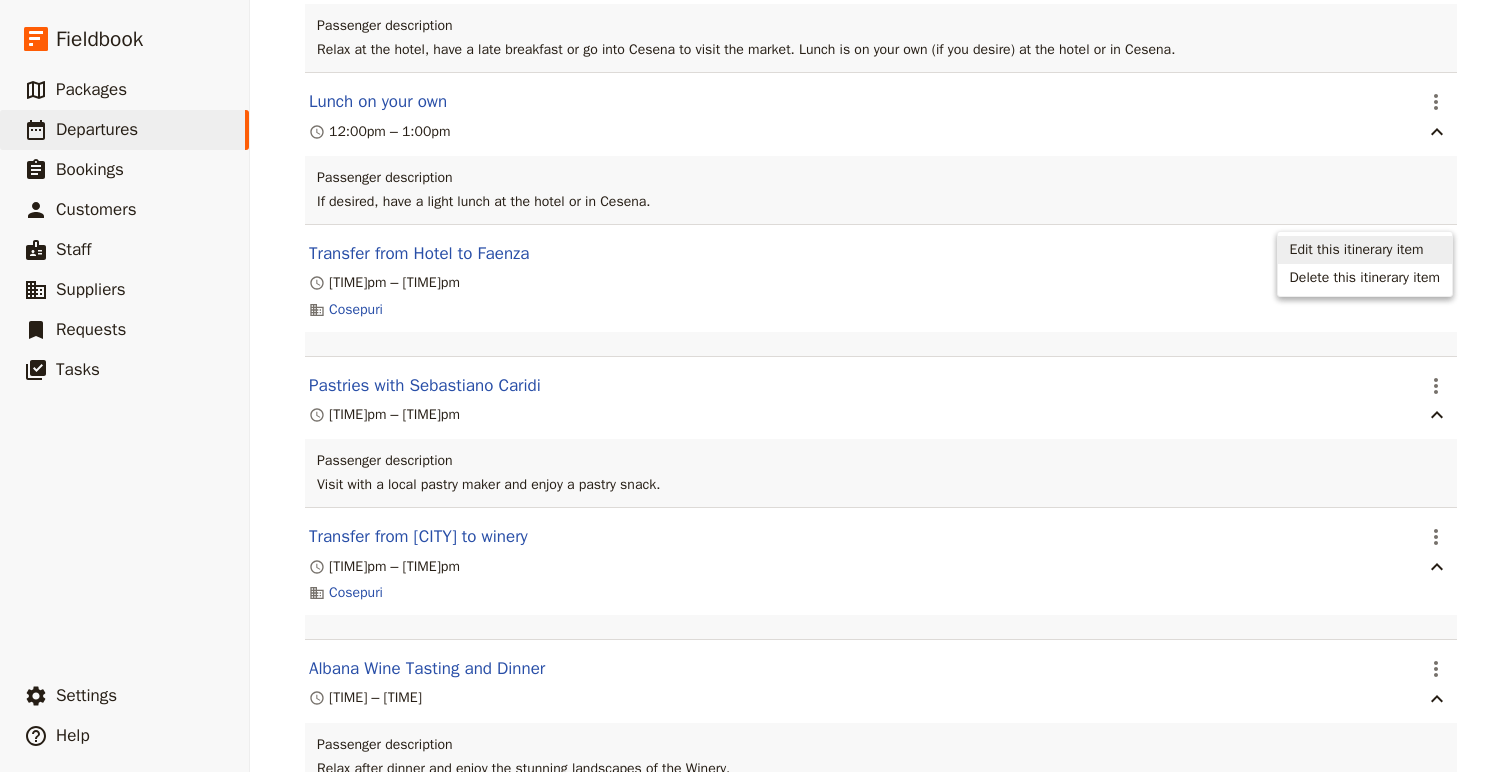 click on "Edit this itinerary item" at bounding box center [1357, 250] 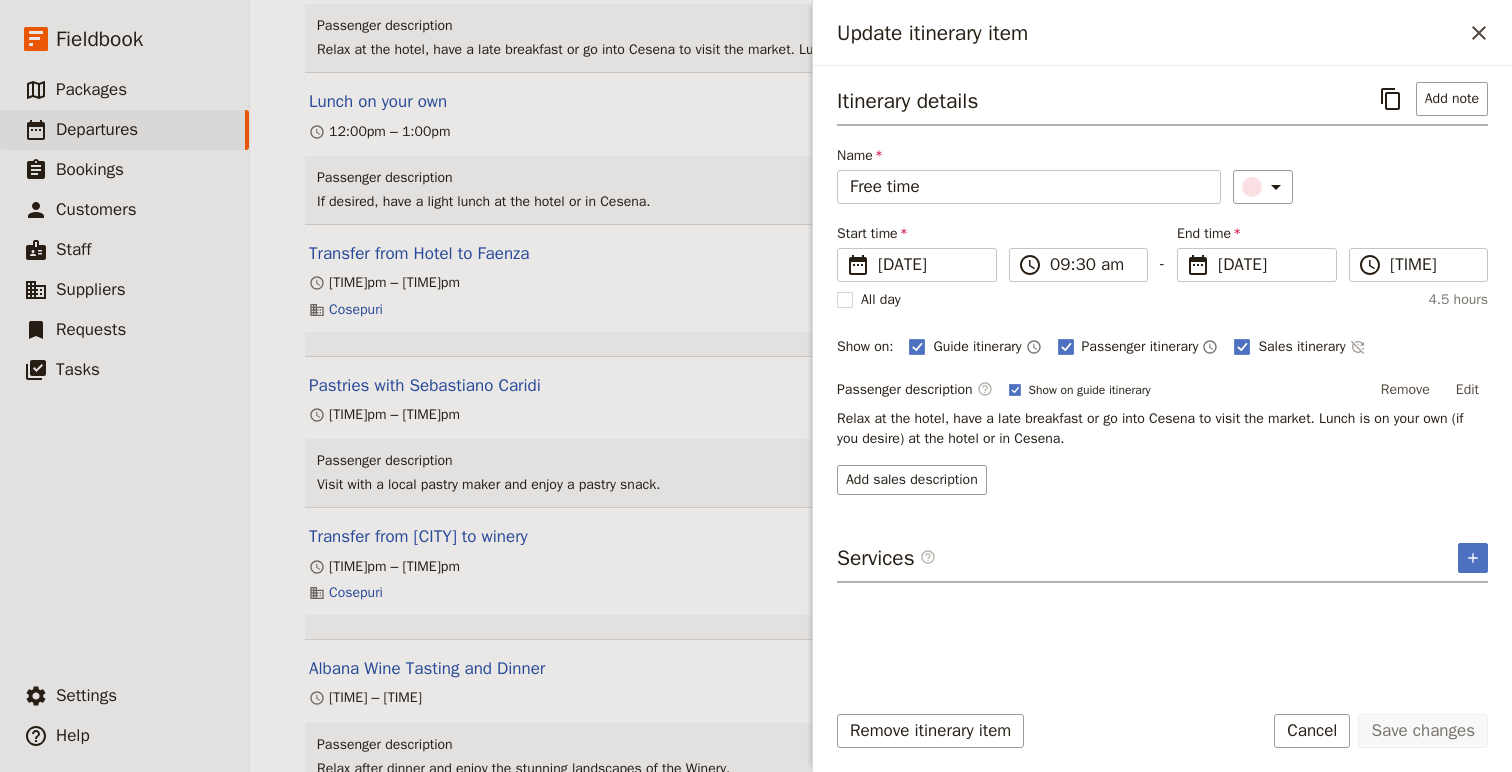 click on "Relax at the hotel, have a late breakfast or go into Cesena to visit the market. Lunch is on your own (if you desire) at the hotel or in Cesena." at bounding box center [1162, 429] 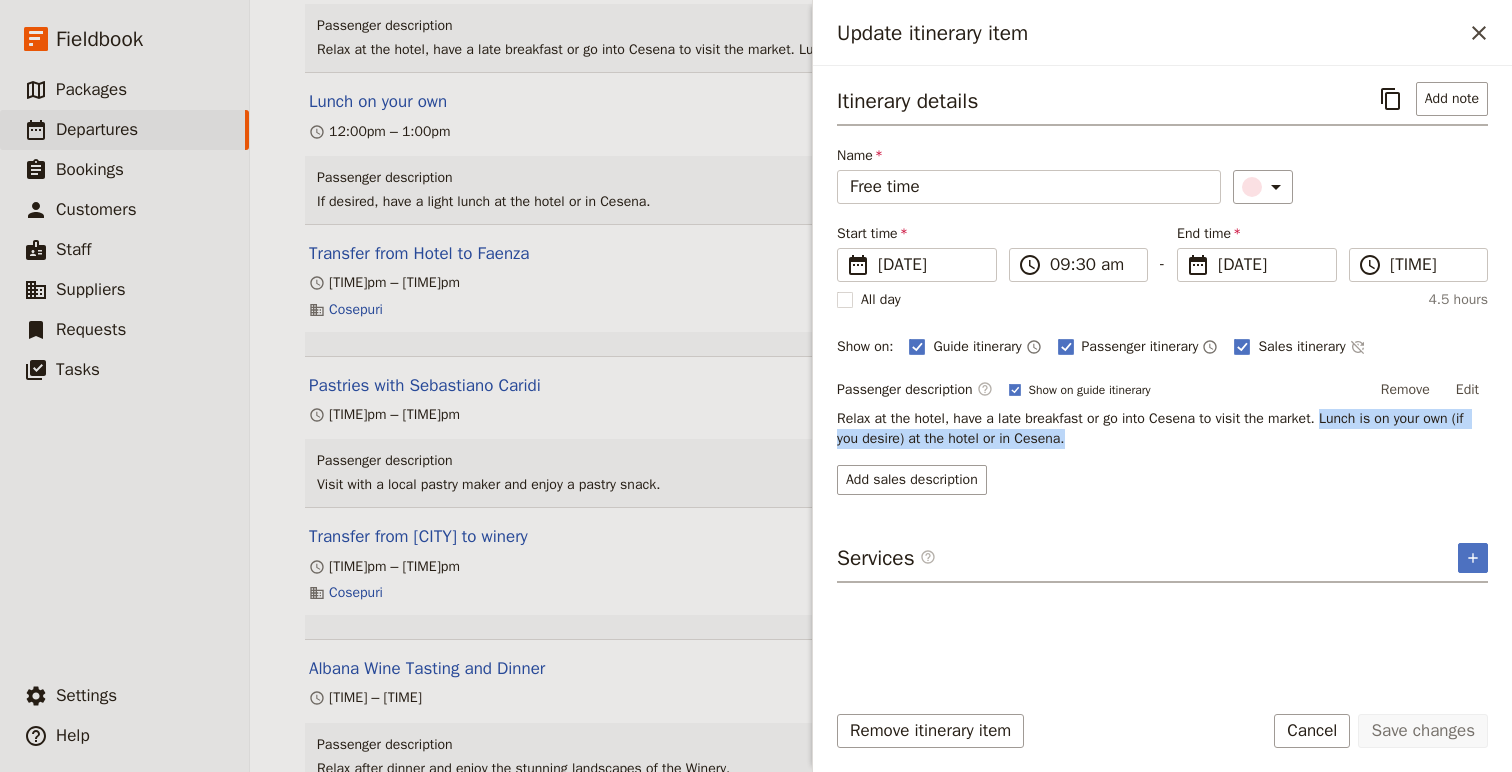 drag, startPoint x: 1344, startPoint y: 421, endPoint x: 1344, endPoint y: 446, distance: 25 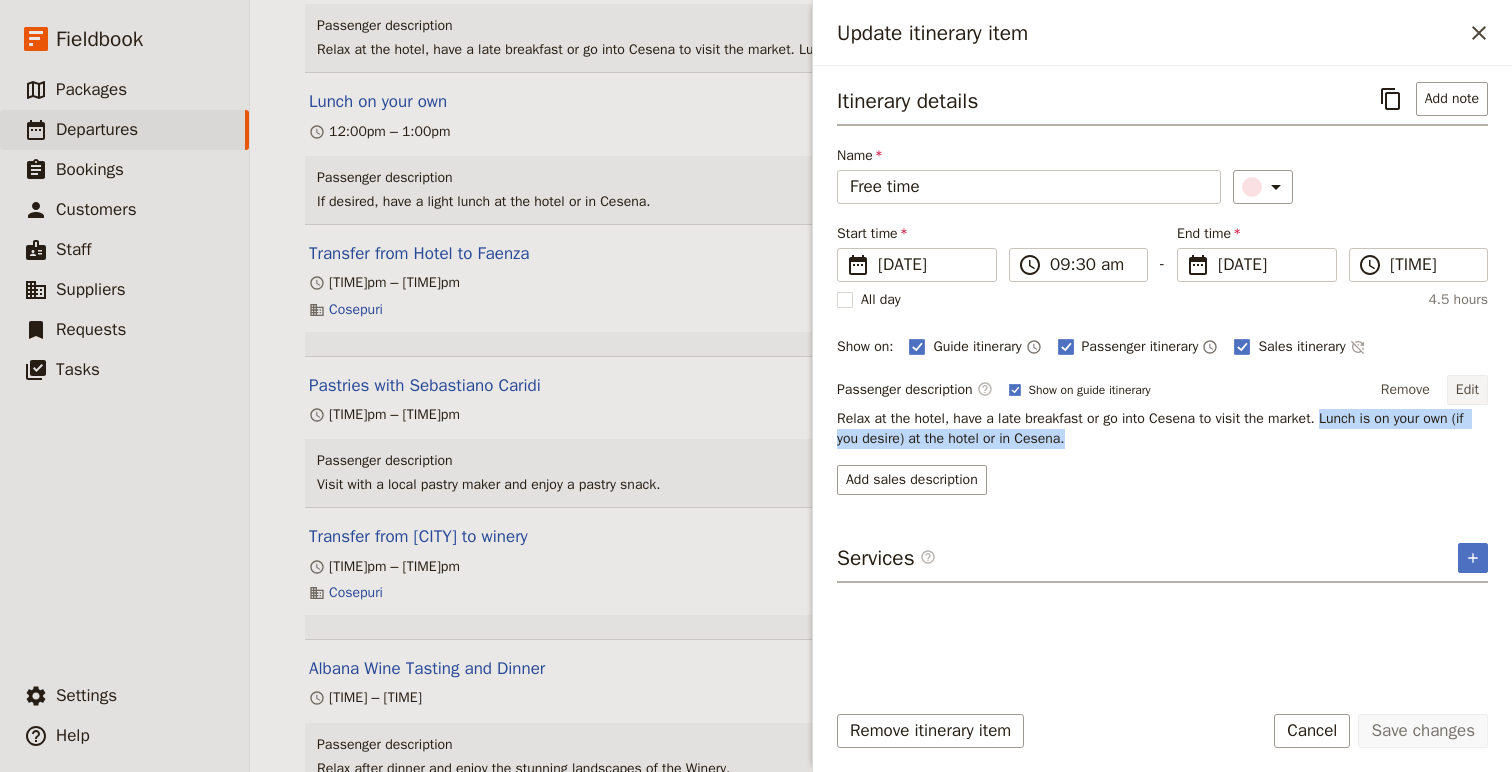 click on "Edit" at bounding box center (1467, 390) 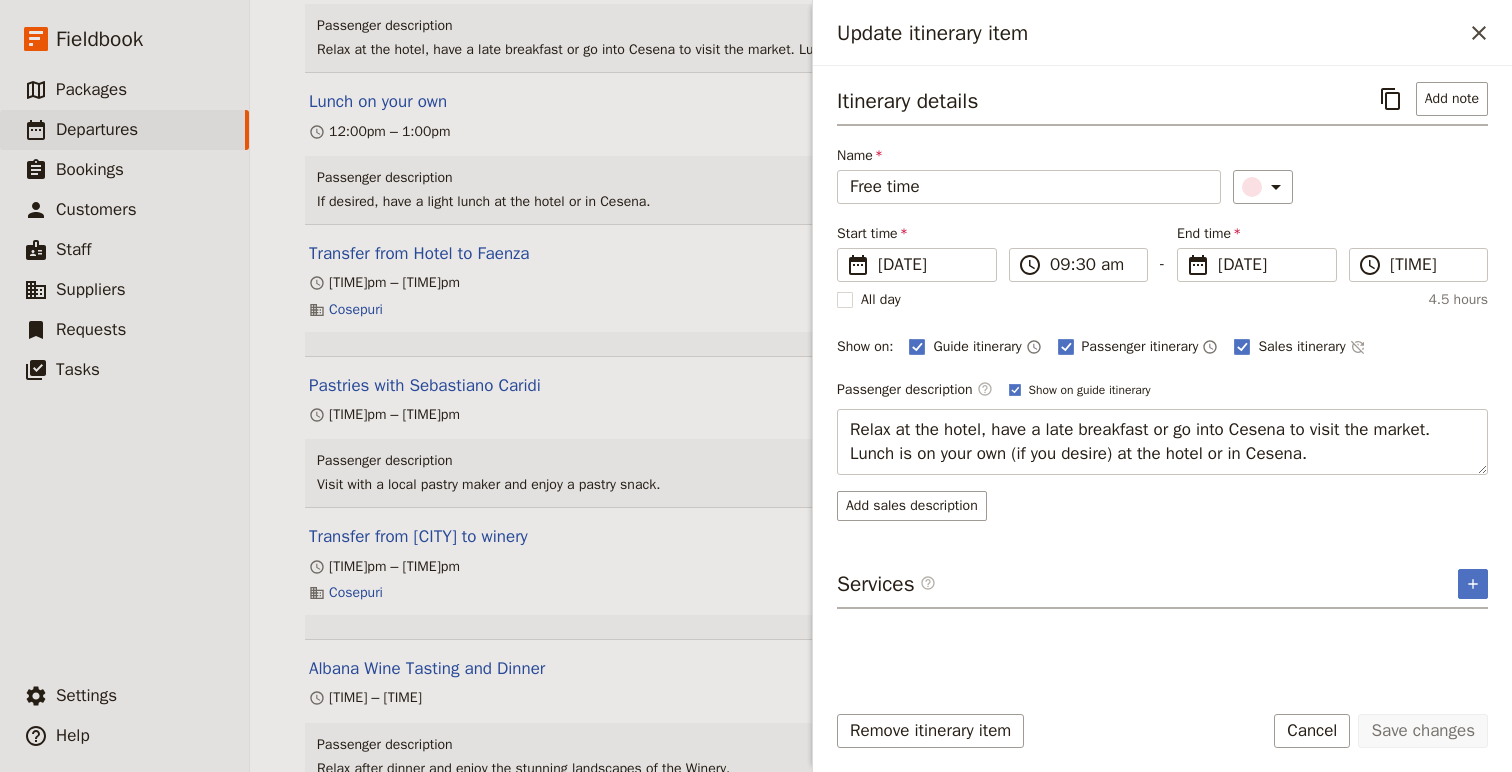 drag, startPoint x: 1344, startPoint y: 450, endPoint x: 746, endPoint y: 457, distance: 598.04095 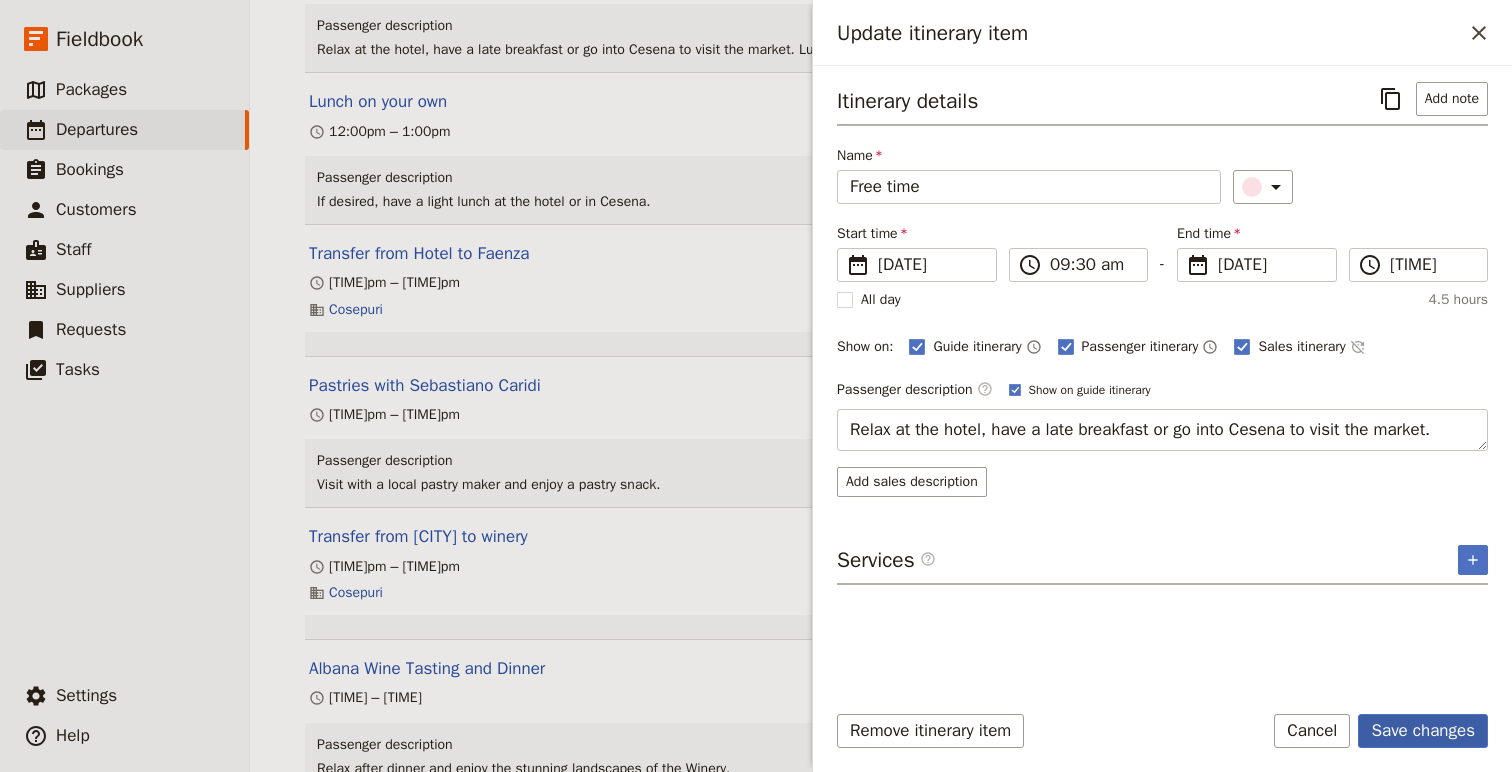 click on "Save changes" at bounding box center (1423, 731) 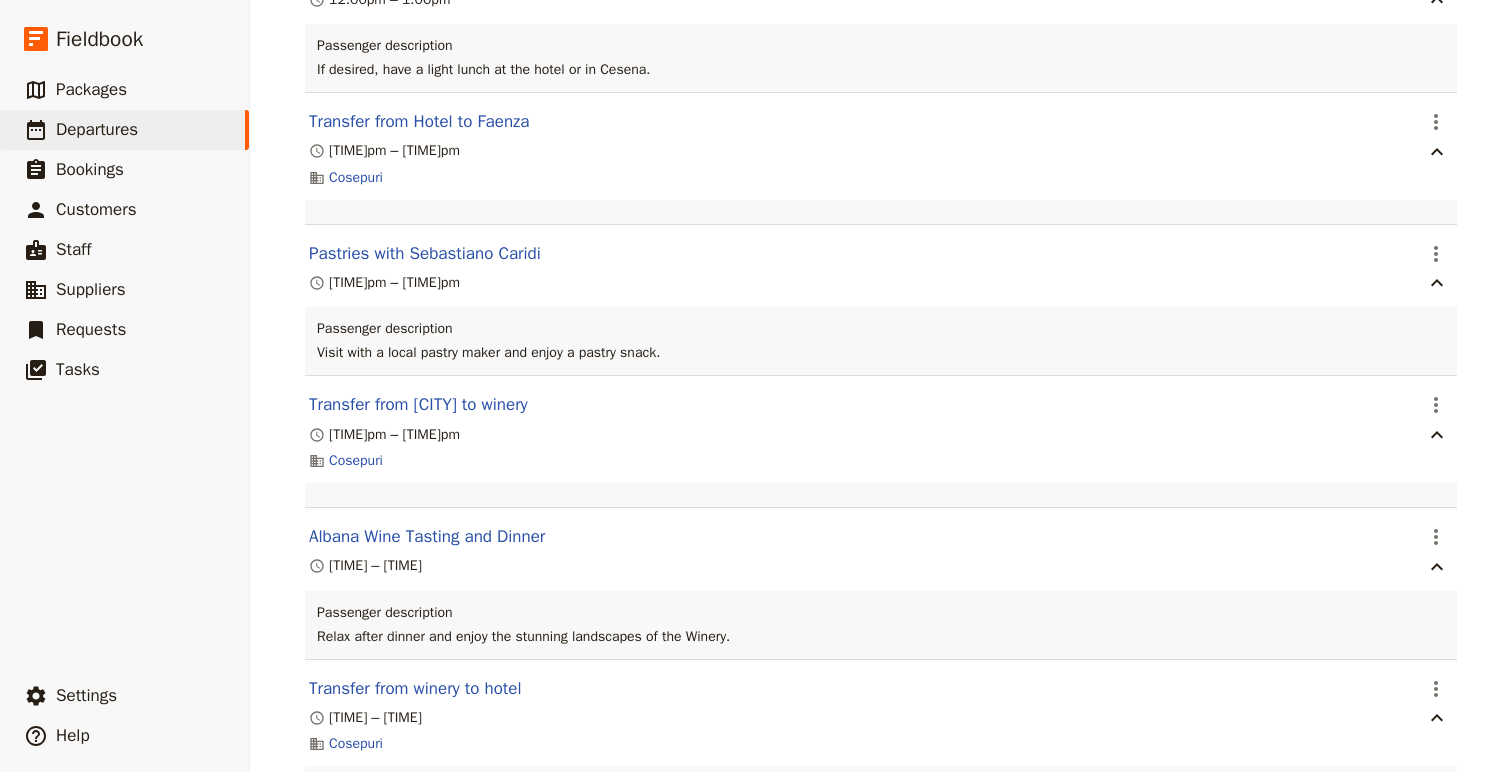 scroll, scrollTop: 10693, scrollLeft: 0, axis: vertical 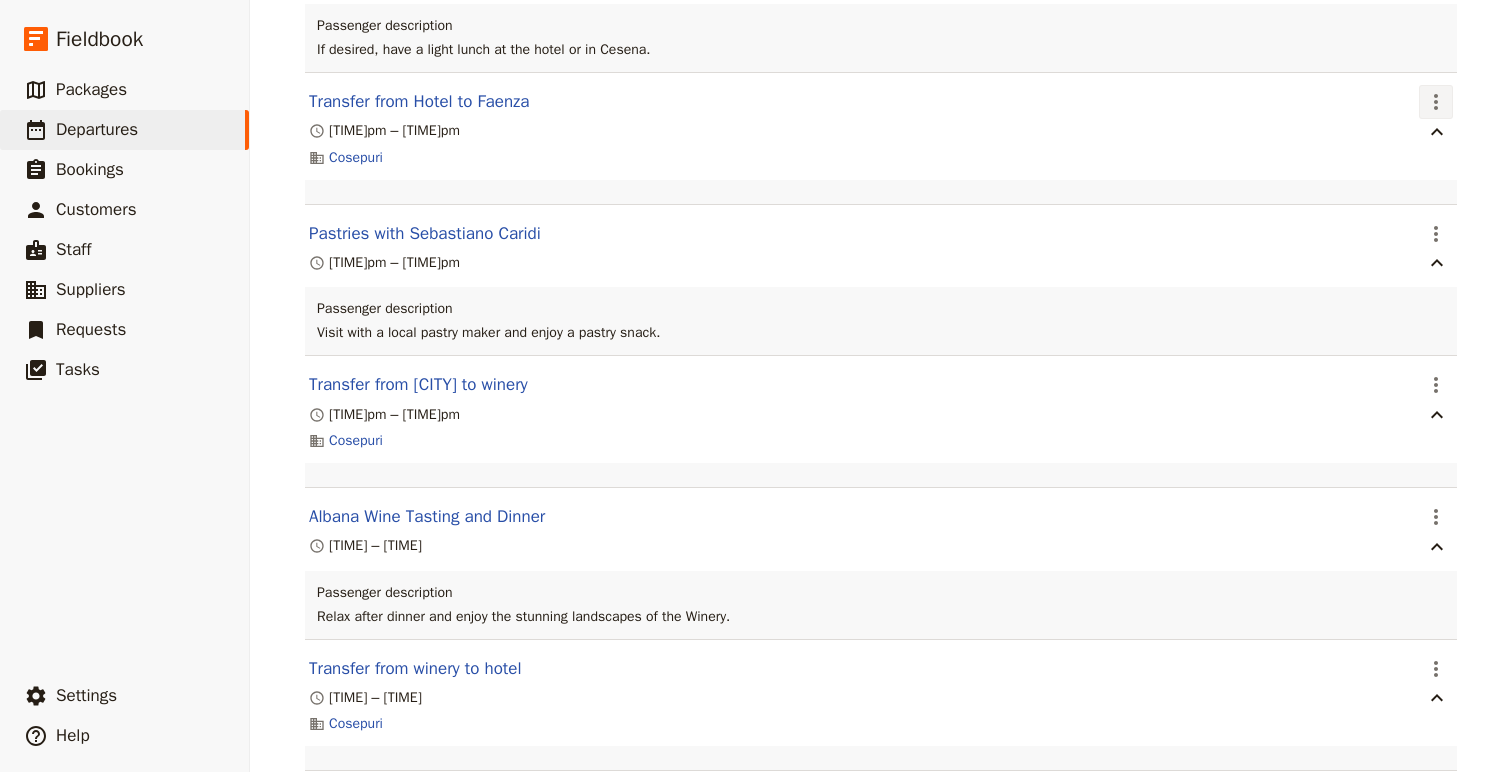 click 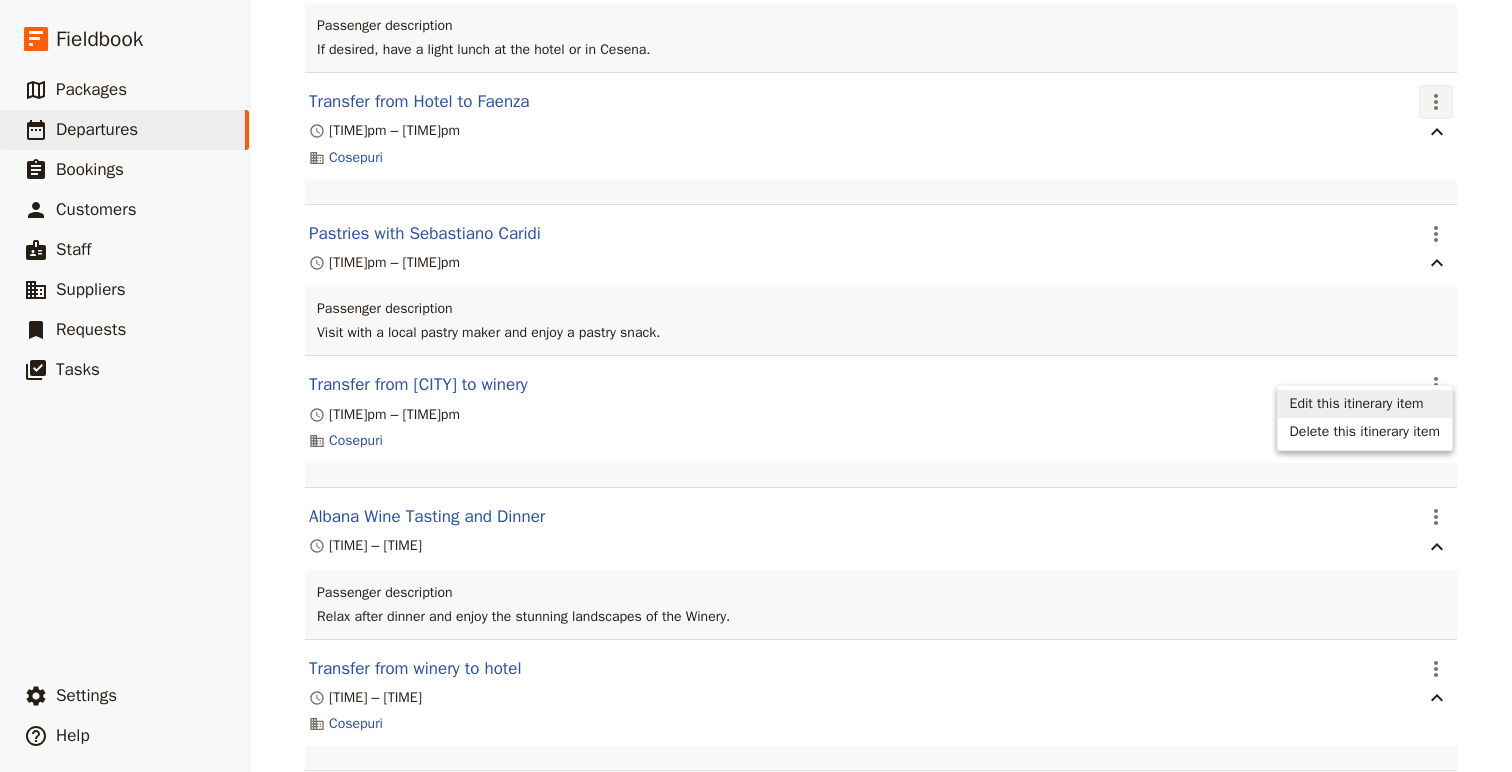 click on "Edit this itinerary item" at bounding box center (1365, 404) 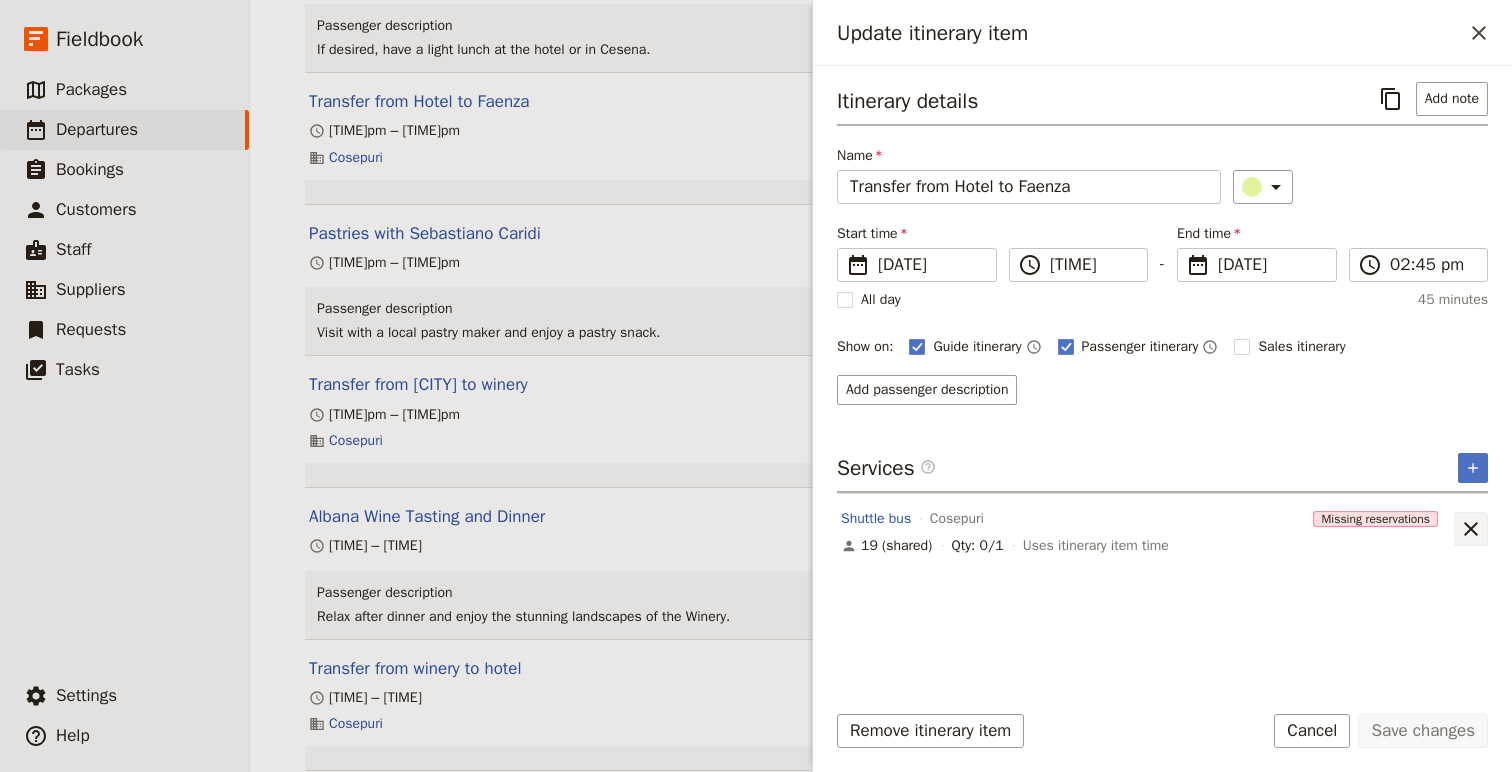 click 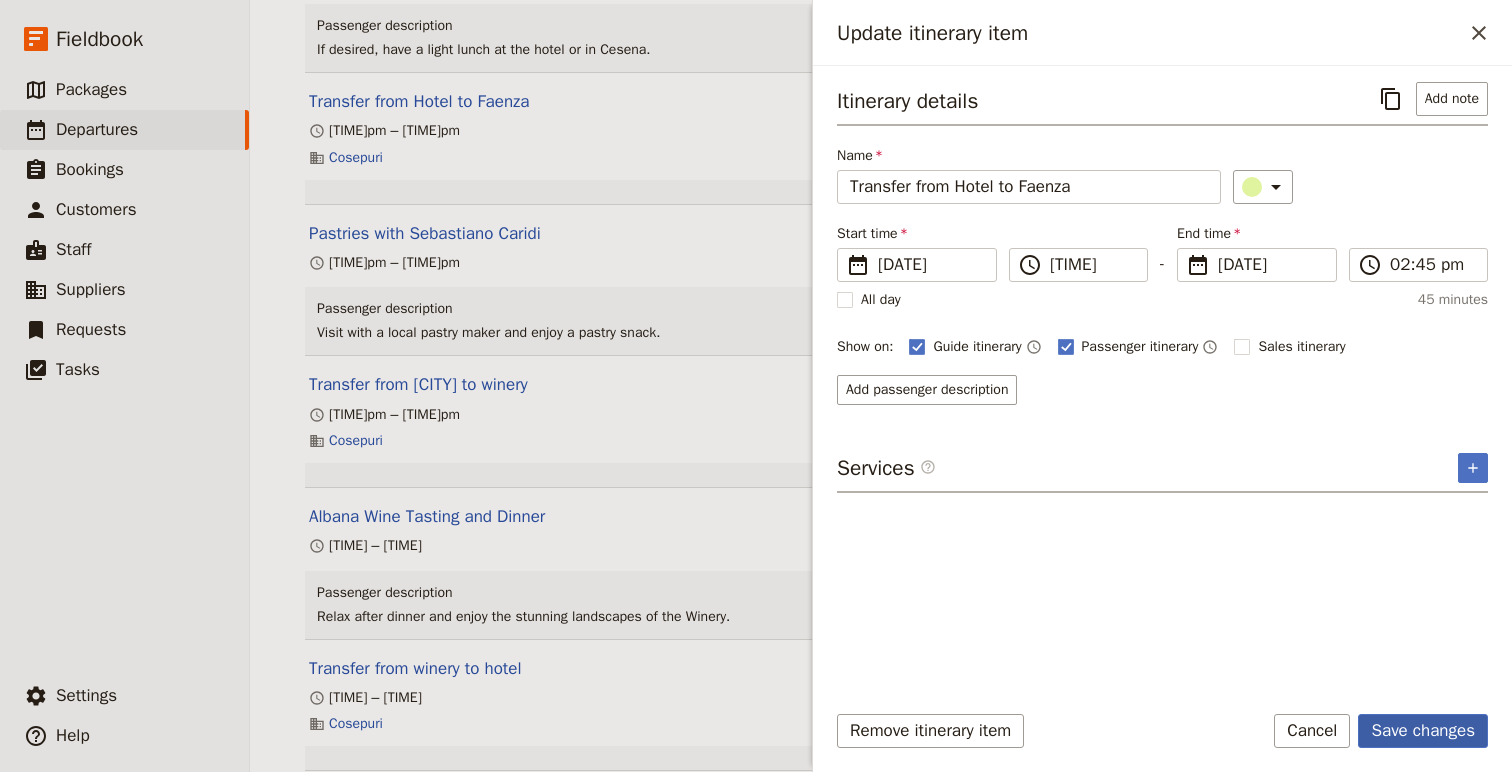 click on "Save changes" at bounding box center (1423, 731) 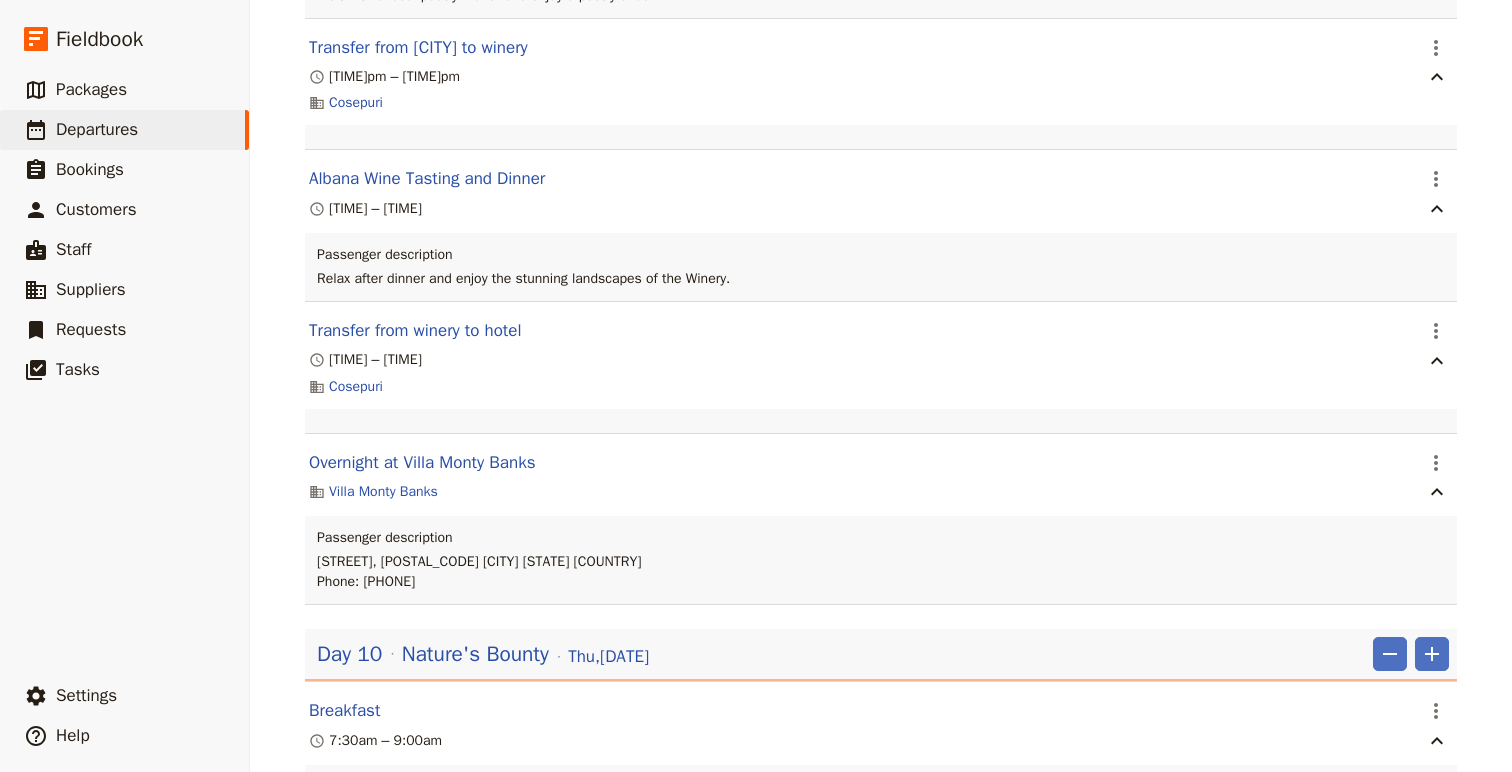 scroll, scrollTop: 10980, scrollLeft: 0, axis: vertical 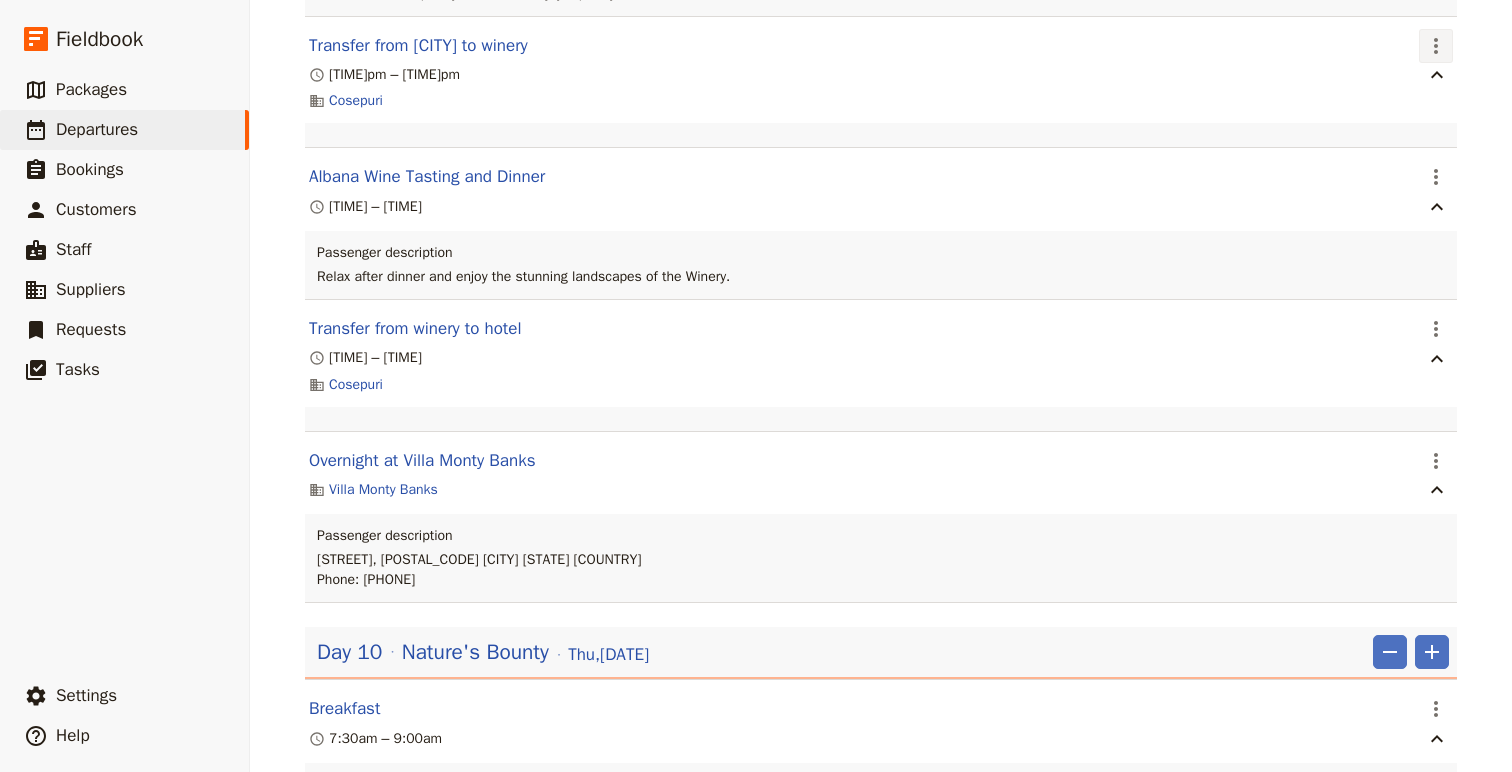 click 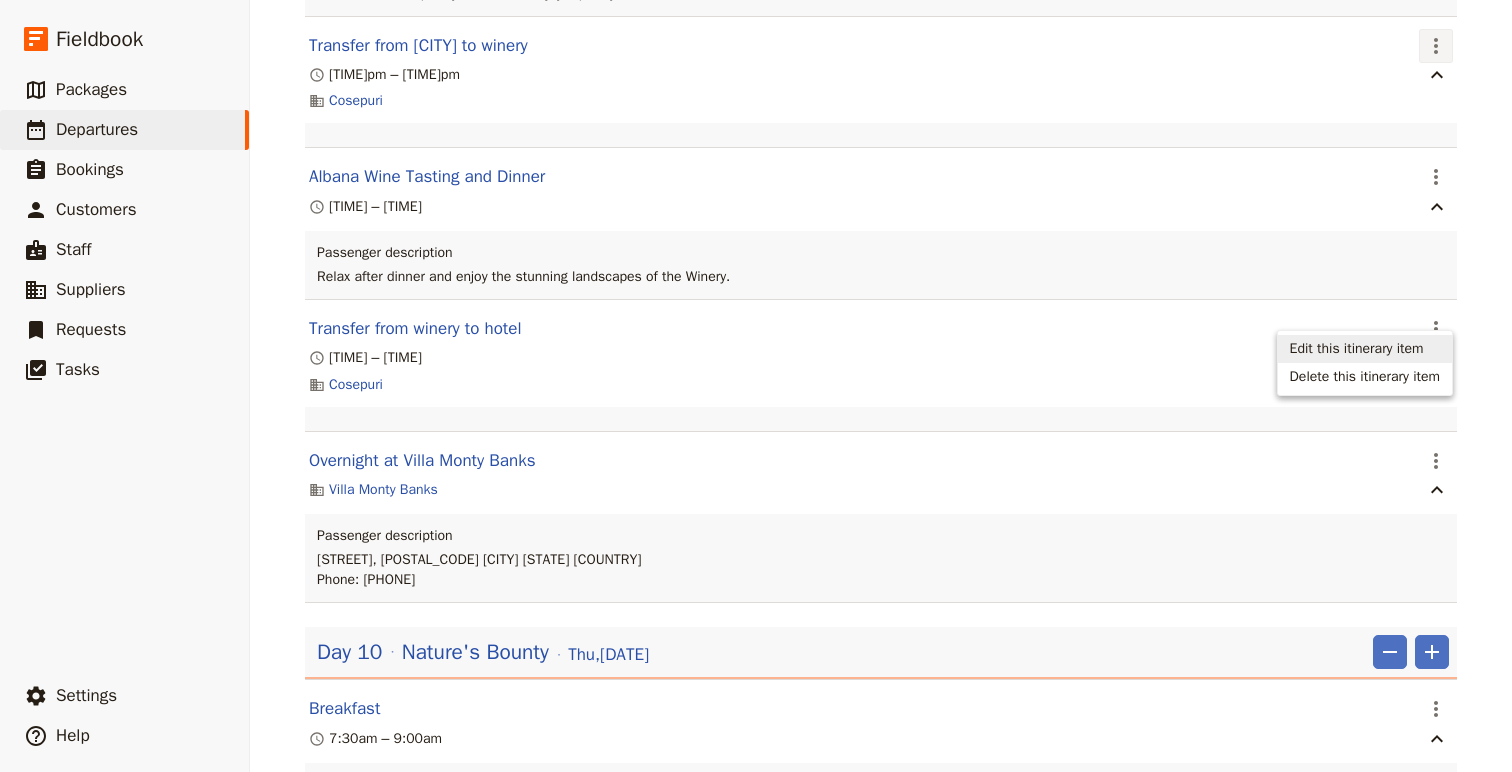 click on "Edit this itinerary item" at bounding box center (1357, 349) 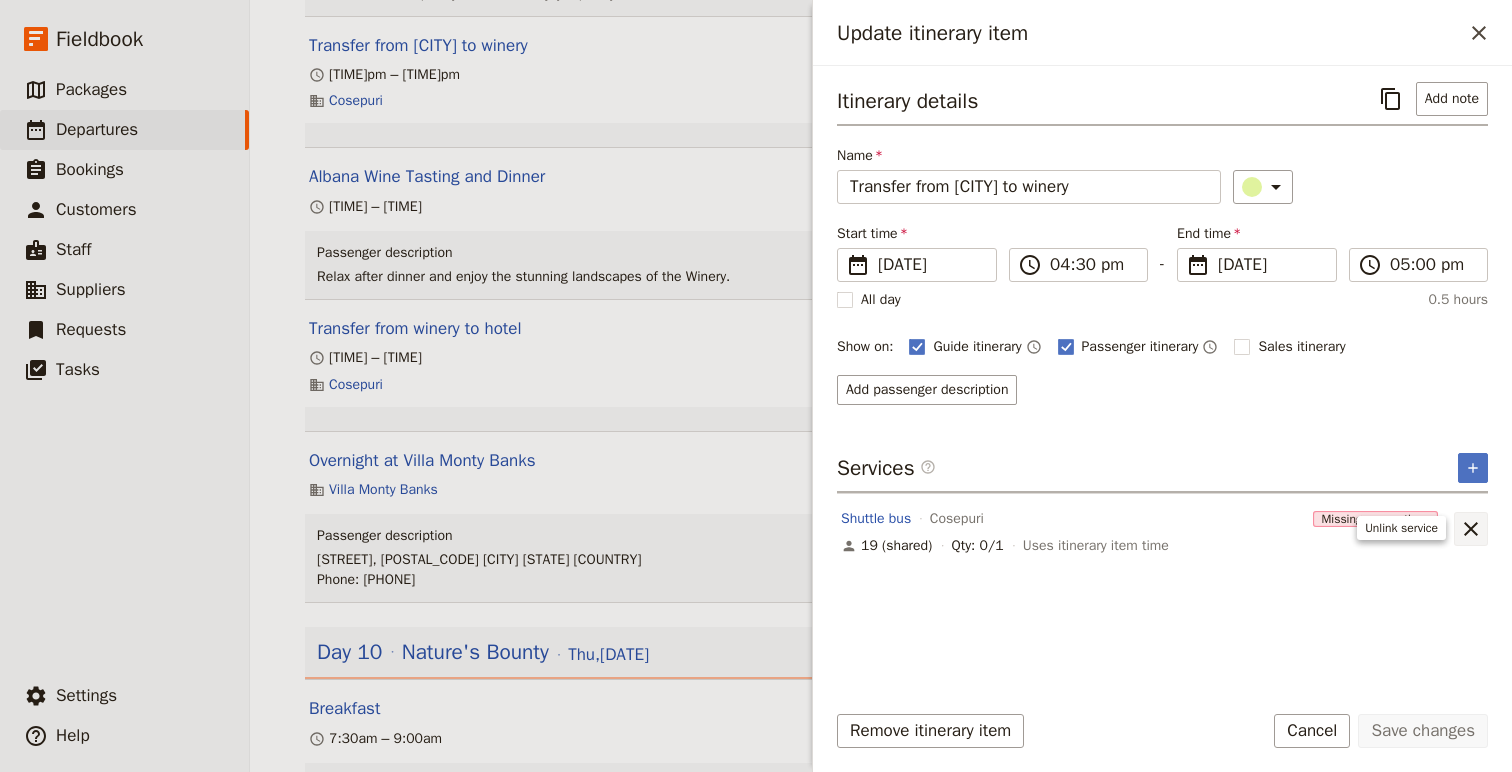 click 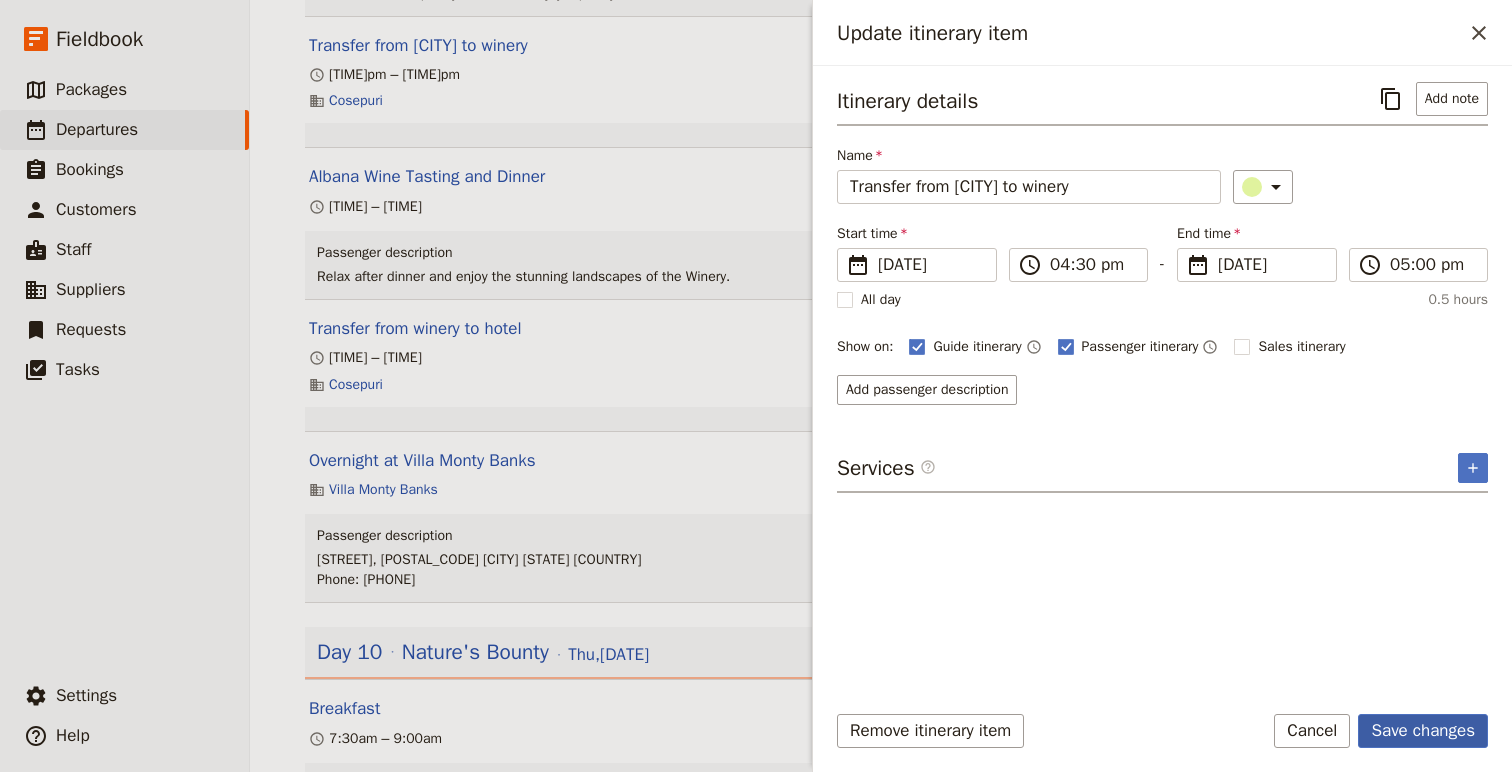 click on "Save changes" at bounding box center [1423, 731] 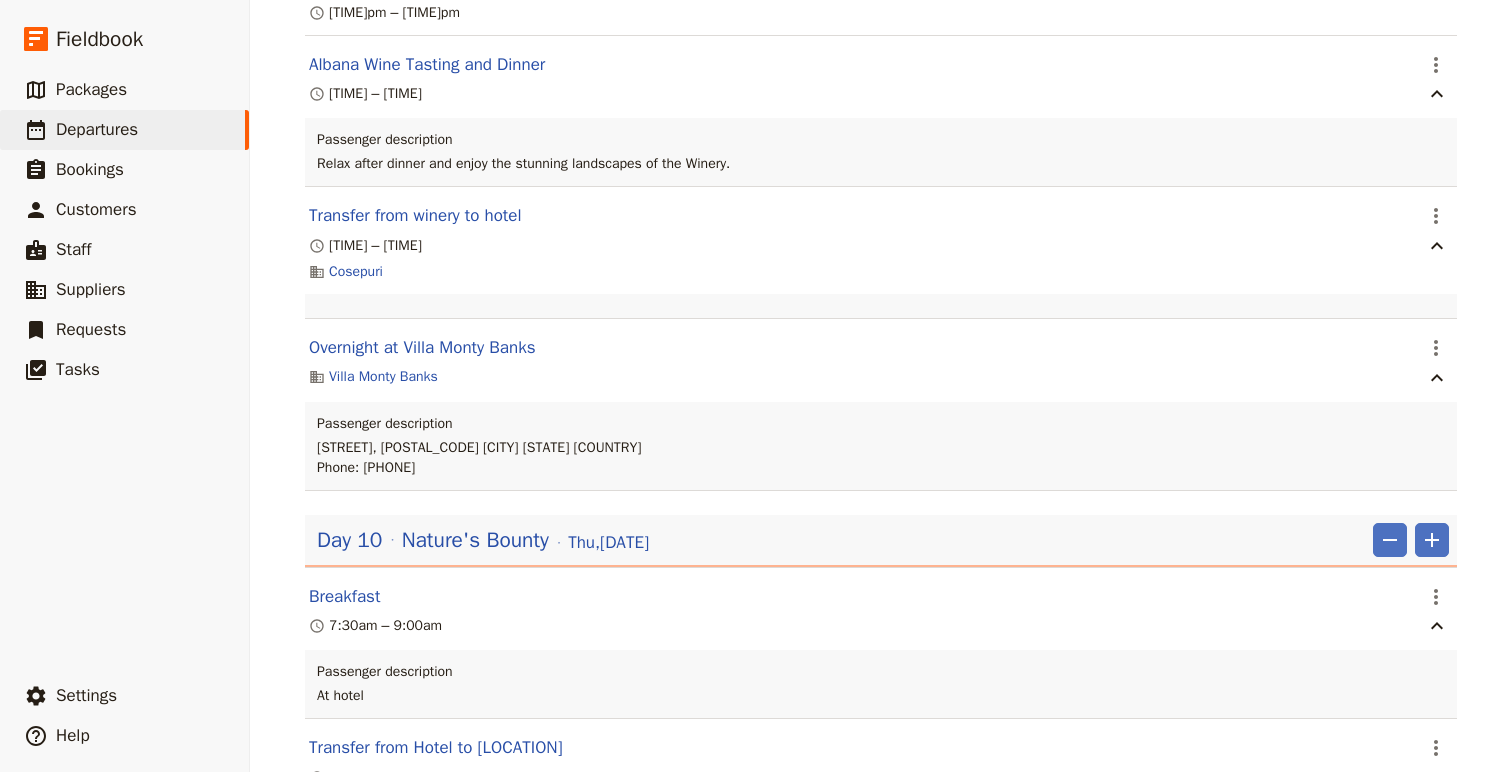 scroll, scrollTop: 11051, scrollLeft: 0, axis: vertical 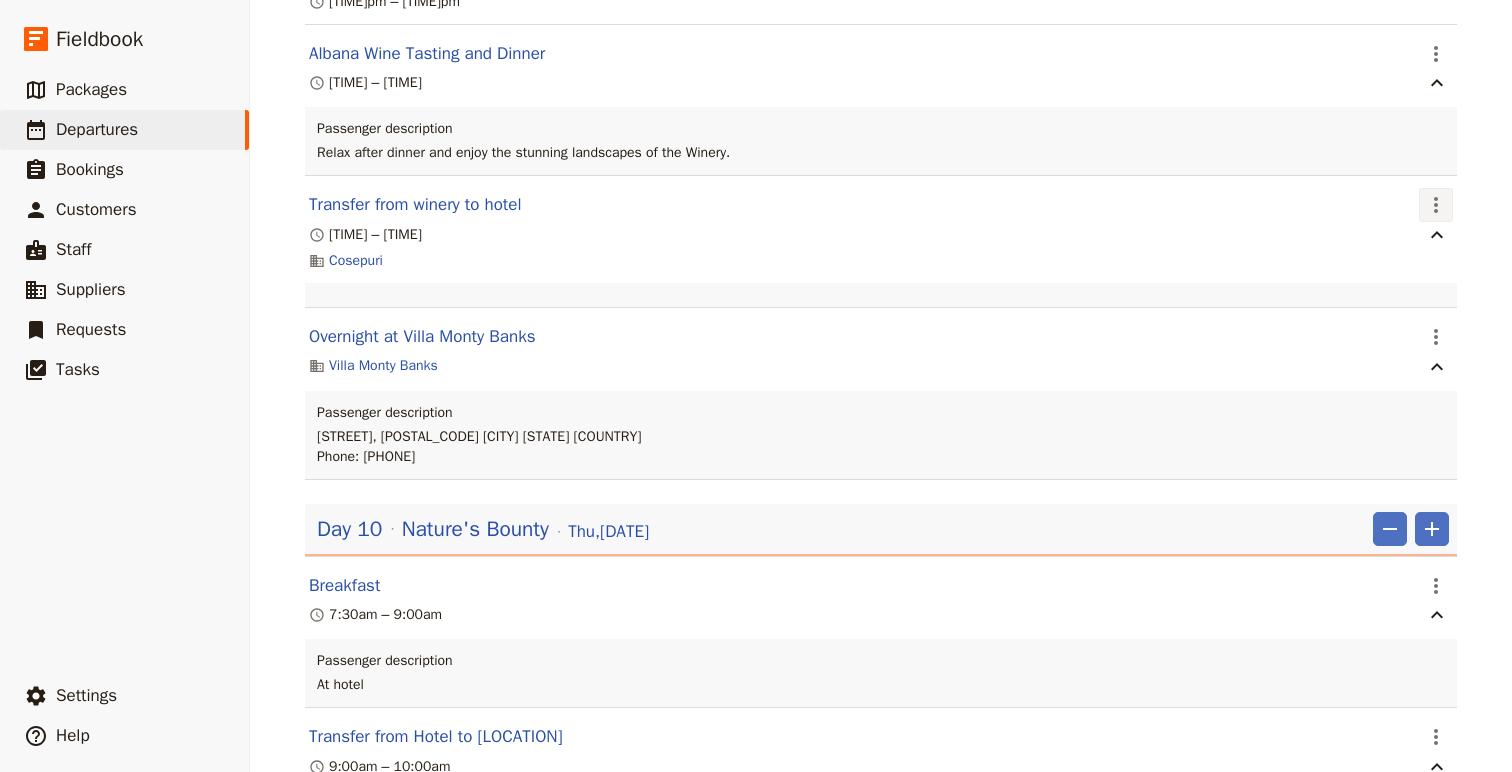 click on "​" at bounding box center (1436, 205) 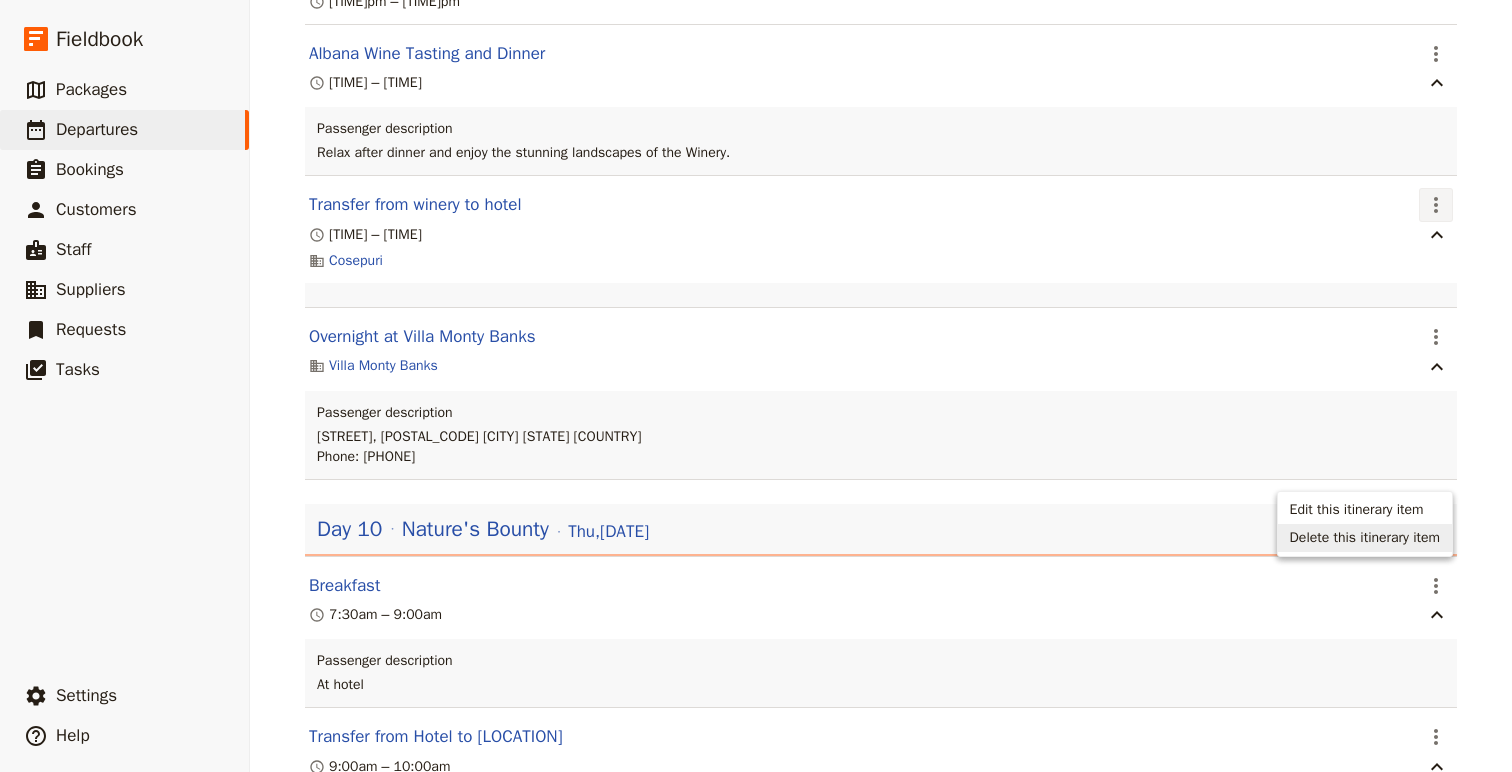 click on "Delete this itinerary item" at bounding box center [1365, 538] 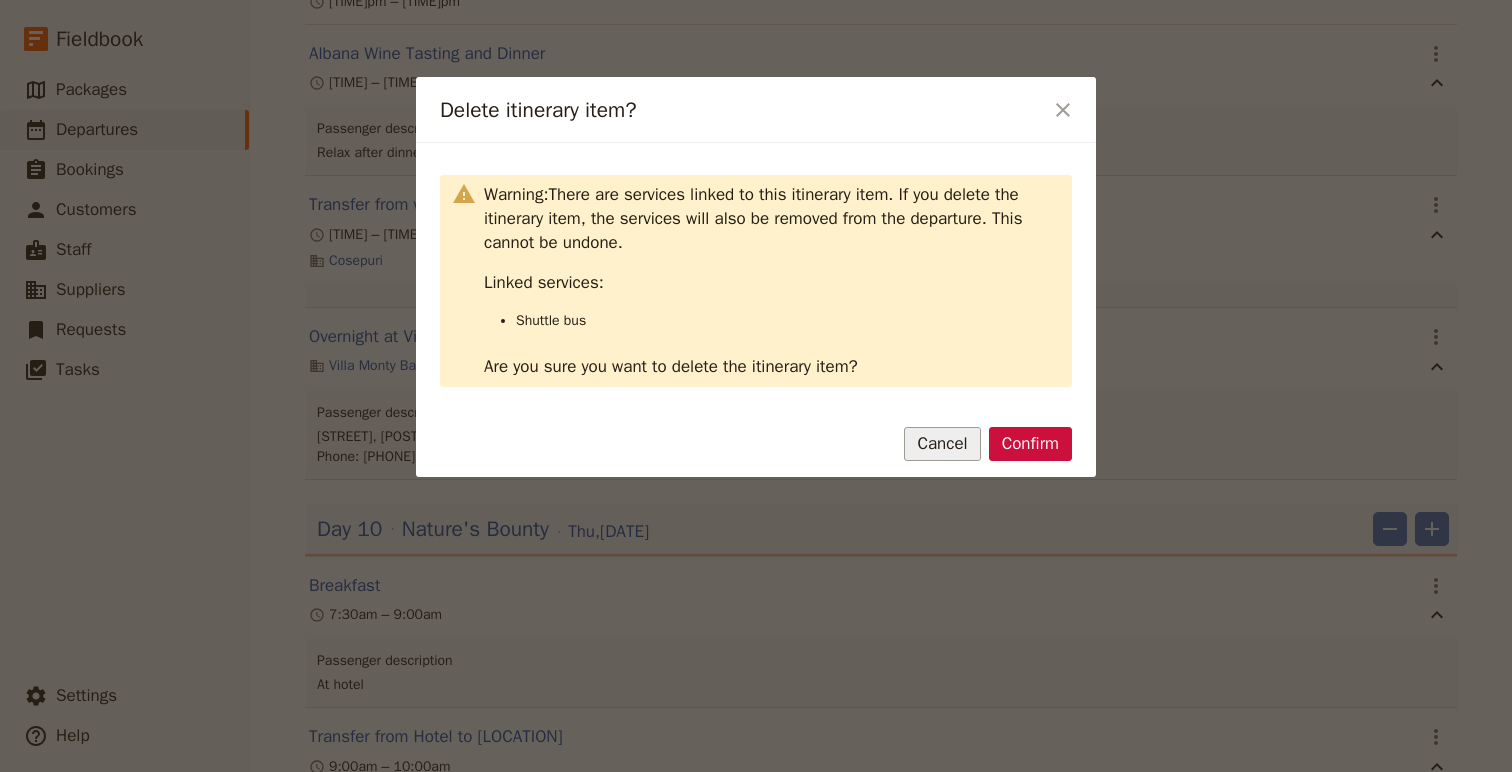 click on "Cancel" at bounding box center (942, 444) 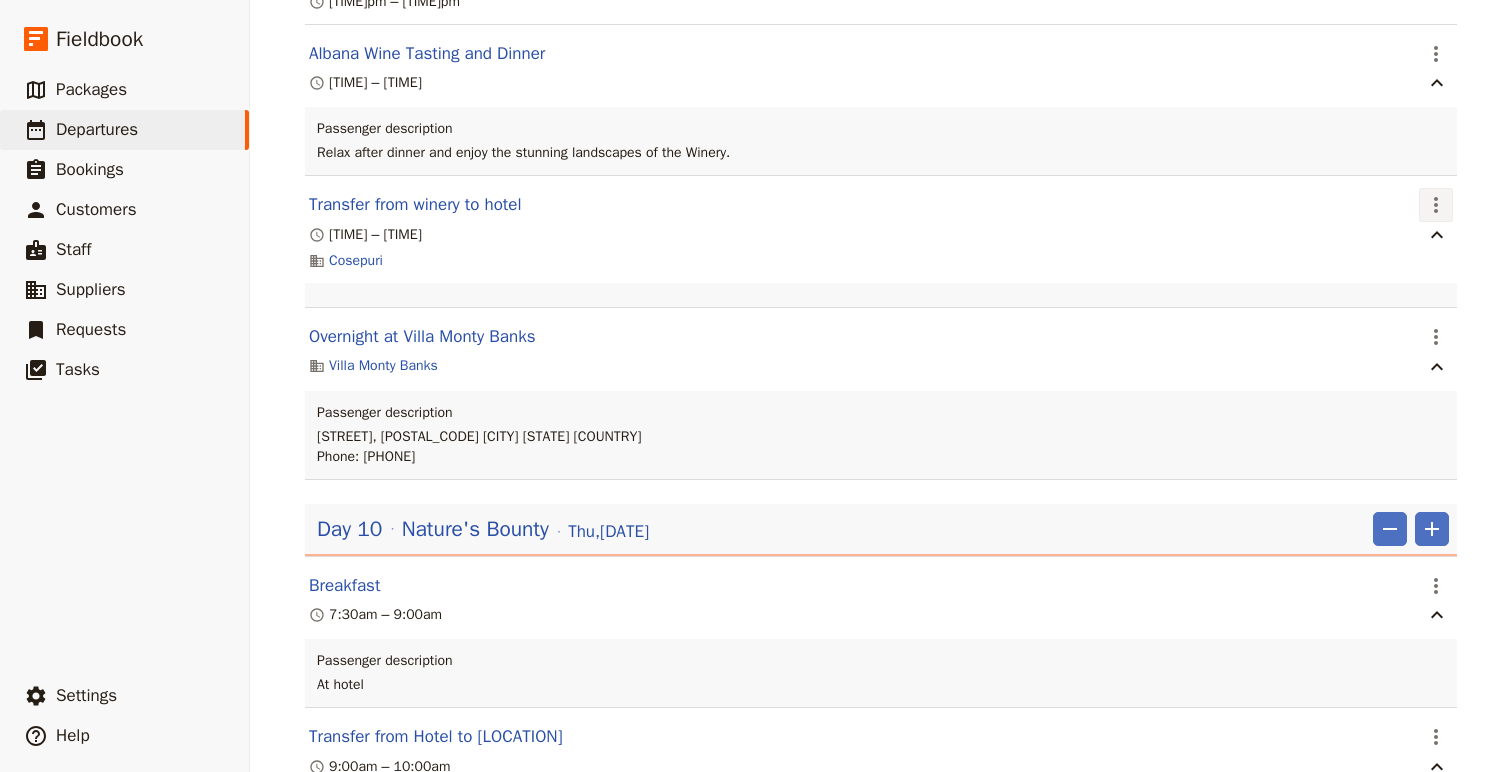 click on "​" at bounding box center [1436, 205] 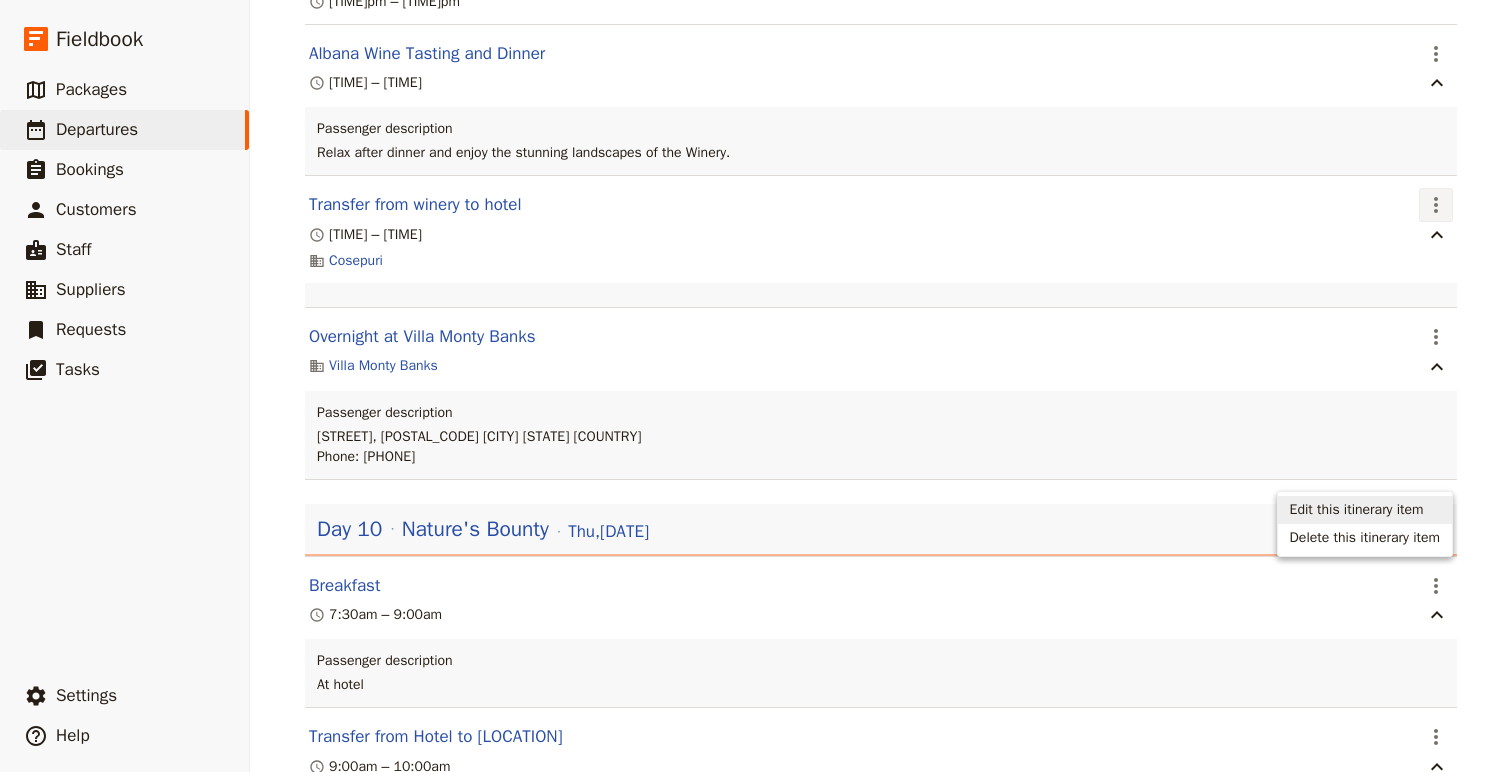 click on "Edit this itinerary item" at bounding box center [1357, 510] 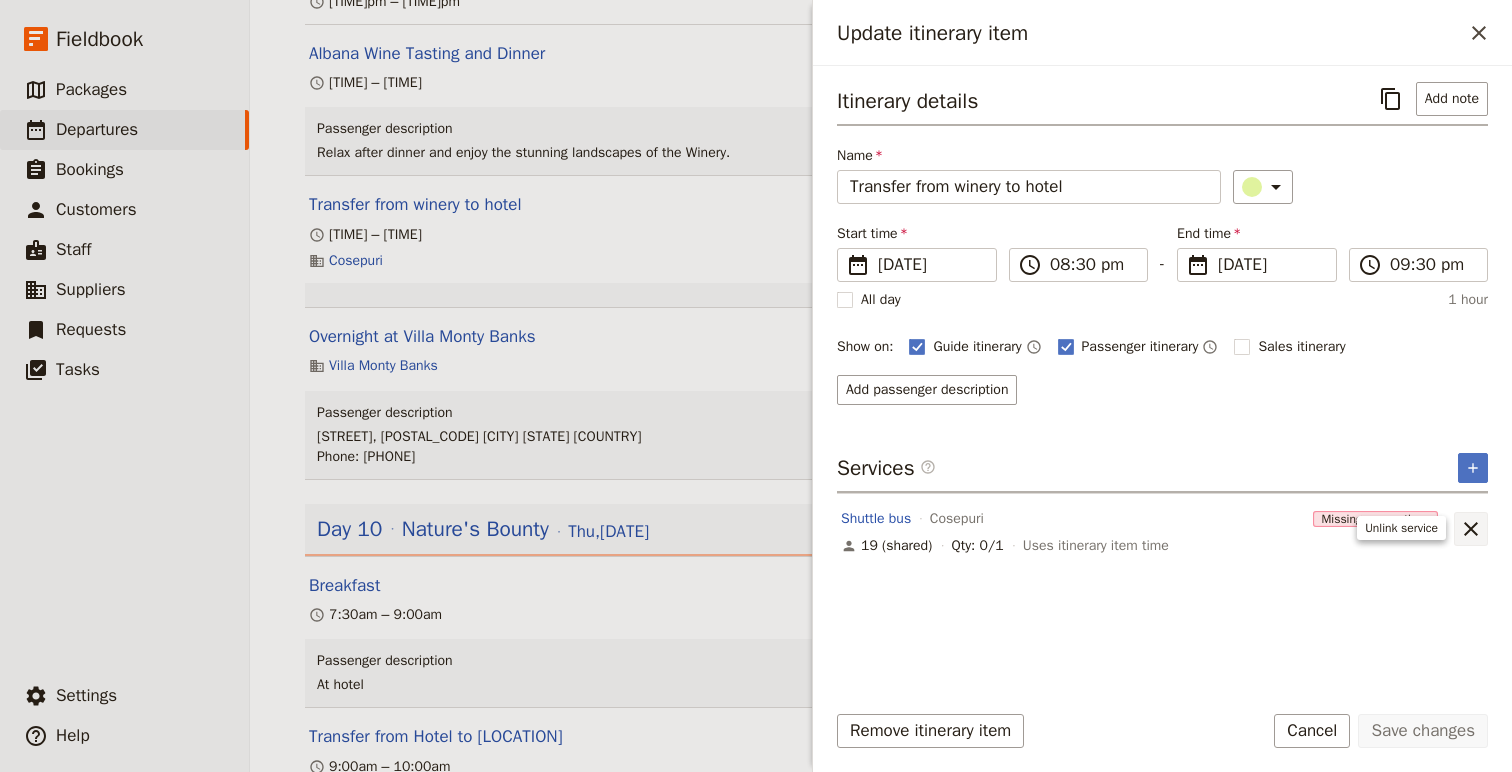 click 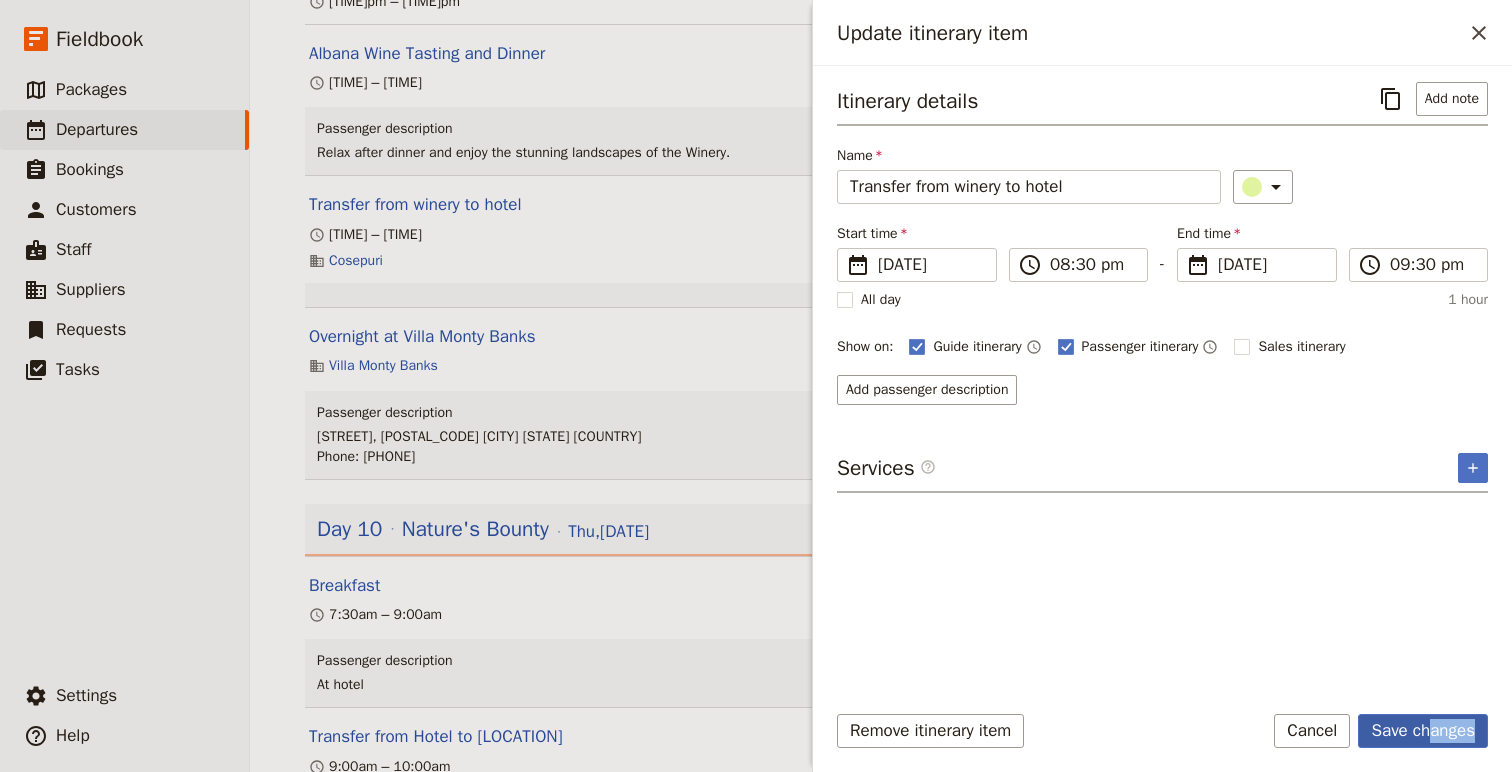 drag, startPoint x: 1427, startPoint y: 749, endPoint x: 1426, endPoint y: 733, distance: 16.03122 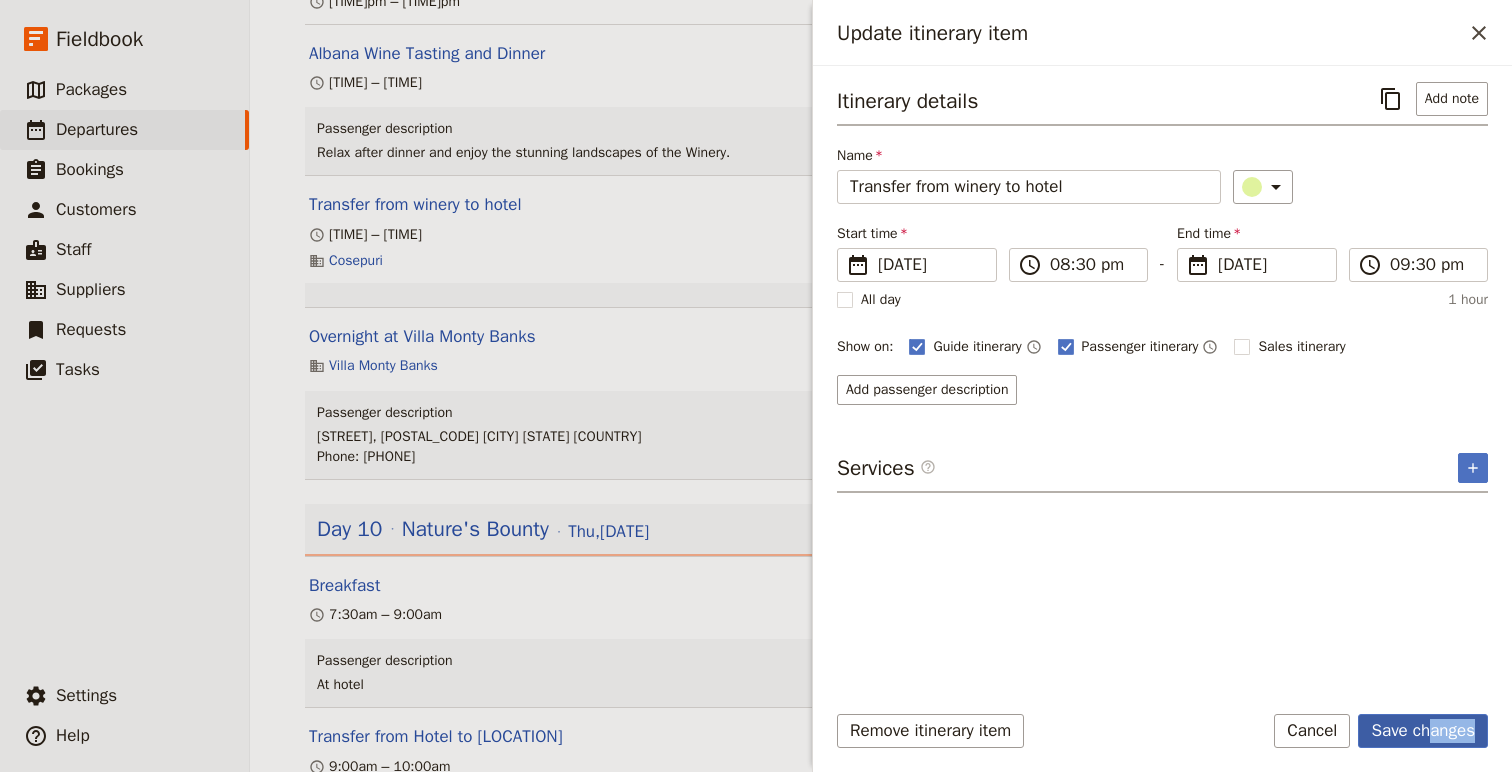 click on "Save changes" at bounding box center (1423, 731) 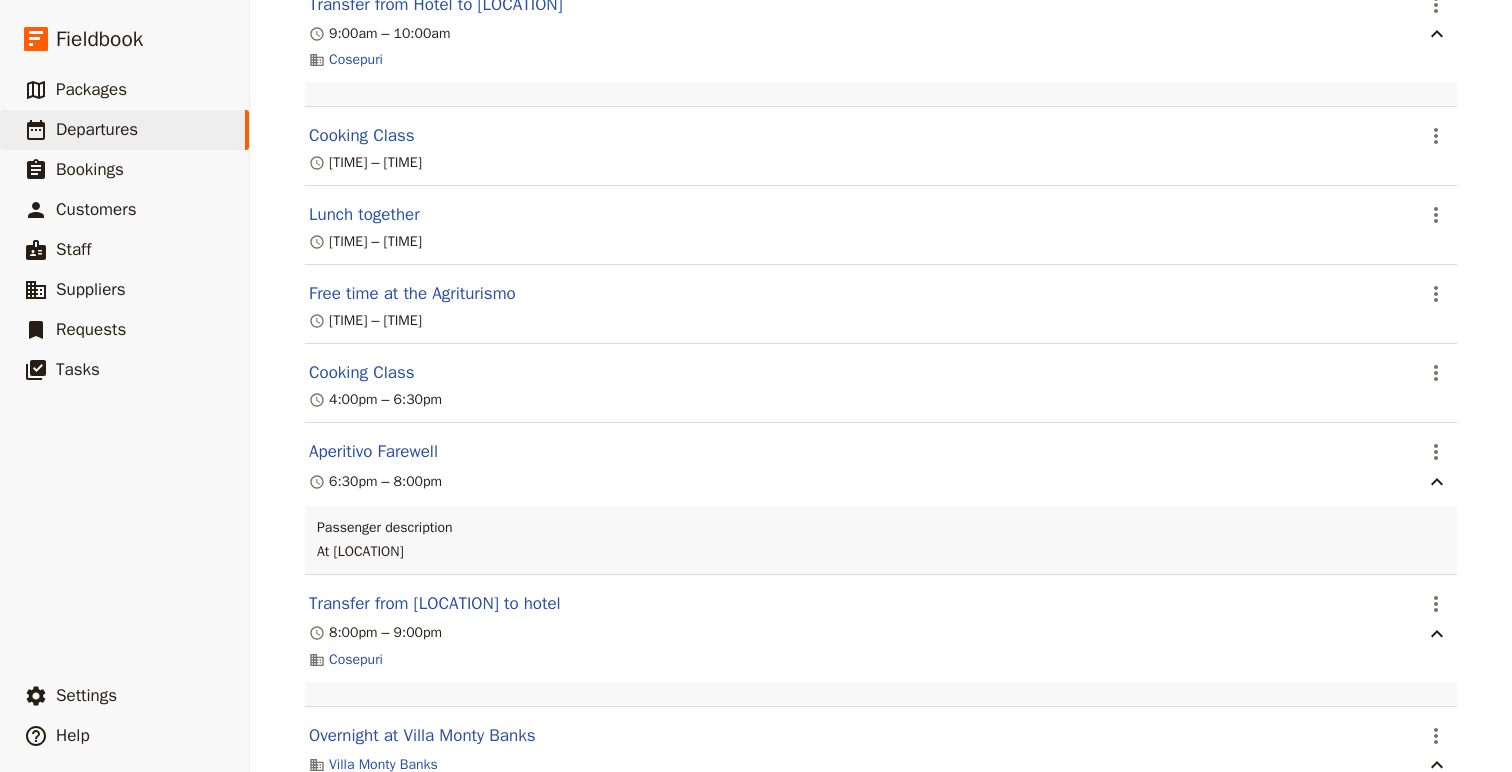 scroll, scrollTop: 11732, scrollLeft: 0, axis: vertical 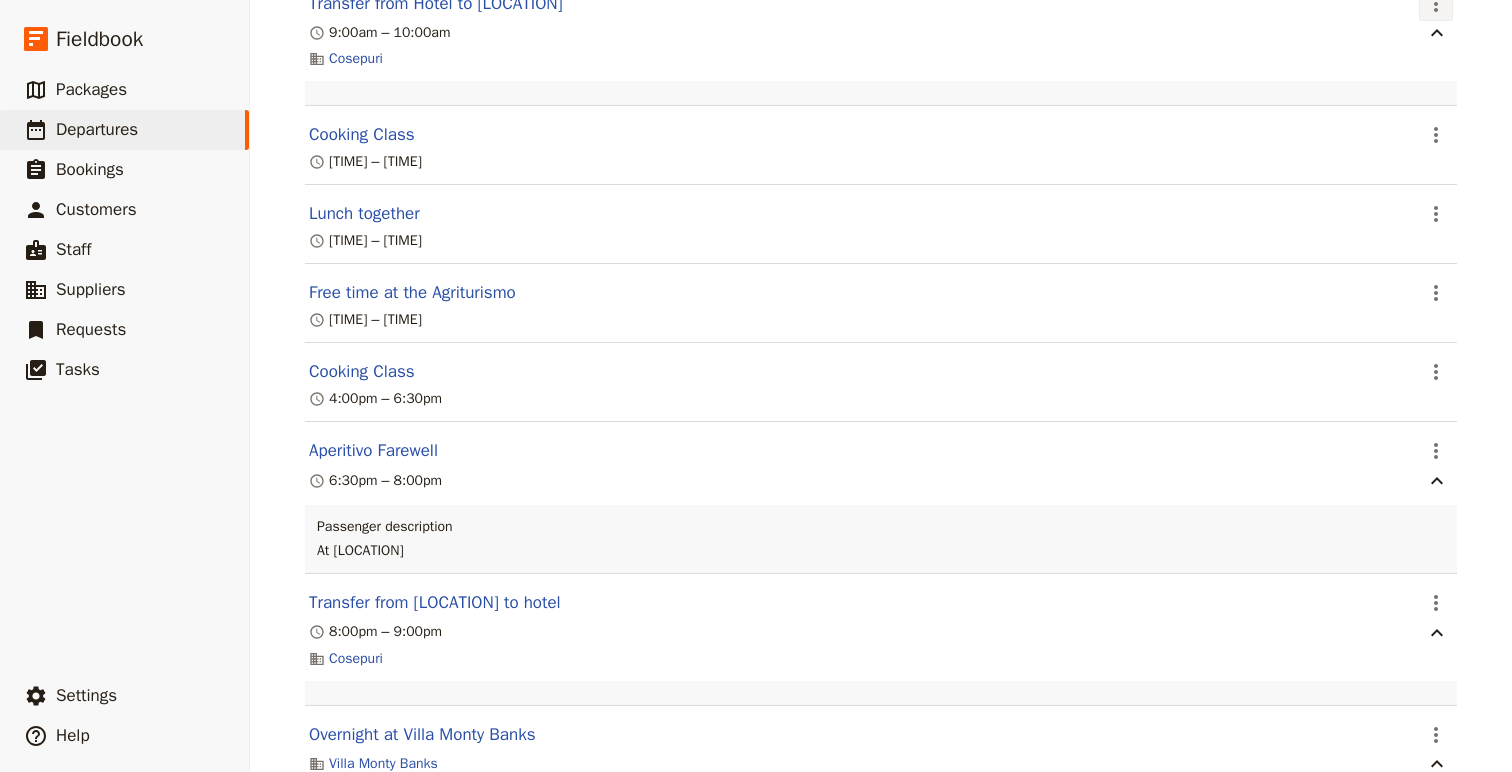 click 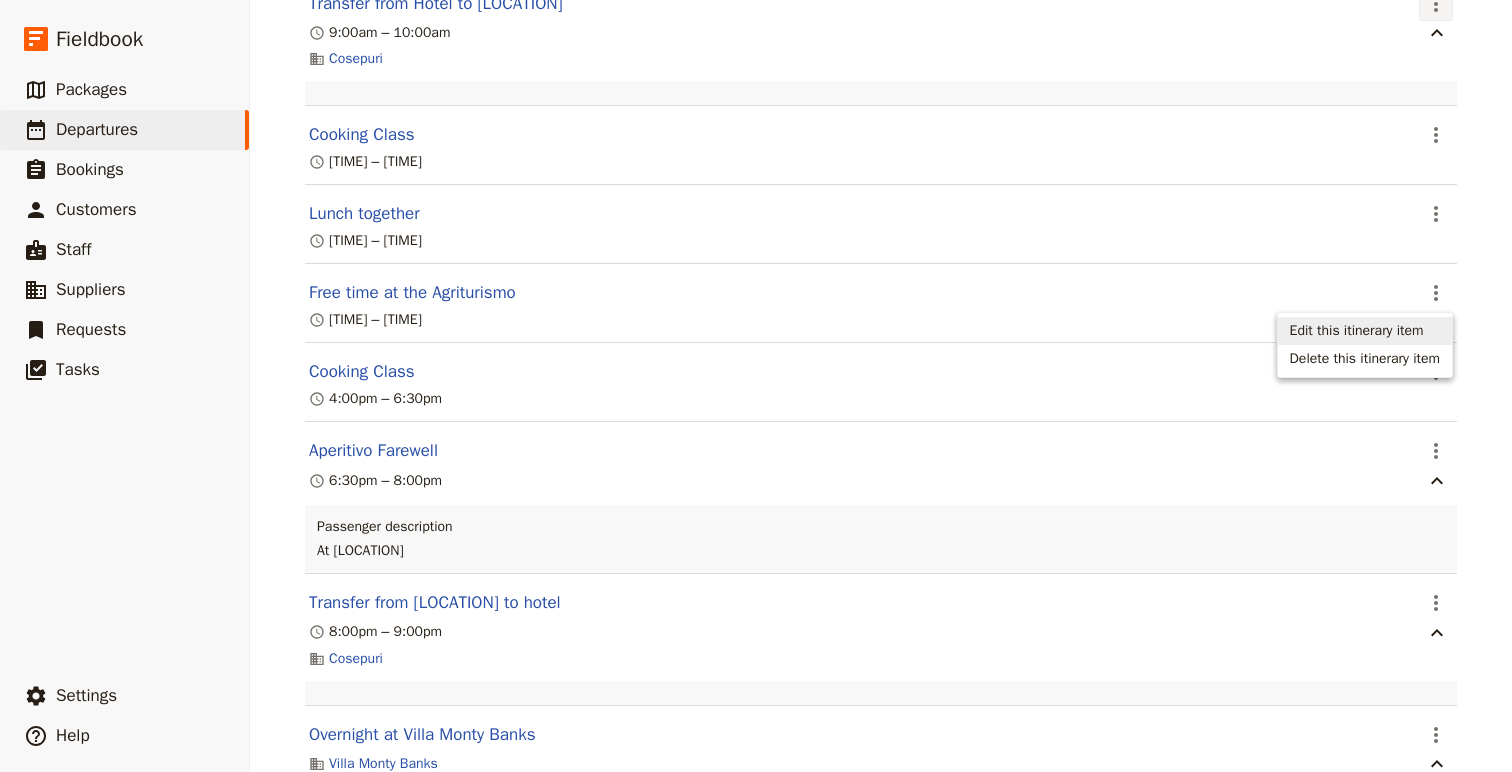 click on "Edit this itinerary item" at bounding box center (1357, 331) 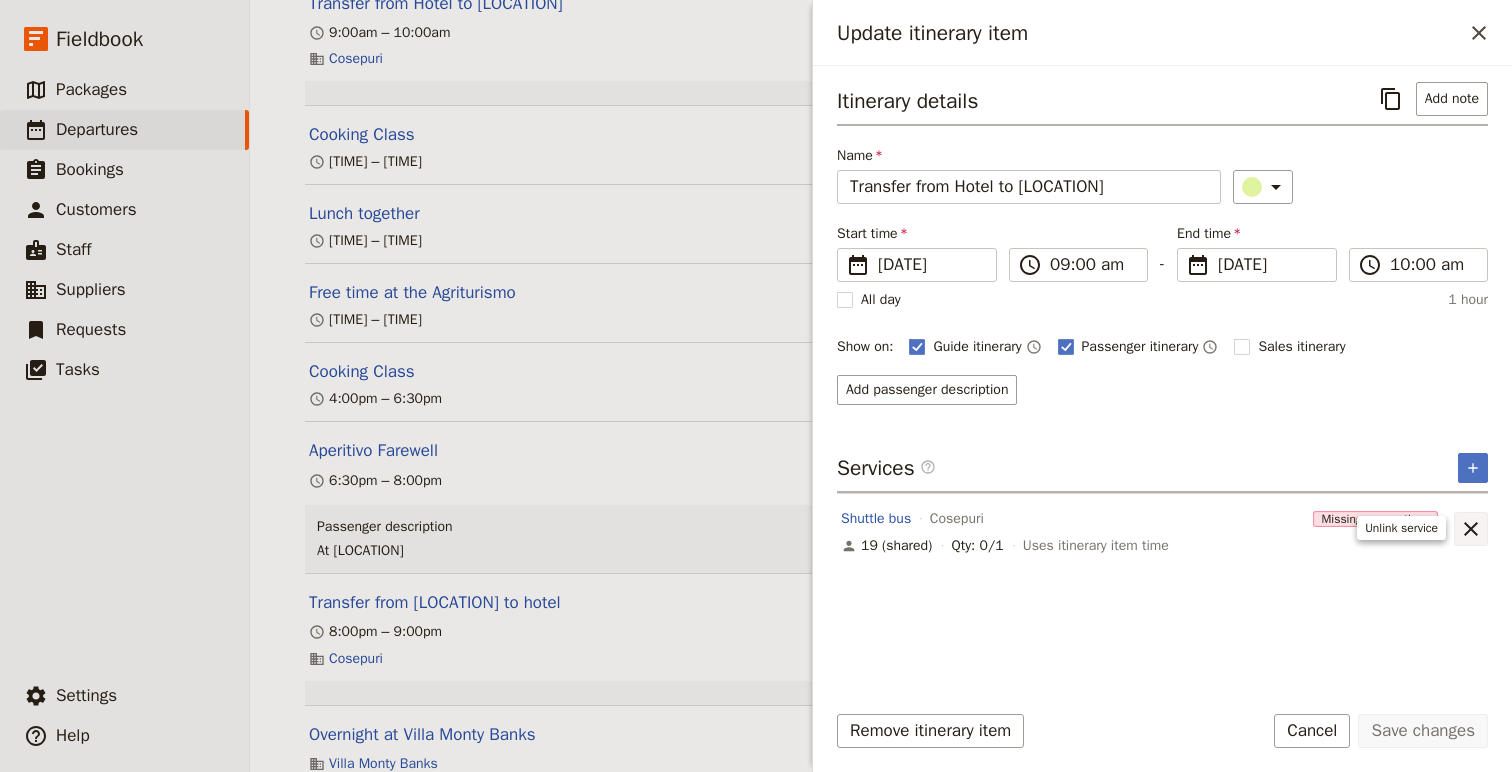 click 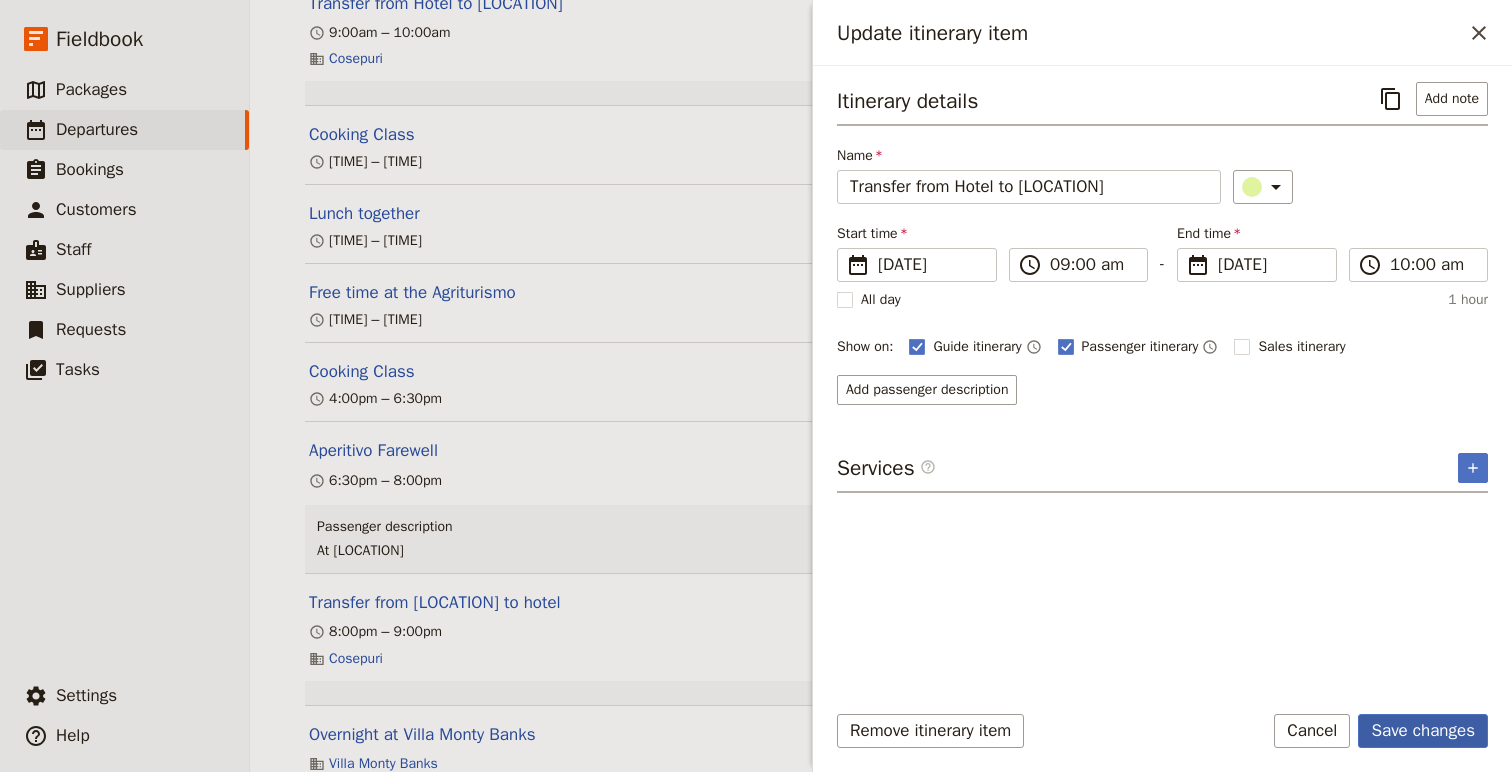 click on "Save changes" at bounding box center [1423, 731] 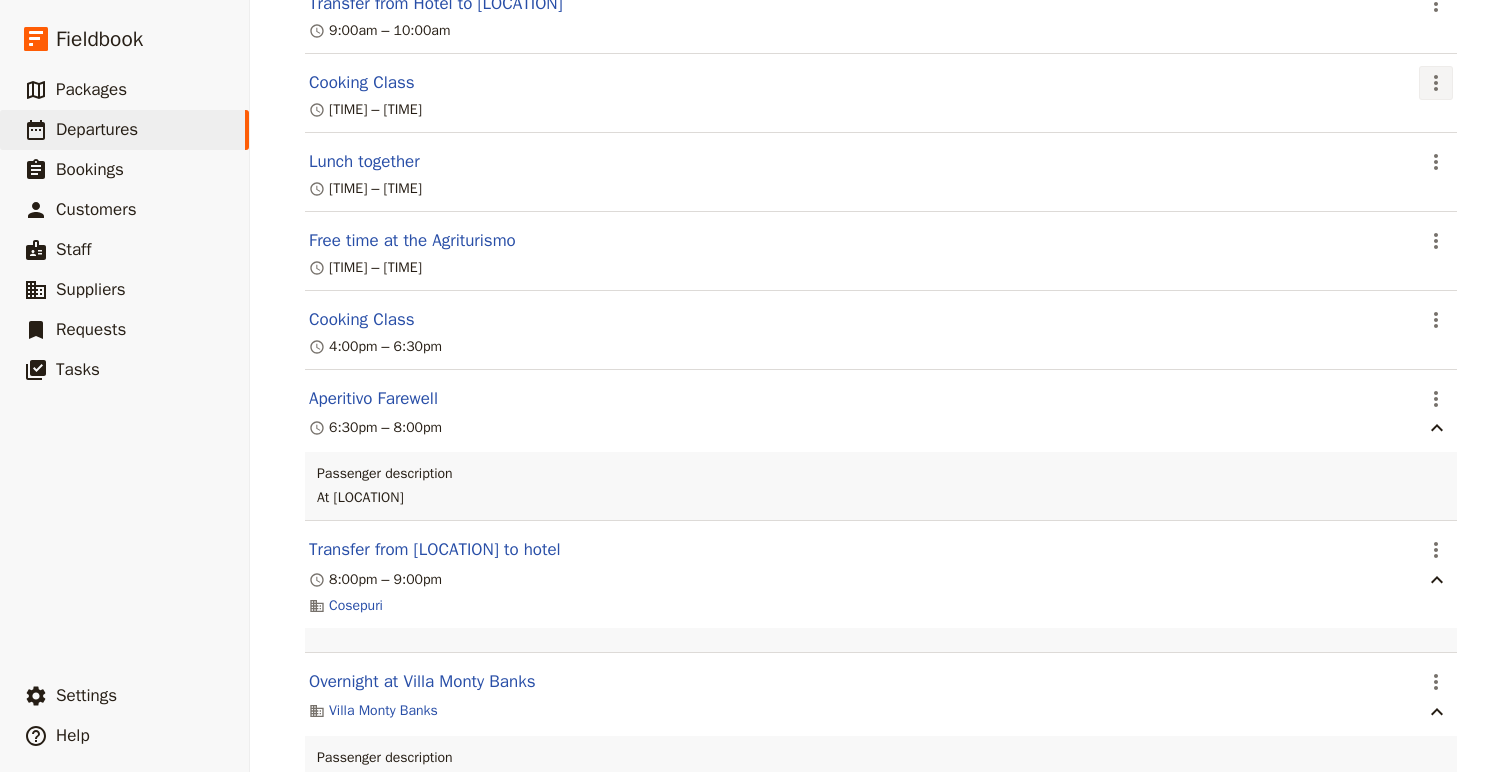 click 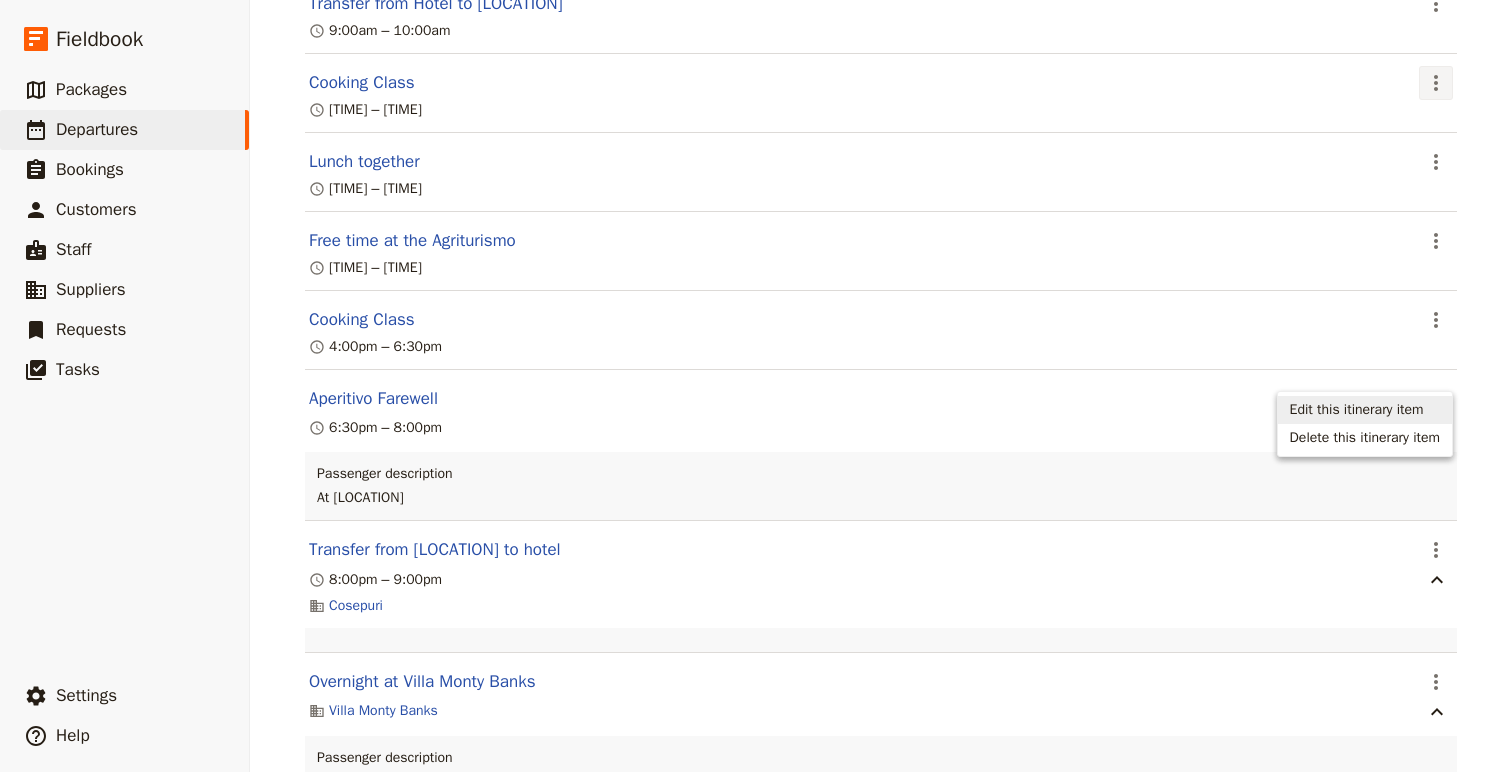 click on "Edit this itinerary item" at bounding box center (1357, 410) 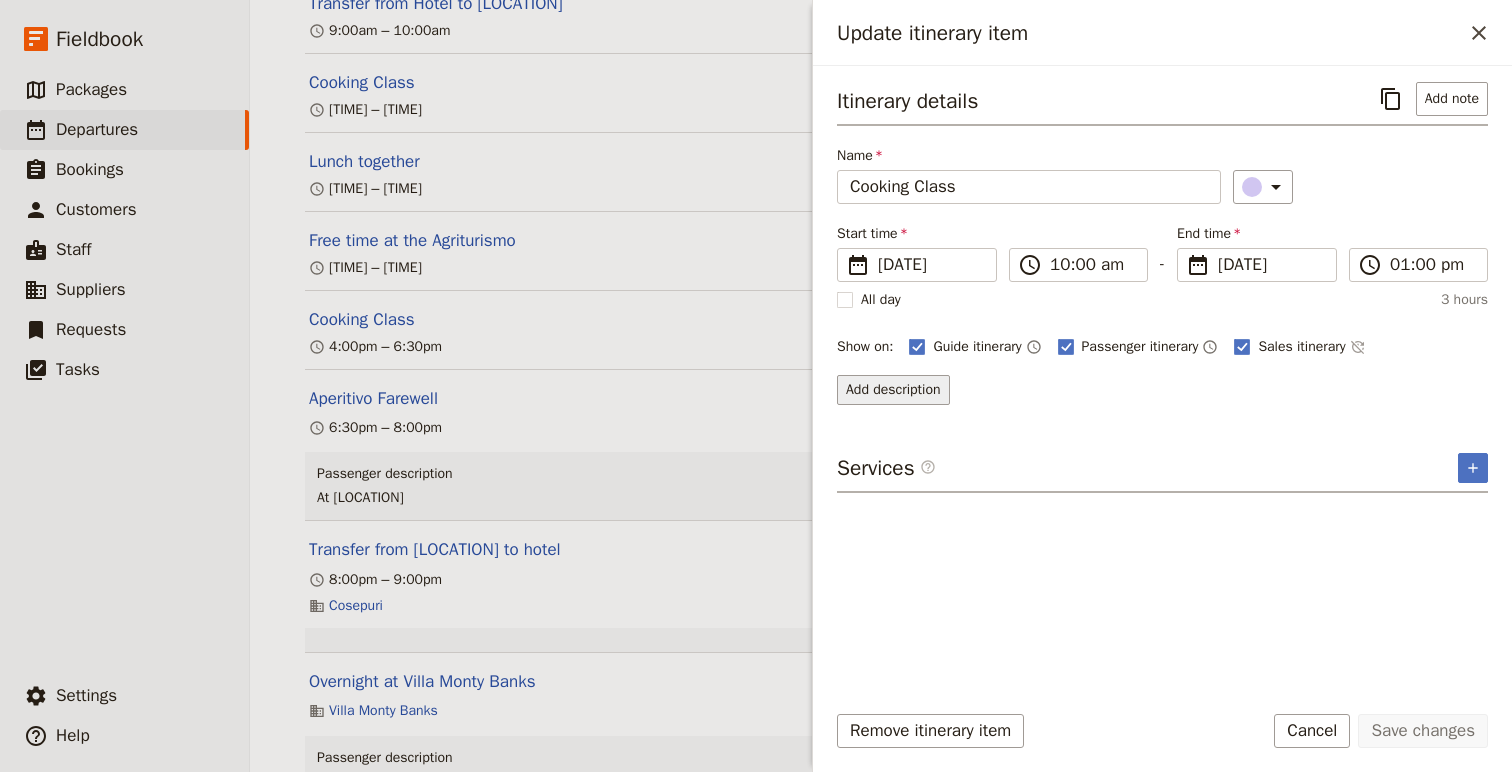 click on "Add description" at bounding box center (893, 390) 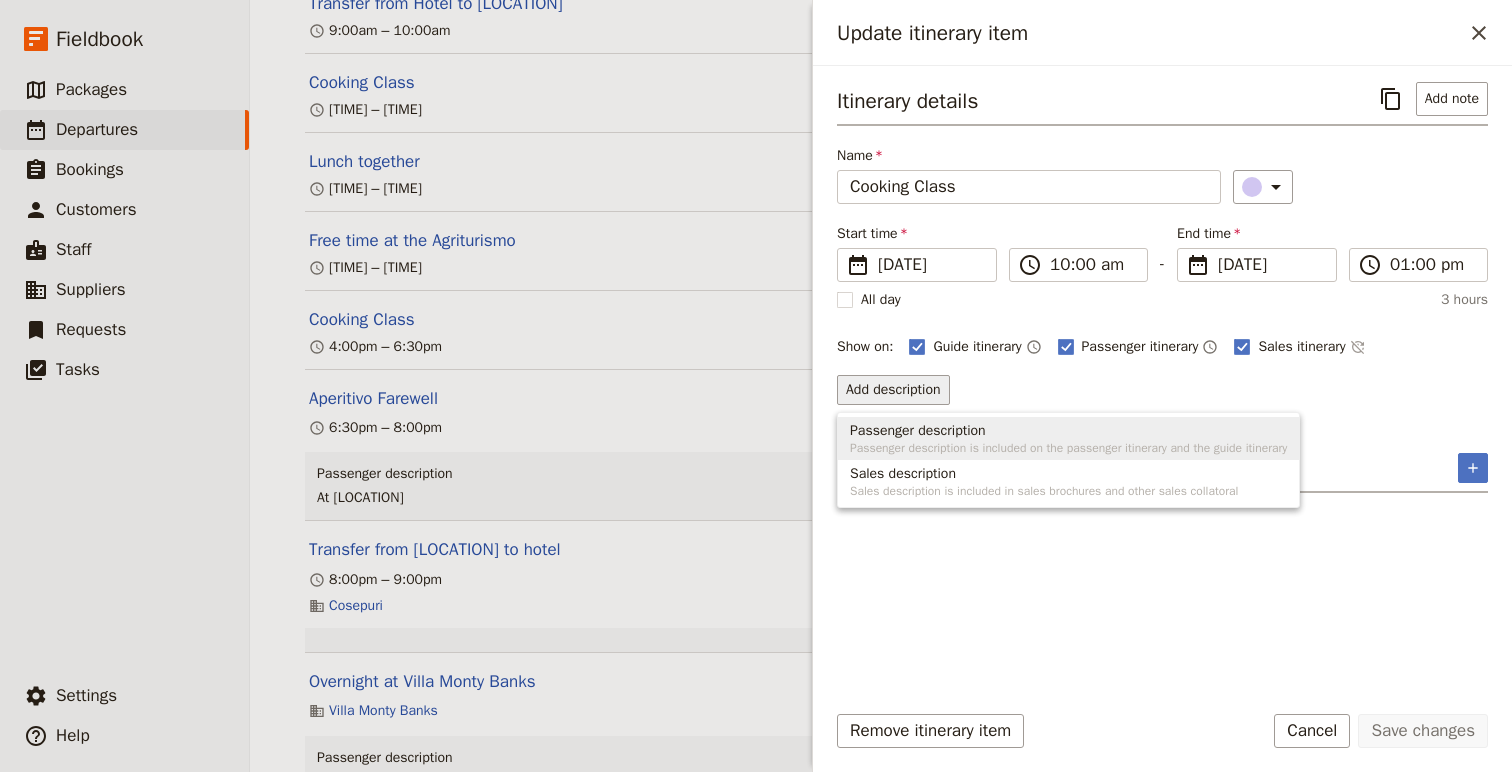 click on "Passenger description" at bounding box center [918, 431] 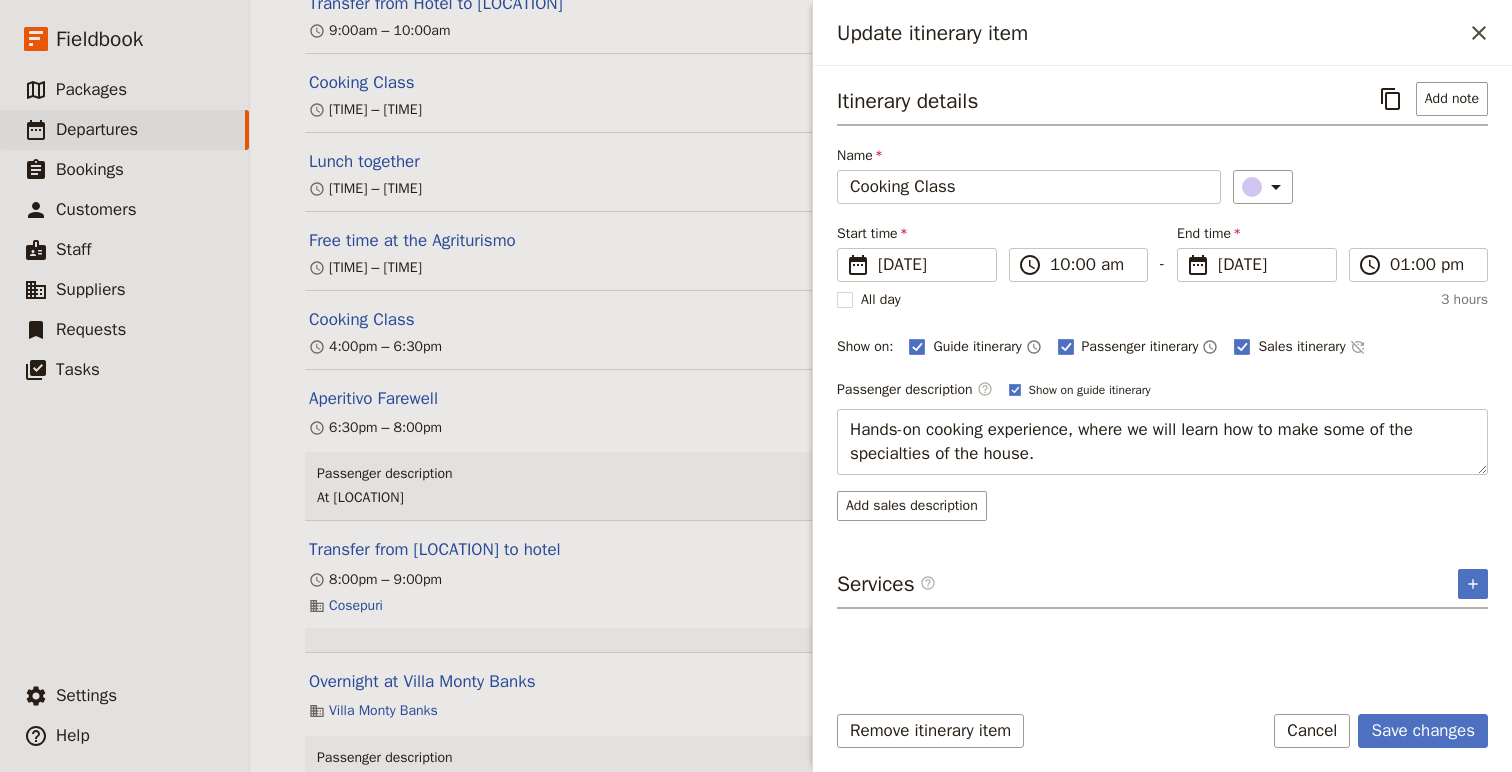 type on "Hands-on cooking experience, where we will learn how to make some of the specialties of the house." 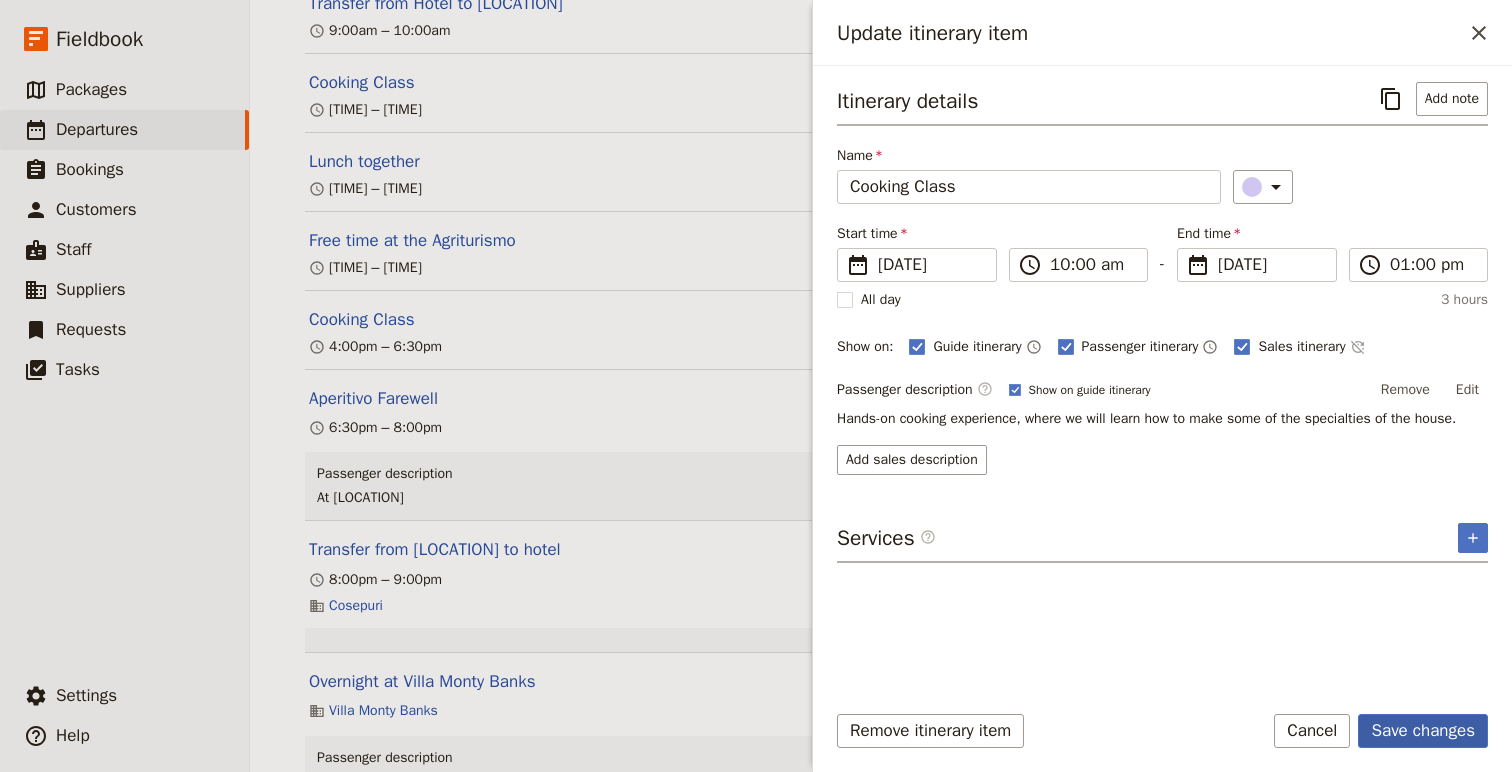 click on "Save changes" at bounding box center [1423, 731] 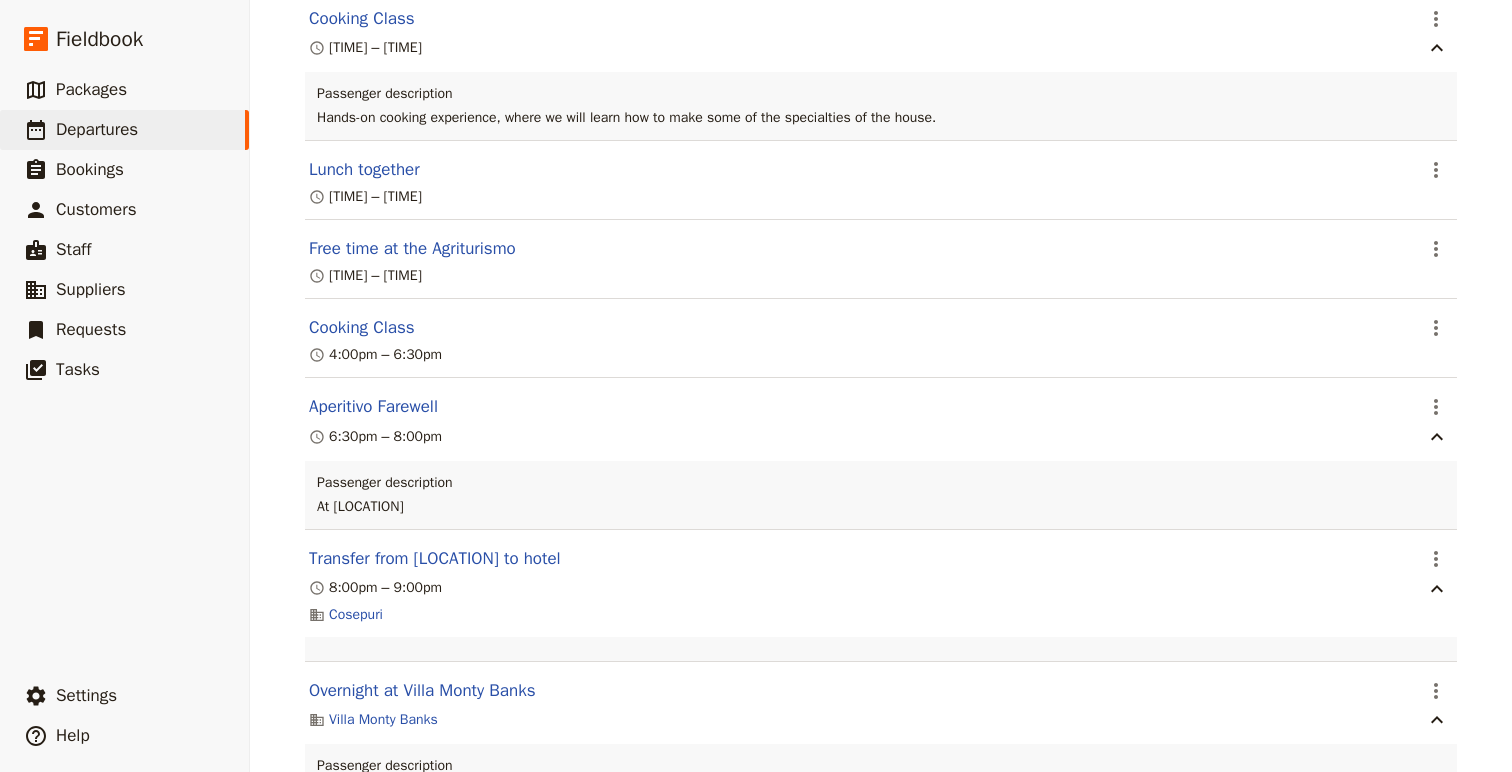 scroll, scrollTop: 11827, scrollLeft: 0, axis: vertical 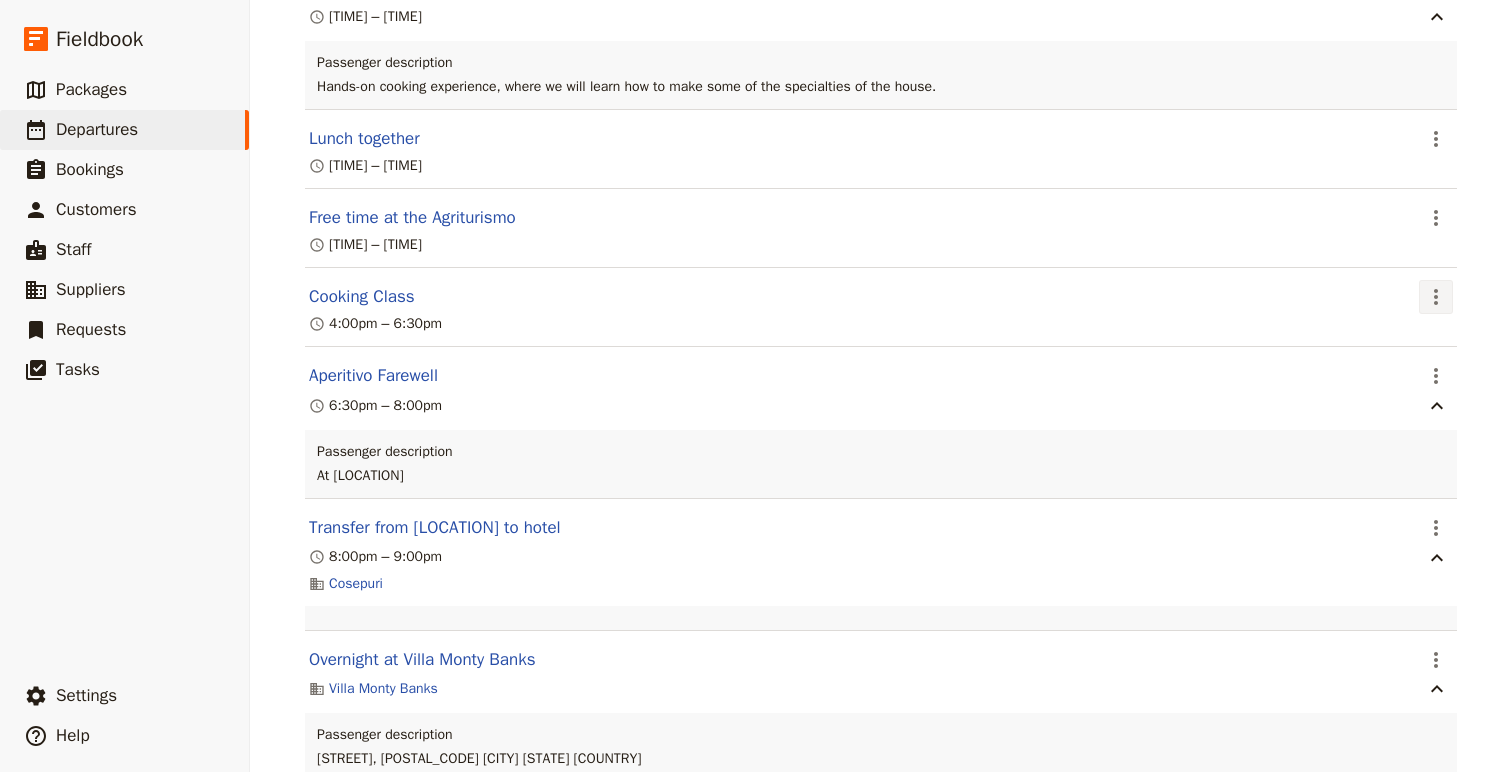 click 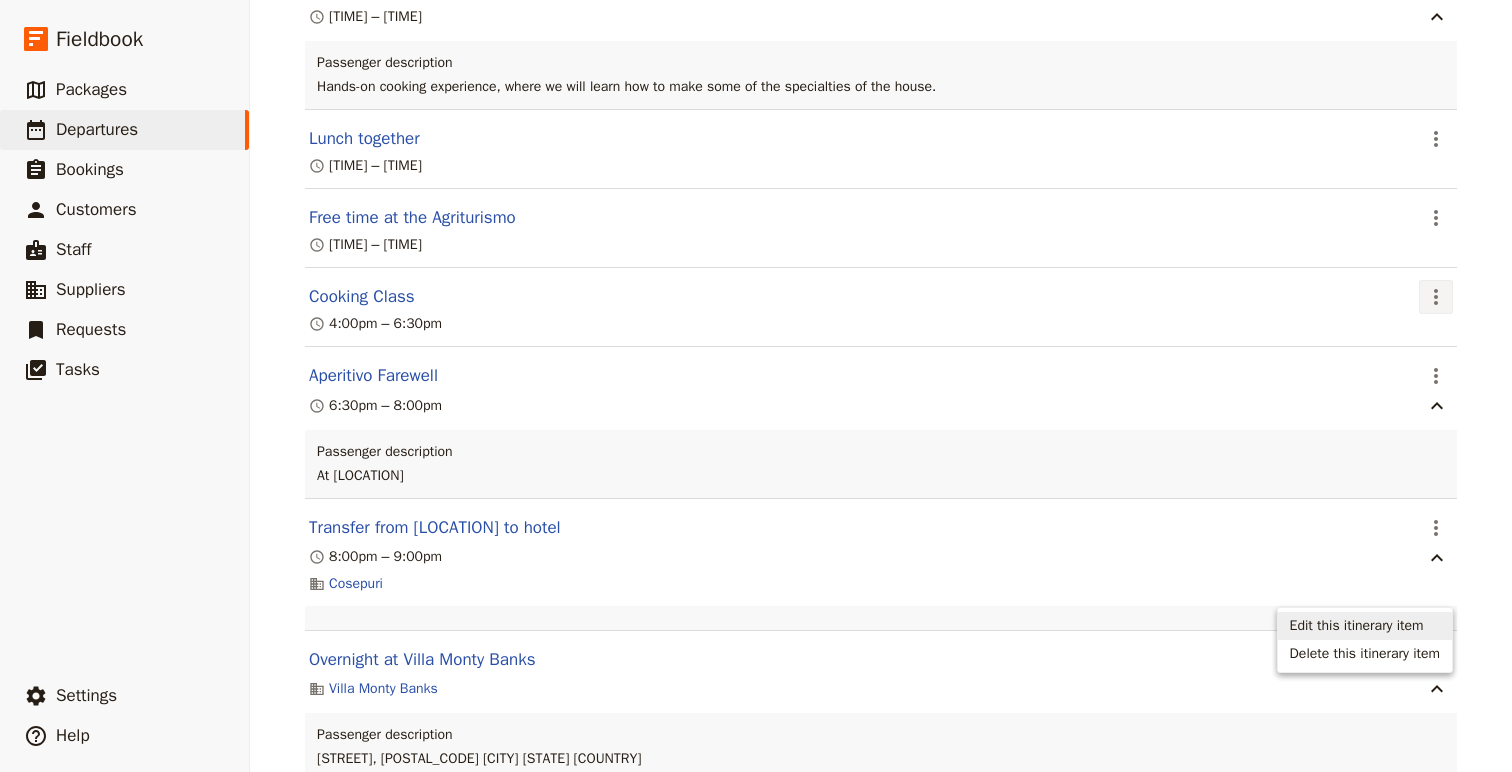 click on "Edit this itinerary item" at bounding box center (1357, 626) 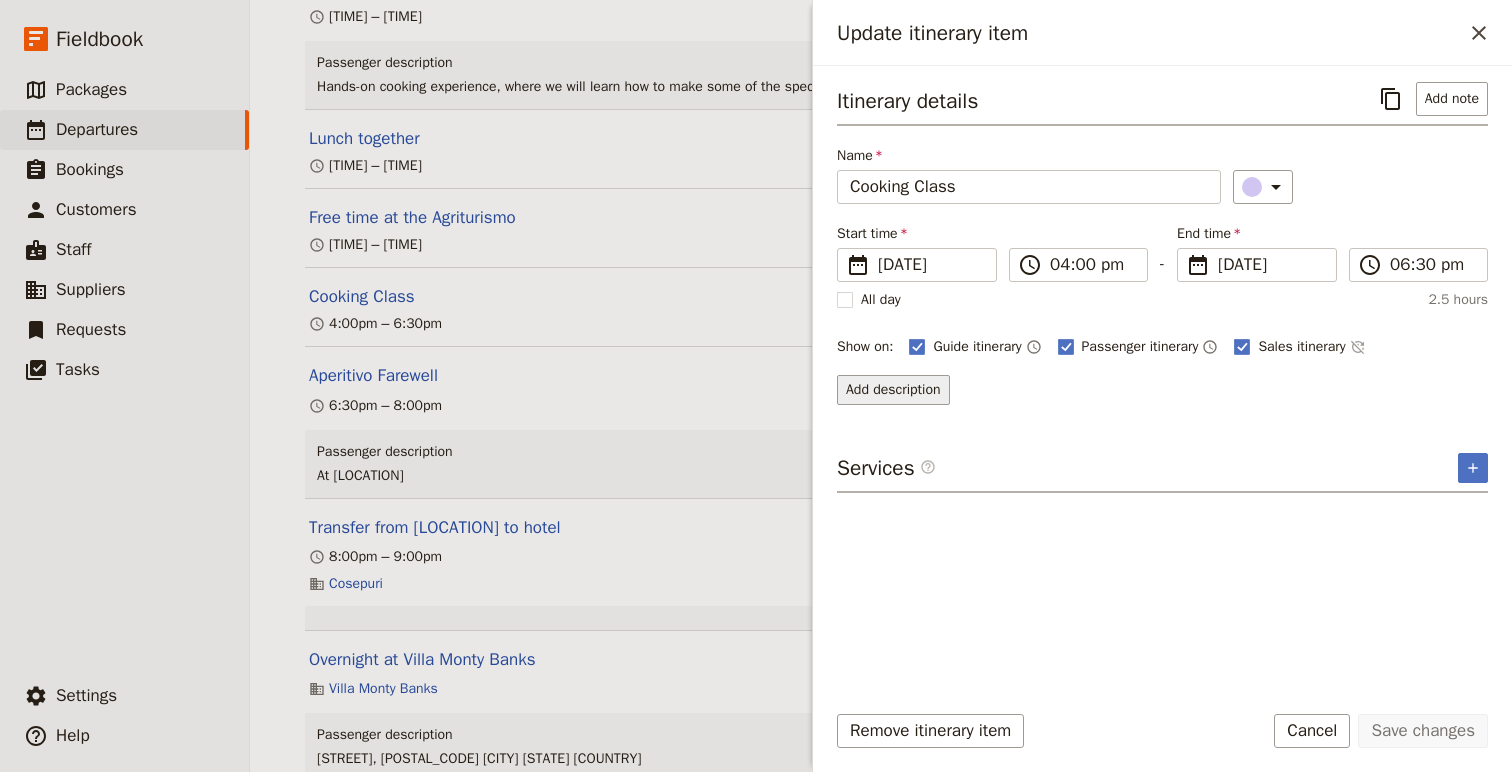 click on "Add description" at bounding box center (893, 390) 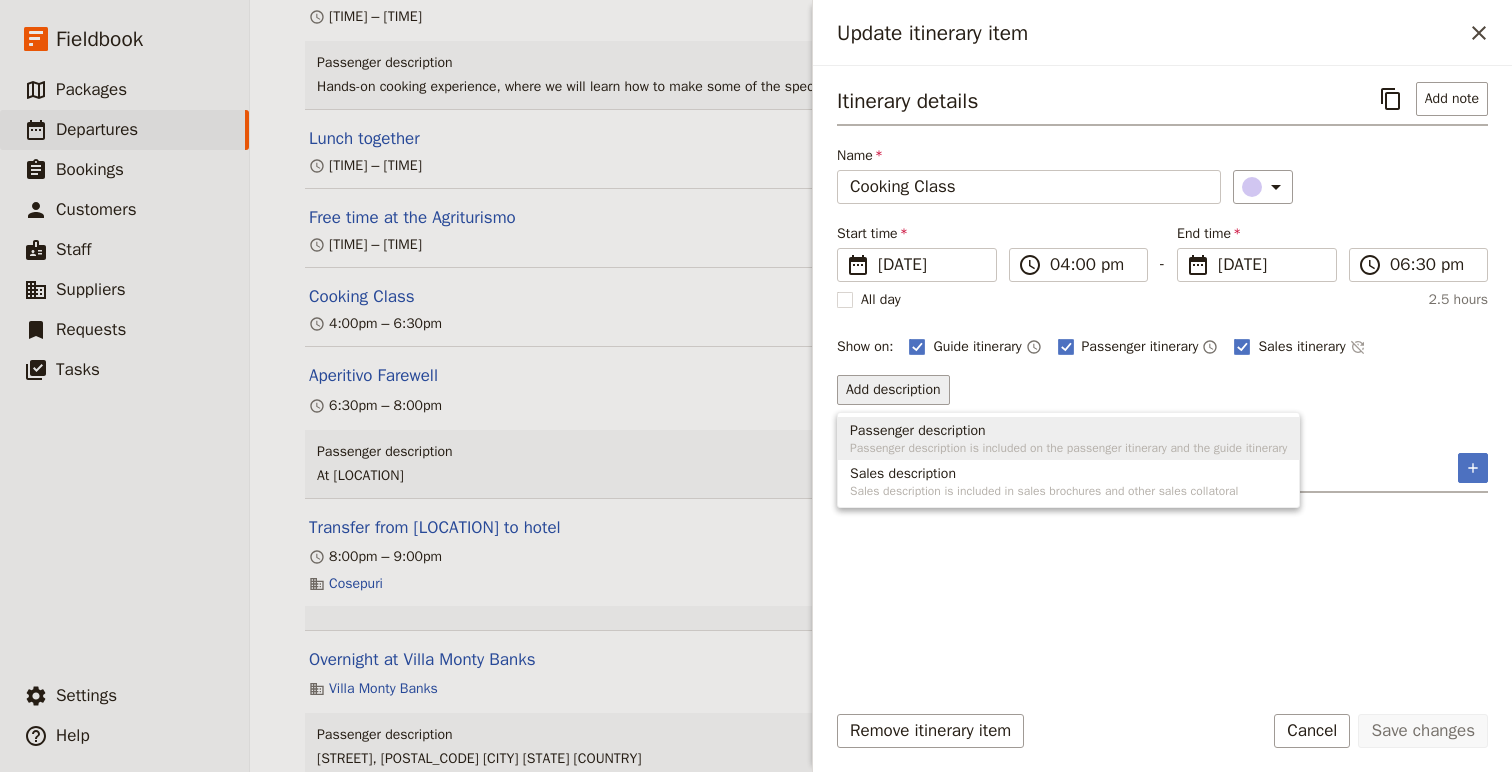 click on "Passenger description is included on the passenger itinerary and the guide itinerary" at bounding box center (1068, 448) 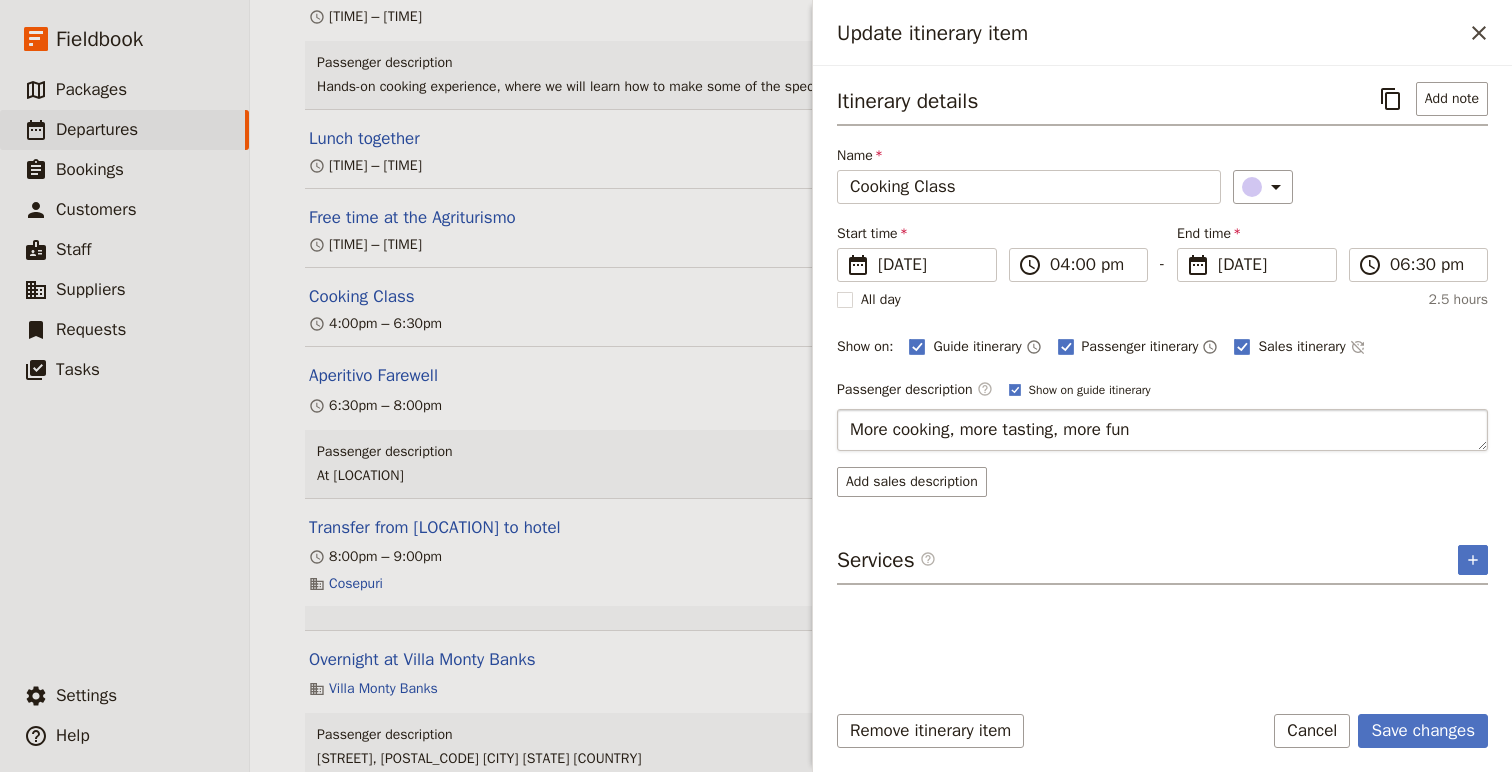 type on "More cooking, more tasting, more fun!" 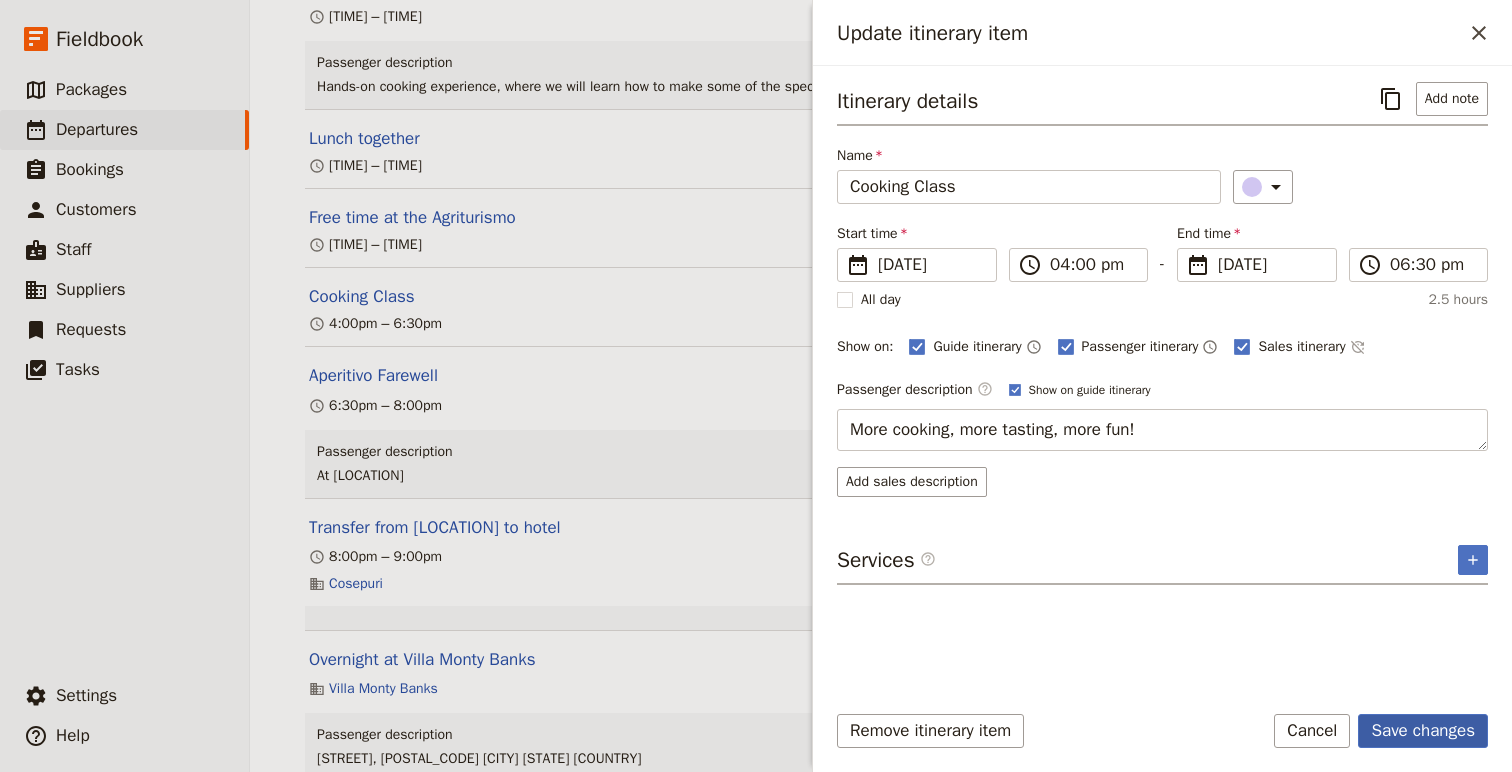 click on "Save changes" at bounding box center (1423, 731) 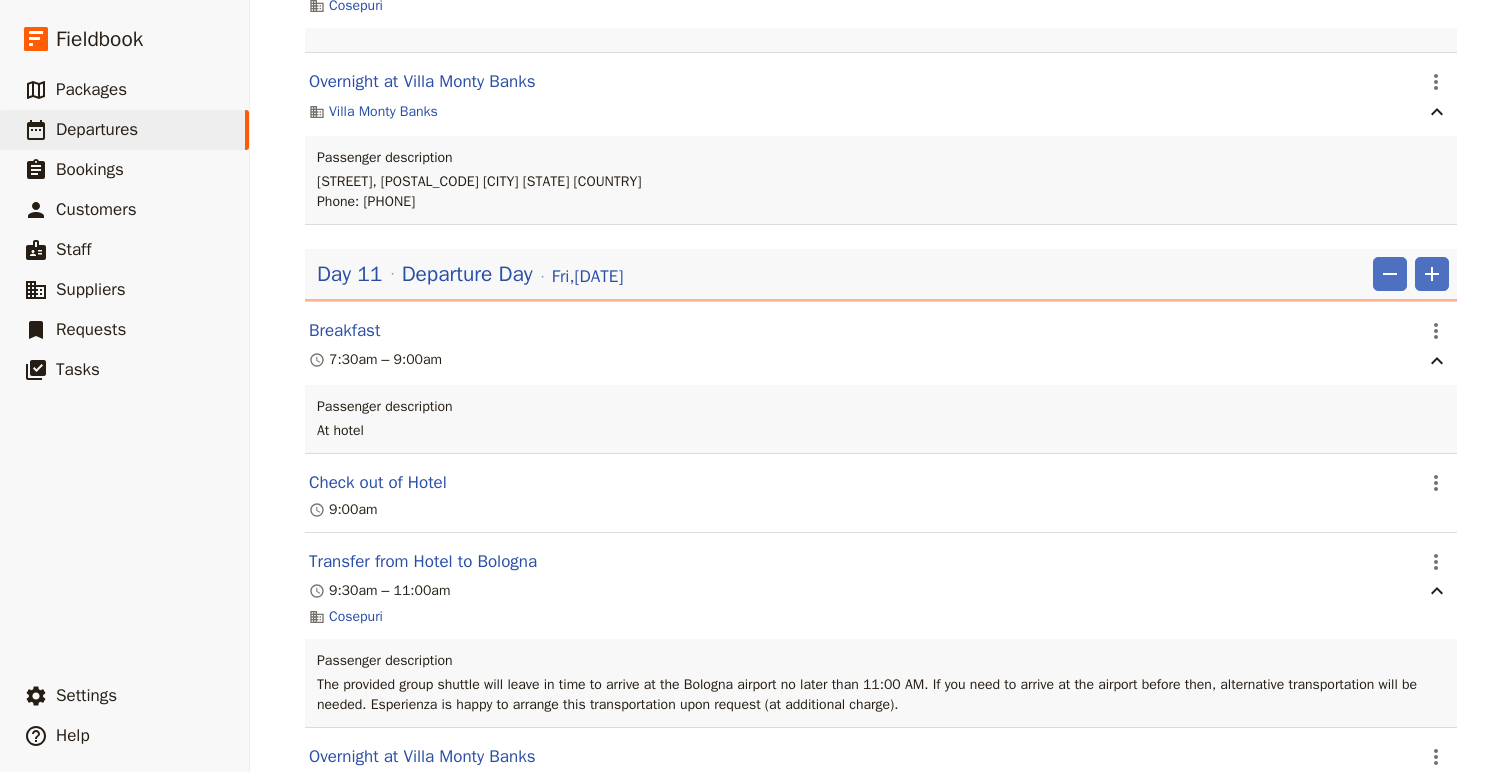 scroll, scrollTop: 12479, scrollLeft: 0, axis: vertical 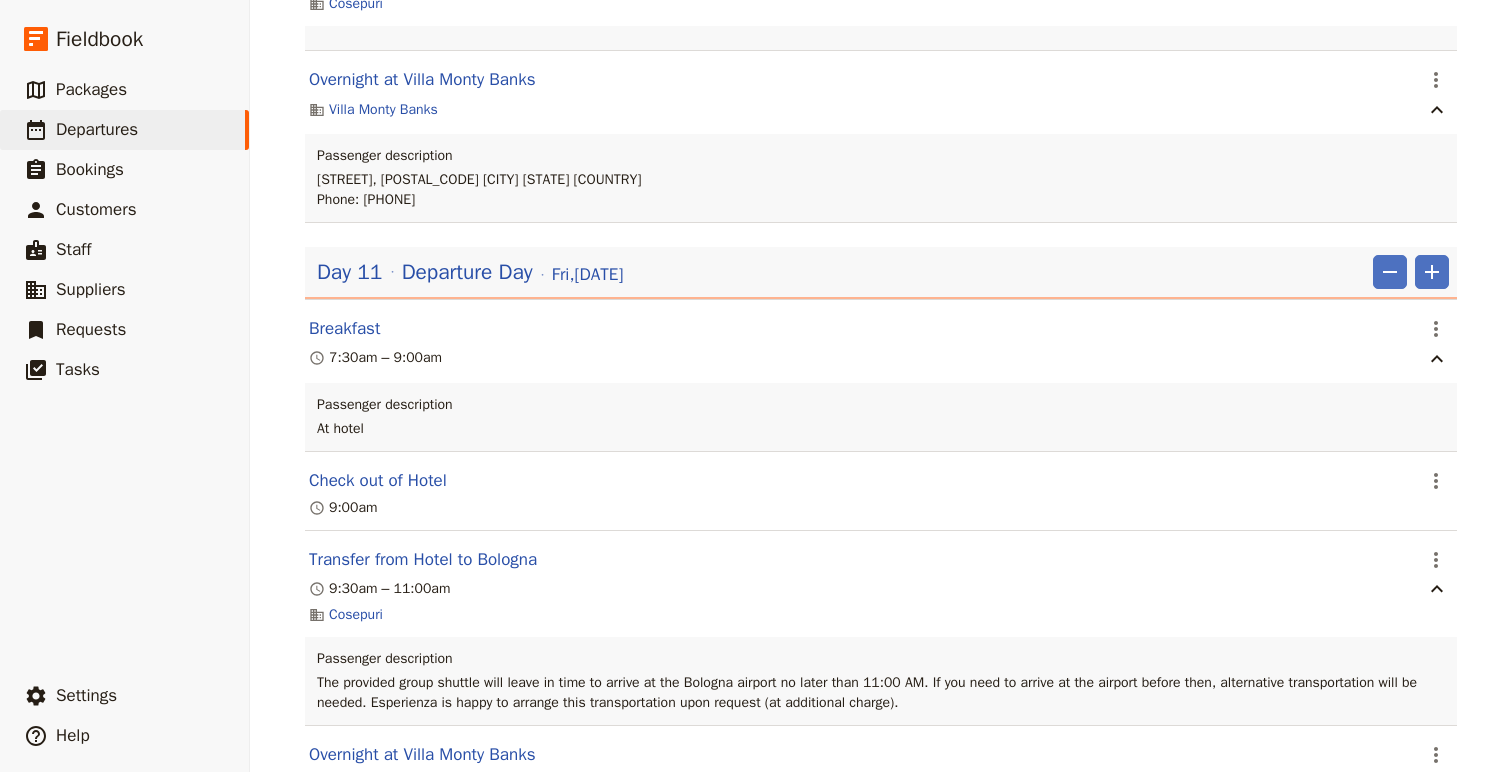 click 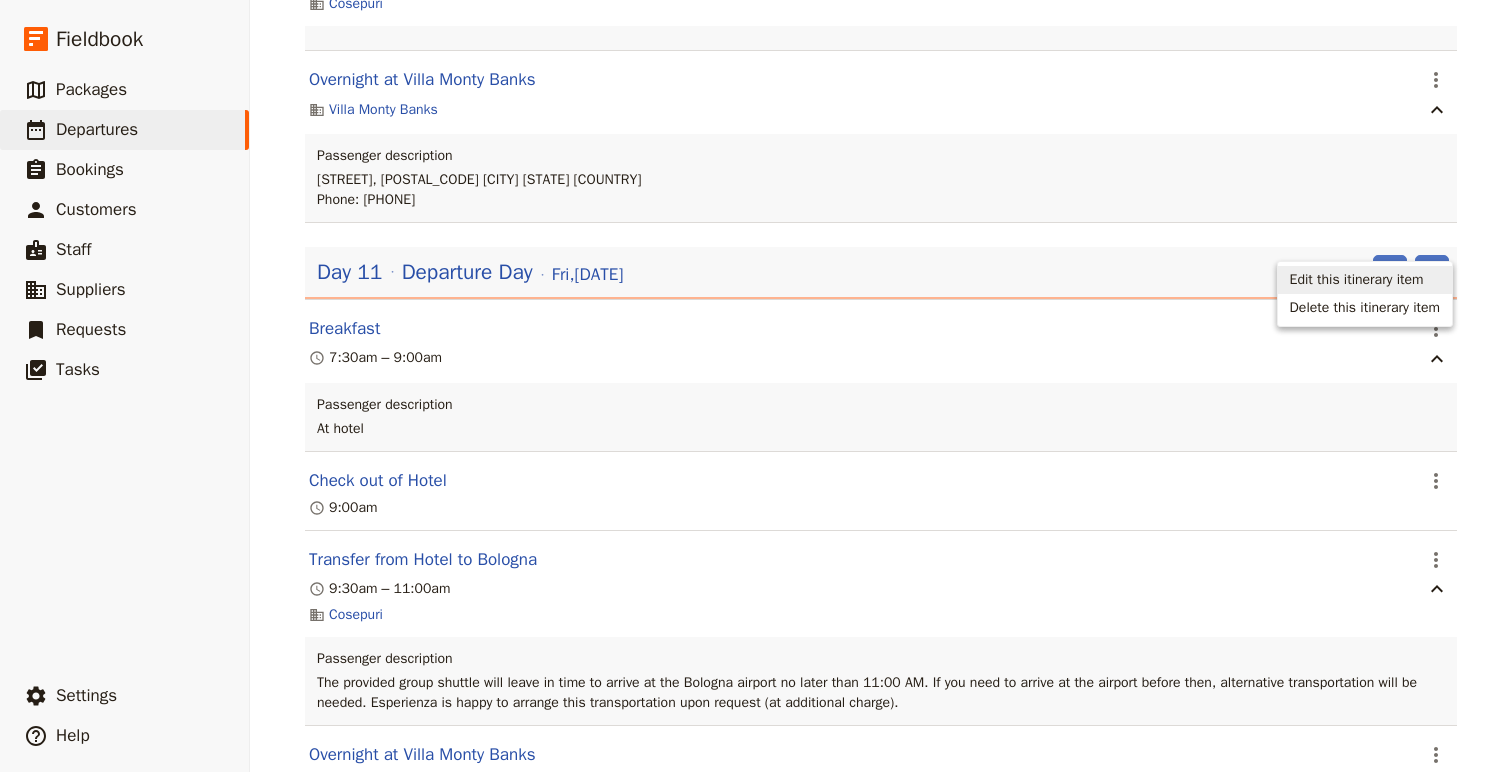 click on "Edit this itinerary item" at bounding box center [1365, 280] 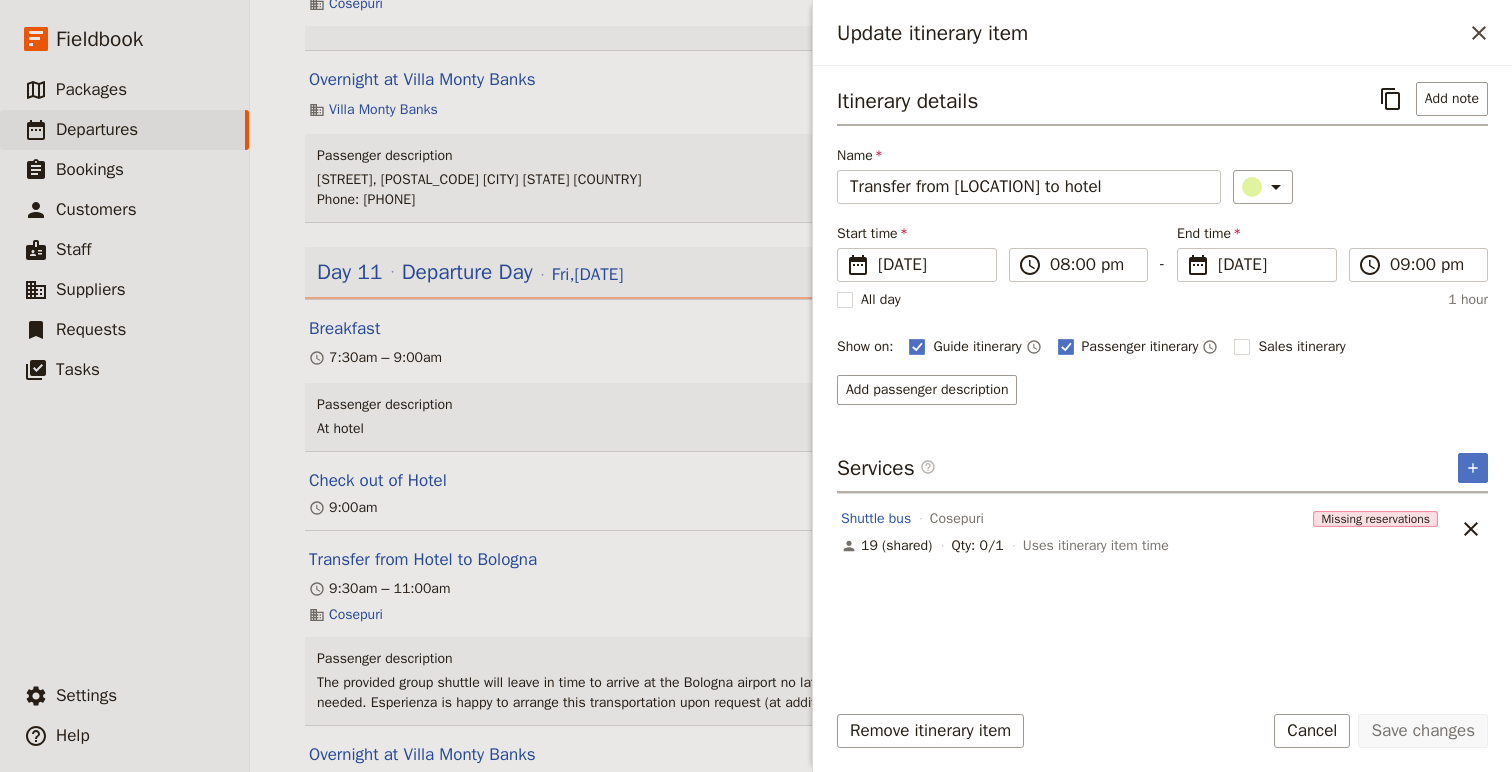 click on "Shuttle bus Cosepuri Missing reservations [NUMBER]/[NUMBER] Qty: 0/1 Uses itinerary item time ​" at bounding box center (1162, 528) 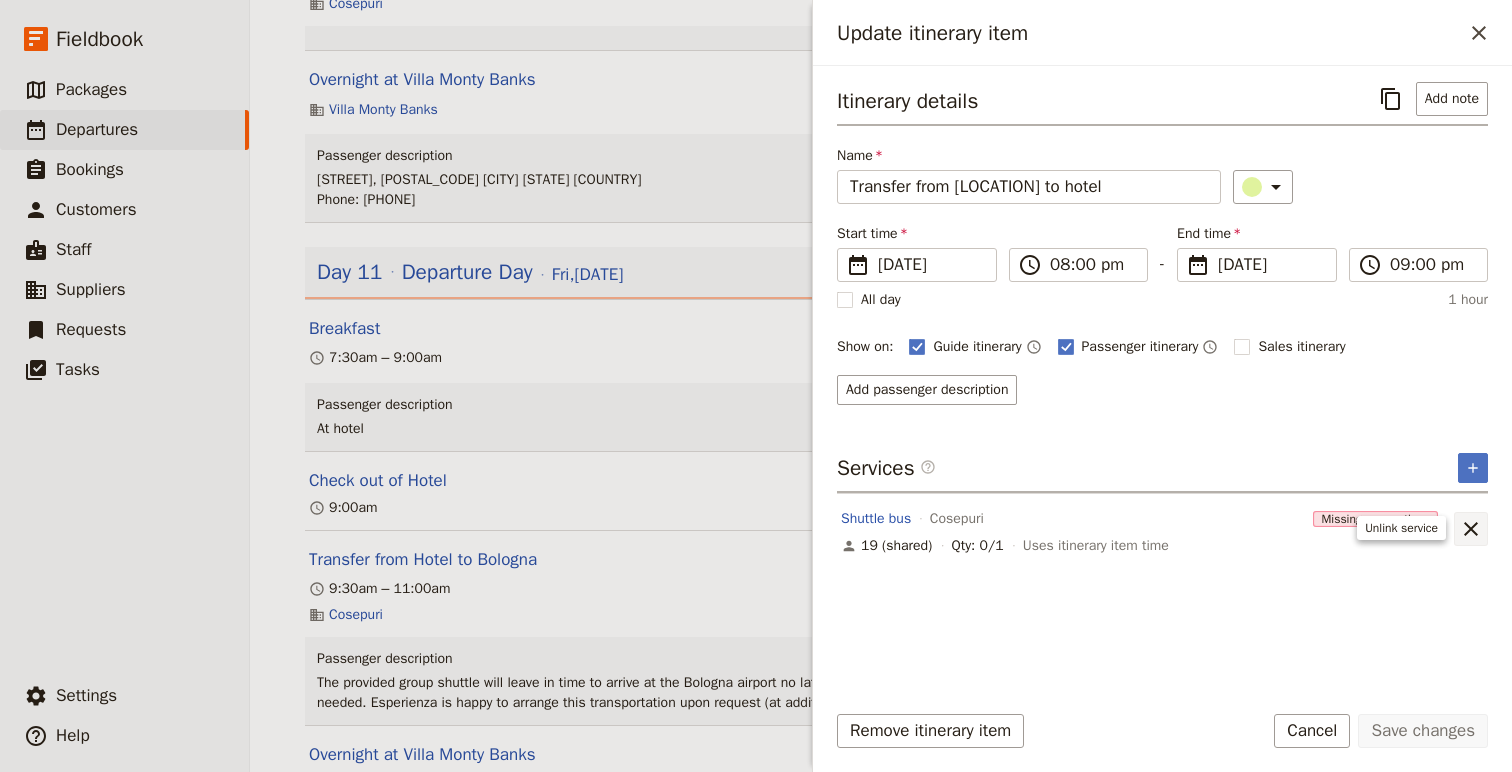click 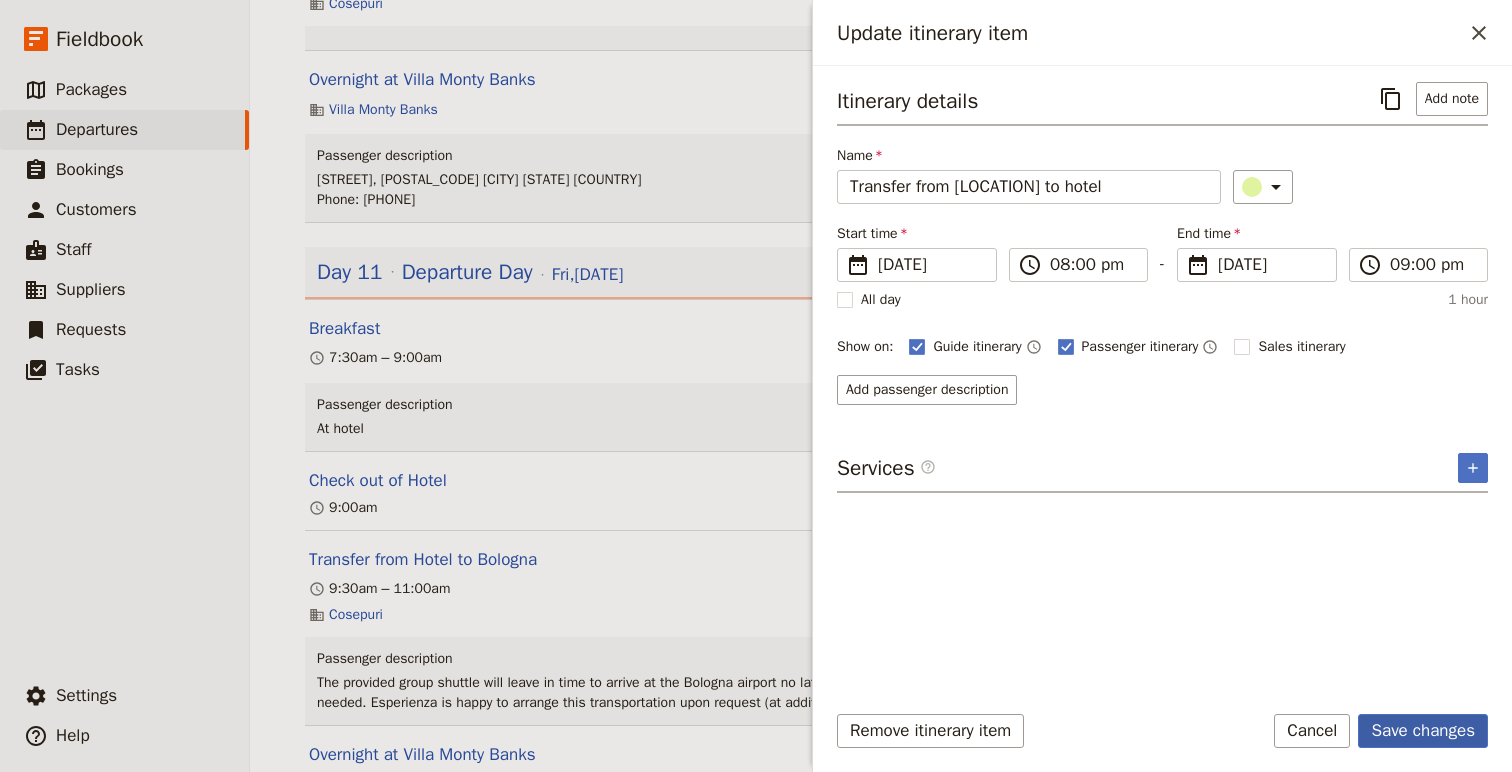 click on "Save changes" at bounding box center [1423, 731] 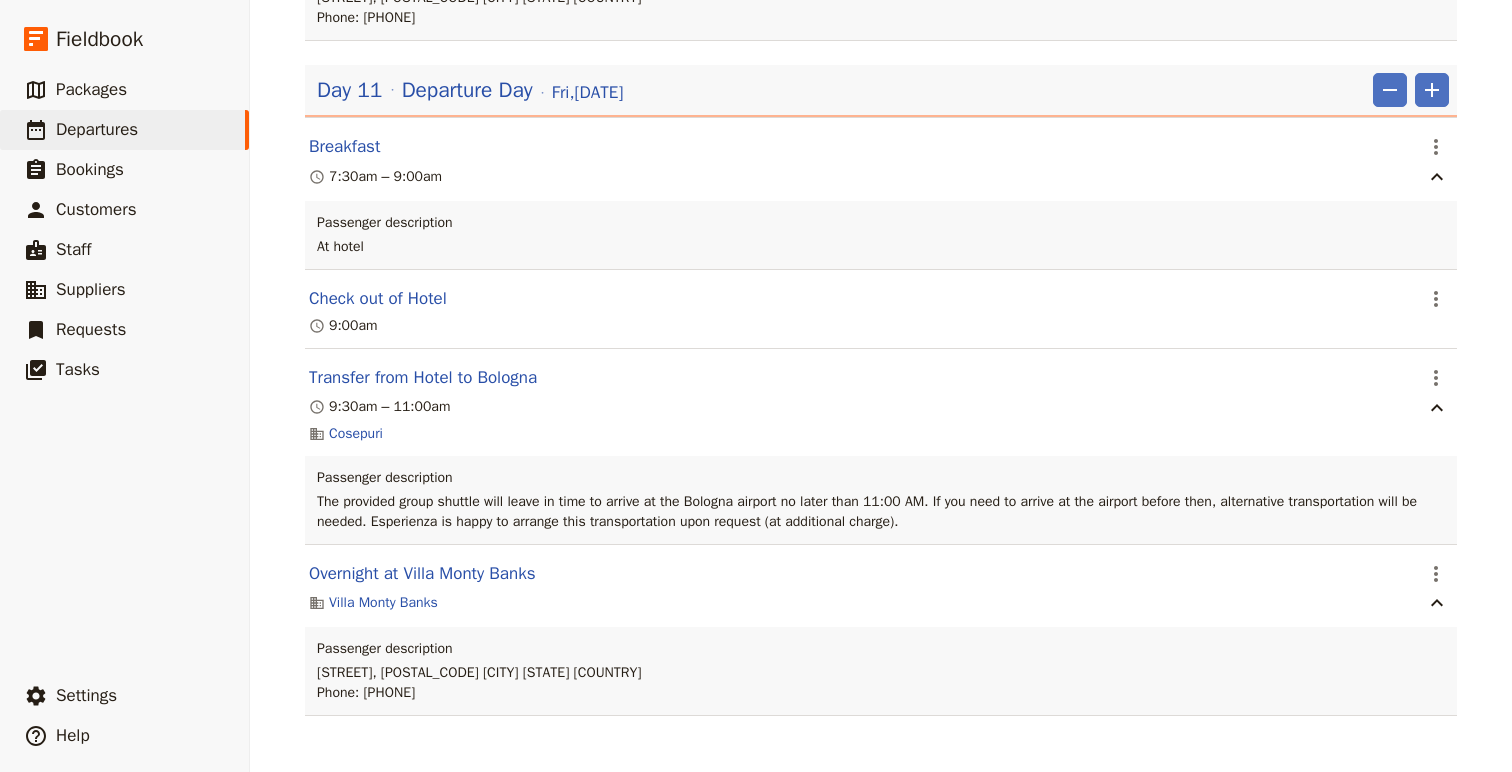 scroll, scrollTop: 12734, scrollLeft: 0, axis: vertical 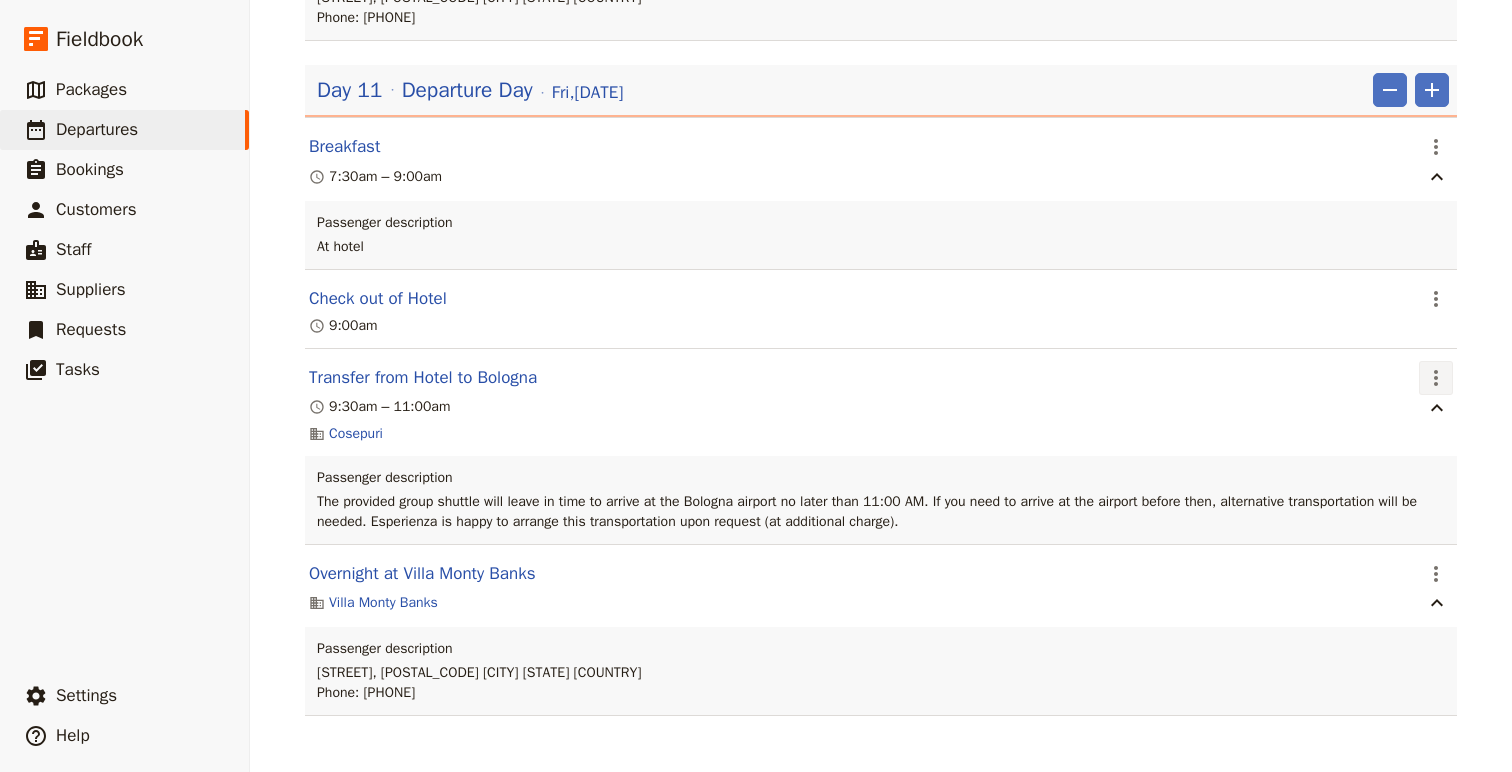 click 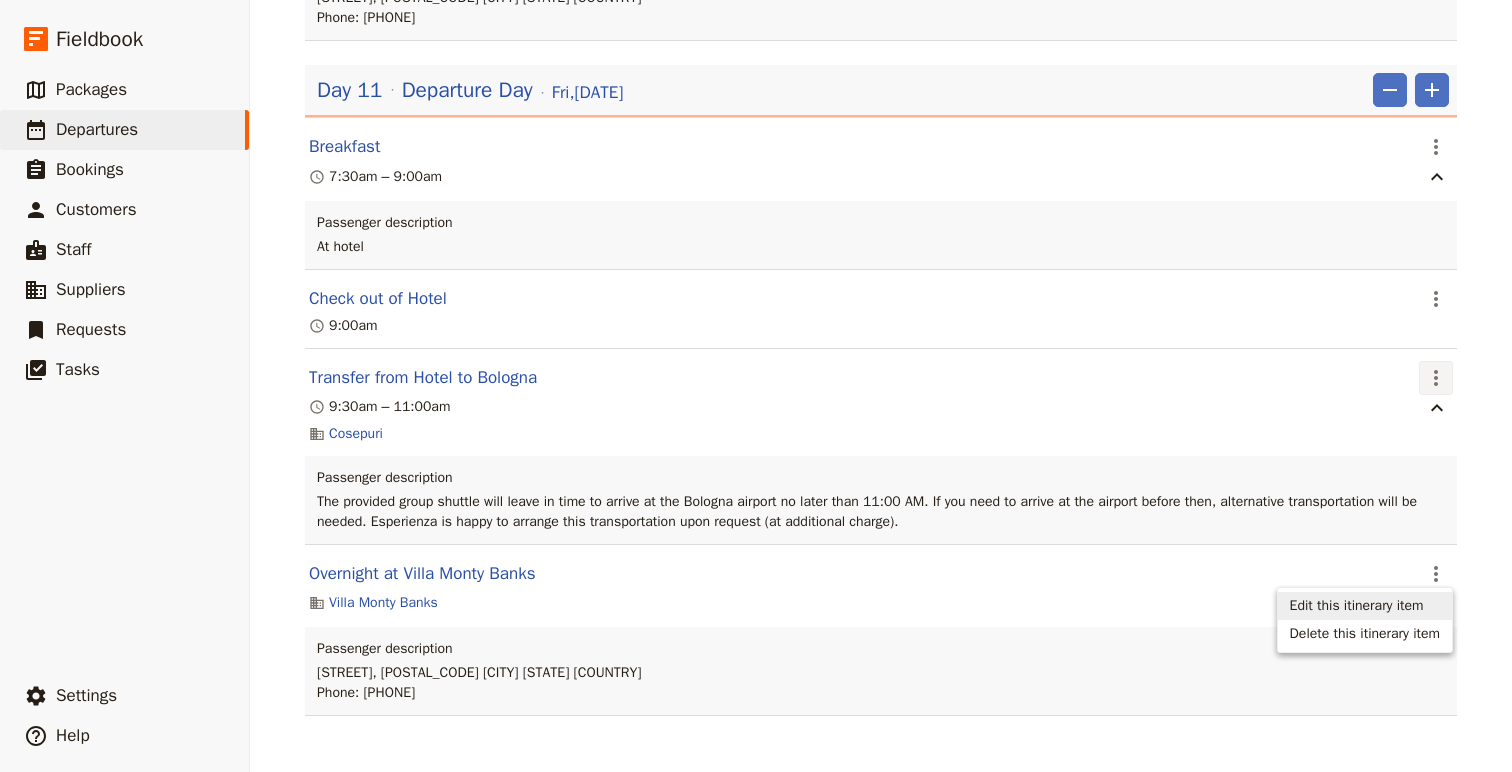 click on "Edit this itinerary item" at bounding box center [1365, 606] 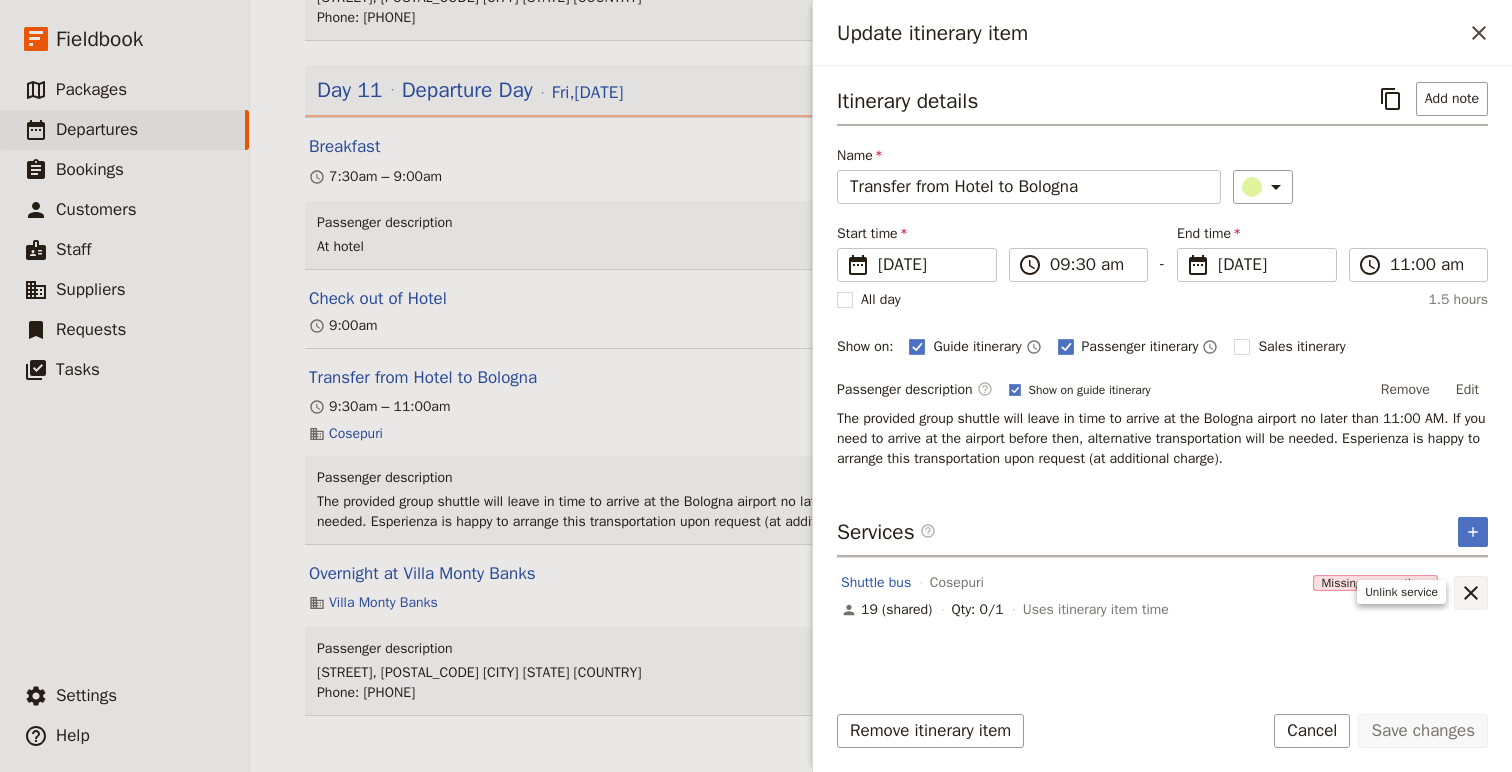 click 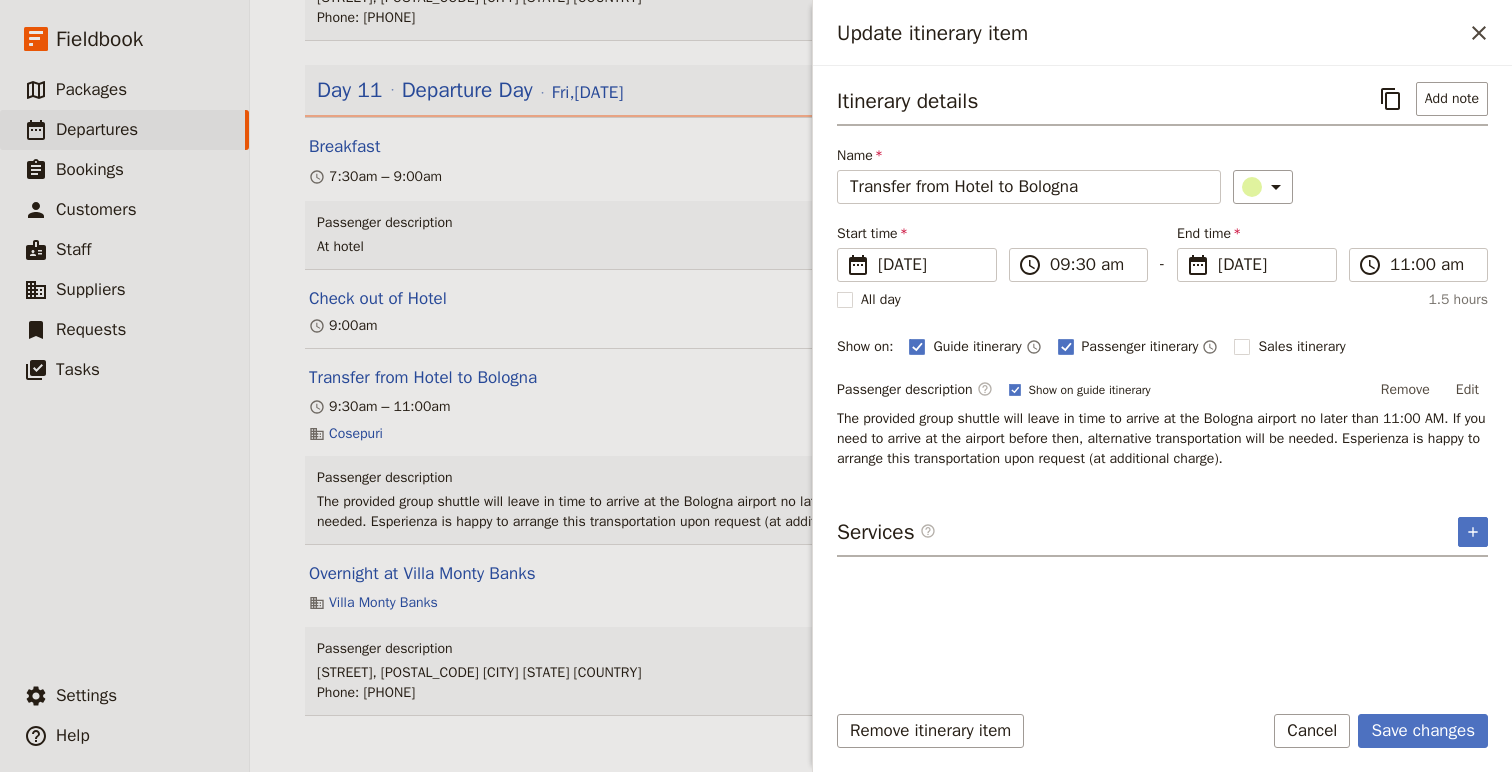 click on "Itinerary details ​ Add note Name Transfer from Hotel to Bologna ​ Start time ​ [DATE] [DATE] [DATE] [TIME] ​ [TIME] am - End time ​ [DATE] [DATE] [DATE] [TIME] ​ [TIME] am All day 1.5 hours Show on: Guide itinerary ​ Passenger itinerary ​ Sales itinerary ​ Passenger description ​ Show on guide itinerary Remove Edit The provided group shuttle will leave in time to arrive at the Bologna airport no later than [TIME] AM. If you need to arrive at the airport before then, alternative transportation will be needed. Esperienza is happy to arrange this transportation upon request (at additional charge). Services ​ ​ Remove itinerary item Save changes Cancel" at bounding box center [1162, 419] 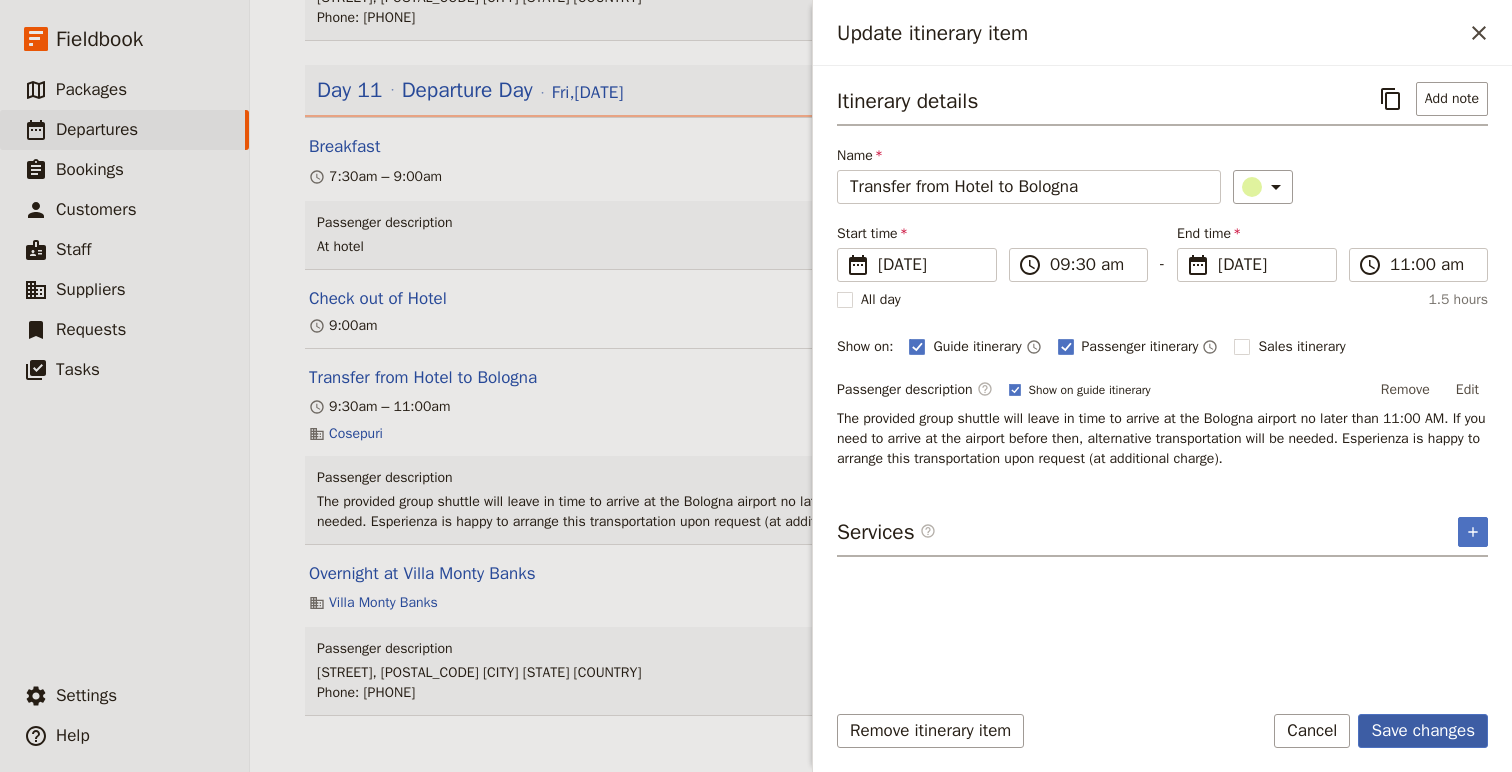 click on "Save changes" at bounding box center [1423, 731] 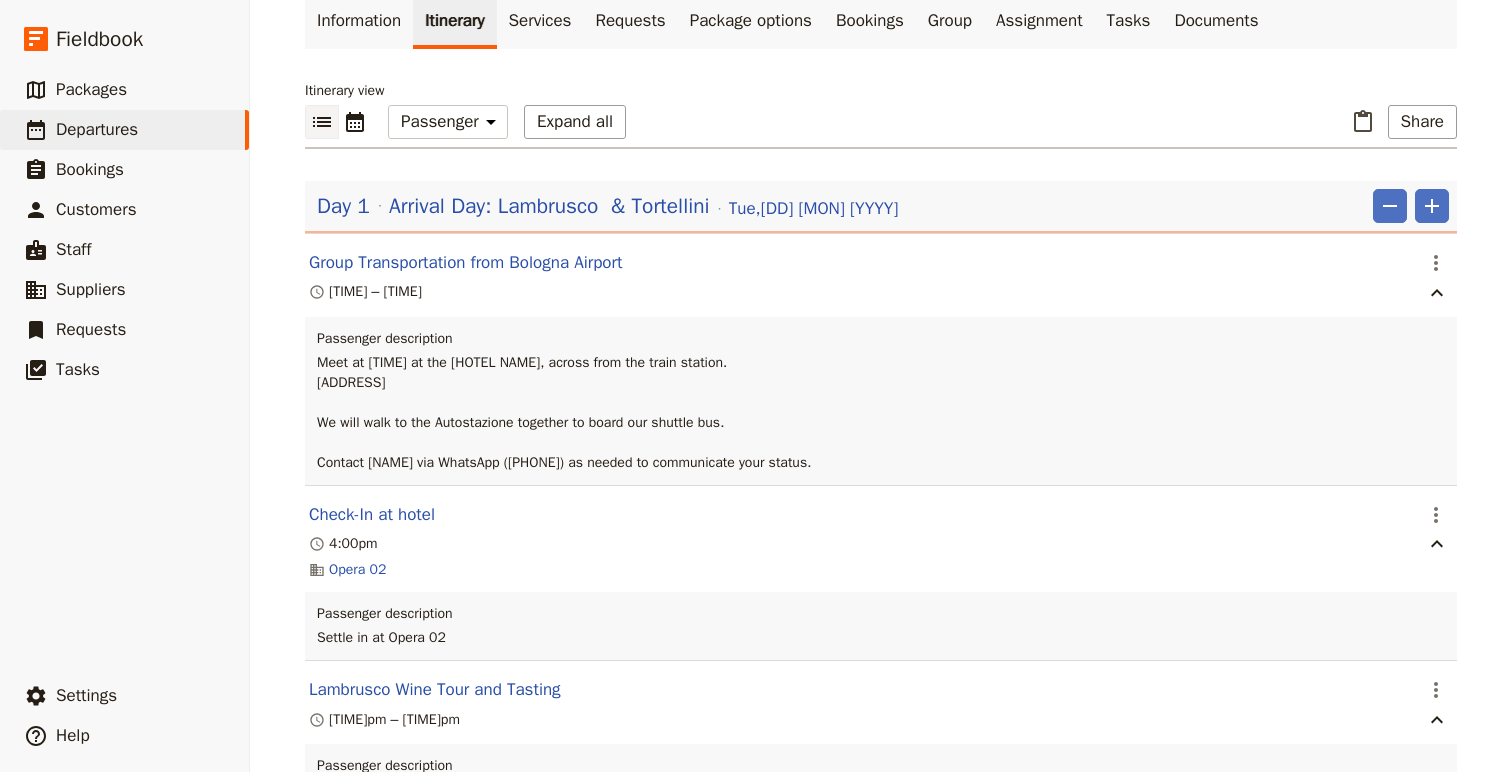 scroll, scrollTop: 0, scrollLeft: 0, axis: both 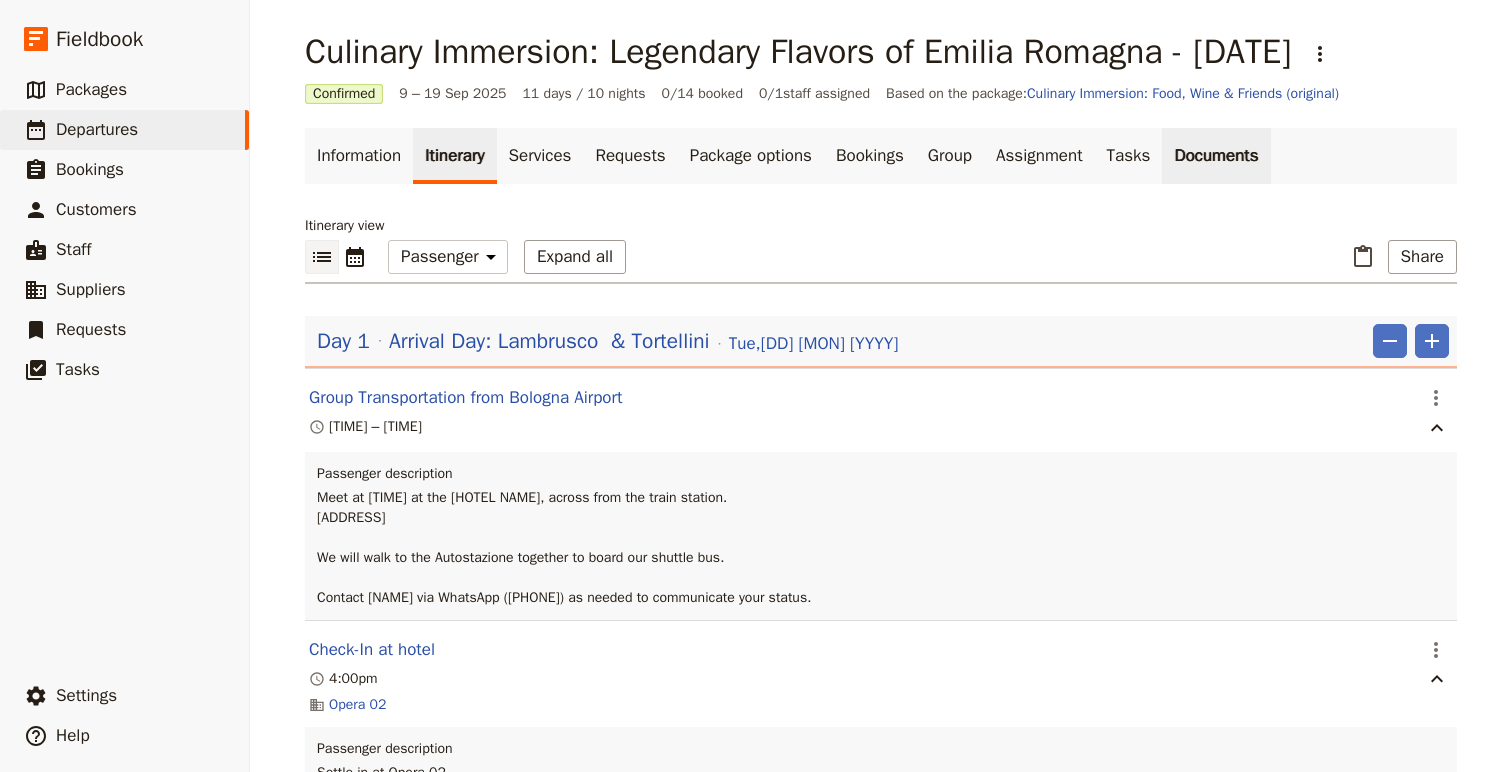 click on "Documents" at bounding box center [1216, 156] 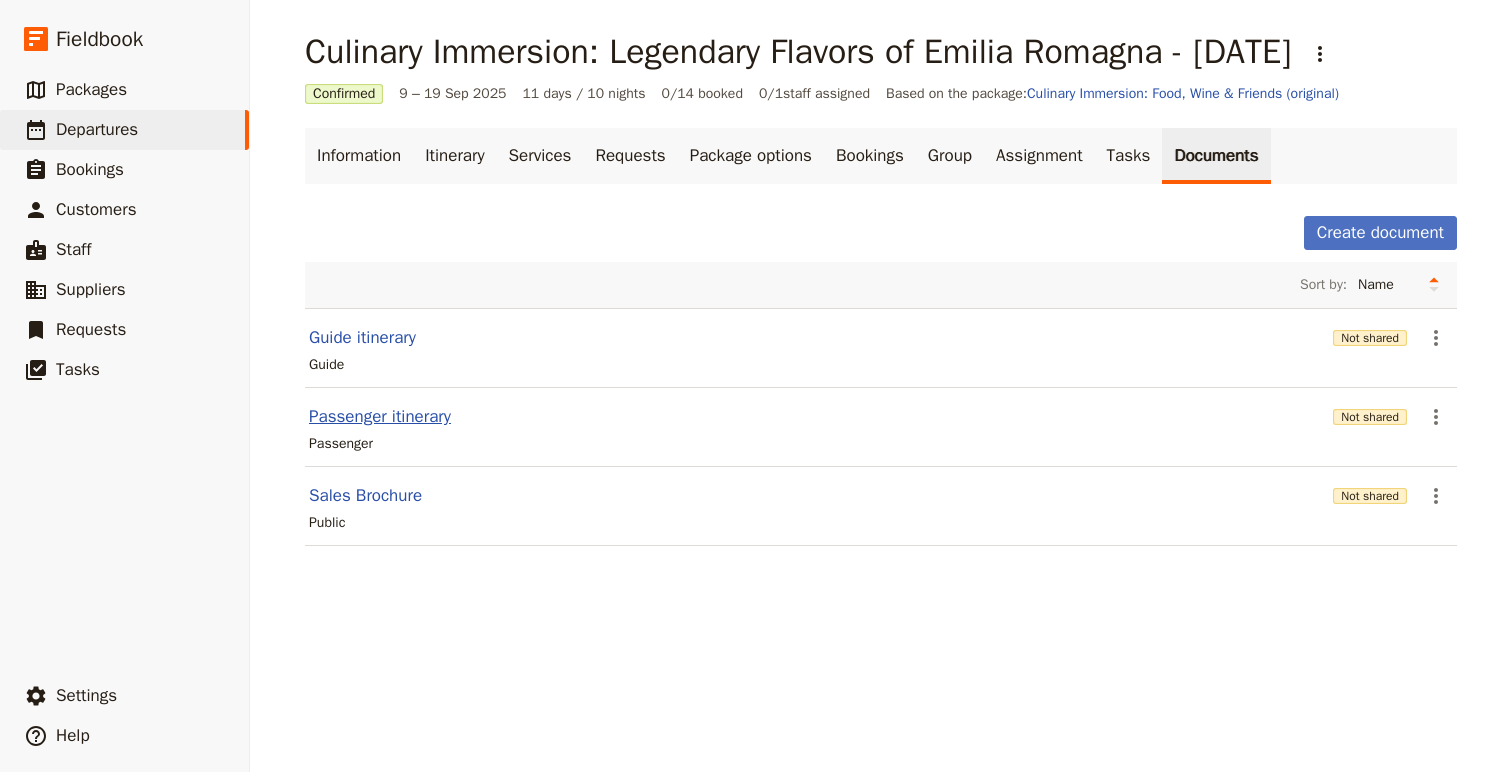 click on "Passenger itinerary" at bounding box center [380, 417] 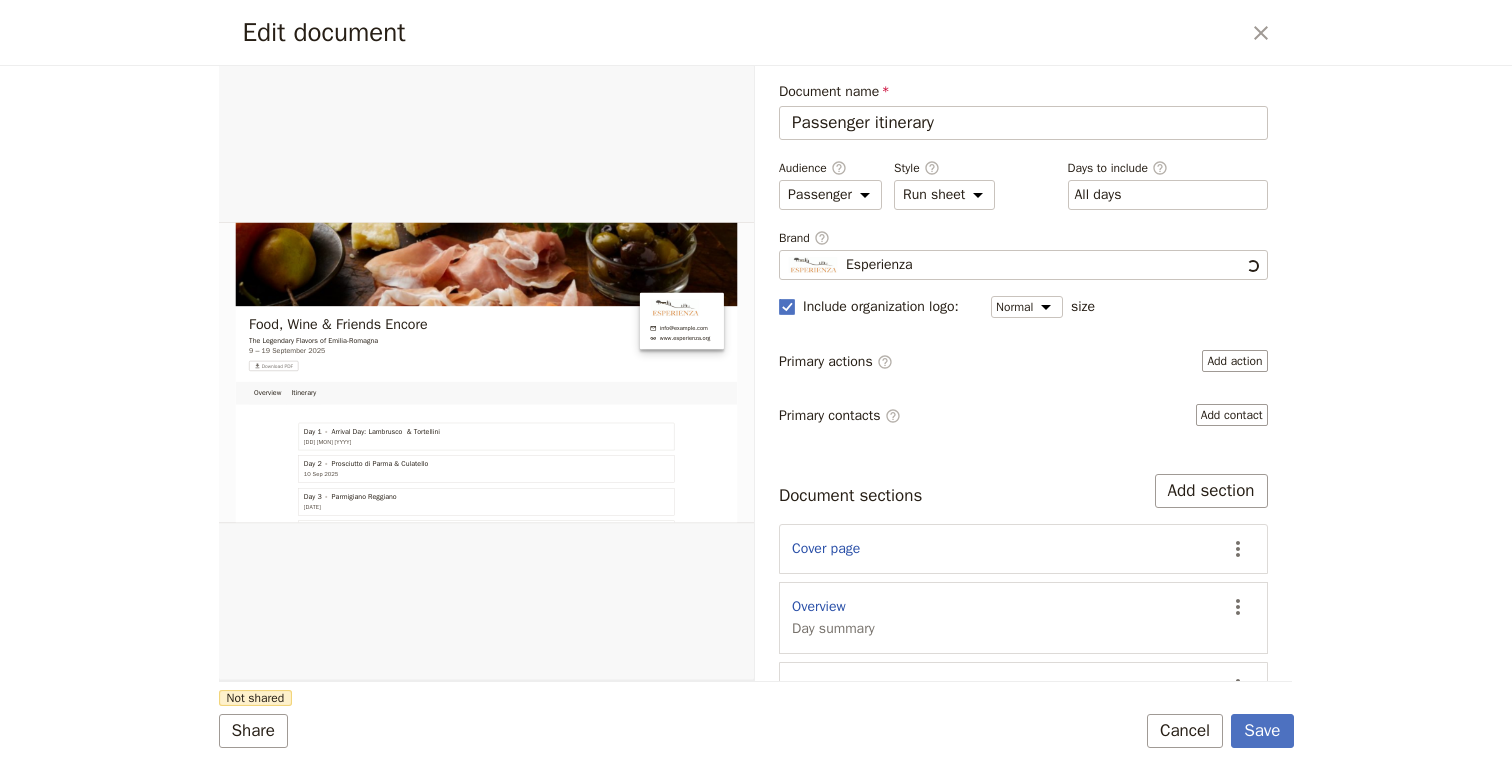 scroll, scrollTop: 0, scrollLeft: 0, axis: both 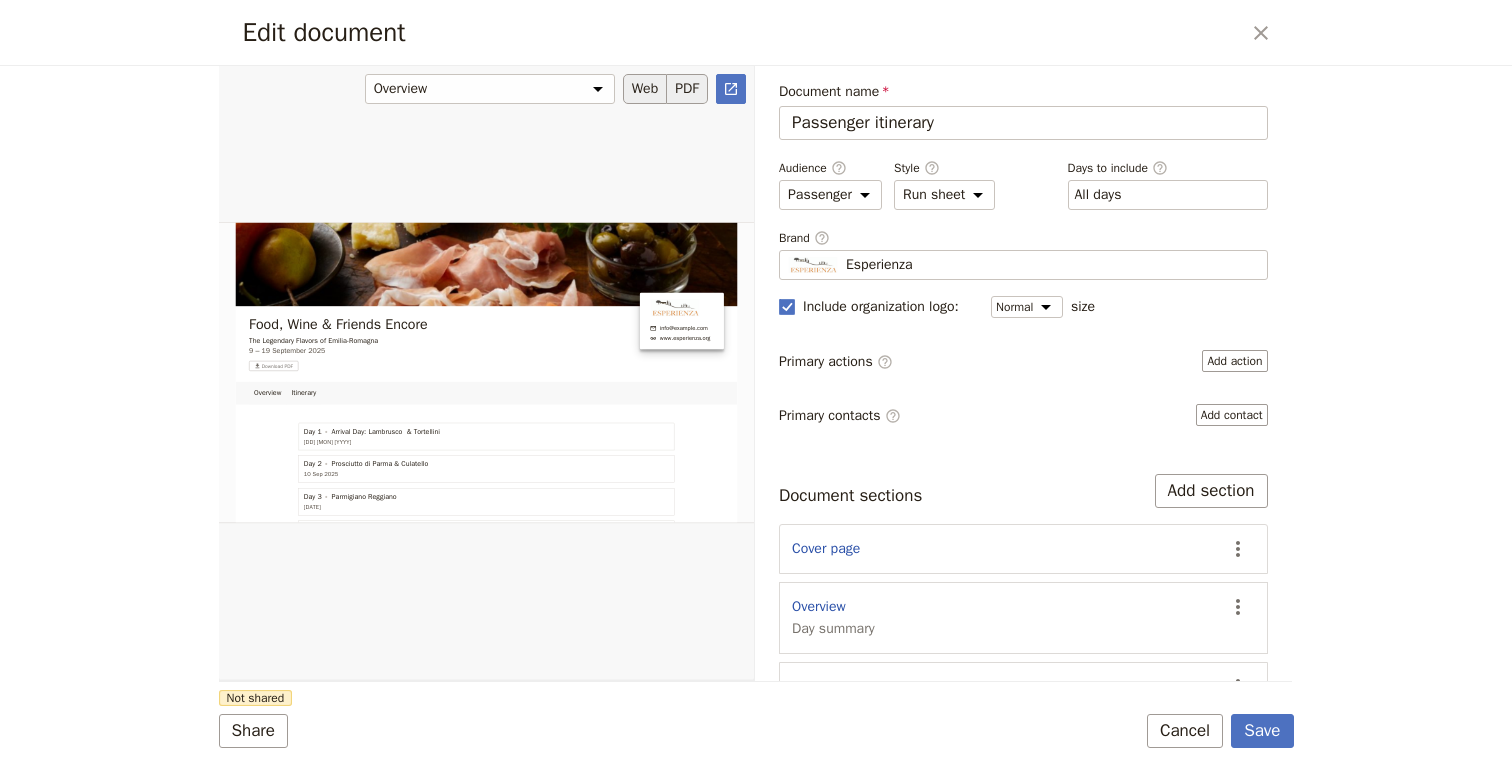 click on "PDF" at bounding box center (687, 89) 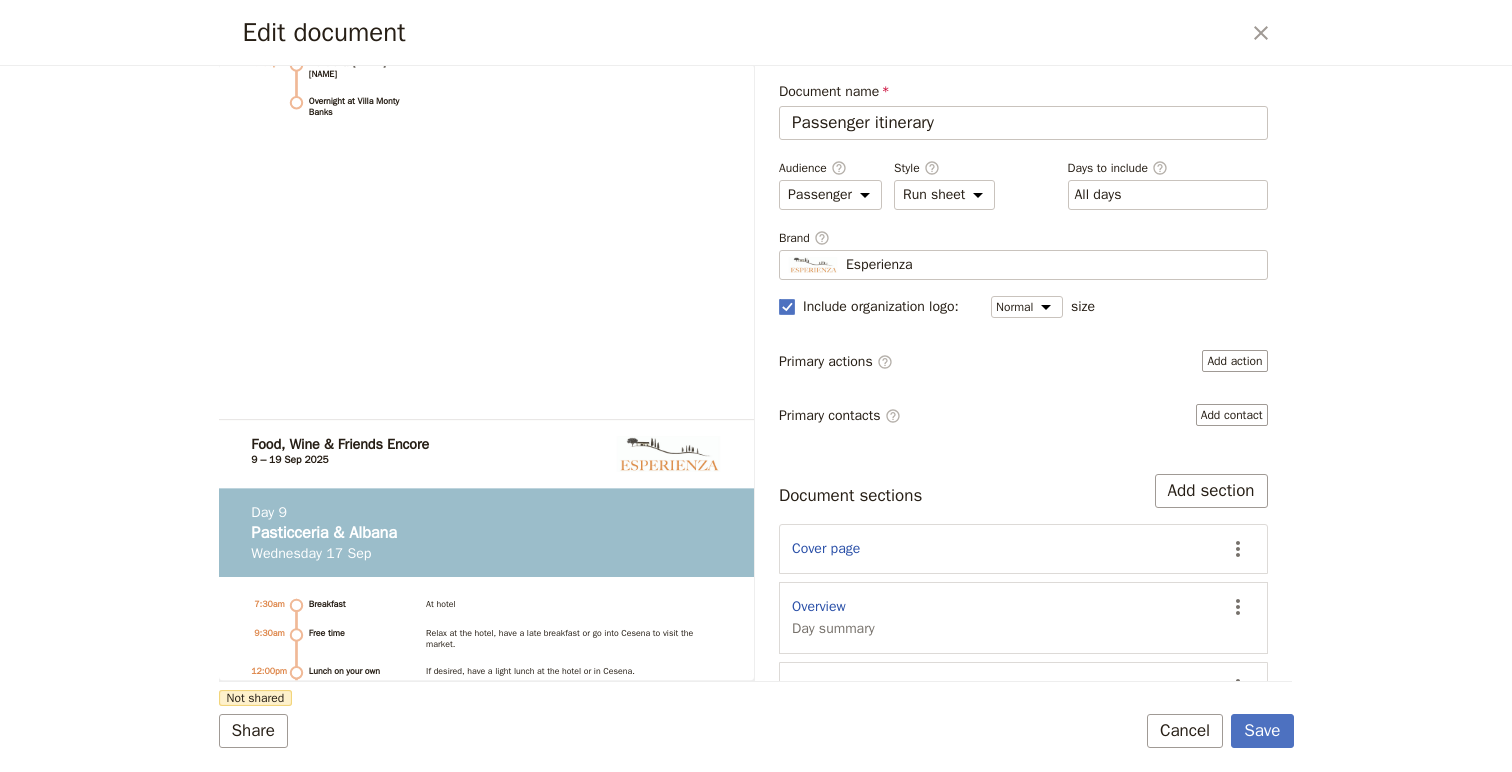 scroll, scrollTop: 10640, scrollLeft: 0, axis: vertical 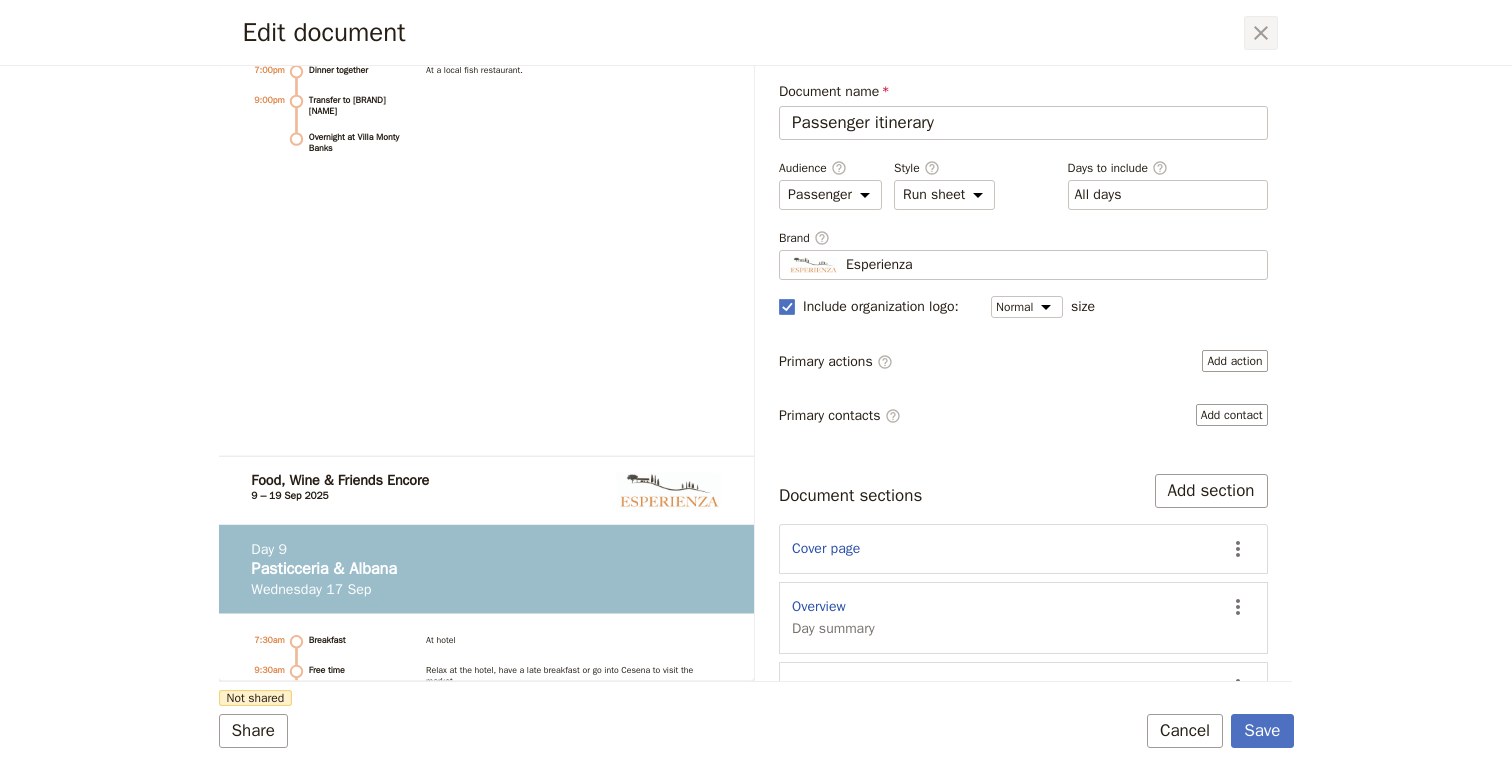 click 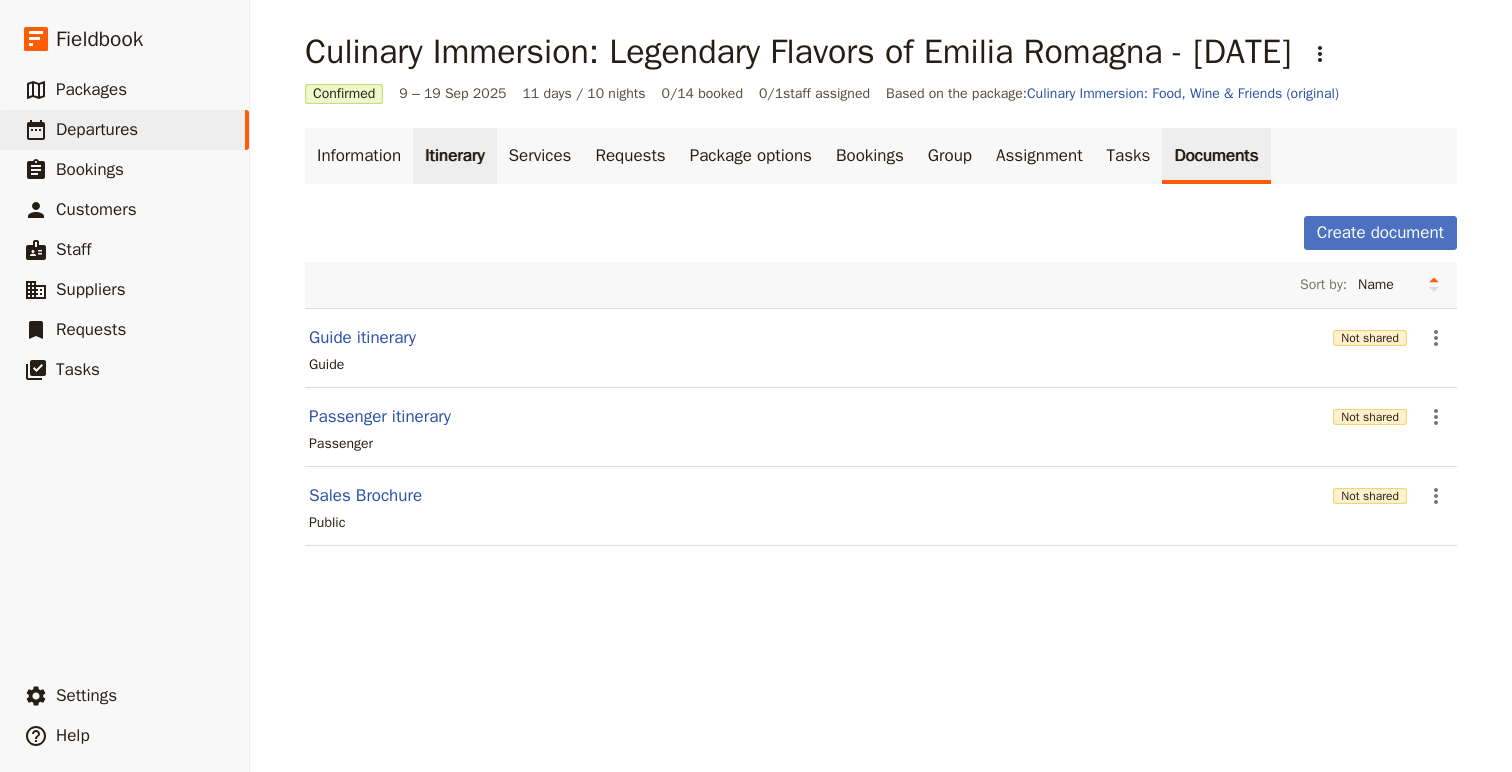 click on "Itinerary" at bounding box center [454, 156] 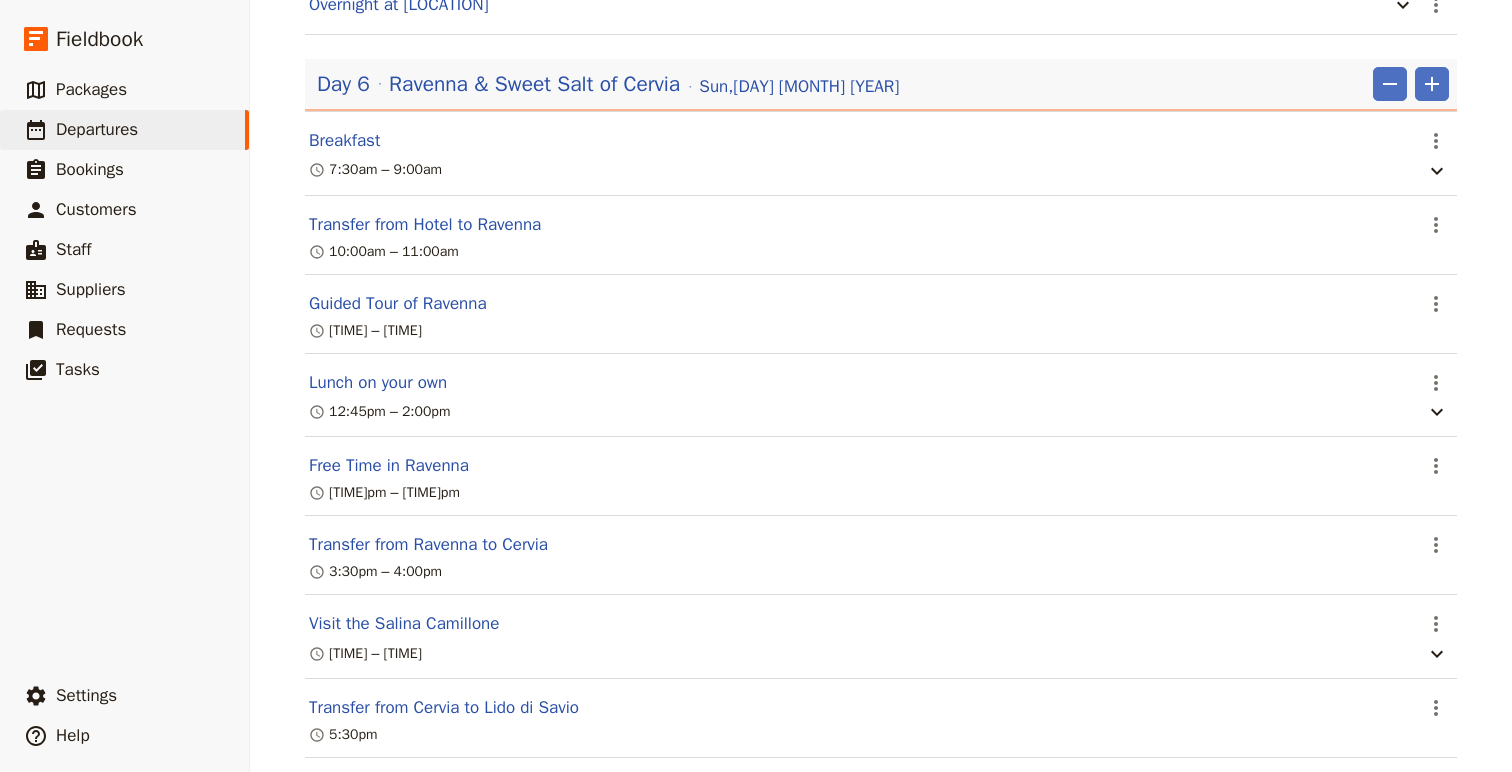 scroll, scrollTop: 4378, scrollLeft: 0, axis: vertical 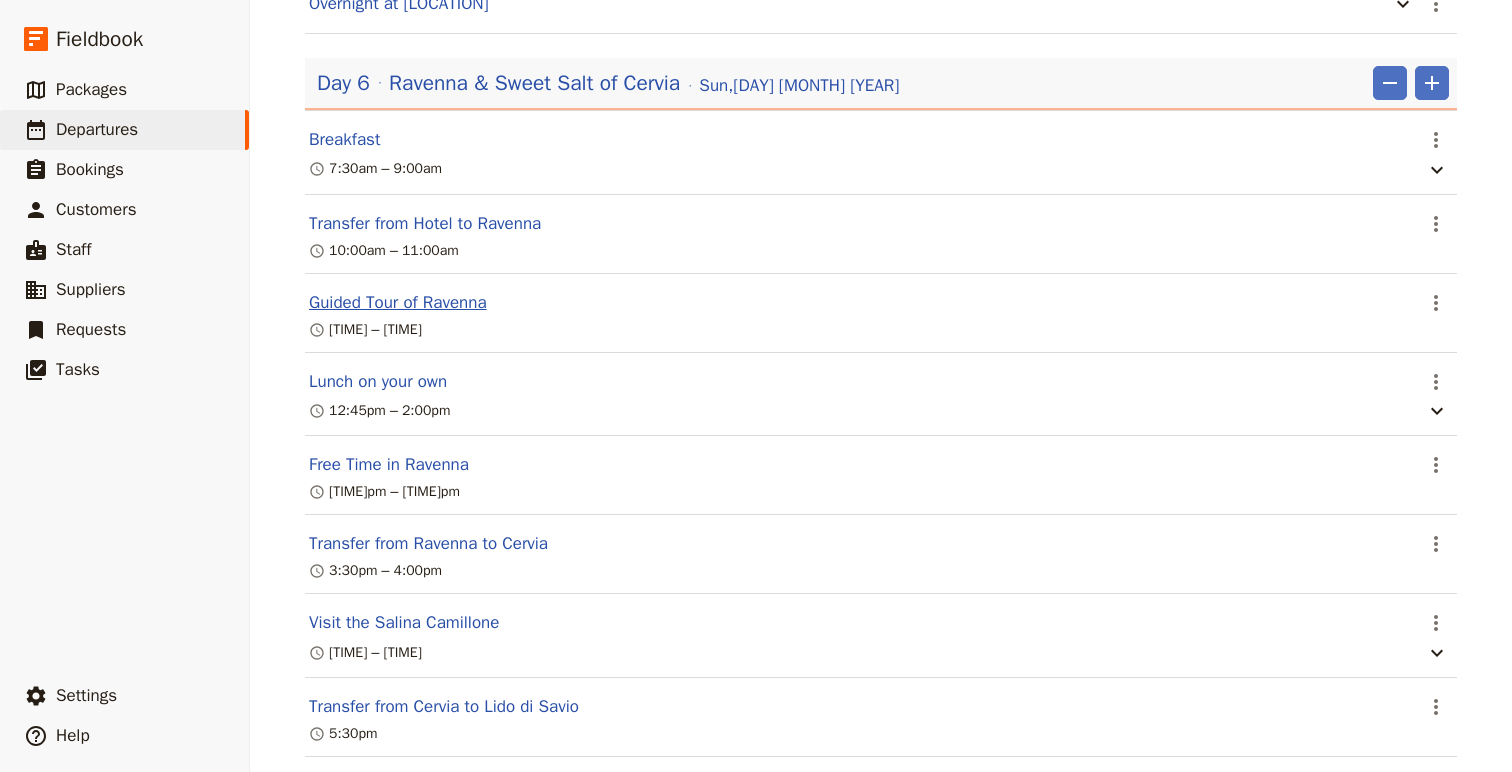 click on "Guided Tour of Ravenna" at bounding box center [398, 303] 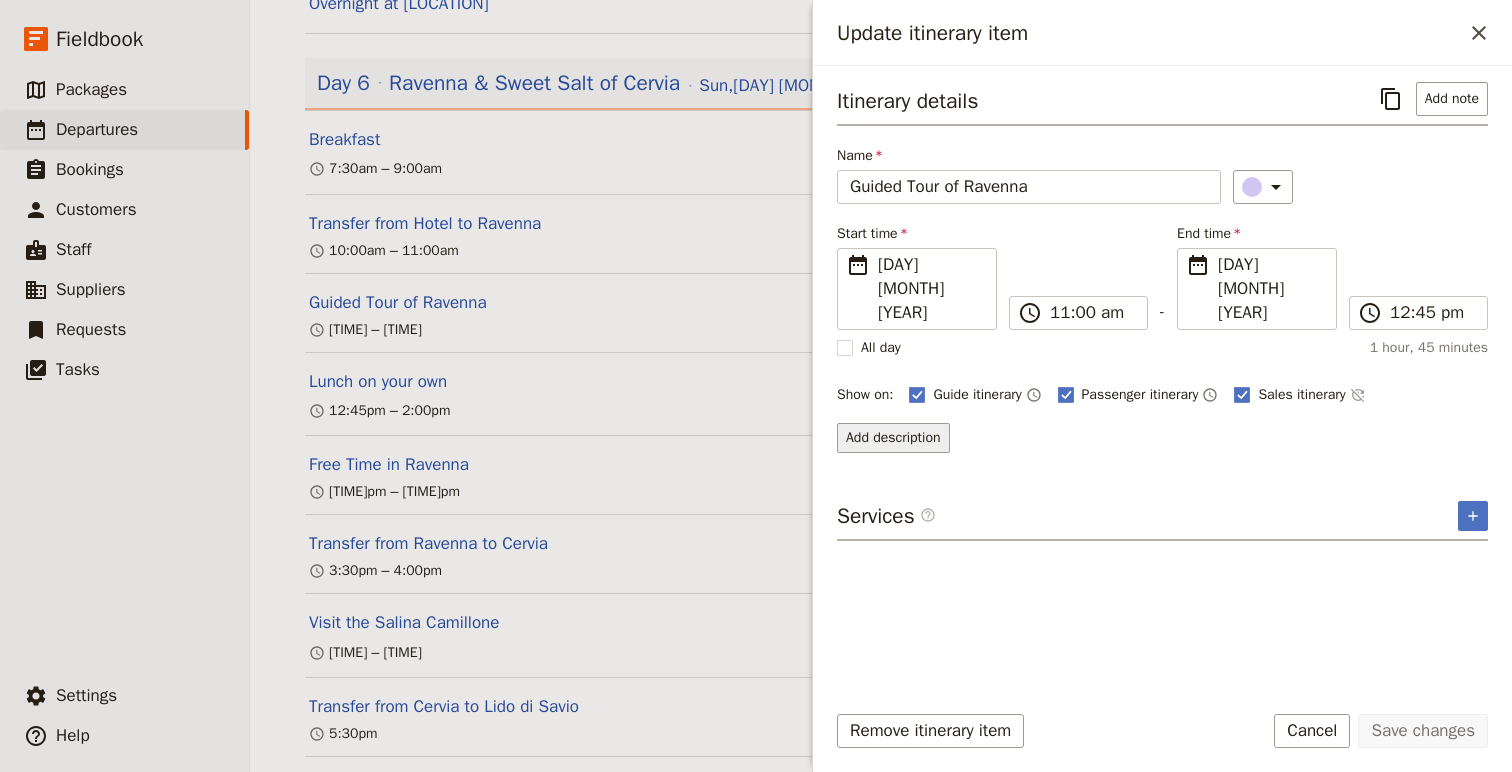 click on "Add description" at bounding box center (893, 438) 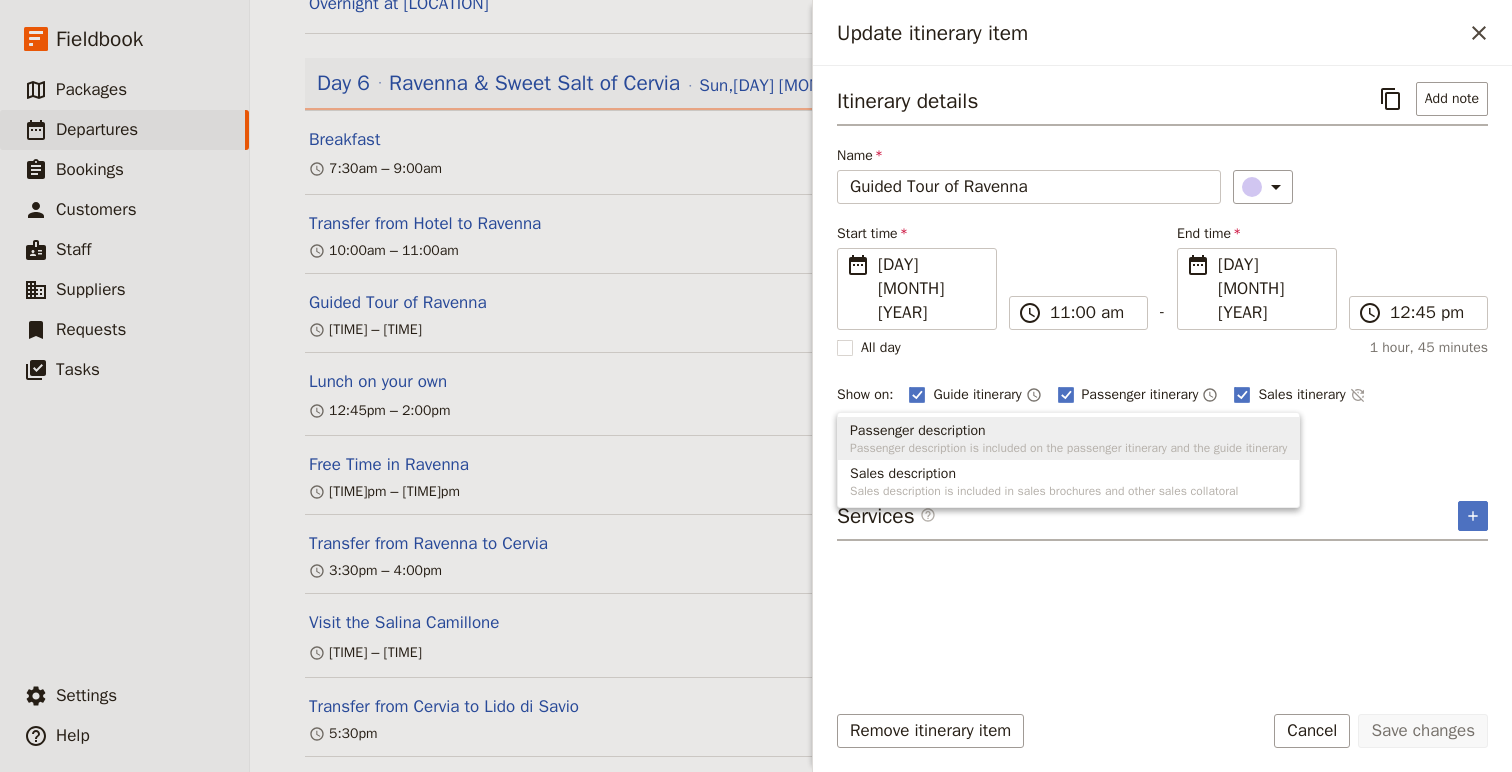 click on "Passenger description is included on the passenger itinerary and the guide itinerary" at bounding box center [1068, 448] 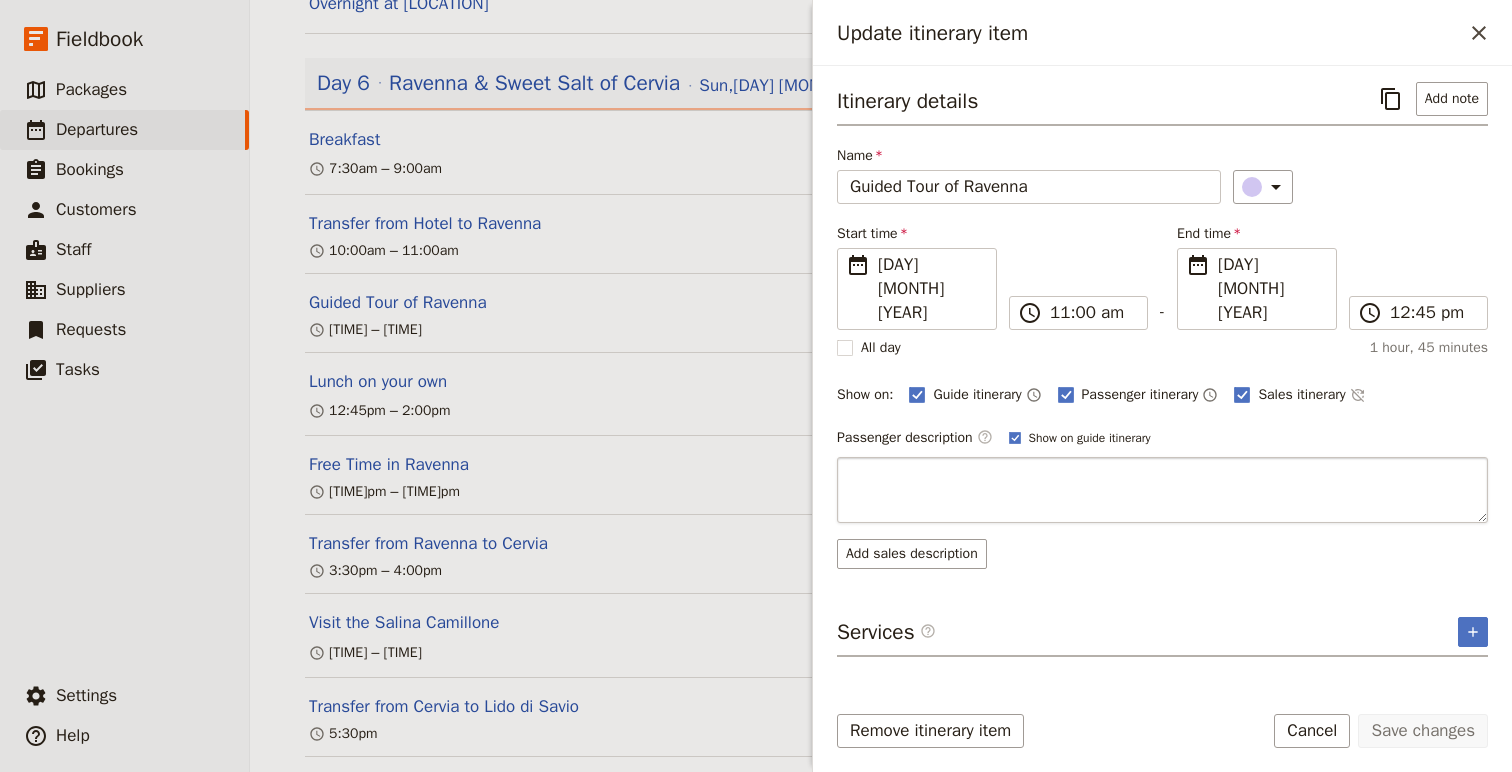 click at bounding box center [1162, 490] 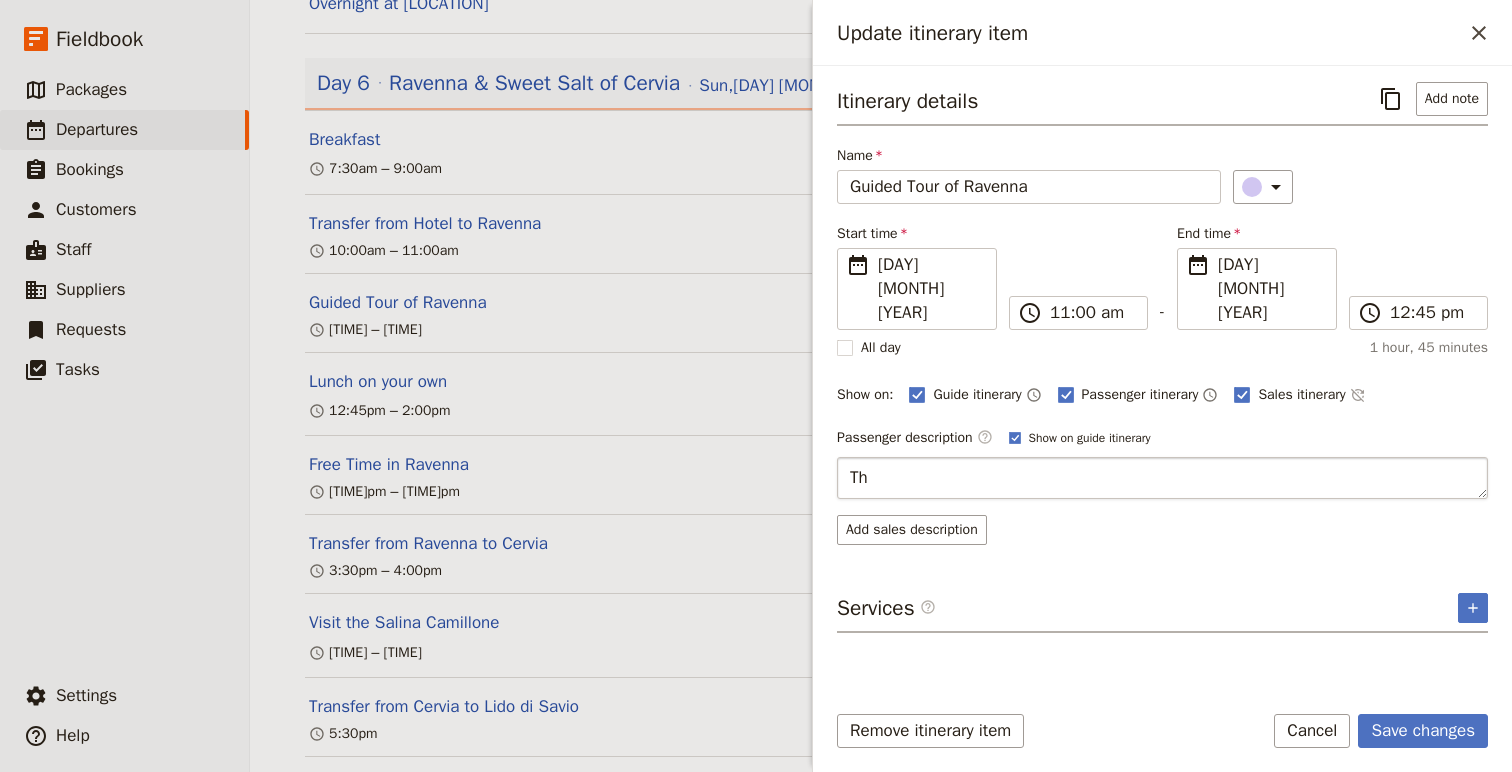 type on "T" 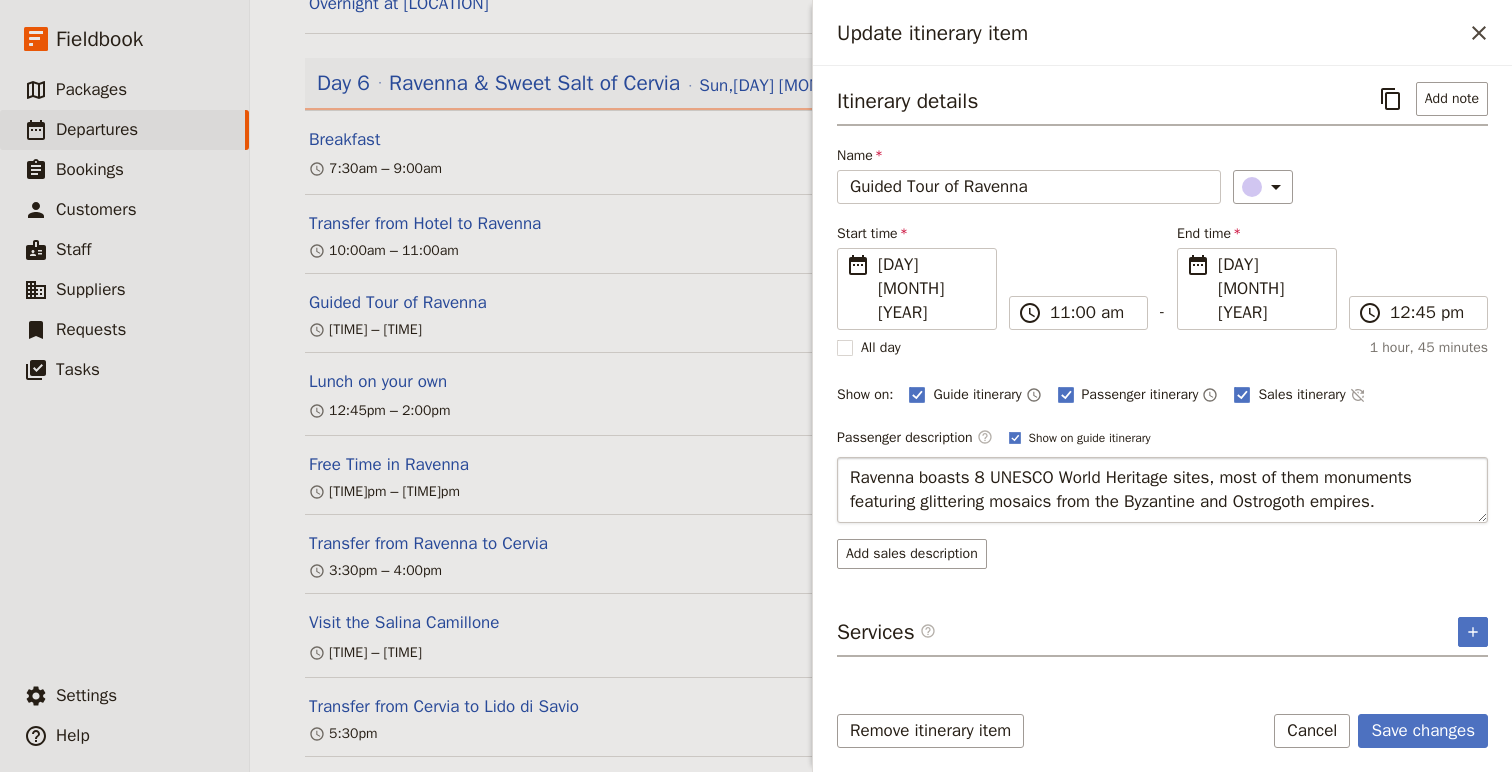 click on "Ravenna boasts 8 UNESCO World Heritage sites, most of them monuments featuring glittering mosaics from the Byzantine and Ostrogoth empires." at bounding box center (1162, 490) 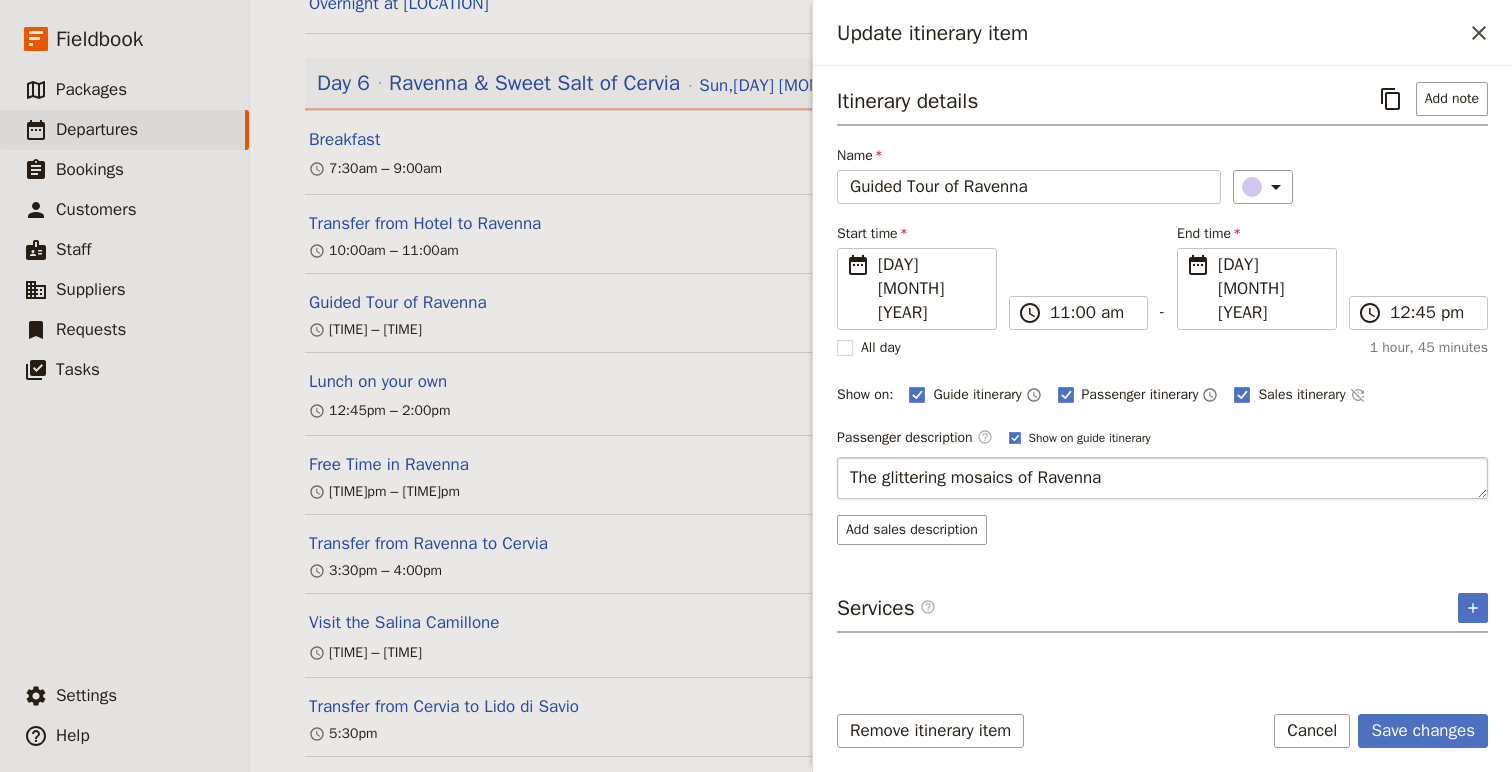 click on "The glittering mosaics of Ravenna" at bounding box center [1162, 478] 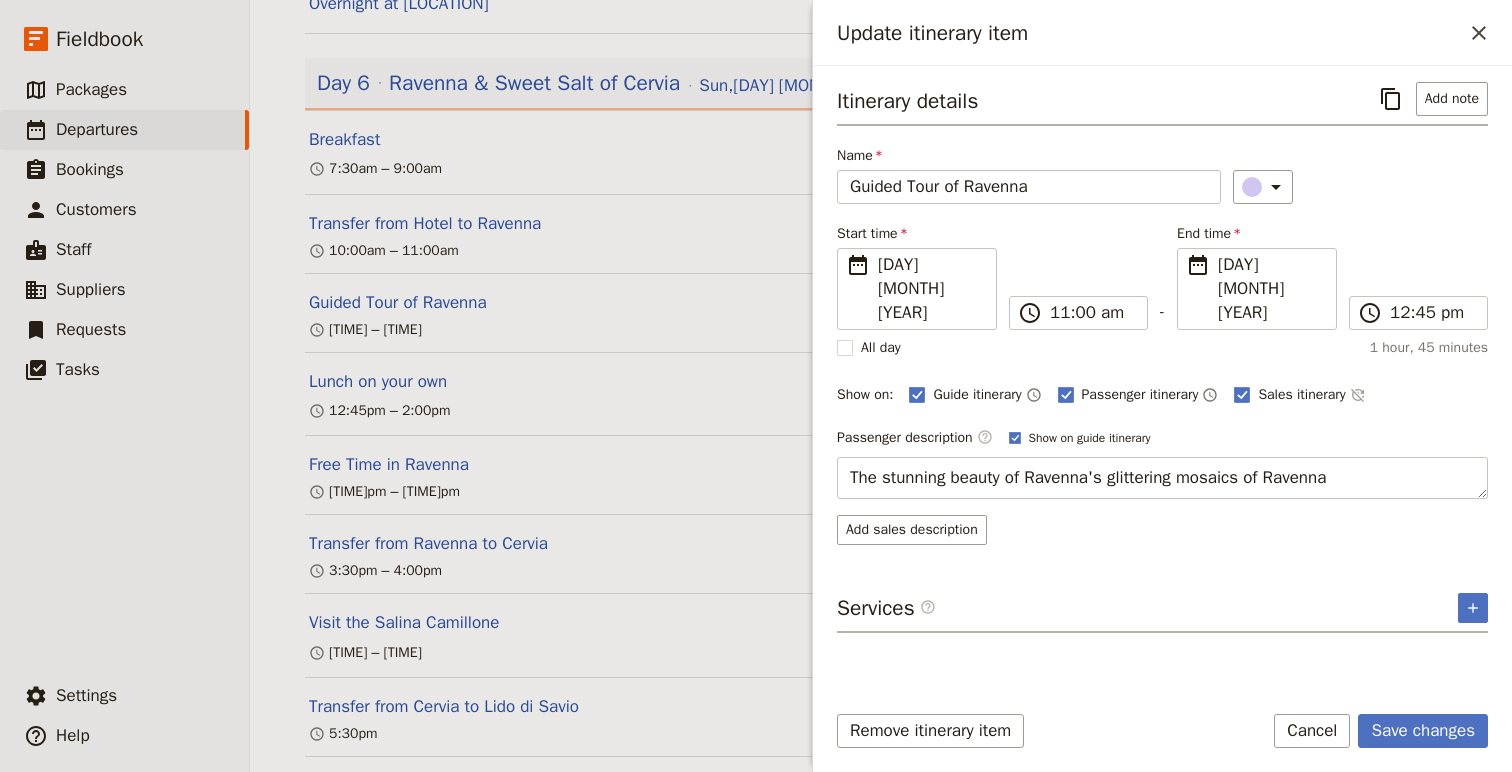 drag, startPoint x: 861, startPoint y: 430, endPoint x: 820, endPoint y: 432, distance: 41.04875 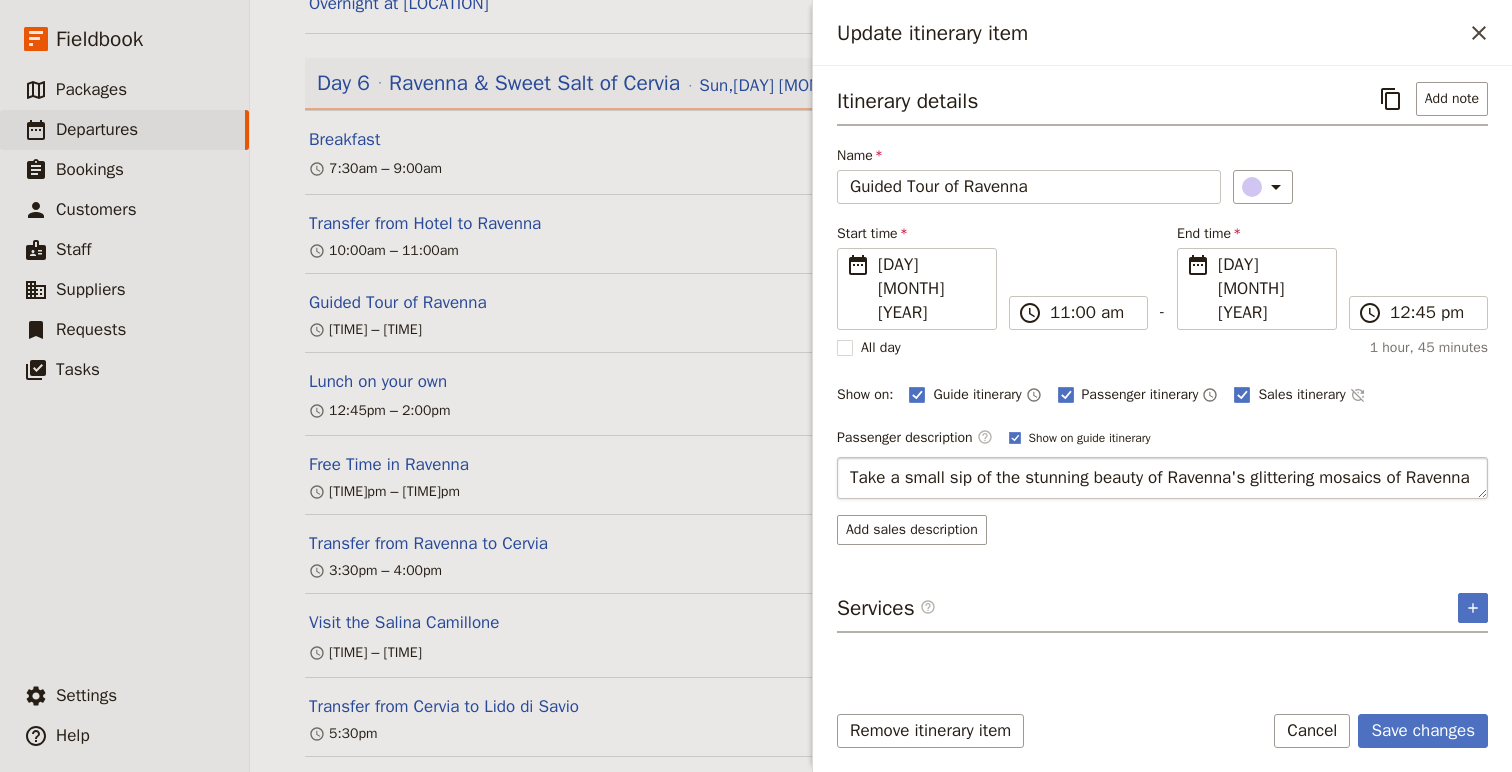 drag, startPoint x: 1386, startPoint y: 435, endPoint x: 1453, endPoint y: 444, distance: 67.601776 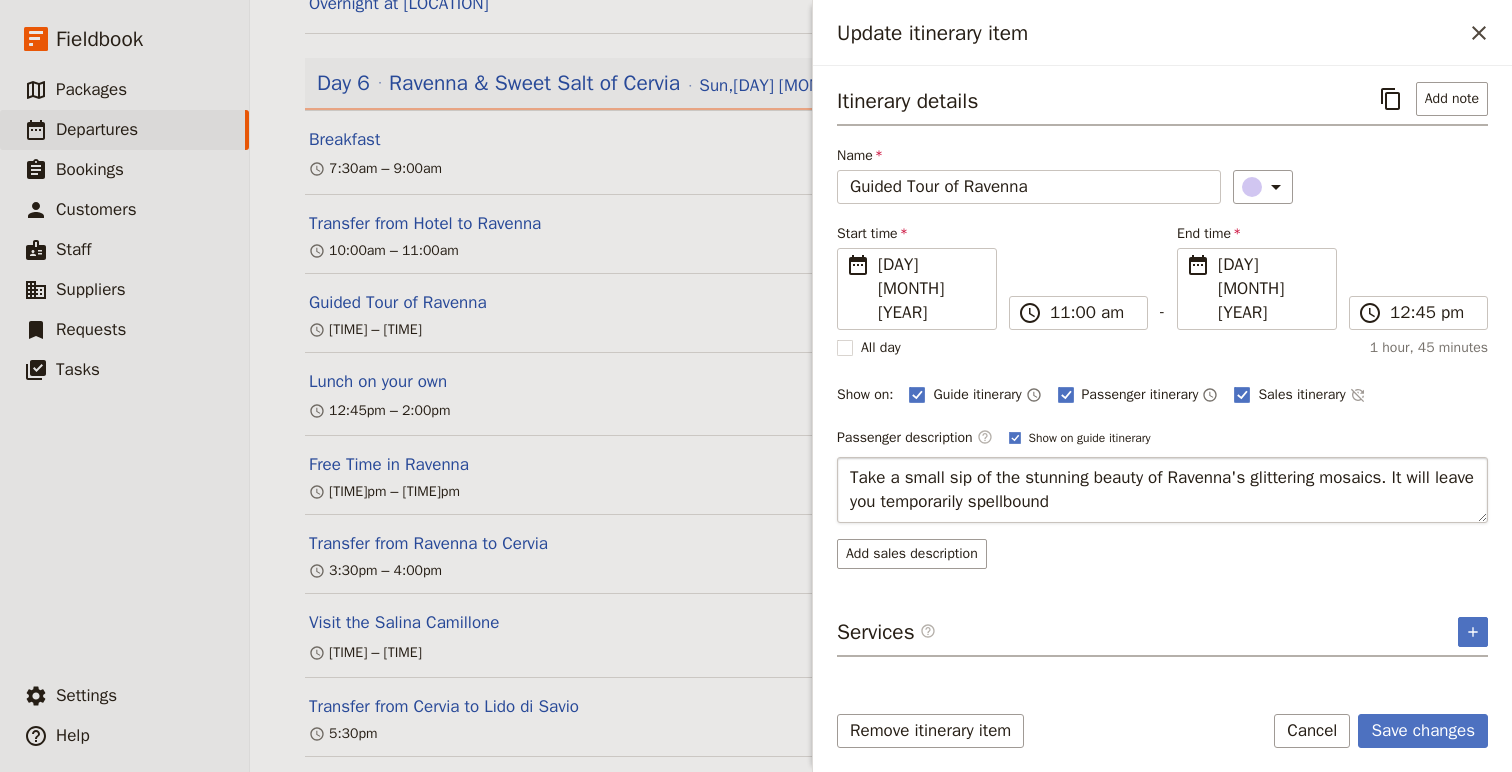 type on "Take a small sip of the stunning beauty of Ravenna's glittering mosaics. It will leave you temporarily spellbound." 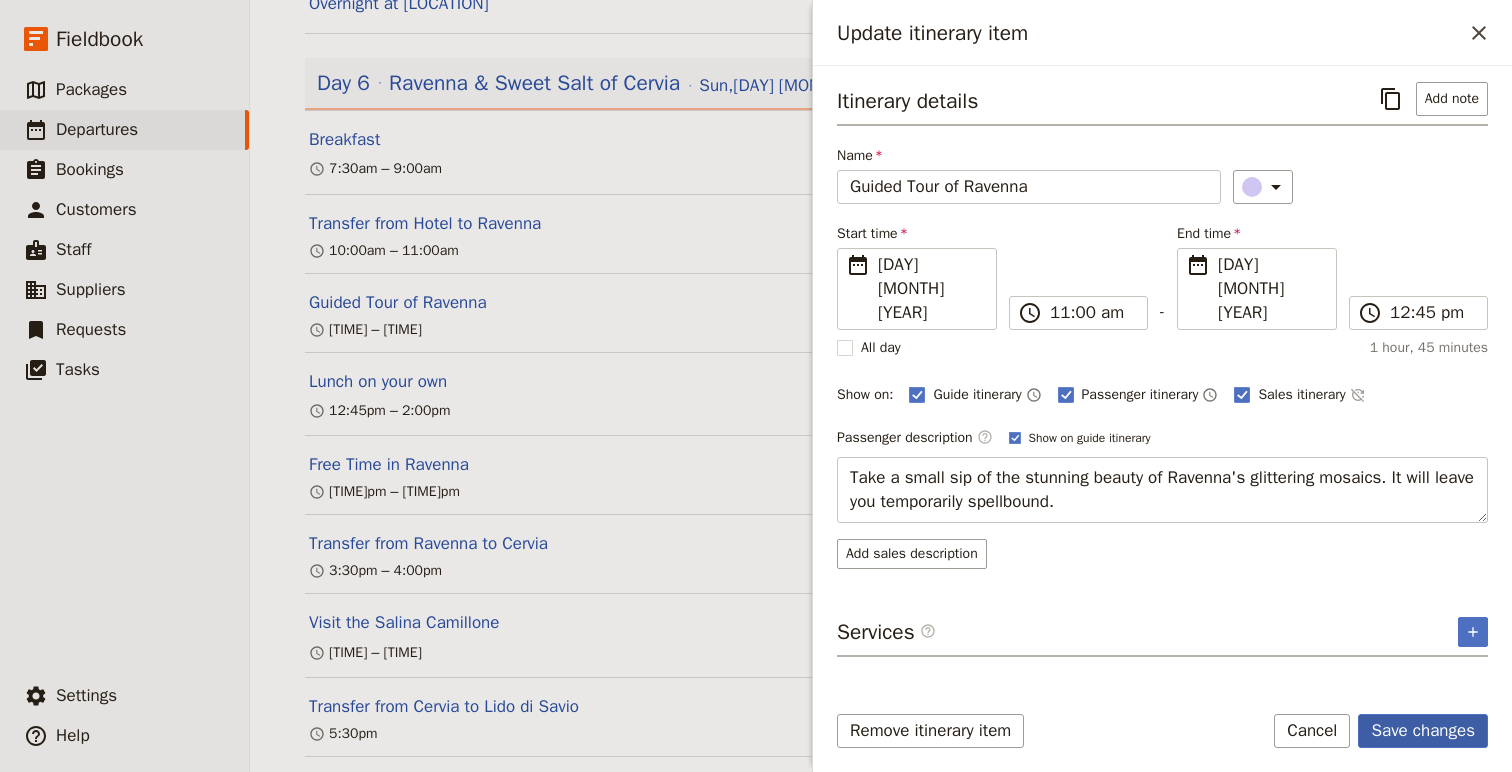click on "Save changes" at bounding box center (1423, 731) 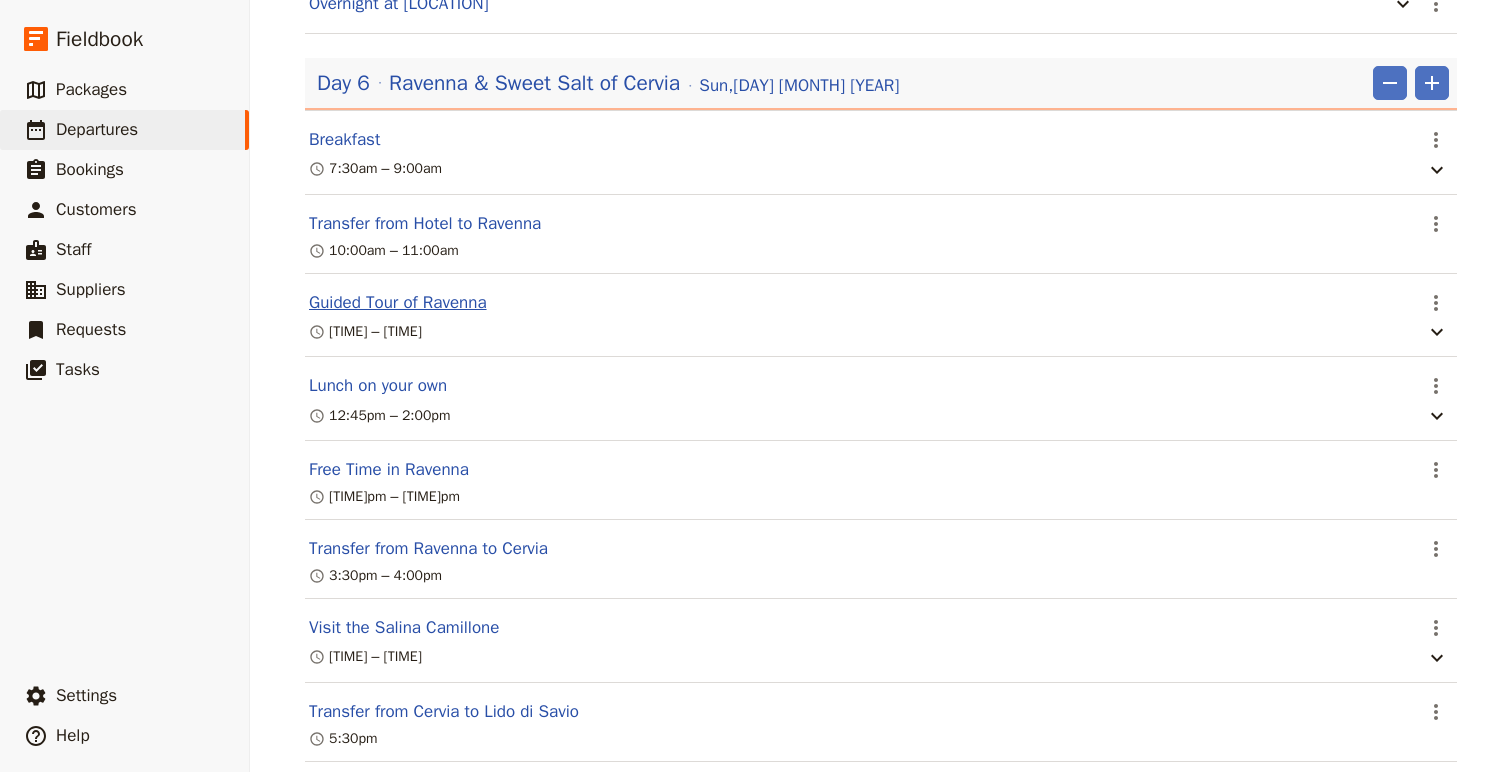 click on "Guided Tour of Ravenna" at bounding box center [398, 303] 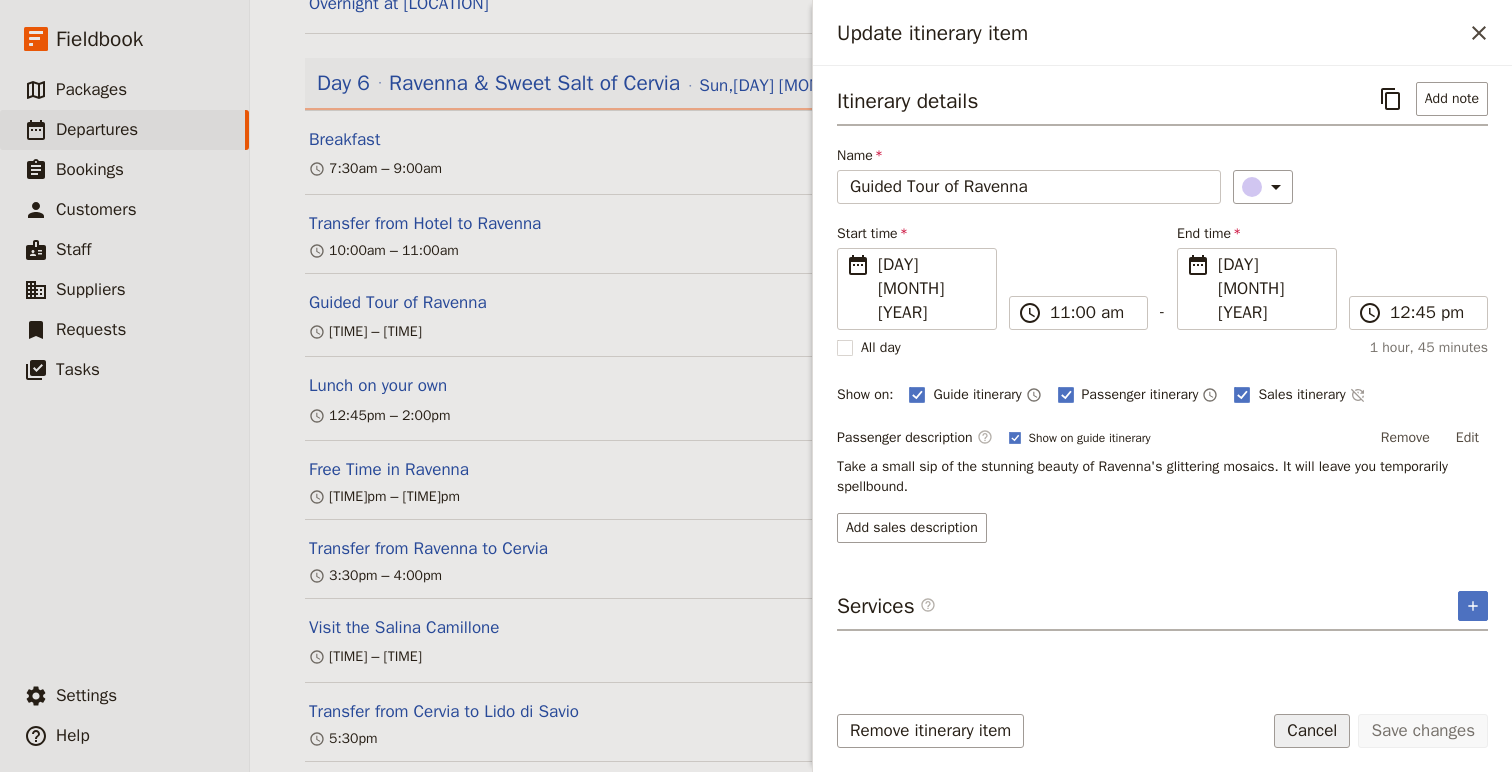 click on "Cancel" at bounding box center [1312, 731] 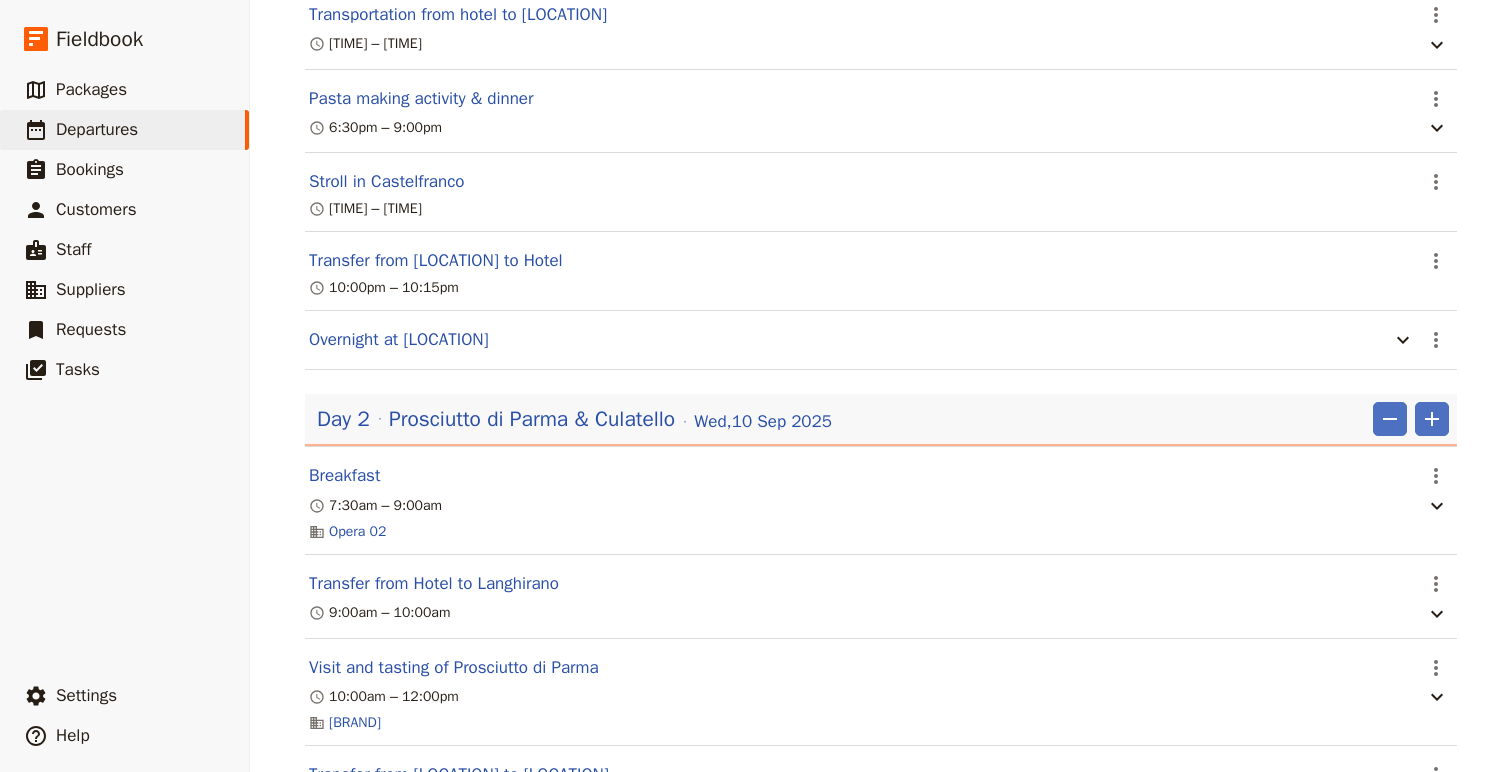 scroll, scrollTop: 0, scrollLeft: 0, axis: both 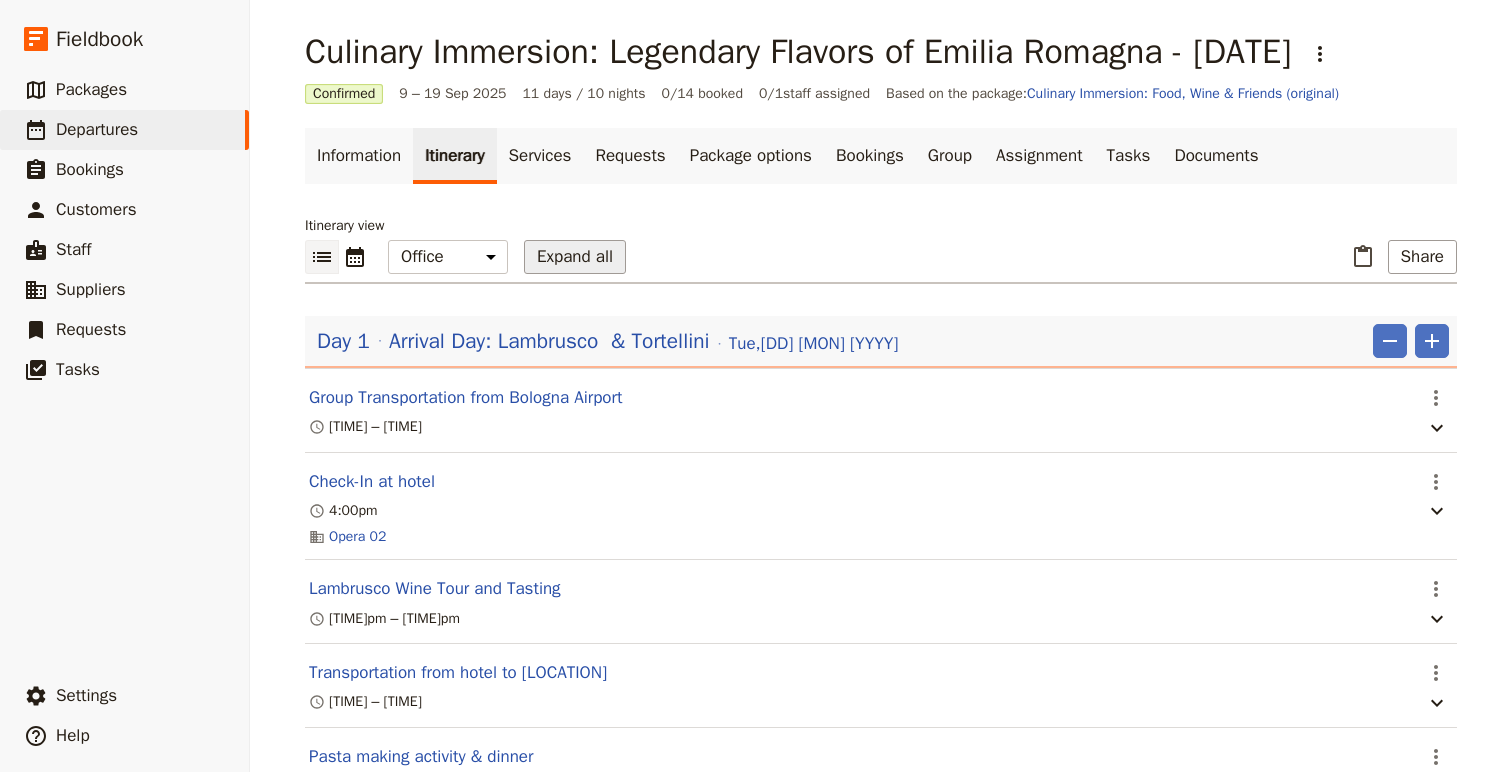 click on "Expand all" at bounding box center (575, 257) 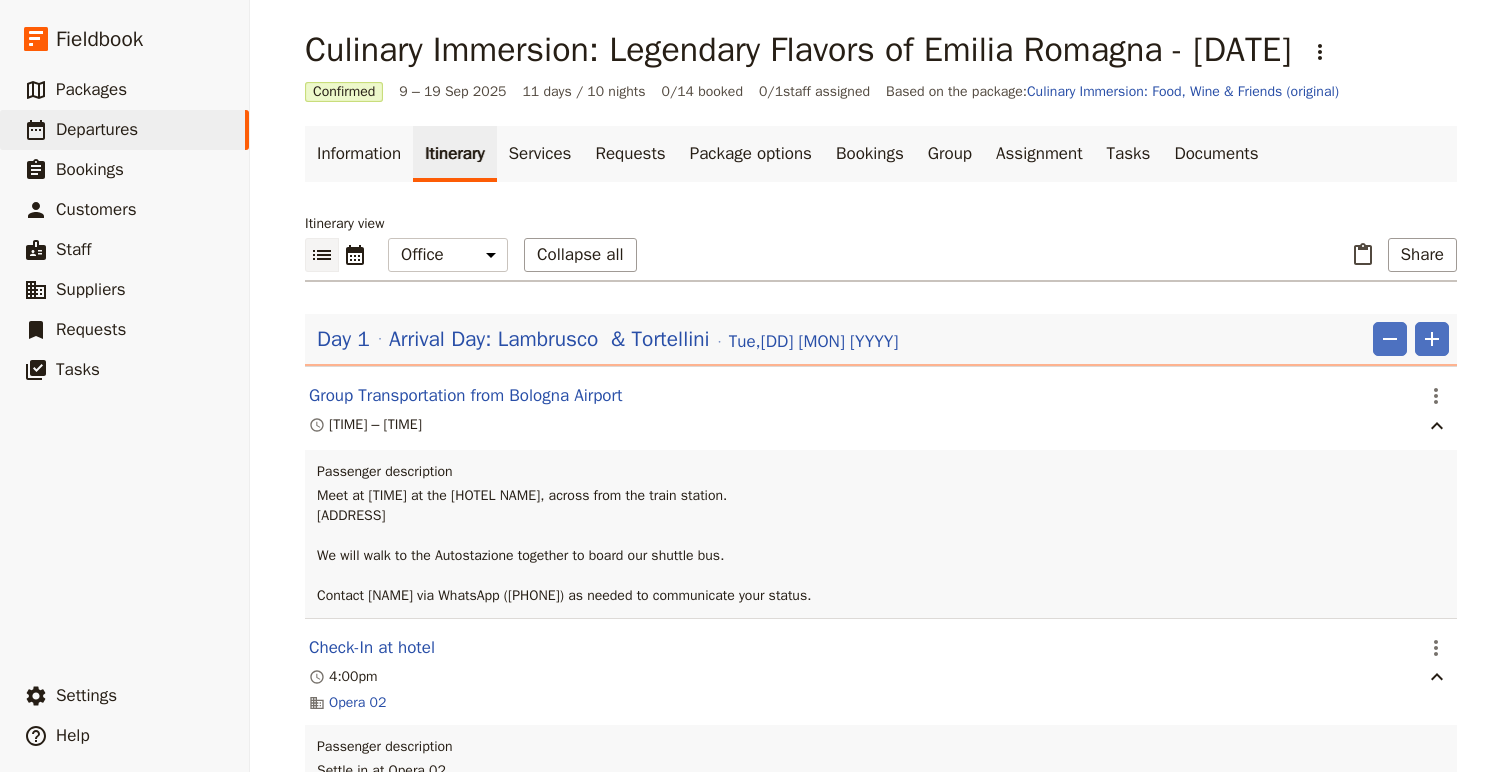 scroll, scrollTop: 0, scrollLeft: 0, axis: both 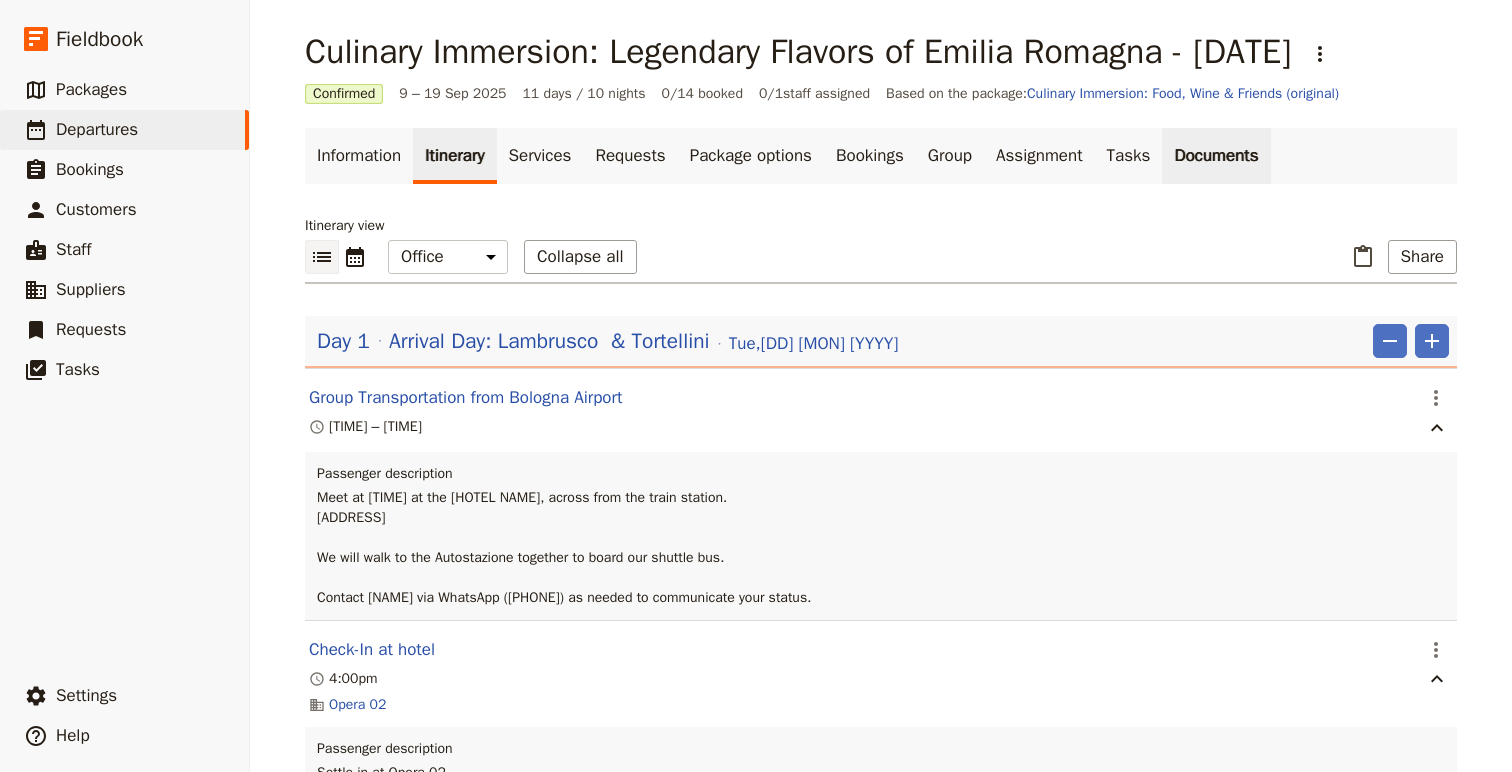 click on "Documents" at bounding box center (1216, 156) 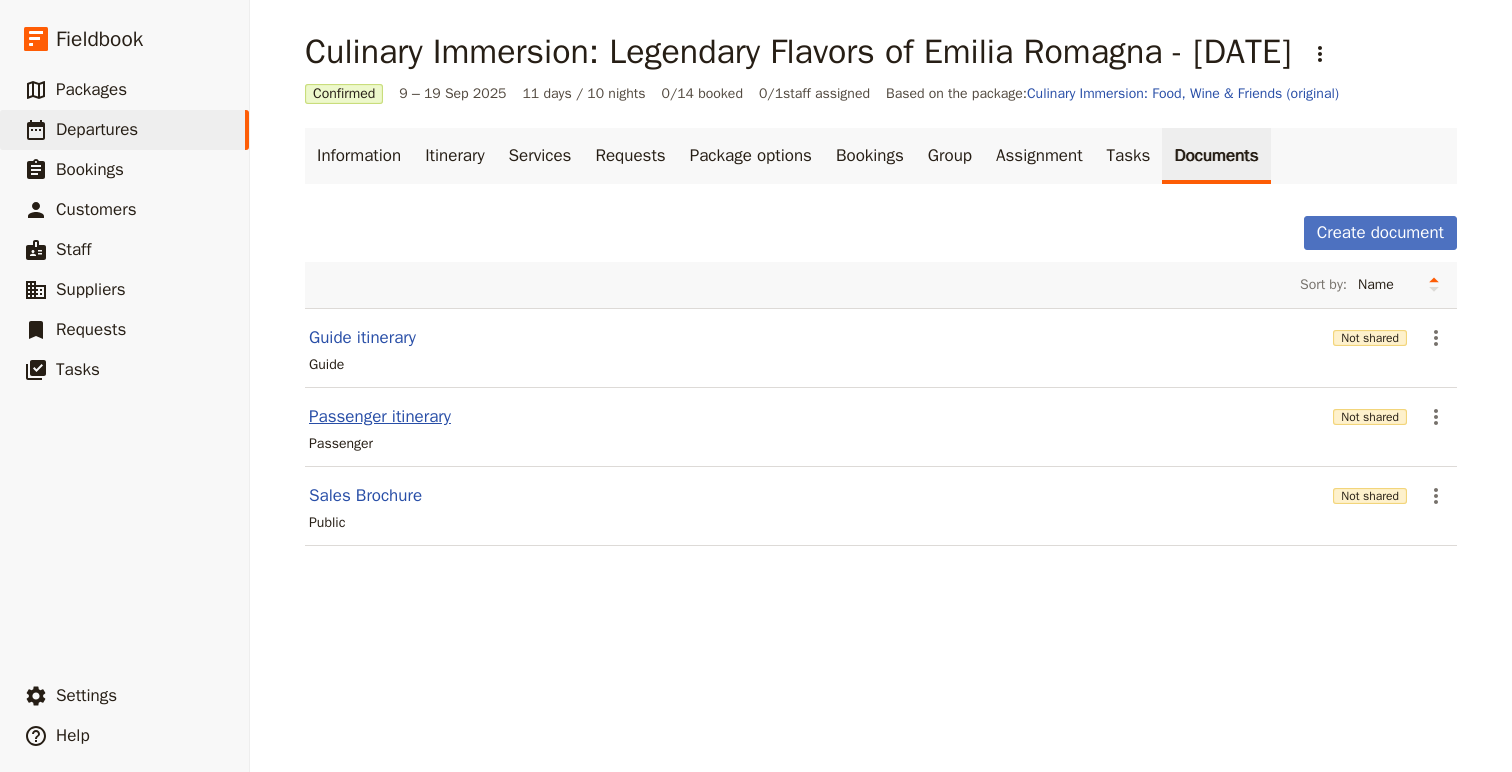 click on "Passenger itinerary" at bounding box center [380, 417] 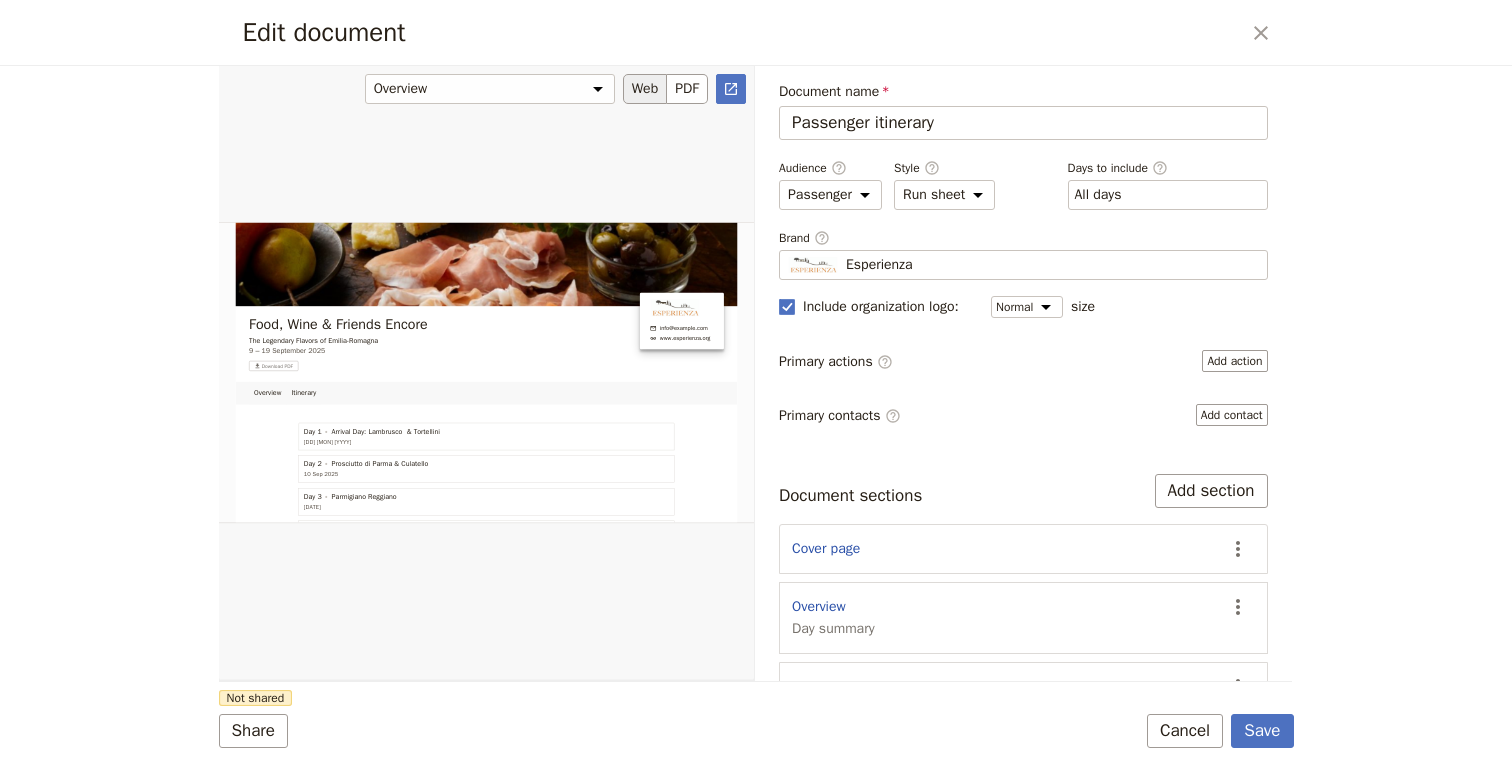 scroll, scrollTop: 0, scrollLeft: 0, axis: both 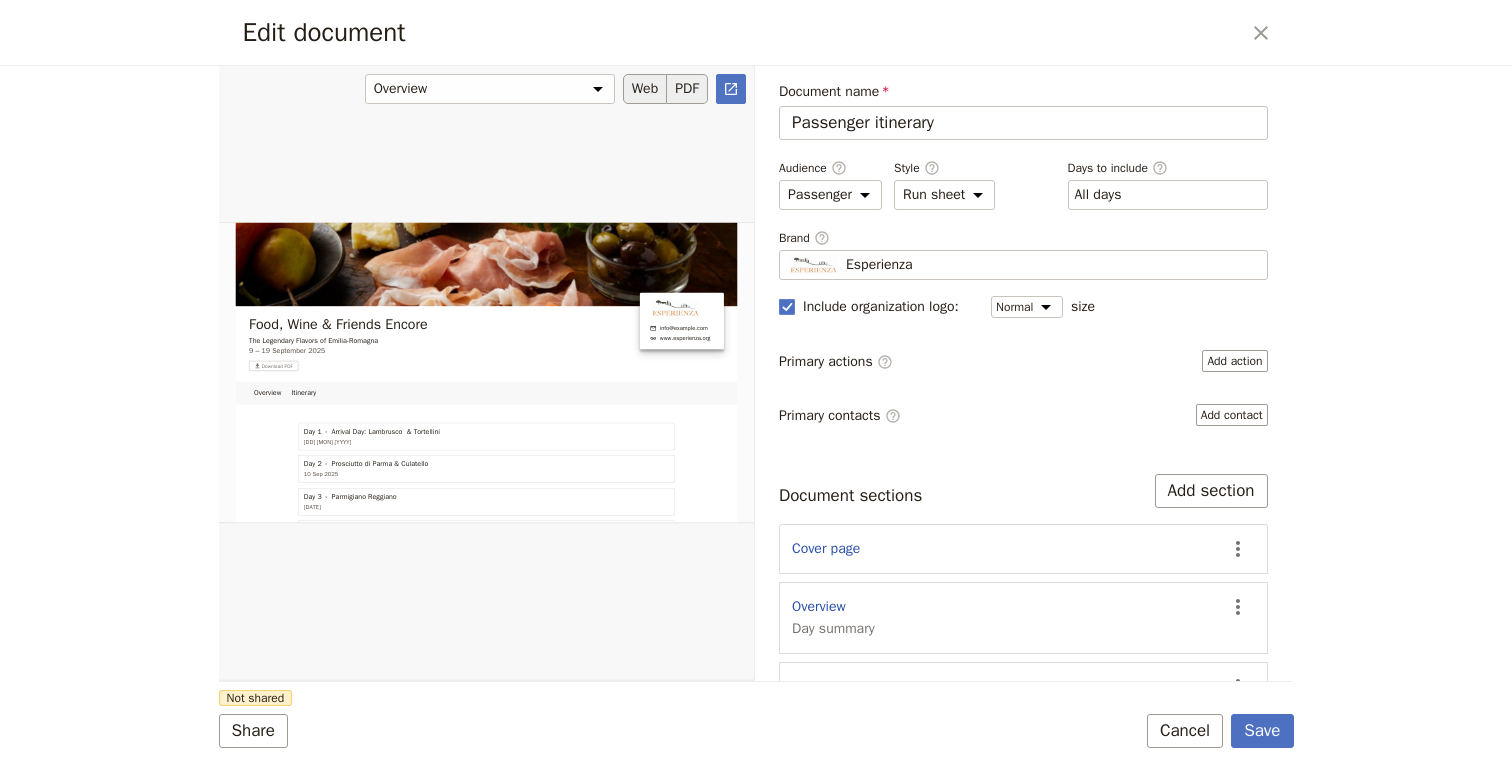 click on "PDF" at bounding box center [687, 89] 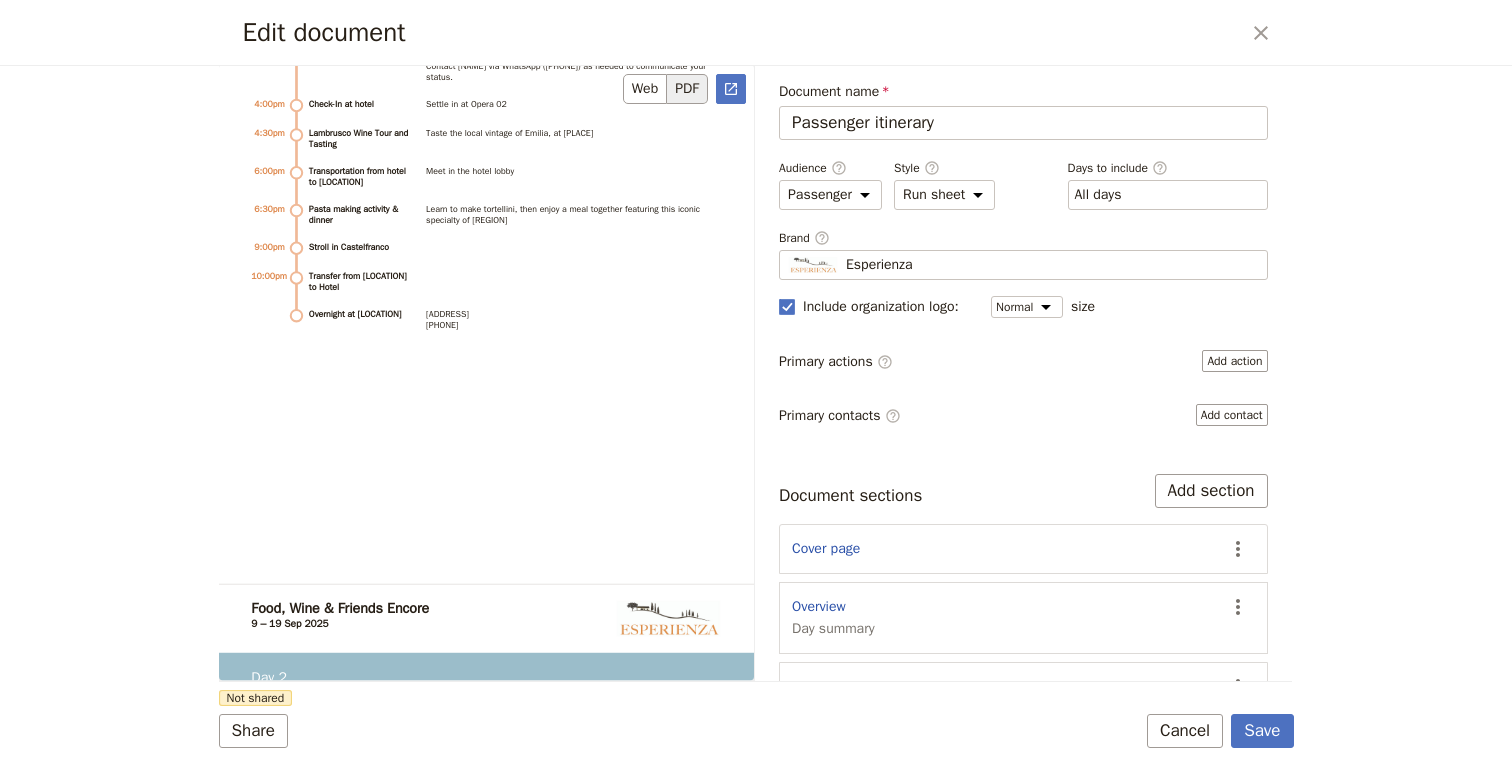 scroll, scrollTop: 2602, scrollLeft: 0, axis: vertical 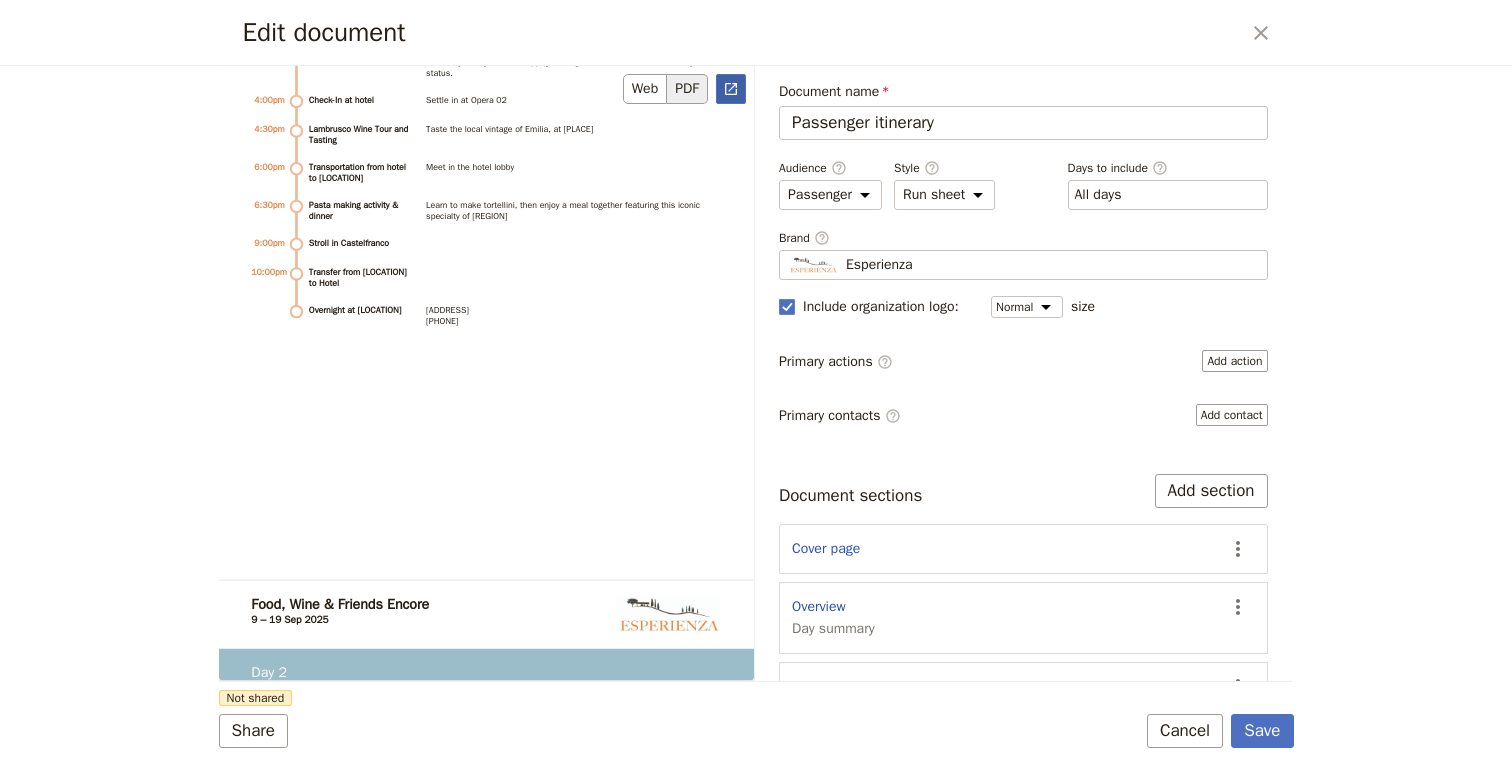 click 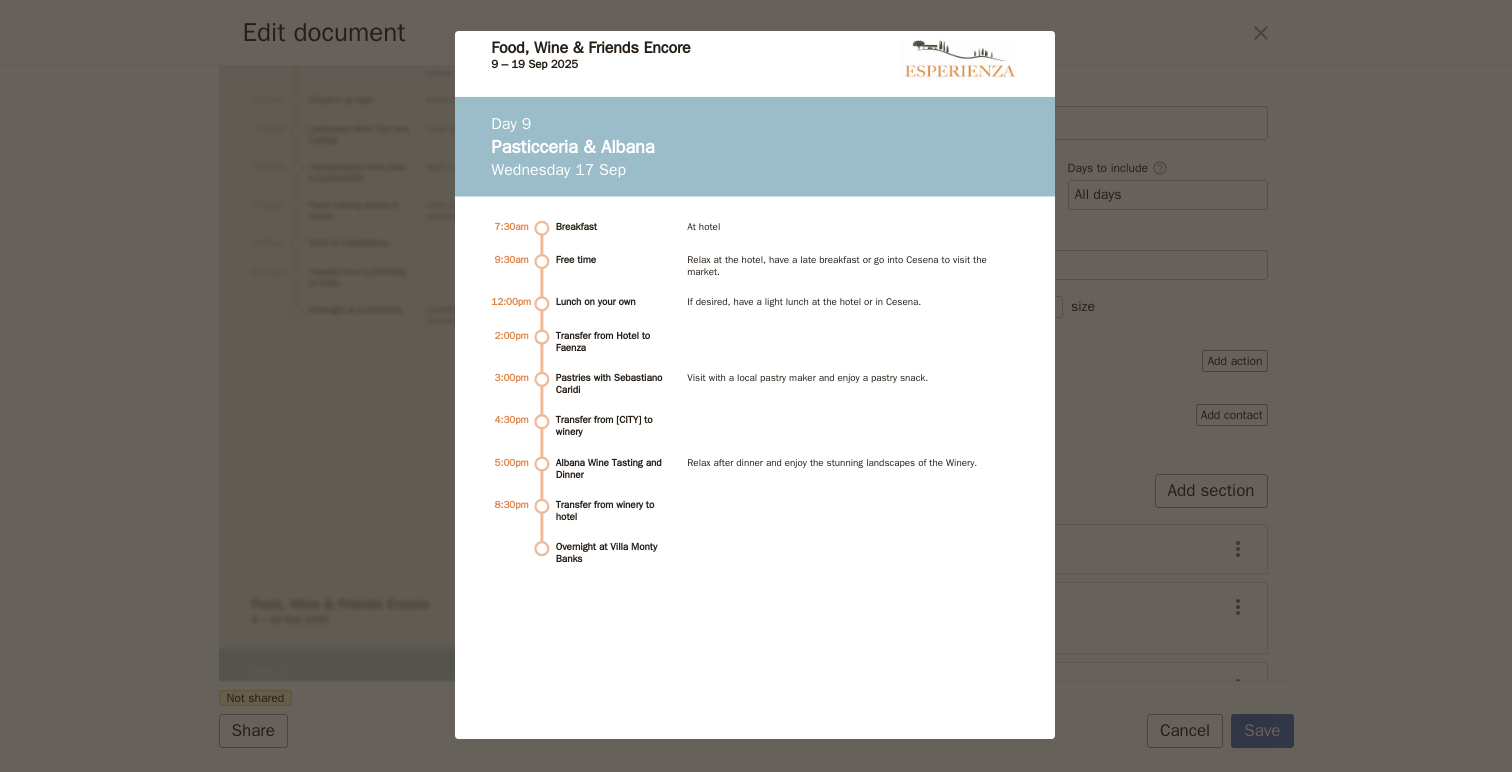scroll, scrollTop: 11190, scrollLeft: 0, axis: vertical 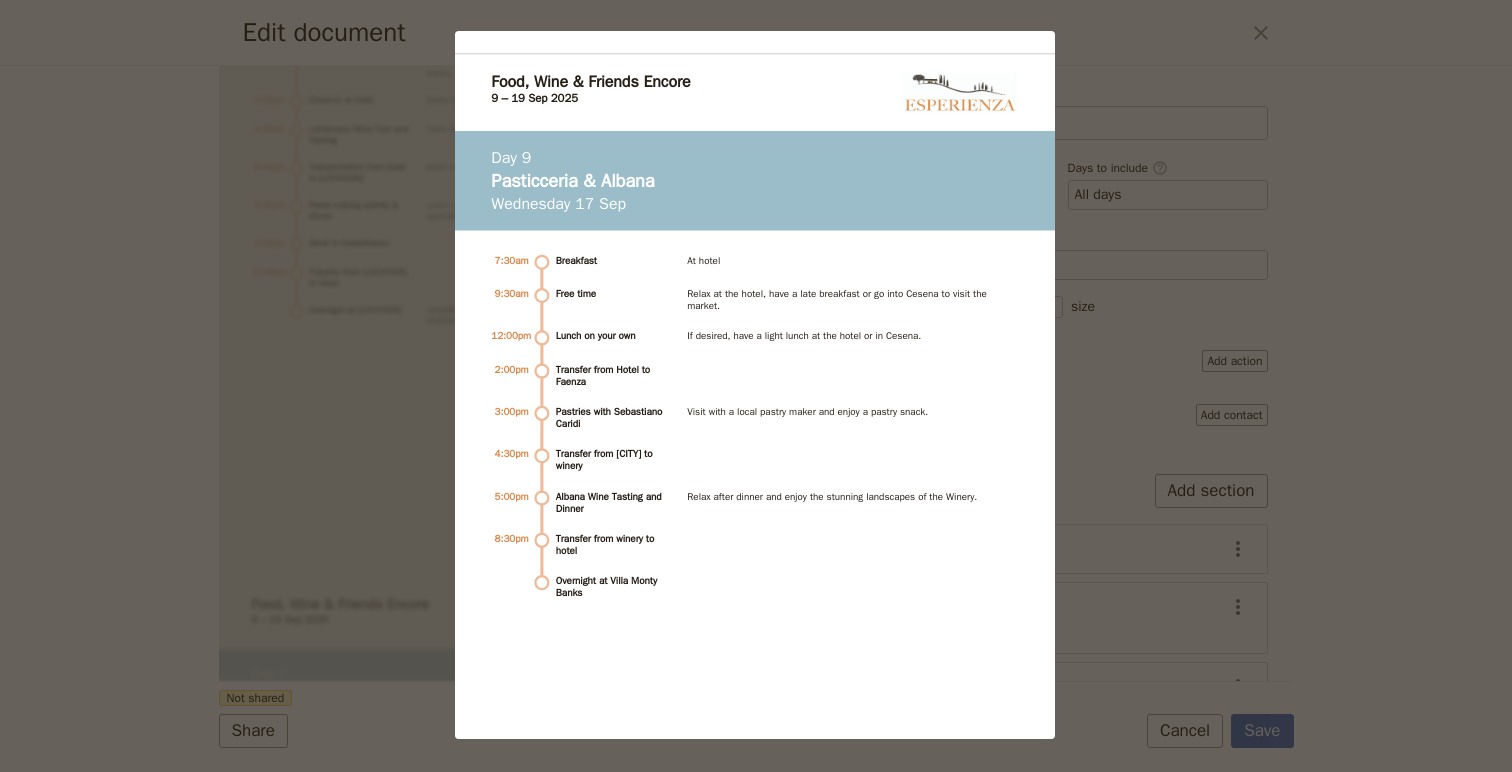 click on "Food, Wine & Friends Encore The Legendary Flavors of Emilia-Romagna 9 – 19 September 2025 info@esperienza.org www.esperienza.org Guest Itinerary Delicious discoveries await you as you experience the legendary flavors of Italian food and wine, while exploring the good life in Emilia-Romagna.
This trip features iconic ingredients of the region, including Prosciutto di Parma, and Parmigiano Reggiano, and also some lesser known treasures like the "sweet salt" of Cervia. We'll go to the source to learn about traditional production methods, still being practiced with care and passion. Like our original culinary tour, we'll enjoy farm-to-table meals at quaint agriturismos, as well as Michelin-starred dining, and cooking lessons. We'll also sample a variety of regional wines, from Albana to Lambrusco.
Please note that times and other details shown on this itinerary may change. Food,​ Wine & Friends Encore 9 – 19 Sep 2025 Itinerary overview Day 1 Arrival Day: Lambrusco & Tortellini 9 Sep 2025 Day 2 Day 3" at bounding box center (756, 386) 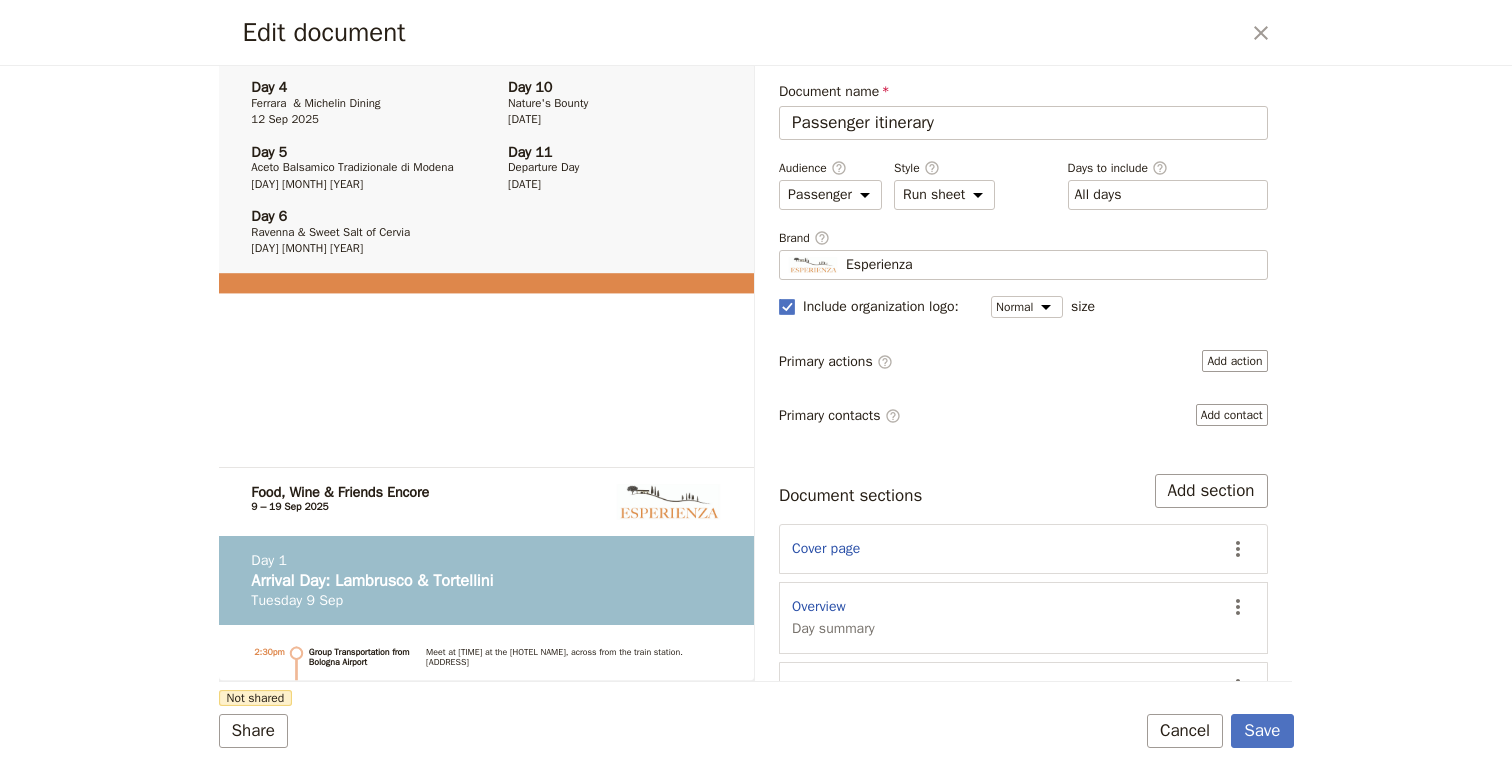 scroll, scrollTop: 1473, scrollLeft: 0, axis: vertical 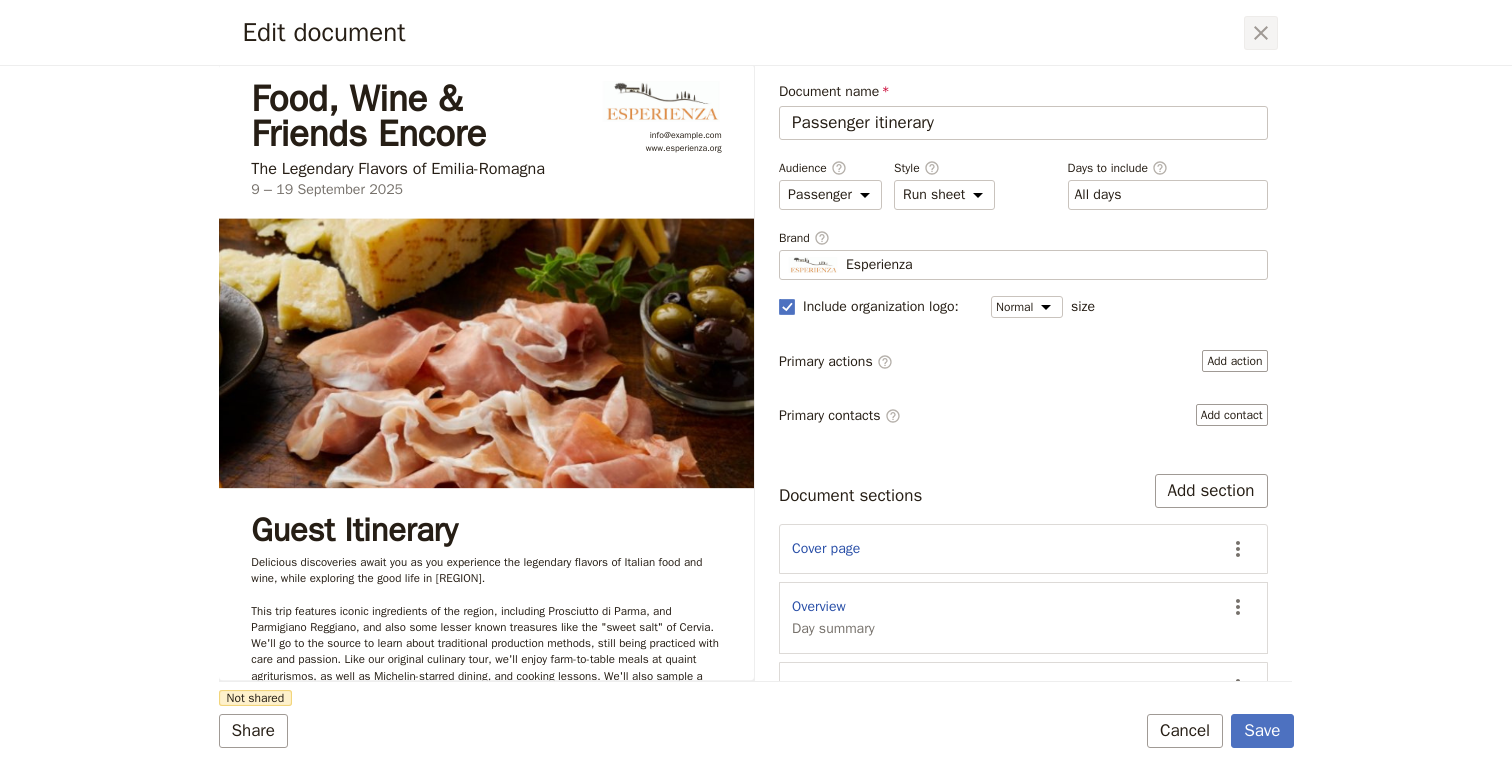 click 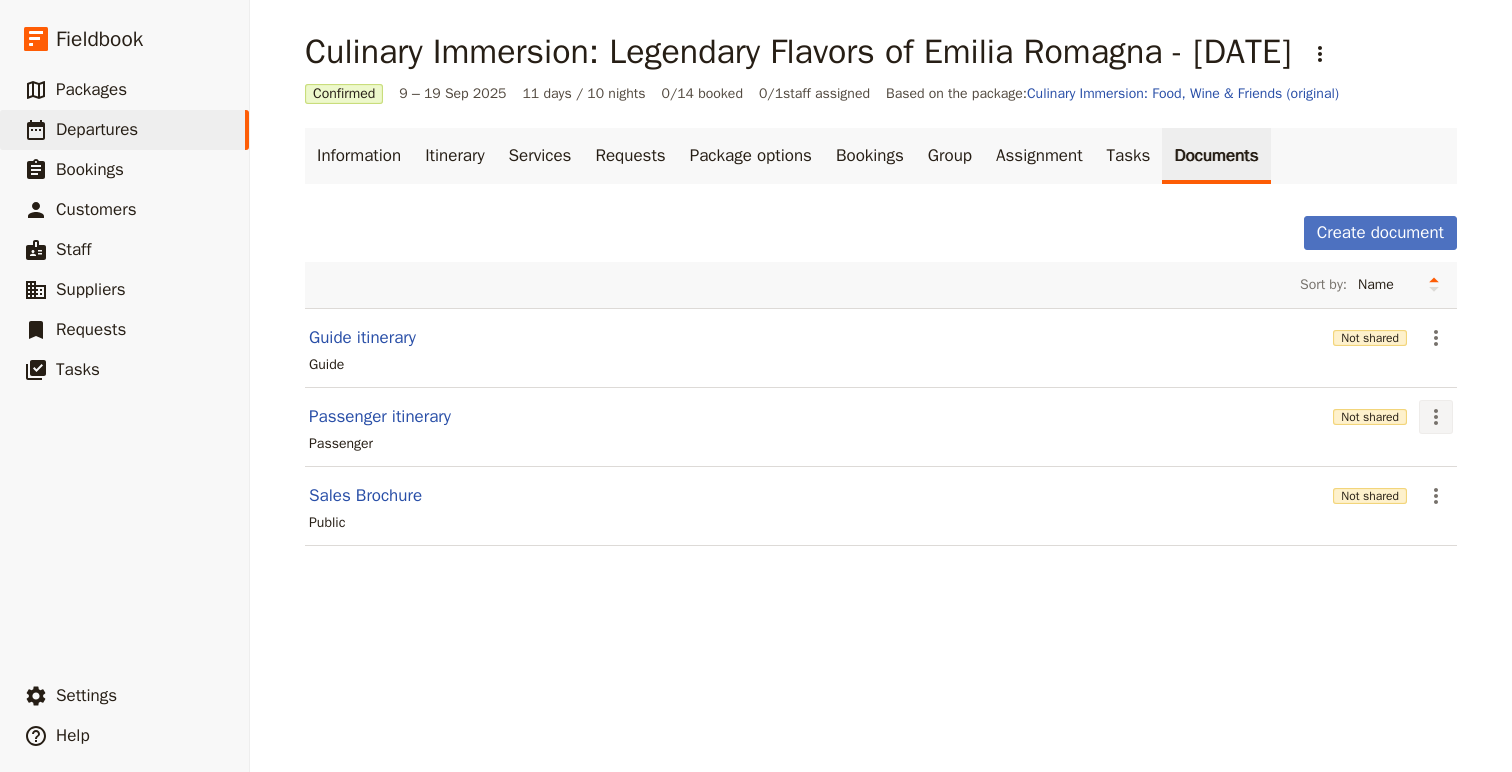 click on "​" at bounding box center (1436, 417) 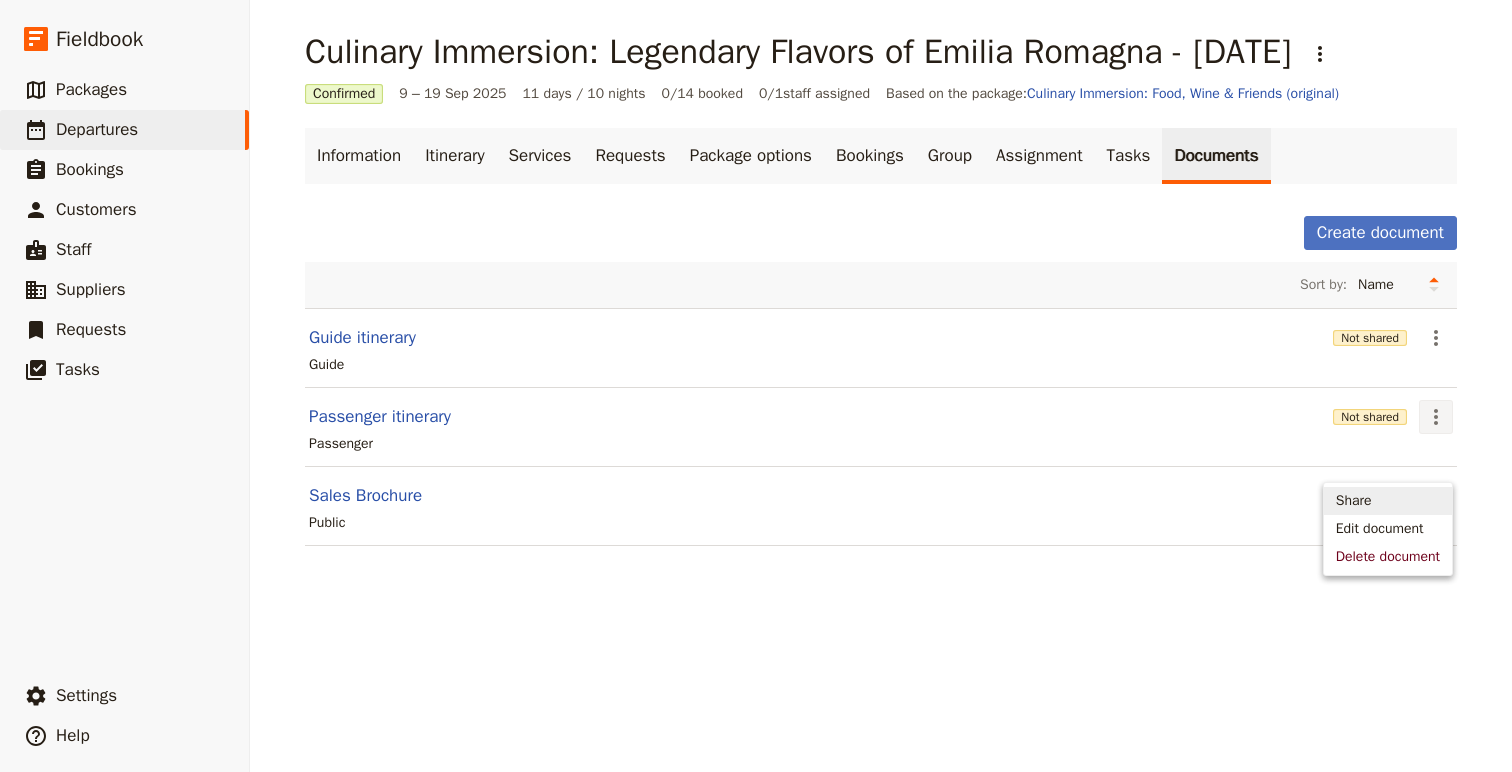 click on "Share" at bounding box center (1388, 501) 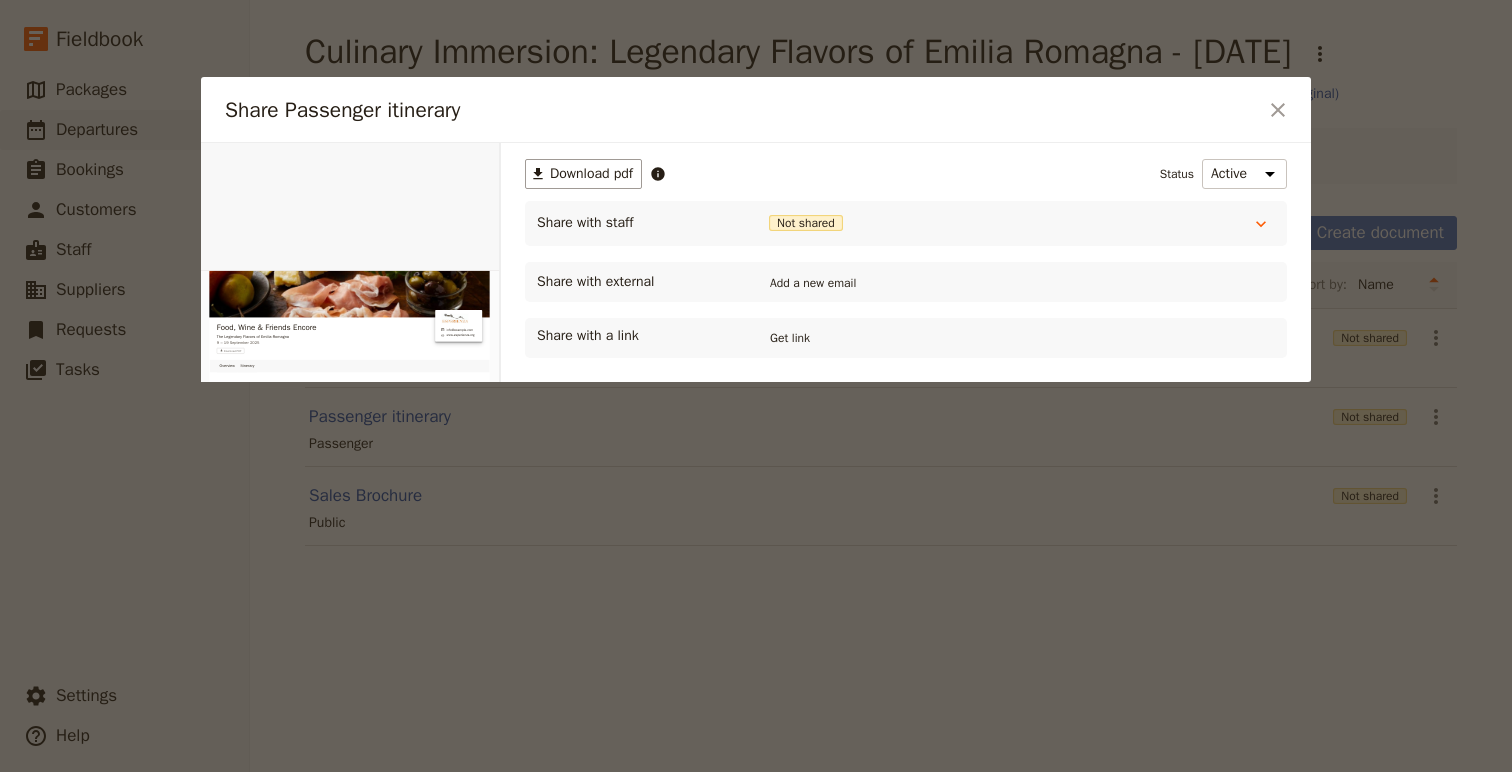 scroll, scrollTop: 0, scrollLeft: 0, axis: both 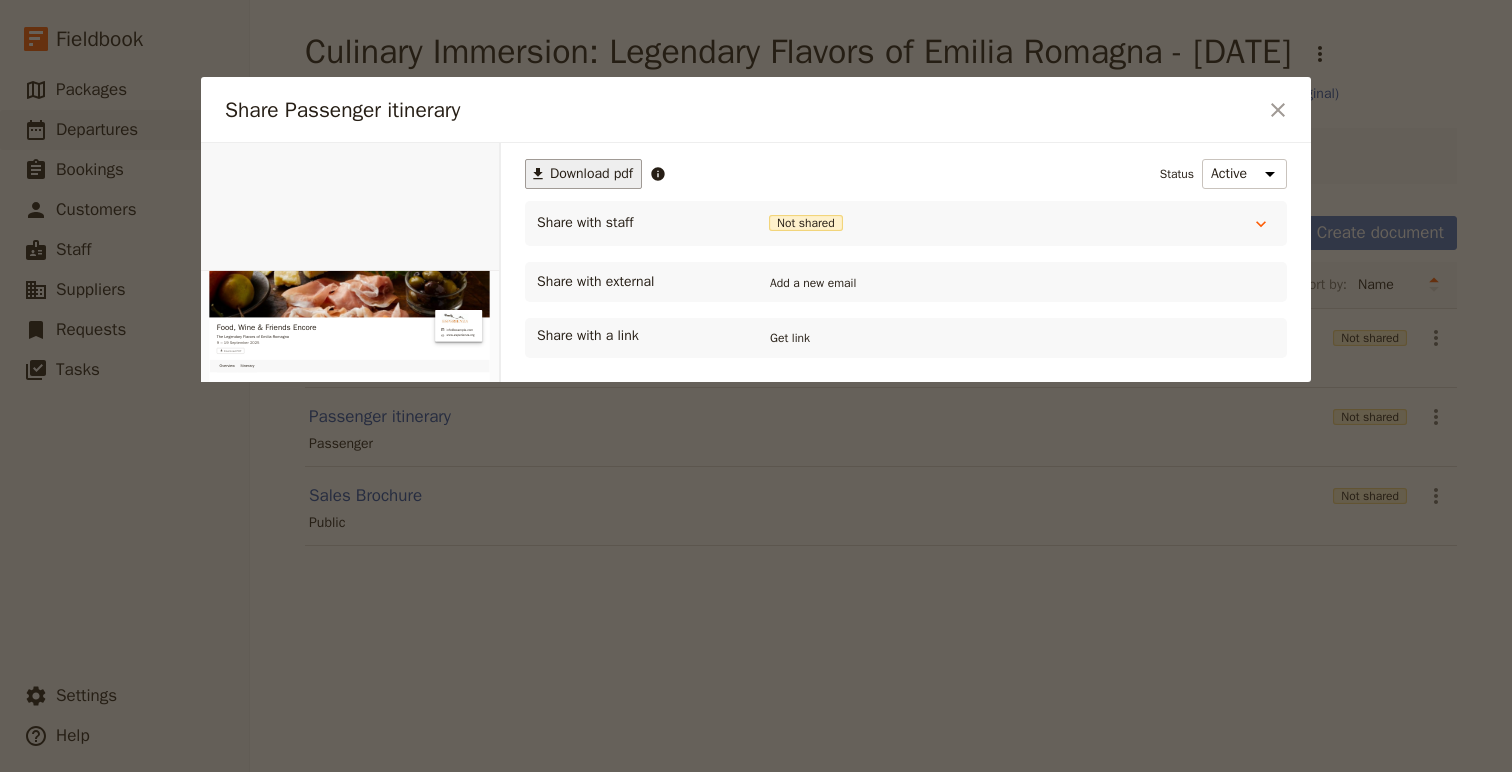 click on "Download pdf" at bounding box center (591, 174) 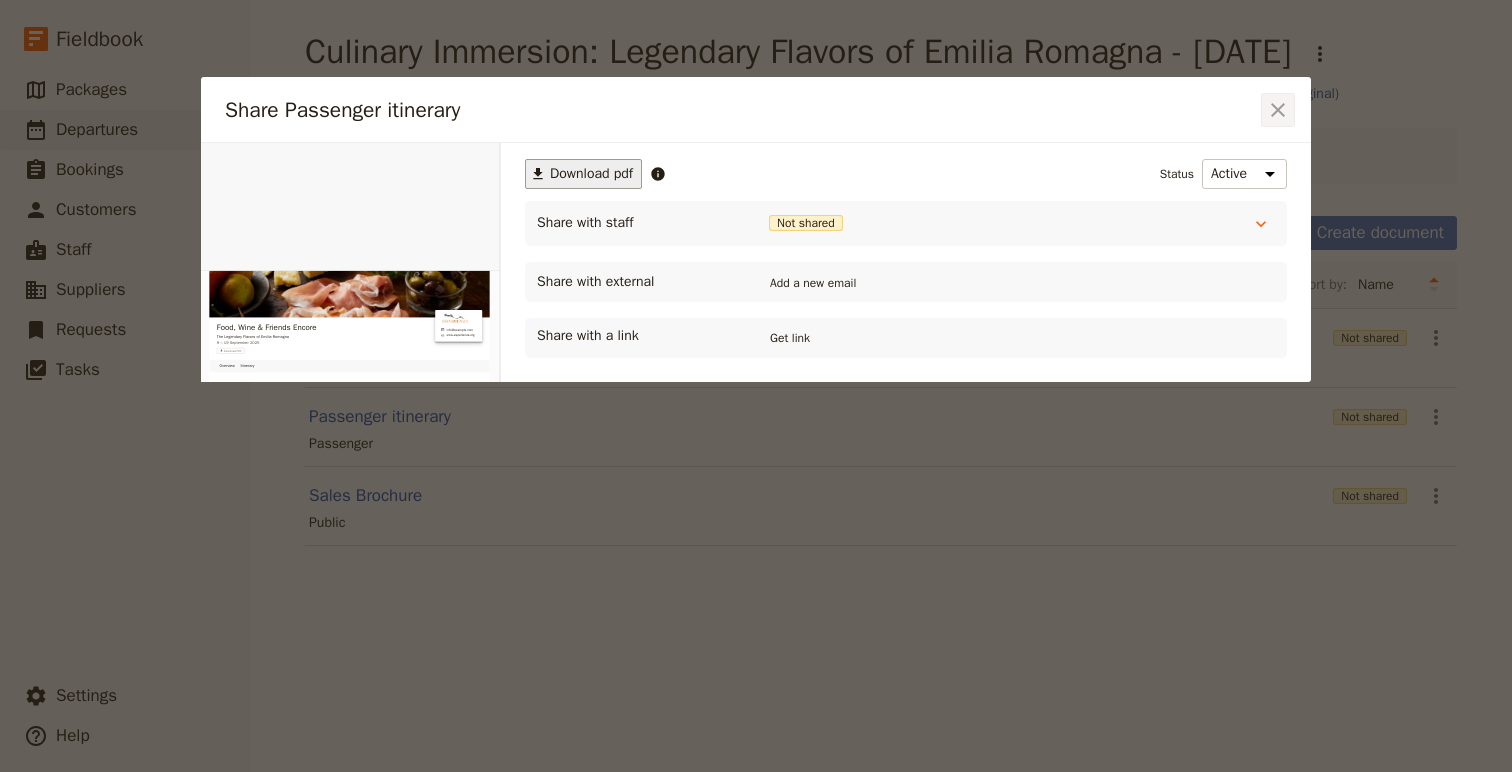 click 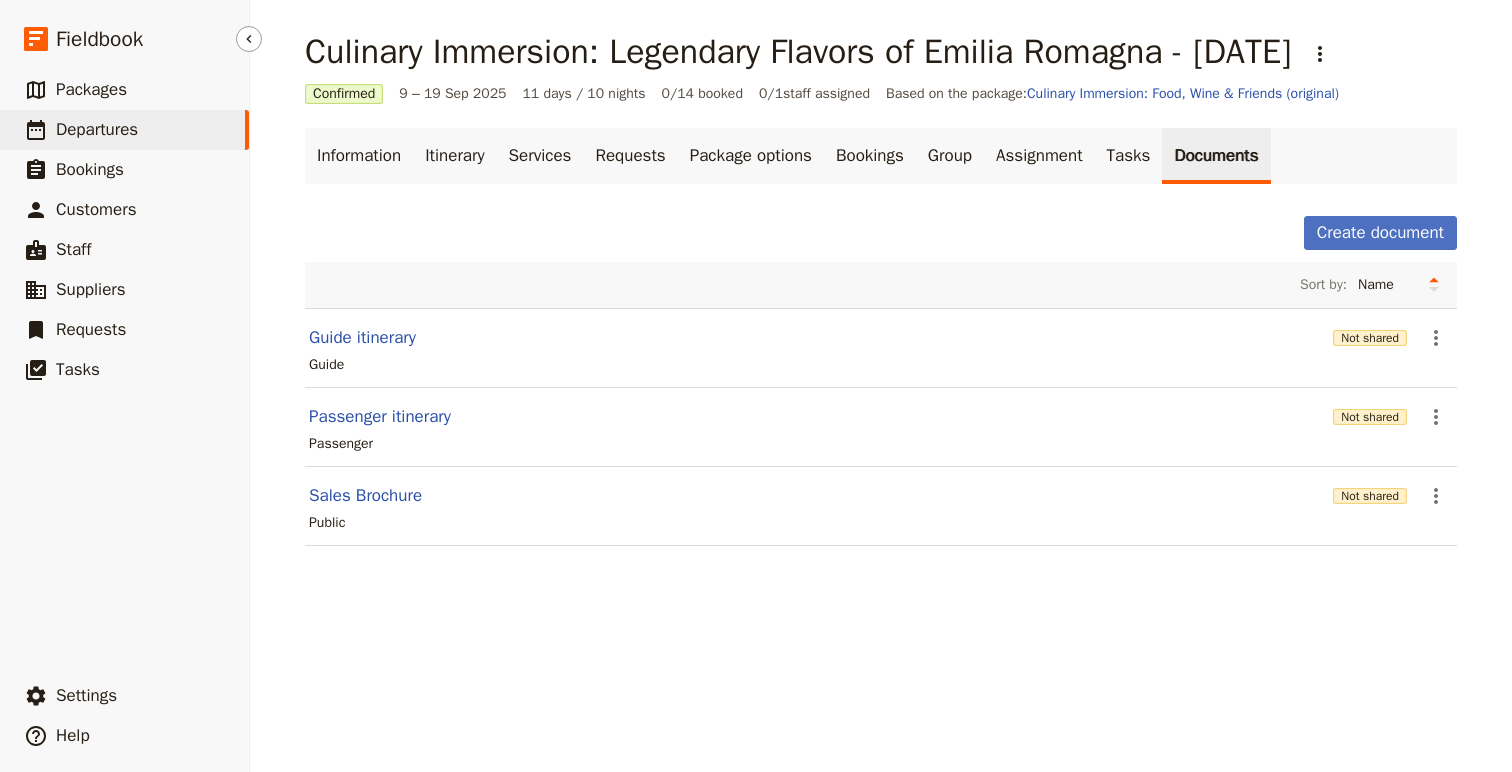 click on "Departures" at bounding box center [97, 129] 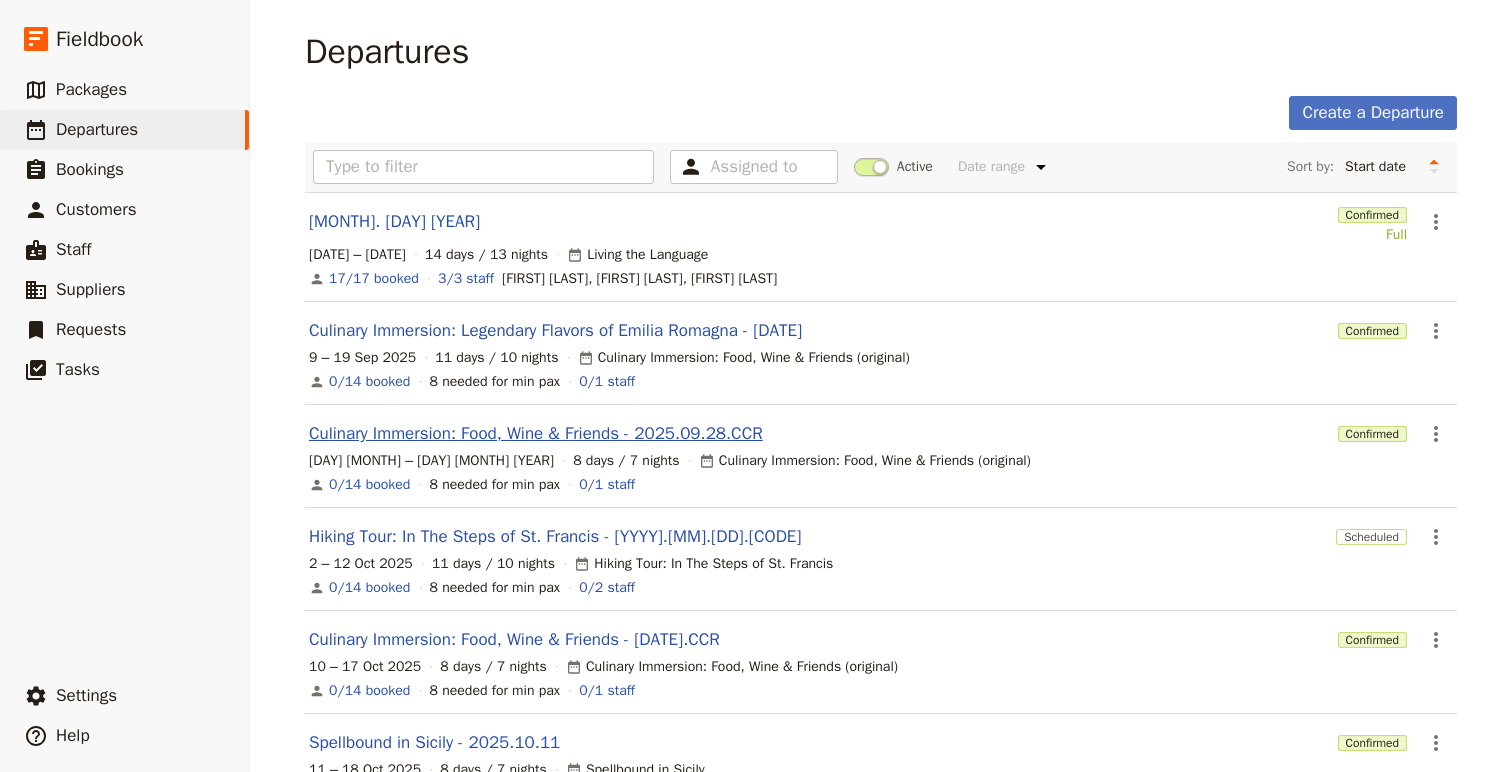 click on "Culinary Immersion: Food, Wine & Friends - 2025.09.28.CCR" at bounding box center (536, 434) 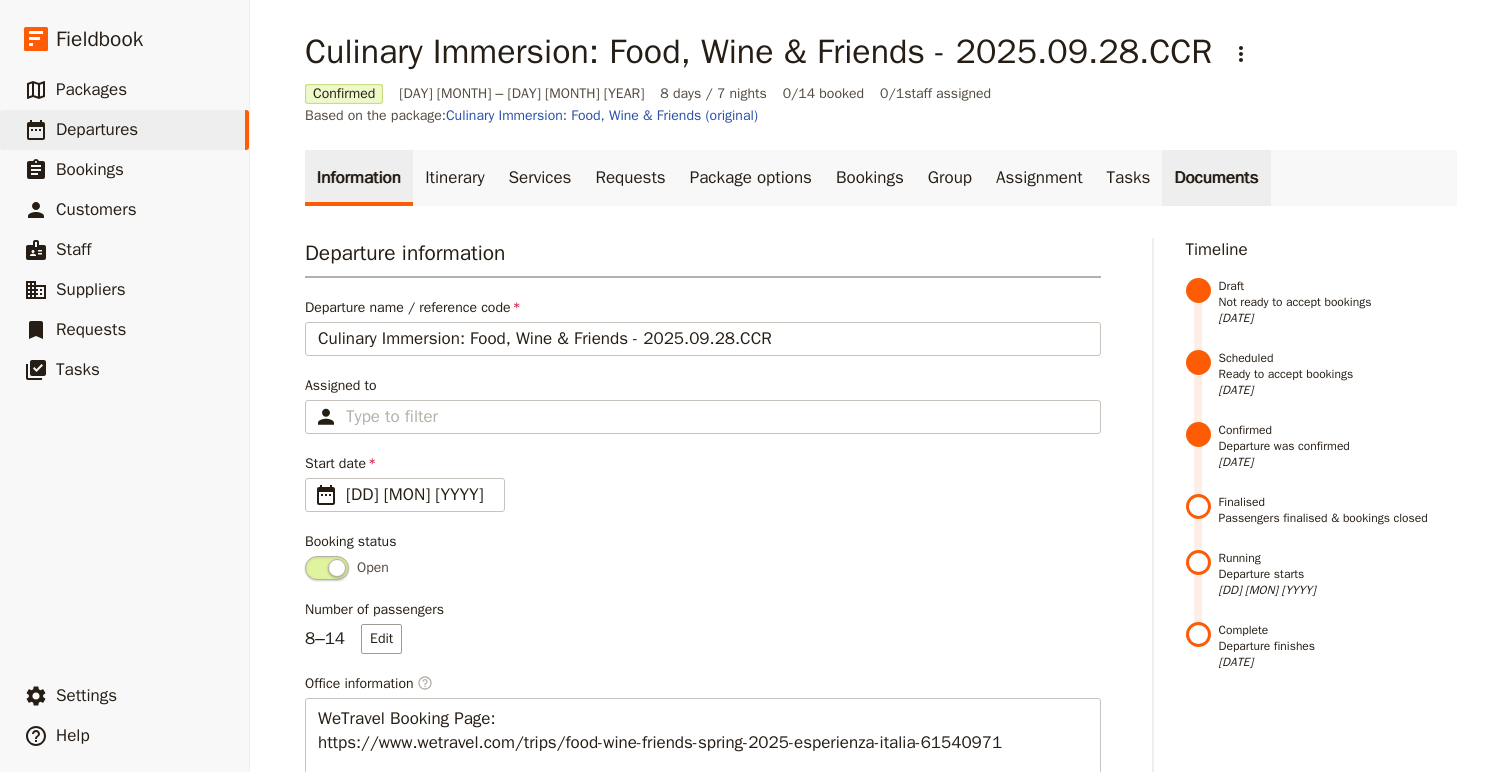 click on "Documents" at bounding box center [1216, 178] 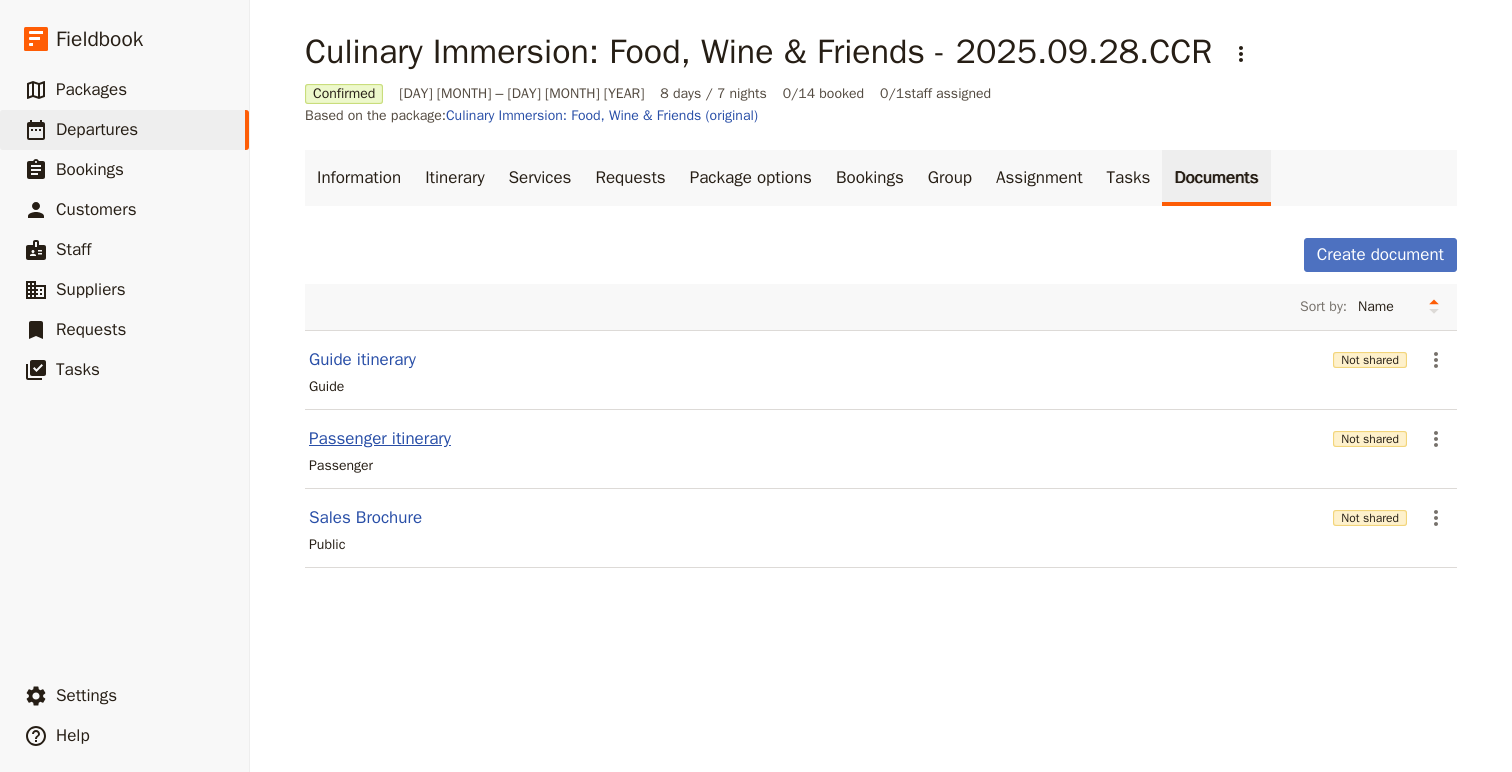 click on "Passenger itinerary" at bounding box center [380, 439] 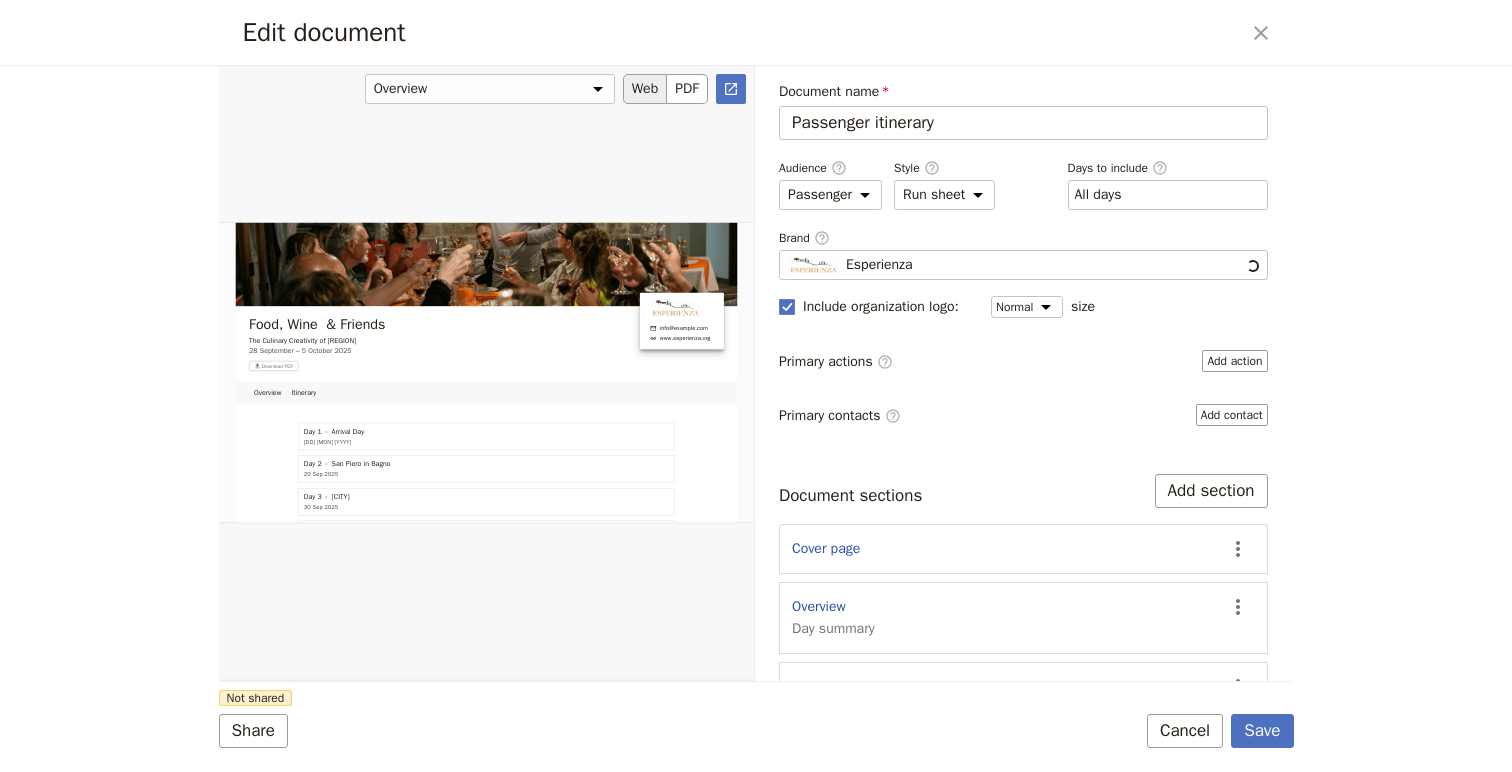 scroll, scrollTop: 0, scrollLeft: 0, axis: both 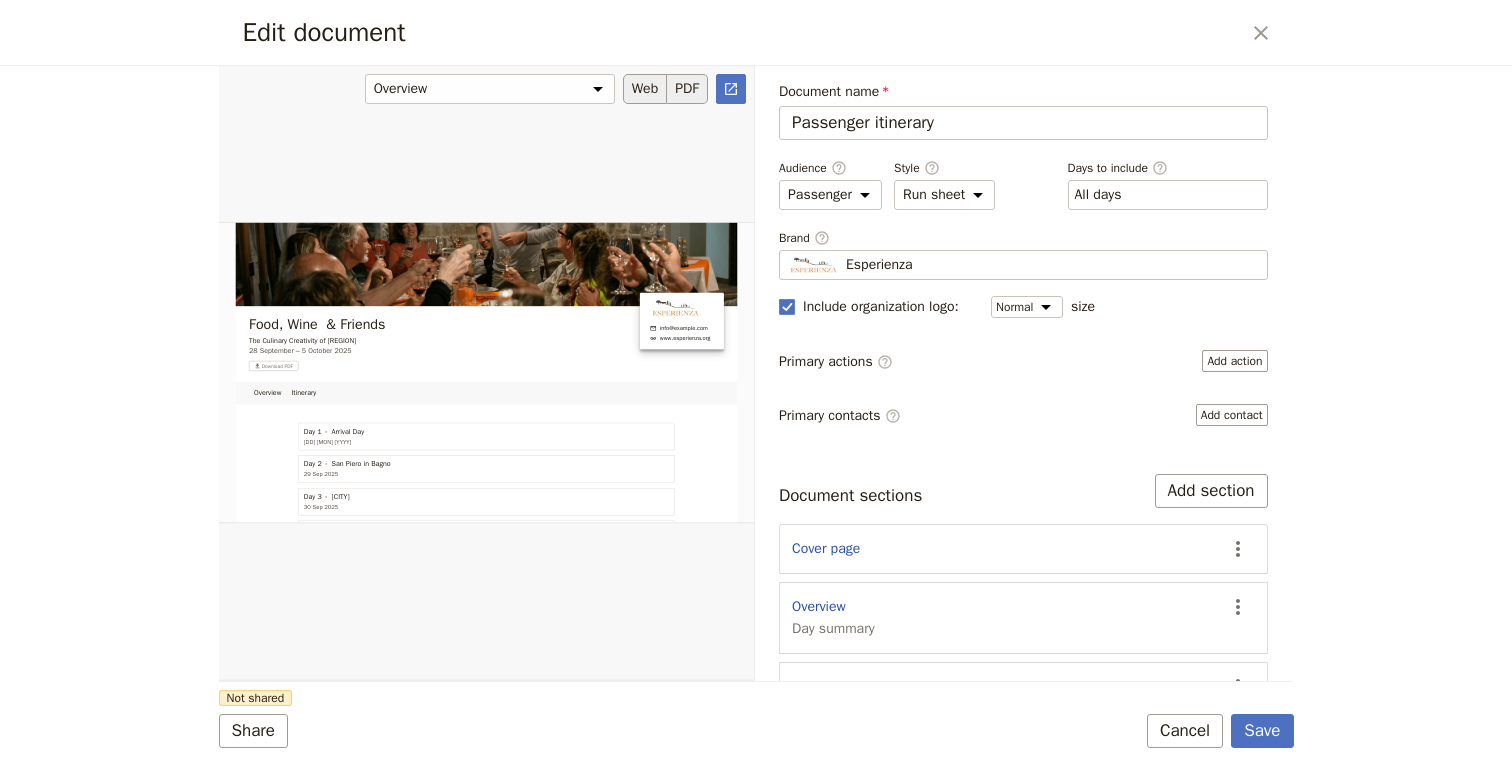 click on "PDF" at bounding box center [687, 89] 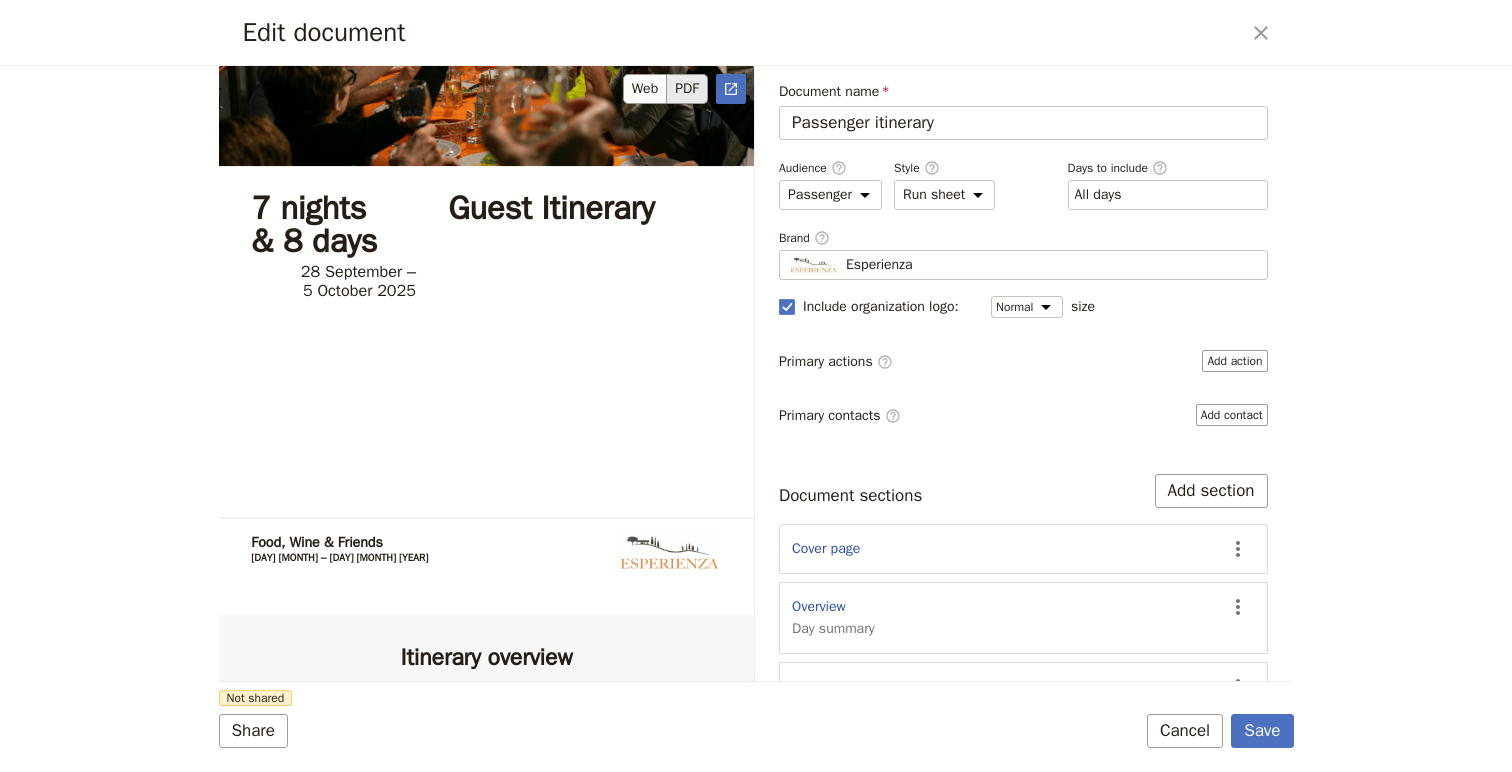 scroll, scrollTop: 0, scrollLeft: 0, axis: both 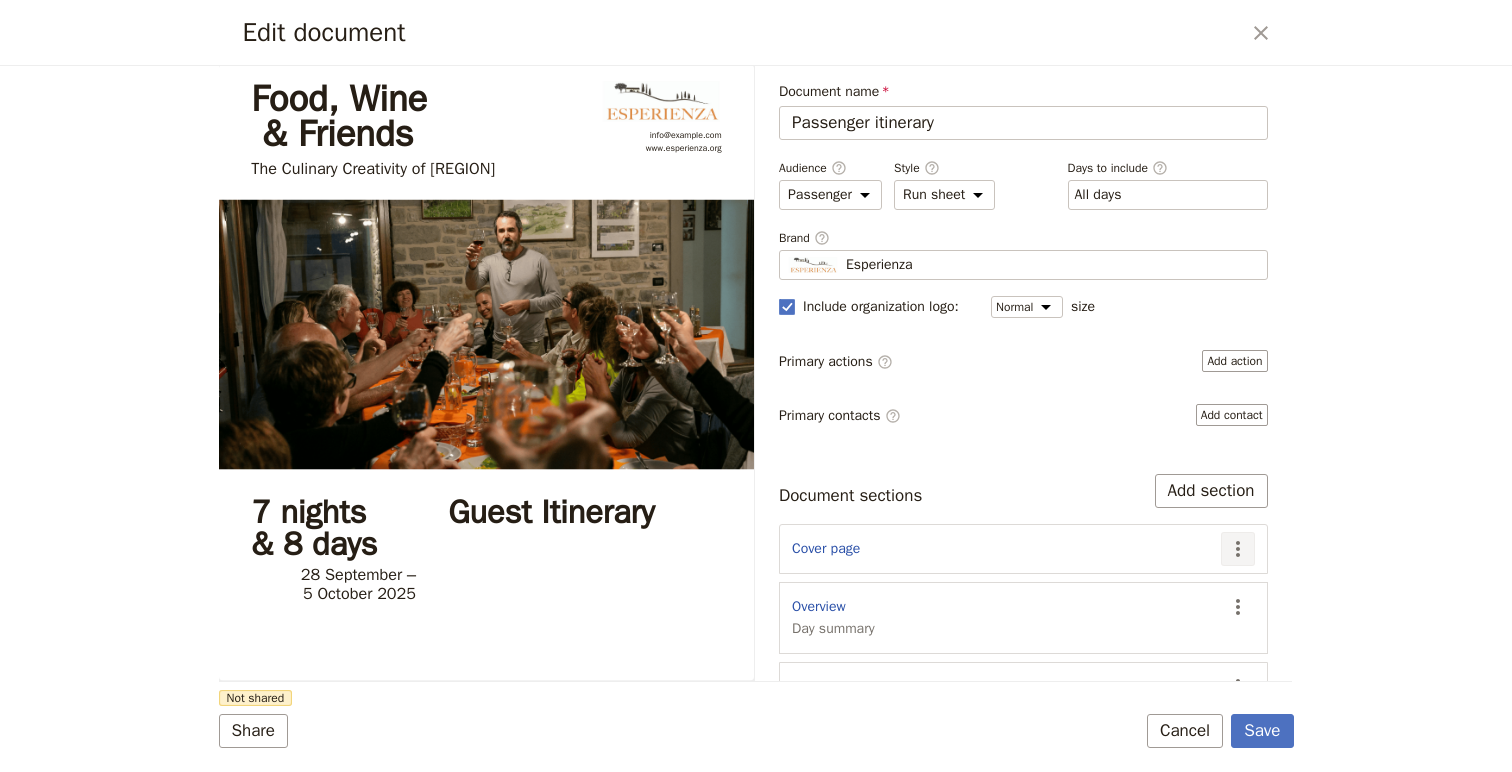 click 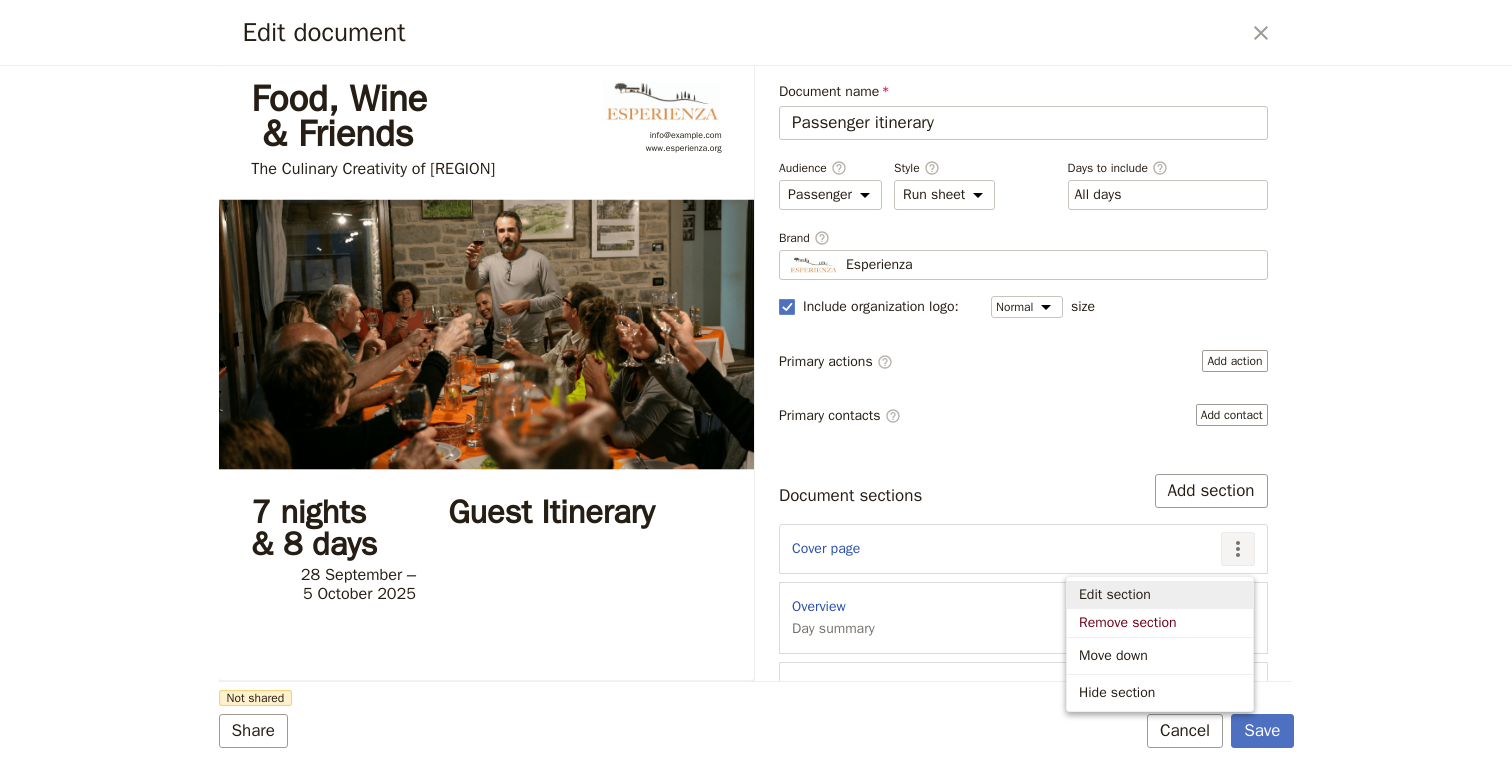 click on "Edit section" at bounding box center (1160, 595) 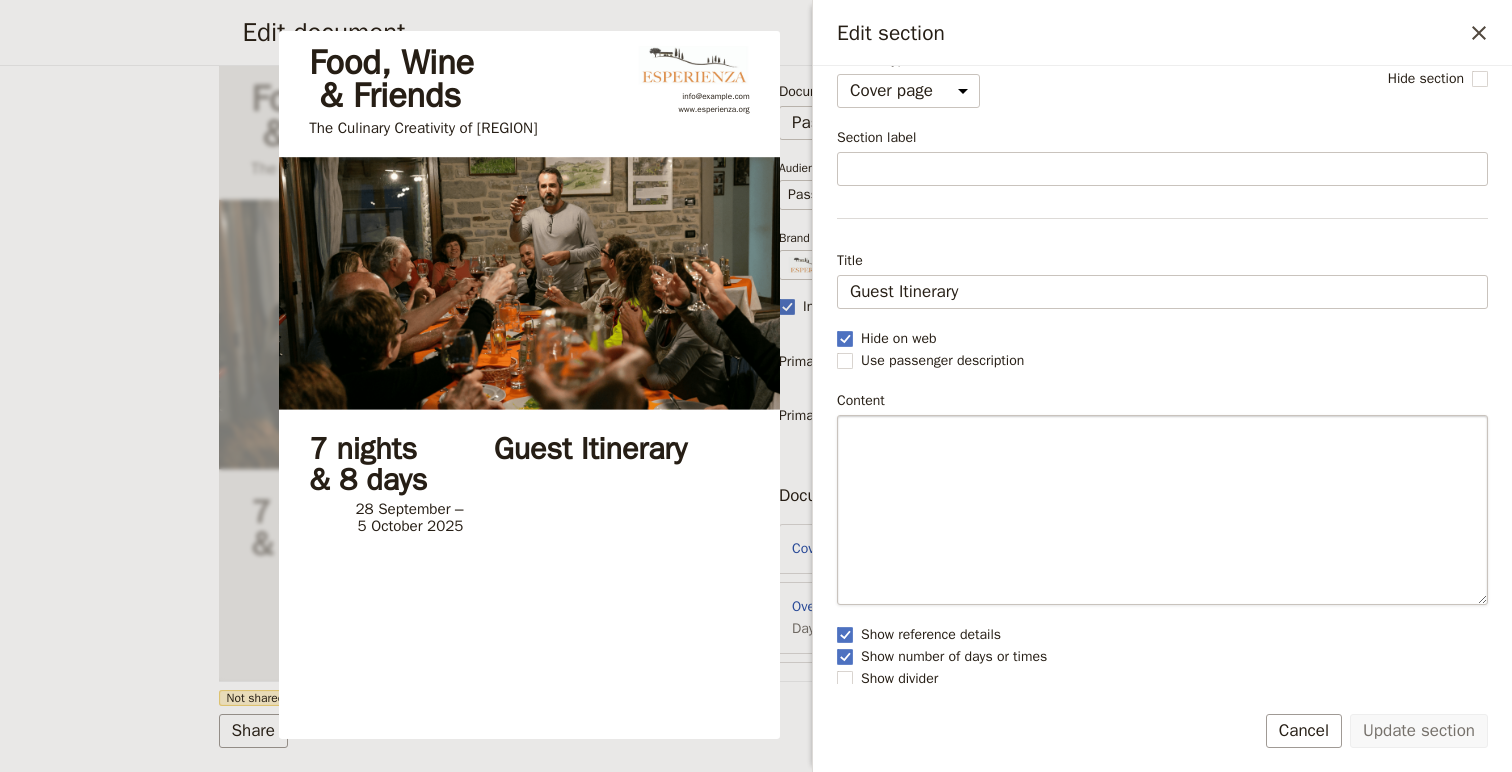 scroll, scrollTop: 37, scrollLeft: 0, axis: vertical 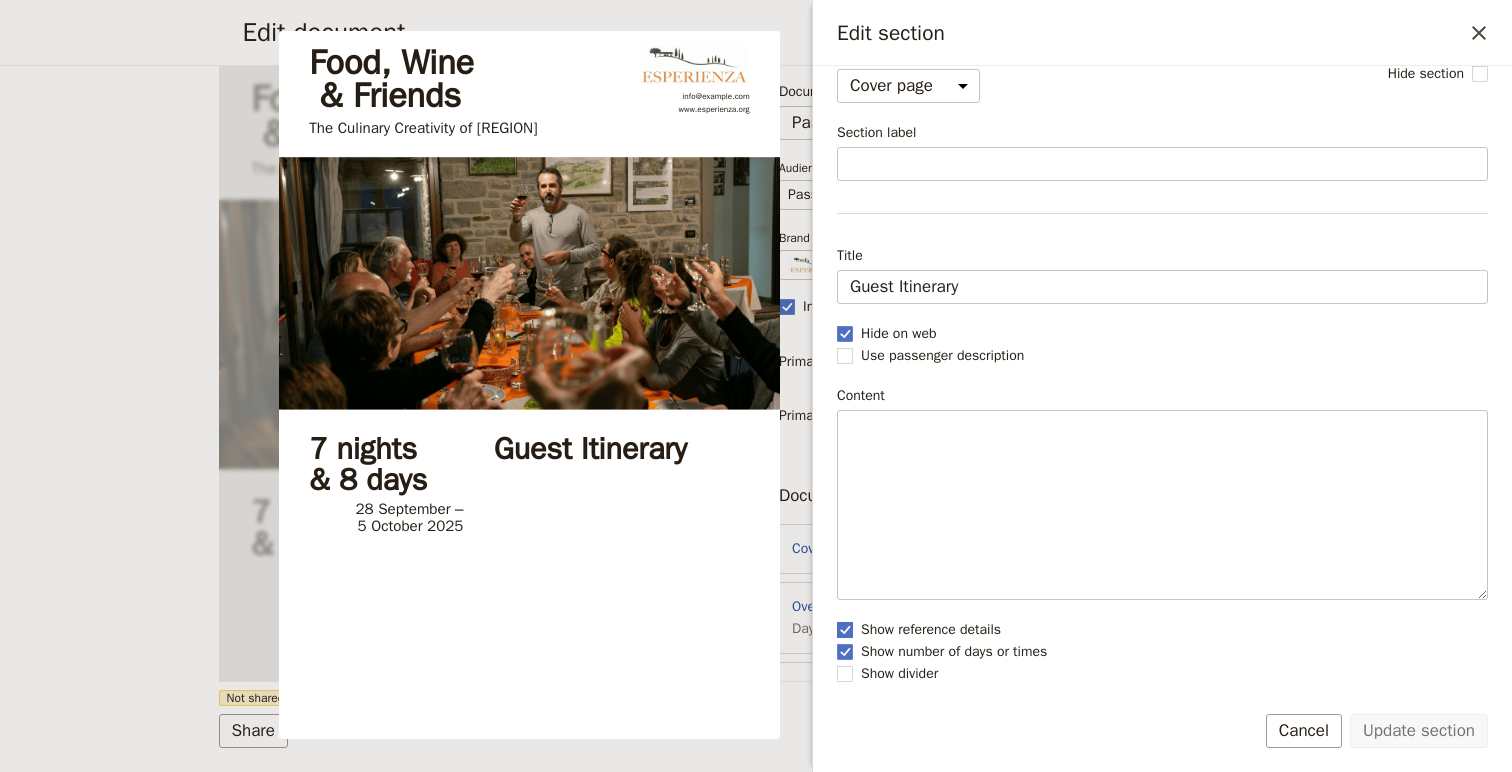 click 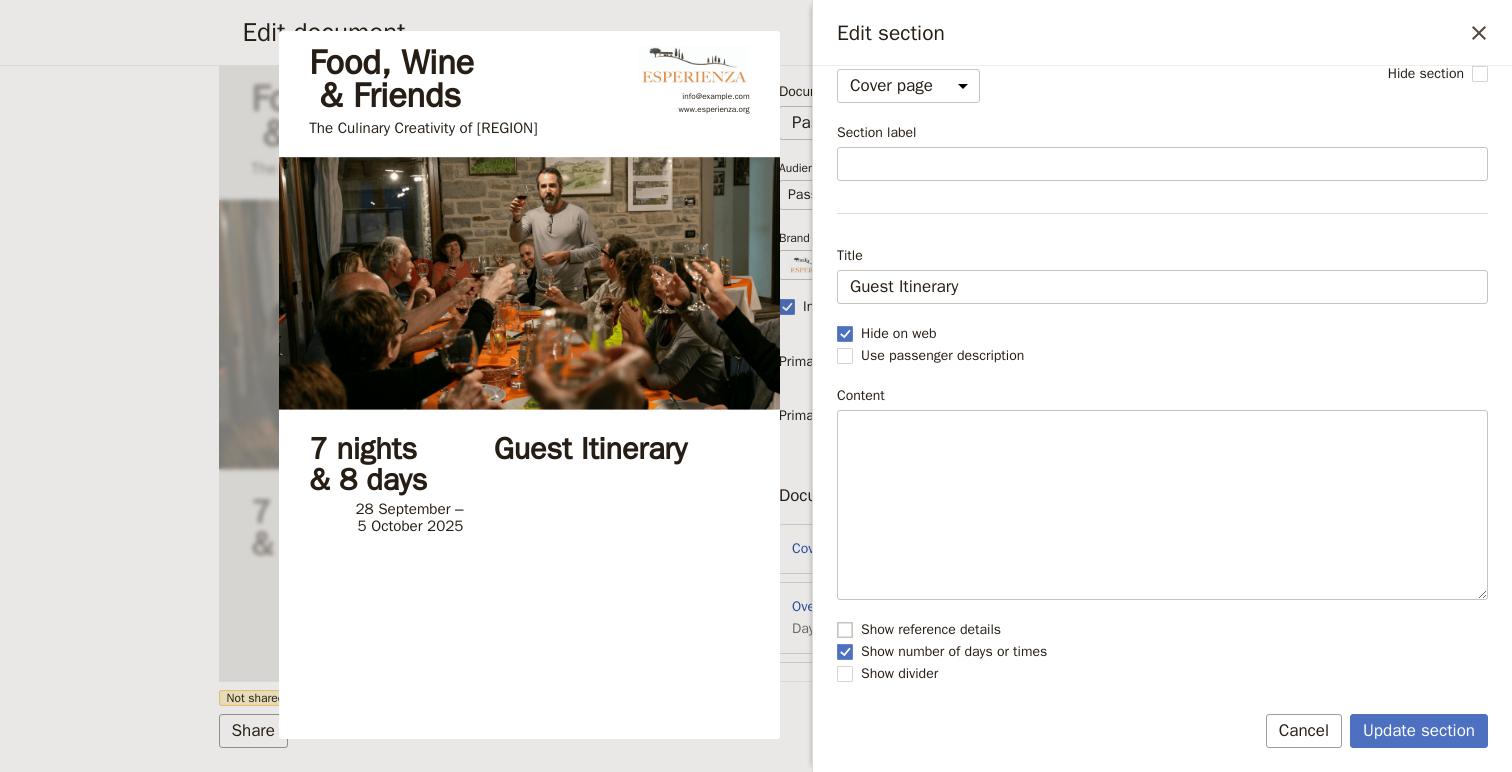 click 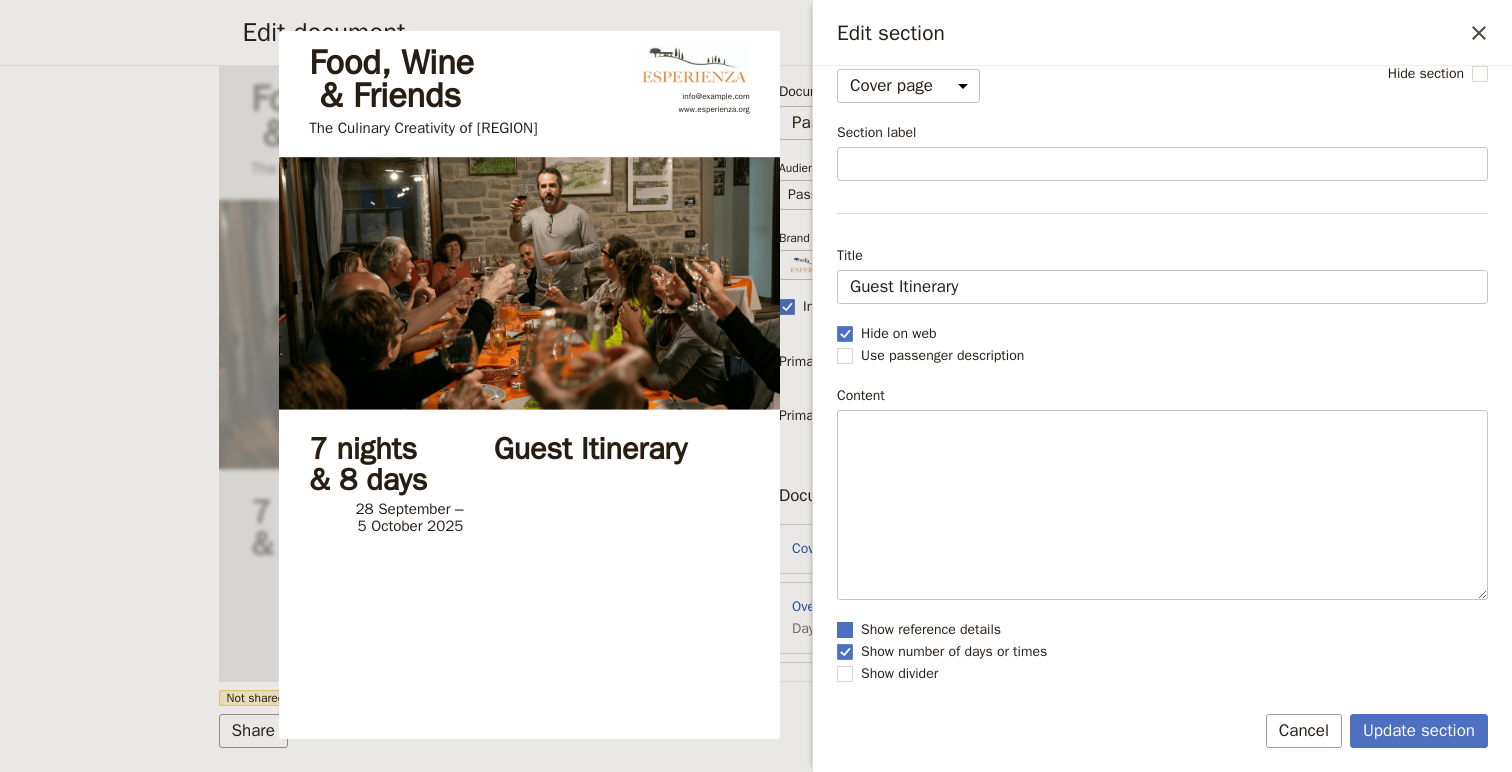 checkbox on "true" 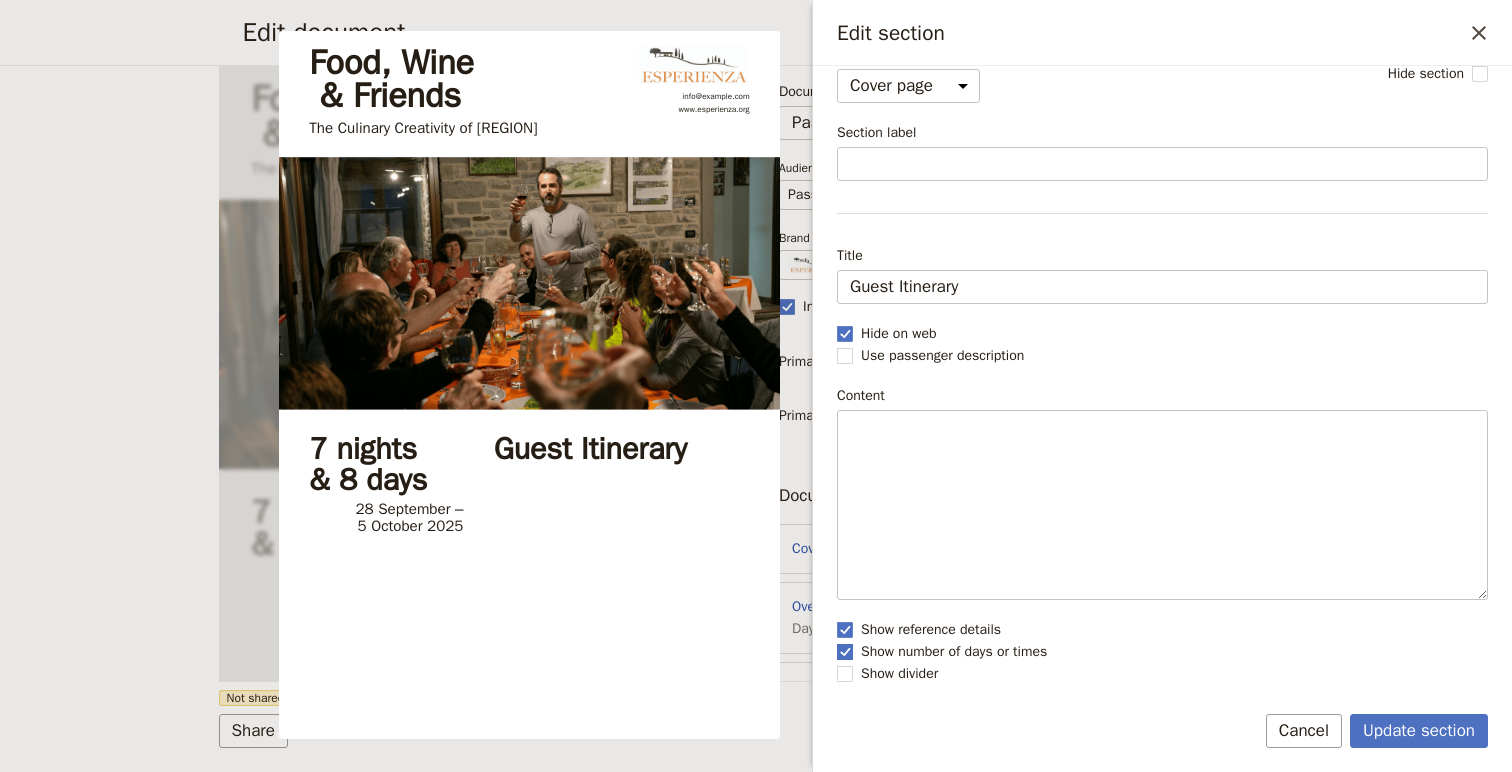 click 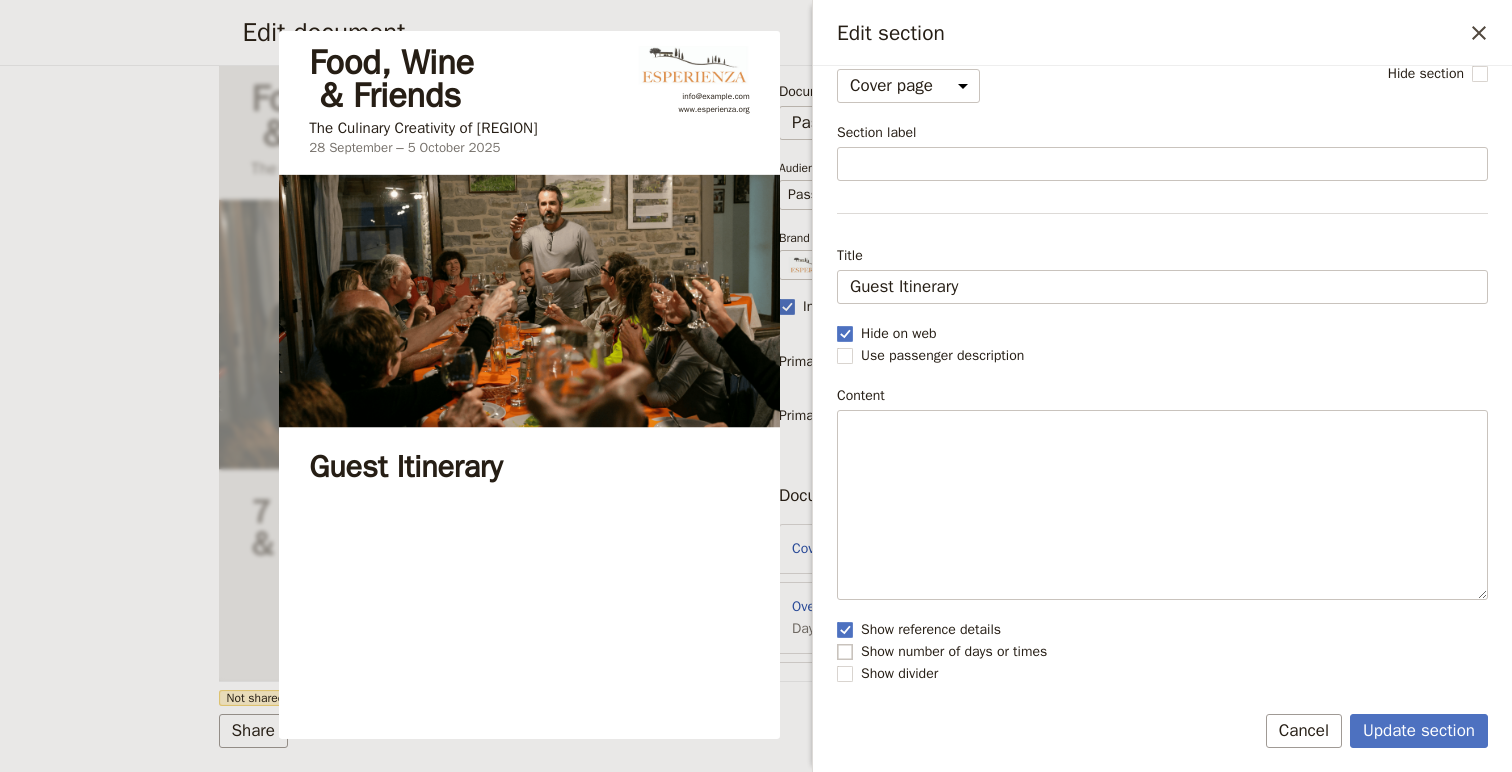 click 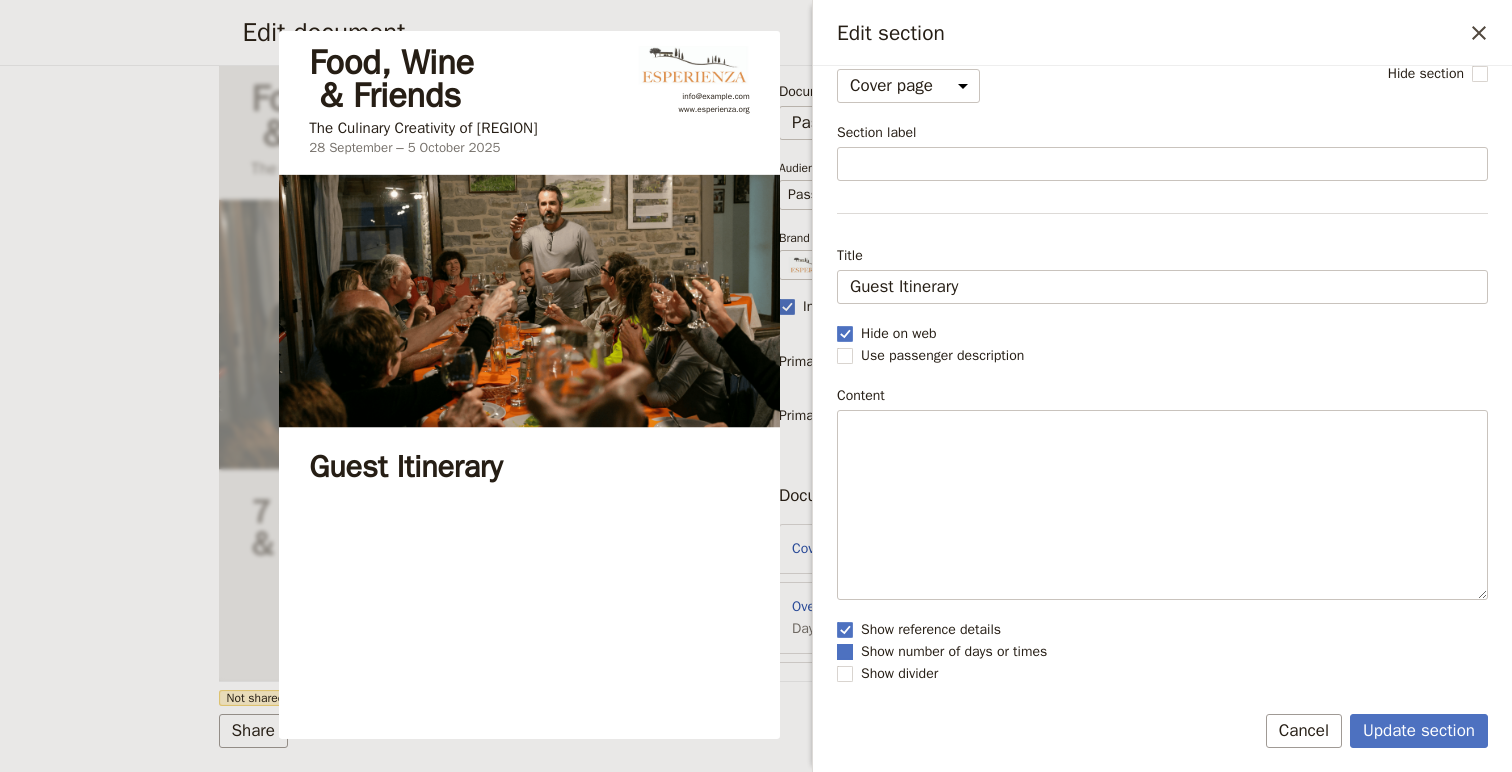 checkbox on "true" 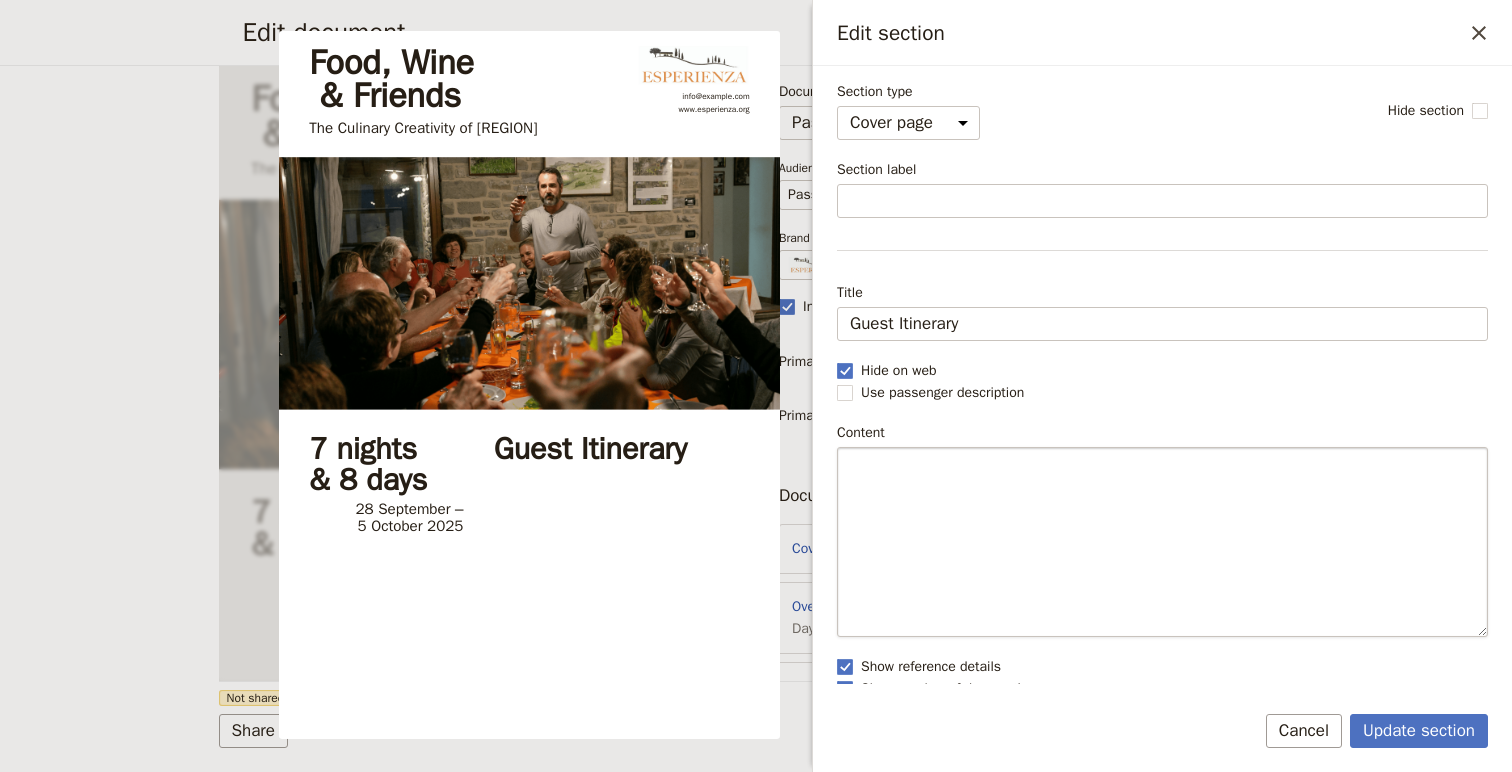 scroll, scrollTop: 37, scrollLeft: 0, axis: vertical 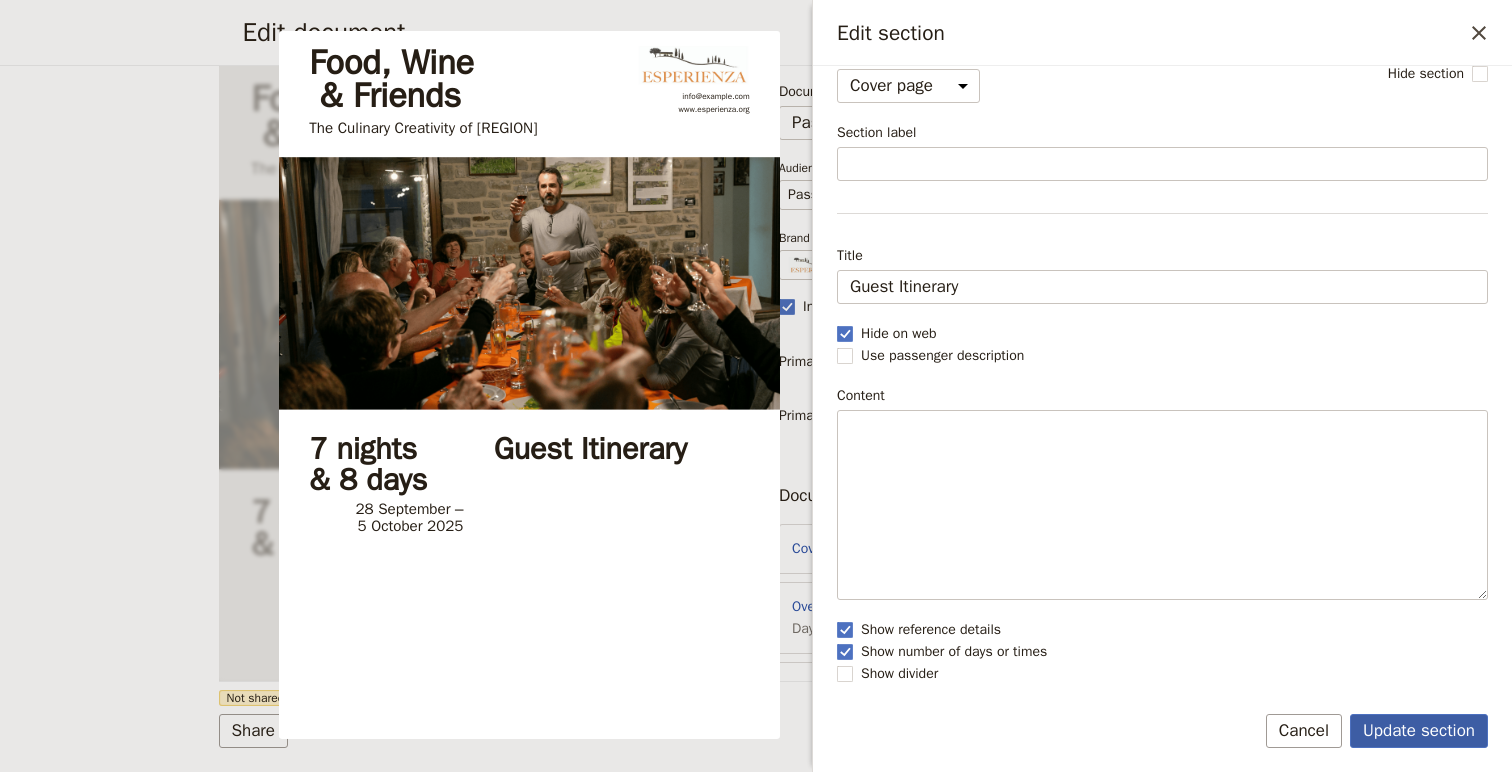 click on "Update section" at bounding box center [1419, 731] 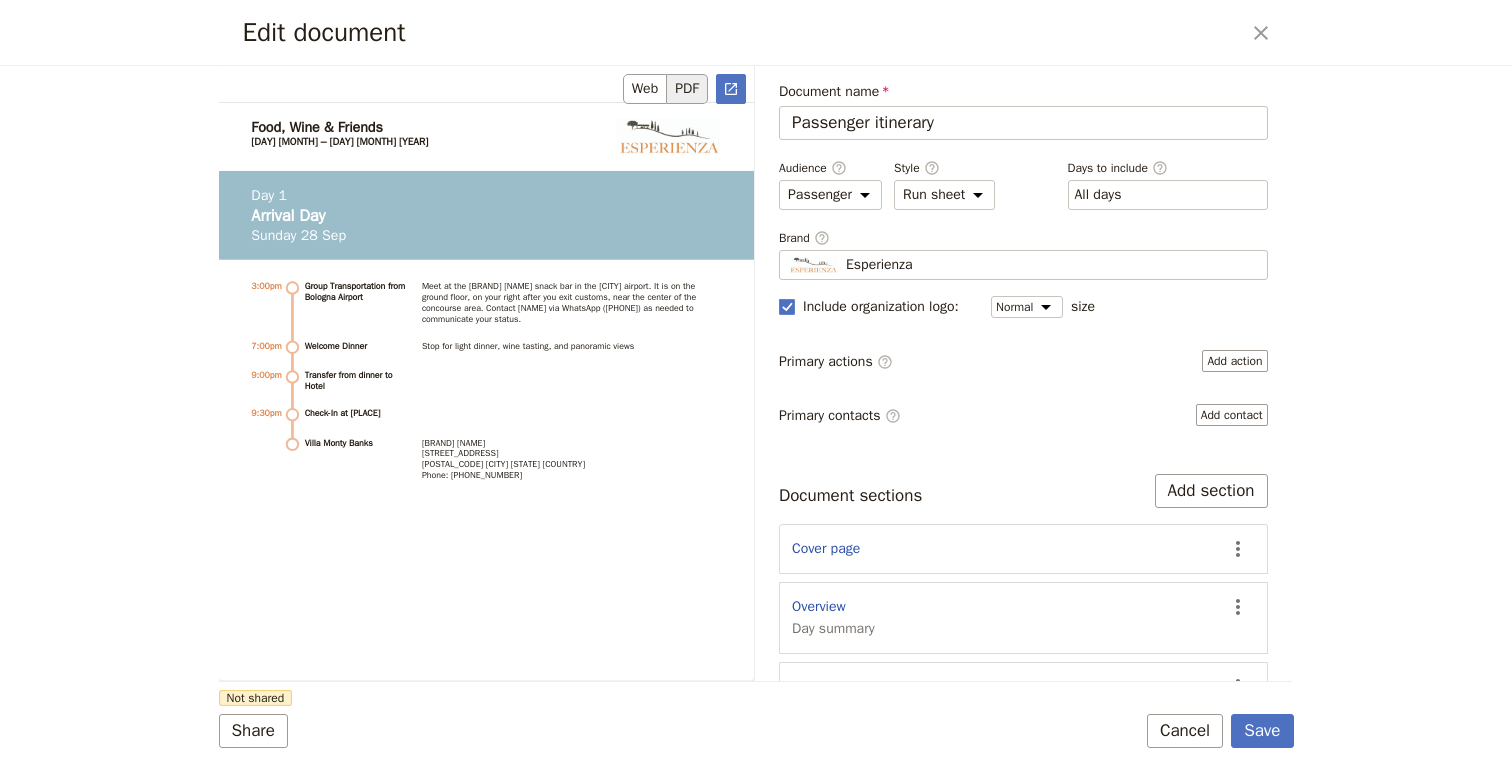 scroll, scrollTop: 2193, scrollLeft: 0, axis: vertical 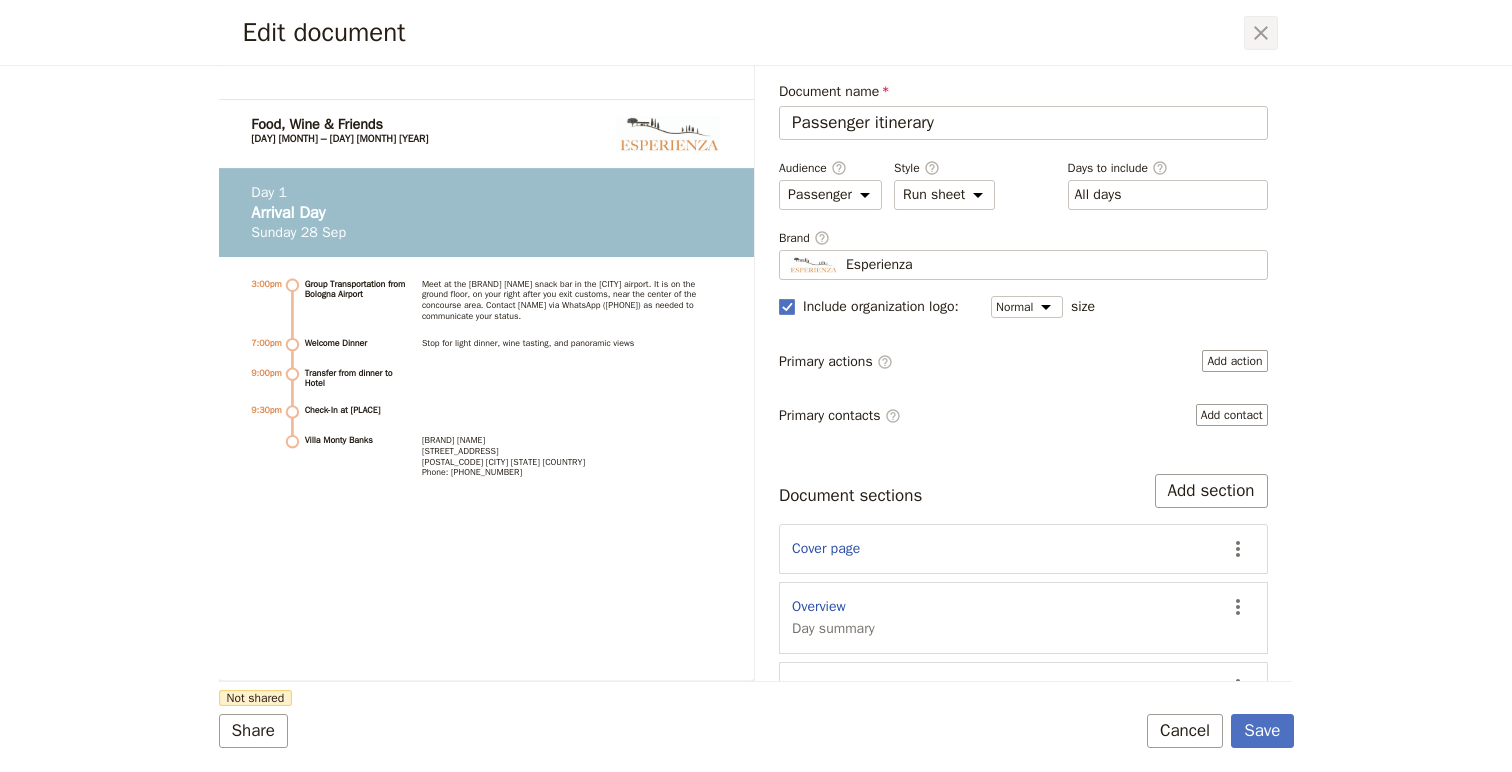 click 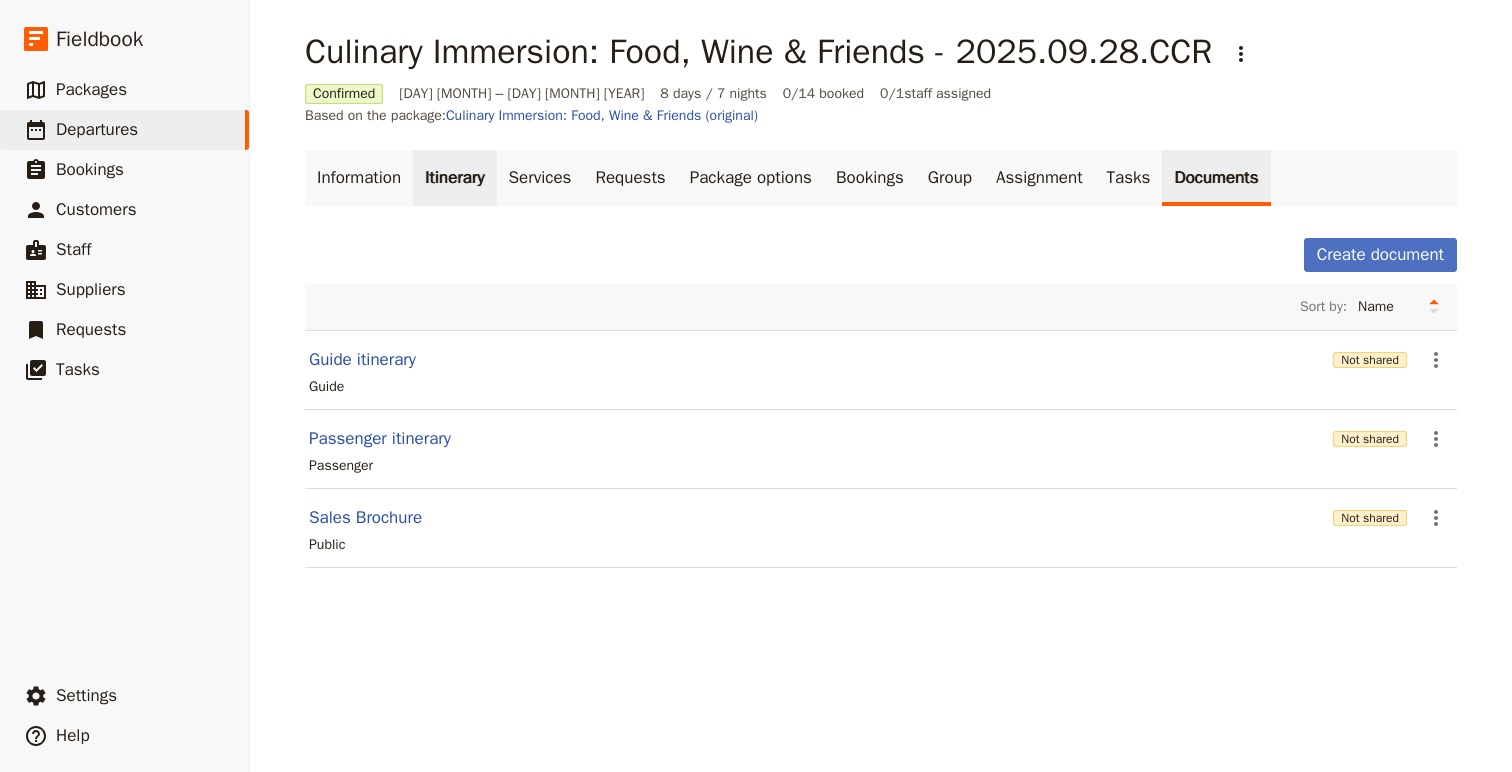 click on "Itinerary" at bounding box center (454, 178) 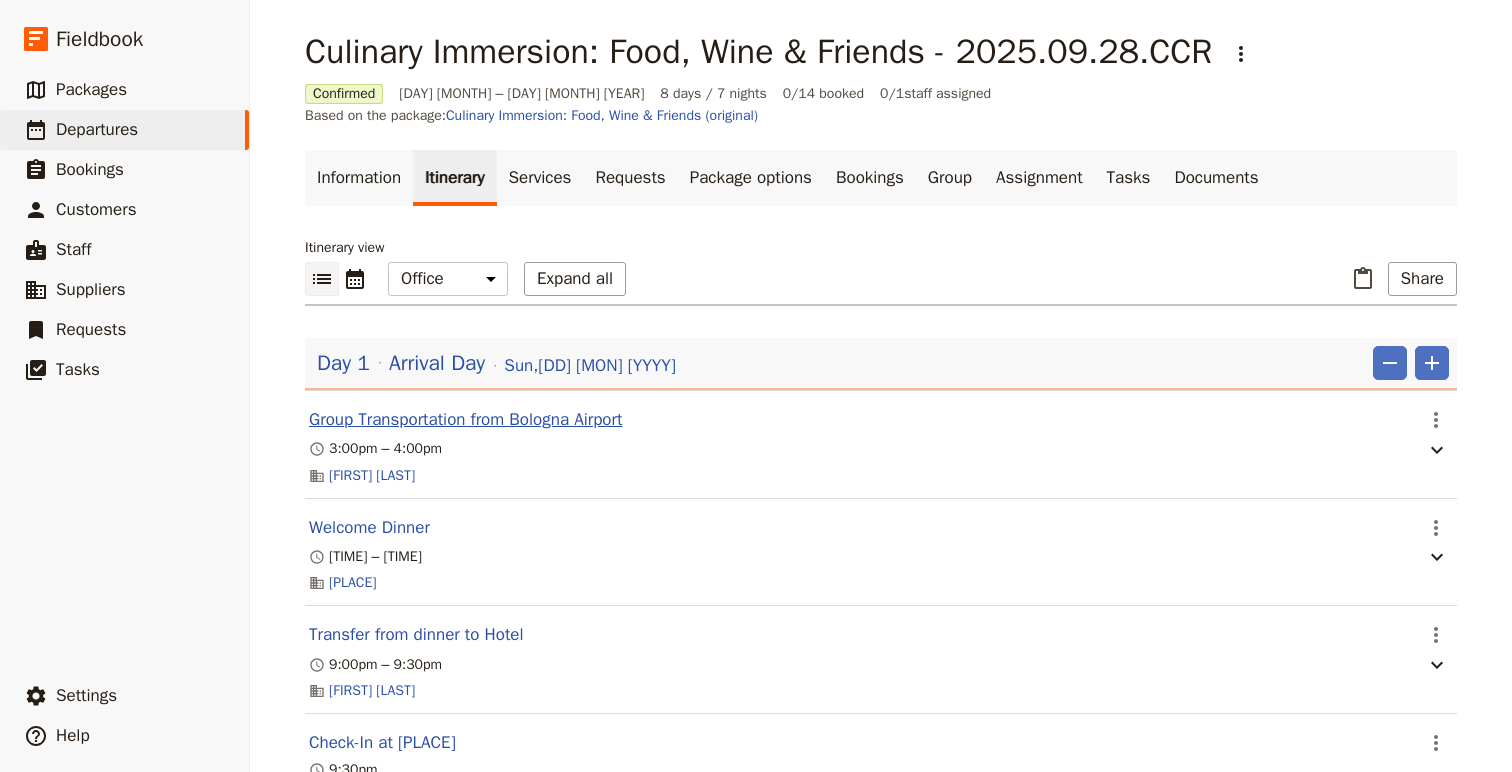 click on "Group Transportation from Bologna Airport" at bounding box center [465, 420] 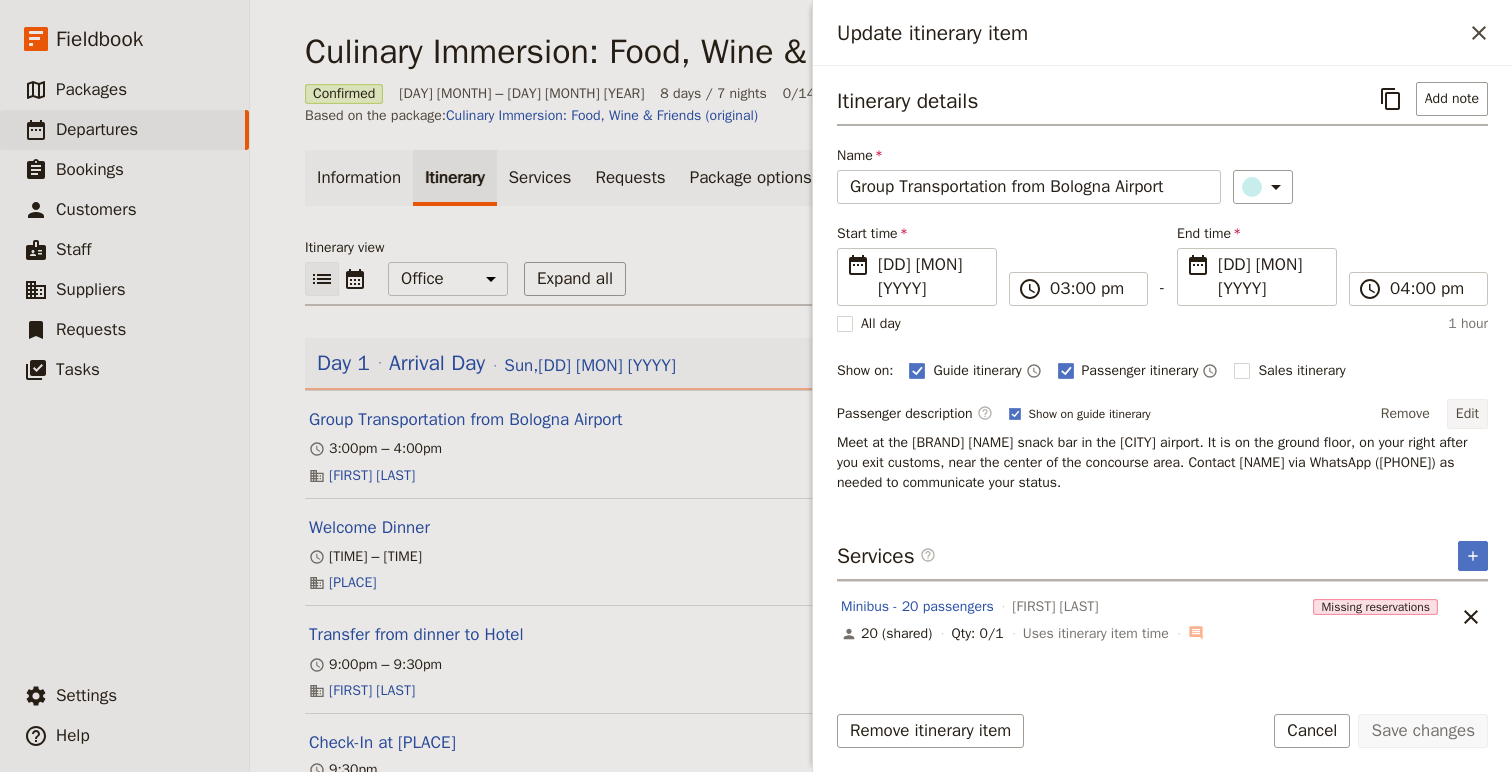 click on "Edit" at bounding box center (1467, 414) 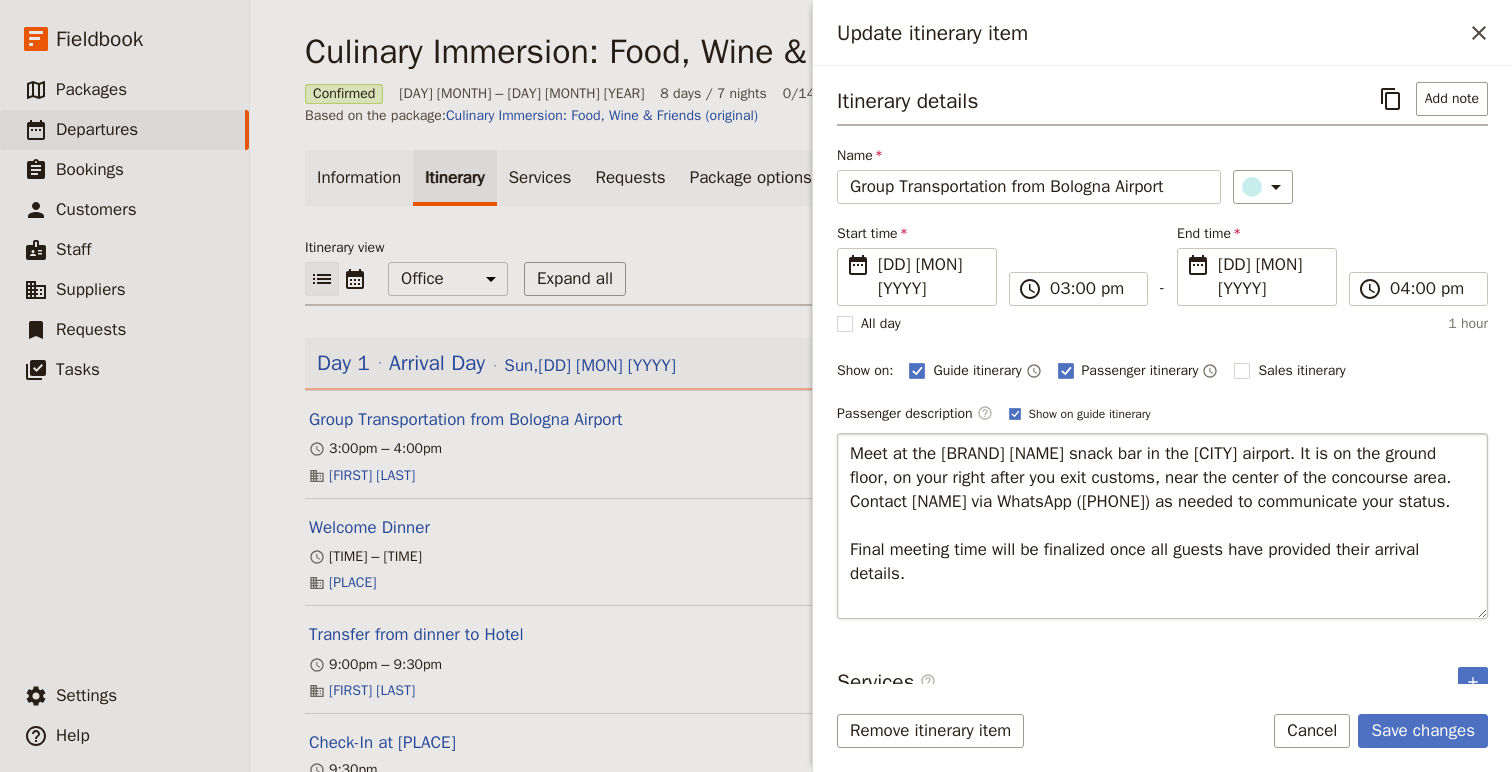 drag, startPoint x: 901, startPoint y: 548, endPoint x: 842, endPoint y: 549, distance: 59.008472 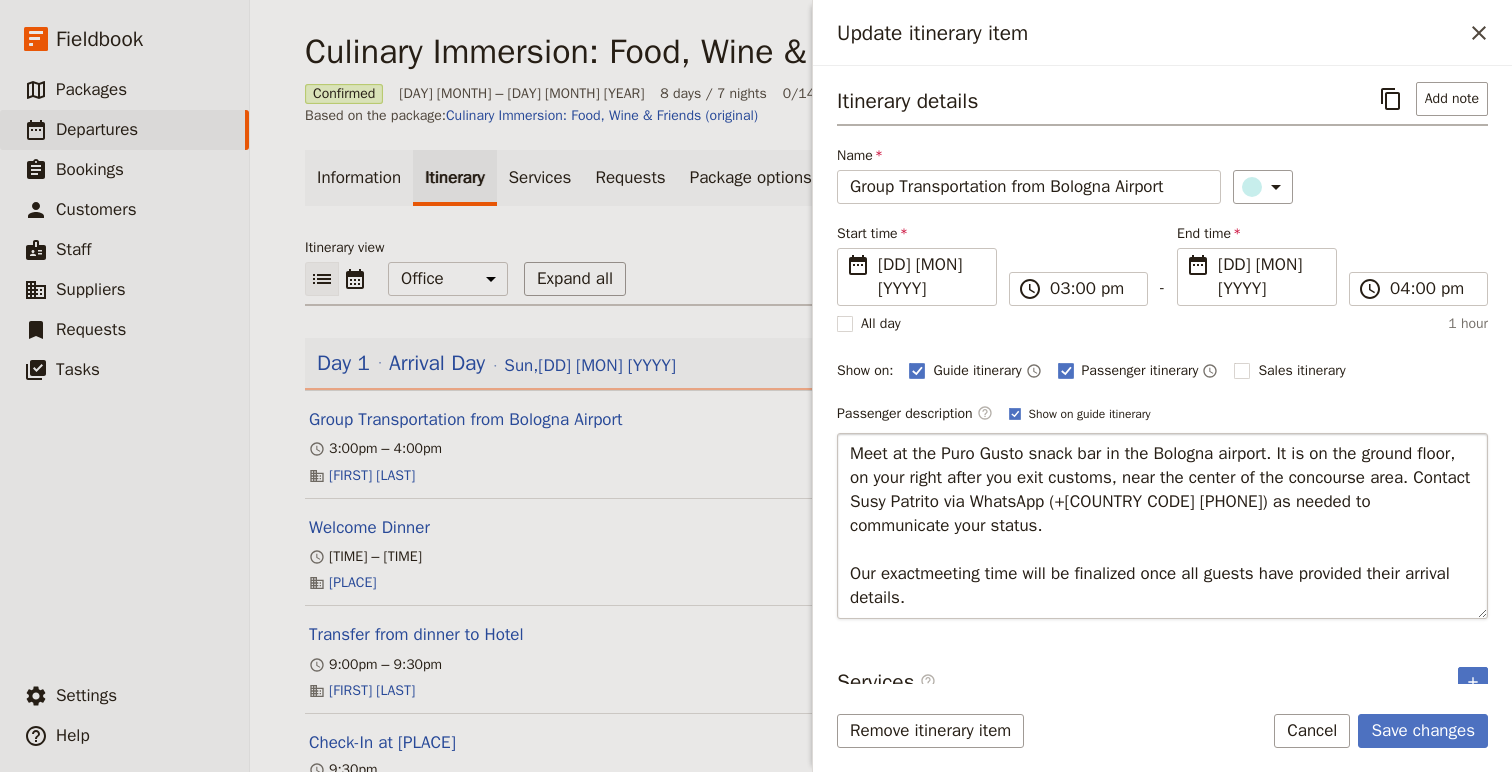 type on "Meet at the Puro Gusto snack bar in the Bologna airport. It is on the ground floor, on your right after you exit customs, near the center of the concourse area. Contact Susy Patrito via WhatsApp (‭+[COUNTRY CODE] [PHONE]‬) as needed to communicate your status.
Our exact meeting time will be finalized once all guests have provided their arrival details." 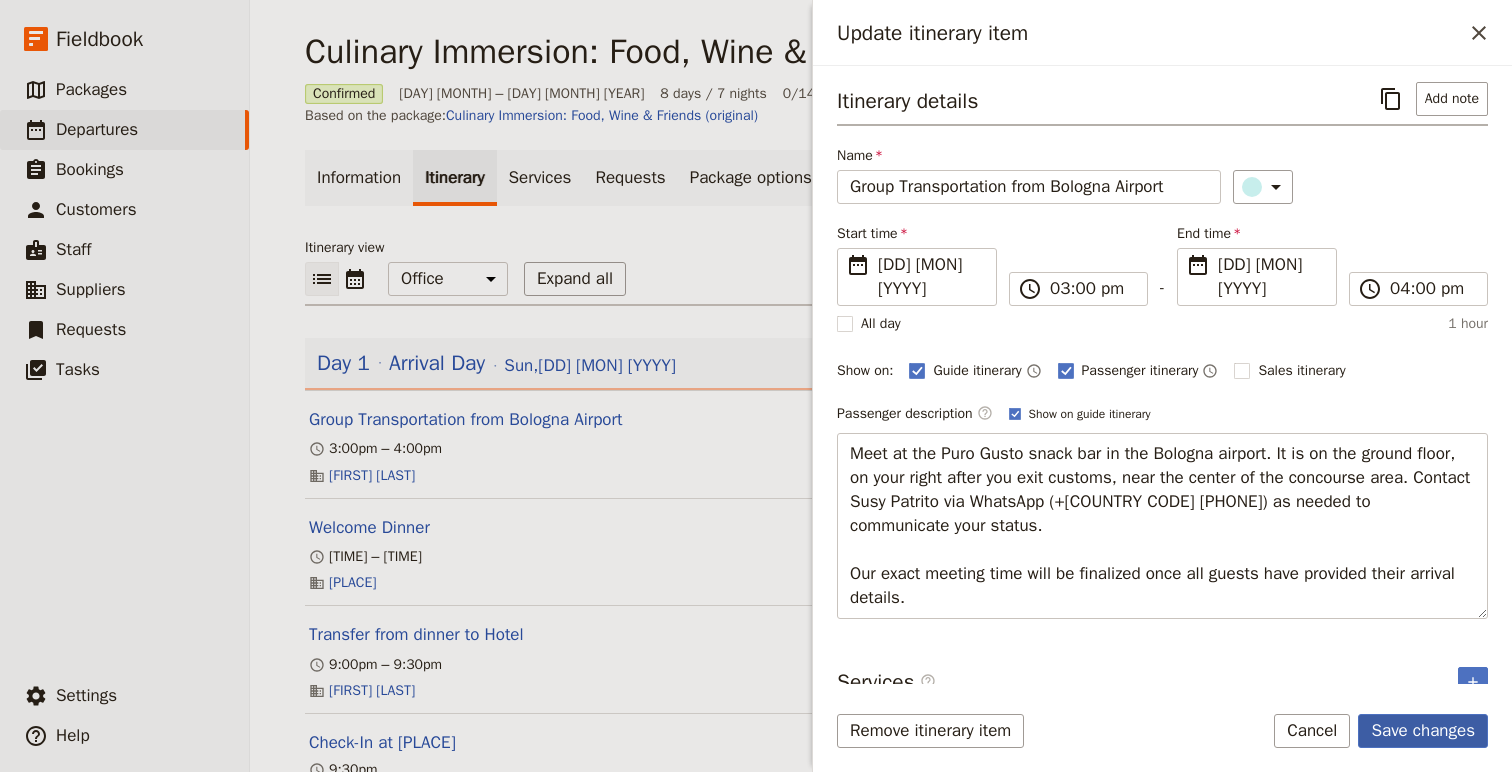 click on "Save changes" at bounding box center [1423, 731] 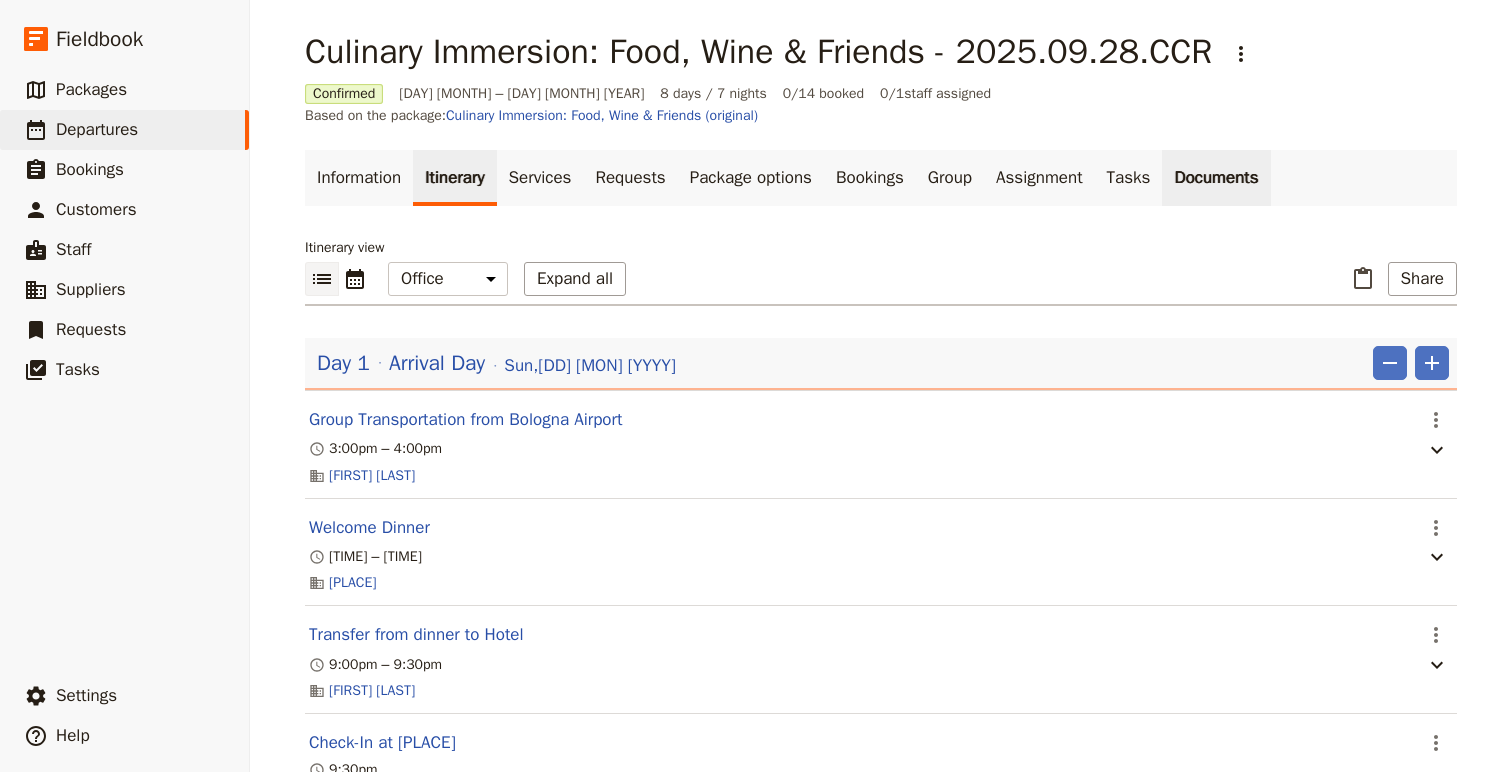 click on "Documents" at bounding box center (1216, 178) 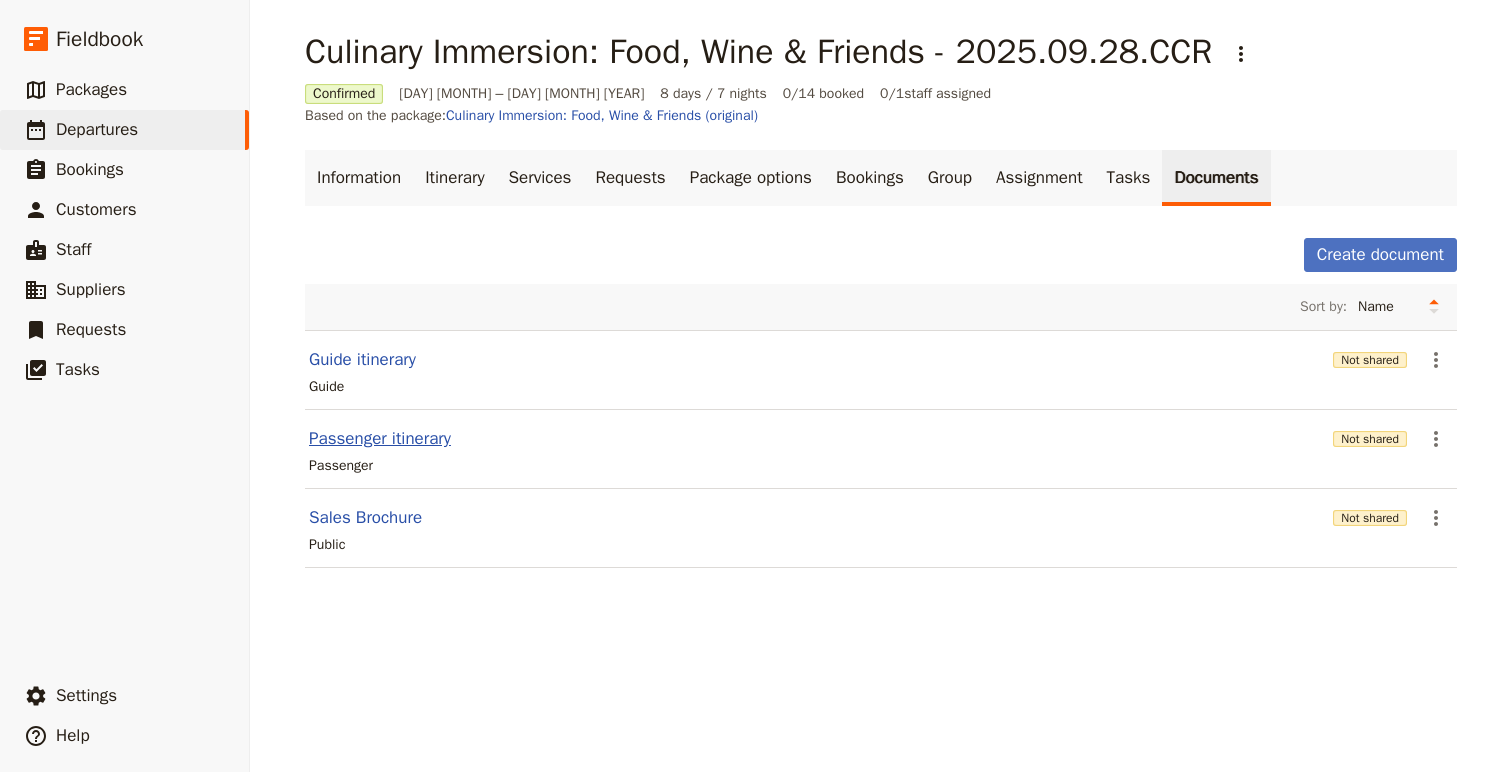 click on "Passenger itinerary" at bounding box center [380, 439] 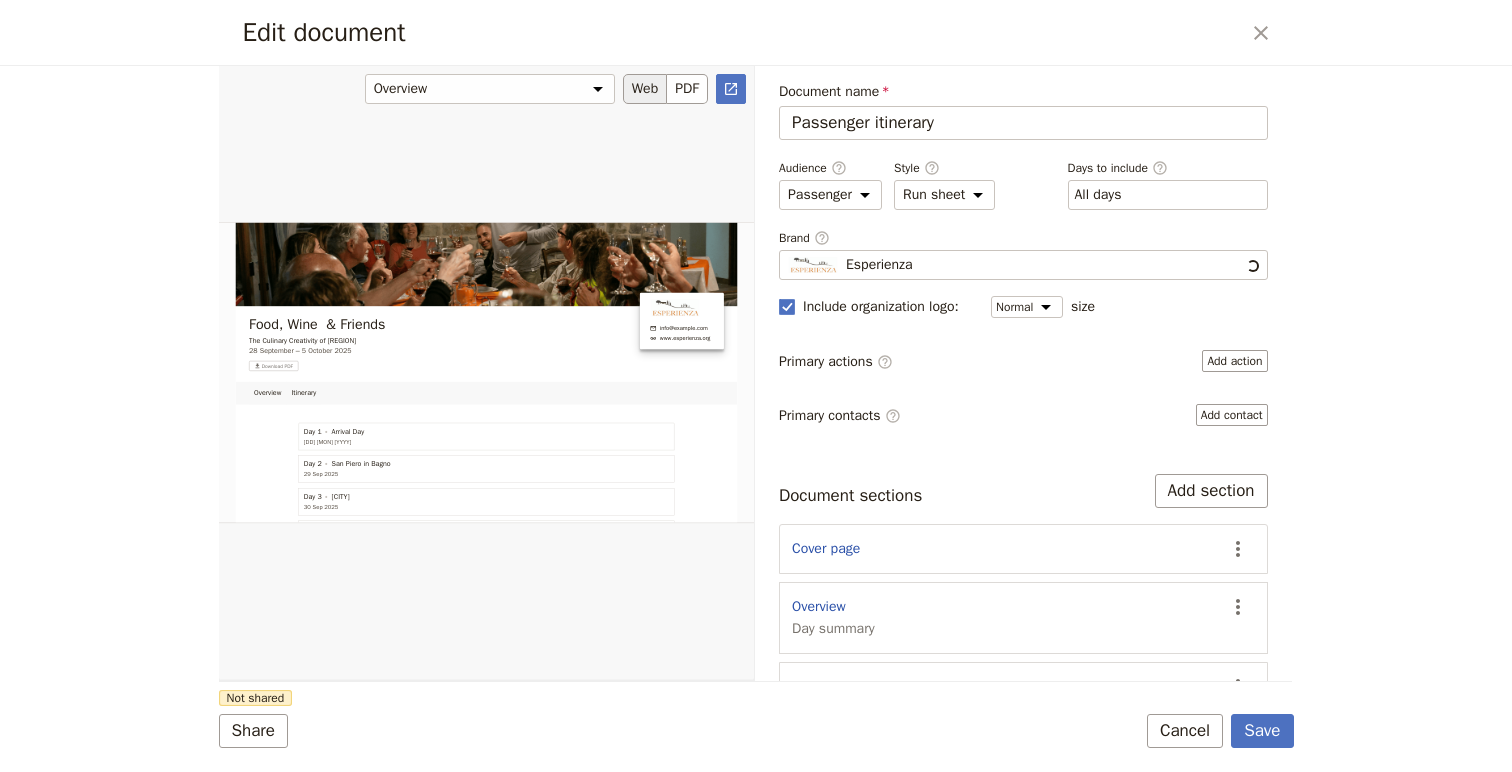 scroll, scrollTop: 0, scrollLeft: 0, axis: both 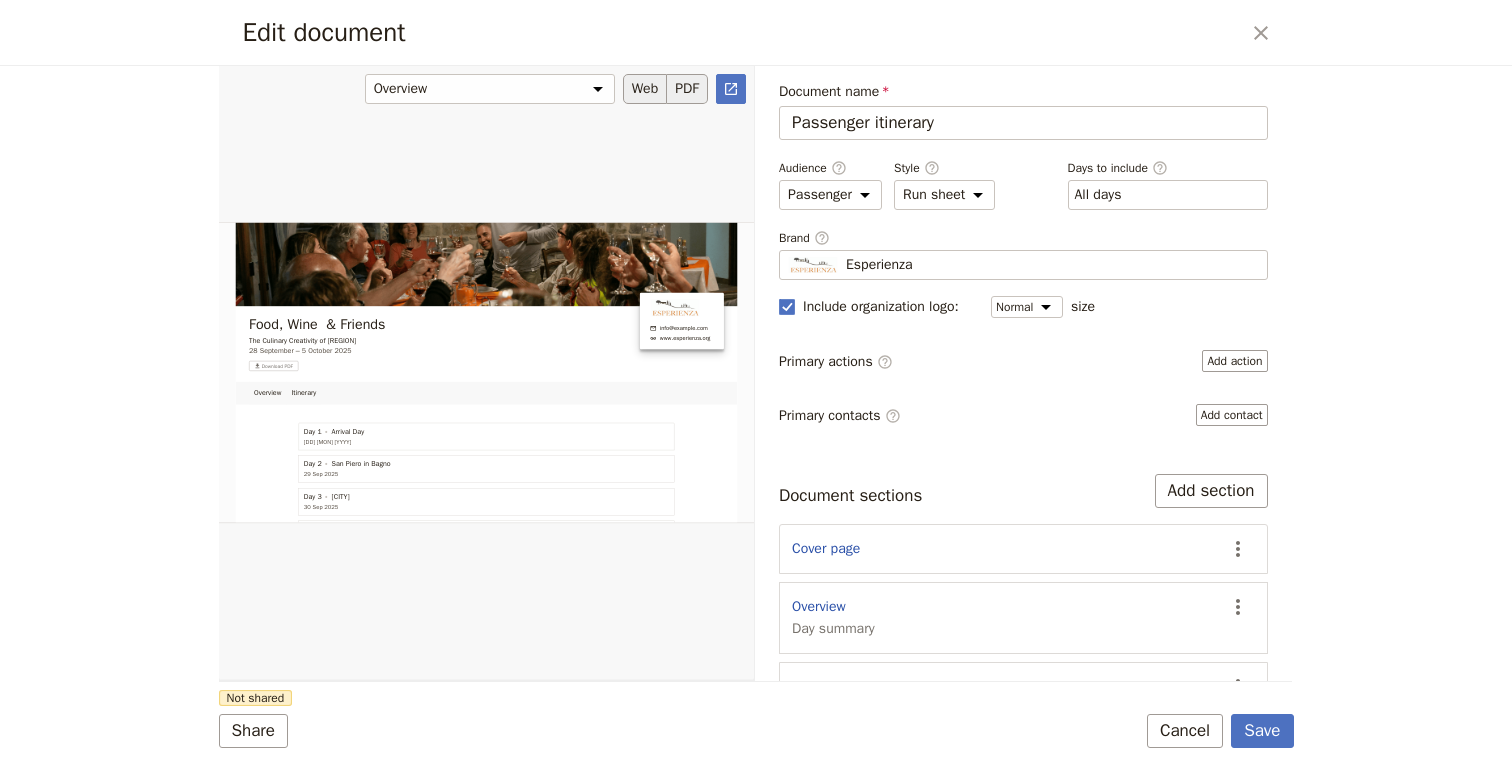 click on "PDF" at bounding box center [687, 89] 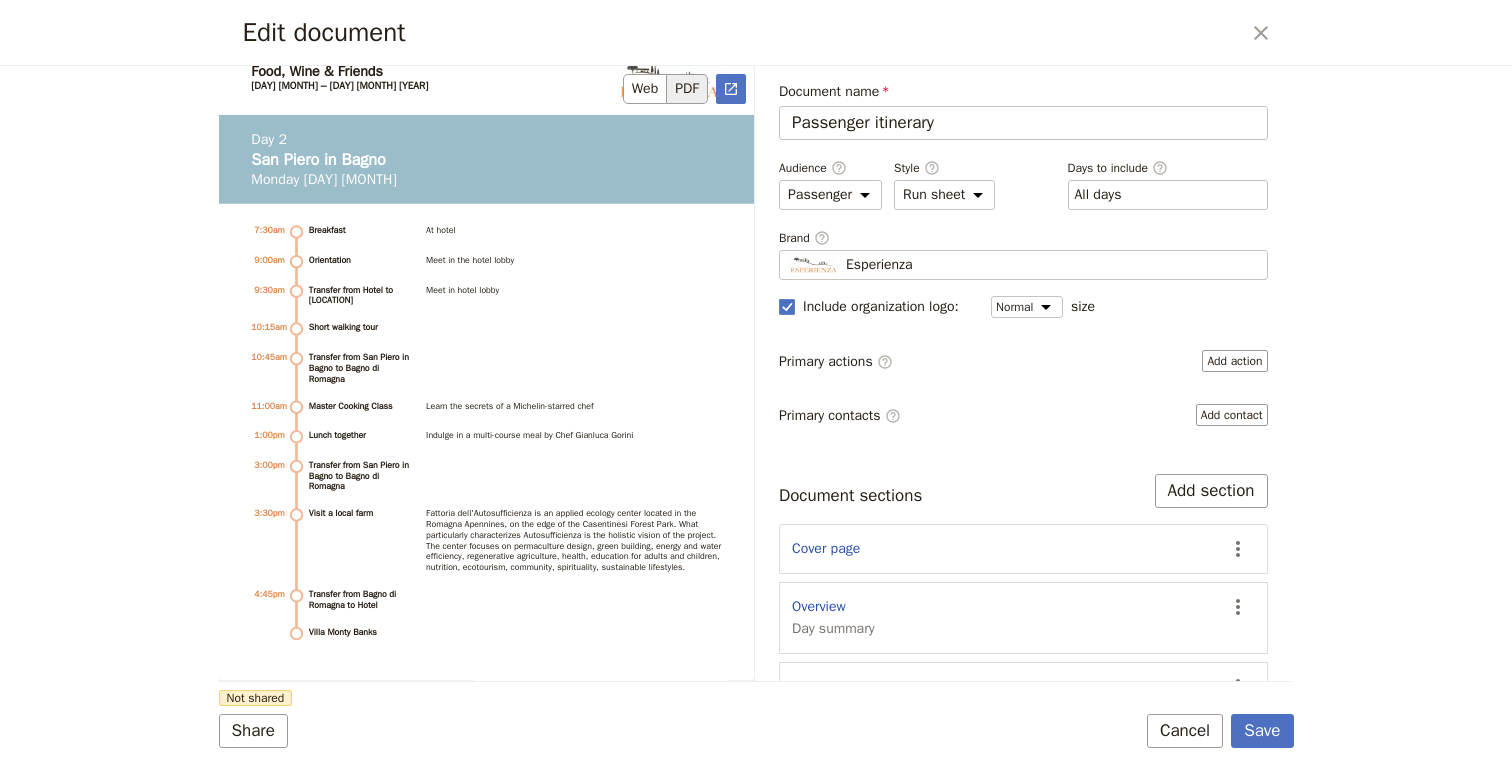 scroll, scrollTop: 3401, scrollLeft: 0, axis: vertical 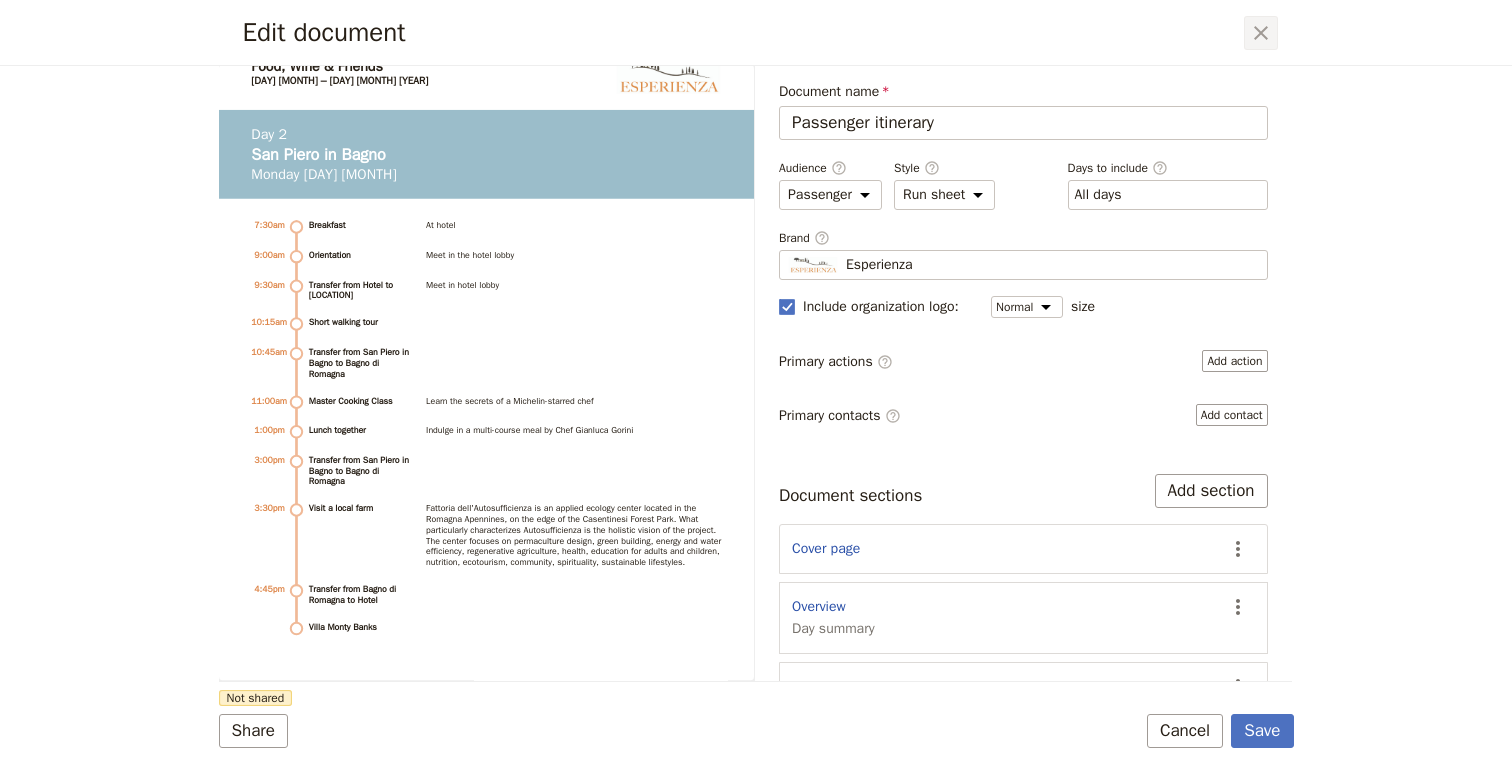 click 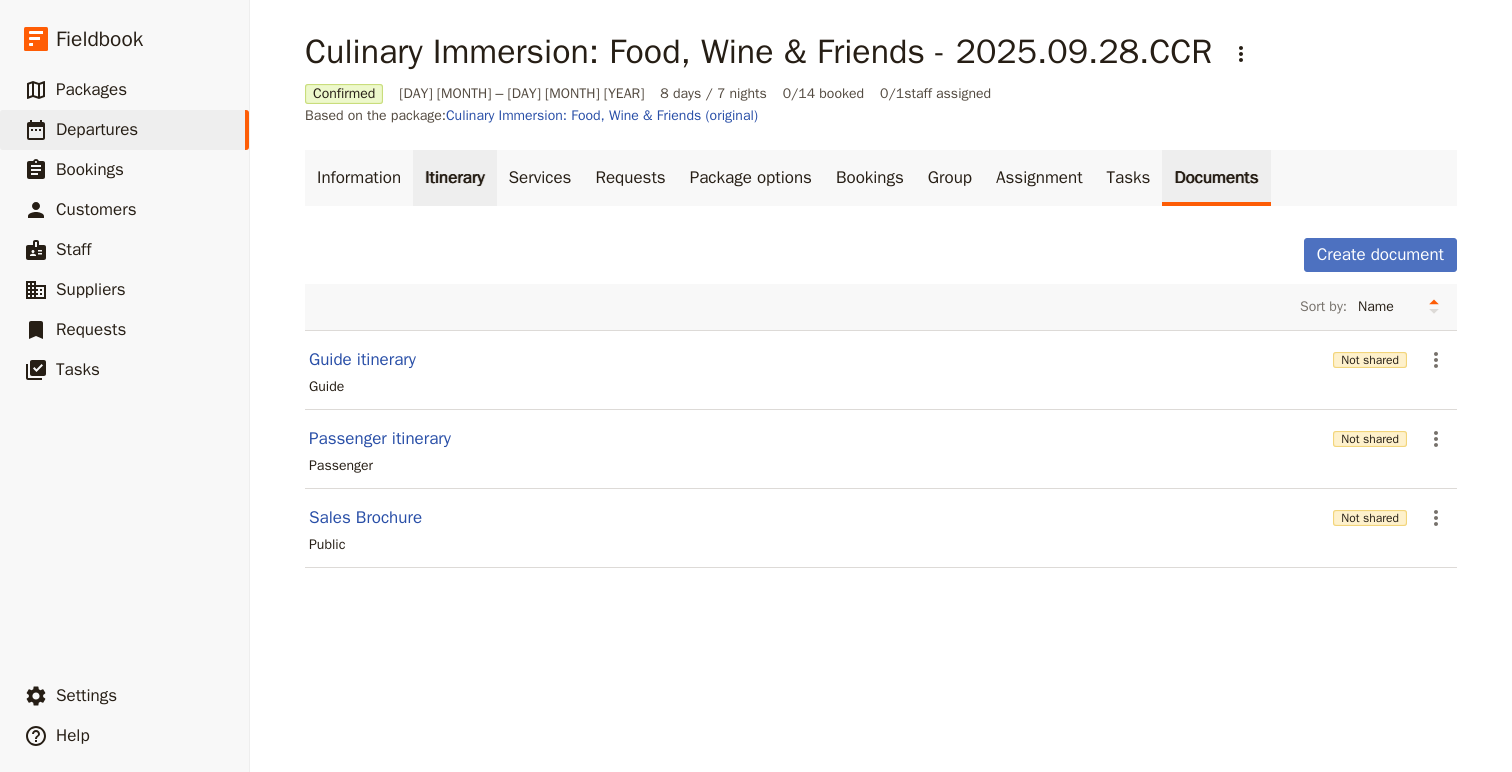 click on "Itinerary" at bounding box center (454, 178) 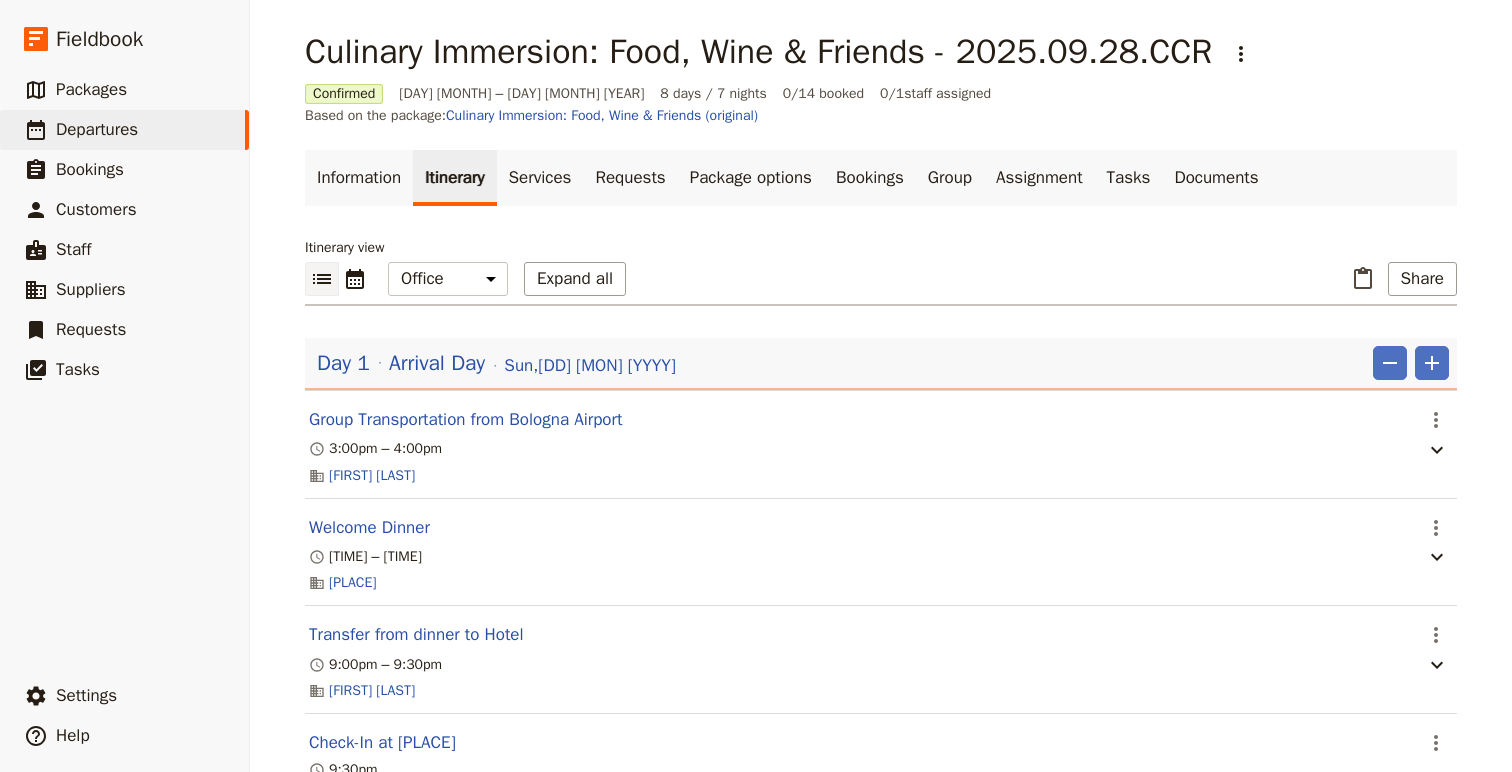 click on "Itinerary view ​ ​ Office Guide Passenger Sales Expand all ​ Share Day 1 Arrival Day Sun ,  [DATE] ​ ​ Group Transportation from Bologna Airport ​ [TIME] – [TIME] [PERSON] Welcome Dinner ​ [TIME] – [TIME] [PLACE] Transfer from dinner to Hotel ​ [TIME] – [TIME] [PERSON] Check-In at [PLACE] ​ [TIME] [PLACE] ​ [PLACE] Day 2 San Piero in Bagno Mon ,  [DATE] ​ ​ Breakfast ​ [TIME] – [TIME] Orientation ​ [TIME] – [TIME] Transfer from Hotel to [CITY] ​ [TIME] – [TIME] Short walking tour ​ [TIME] – [TIME] Transfer from [CITY] to [CITY] ​ [TIME] – [TIME] Master Cooking Class ​ [TIME] – [TIME] da Gorini Lunch together ​ [TIME] – [TIME] da Gorini Transfer from [CITY] to [CITY] ​ [TIME] Visit a local farm ​ [TIME] – [TIME] Fattoria dell'Autosufficienza Transfer from [CITY] to Hotel ​ [TIME] – [TIME] Aperitivo at Hotel" at bounding box center [881, 3907] 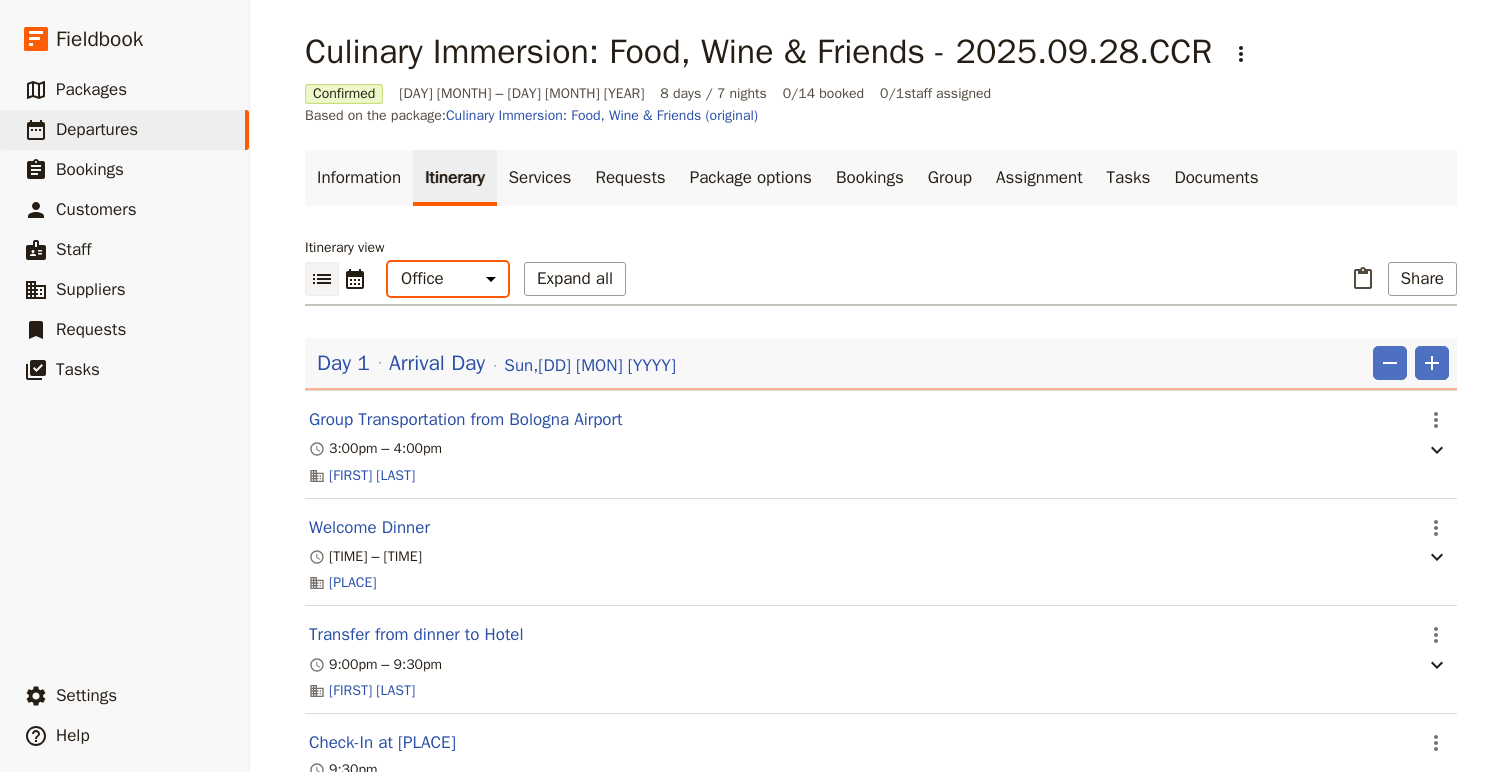 click on "Office Guide Passenger Sales" at bounding box center [448, 279] 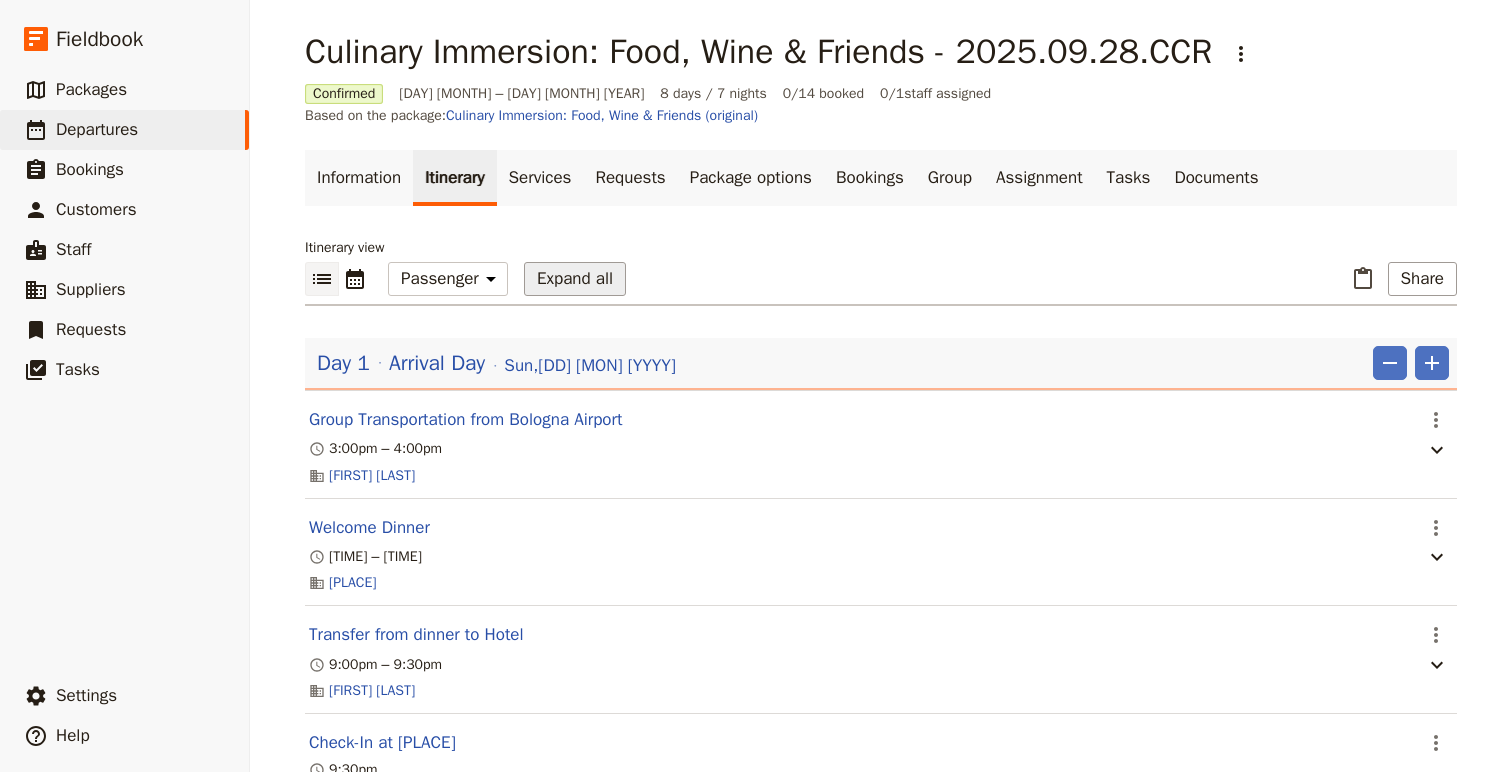 click on "Expand all" at bounding box center [575, 279] 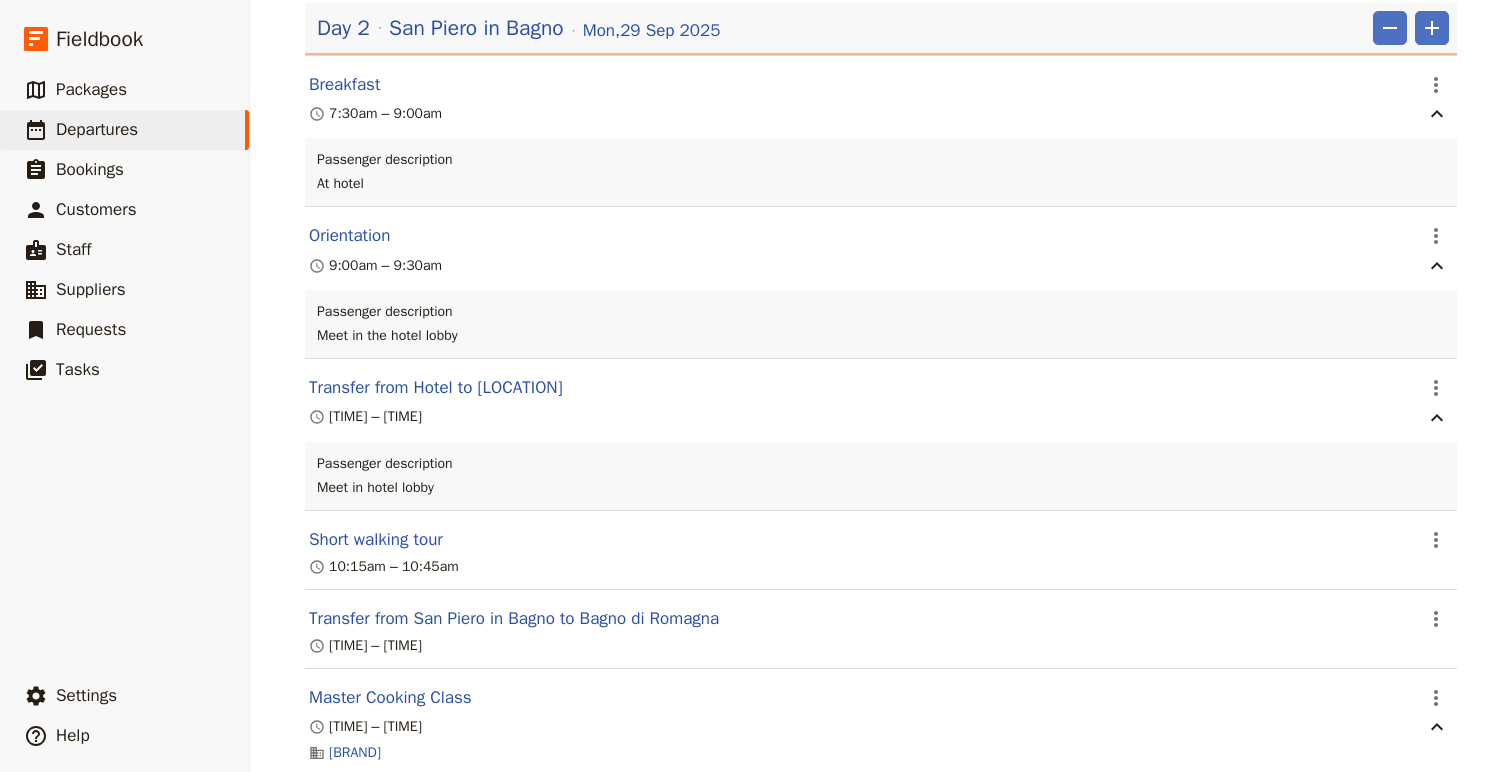 scroll, scrollTop: 1249, scrollLeft: 0, axis: vertical 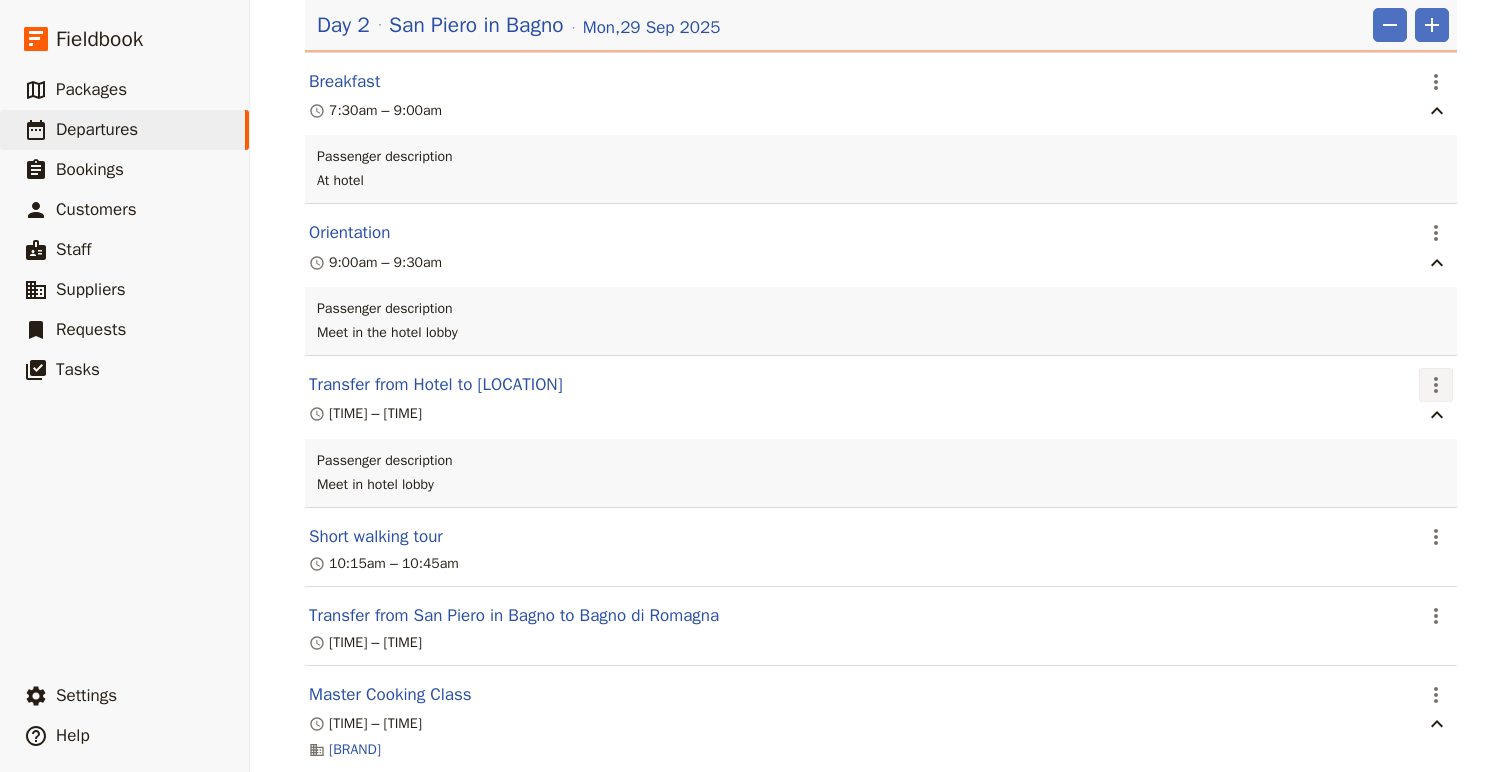 click 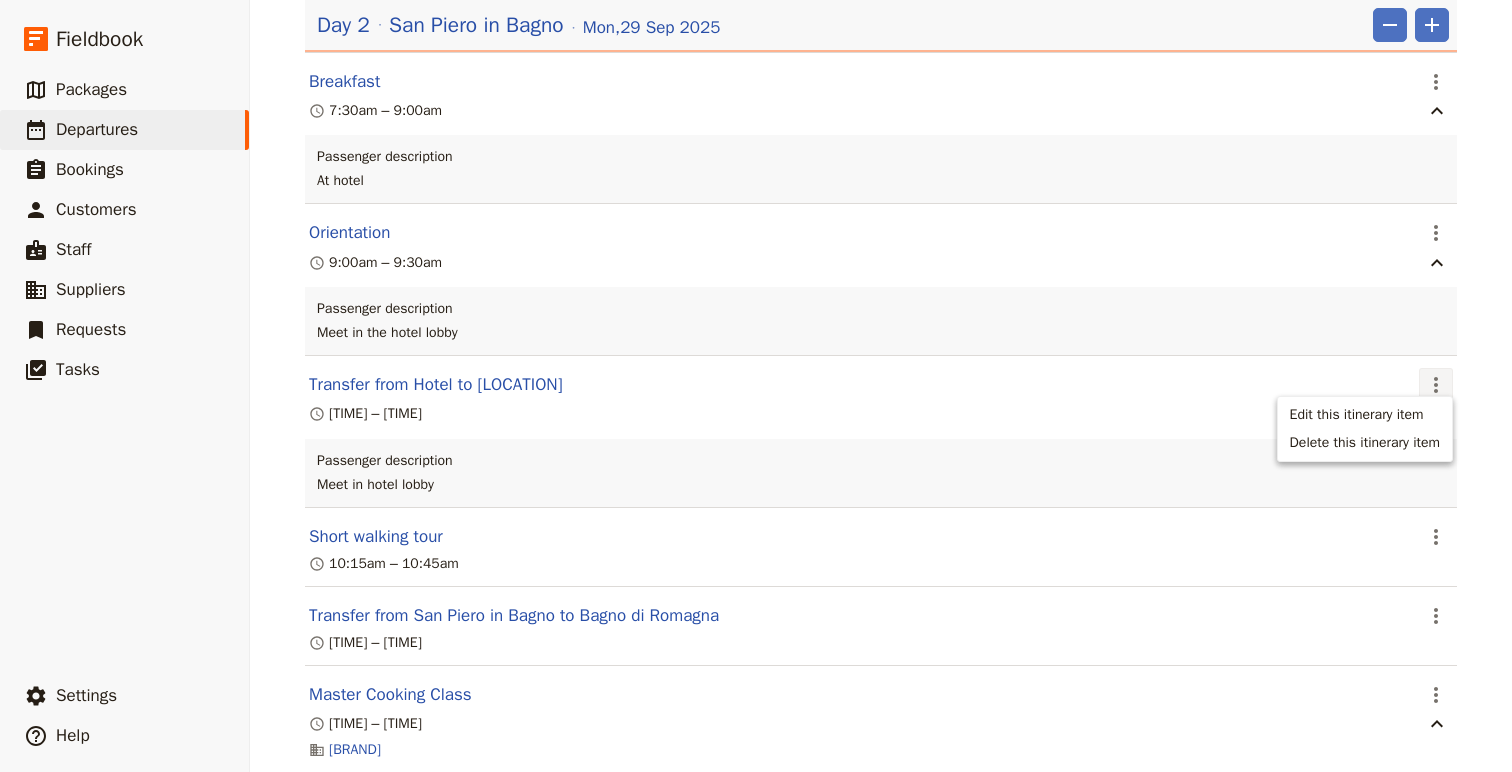 click on "Edit this itinerary item" at bounding box center [1357, 415] 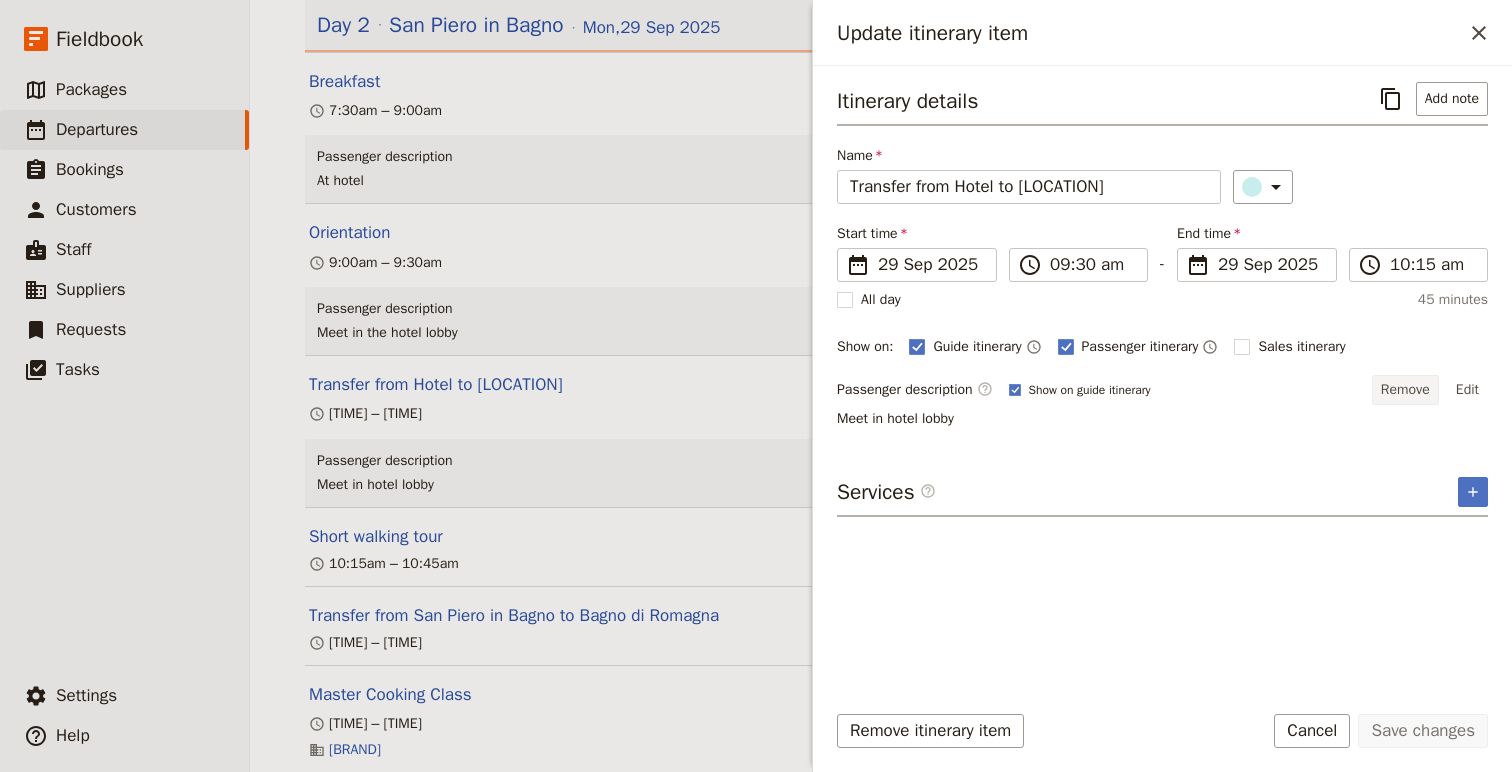 click on "Remove" at bounding box center [1405, 390] 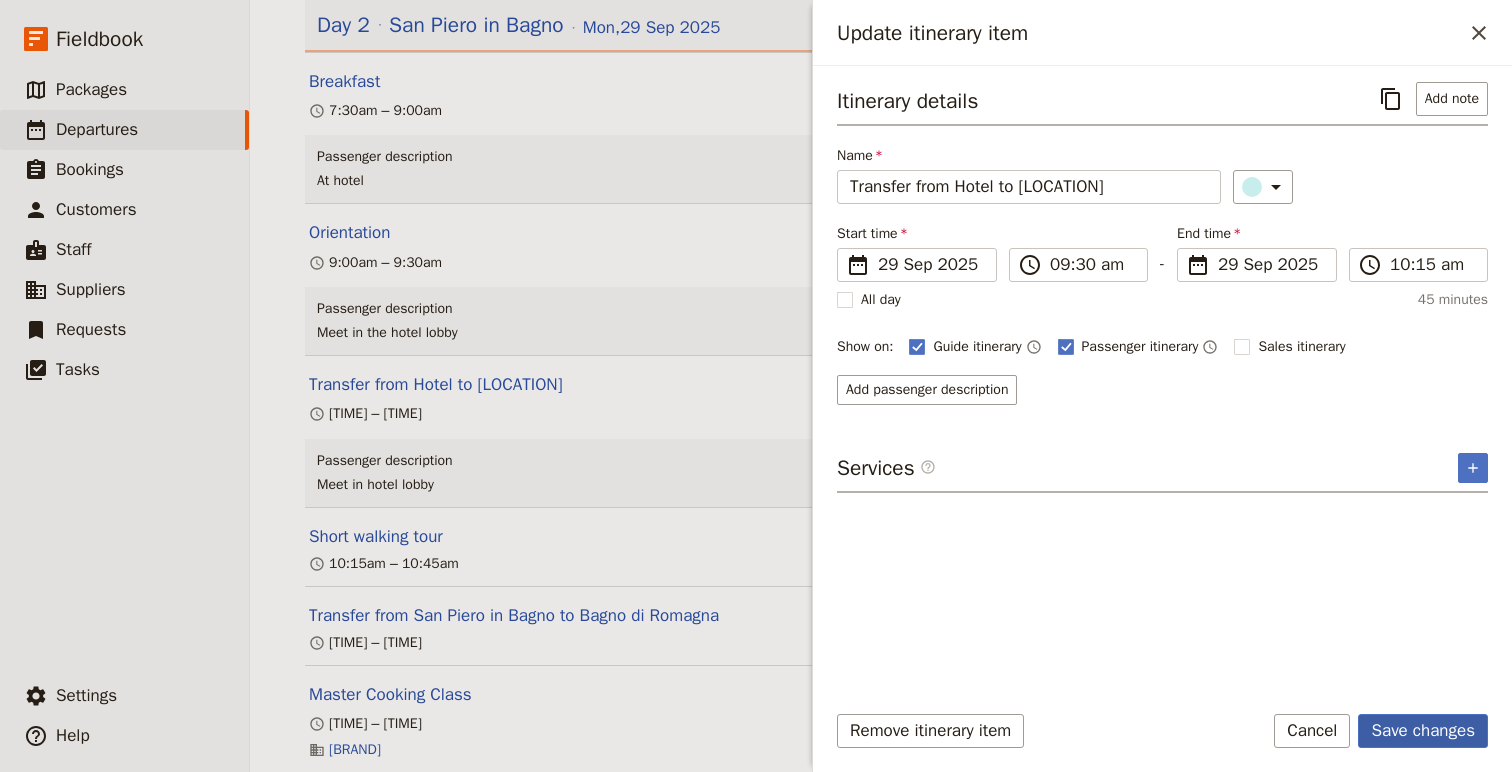 click on "Save changes" at bounding box center (1423, 731) 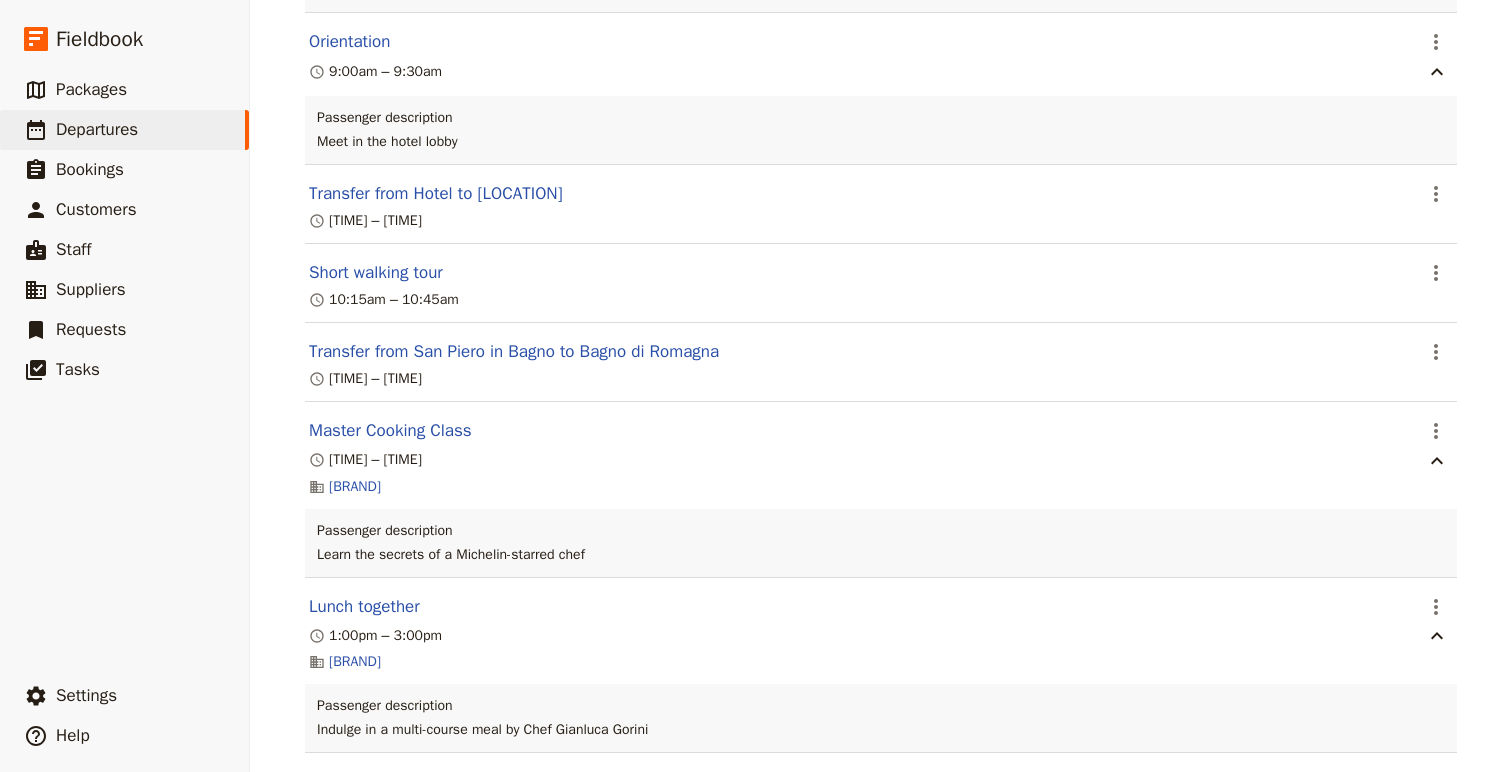 scroll, scrollTop: 1452, scrollLeft: 0, axis: vertical 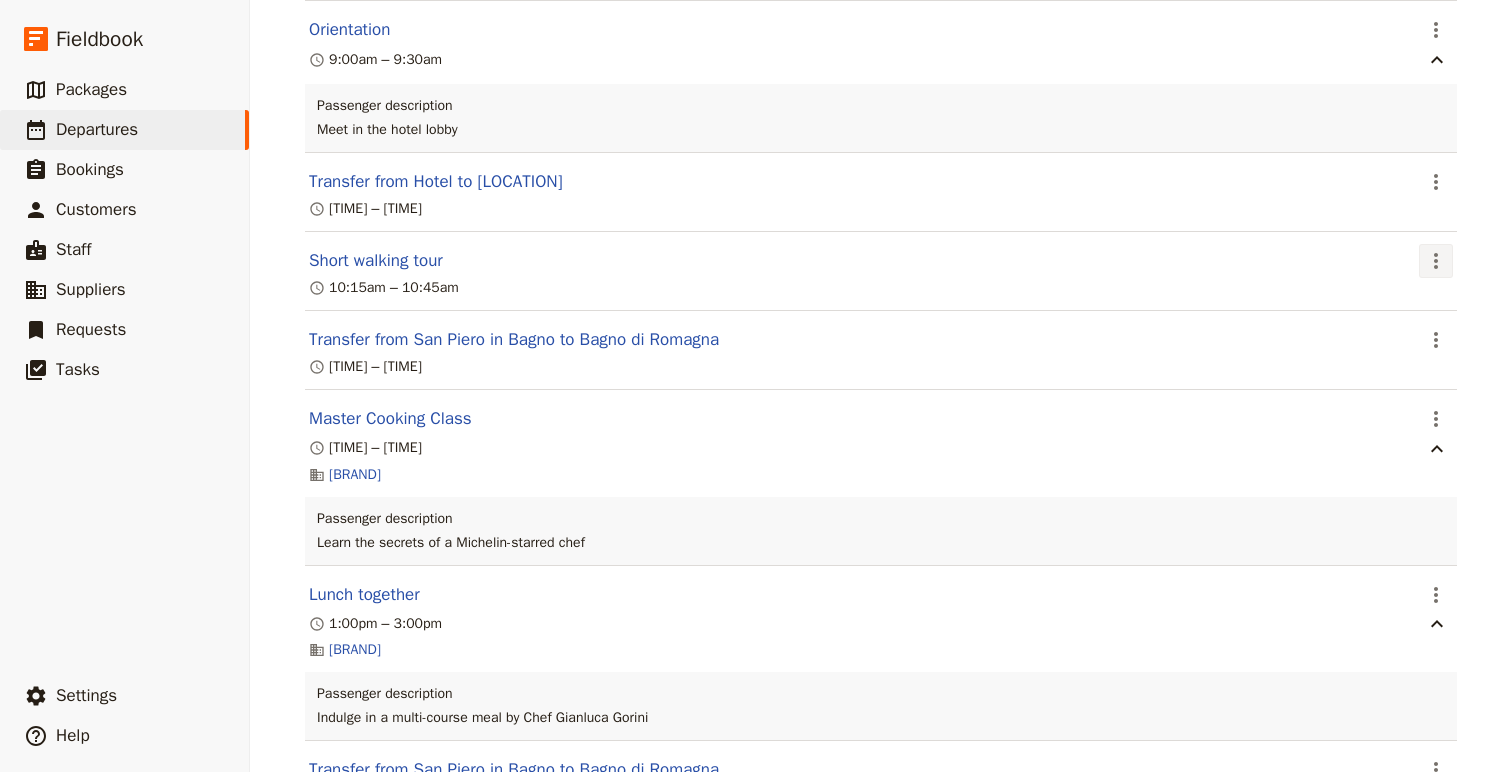 click 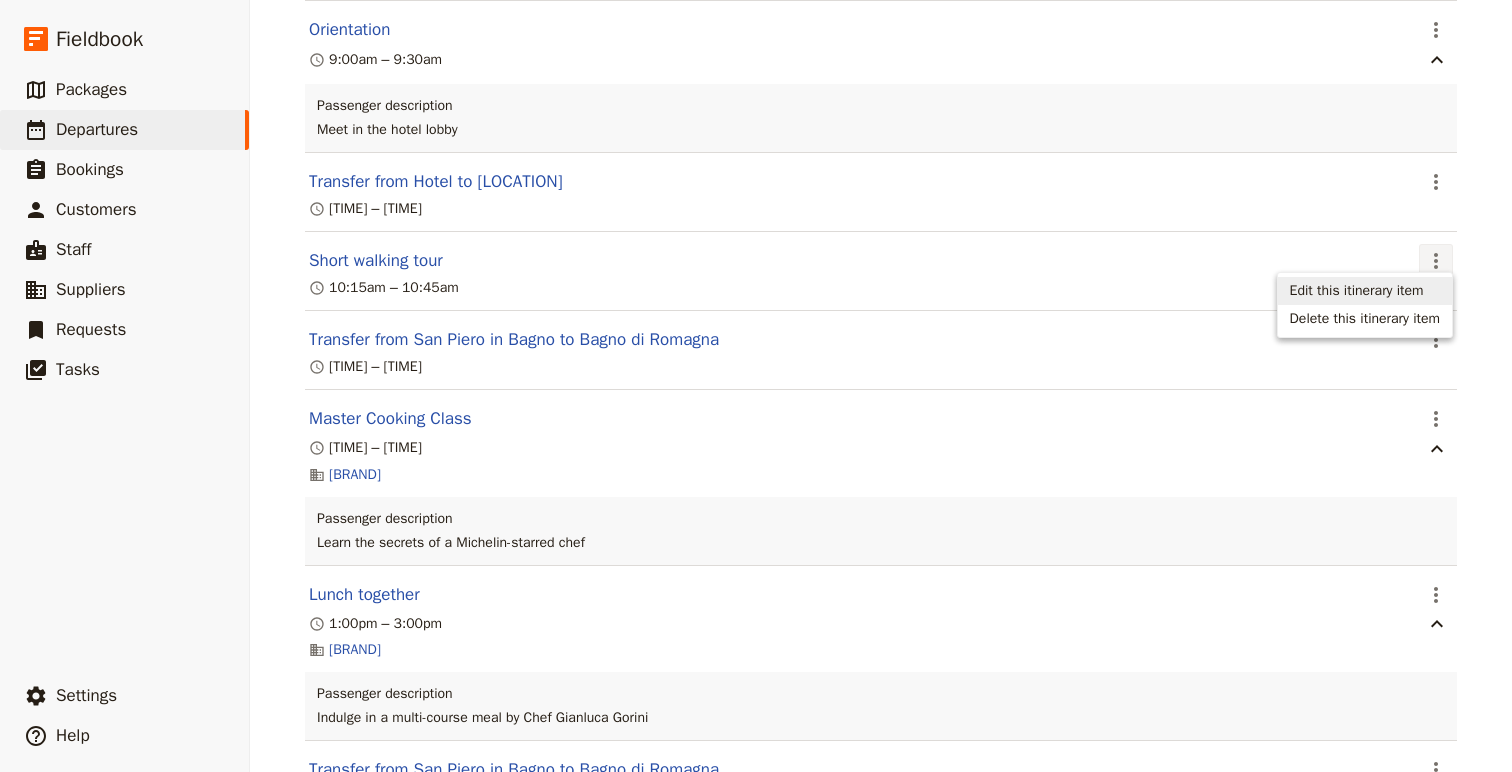 click on "Short walking tour" at bounding box center [860, 261] 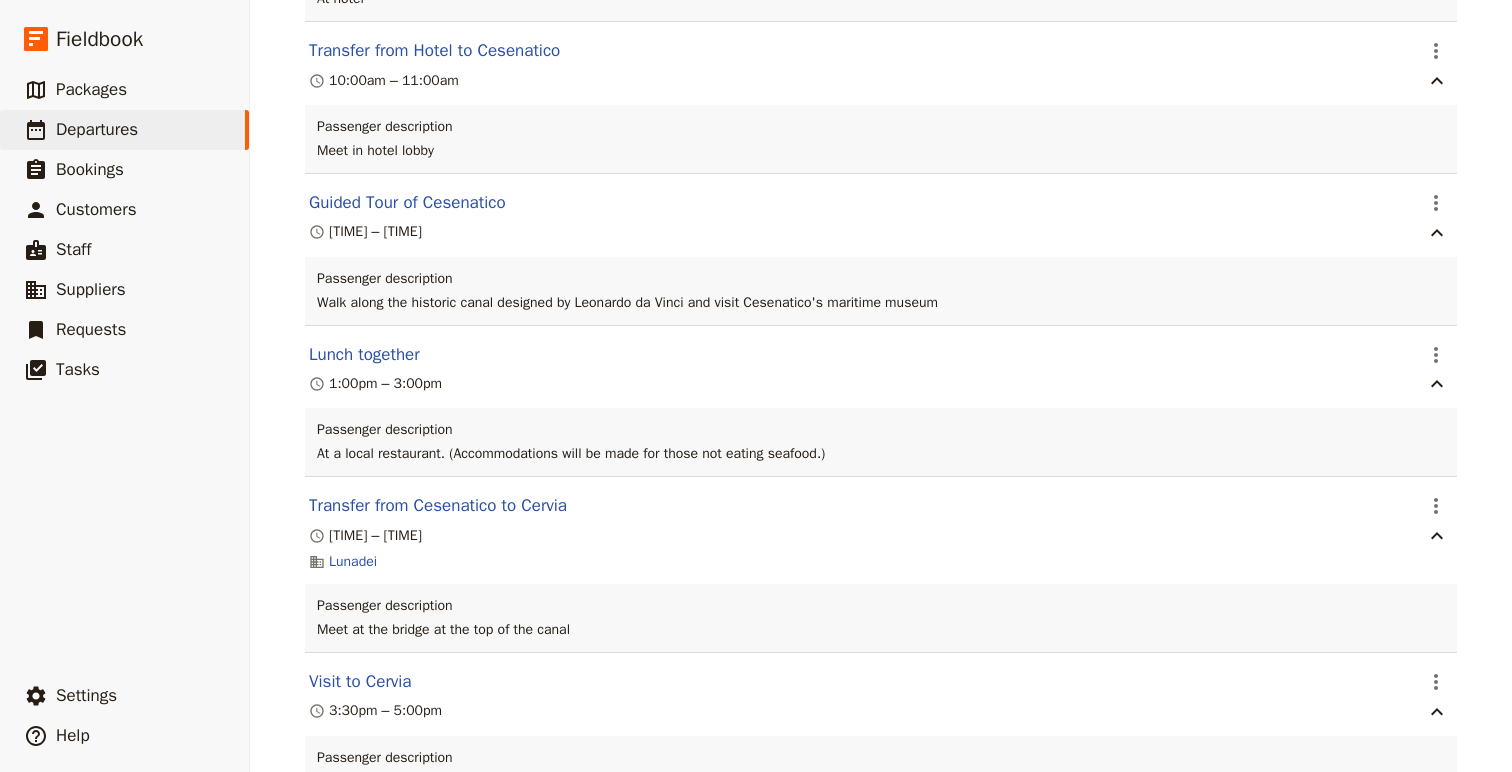 scroll, scrollTop: 4697, scrollLeft: 0, axis: vertical 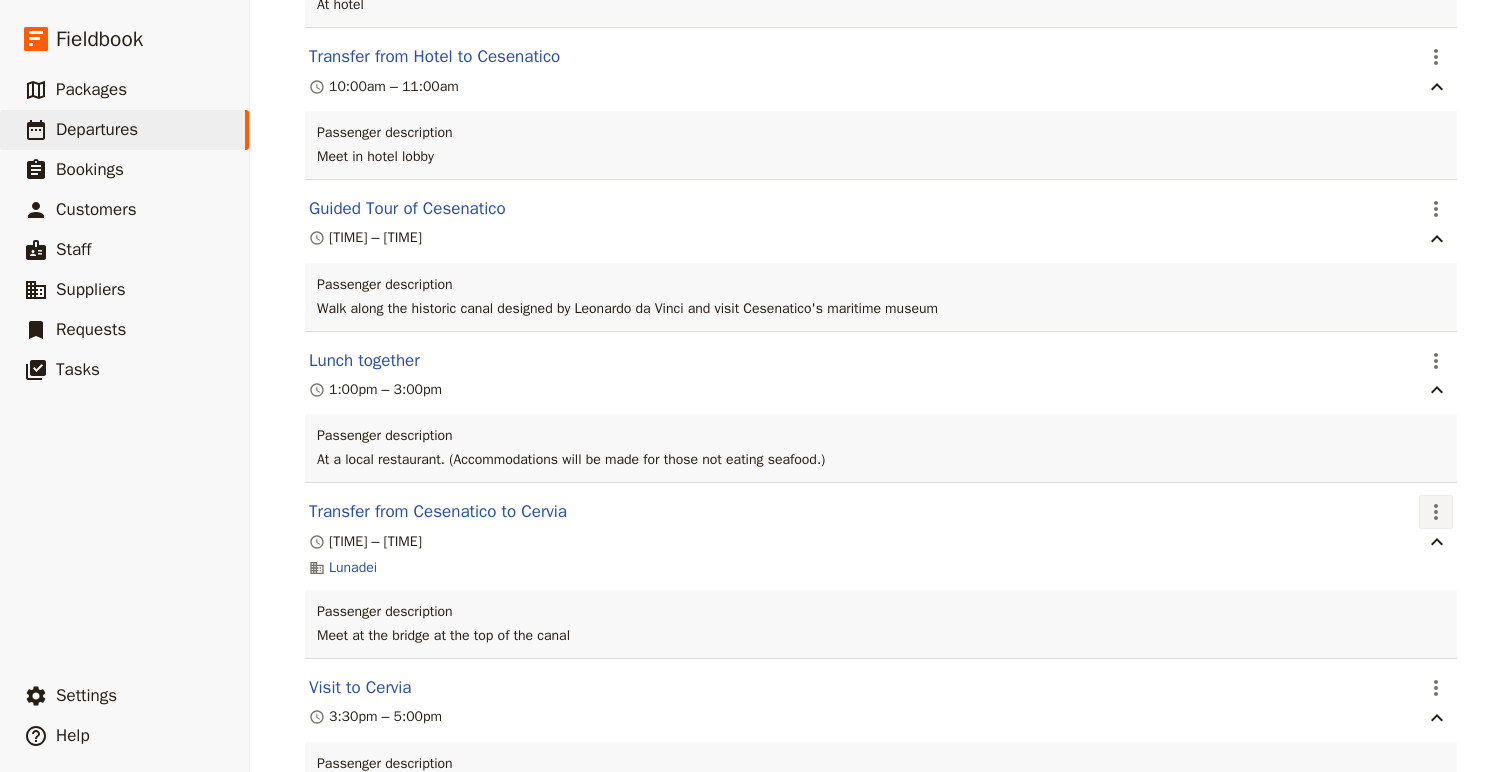 click 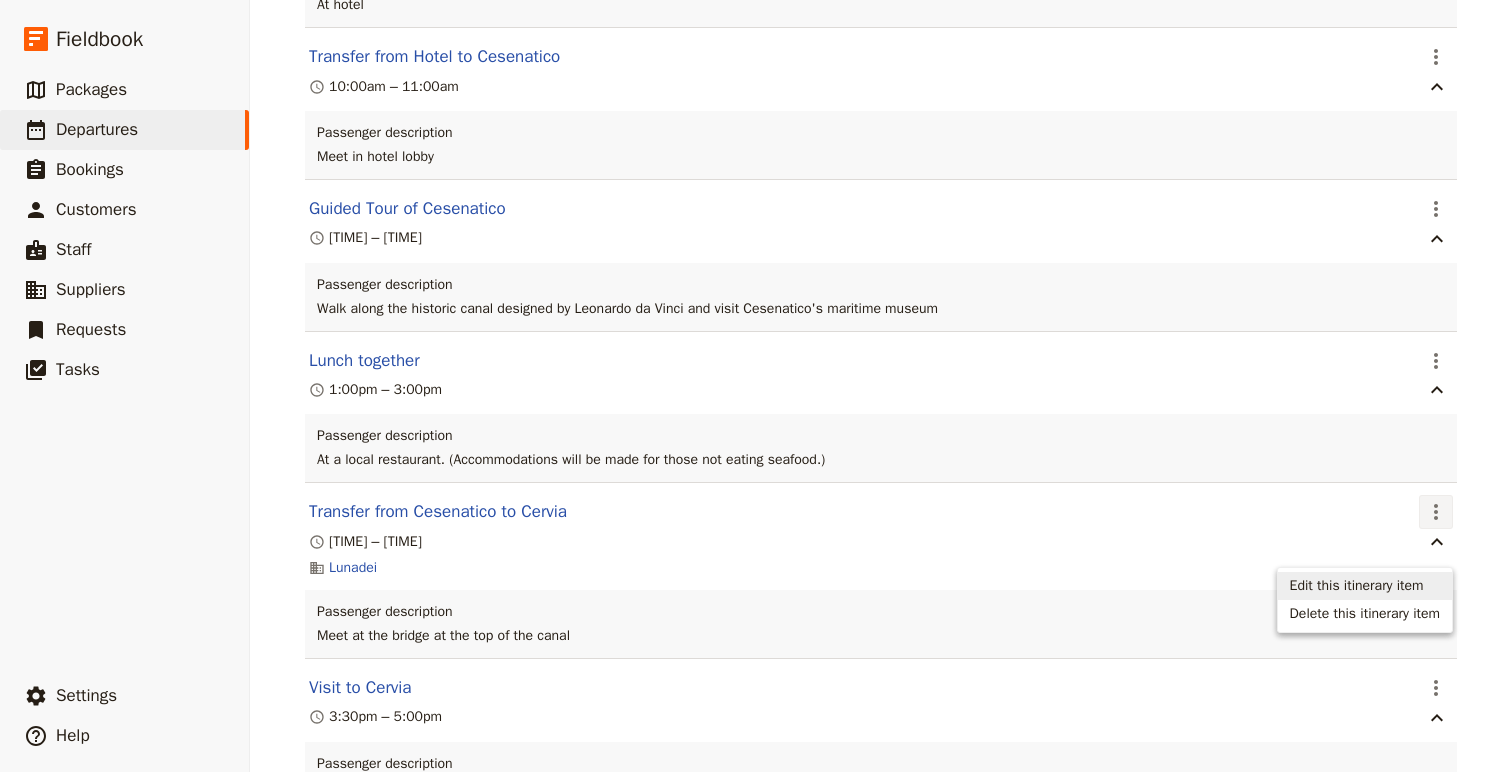 click on "Edit this itinerary item" at bounding box center [1365, 586] 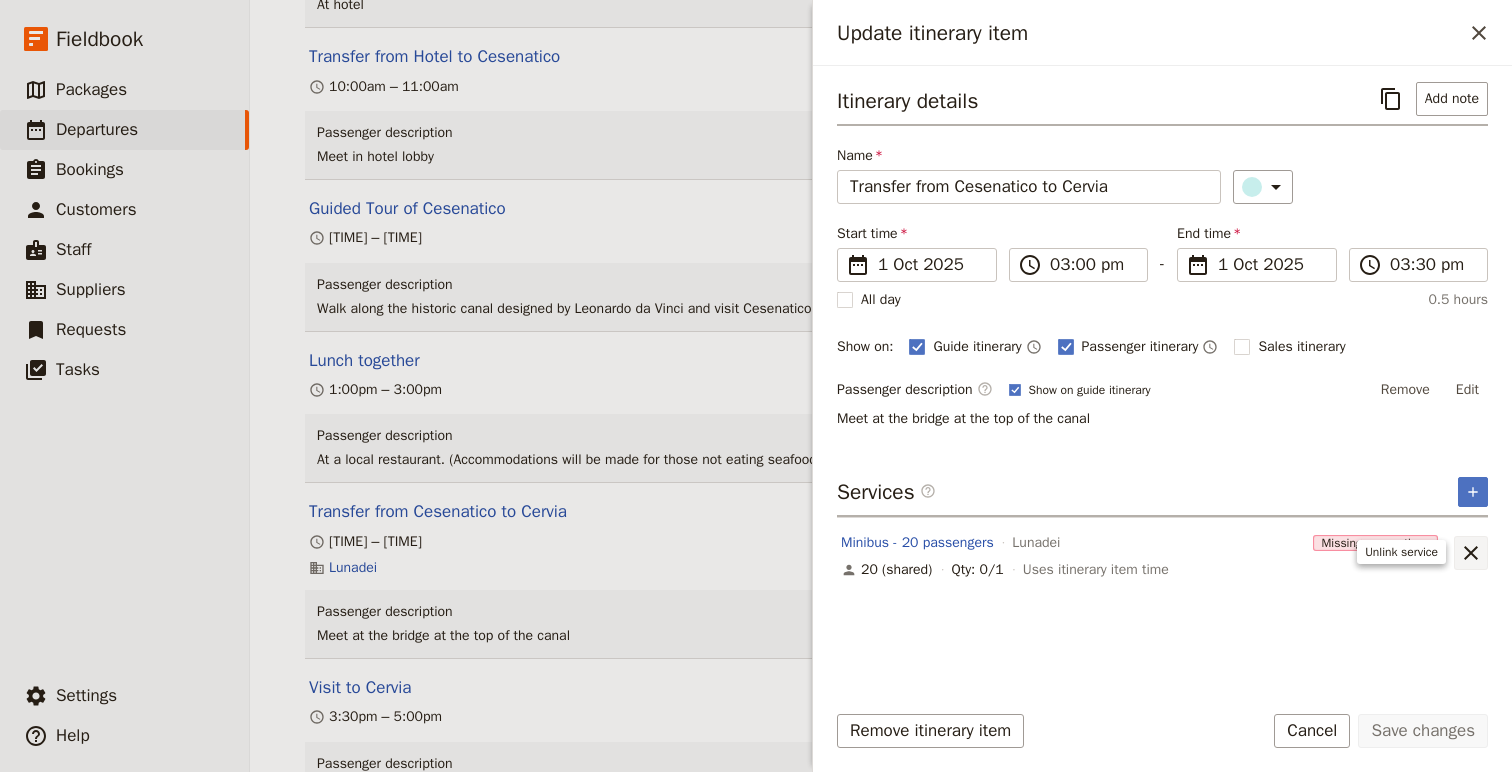 click 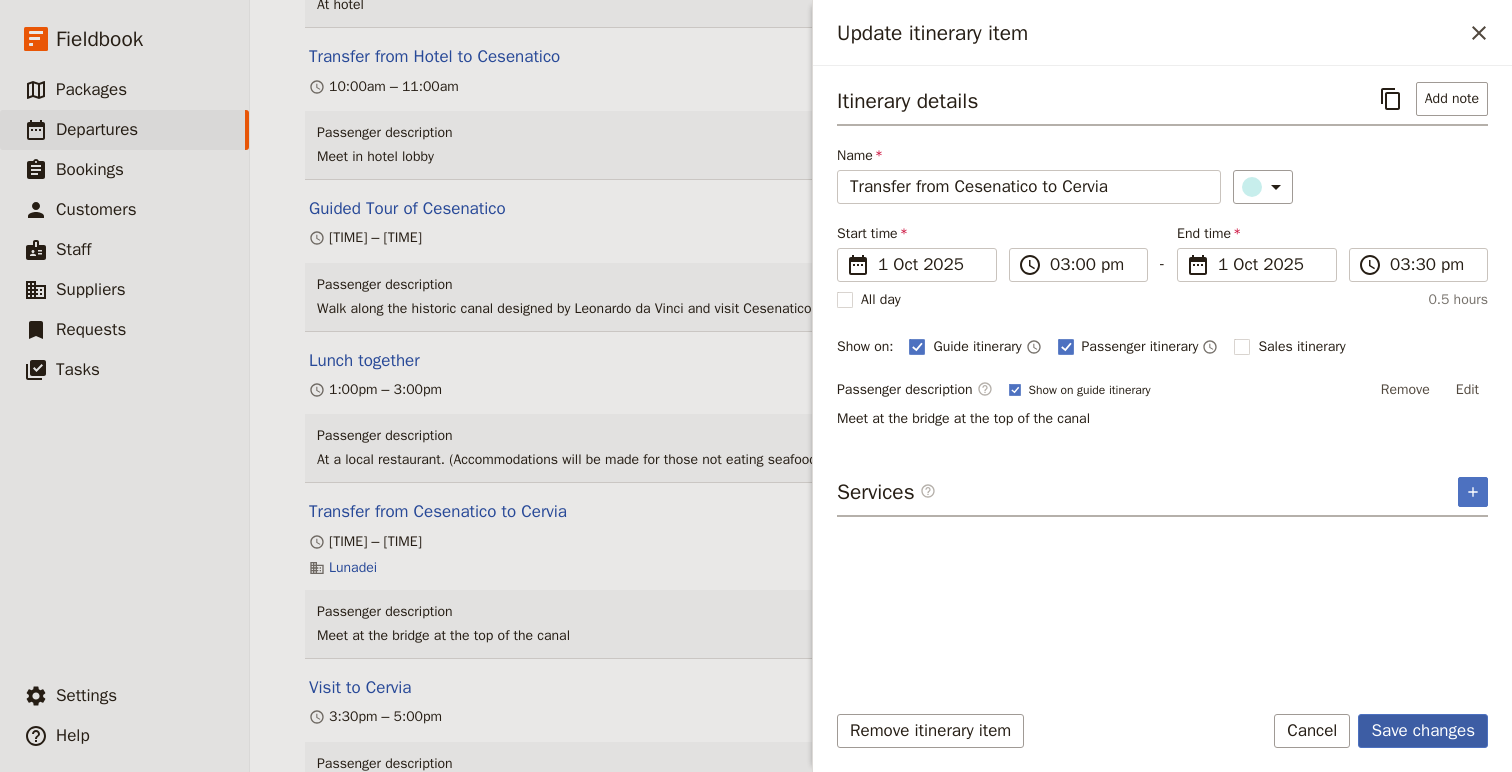 click on "Save changes" at bounding box center (1423, 731) 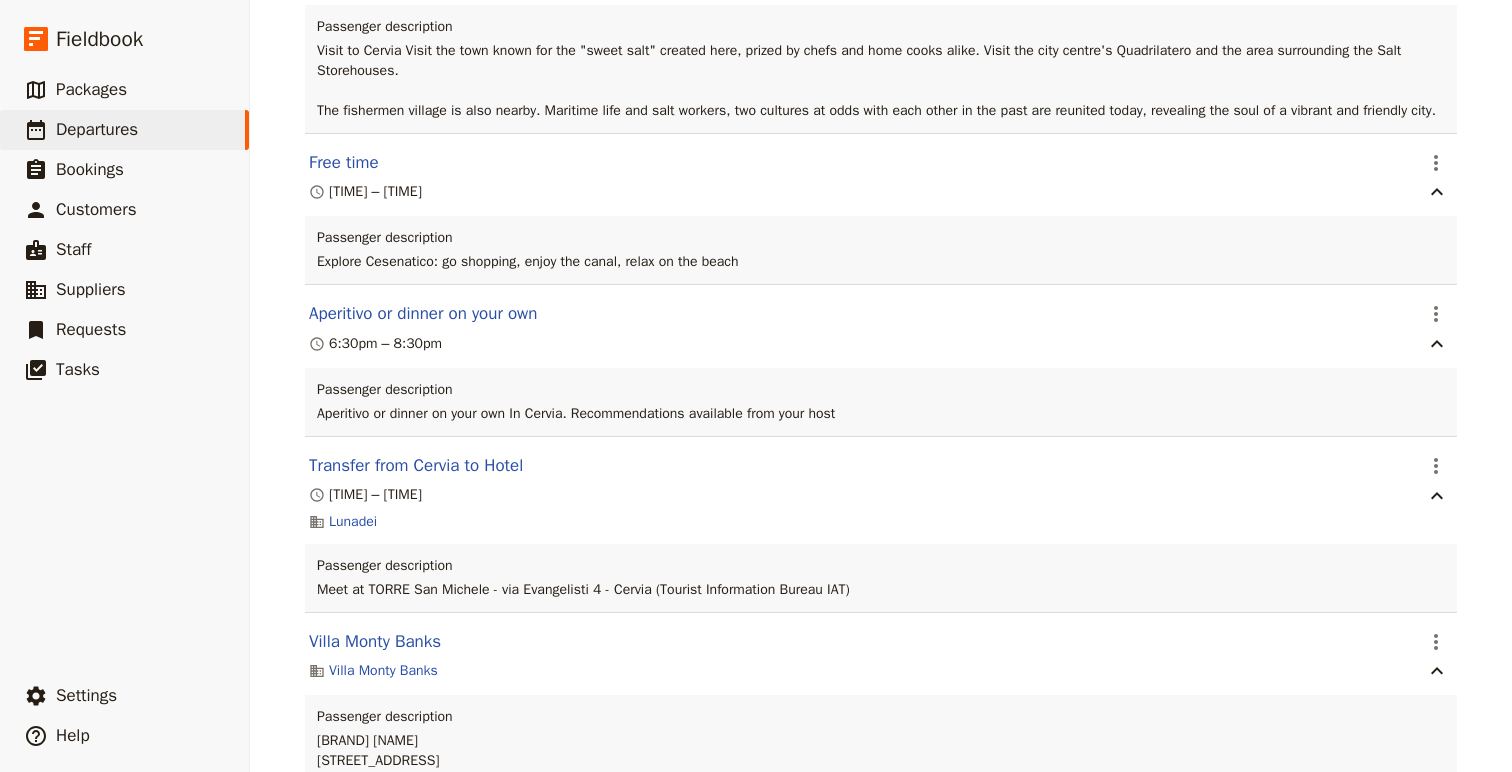 scroll, scrollTop: 5418, scrollLeft: 0, axis: vertical 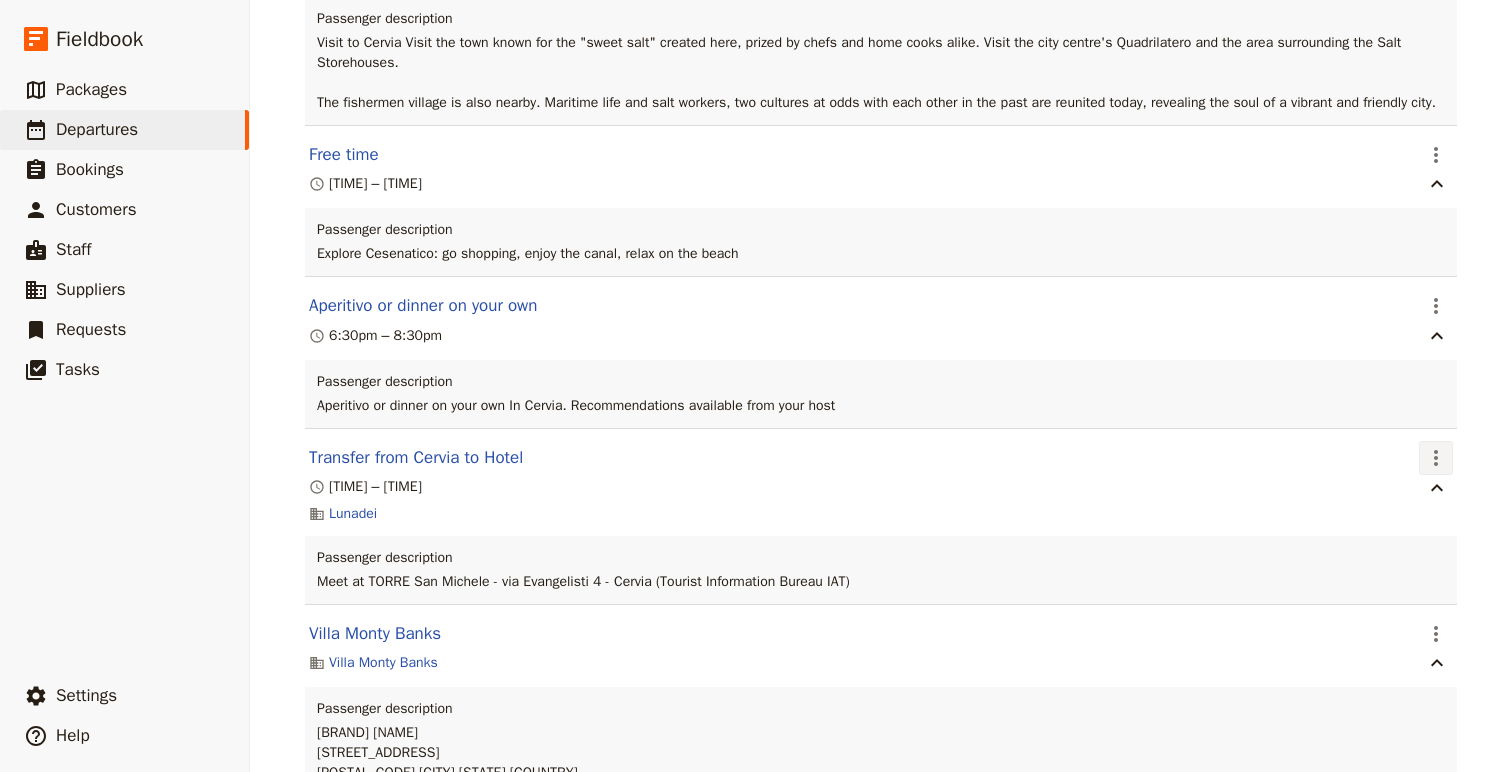 click 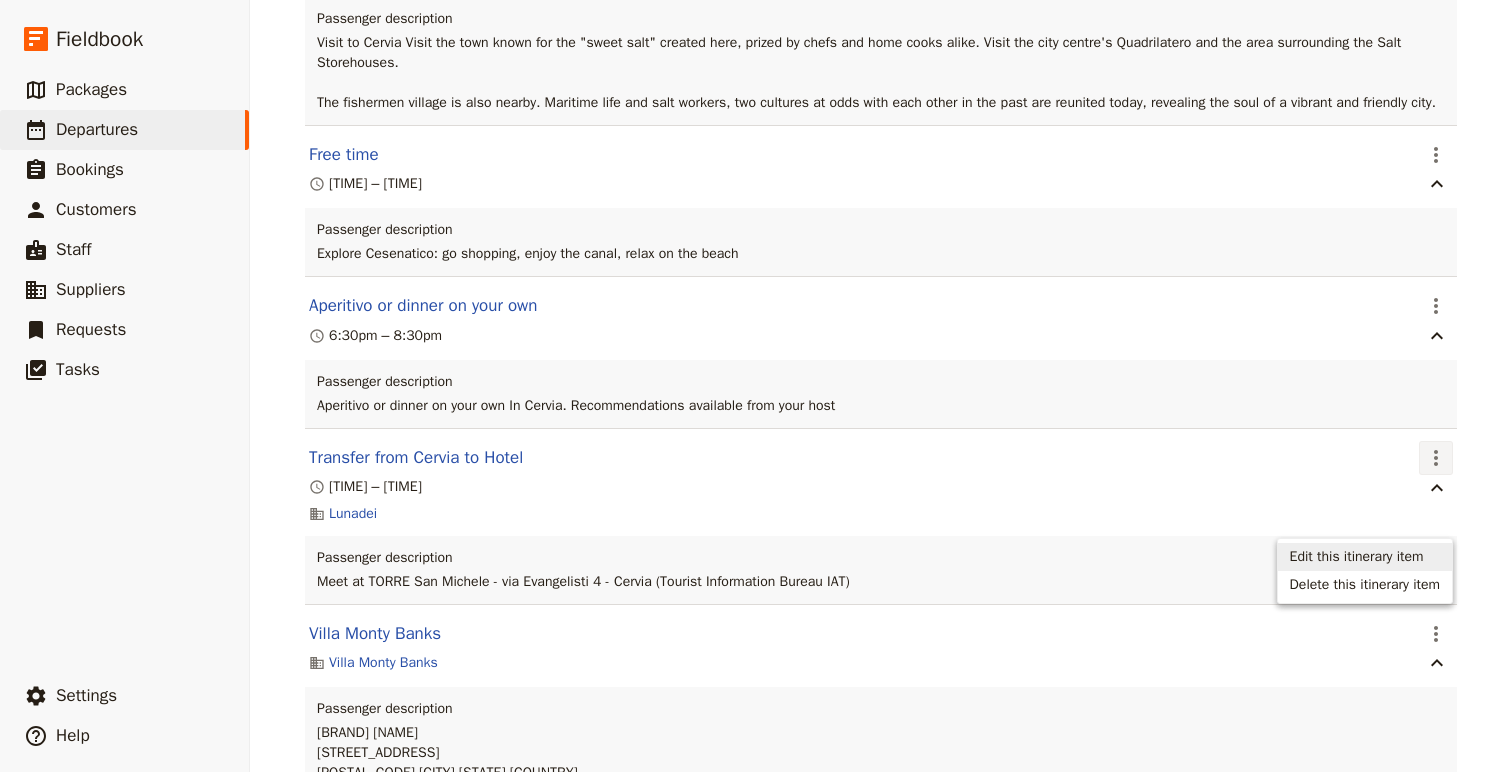 click on "Edit this itinerary item" at bounding box center [1365, 557] 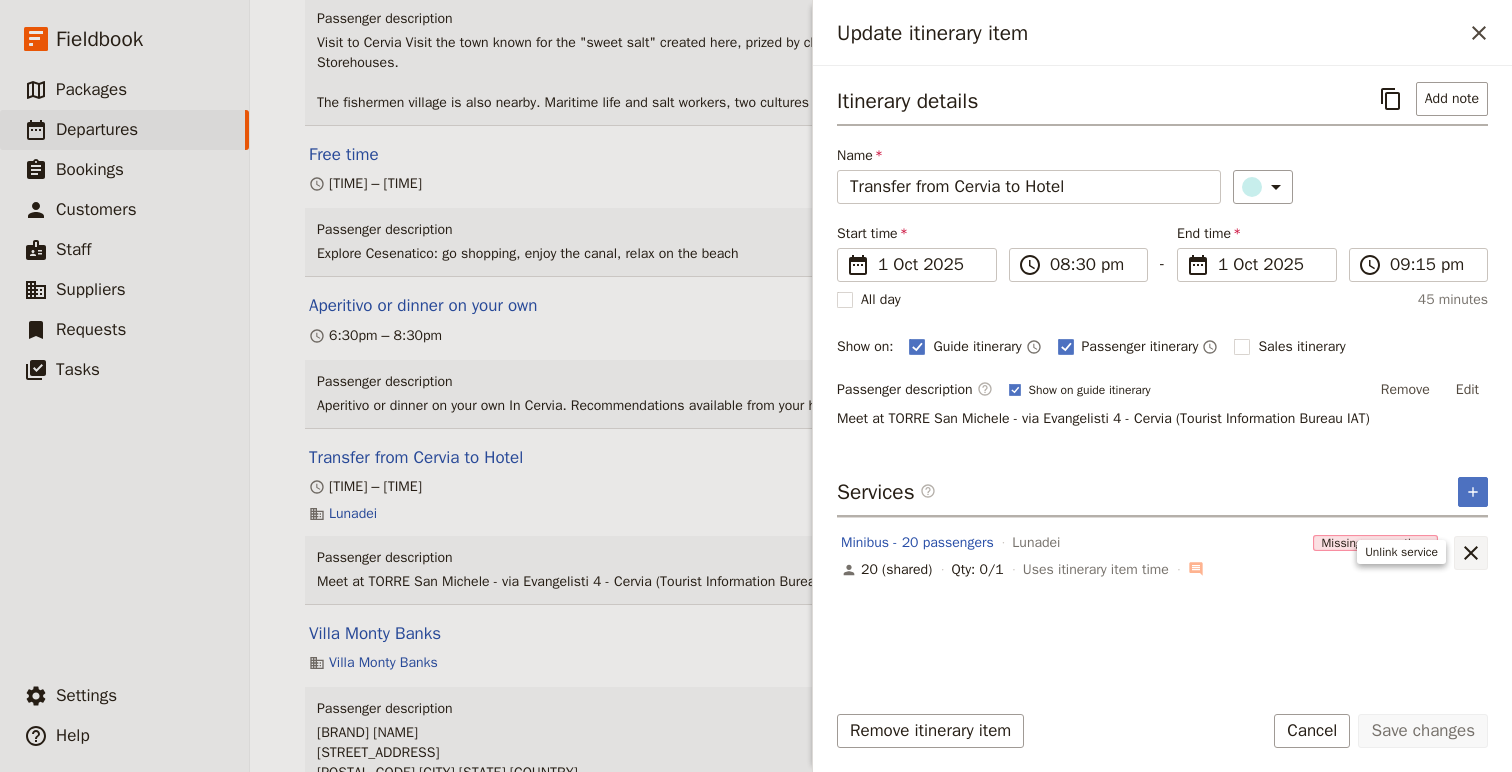 click 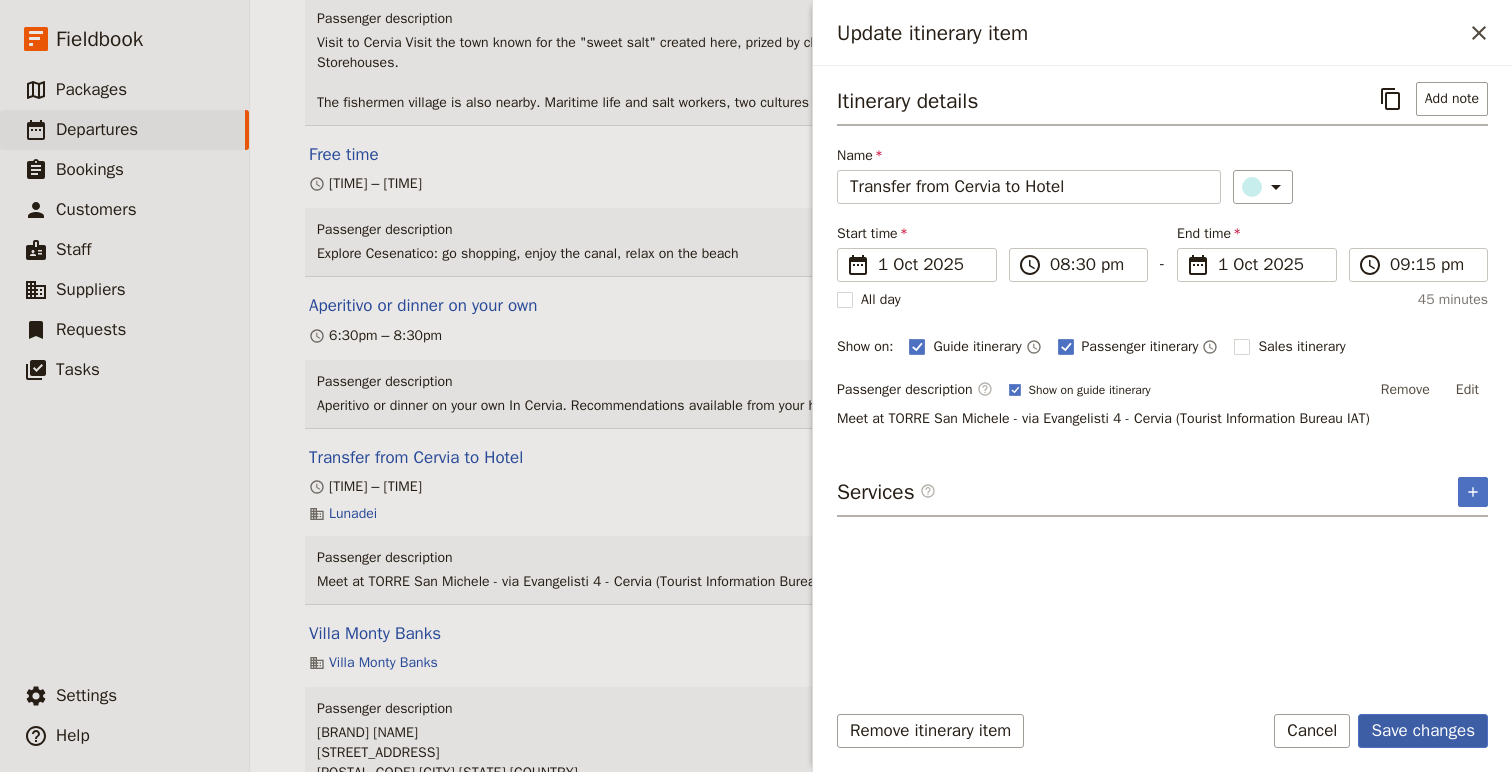 click on "Save changes" at bounding box center [1423, 731] 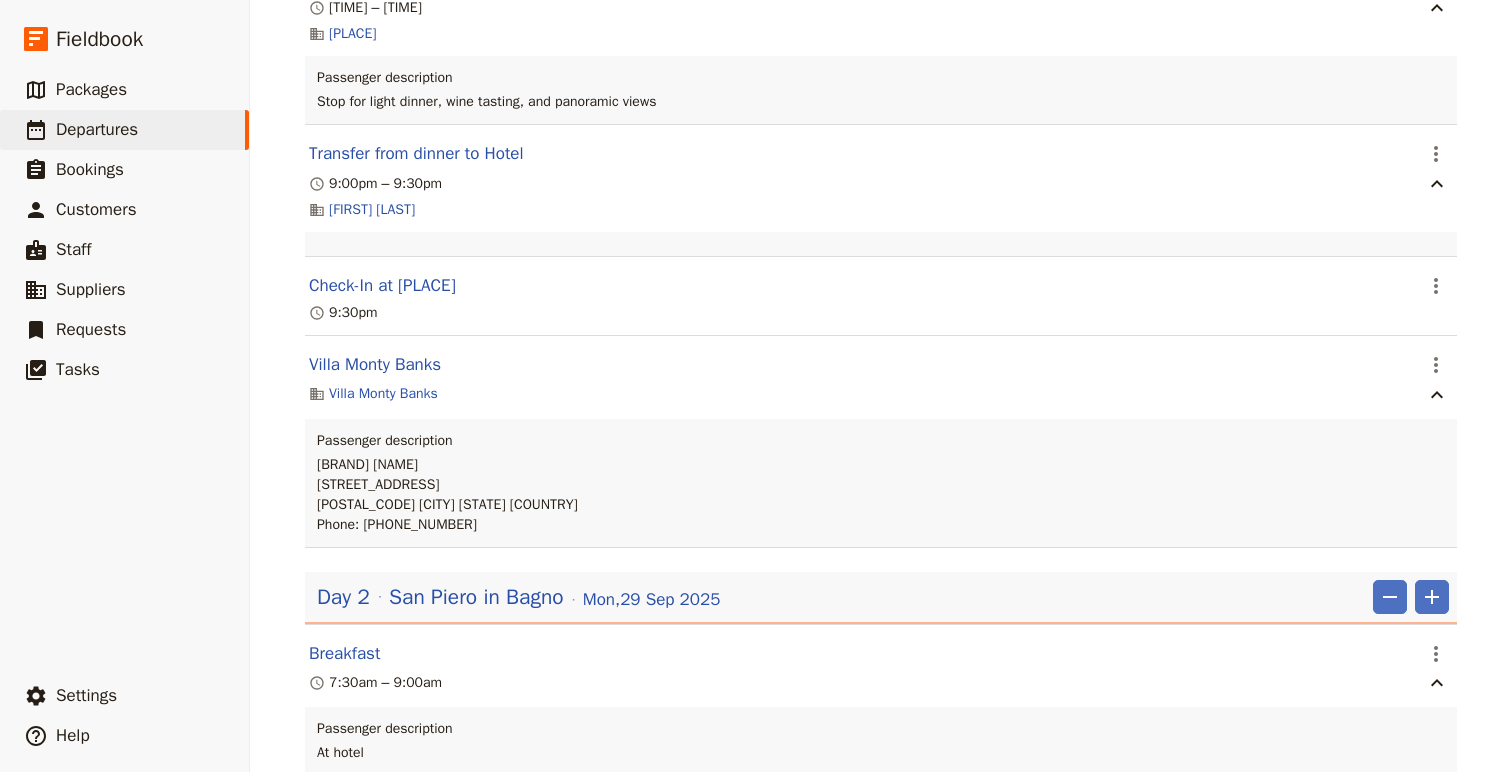 scroll, scrollTop: 704, scrollLeft: 0, axis: vertical 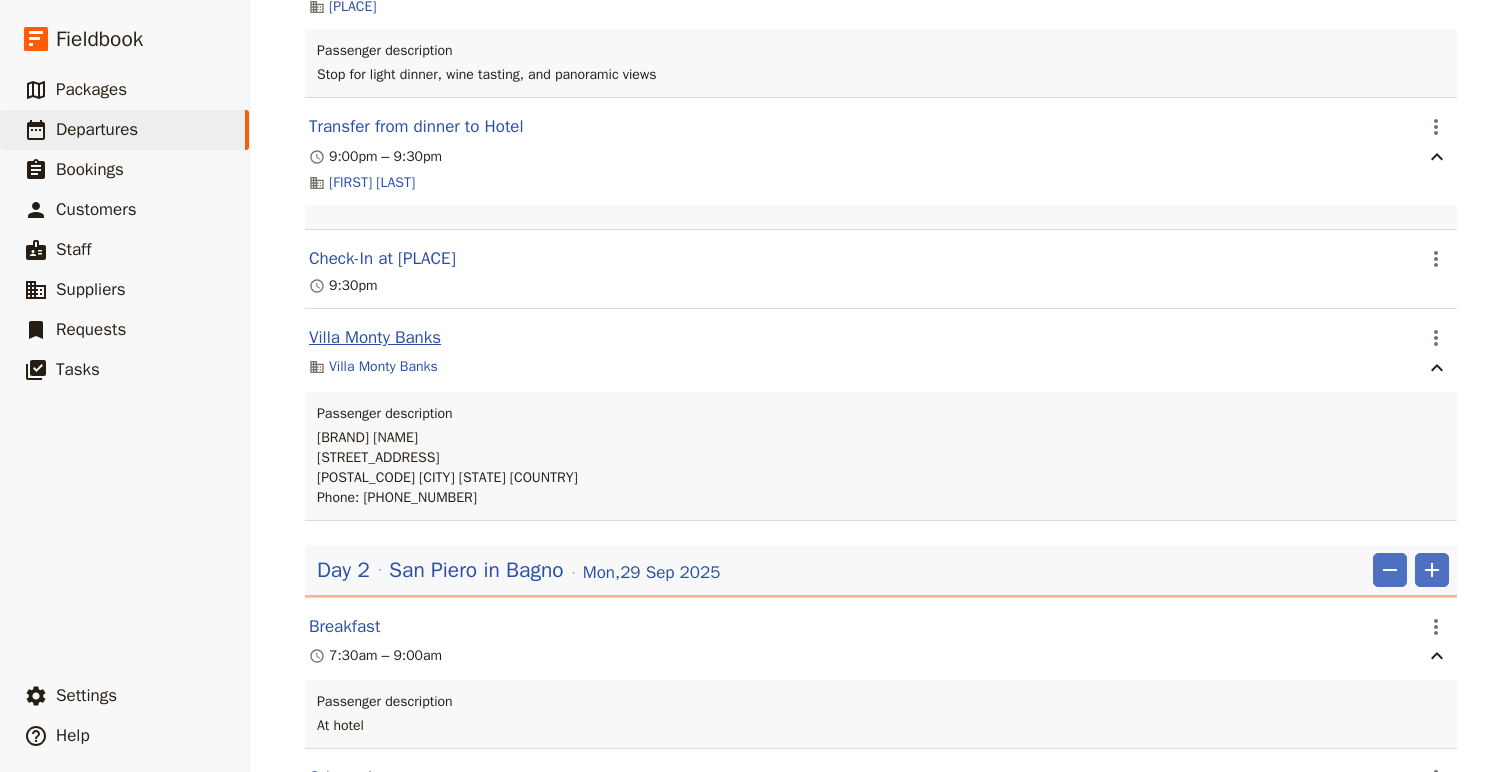 click on "Villa Monty Banks" at bounding box center [375, 338] 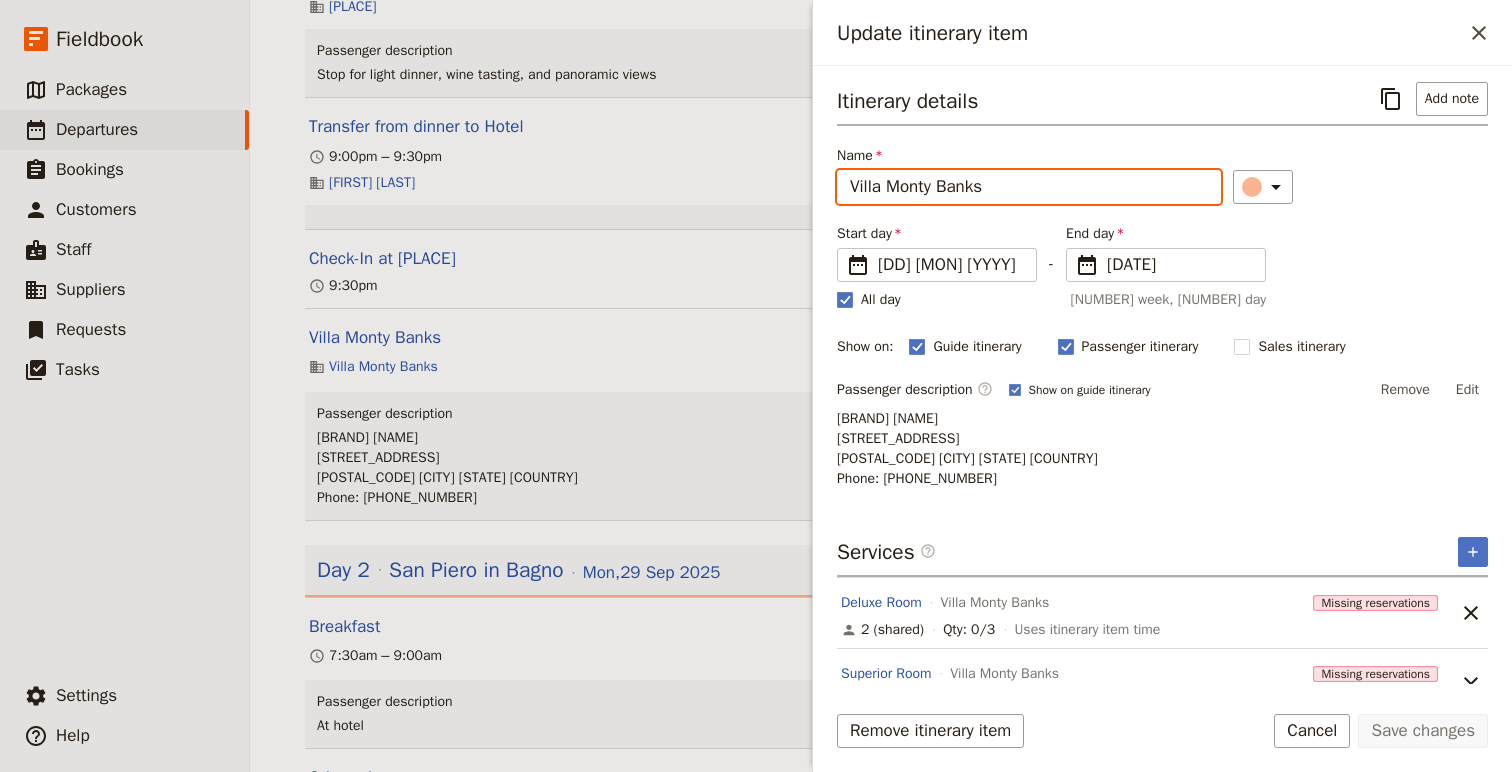click on "Villa Monty Banks" at bounding box center [1029, 187] 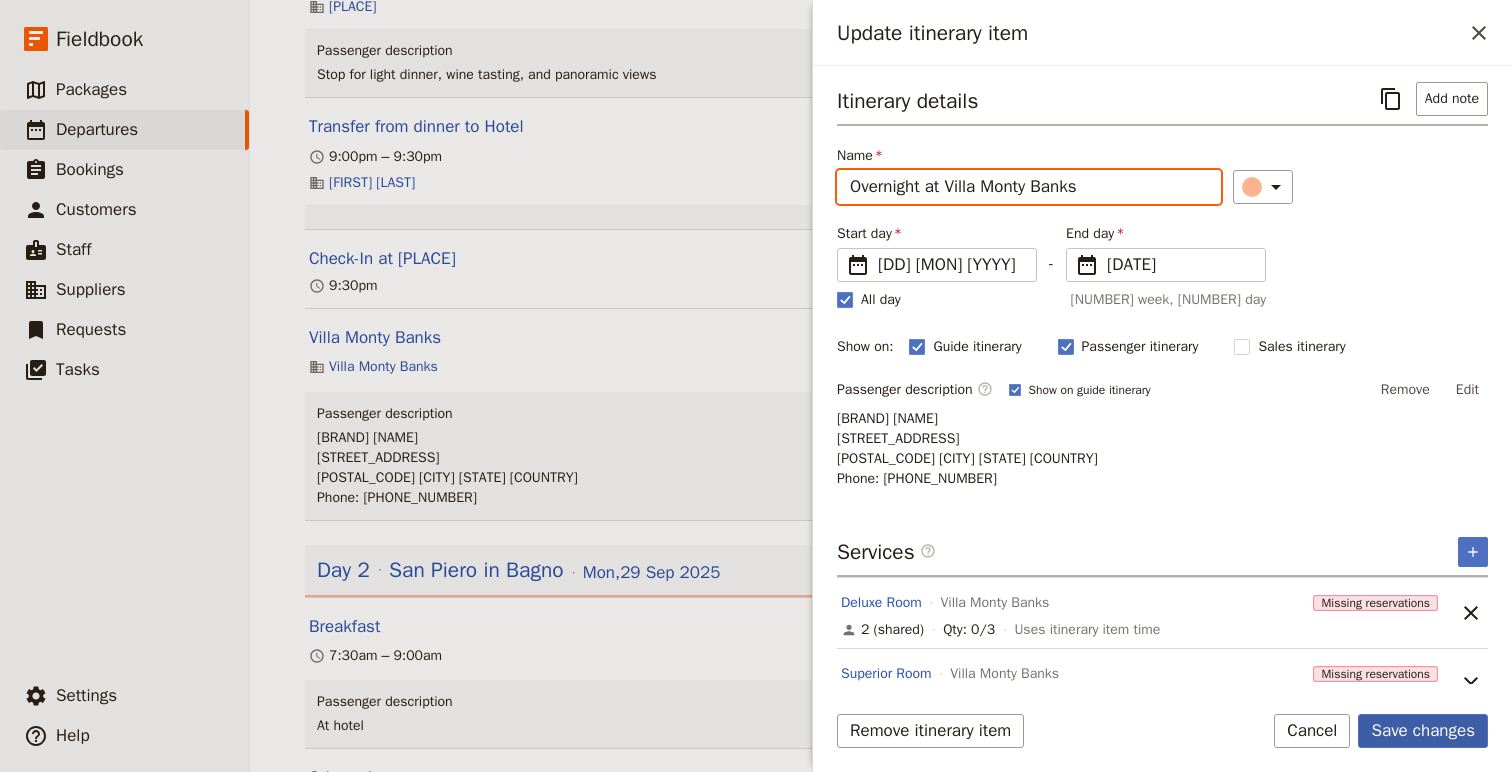 type on "Overnight at Villa Monty Banks" 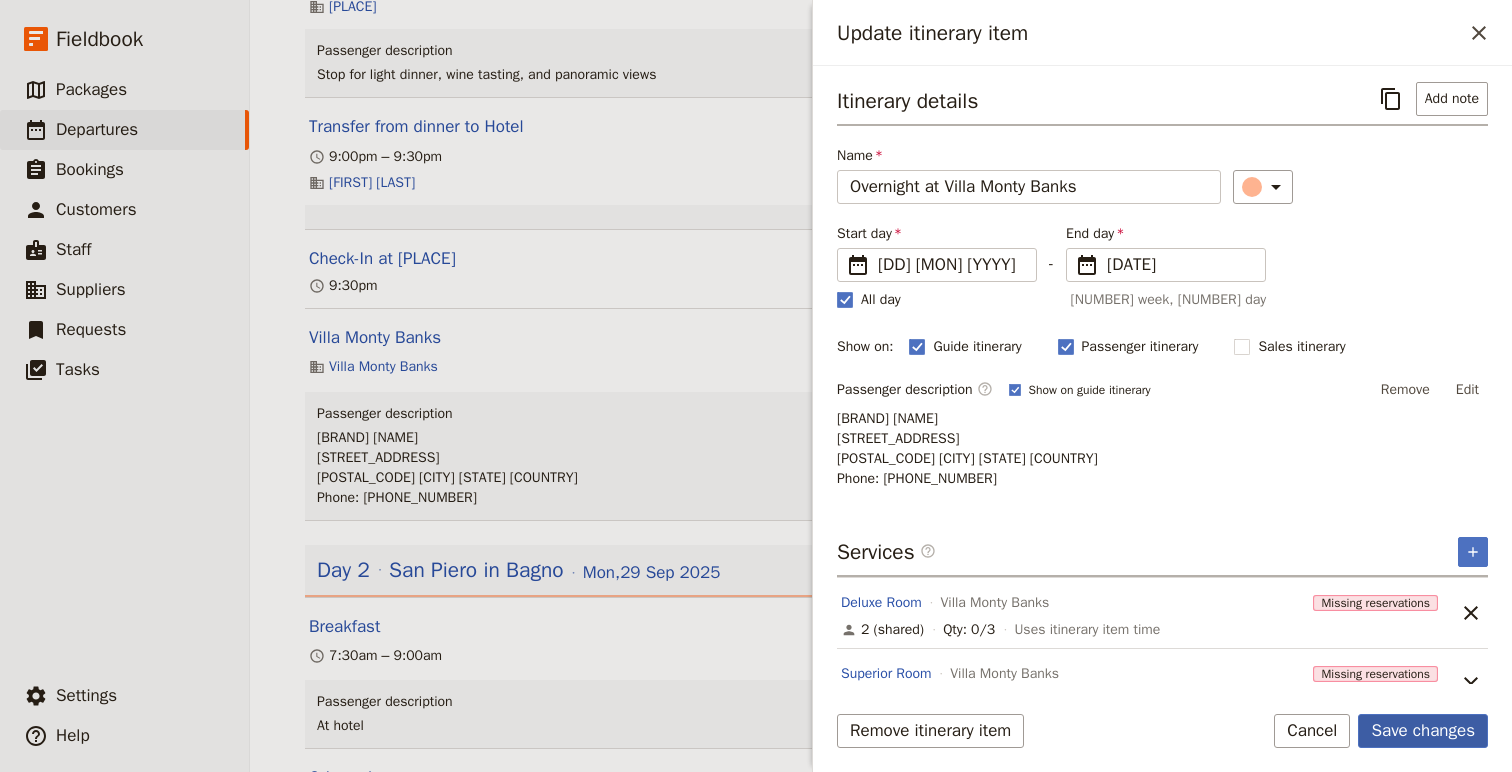 click on "Save changes" at bounding box center [1423, 731] 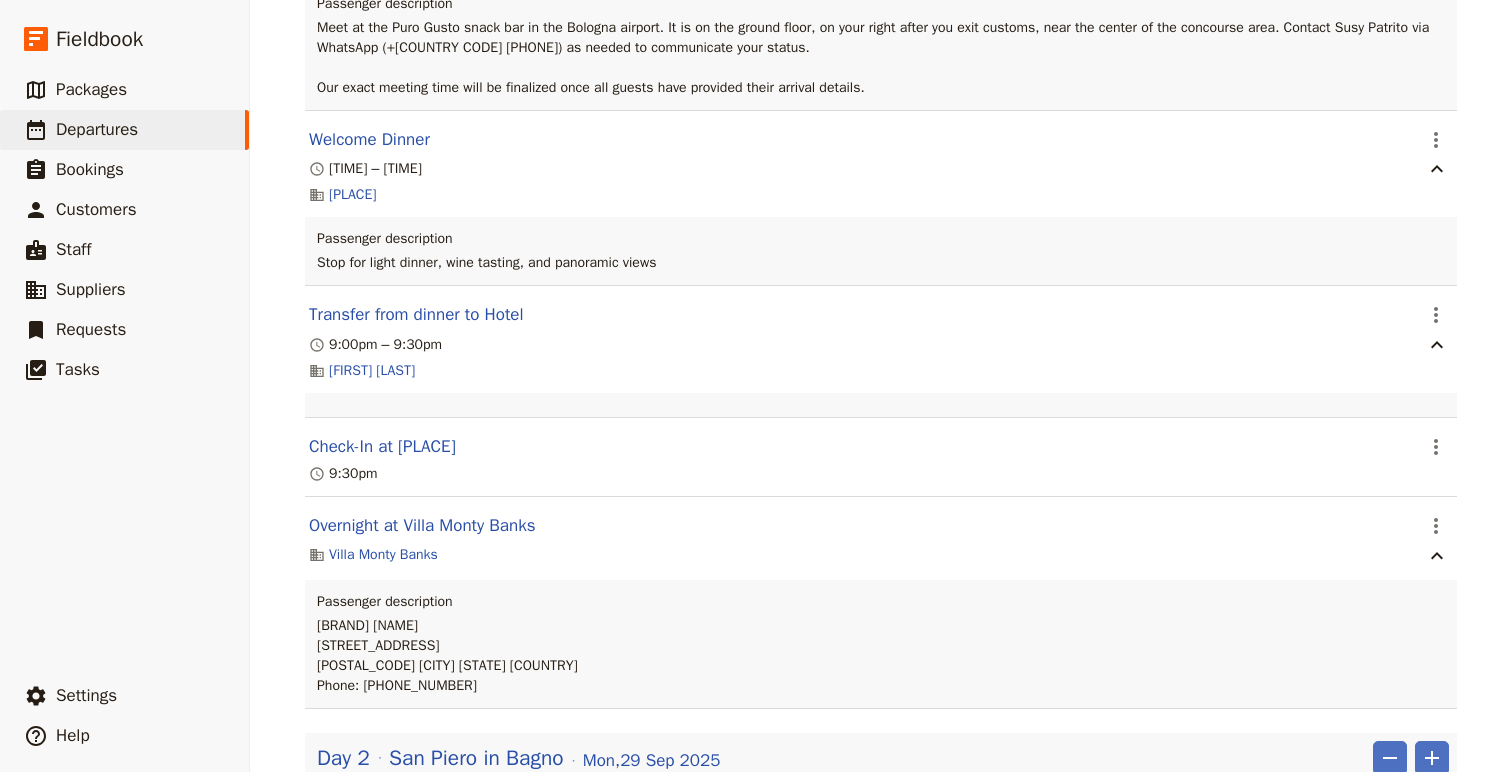 scroll, scrollTop: 0, scrollLeft: 0, axis: both 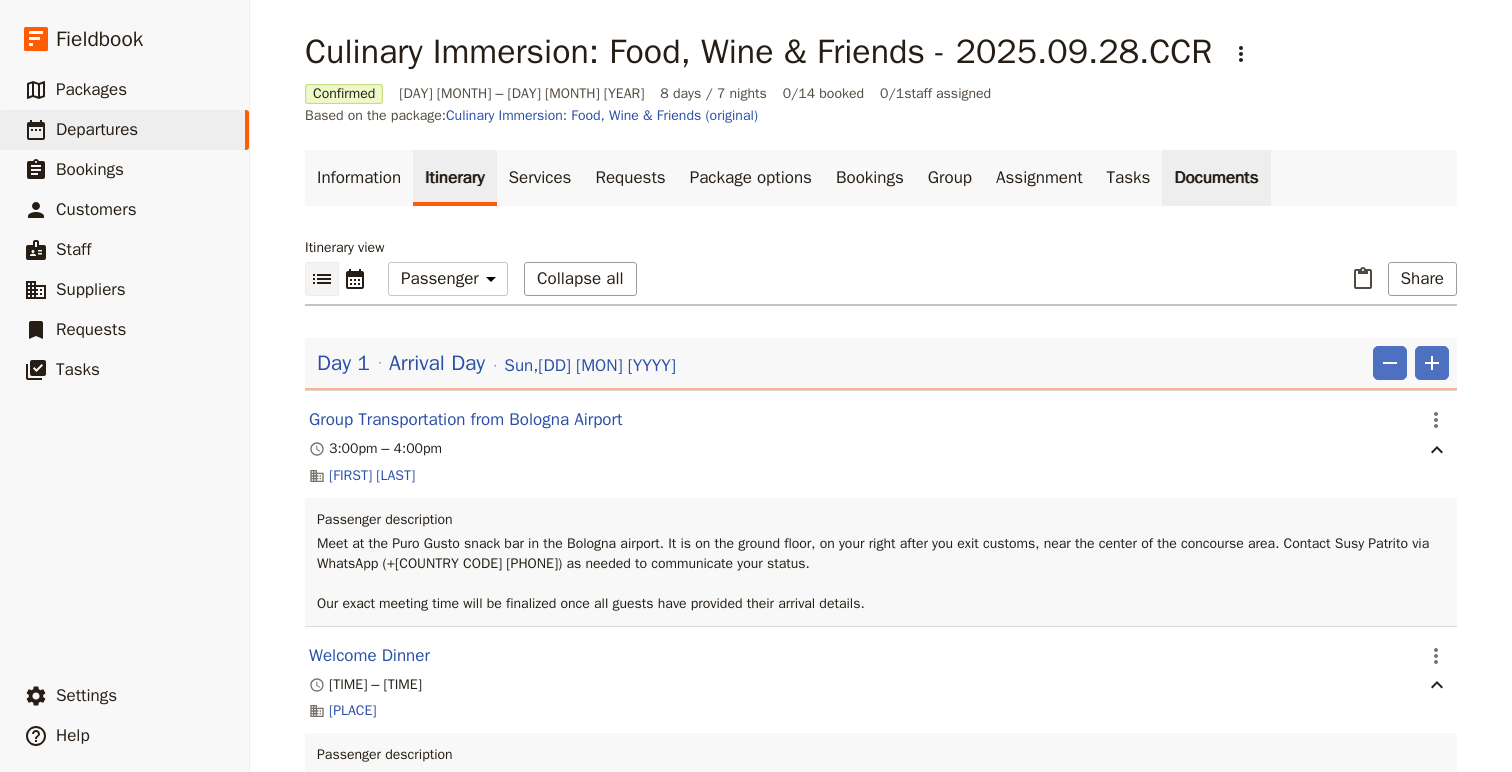 click on "Documents" at bounding box center (1216, 178) 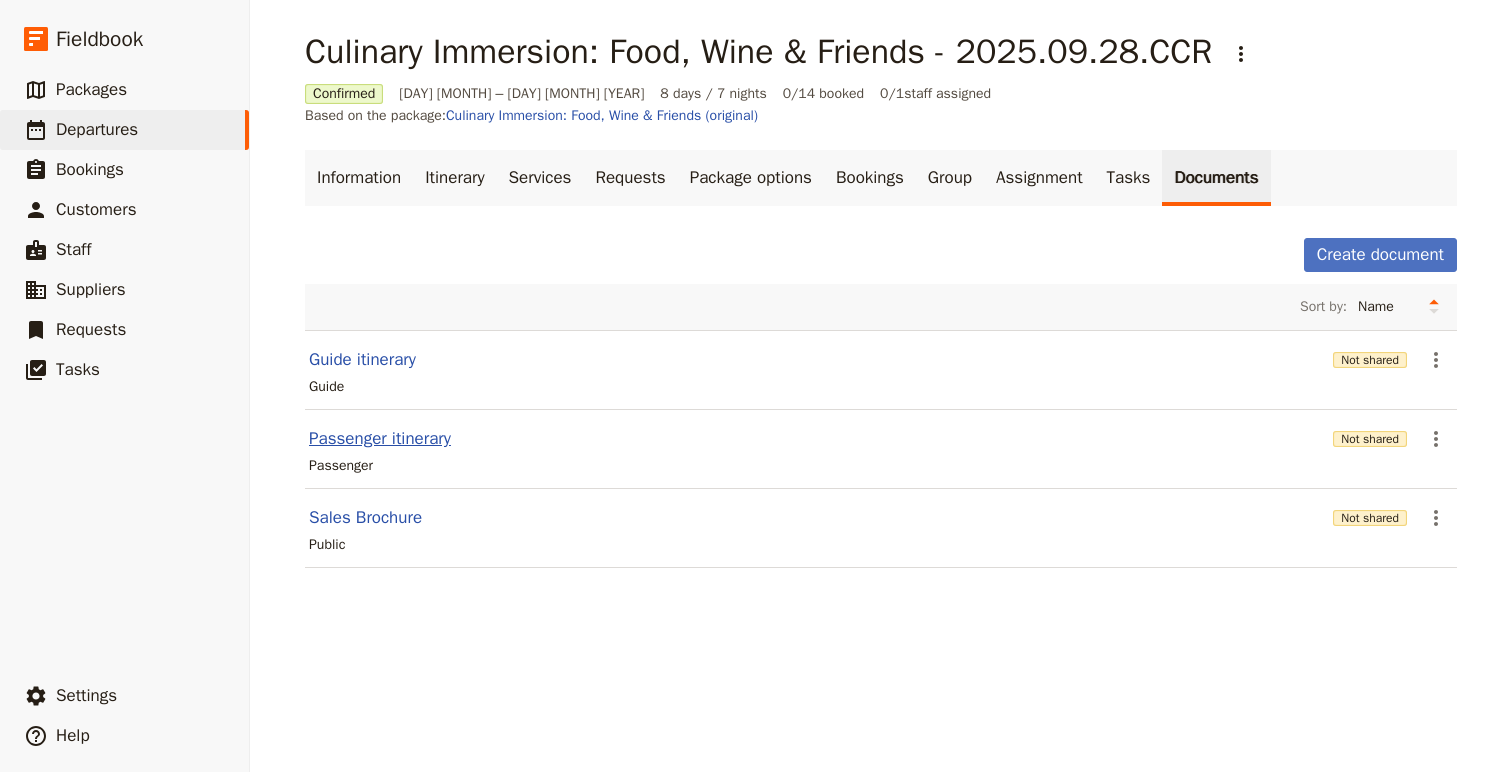 click on "Passenger itinerary" at bounding box center (380, 439) 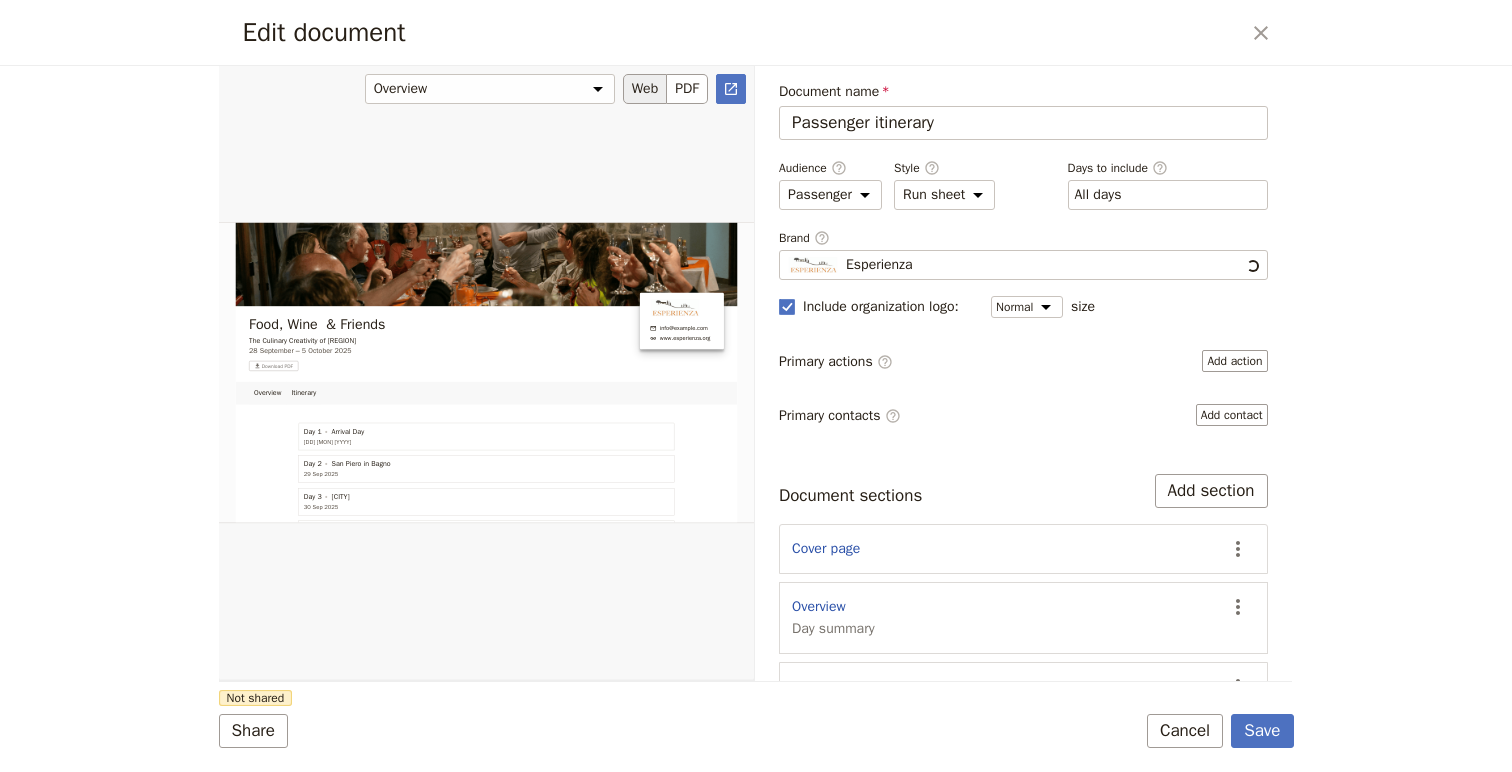 scroll, scrollTop: 0, scrollLeft: 0, axis: both 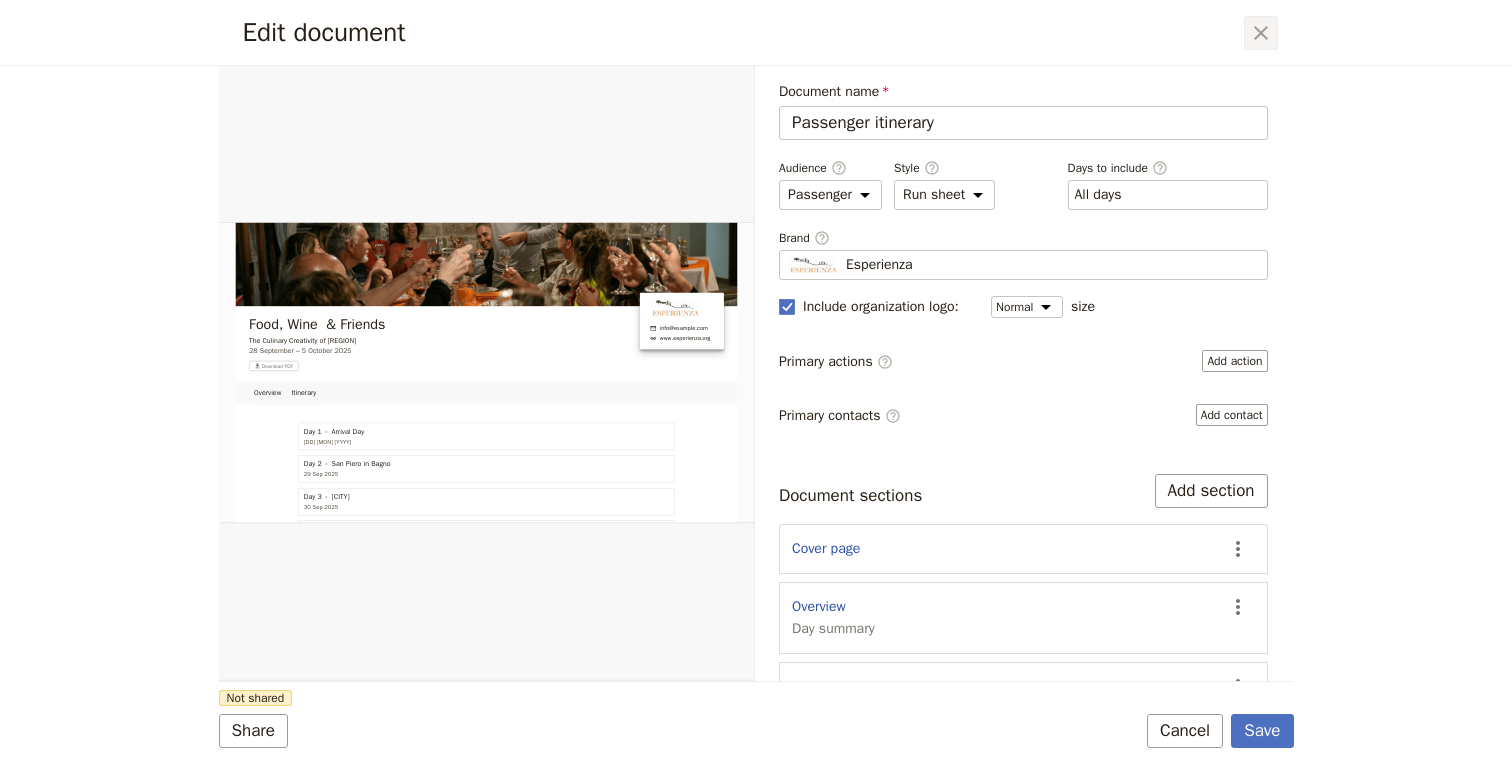 click 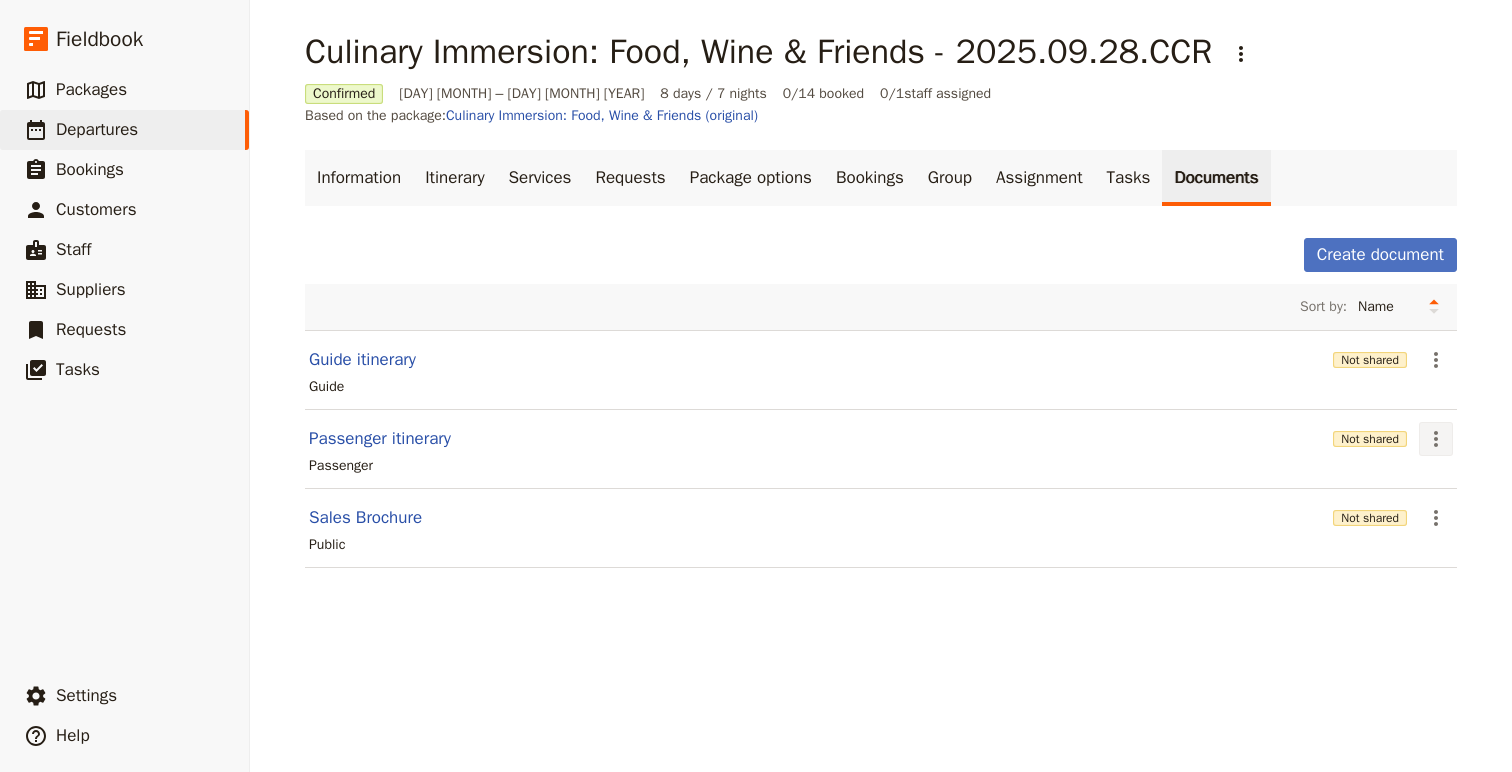 click 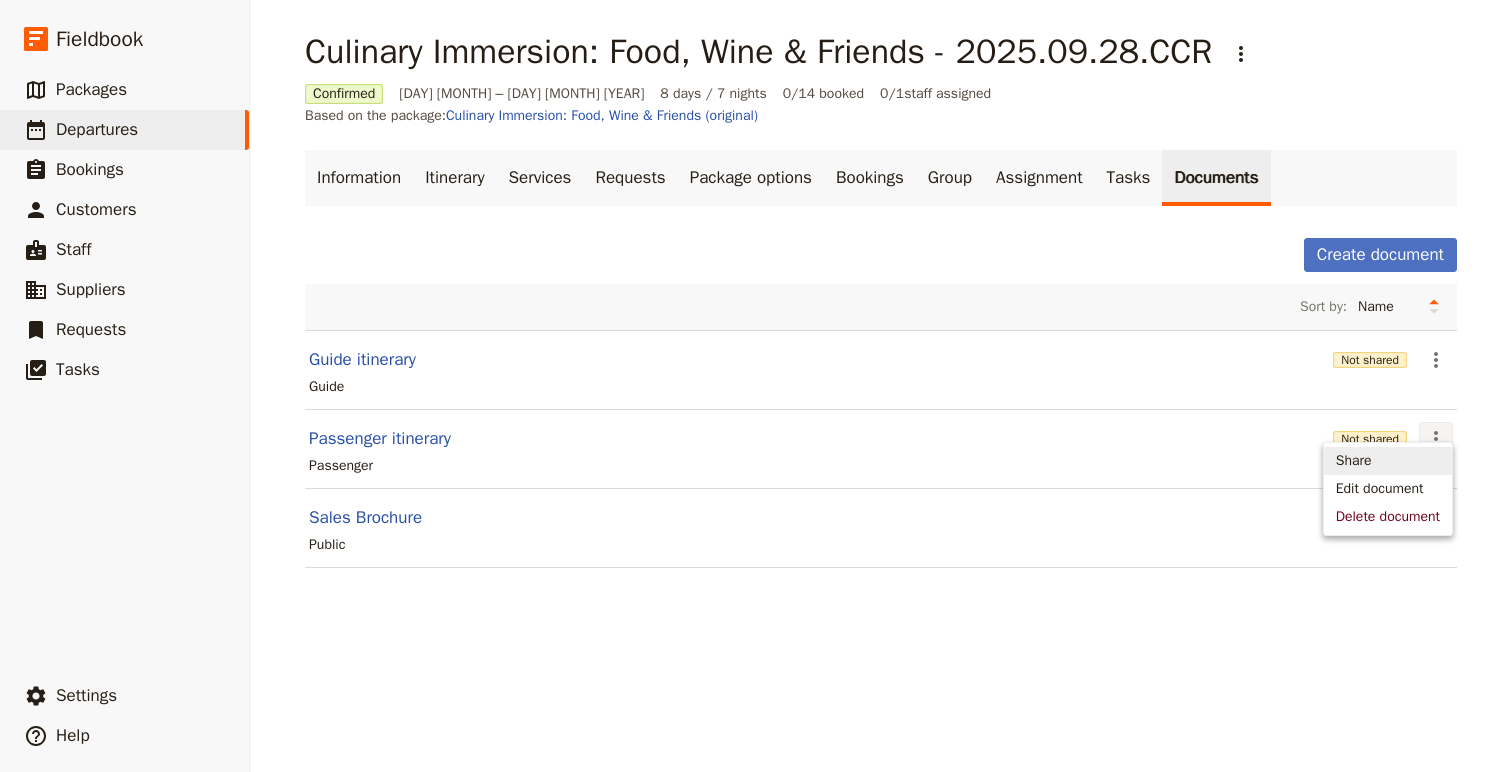 click on "Share" at bounding box center [1354, 461] 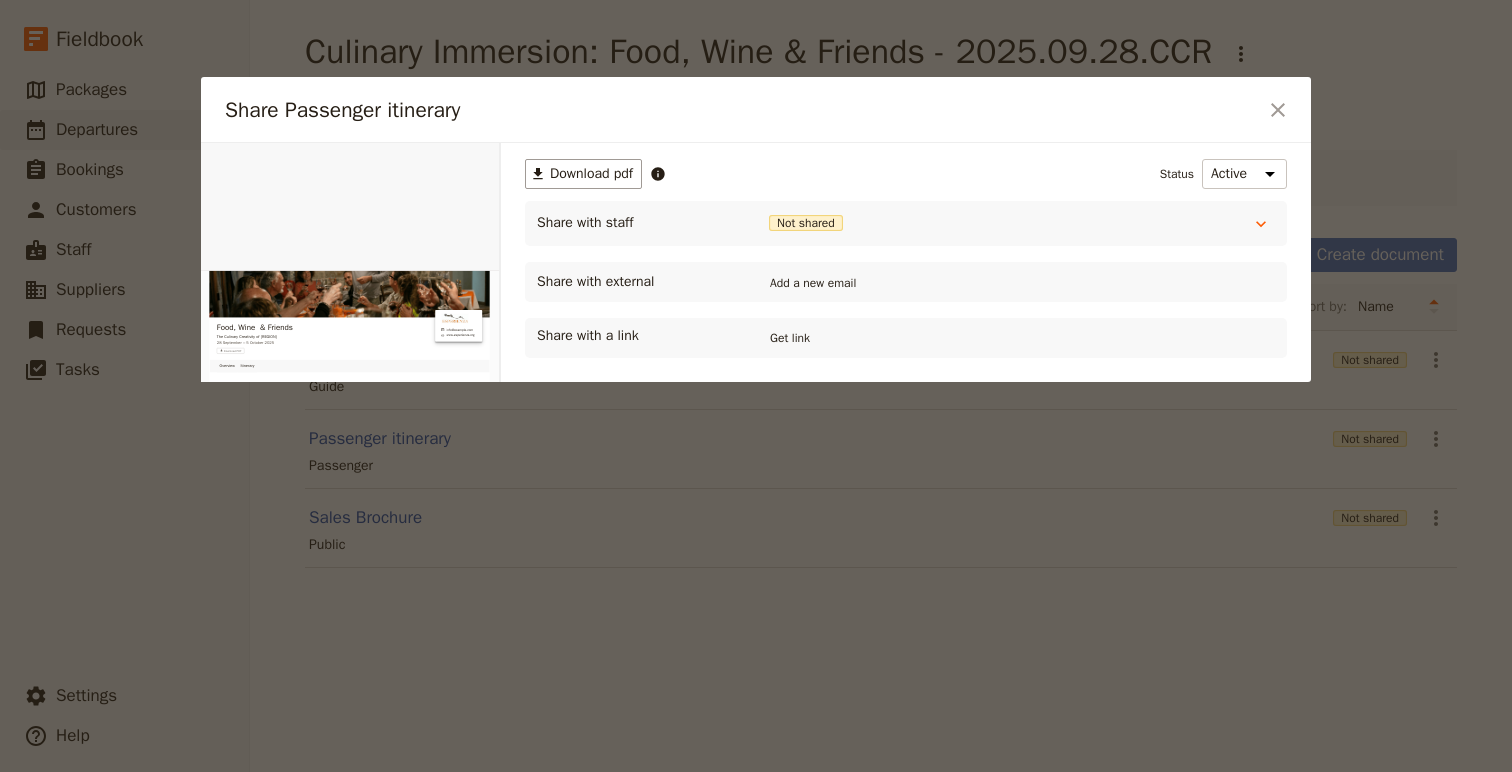 scroll, scrollTop: 0, scrollLeft: 0, axis: both 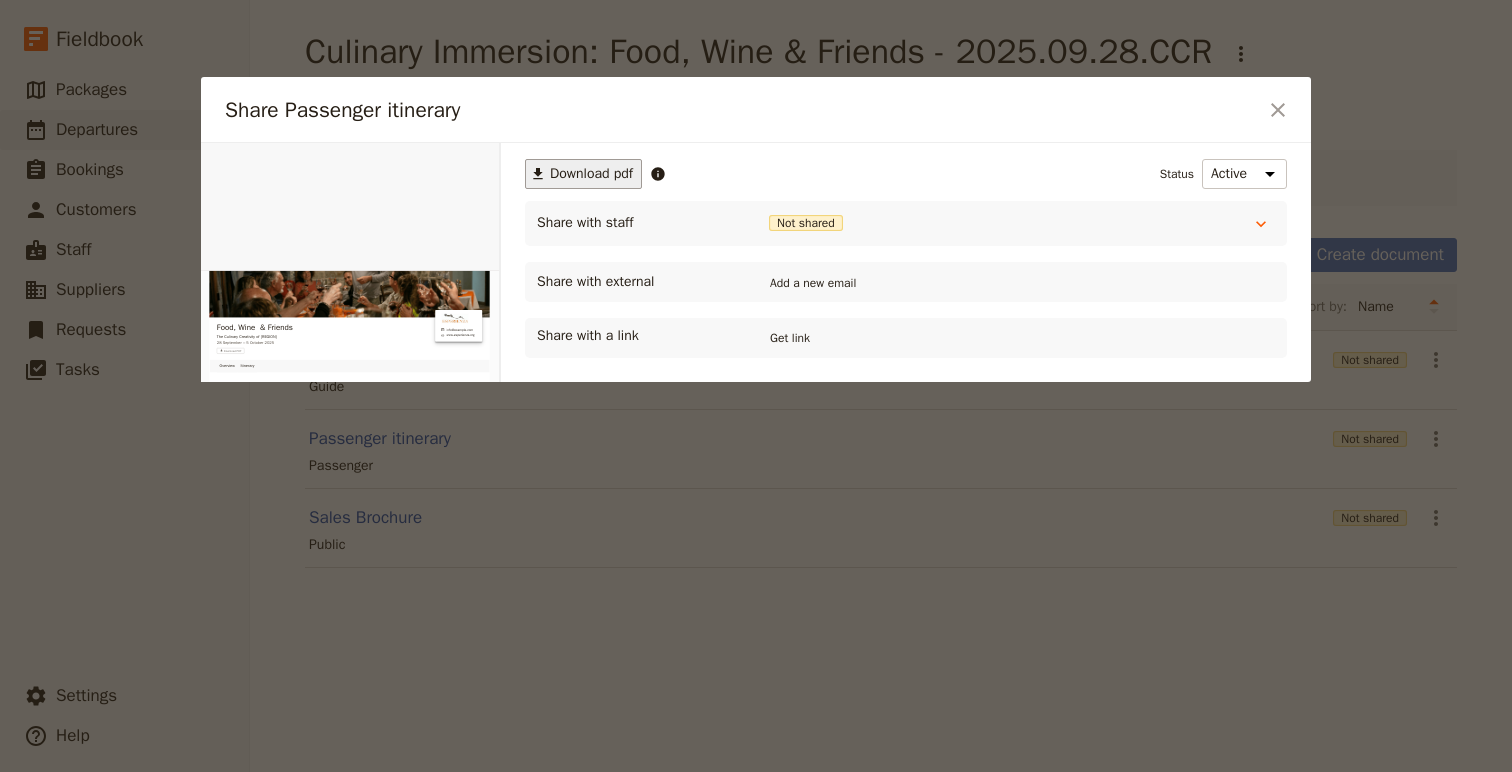 click on "Download pdf" at bounding box center (591, 174) 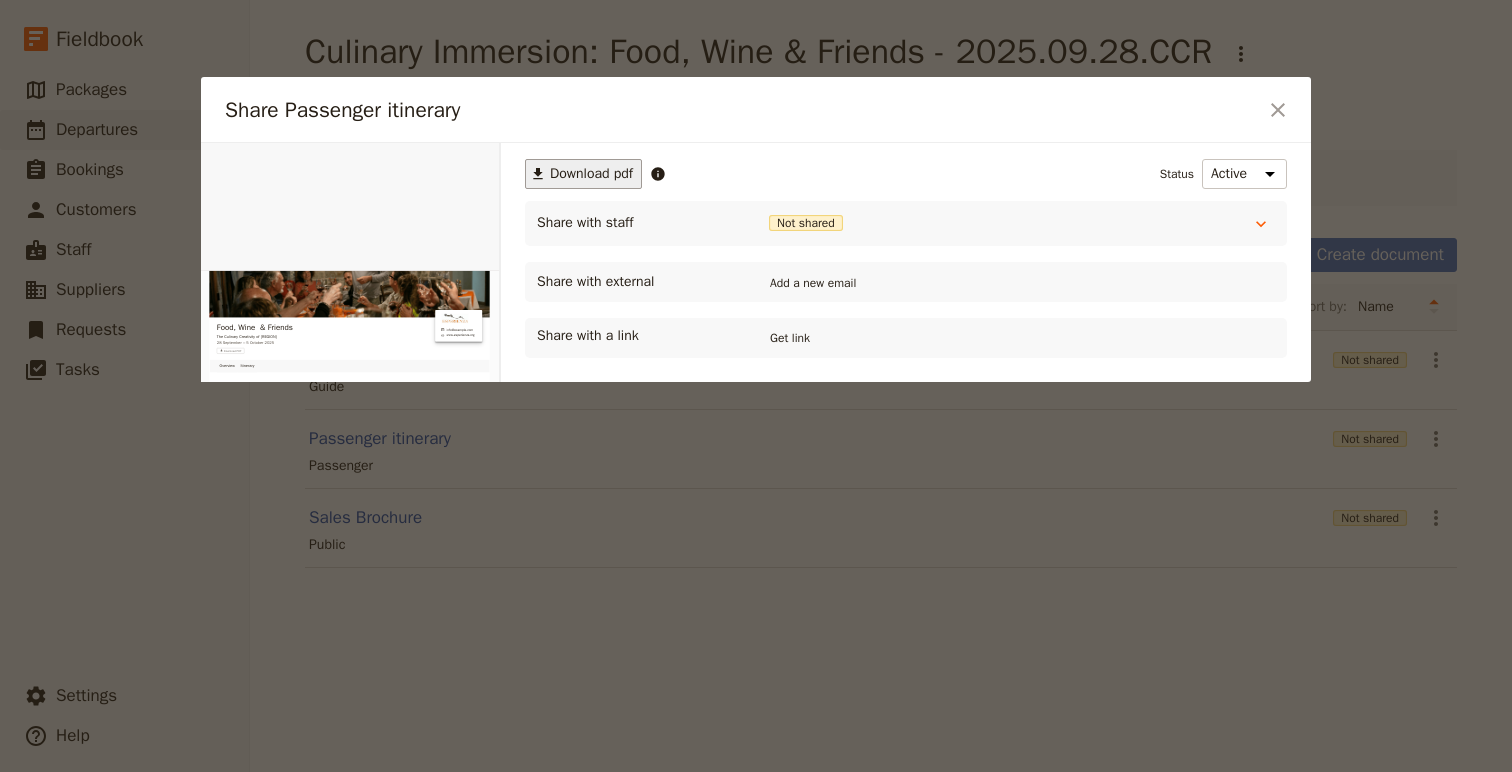 click at bounding box center (756, 386) 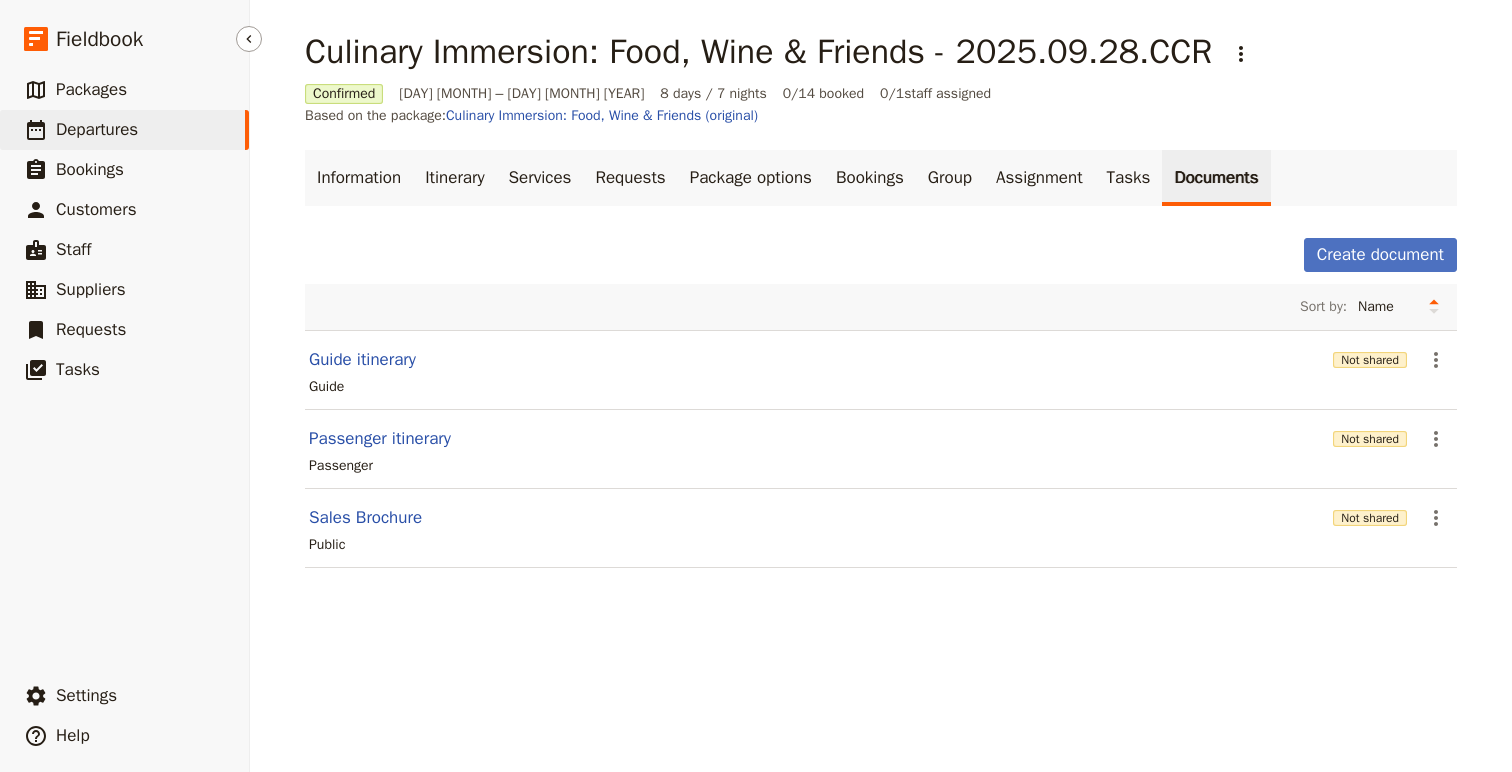 click on "​ Departures" at bounding box center (124, 130) 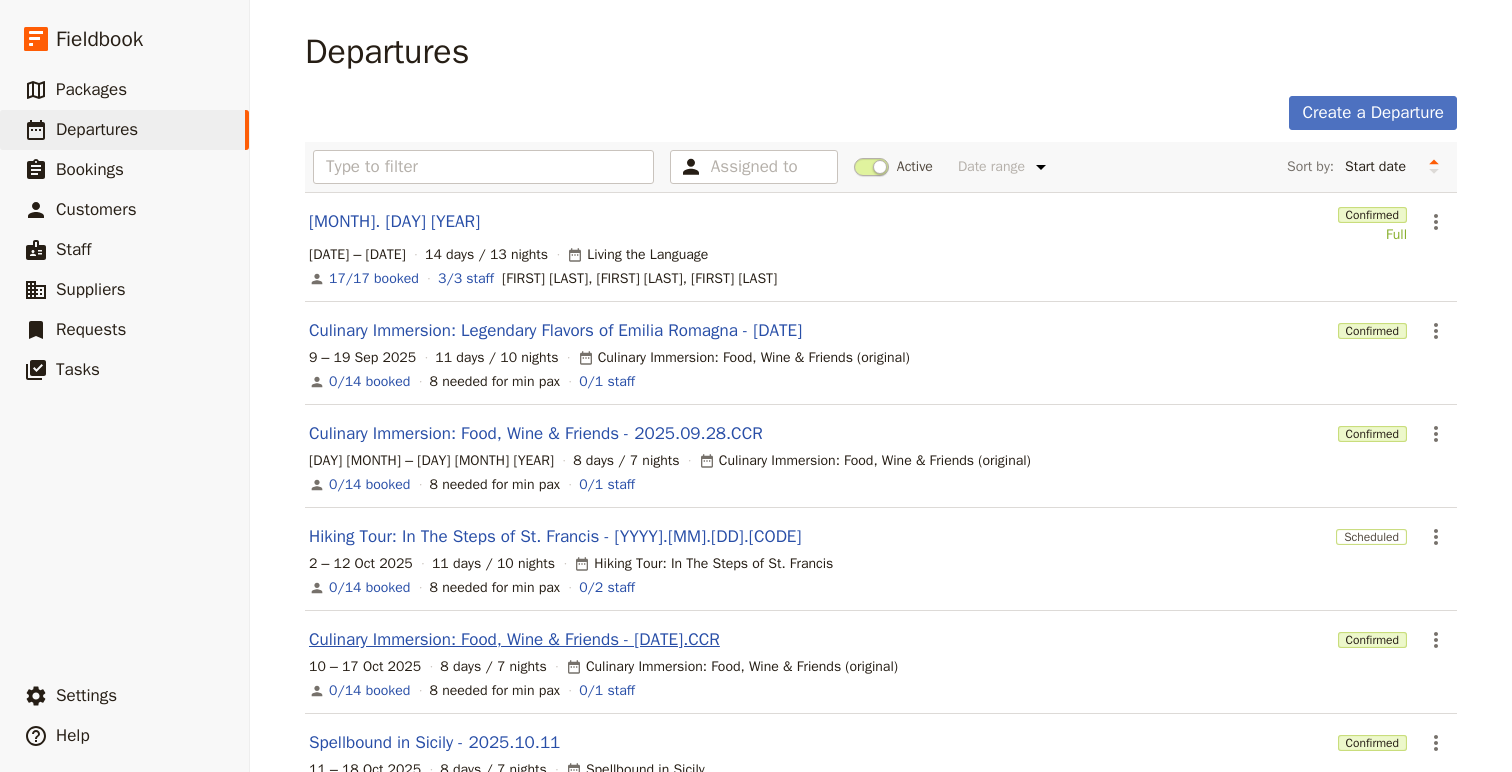 click on "Culinary Immersion: Food, Wine & Friends - [DATE].CCR" at bounding box center (514, 640) 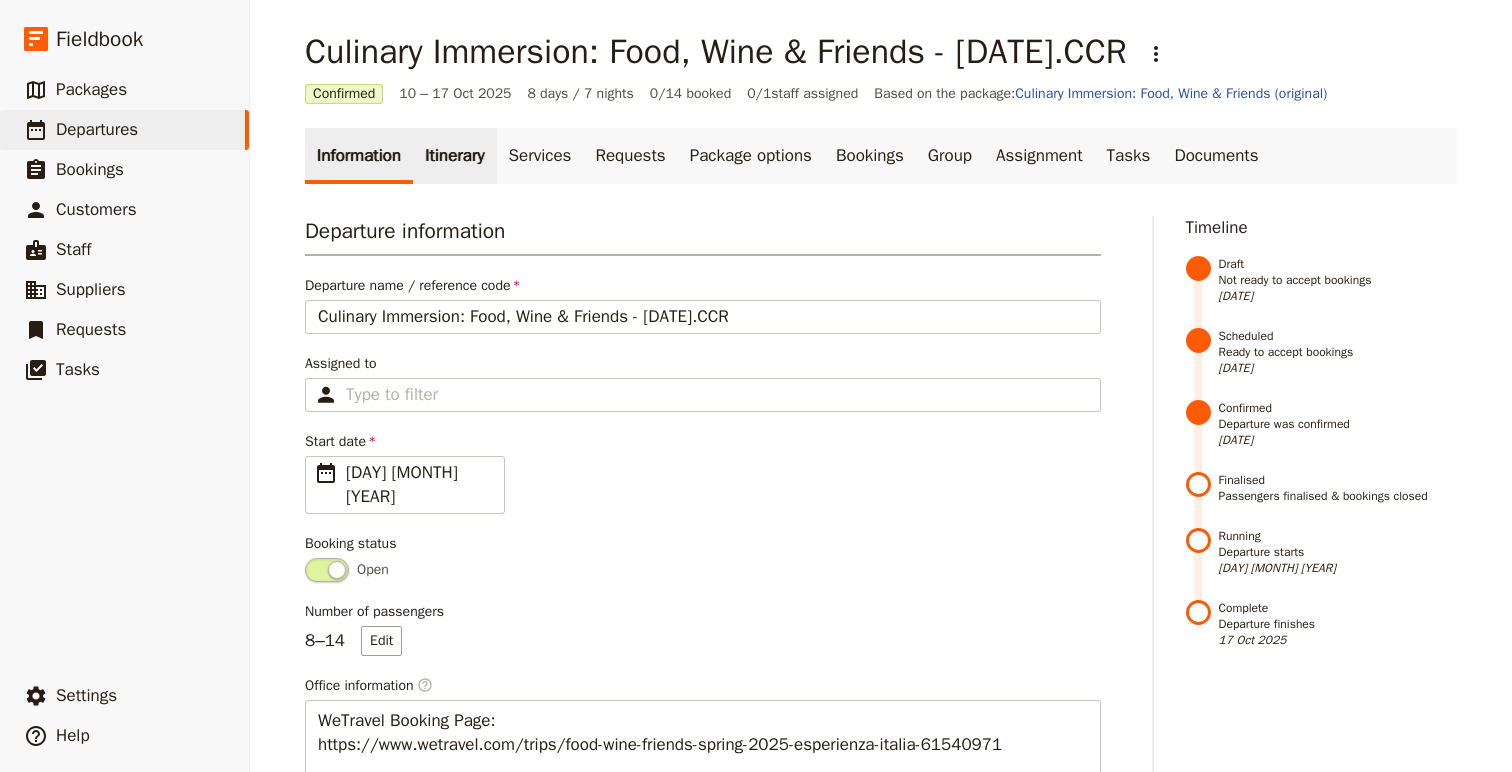 click on "Itinerary" at bounding box center [454, 156] 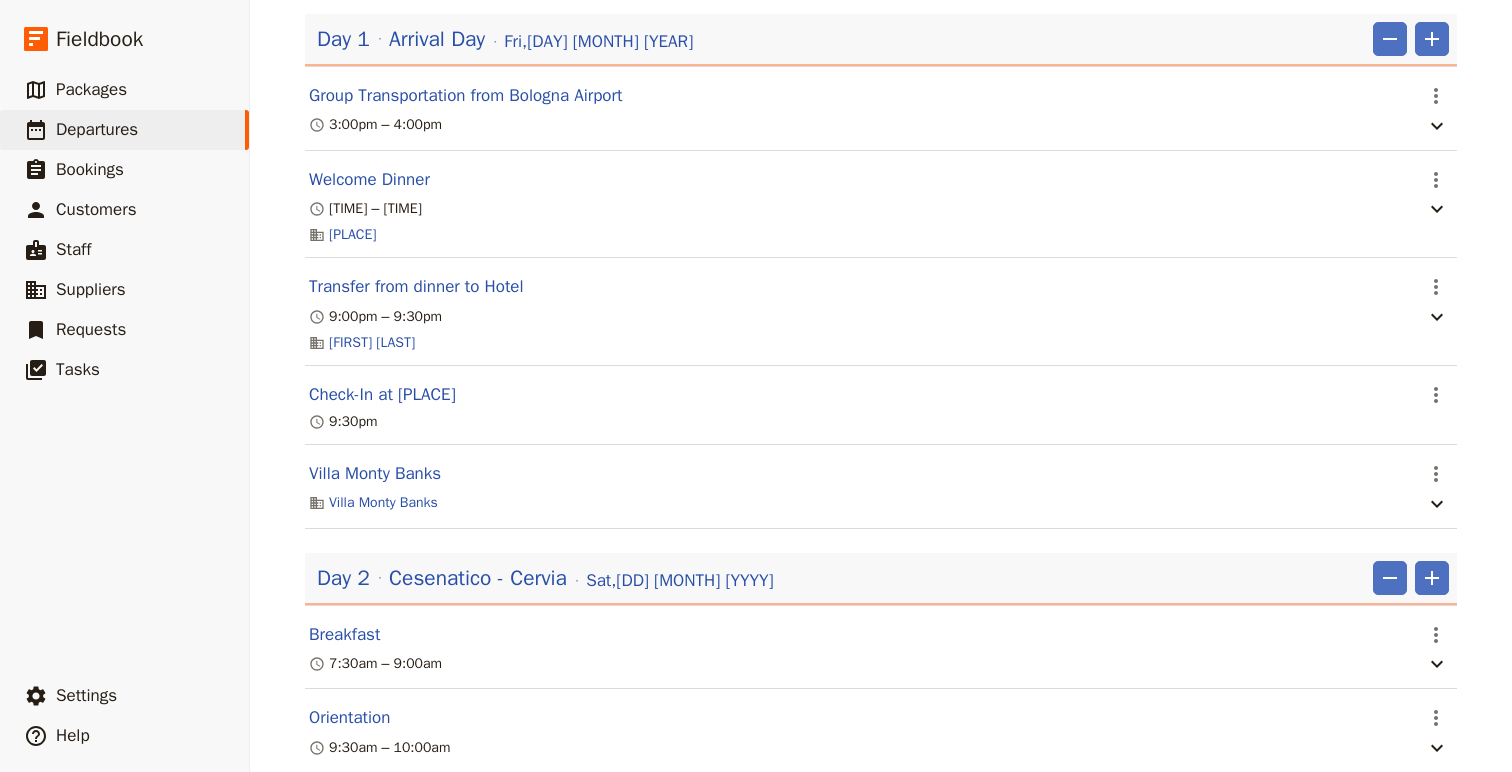 scroll, scrollTop: 329, scrollLeft: 0, axis: vertical 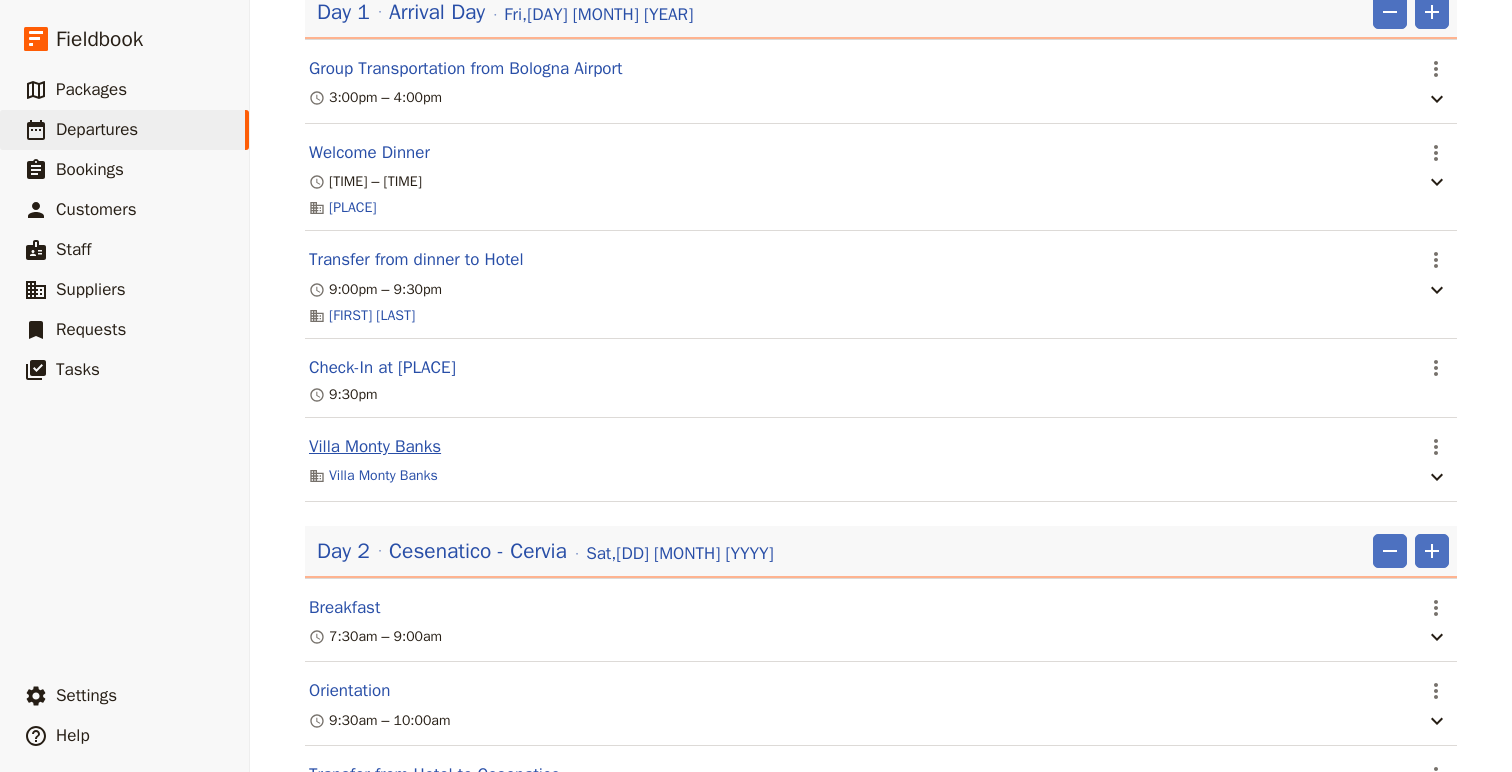 click on "Villa Monty Banks" at bounding box center [375, 447] 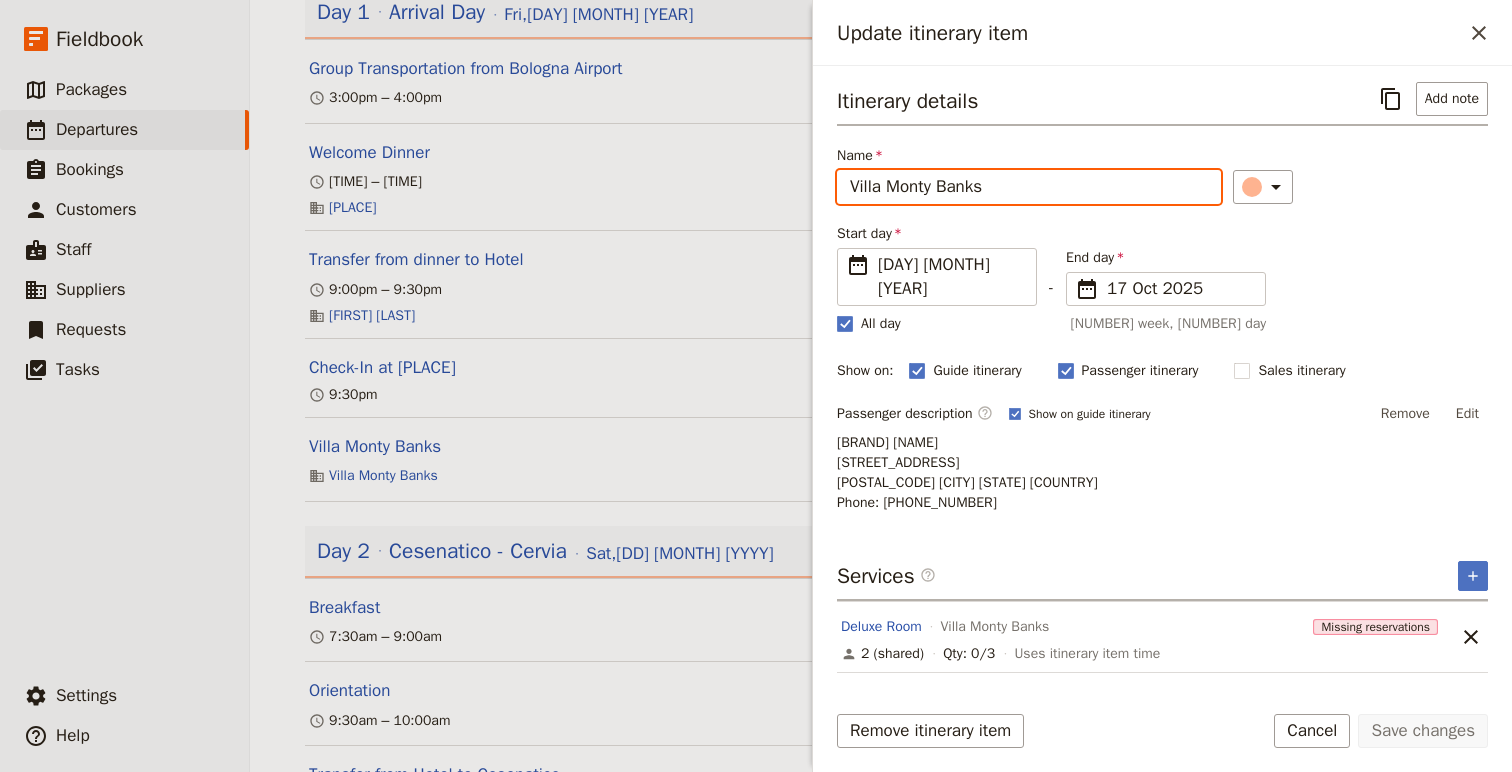 click on "Villa Monty Banks" at bounding box center (1029, 187) 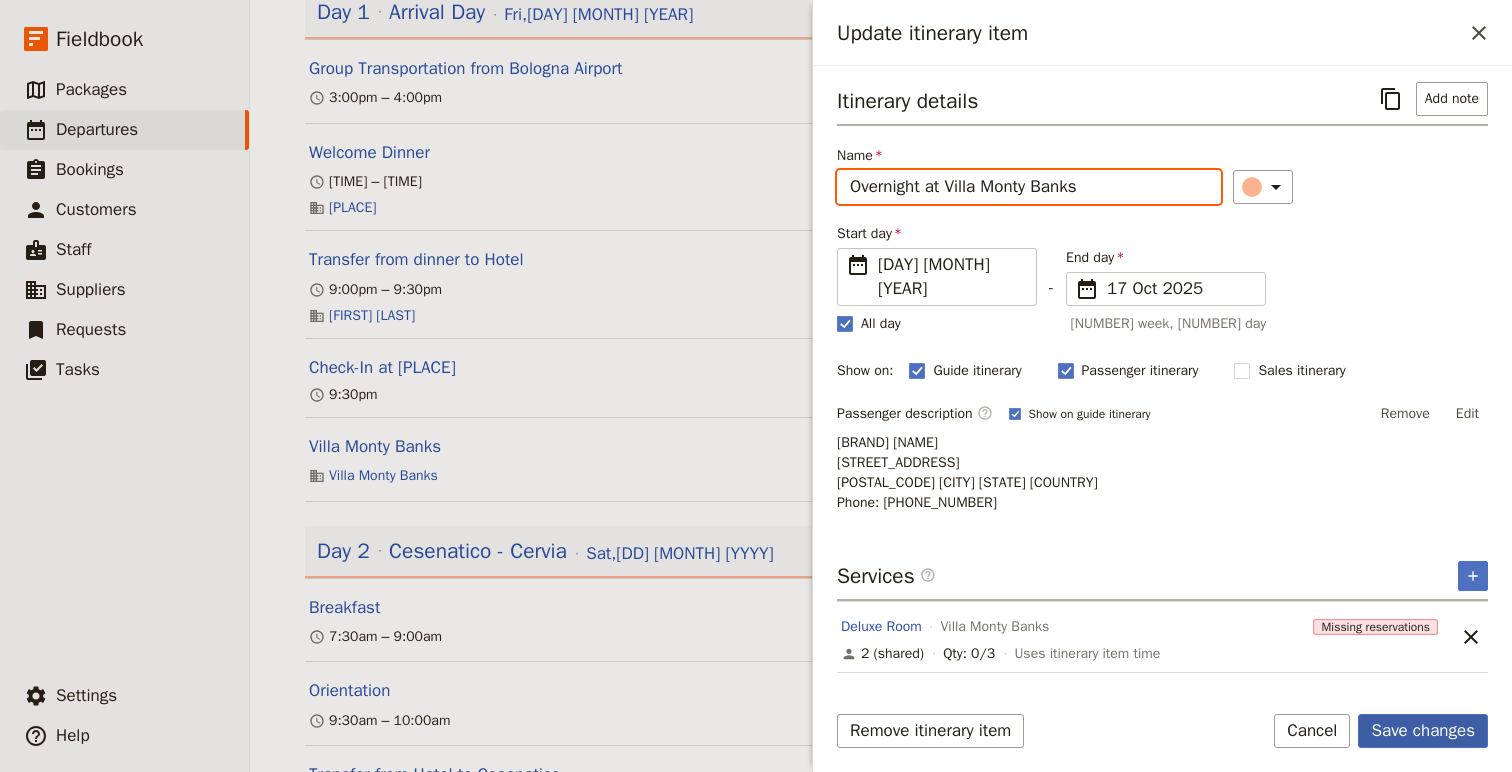 type on "Overnight at Villa Monty Banks" 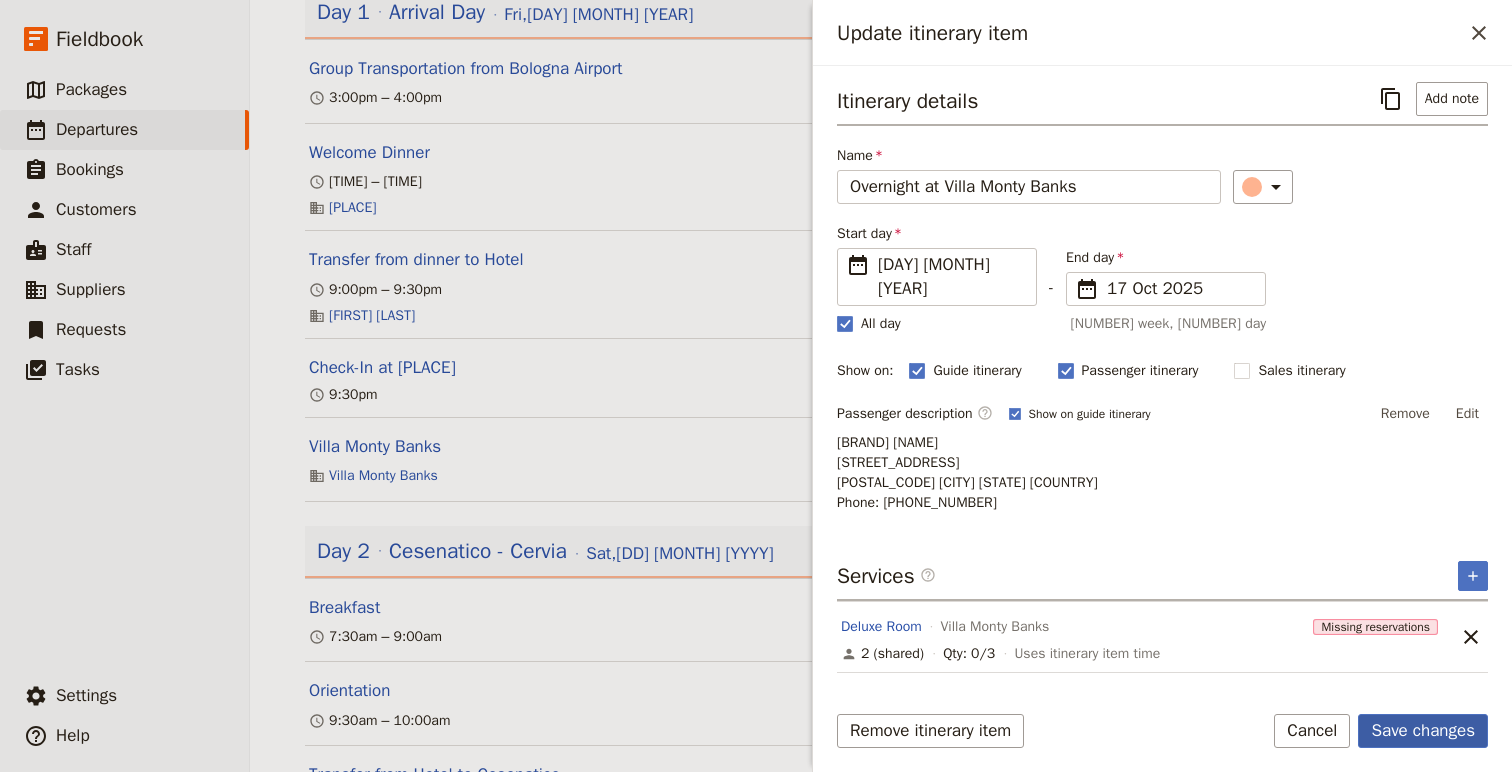 click on "Save changes" at bounding box center (1423, 731) 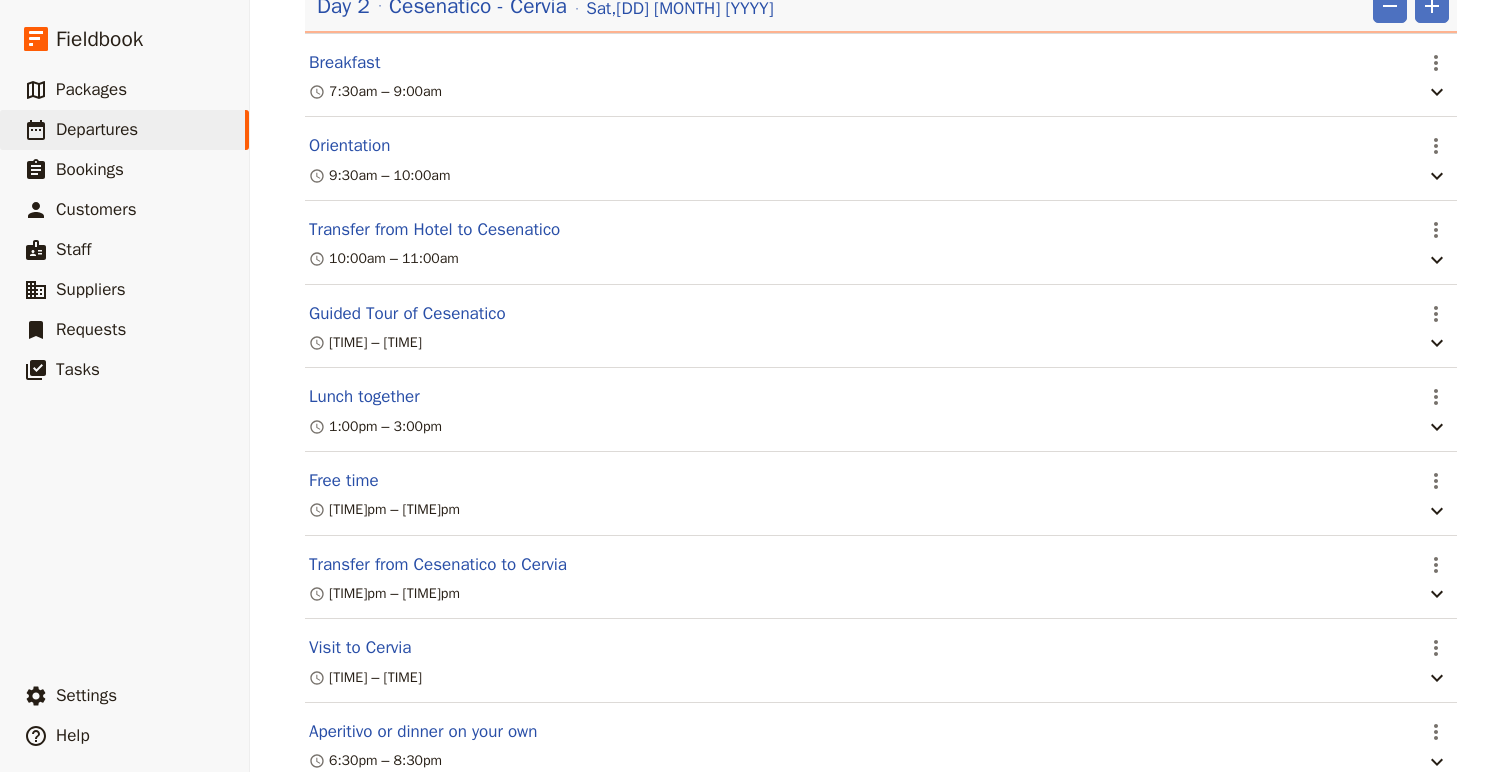 scroll, scrollTop: 879, scrollLeft: 0, axis: vertical 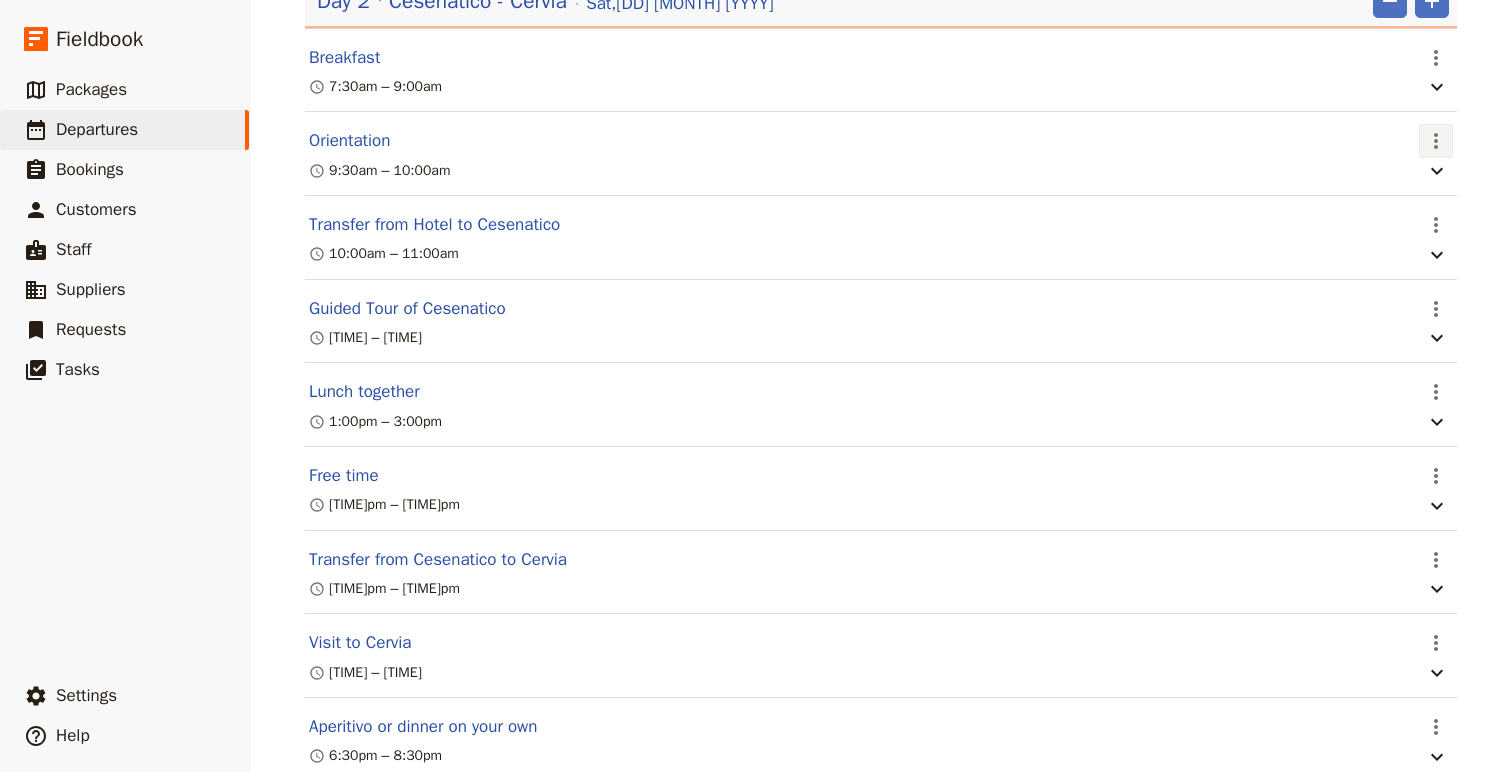 click 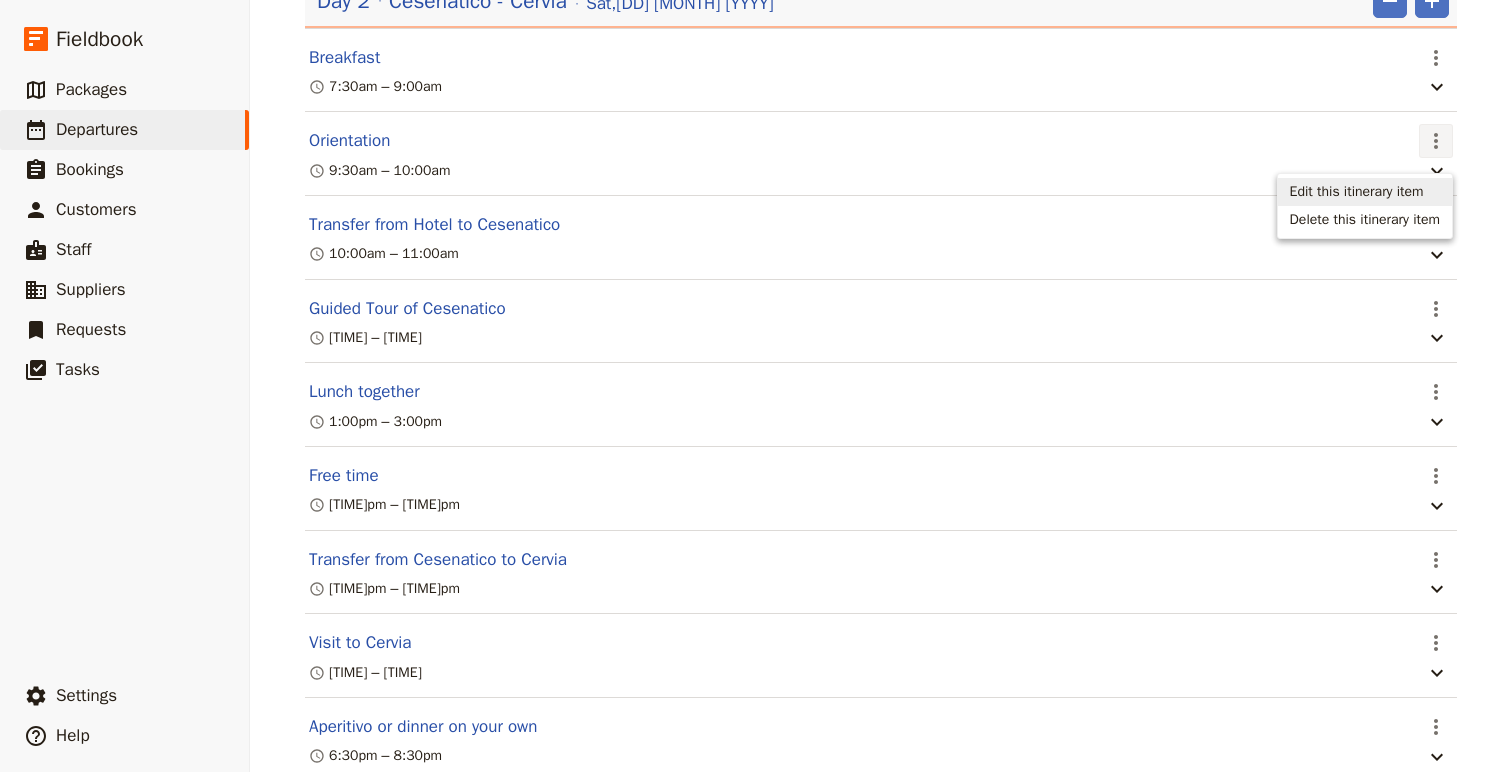 click on "Edit this itinerary item" at bounding box center [1357, 192] 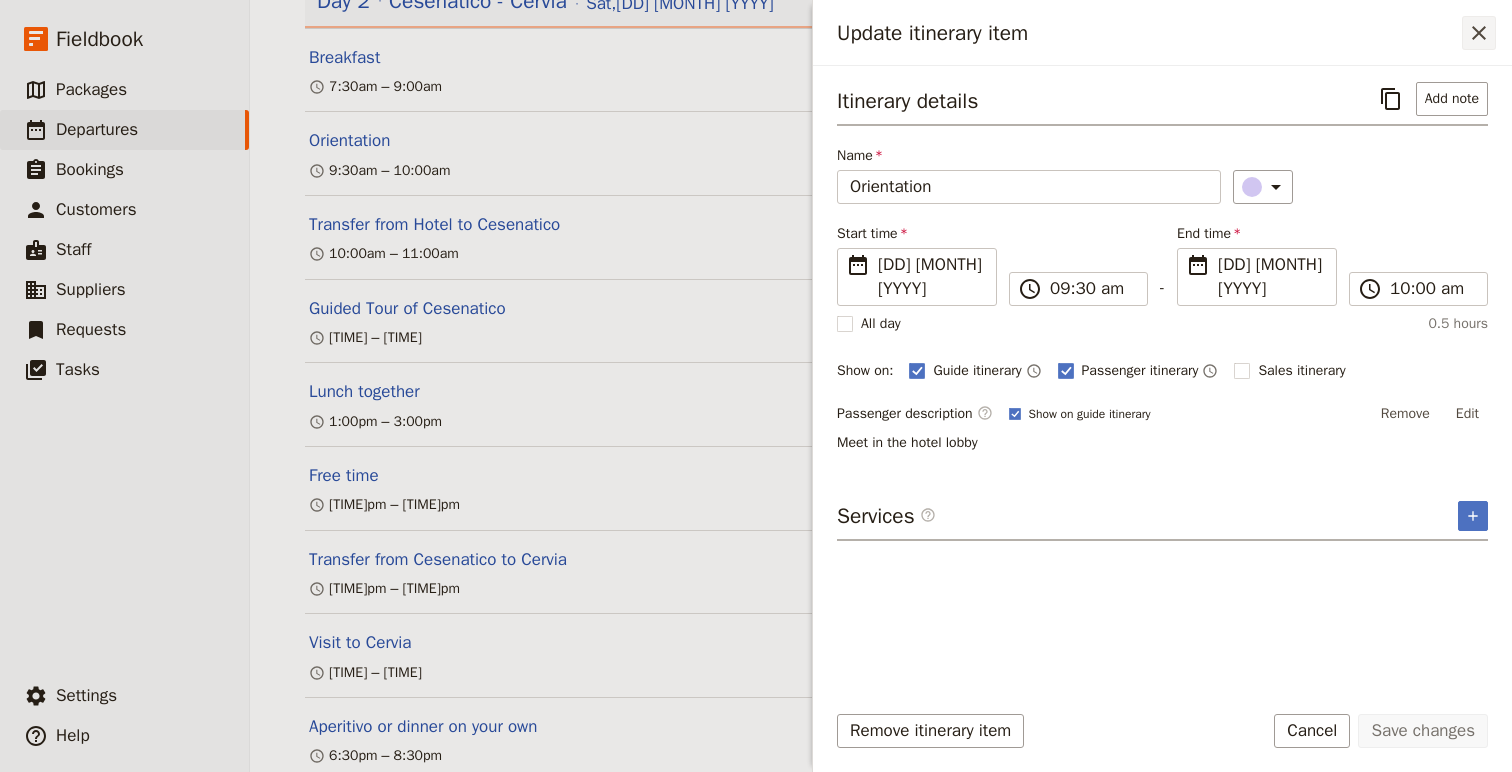 click 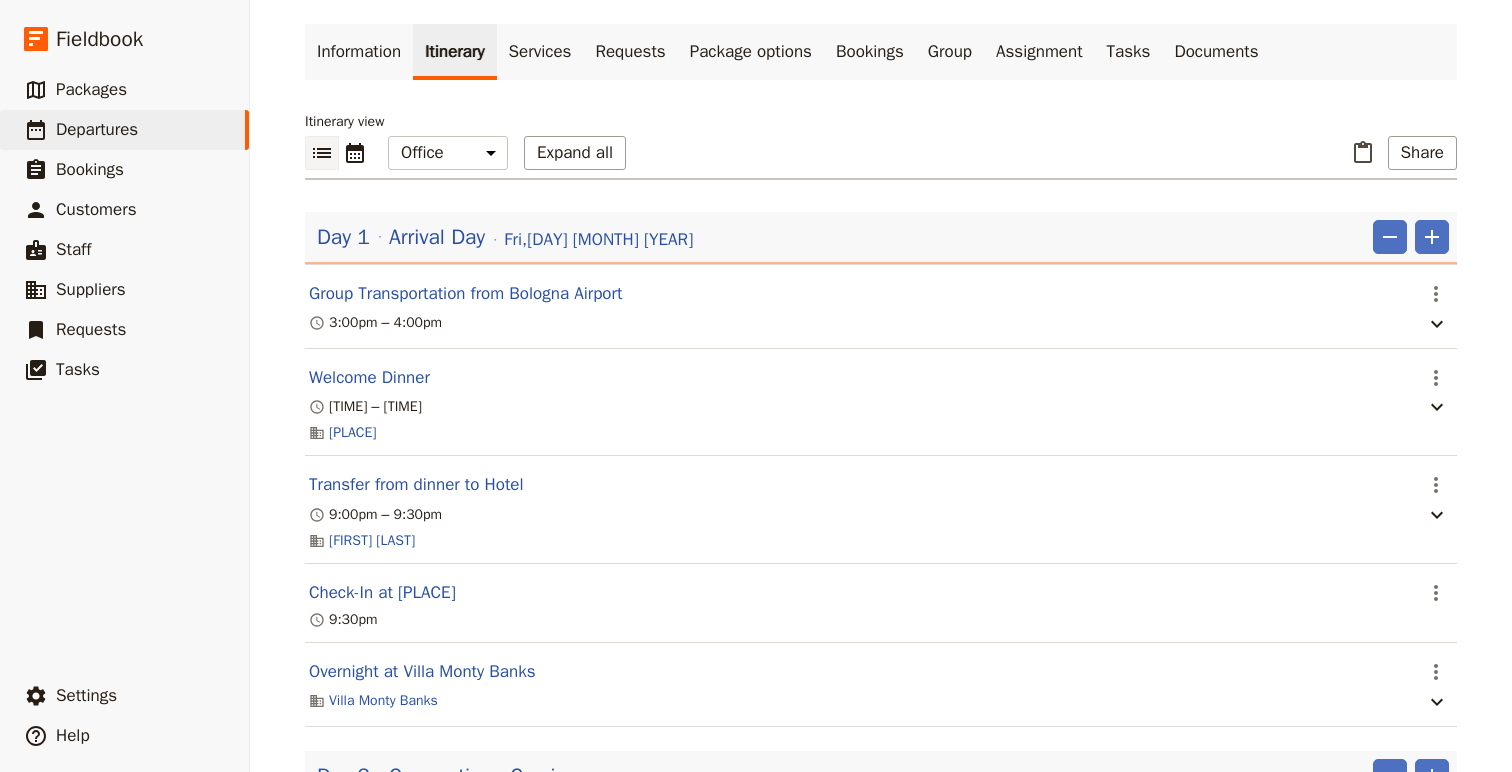 scroll, scrollTop: 0, scrollLeft: 0, axis: both 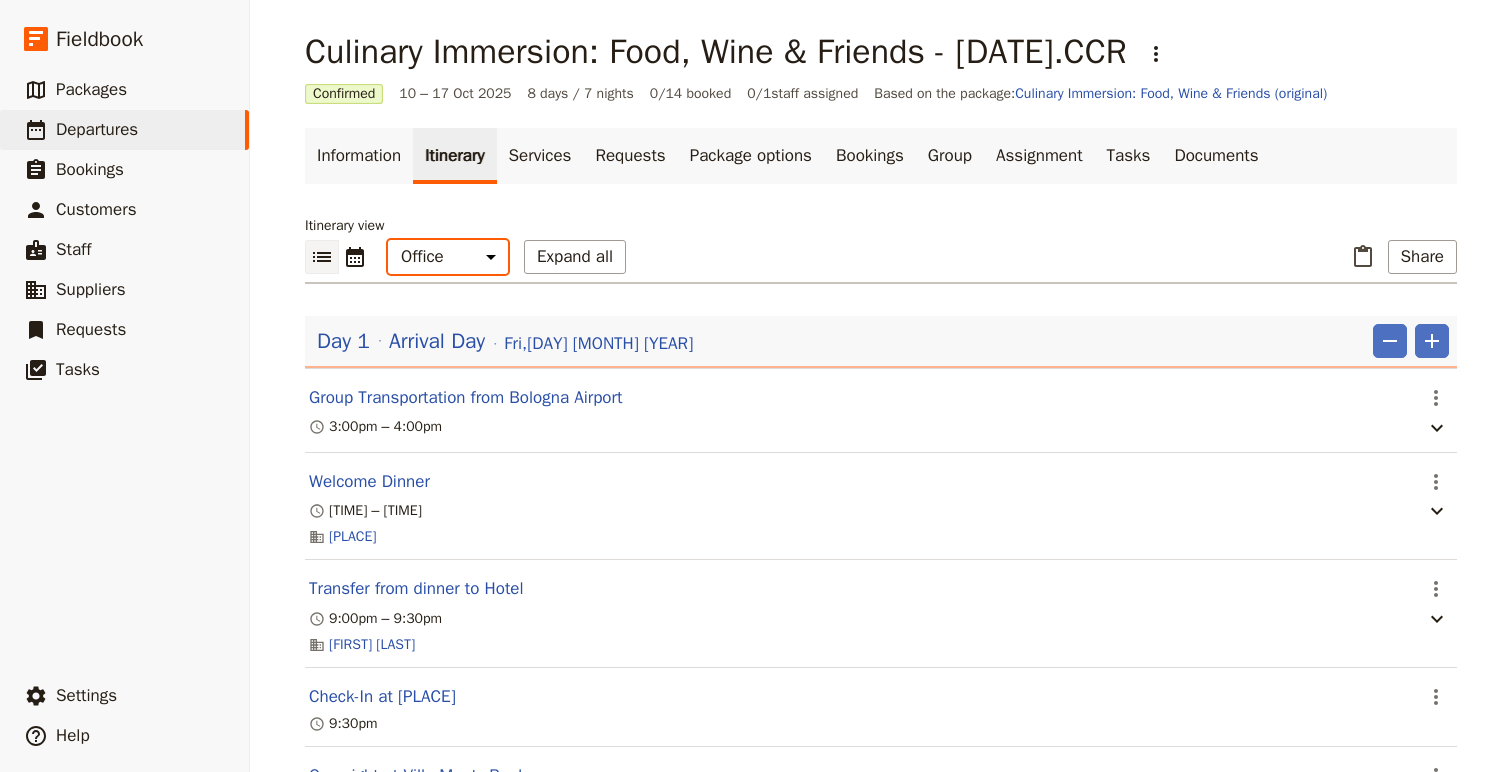 click on "Office Guide Passenger Sales" at bounding box center [448, 257] 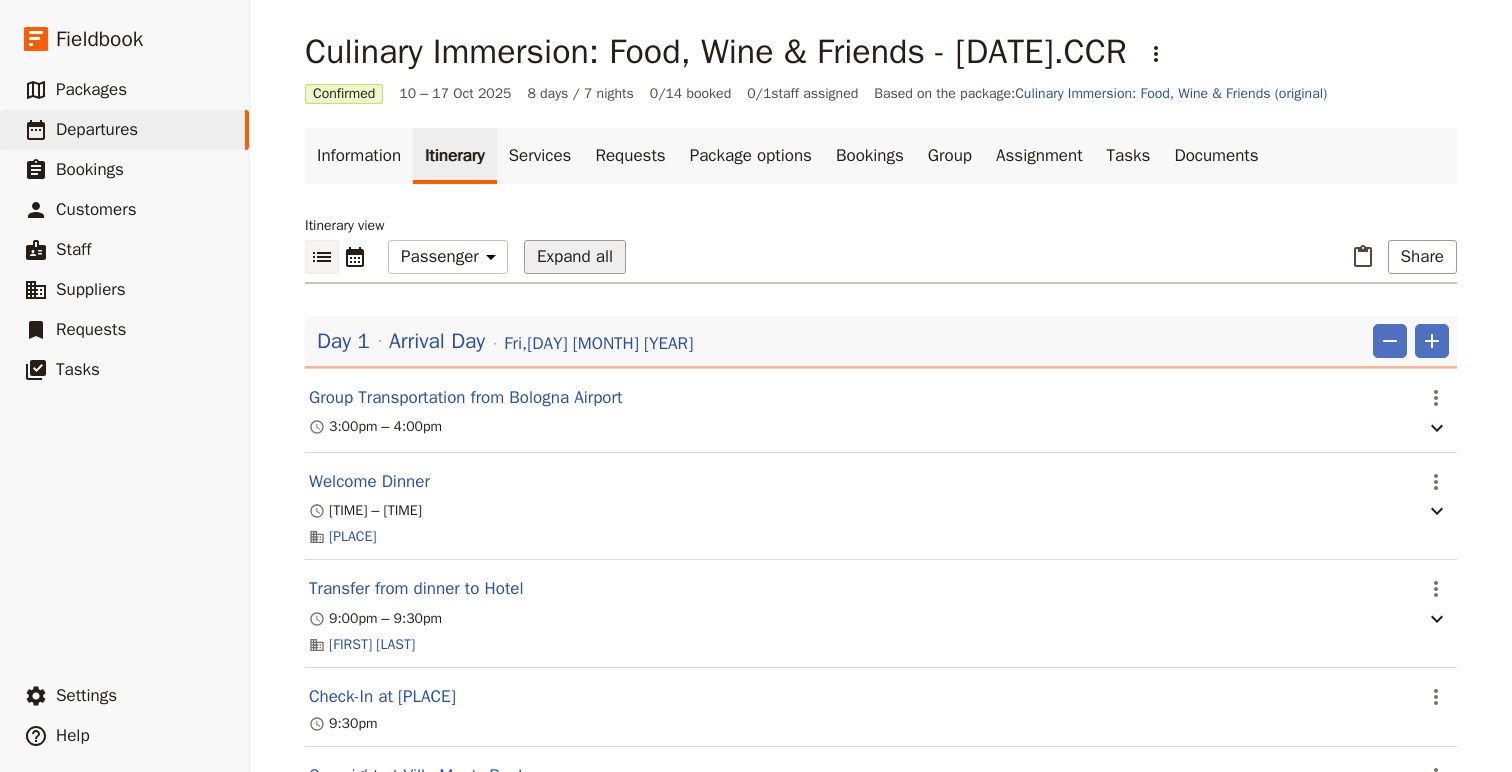 click on "Expand all" at bounding box center (575, 257) 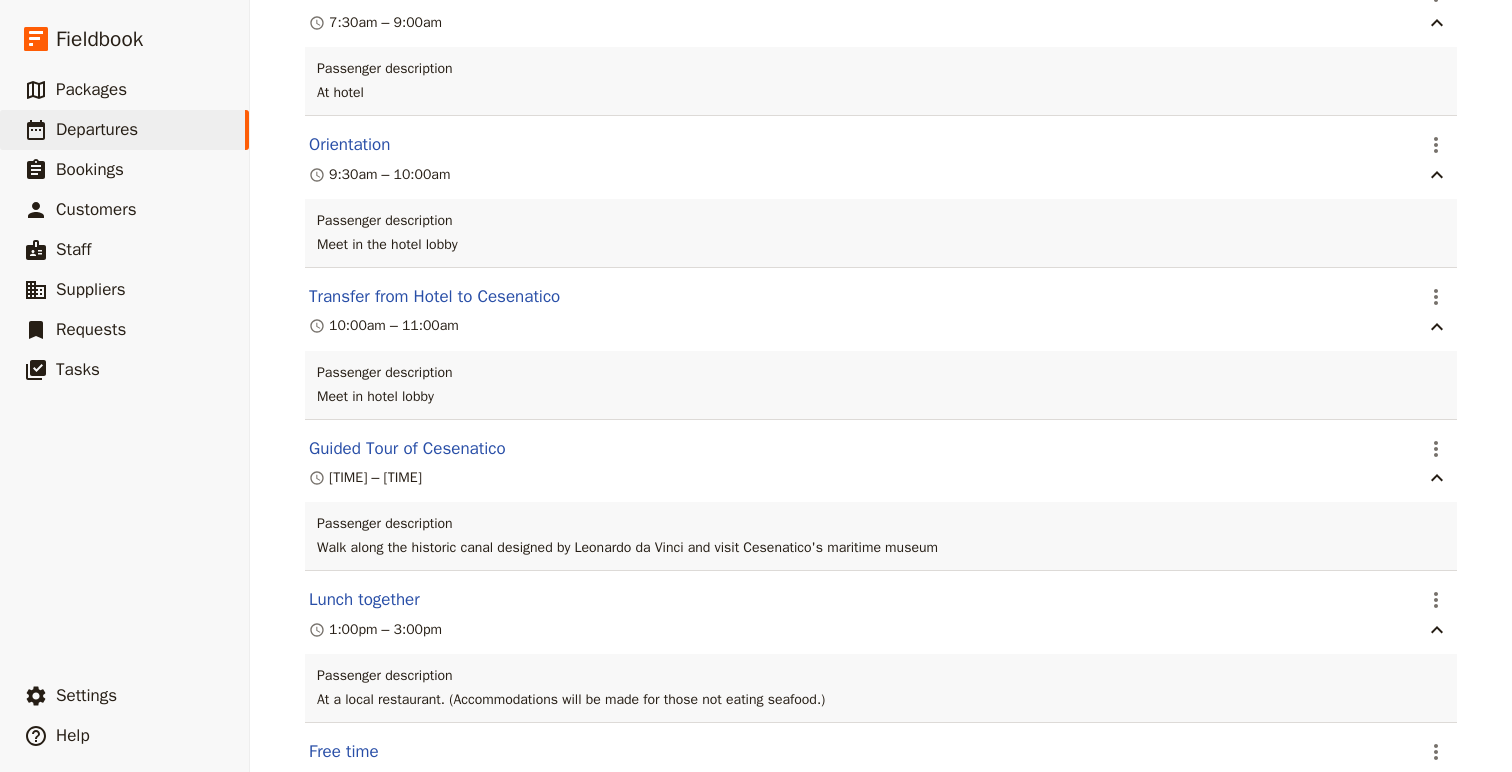 scroll, scrollTop: 1287, scrollLeft: 0, axis: vertical 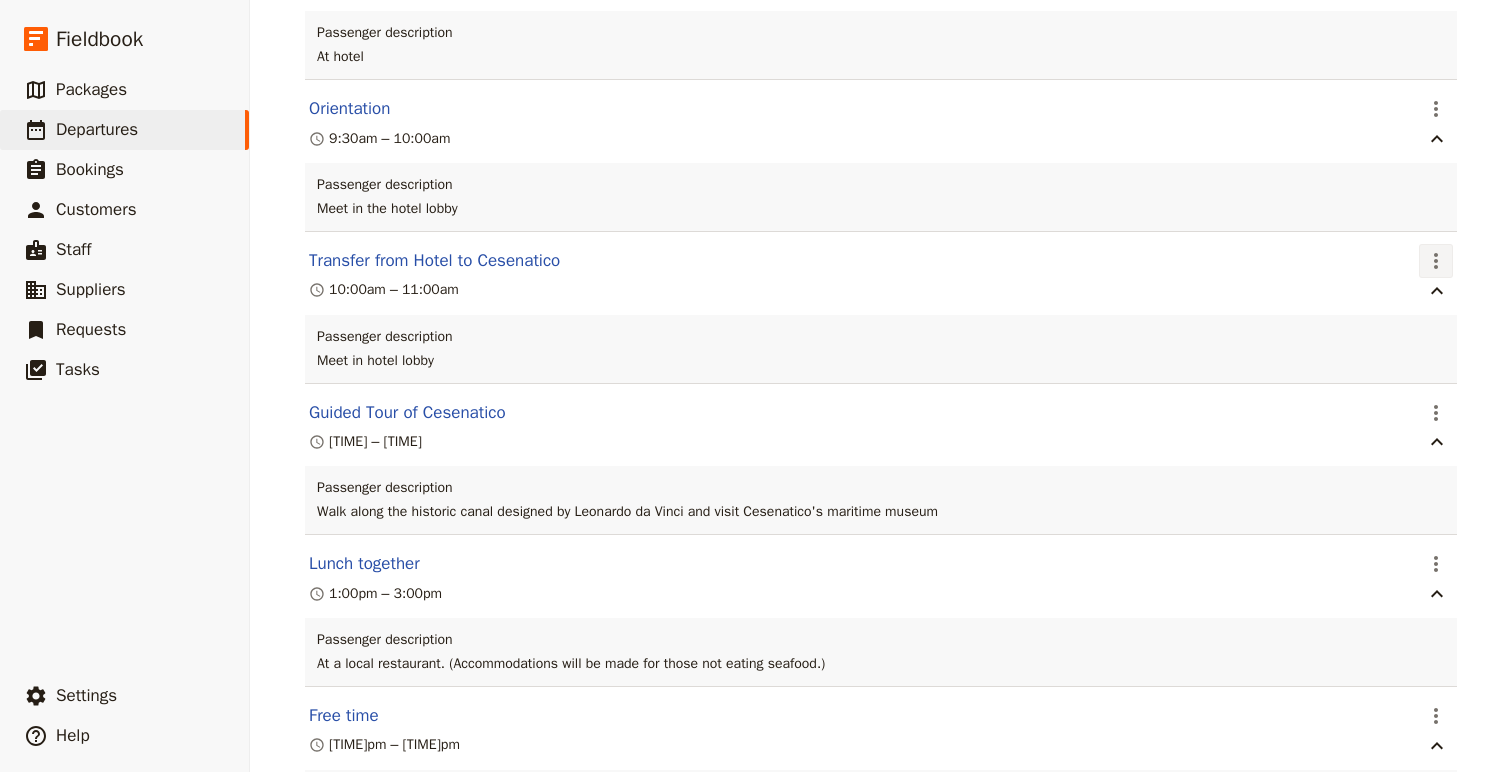 click 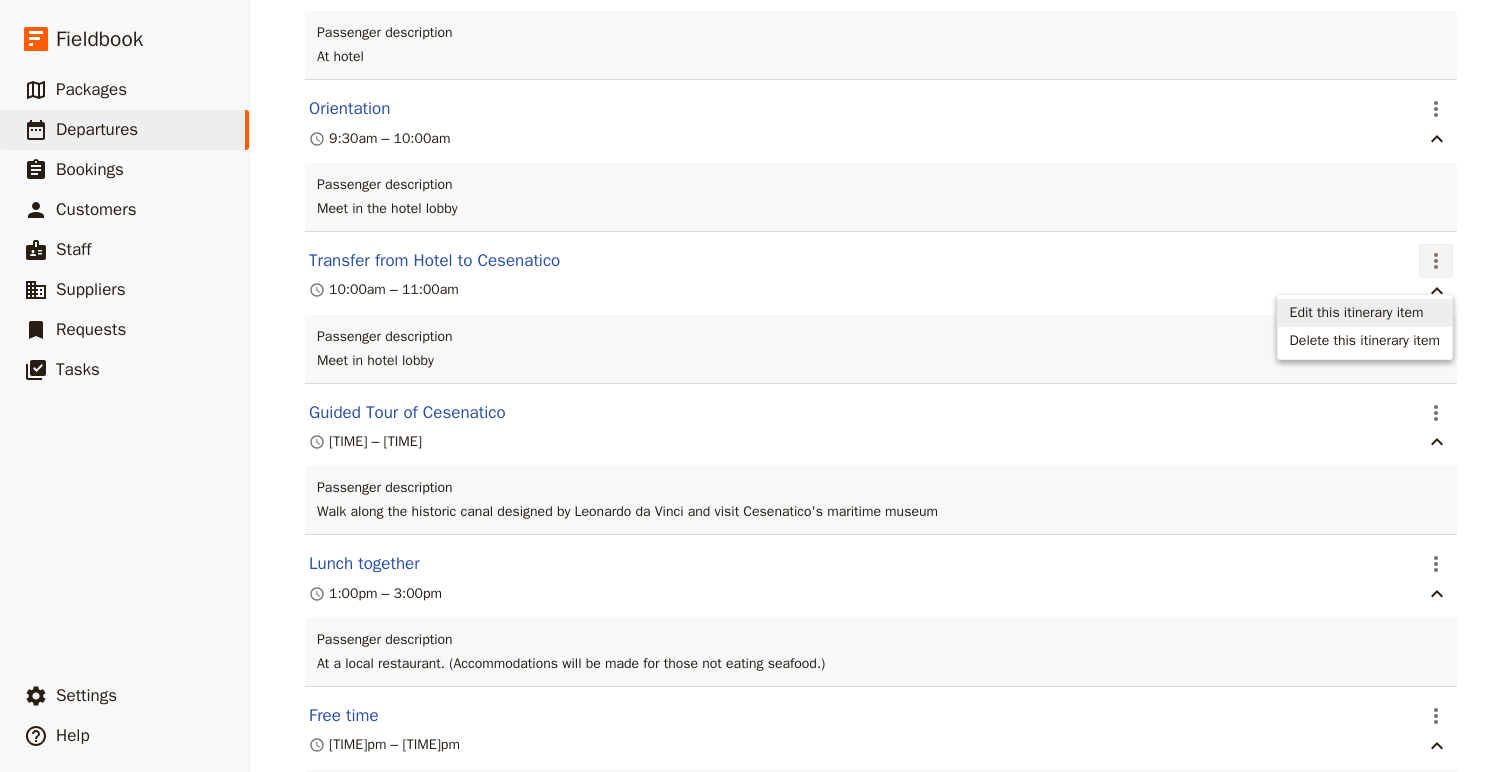 click on "Edit this itinerary item" at bounding box center (1357, 313) 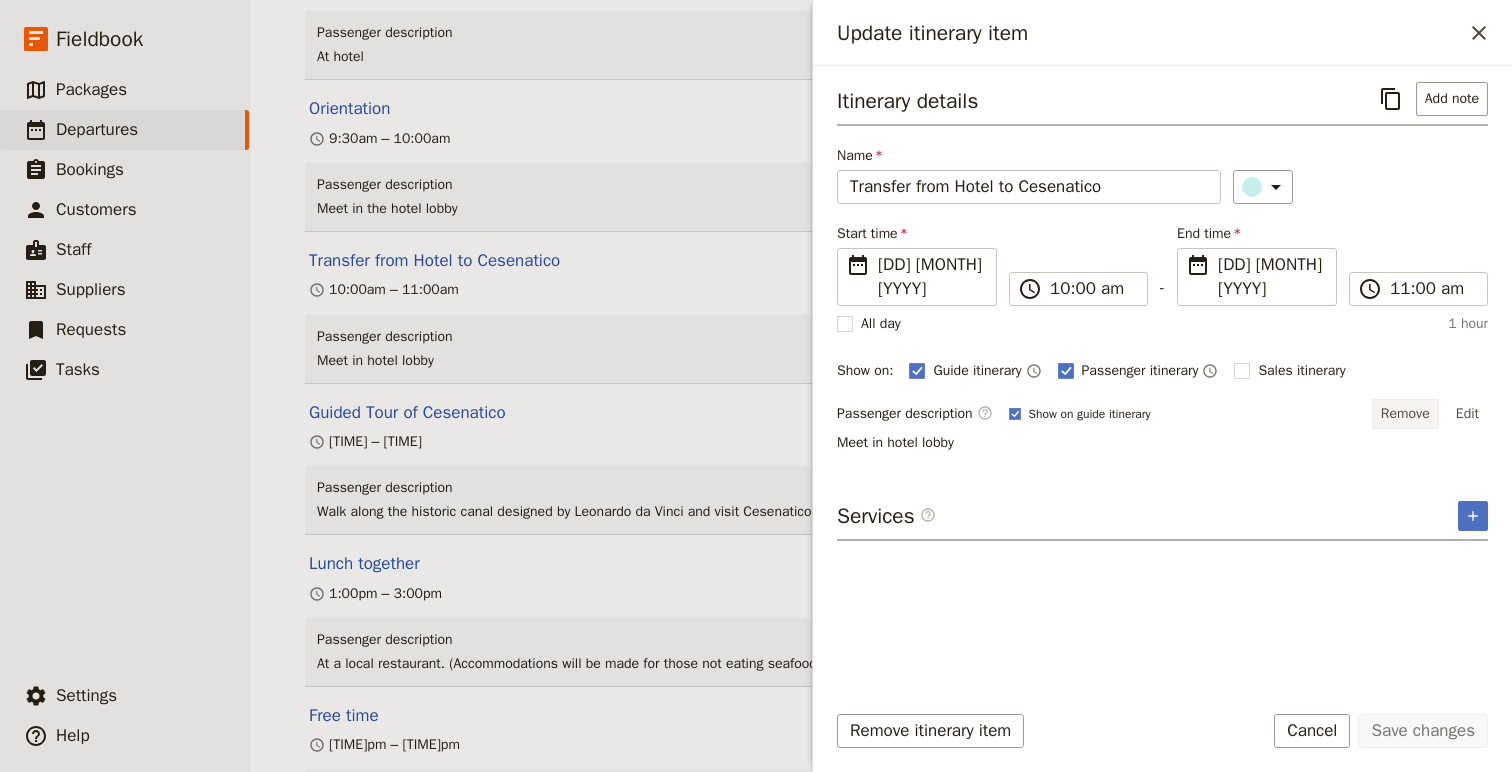 click on "Remove" at bounding box center (1405, 414) 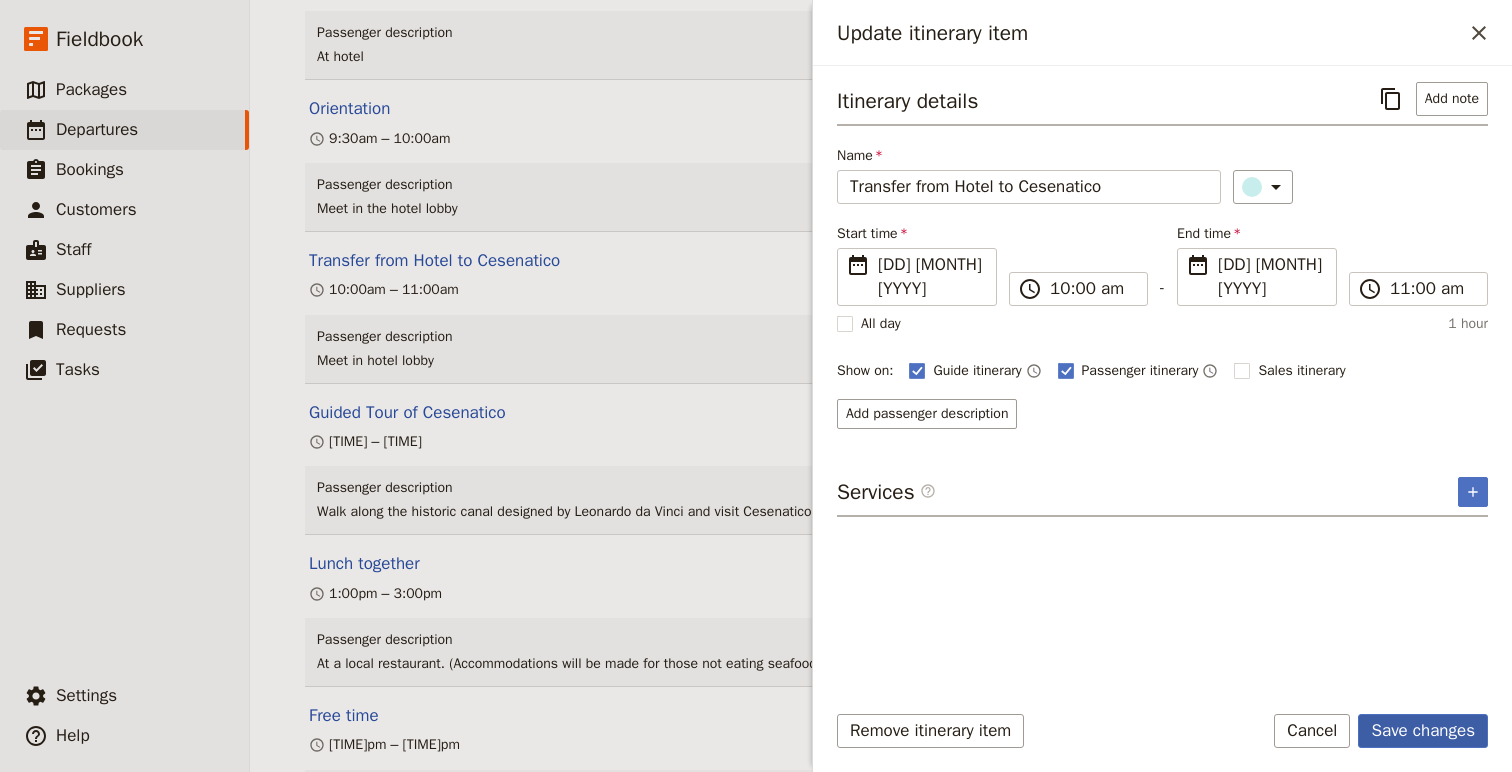 click on "Save changes" at bounding box center [1423, 731] 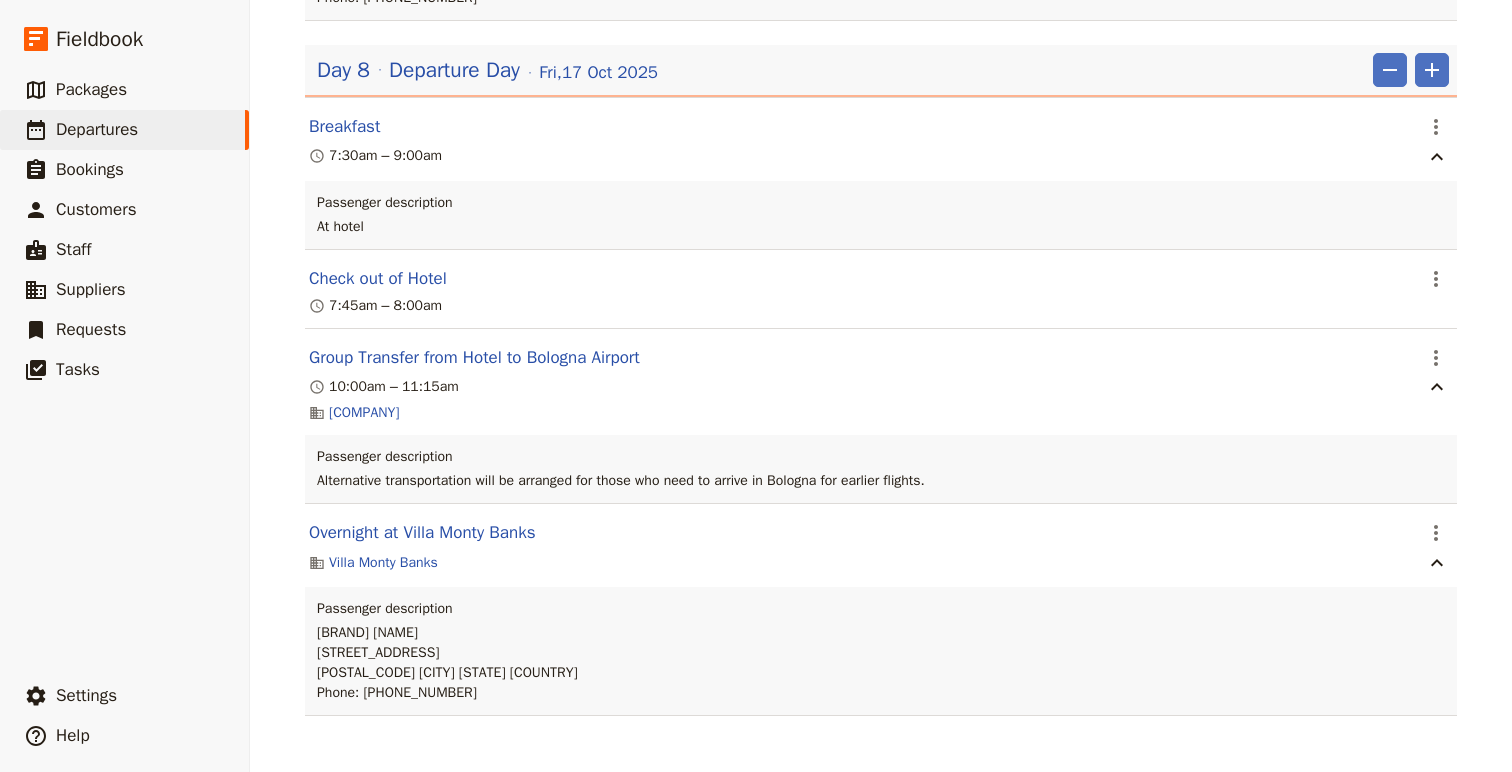 scroll, scrollTop: 11274, scrollLeft: 0, axis: vertical 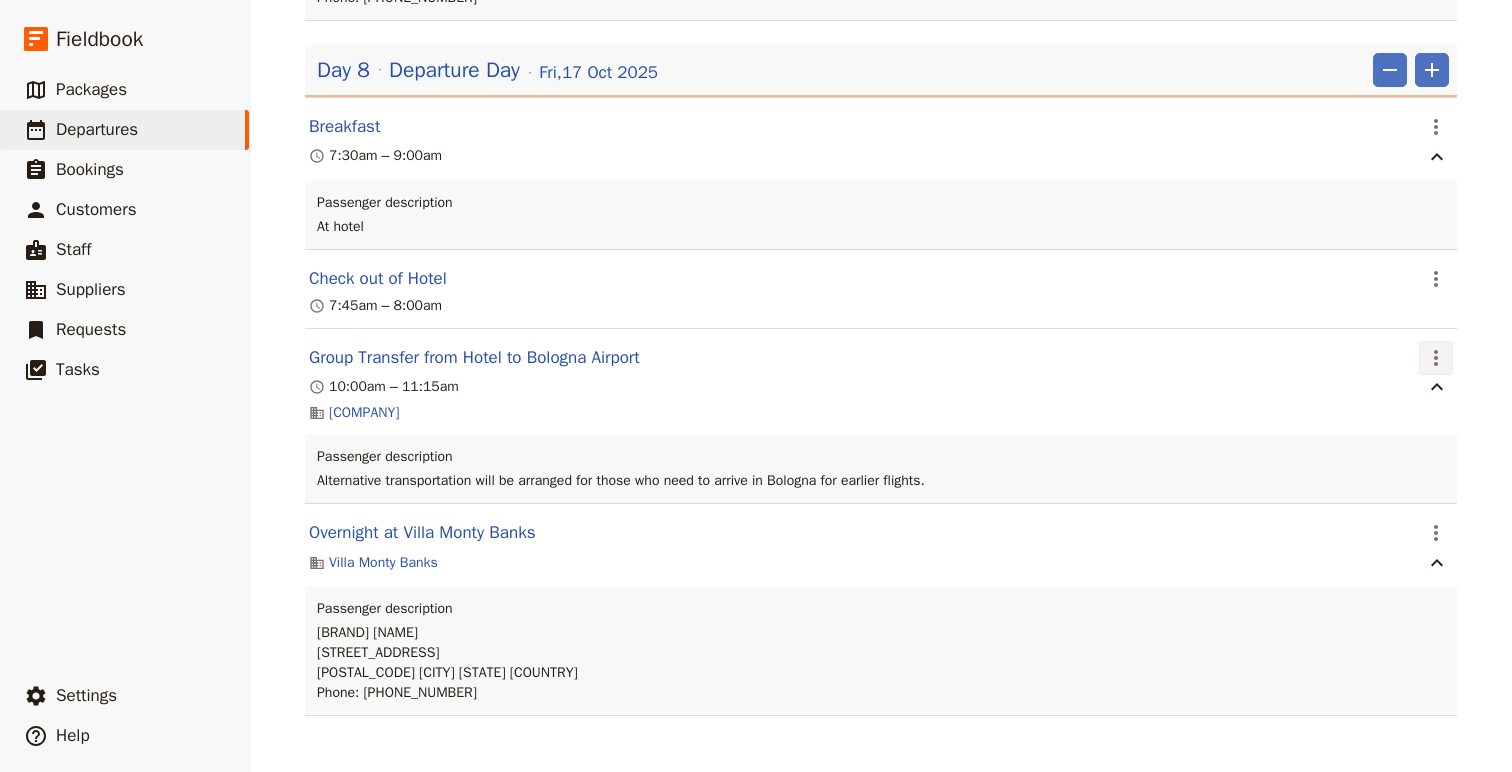 click 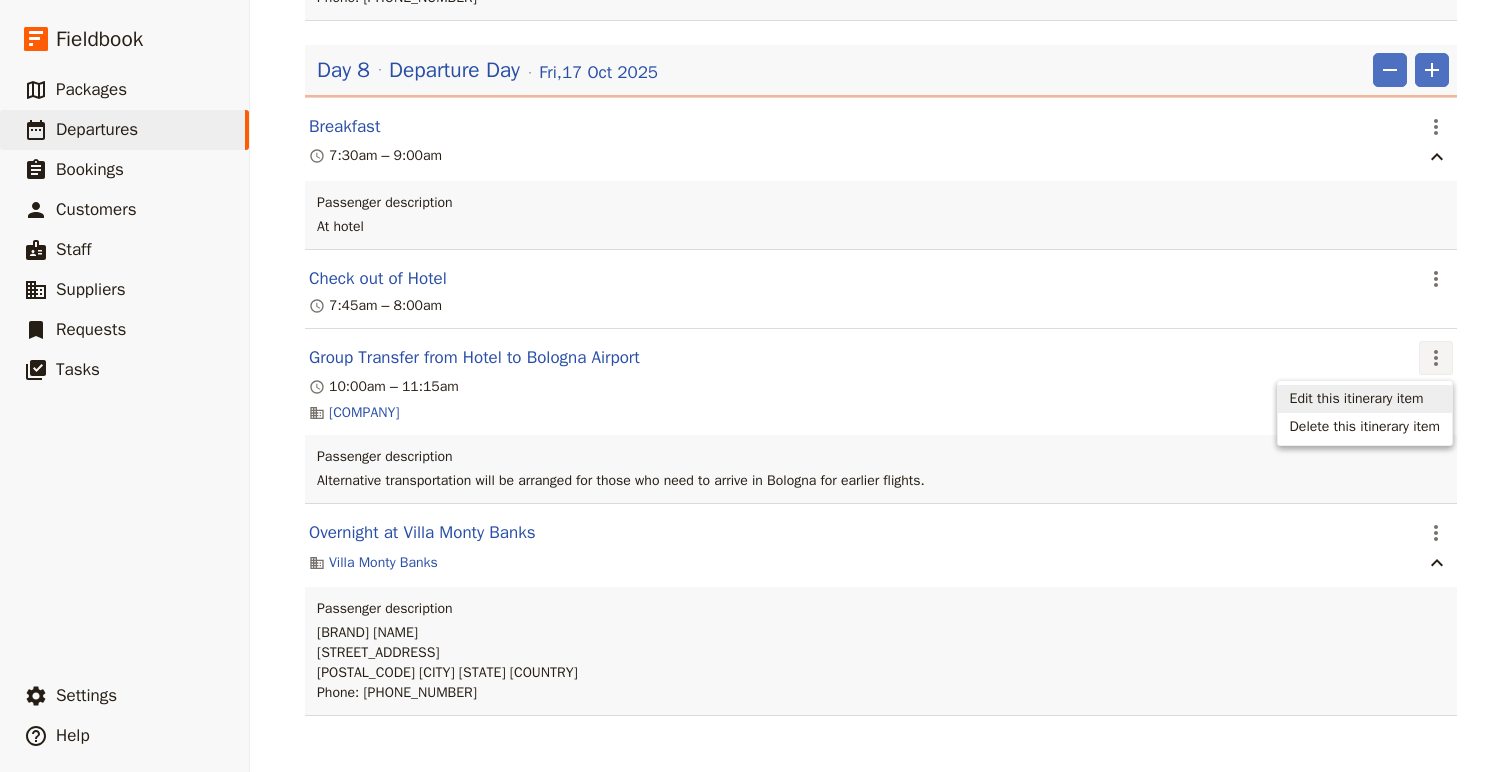 click on "Edit this itinerary item" at bounding box center (1357, 399) 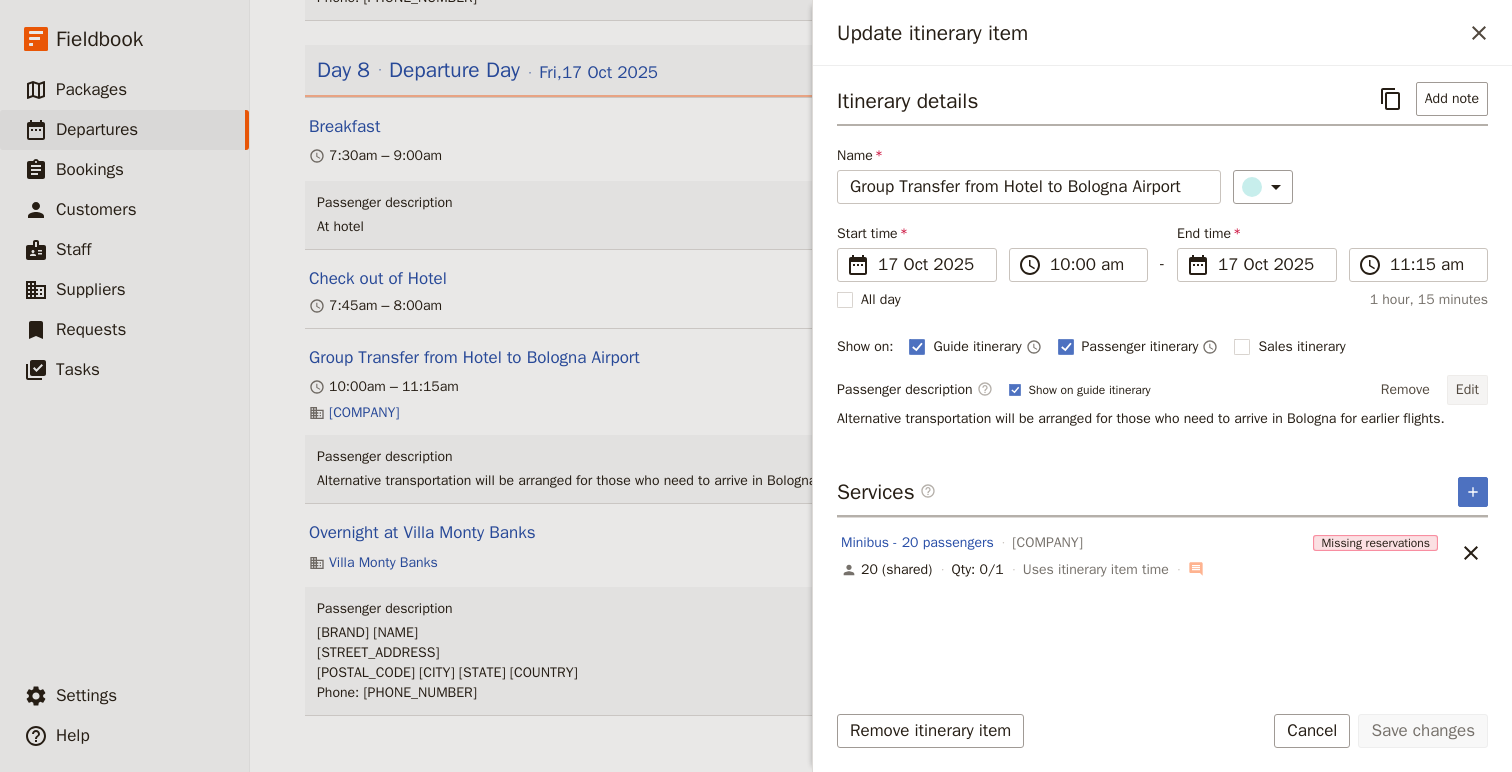 click on "Edit" at bounding box center (1467, 390) 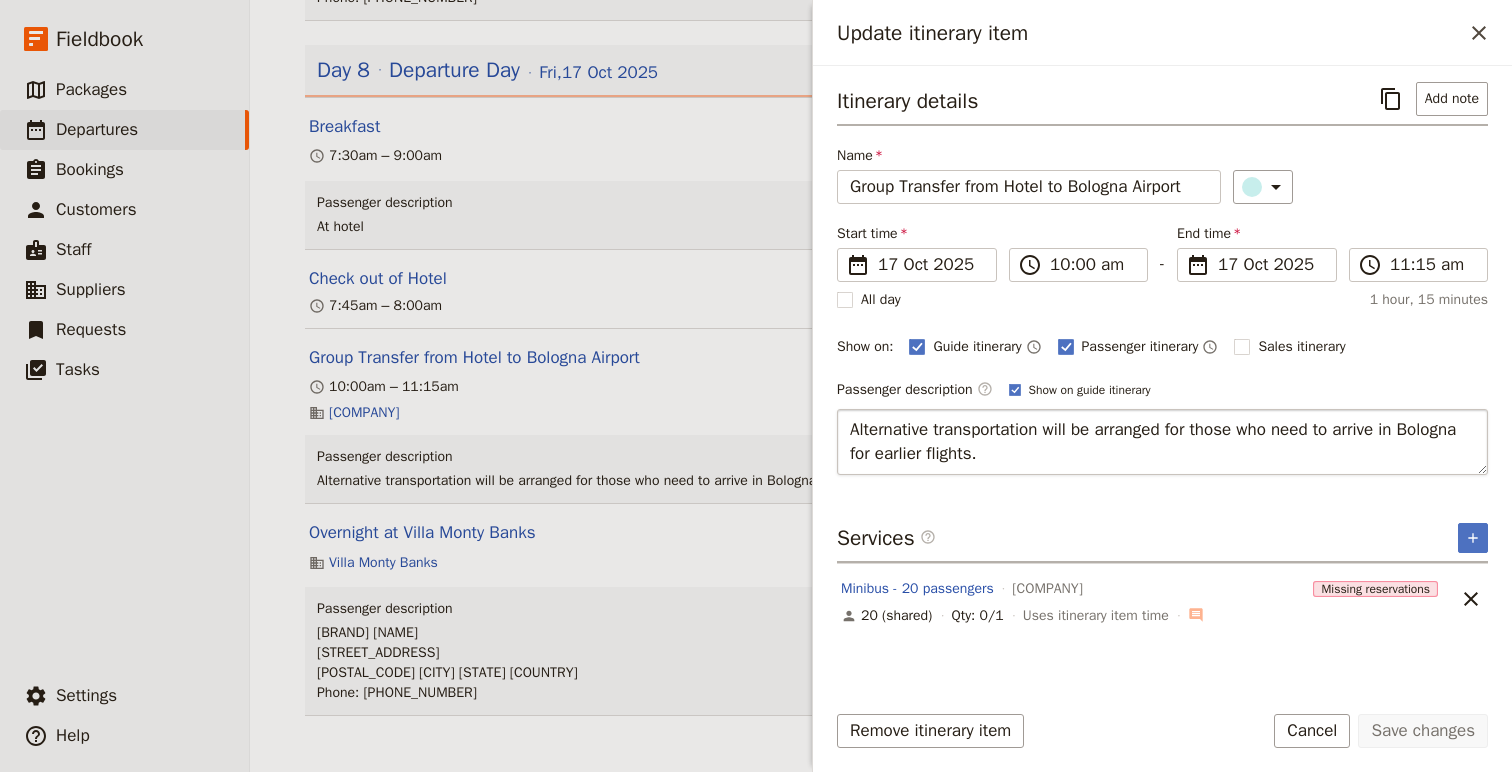 click on "Alternative transportation will be arranged for those who need to arrive in Bologna for earlier flights." at bounding box center (1162, 442) 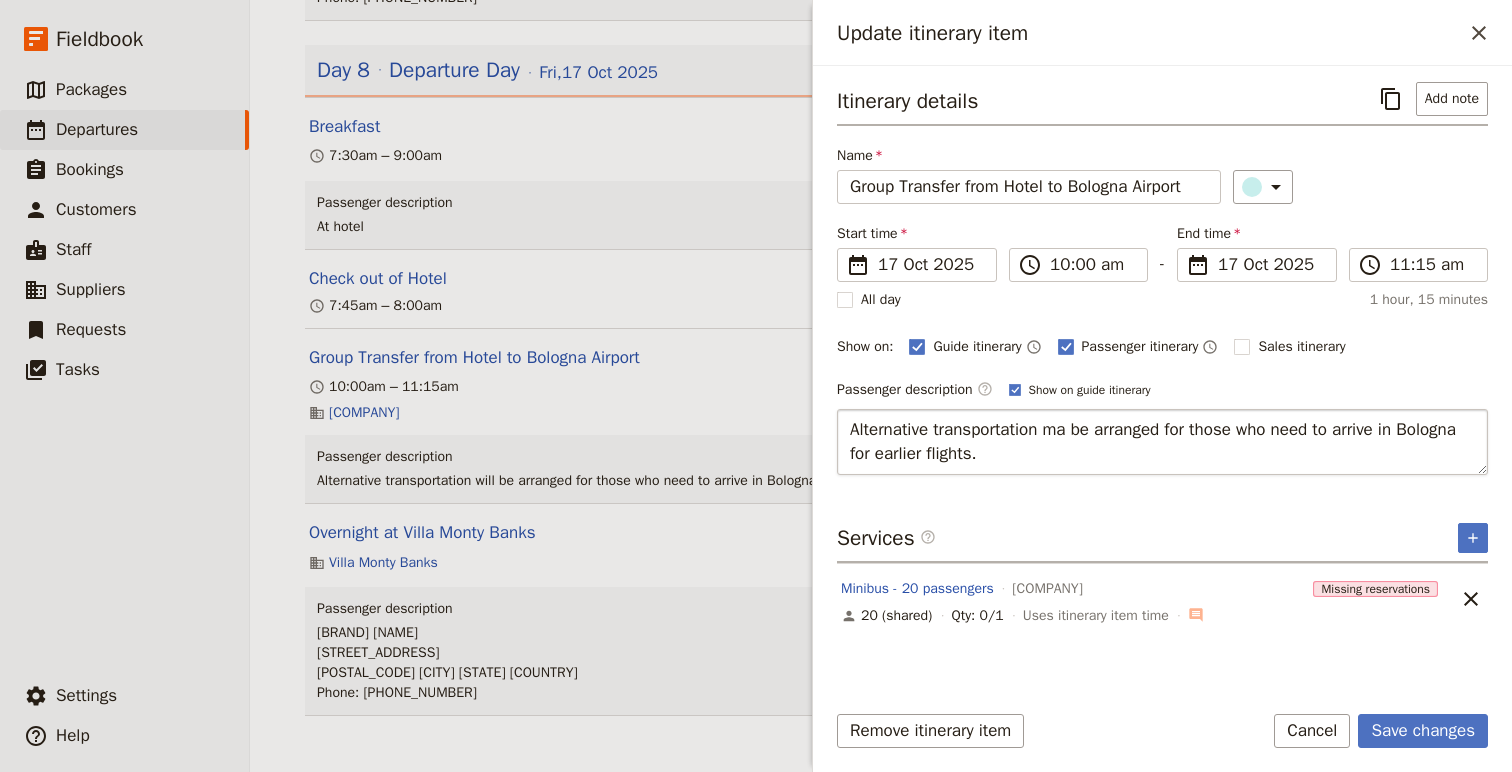 type on "Alternative transportation may be arranged for those who need to arrive in Bologna for earlier flights." 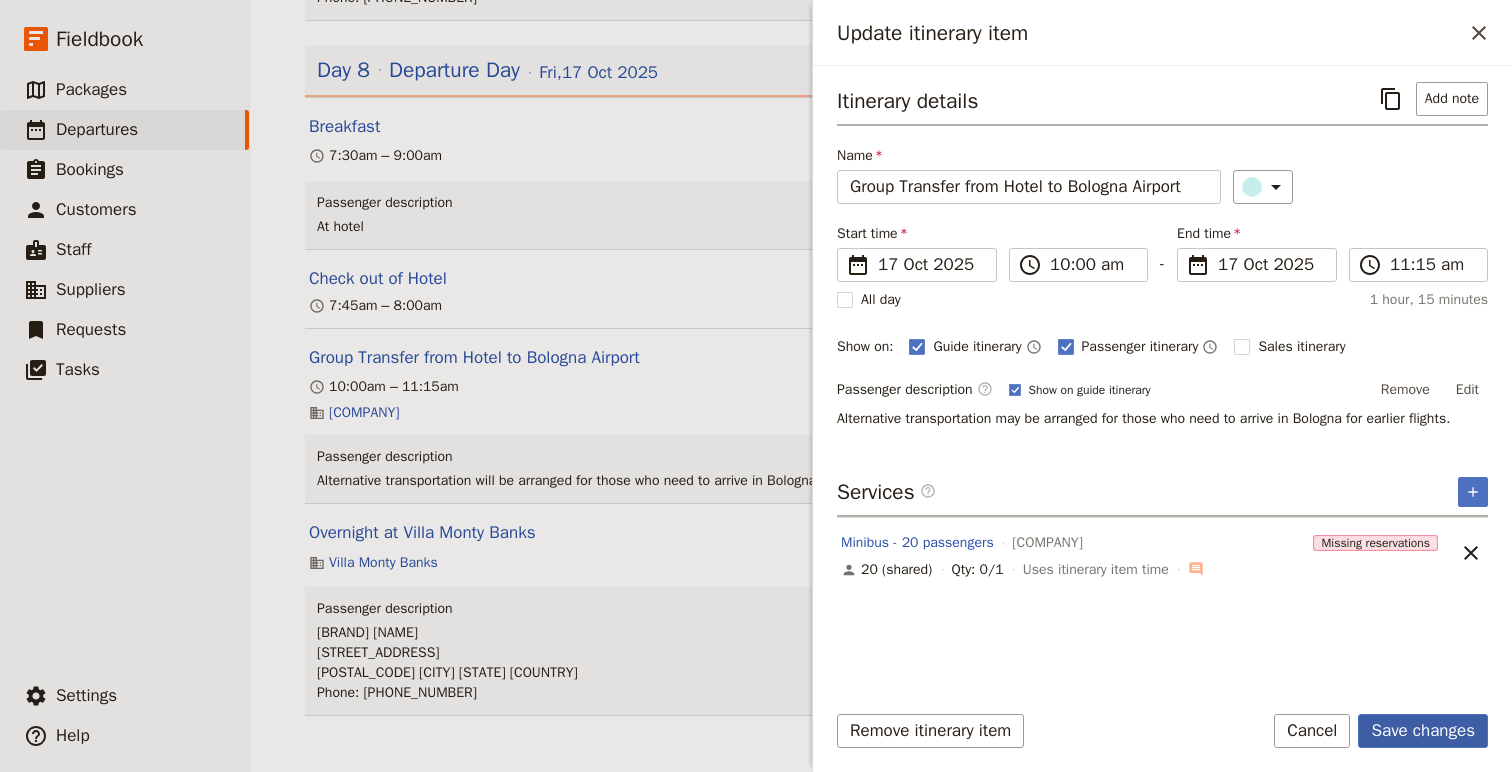 click on "Save changes" at bounding box center (1423, 731) 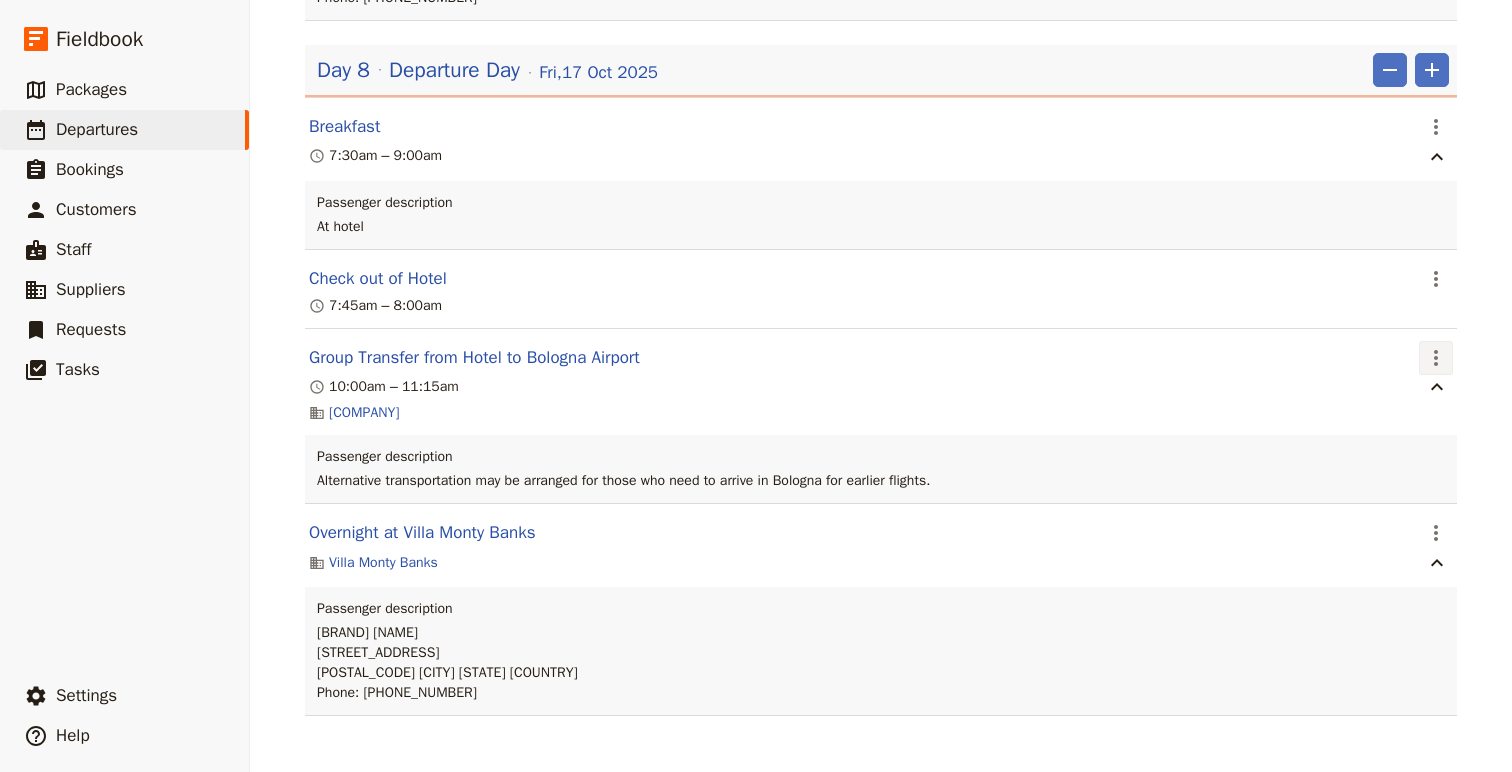 click 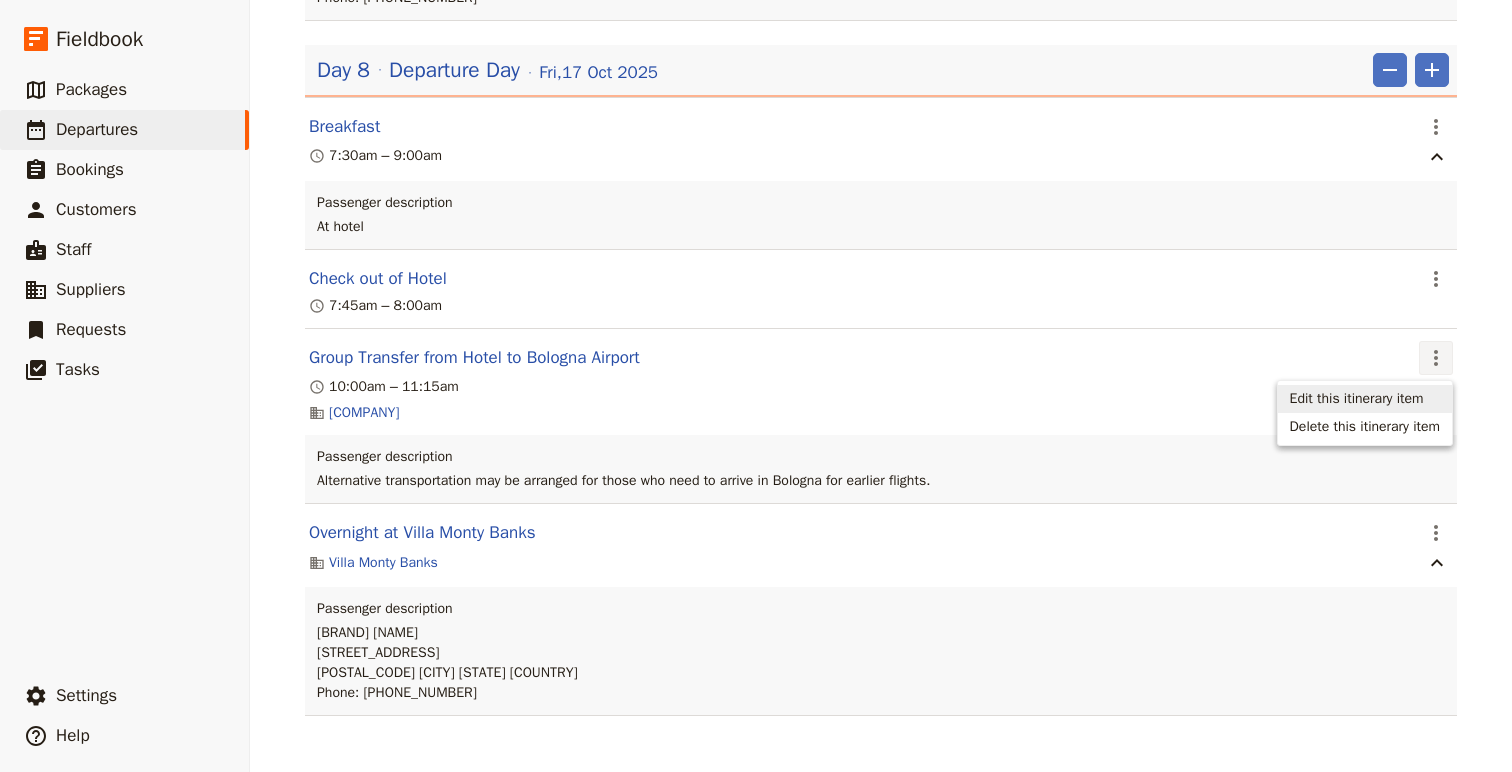 click on "Edit this itinerary item" at bounding box center (1357, 399) 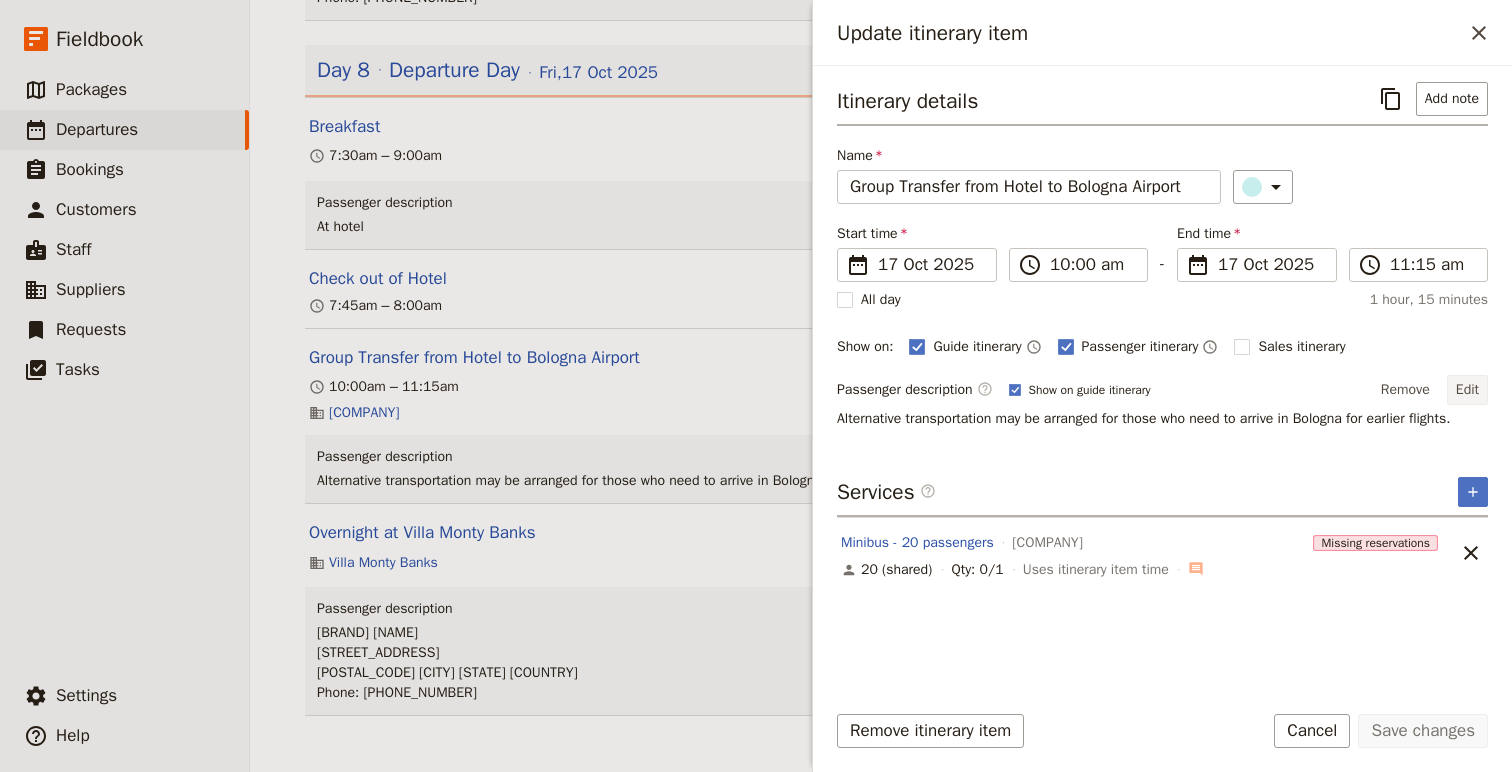 click on "Edit" at bounding box center (1467, 390) 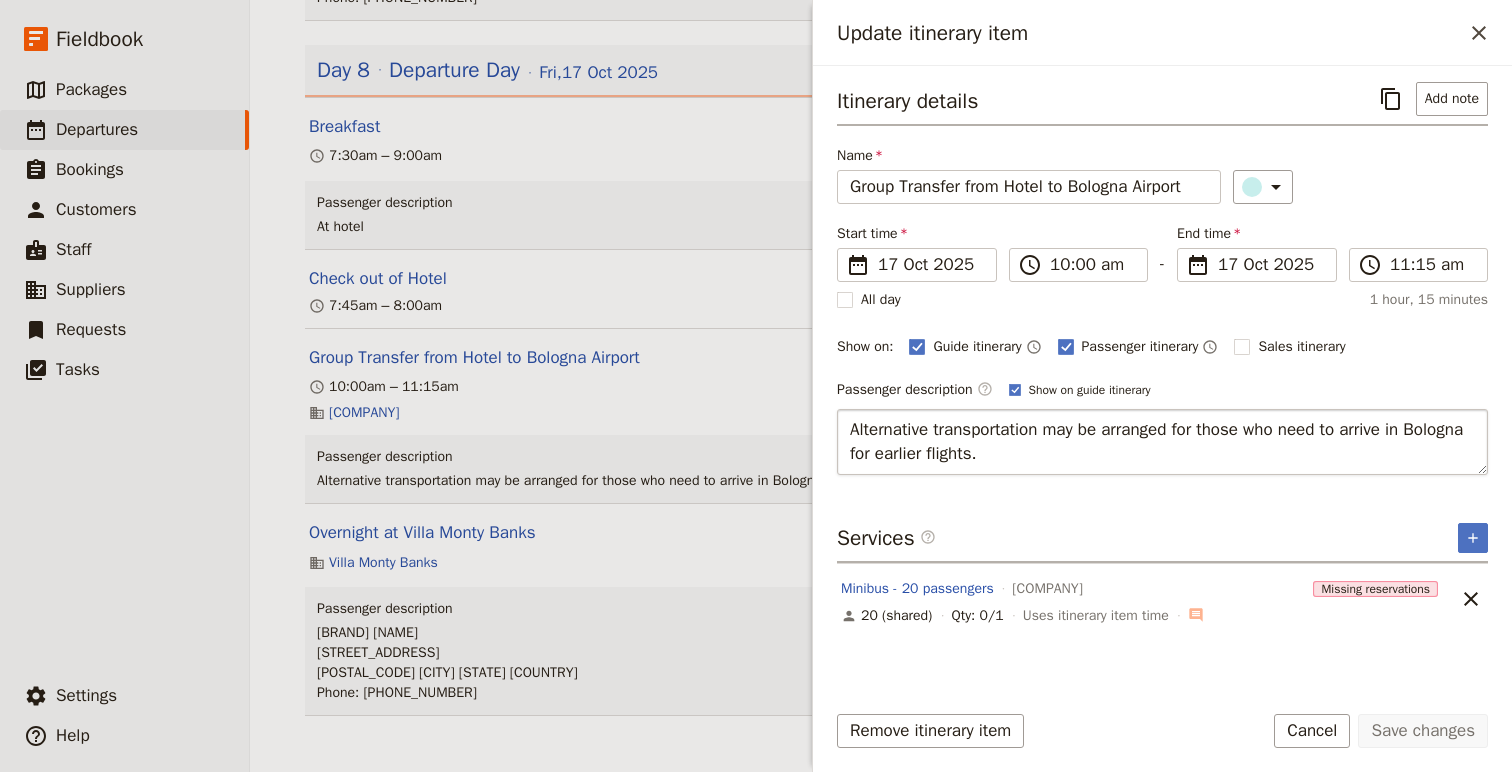 click on "Alternative transportation may be arranged for those who need to arrive in Bologna for earlier flights." at bounding box center (1162, 442) 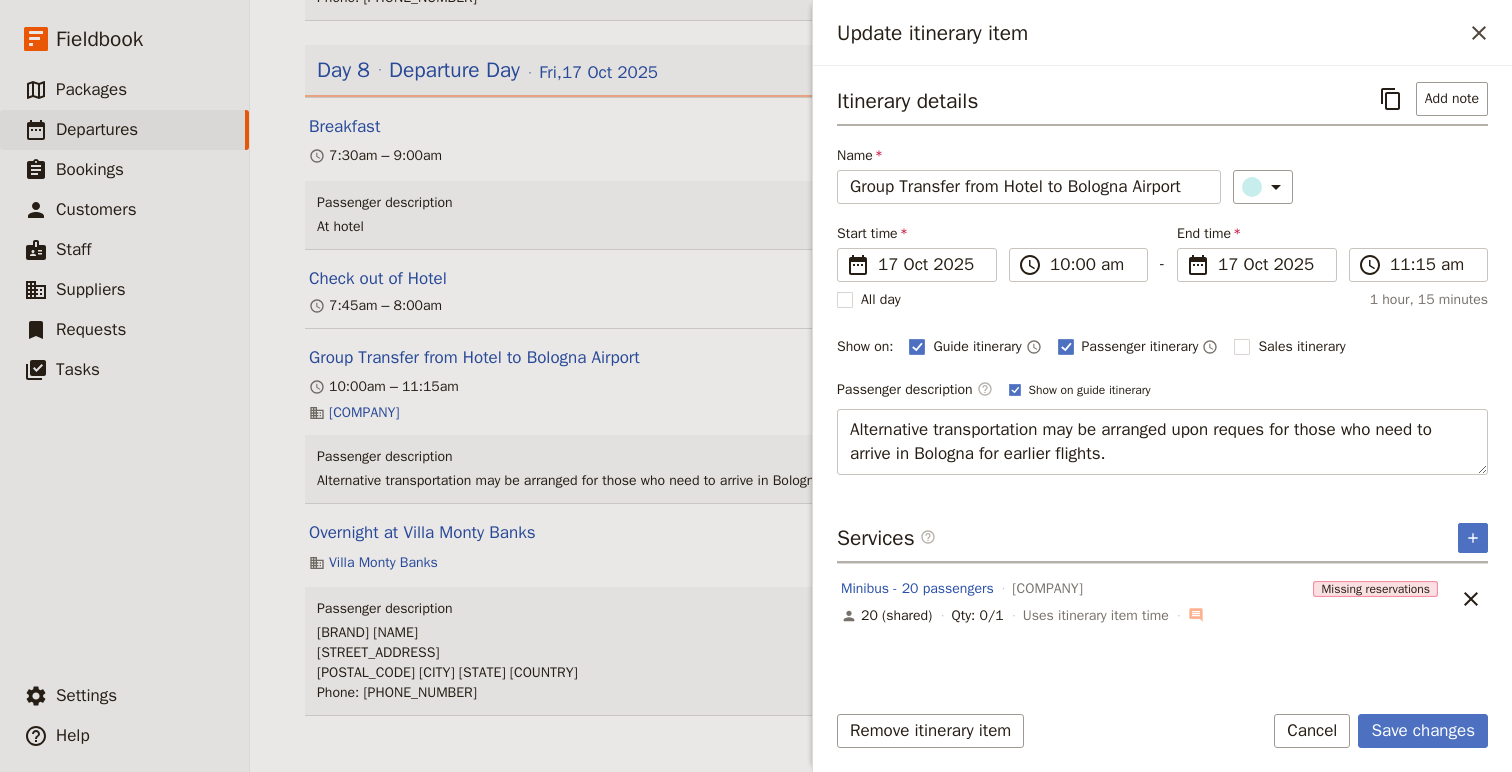 type on "Alternative transportation may be arranged upon request for those who need to arrive in Bologna for earlier flights." 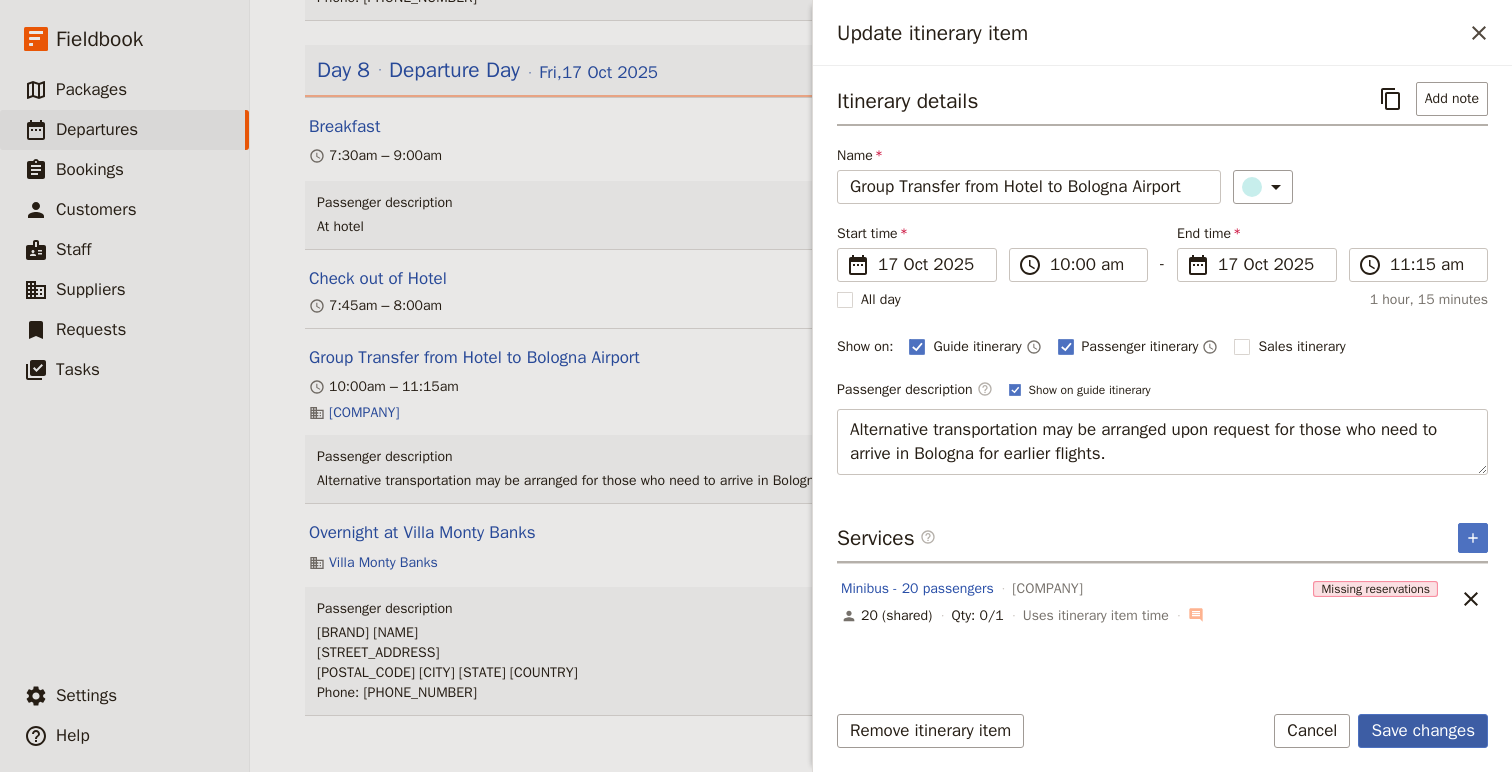 click on "Save changes" at bounding box center (1423, 731) 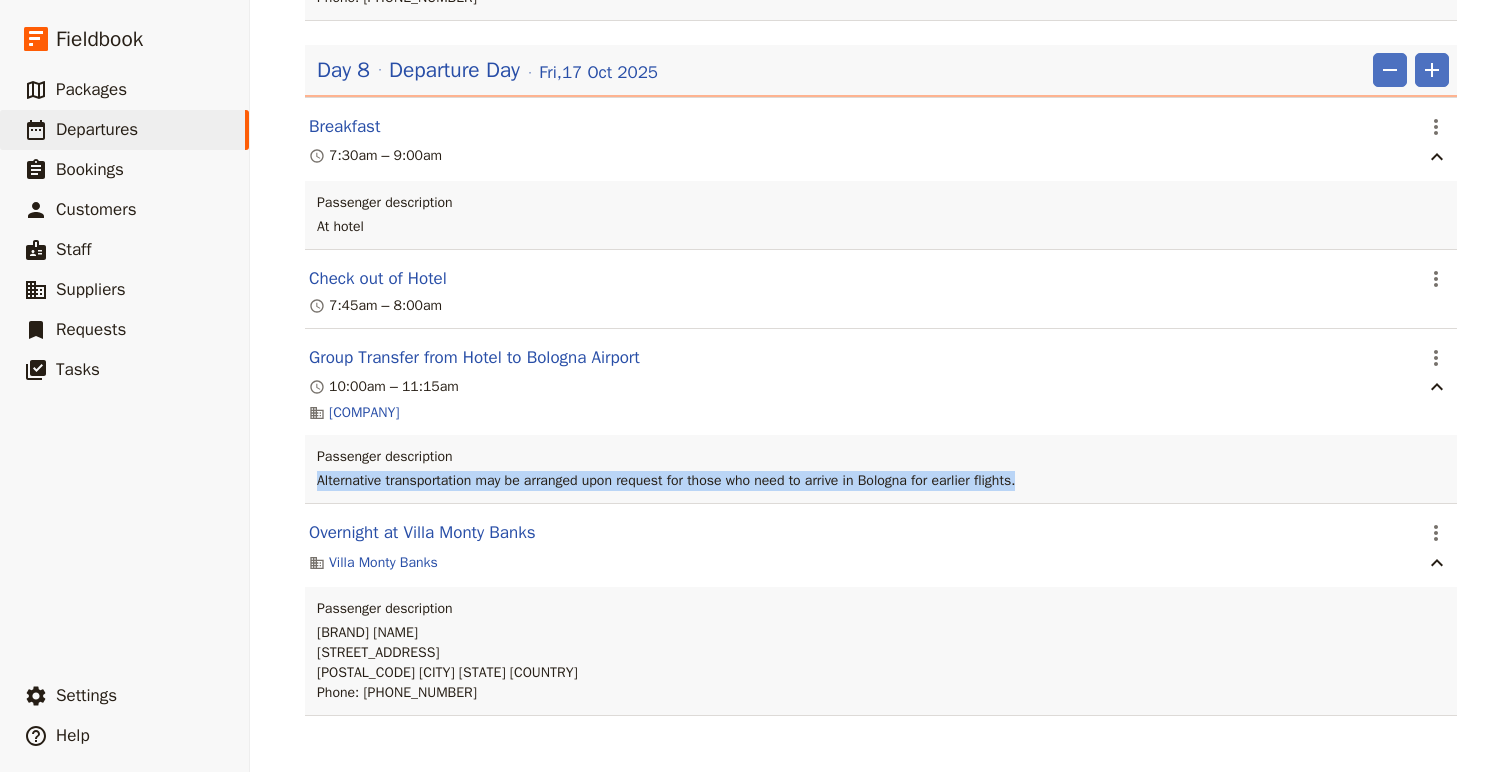 drag, startPoint x: 1117, startPoint y: 470, endPoint x: 313, endPoint y: 487, distance: 804.1797 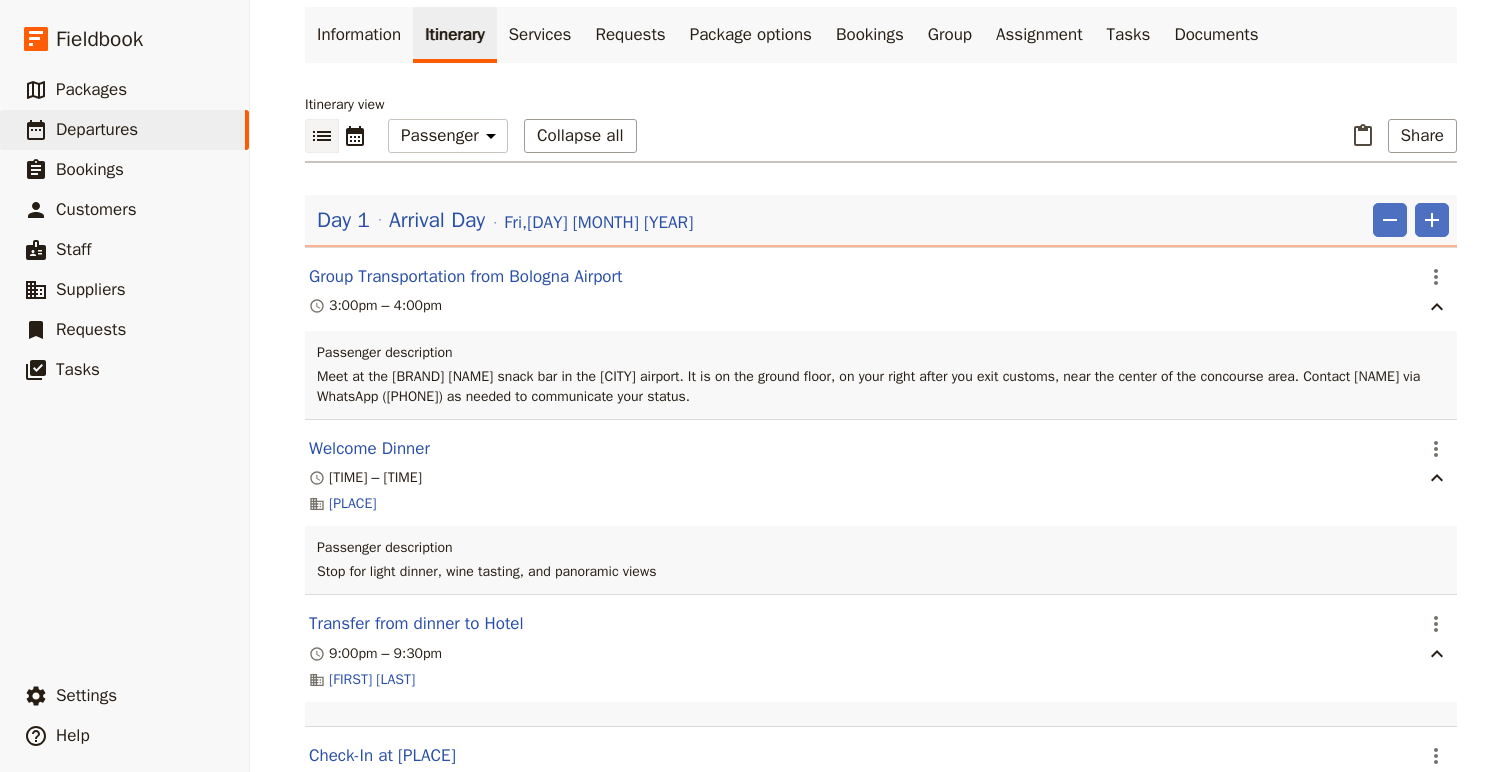 scroll, scrollTop: 0, scrollLeft: 0, axis: both 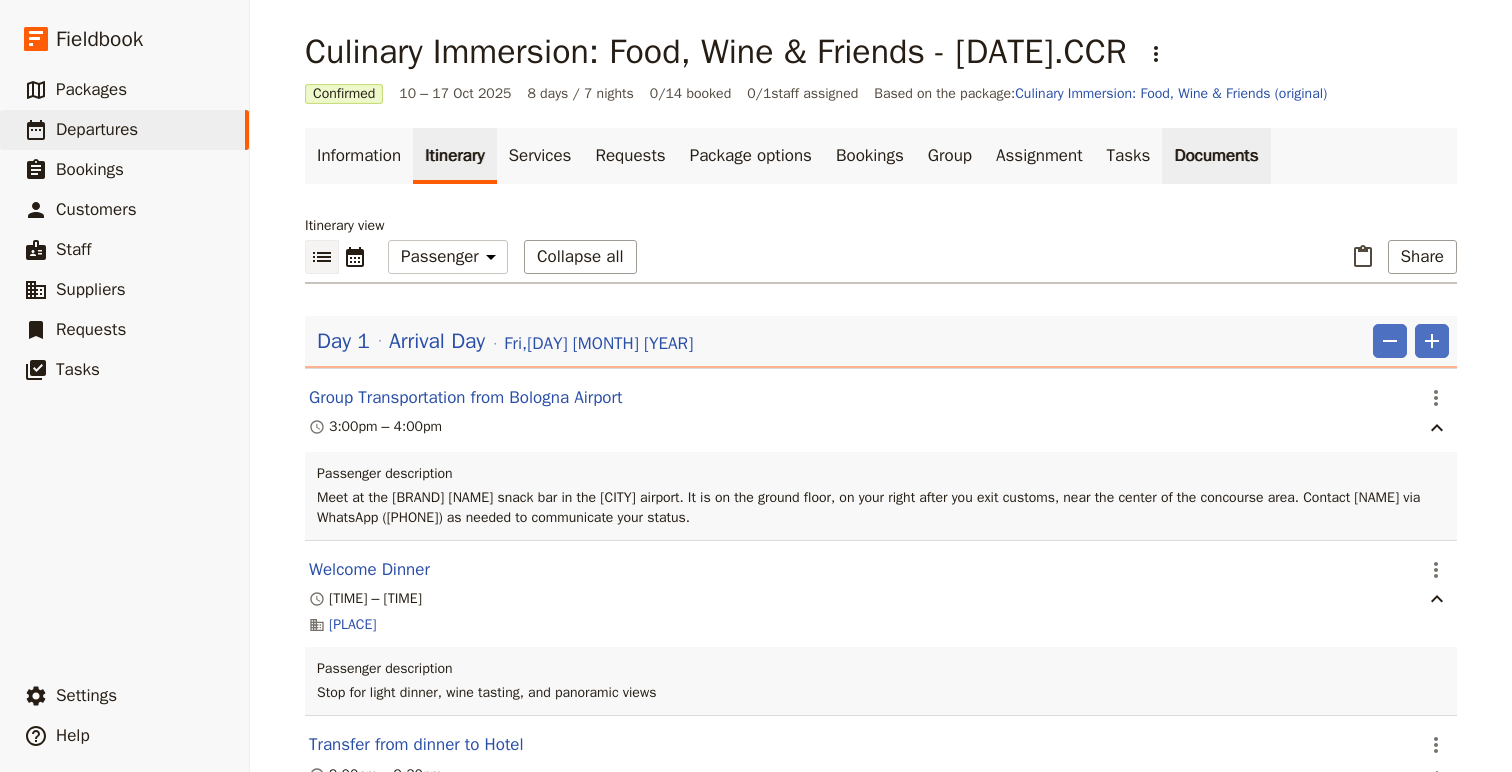 click on "Documents" at bounding box center [1216, 156] 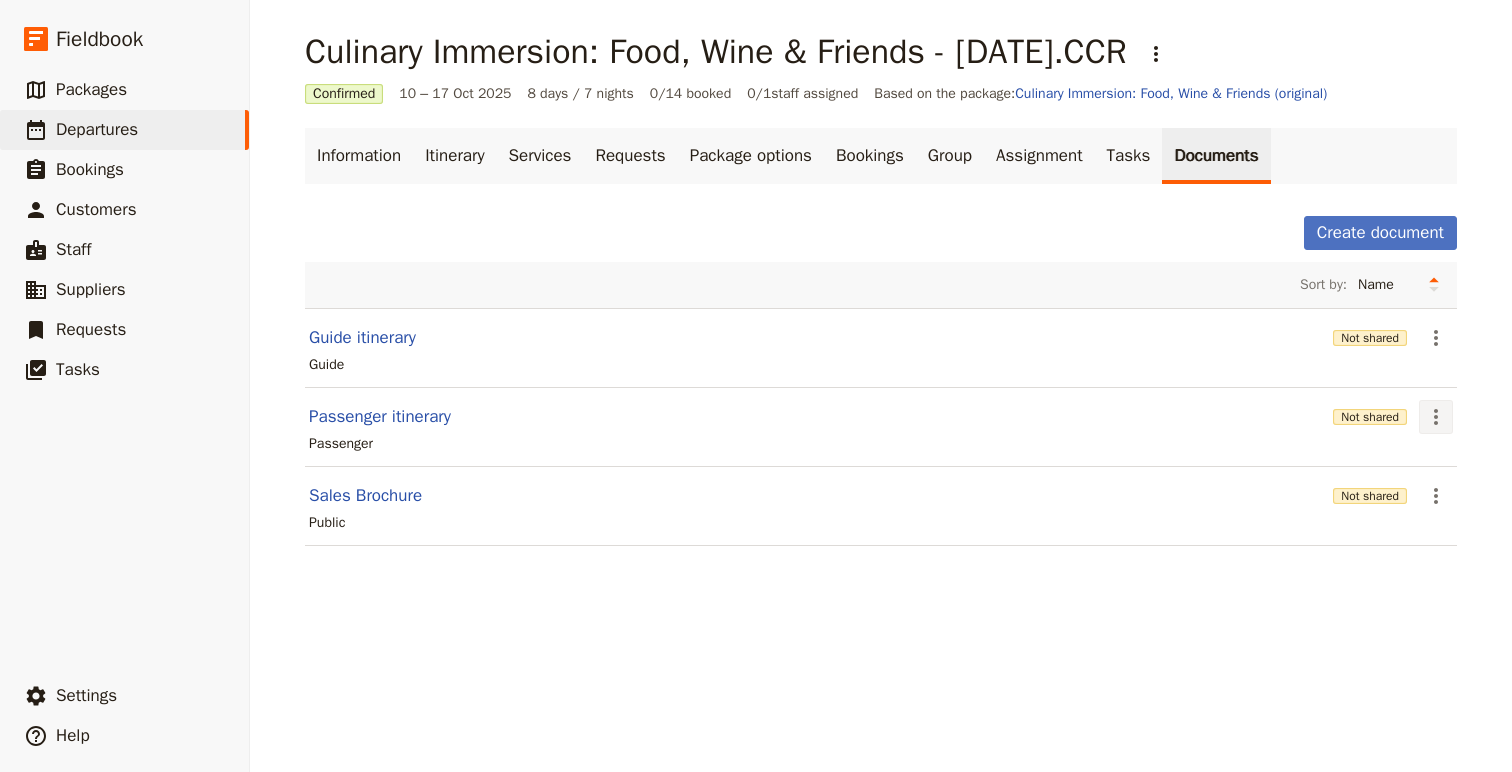 click 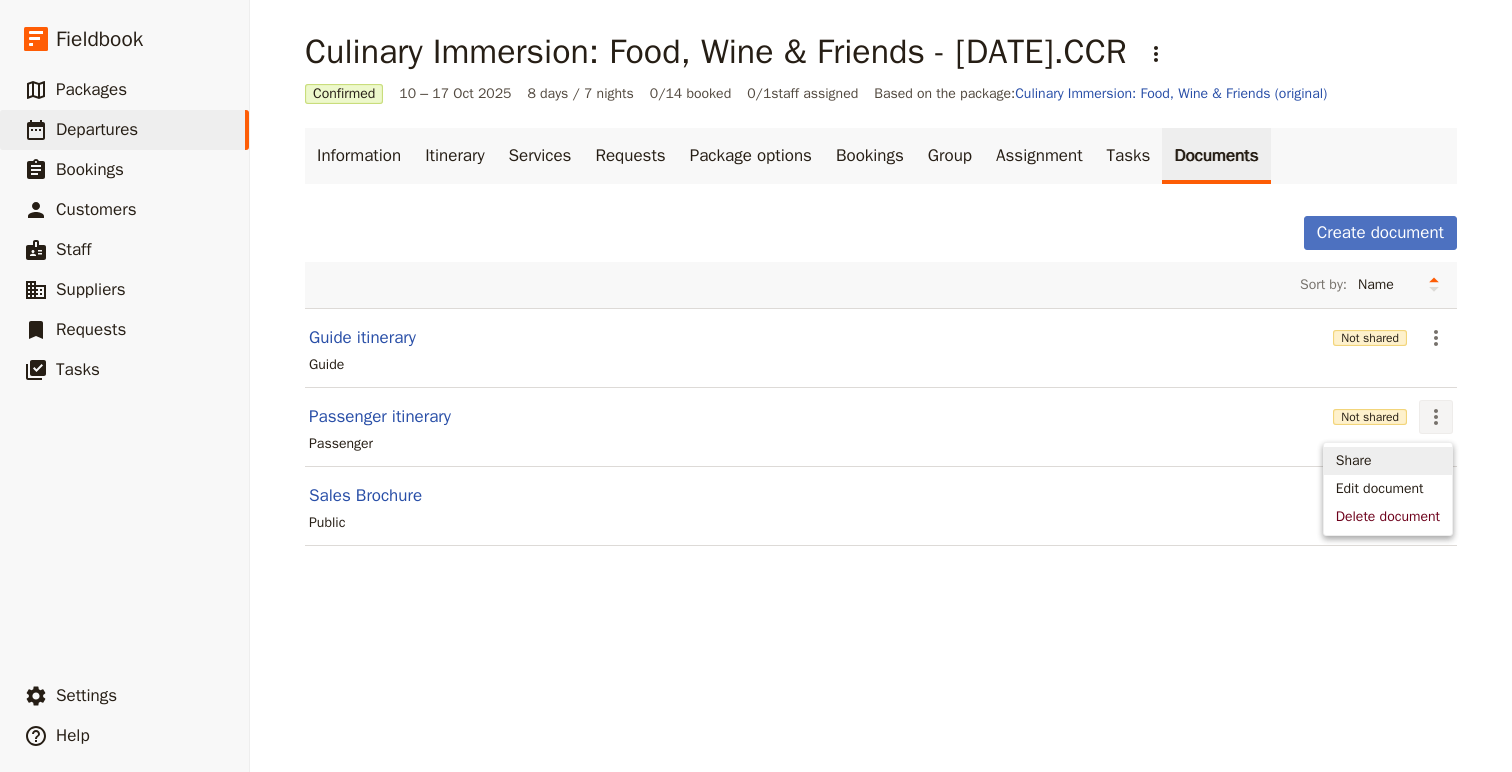 click on "Share" at bounding box center (1354, 461) 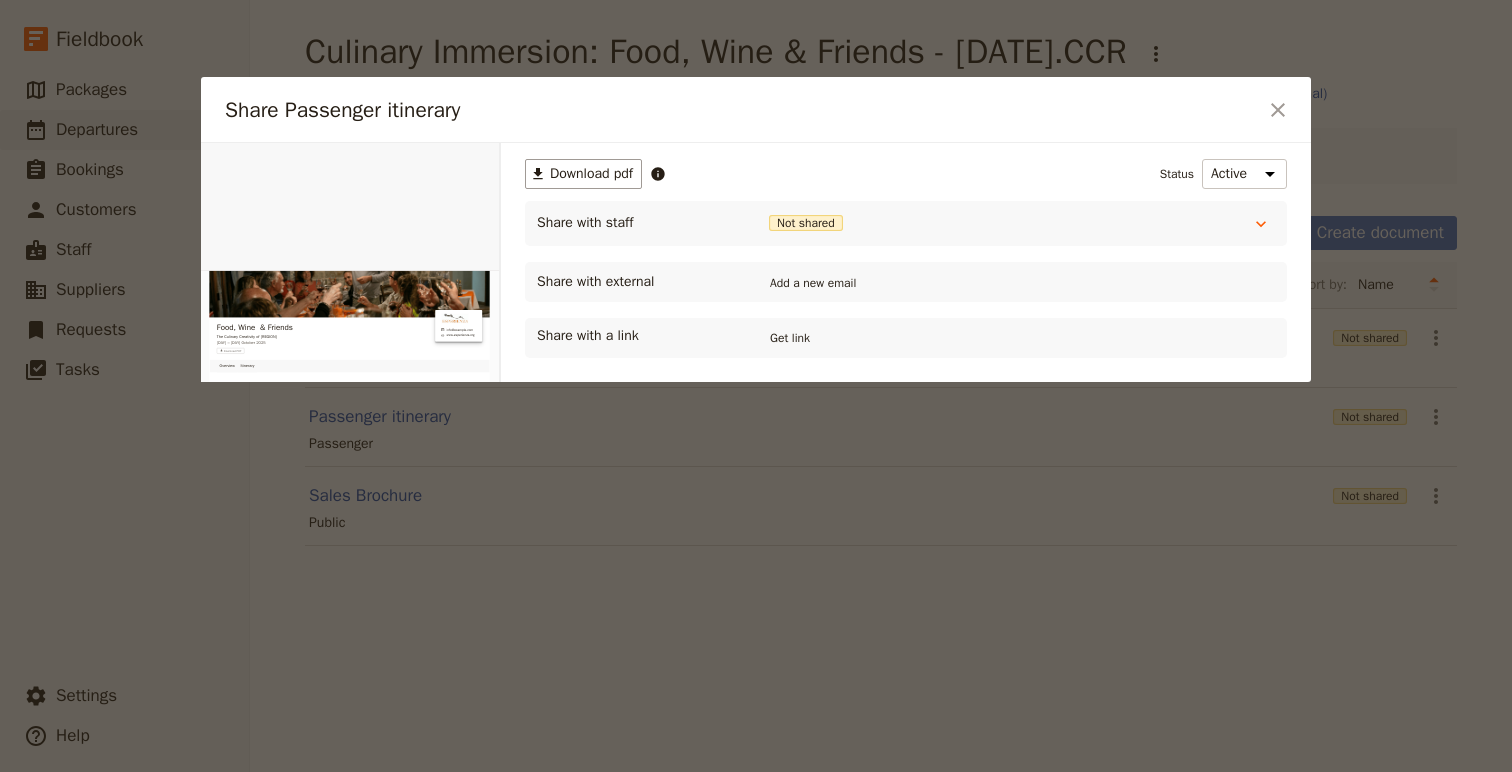 scroll, scrollTop: 0, scrollLeft: 0, axis: both 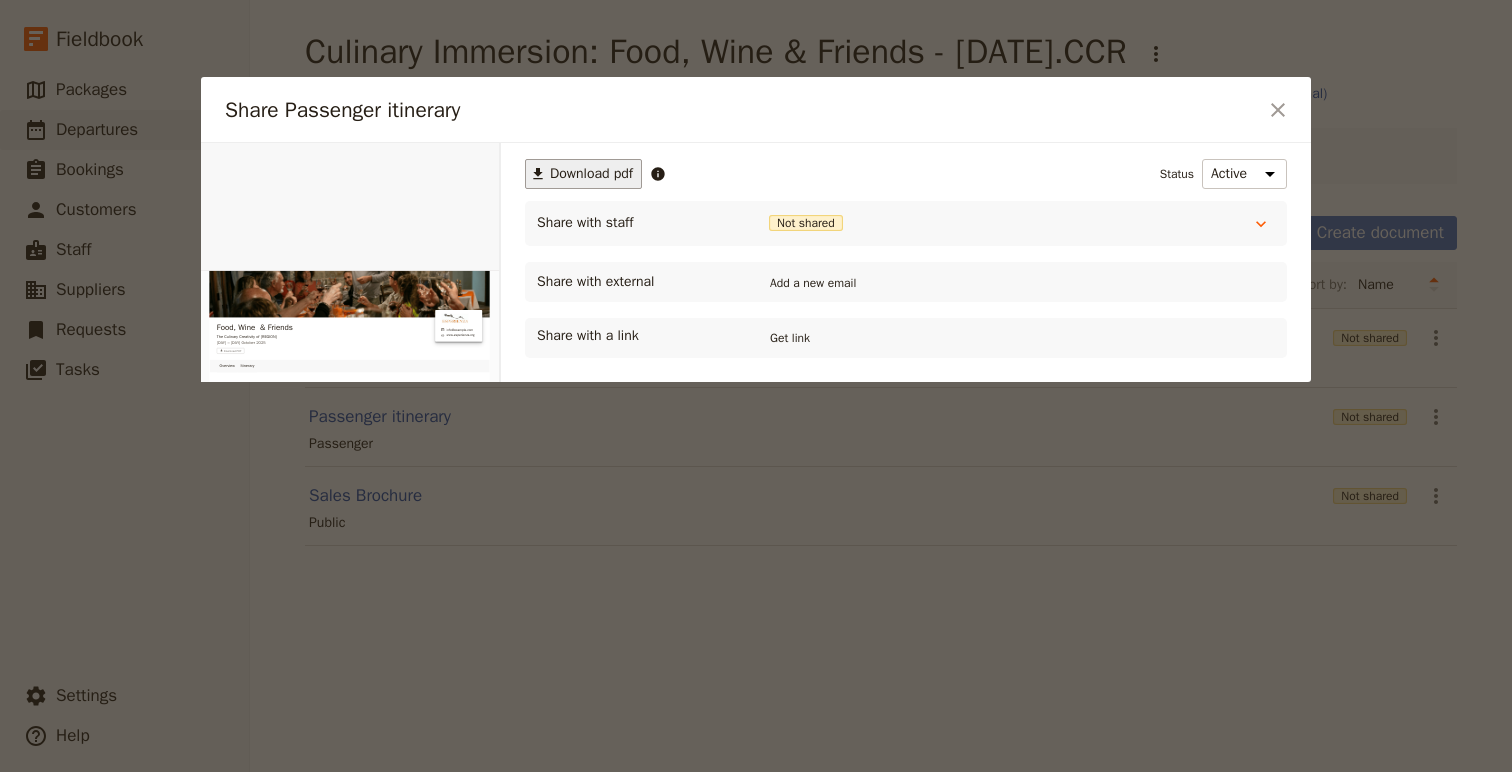 click on "Download pdf" at bounding box center (591, 174) 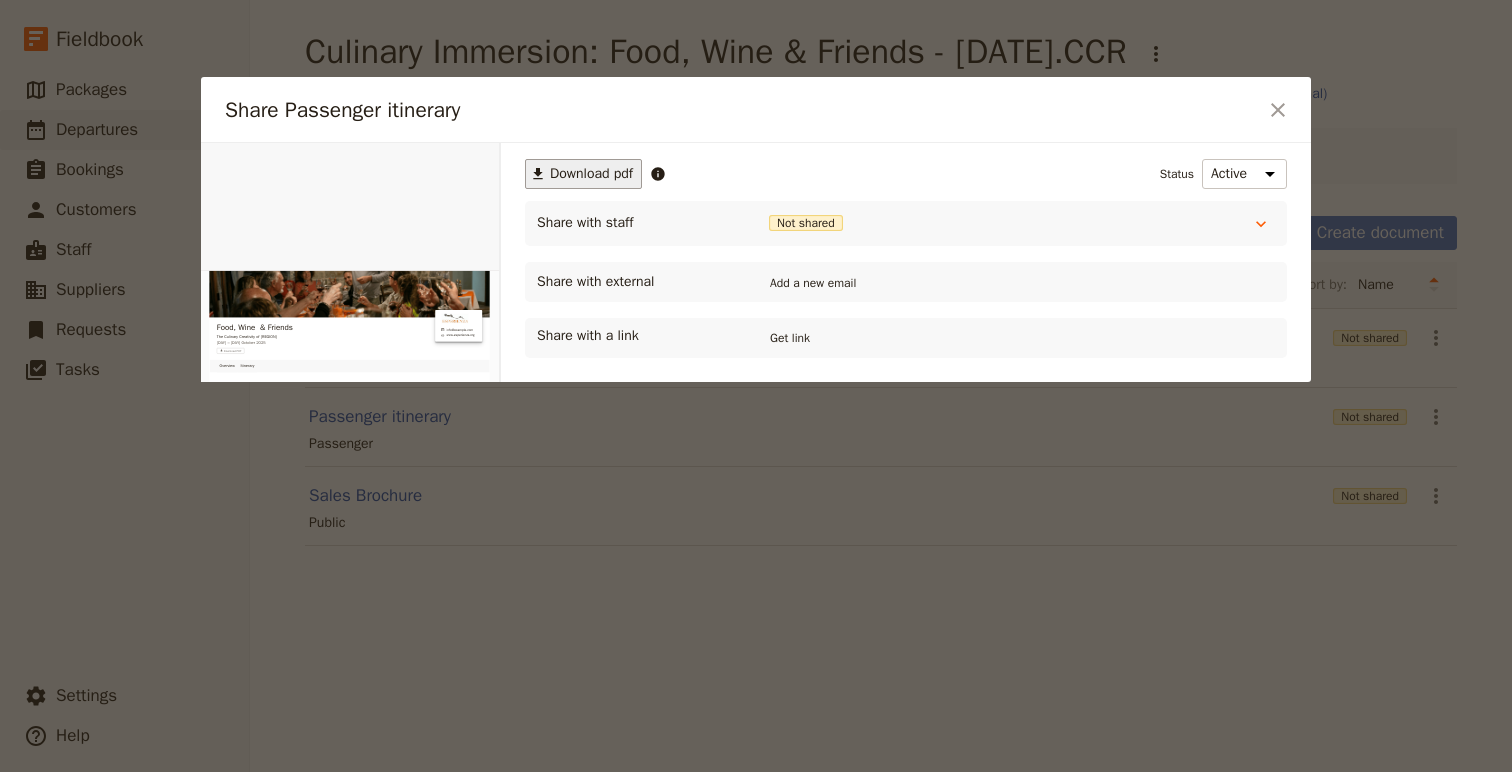 click at bounding box center (756, 386) 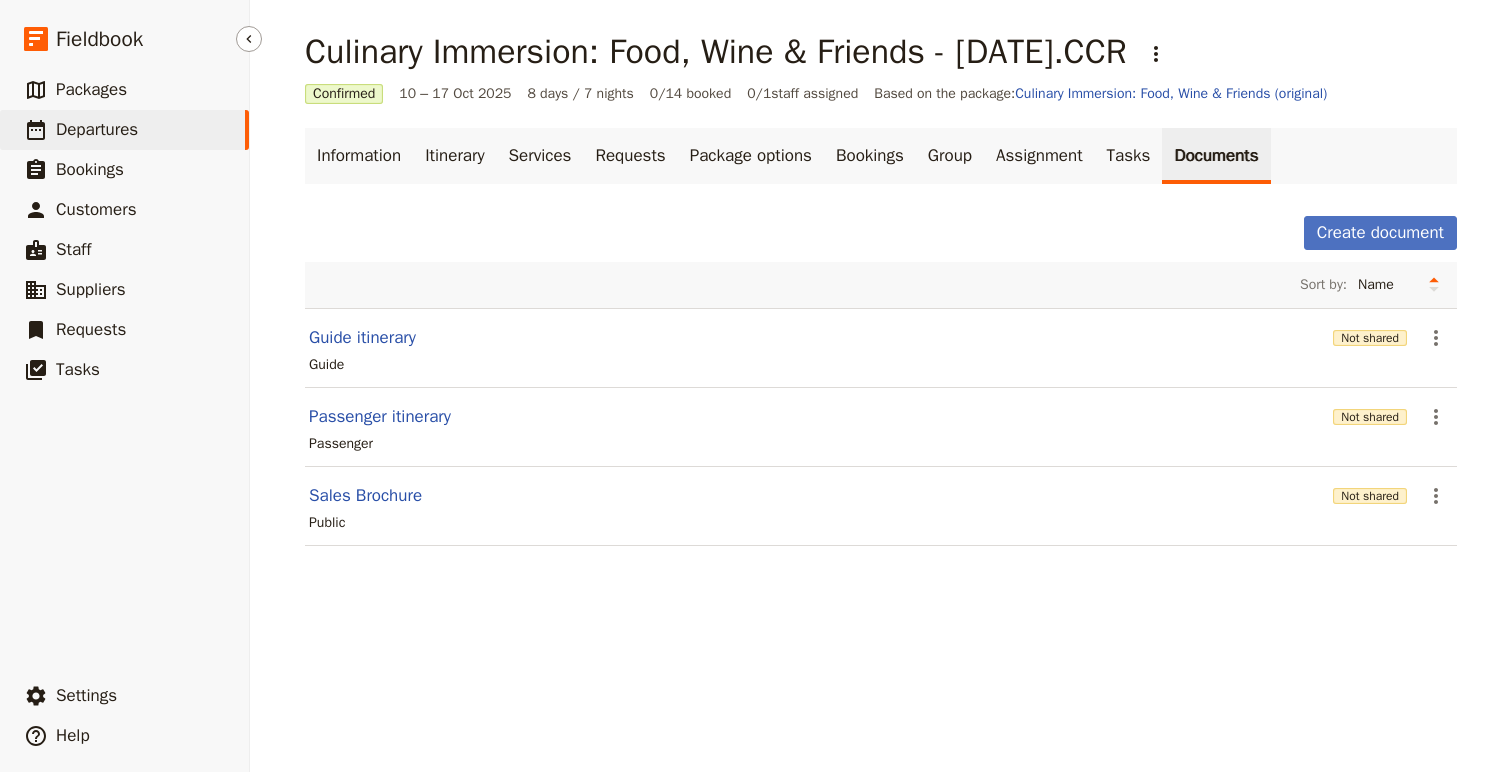 drag, startPoint x: 84, startPoint y: 142, endPoint x: 123, endPoint y: 142, distance: 39 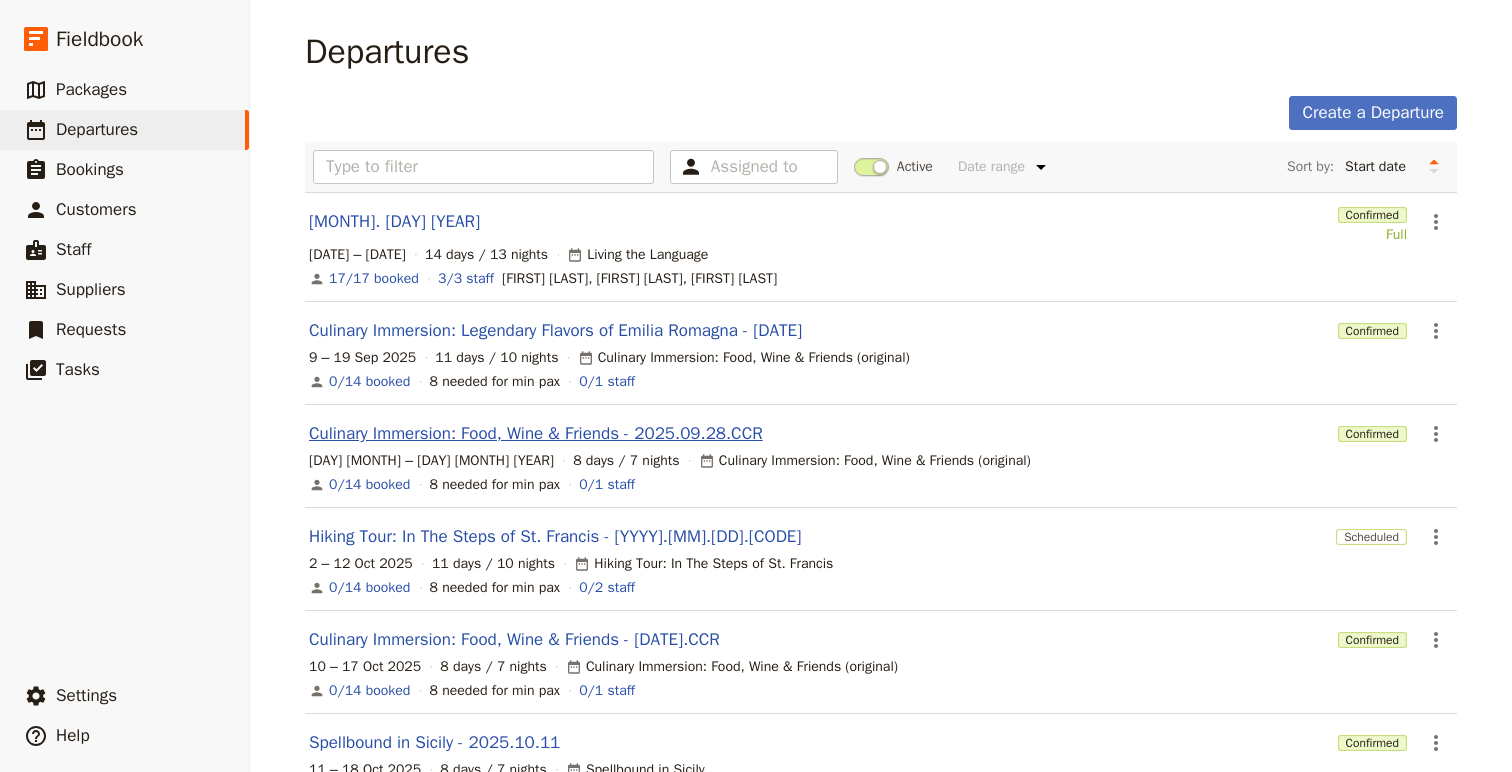 click on "Culinary Immersion: Food, Wine & Friends - 2025.09.28.CCR" at bounding box center [536, 434] 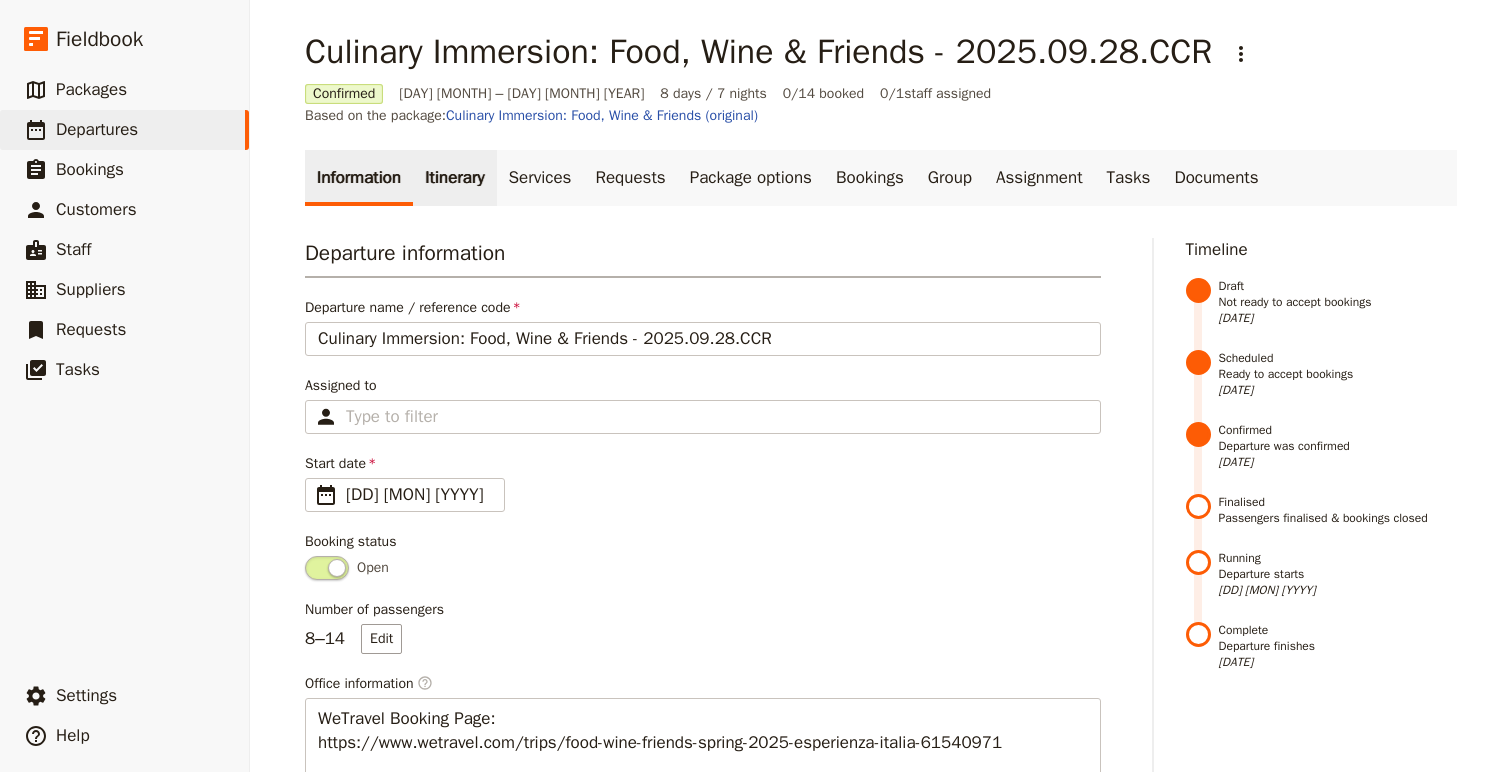 click on "Itinerary" at bounding box center [454, 178] 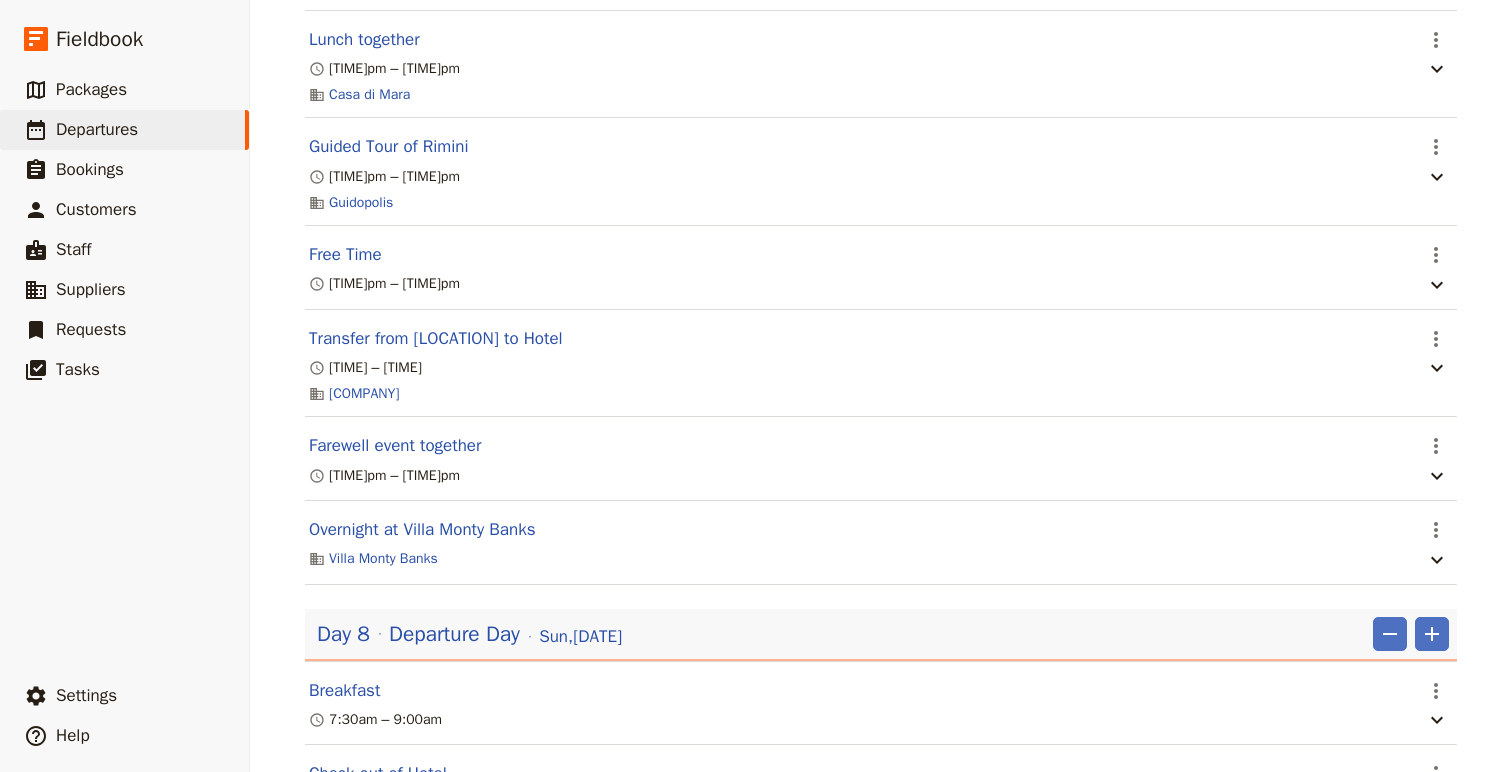 scroll, scrollTop: 6870, scrollLeft: 0, axis: vertical 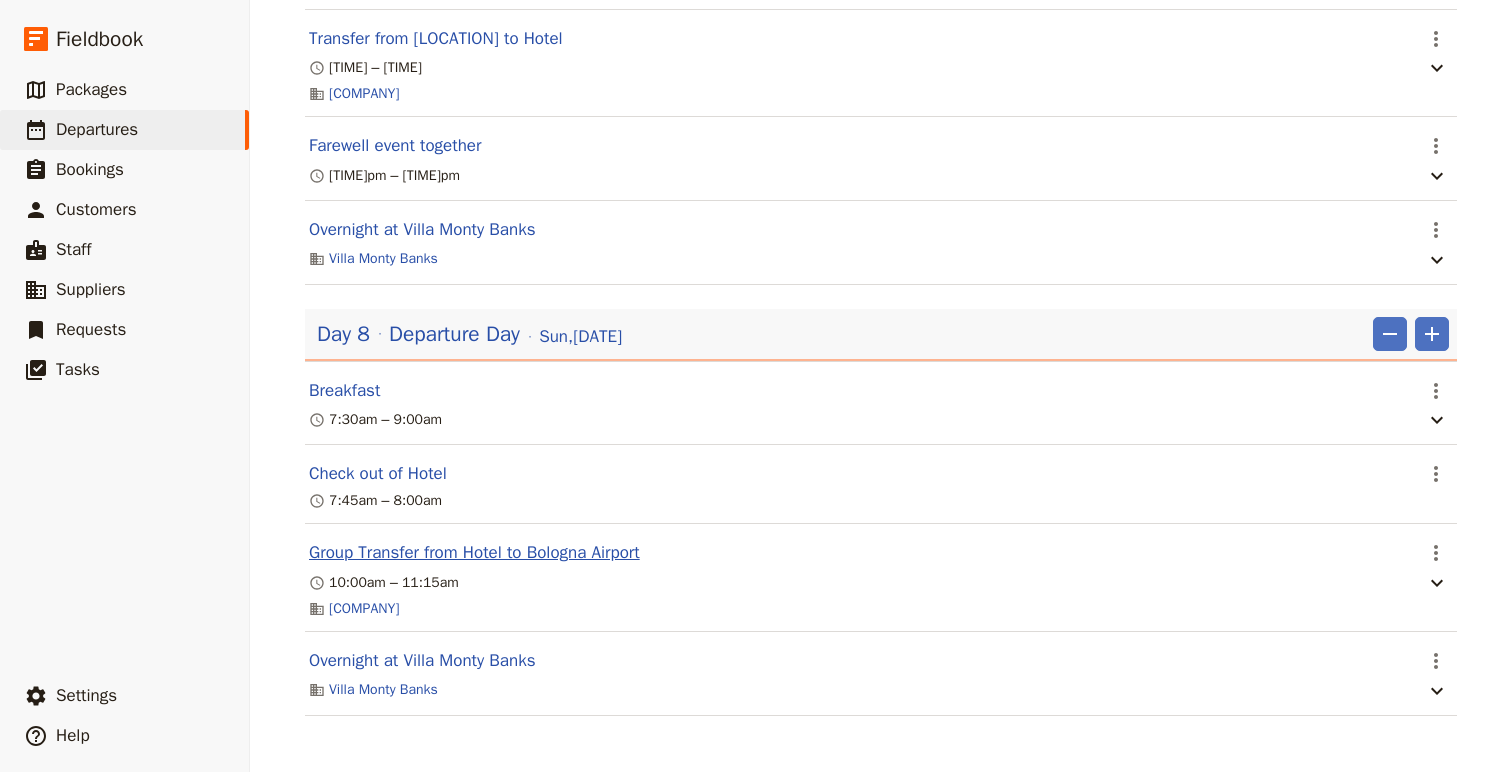 click on "Group Transfer from Hotel to Bologna Airport" at bounding box center (474, 553) 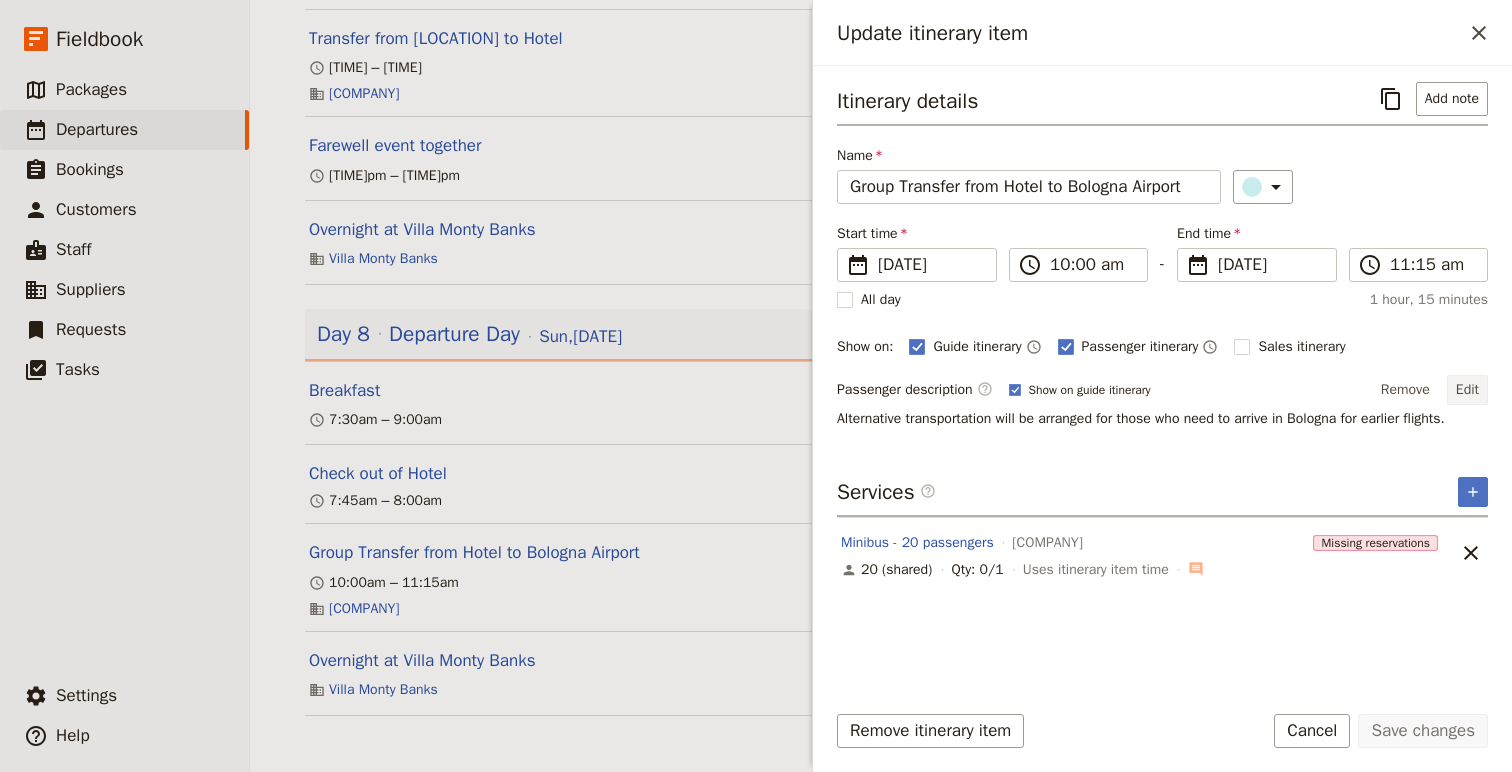 click on "Edit" at bounding box center [1467, 390] 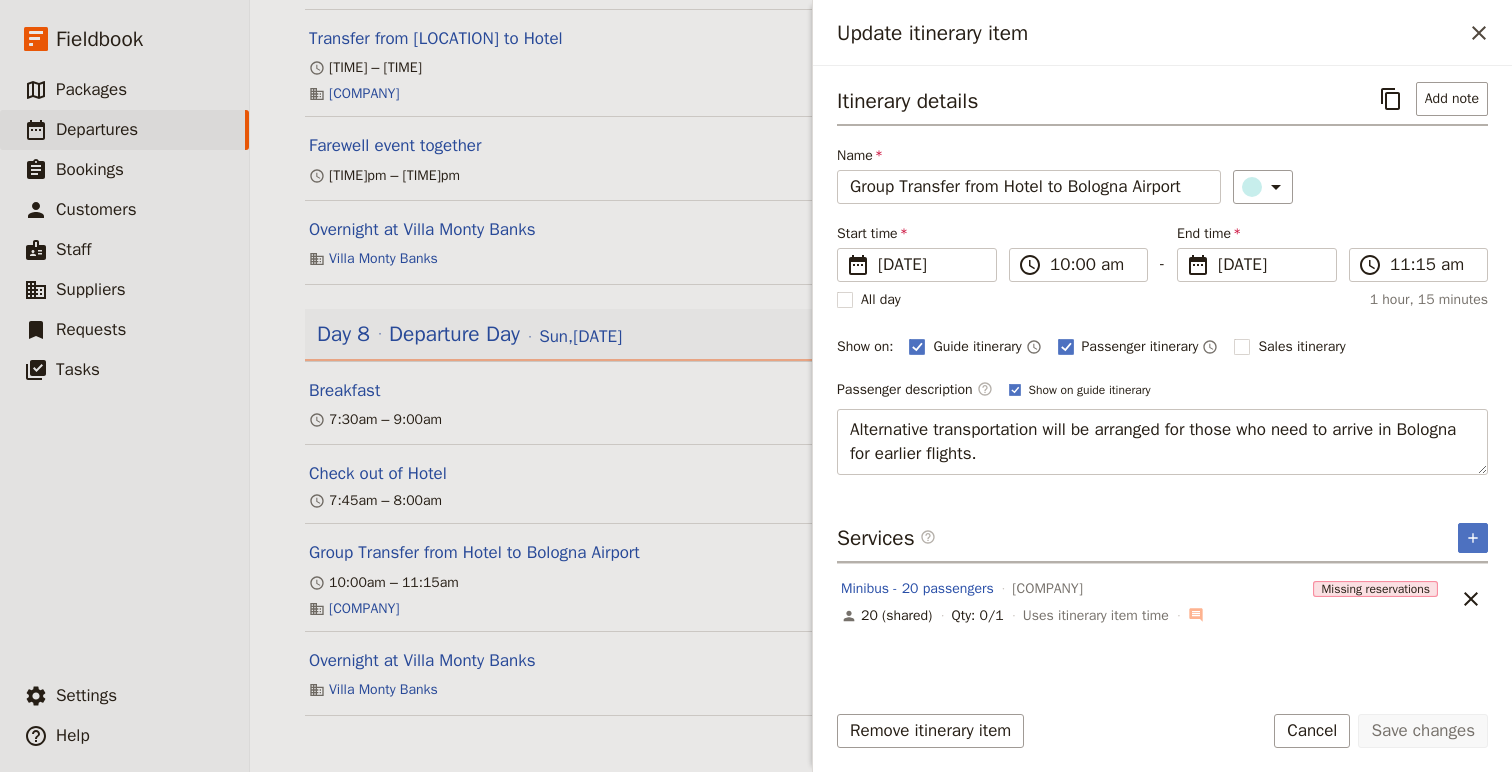 drag, startPoint x: 1120, startPoint y: 456, endPoint x: 789, endPoint y: 421, distance: 332.8453 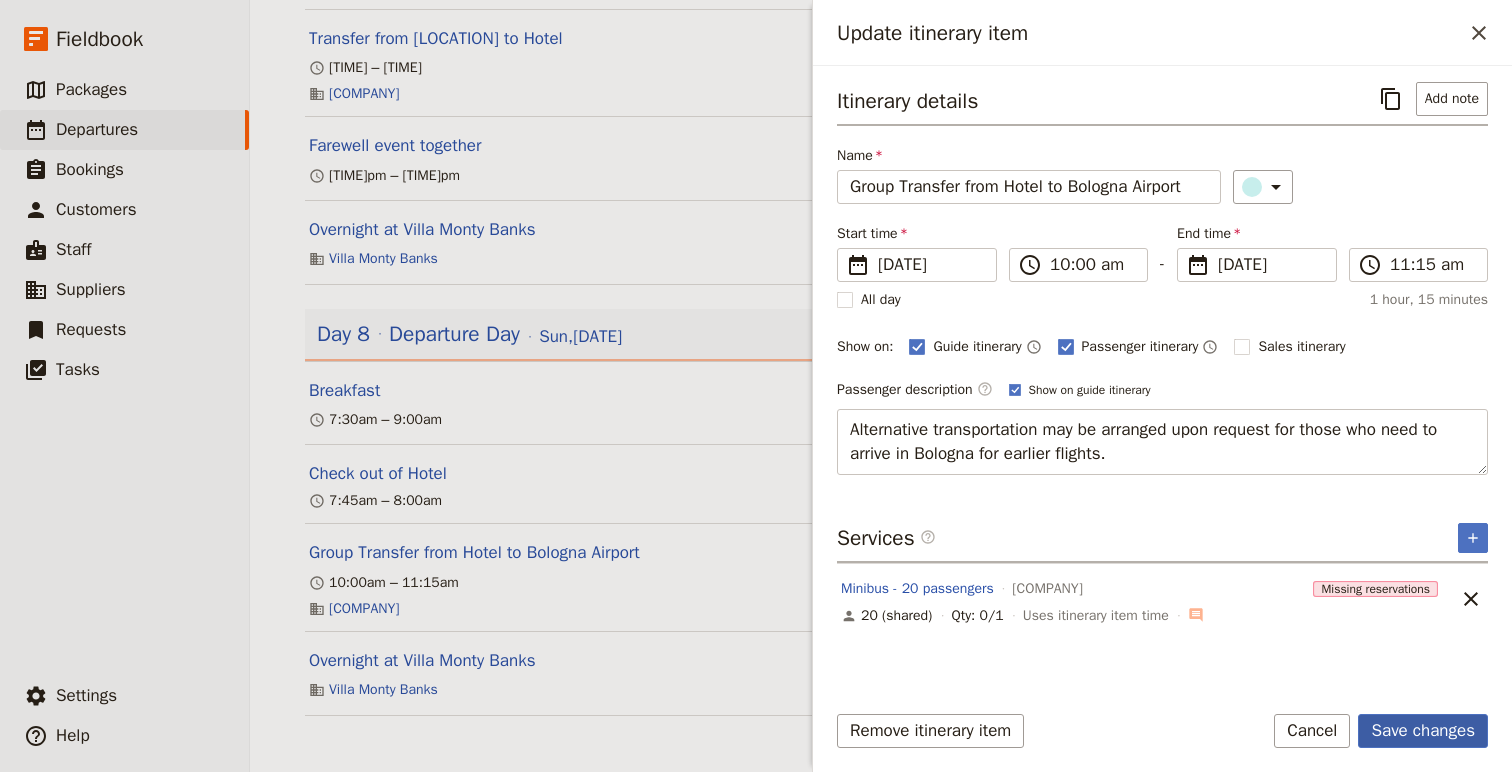 click on "Save changes" at bounding box center (1423, 731) 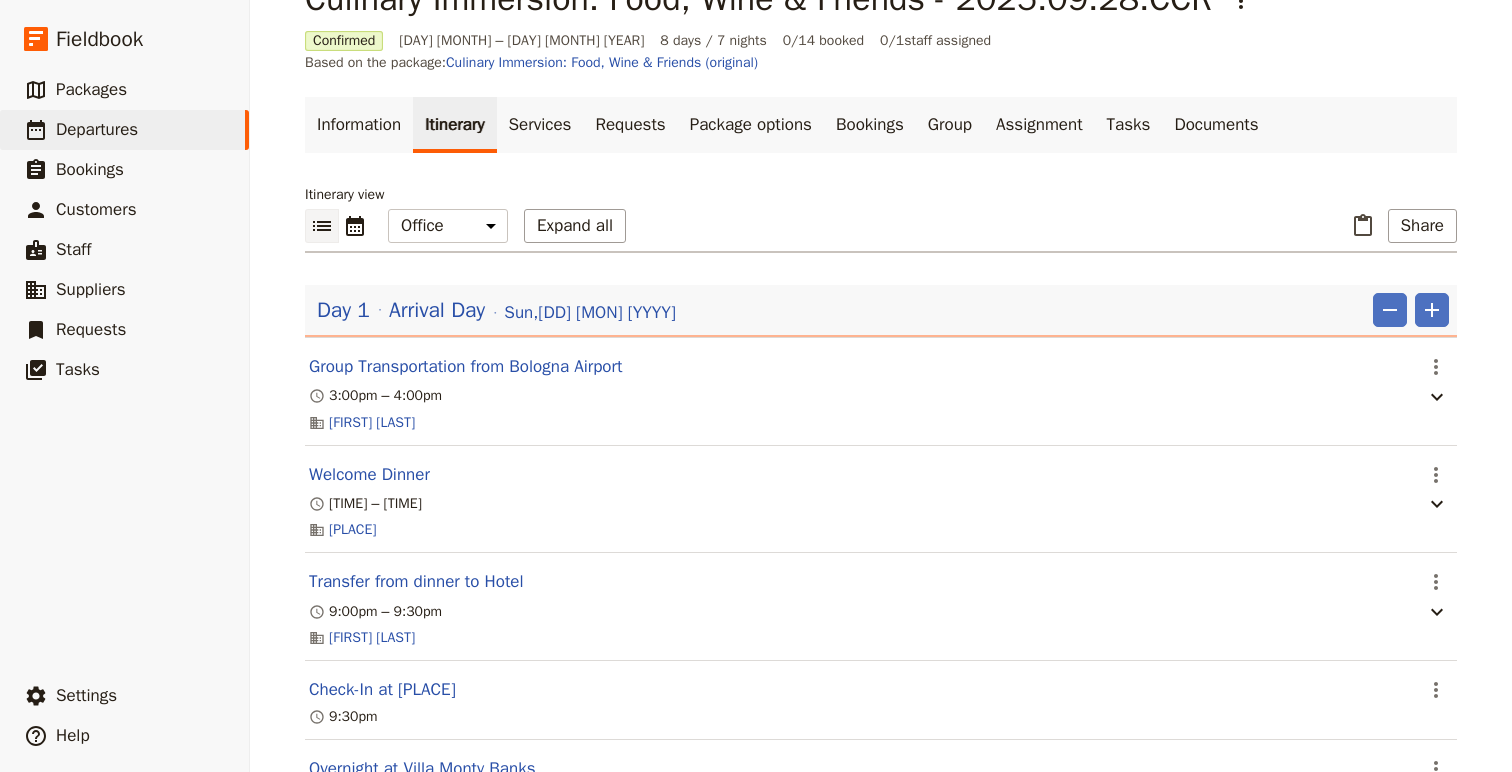 scroll, scrollTop: 0, scrollLeft: 0, axis: both 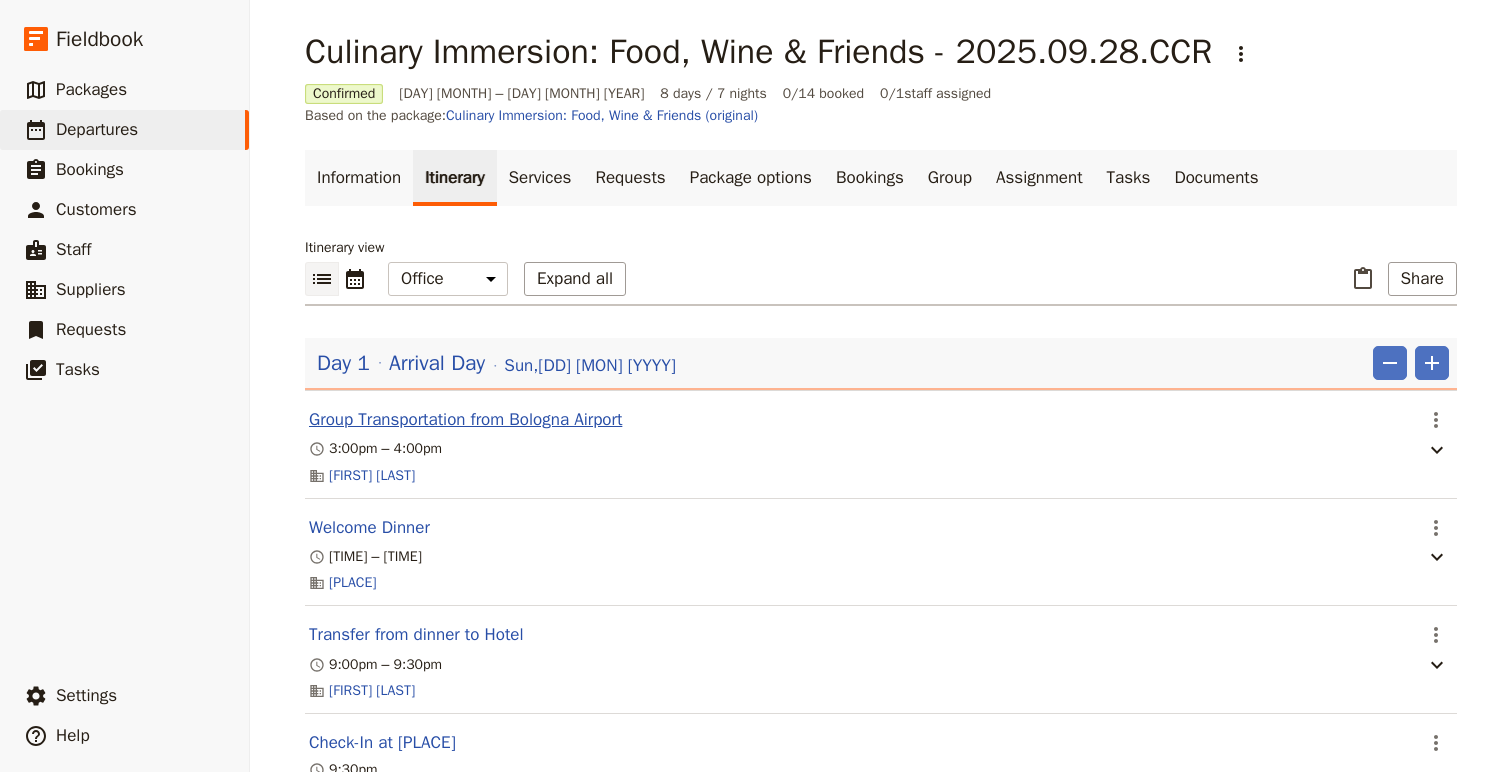 click on "Group Transportation from Bologna Airport" at bounding box center (465, 420) 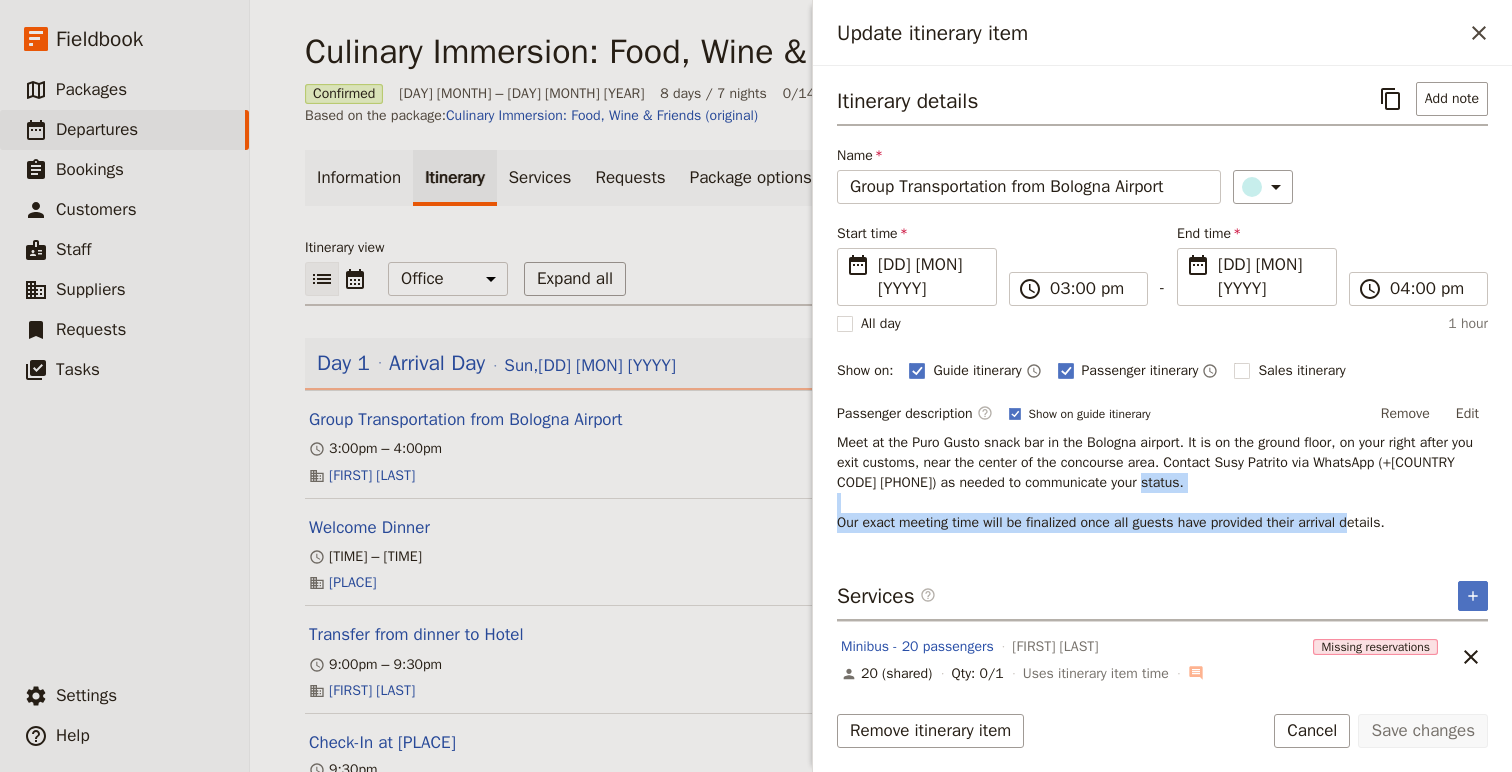 drag, startPoint x: 1423, startPoint y: 500, endPoint x: 853, endPoint y: 480, distance: 570.35077 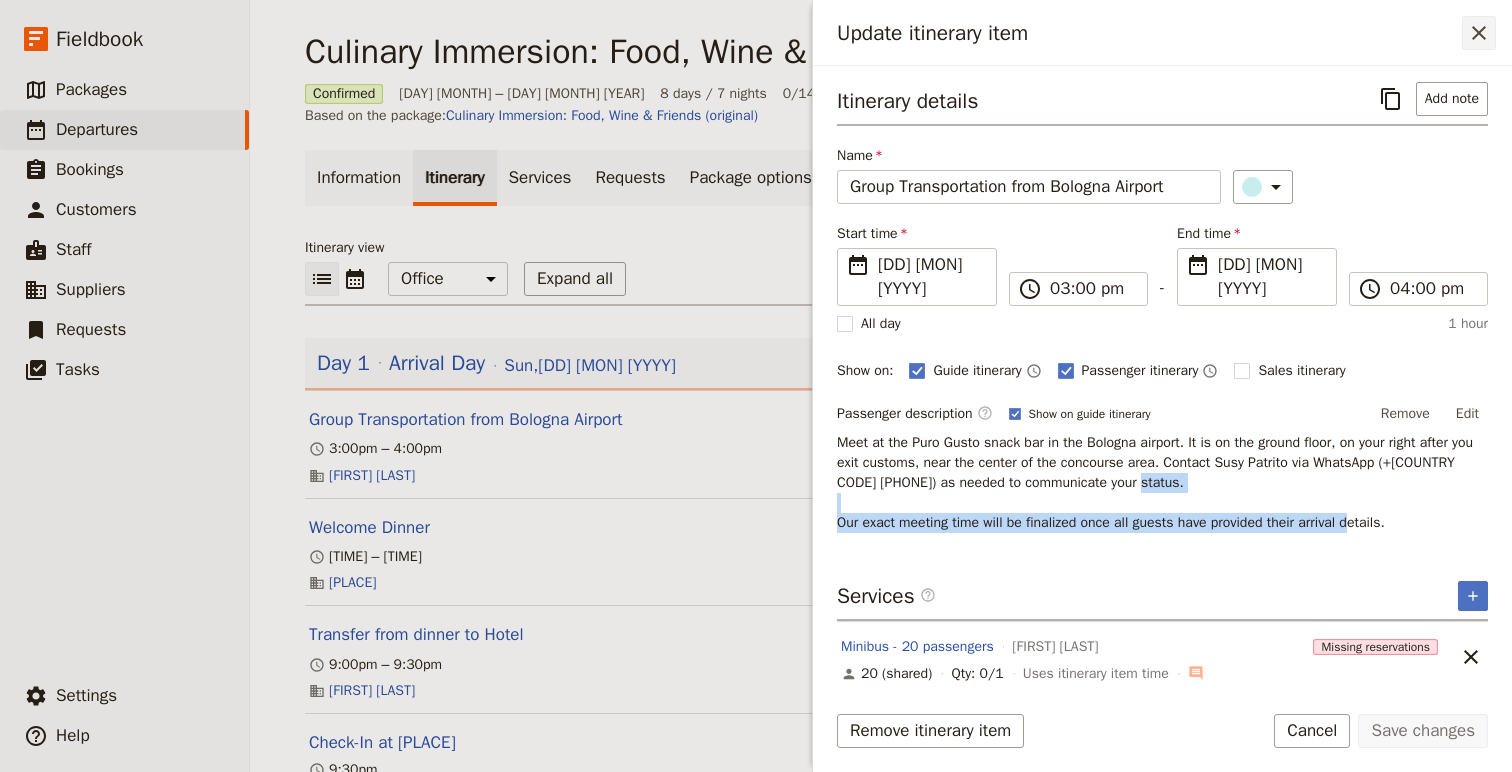 click 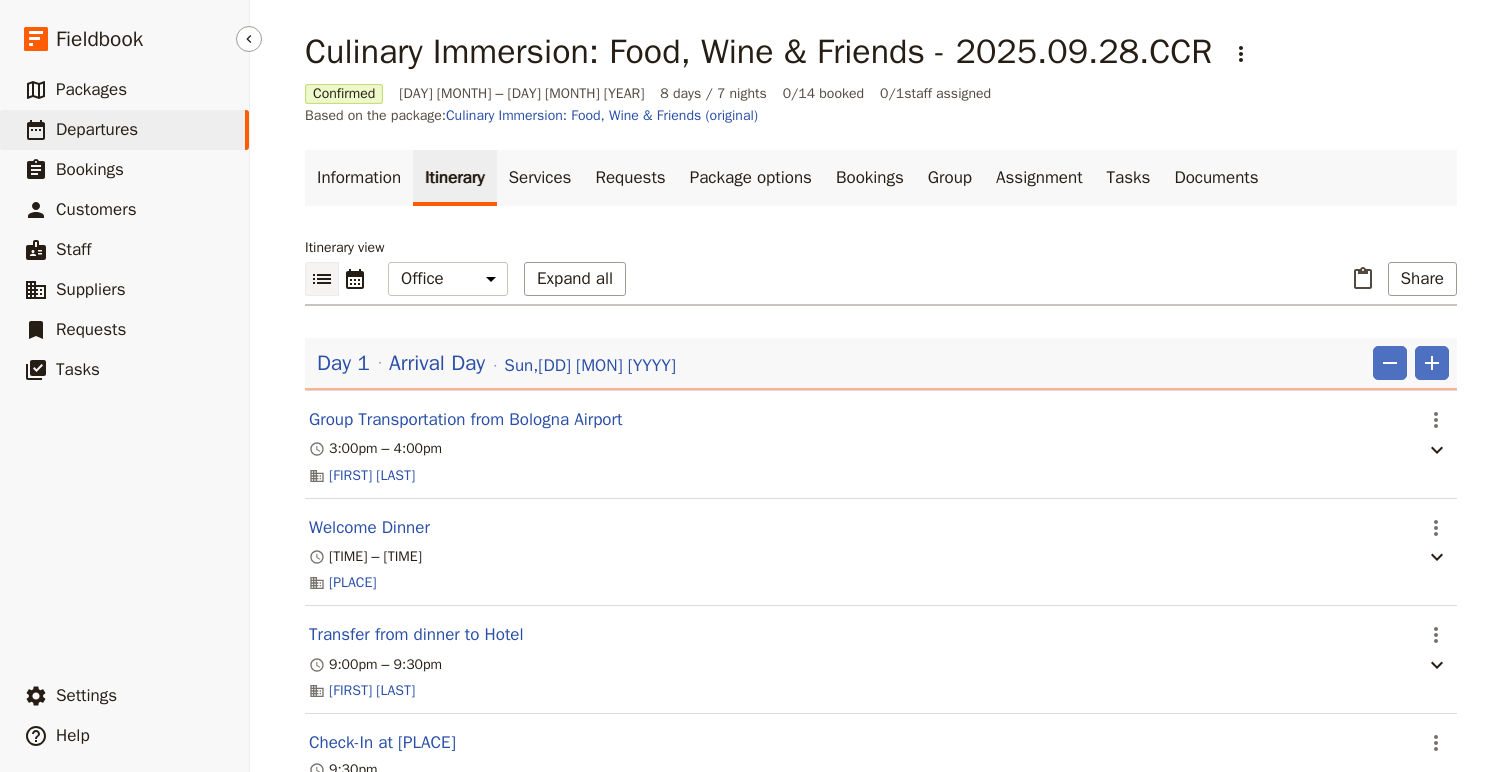 click on "Departures" at bounding box center (97, 129) 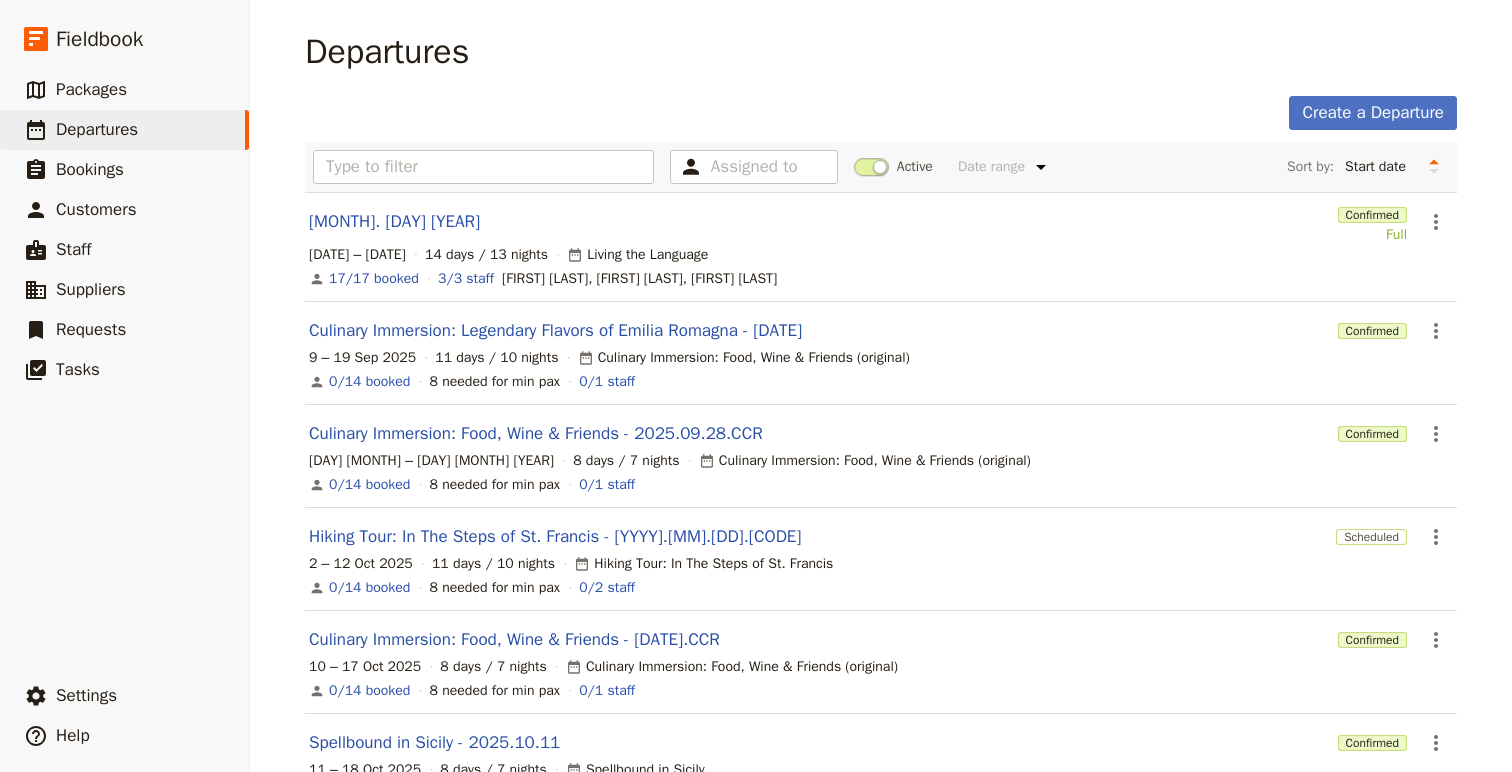 click on "Culinary Immersion: Food, Wine & Friends - [DATE].CCR  Confirmed ​ [DATE] [DATE] Culinary Immersion: Food, Wine & Friends (original) 0/14 booked 8 needed for min pax 0/1 staff" at bounding box center (881, 662) 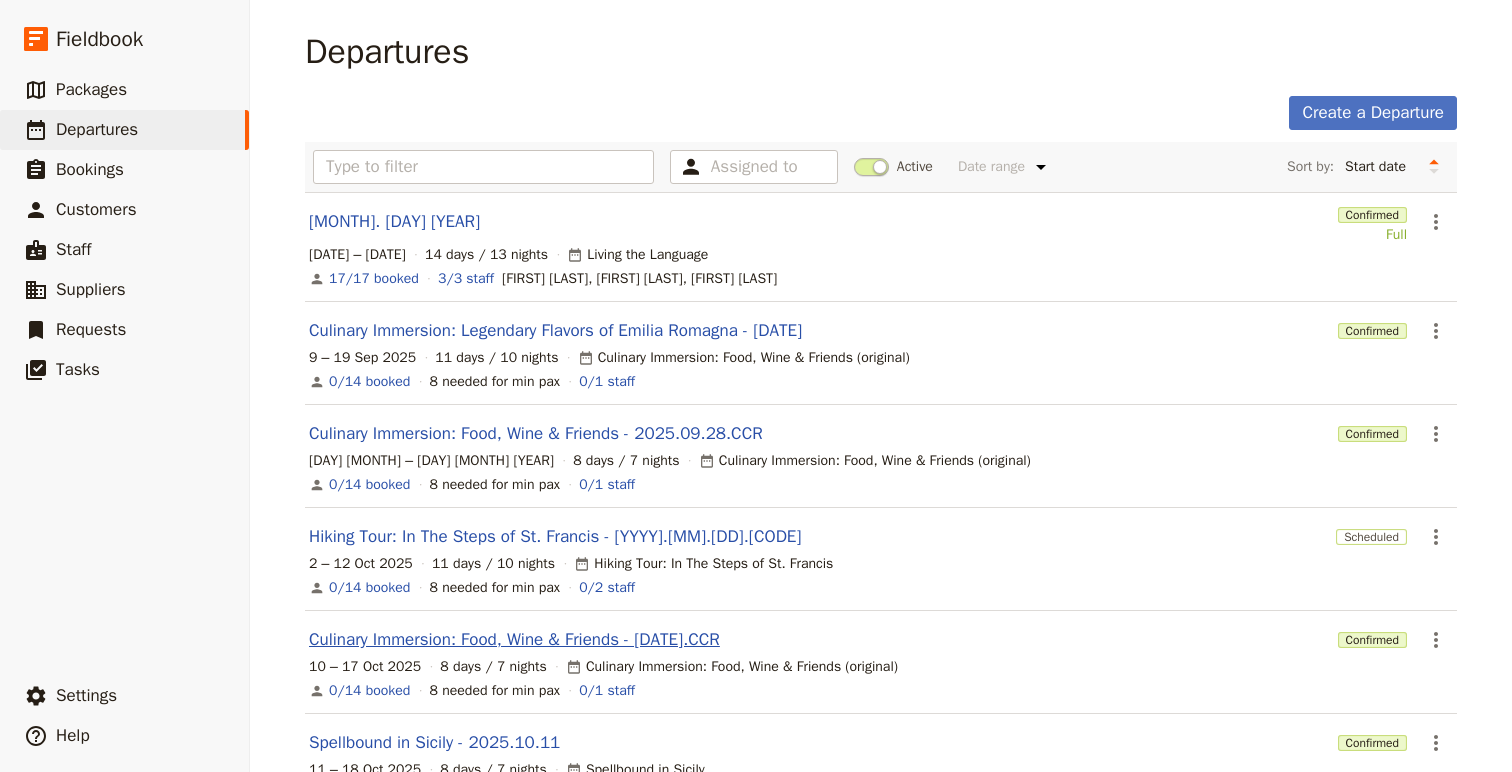 click on "Culinary Immersion: Food, Wine & Friends - [DATE].CCR" at bounding box center [514, 640] 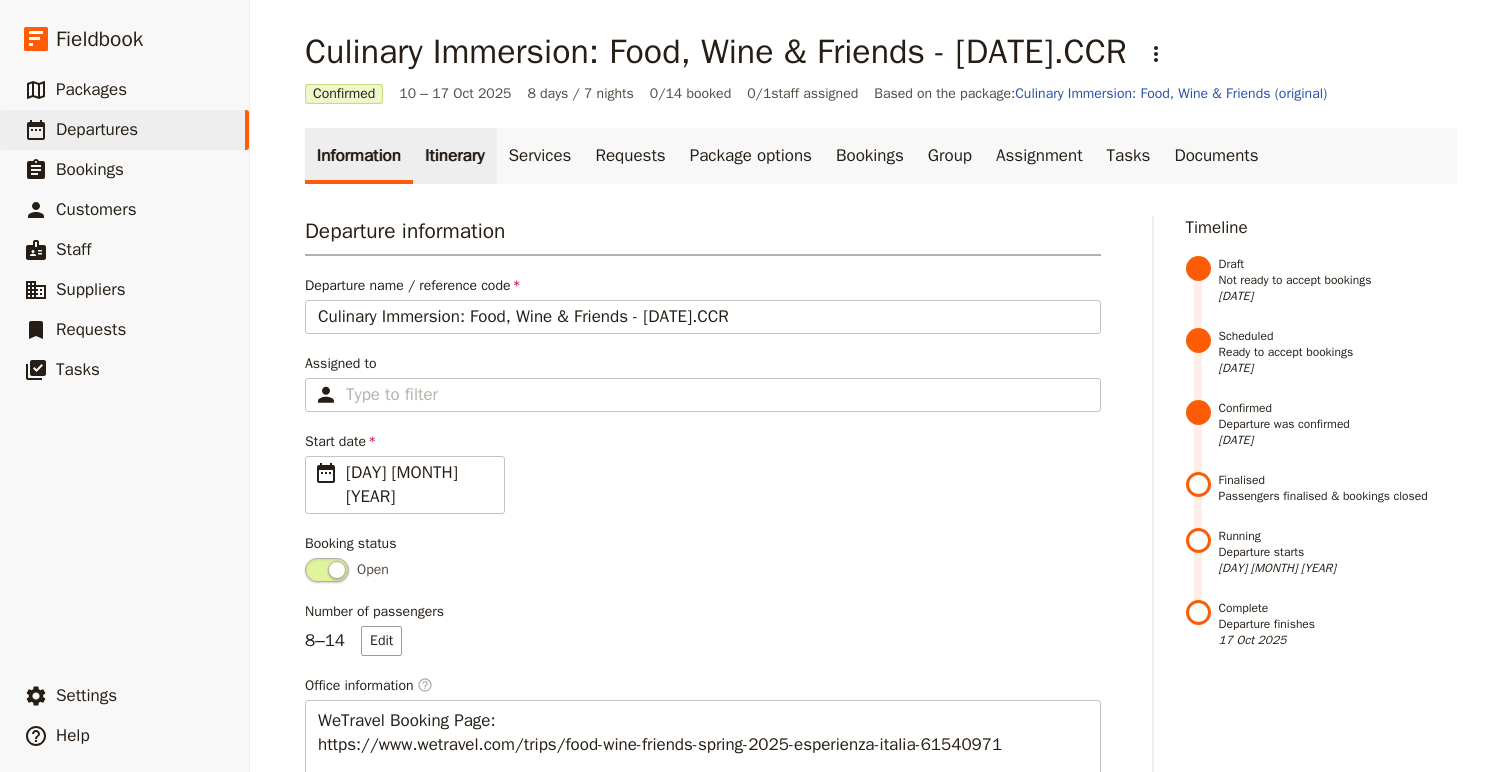 click on "Itinerary" at bounding box center (454, 156) 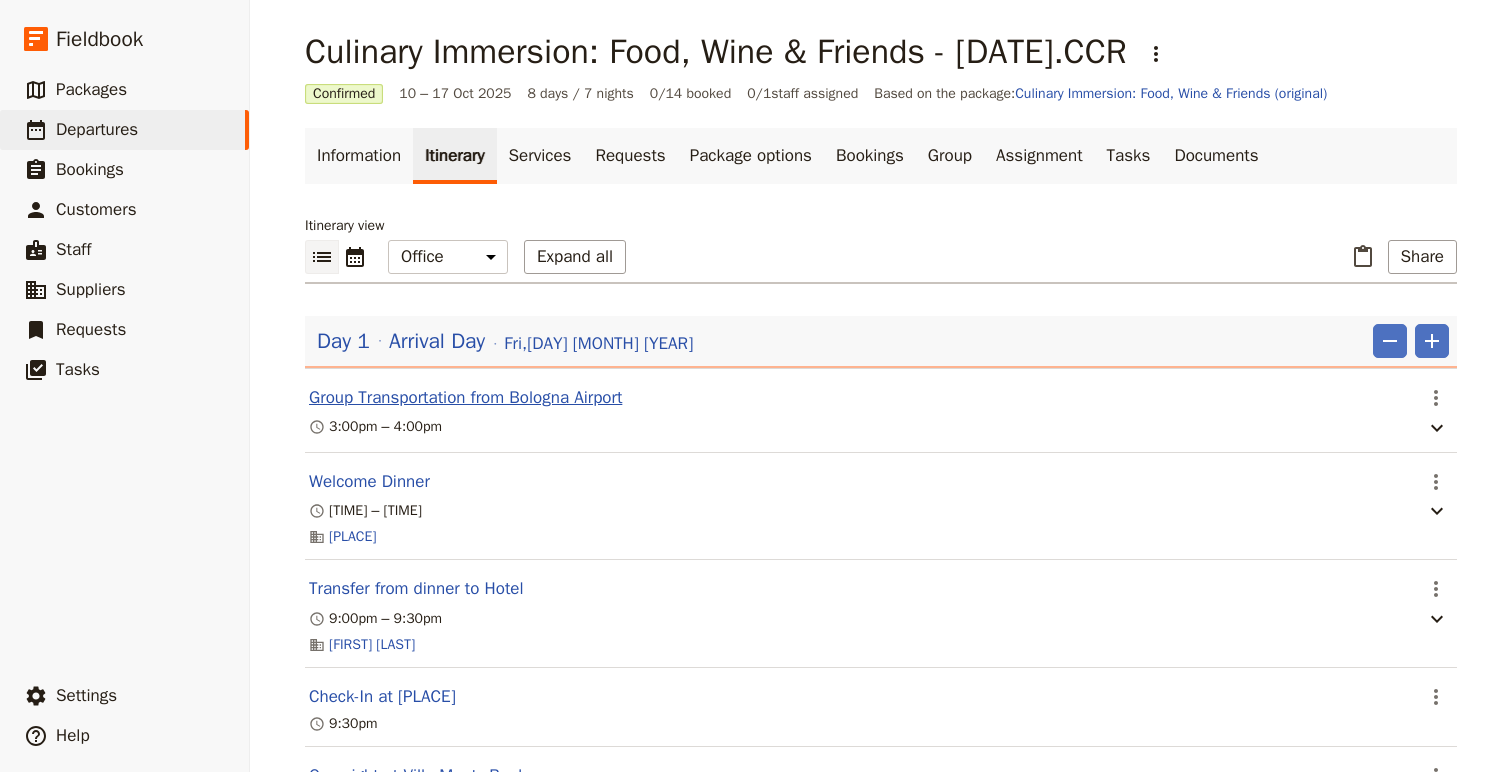 click on "Group Transportation from Bologna Airport" at bounding box center (465, 398) 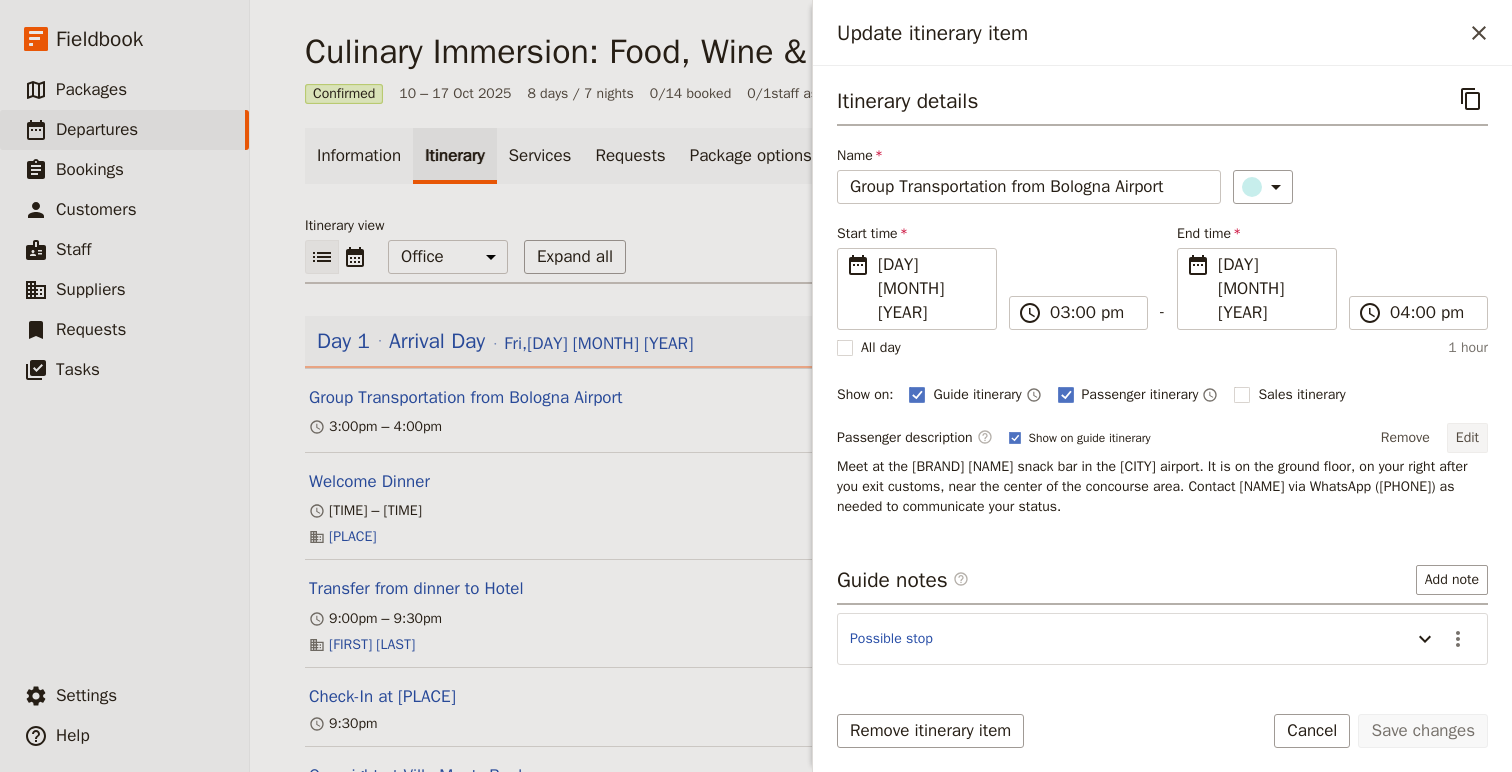 click on "Edit" at bounding box center [1467, 438] 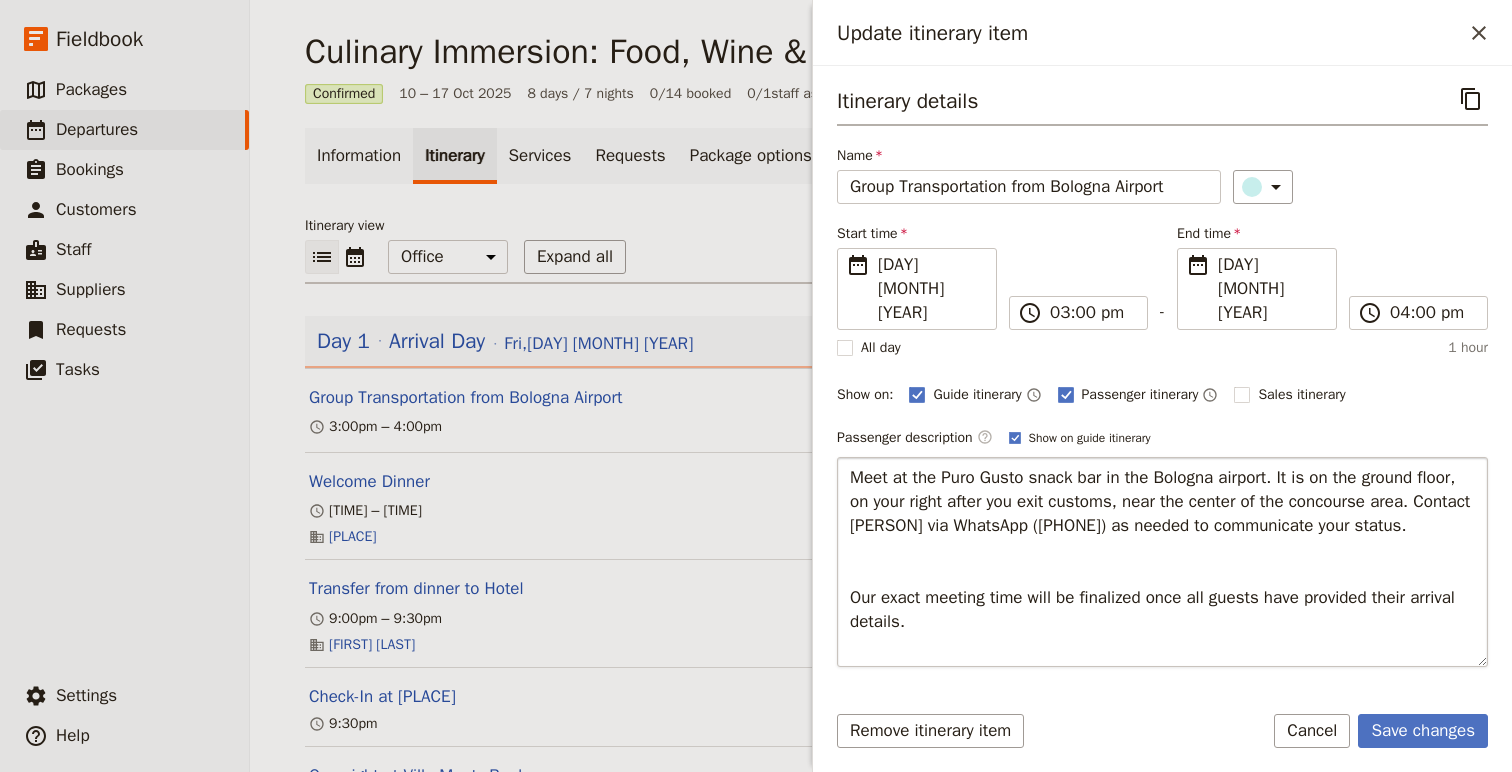 click on "Meet at the Puro Gusto snack bar in the Bologna airport. It is on the ground floor, on your right after you exit customs, near the center of the concourse area. Contact [PERSON] via WhatsApp (‭[PHONE]‬) as needed to communicate your status.
Our exact meeting time will be finalized once all guests have provided their arrival details." at bounding box center [1162, 562] 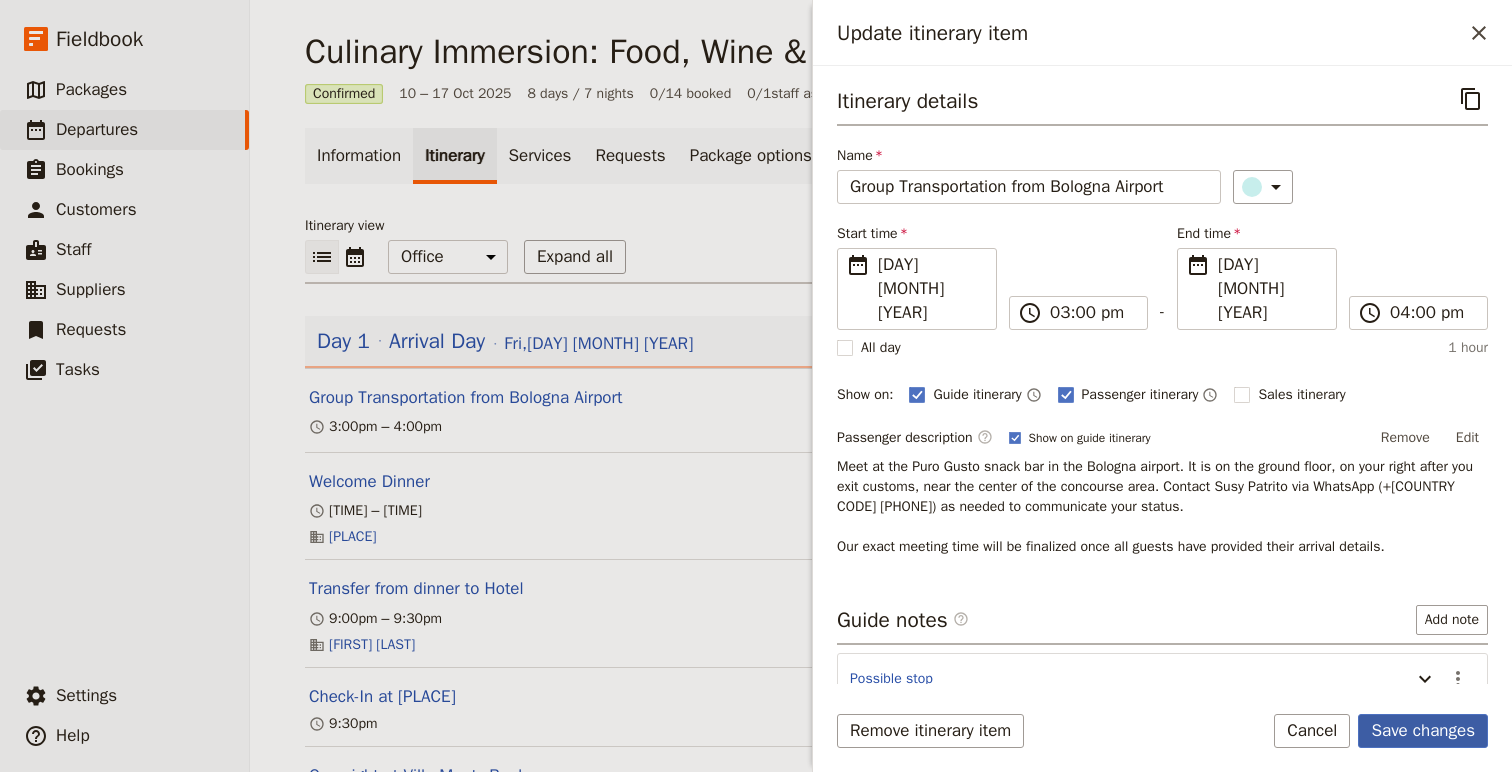 click on "Save changes" at bounding box center [1423, 731] 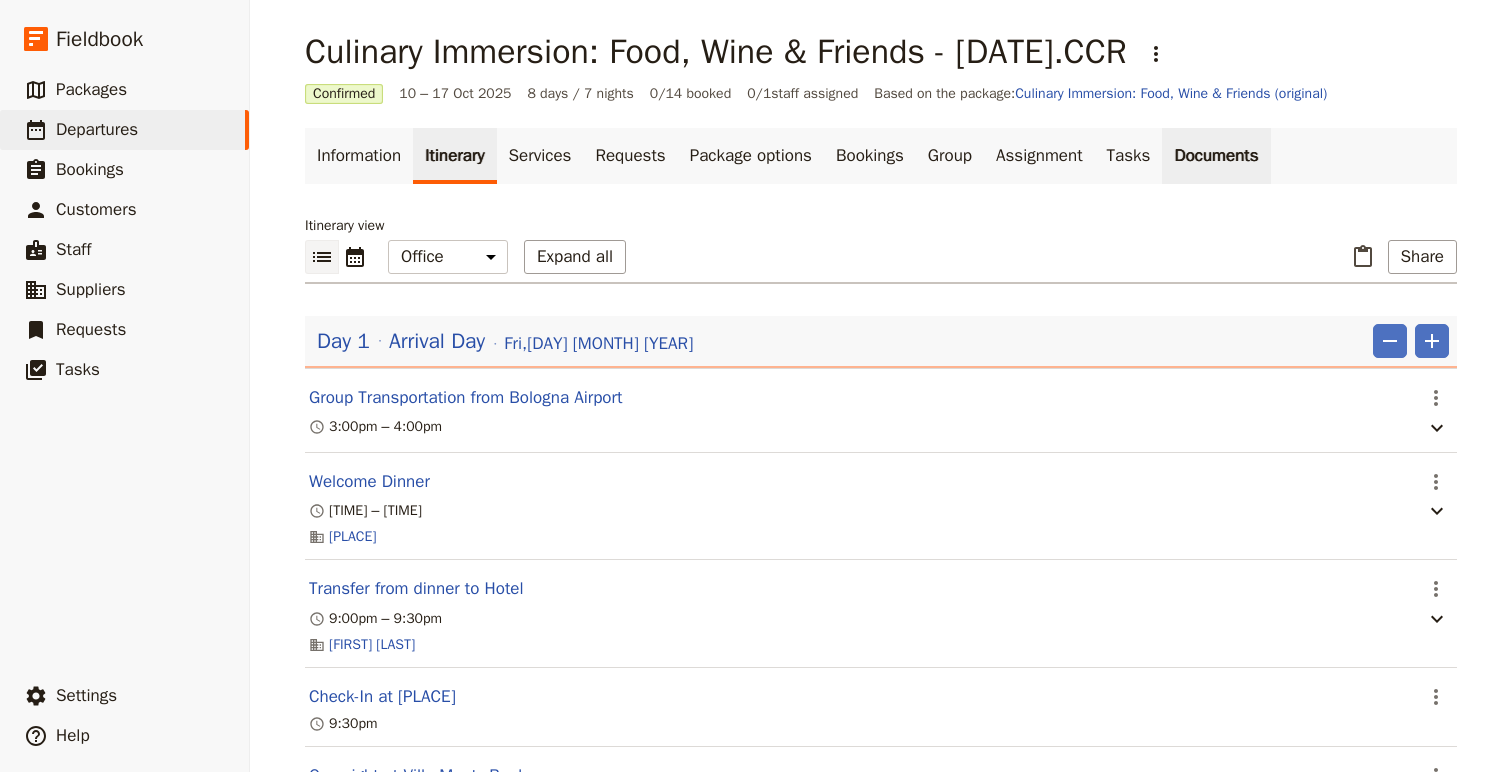 click on "Documents" at bounding box center (1216, 156) 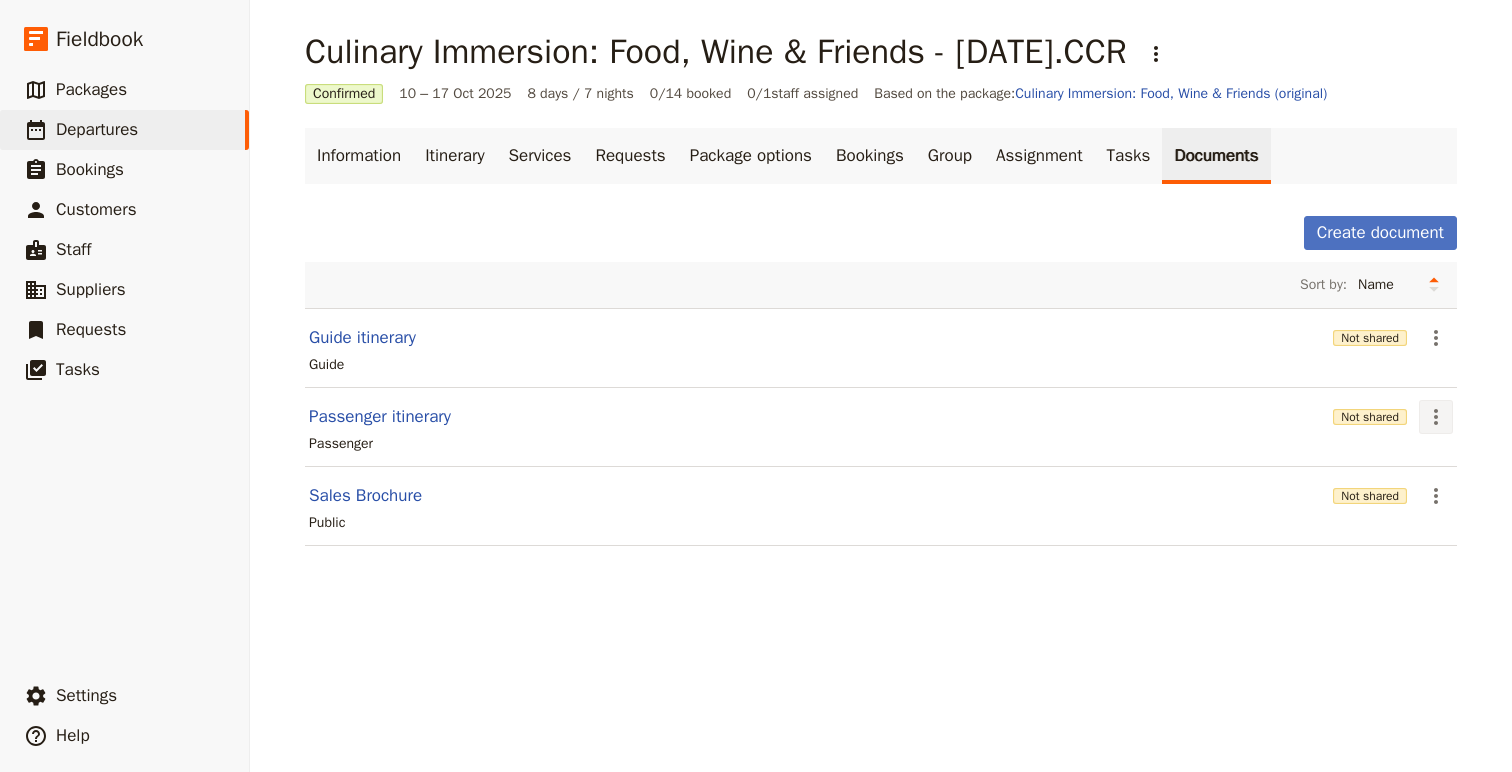 click 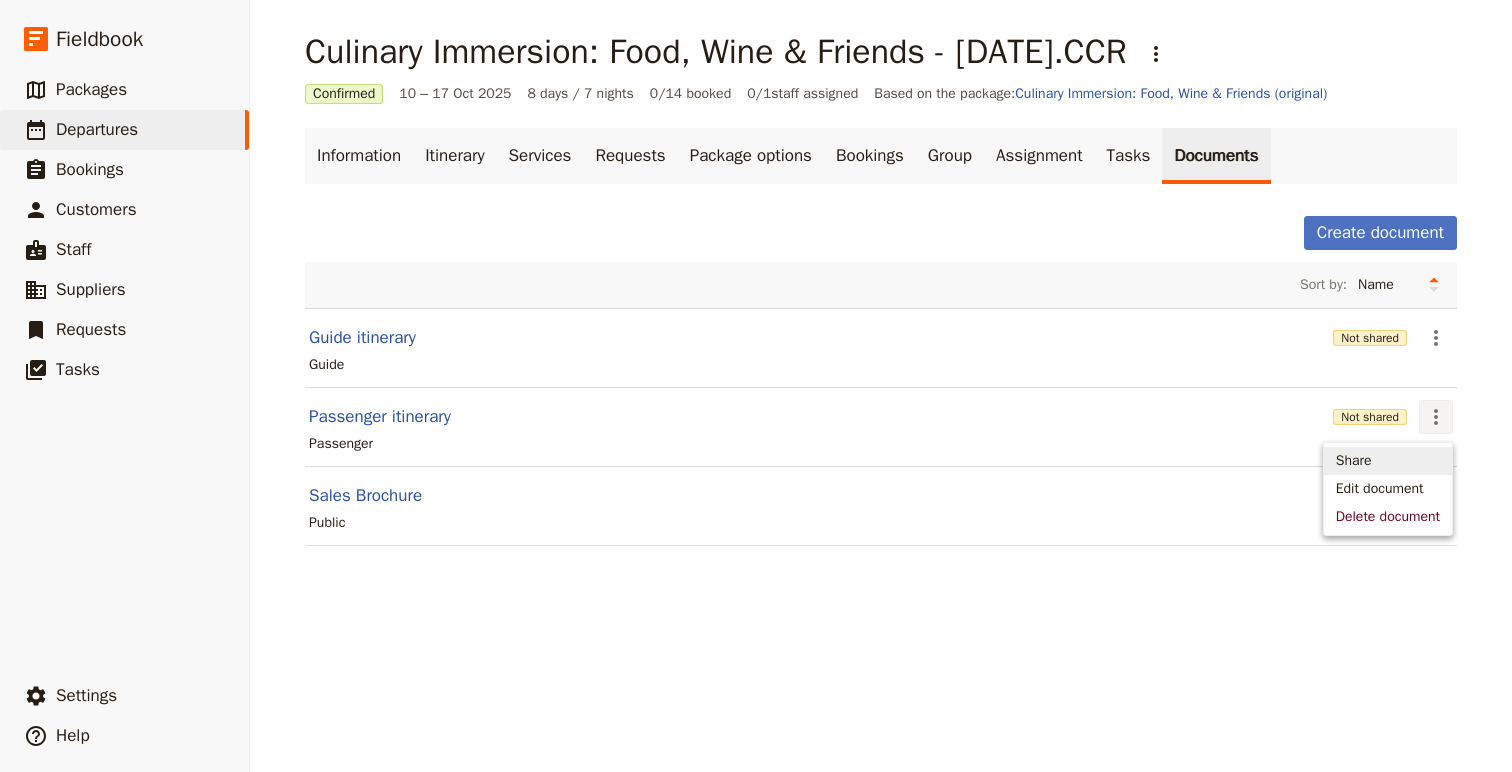click on "Share" at bounding box center [1388, 461] 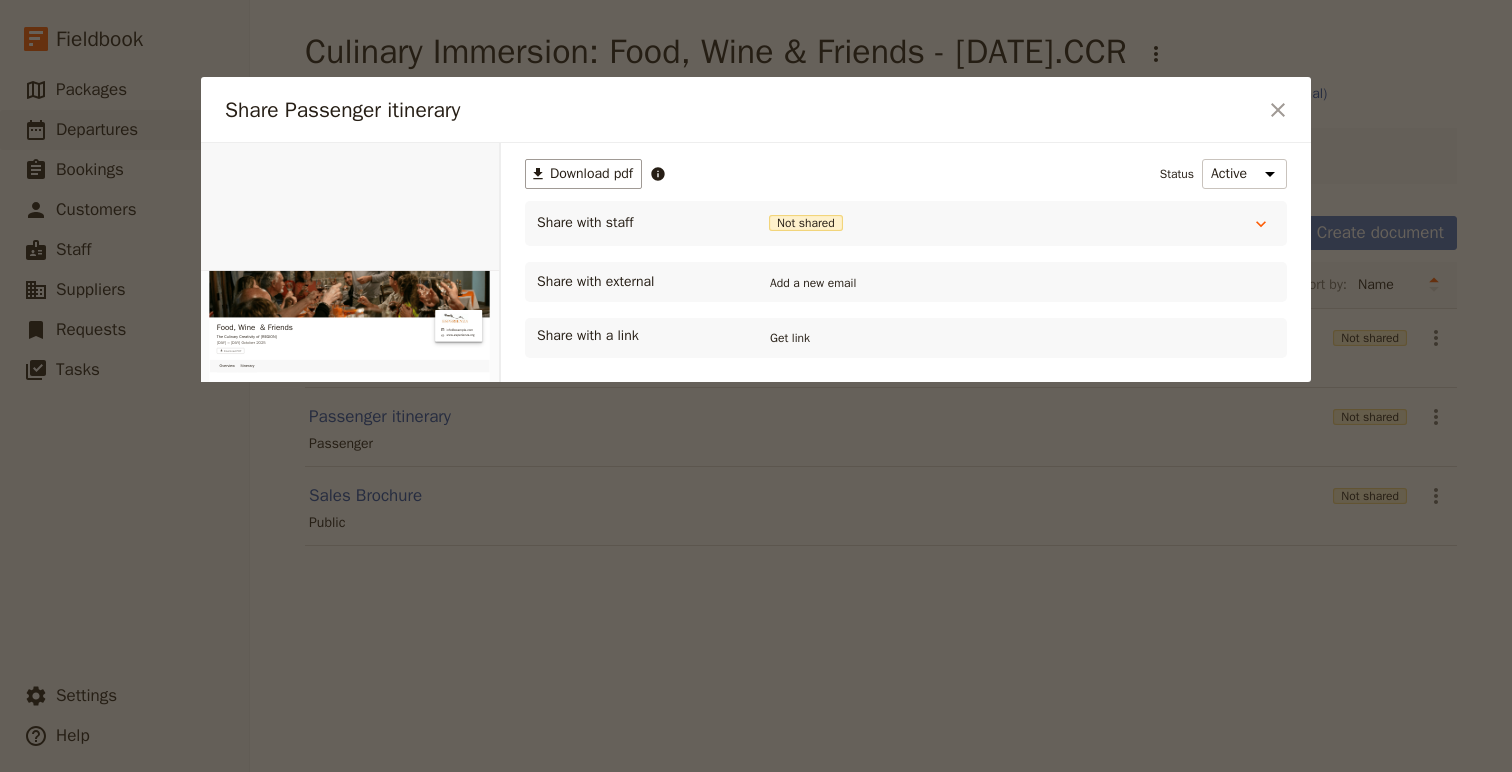 scroll, scrollTop: 0, scrollLeft: 0, axis: both 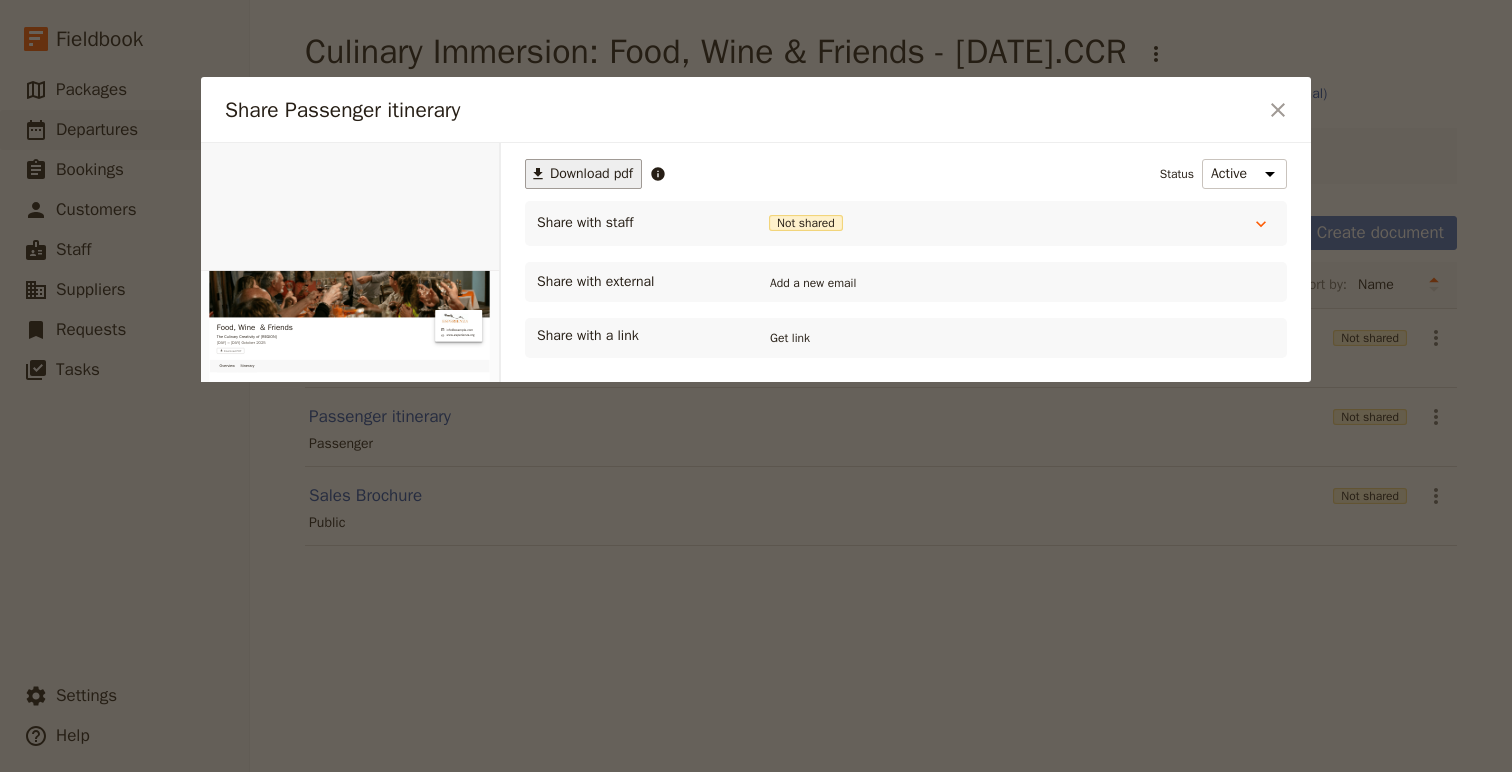 click on "Download pdf" at bounding box center [591, 174] 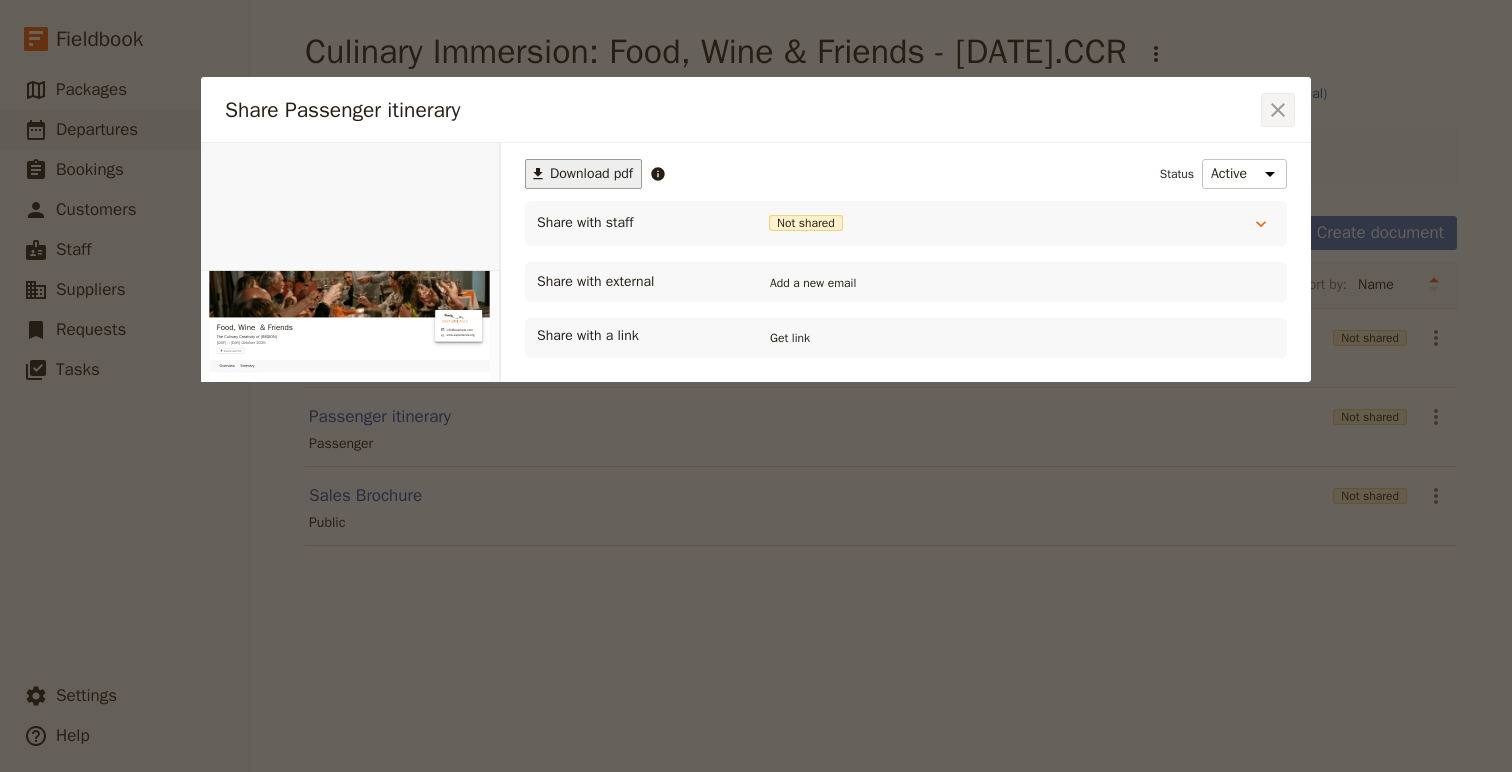 click 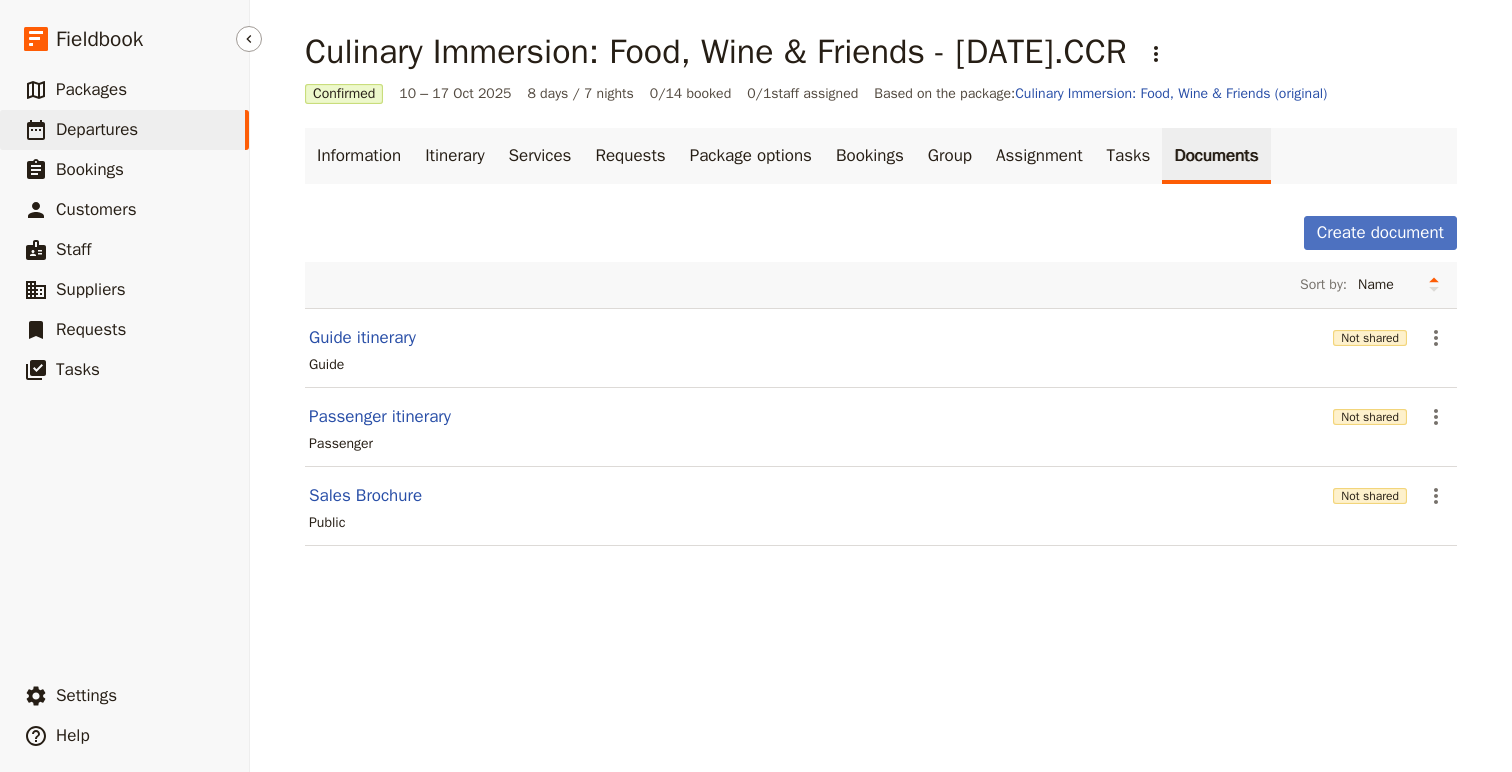 click on "​ Departures" at bounding box center [124, 130] 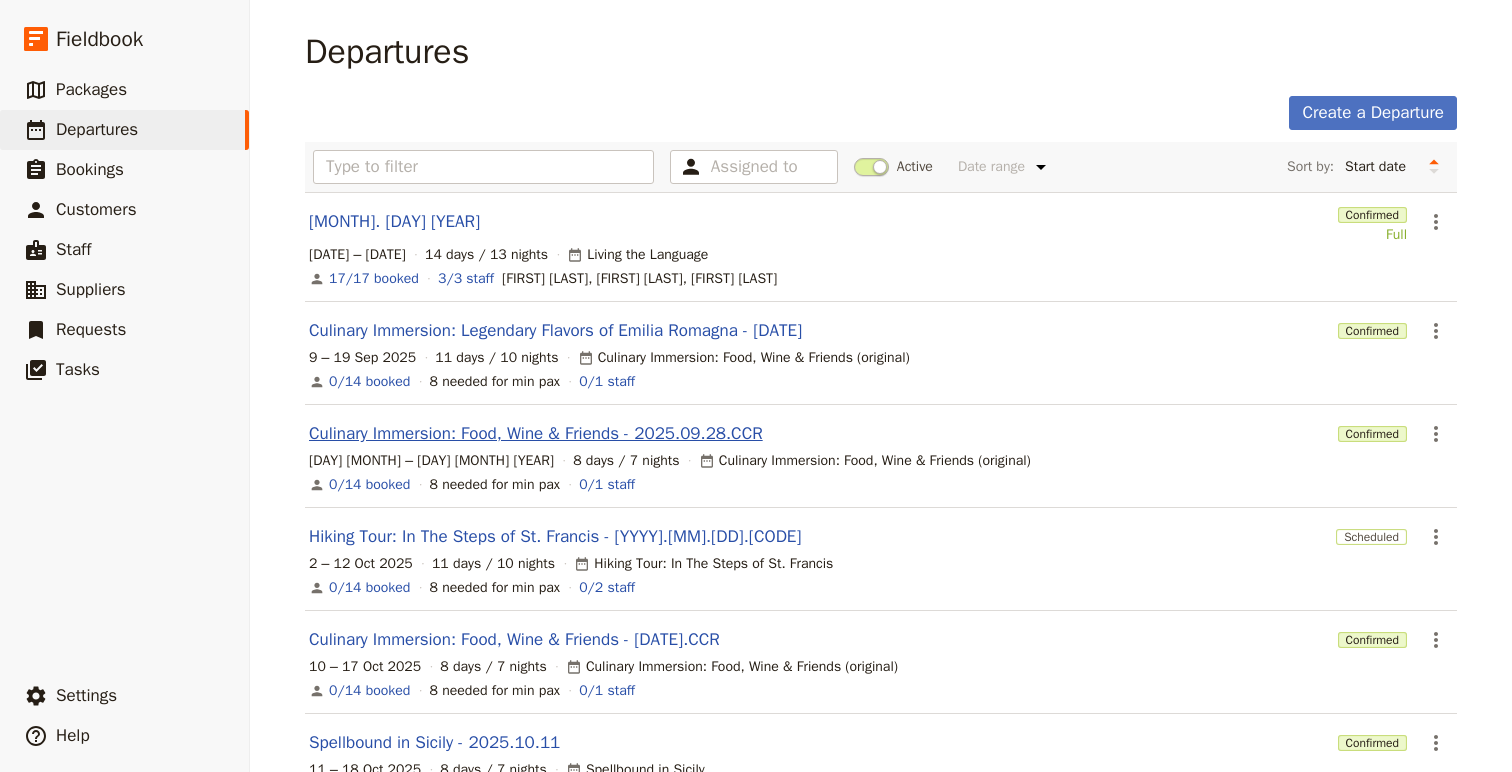 click on "Culinary Immersion: Food, Wine & Friends - 2025.09.28.CCR" at bounding box center (536, 434) 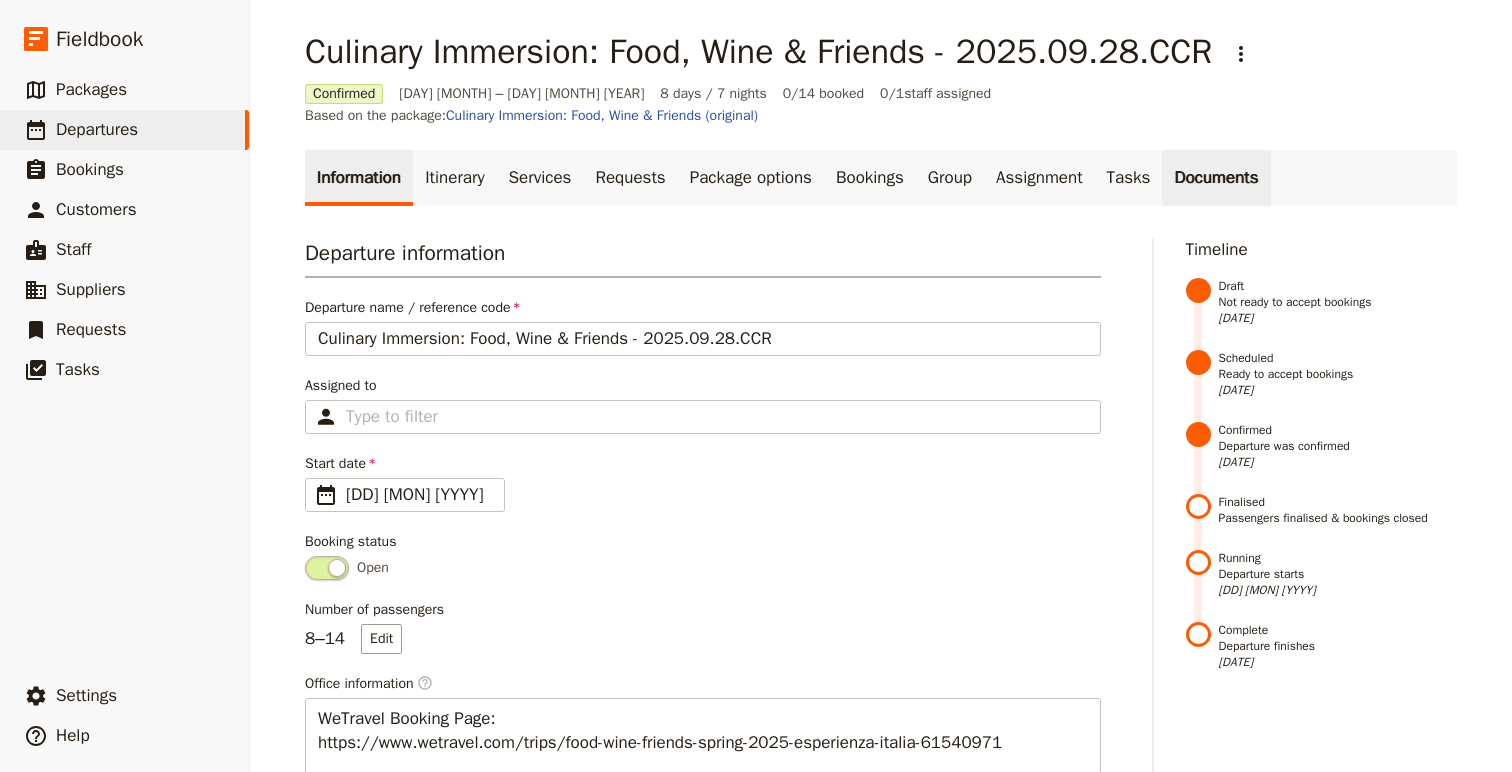 click on "Documents" at bounding box center (1216, 178) 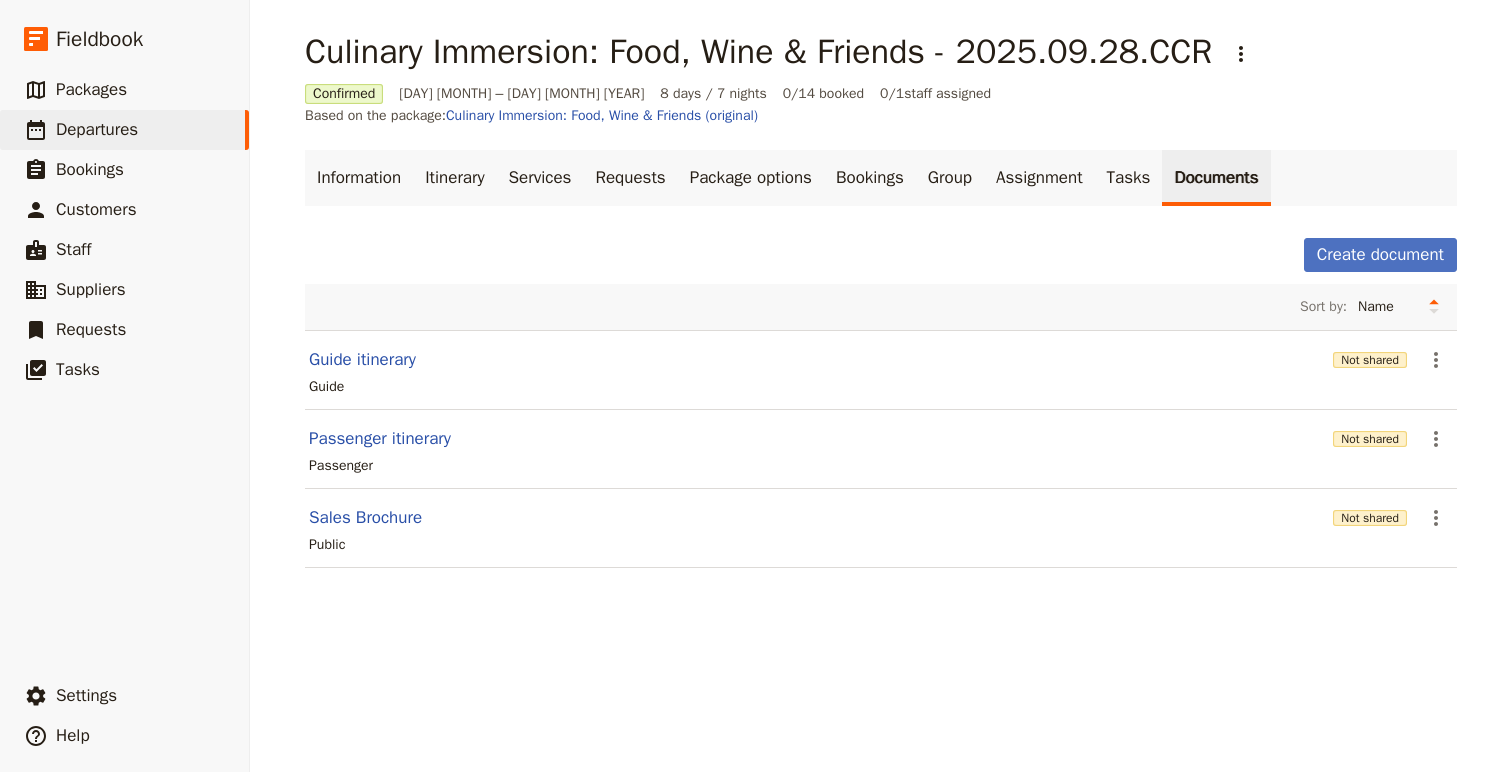 click on "Passenger itinerary Not shared ​ Passenger" at bounding box center [881, 449] 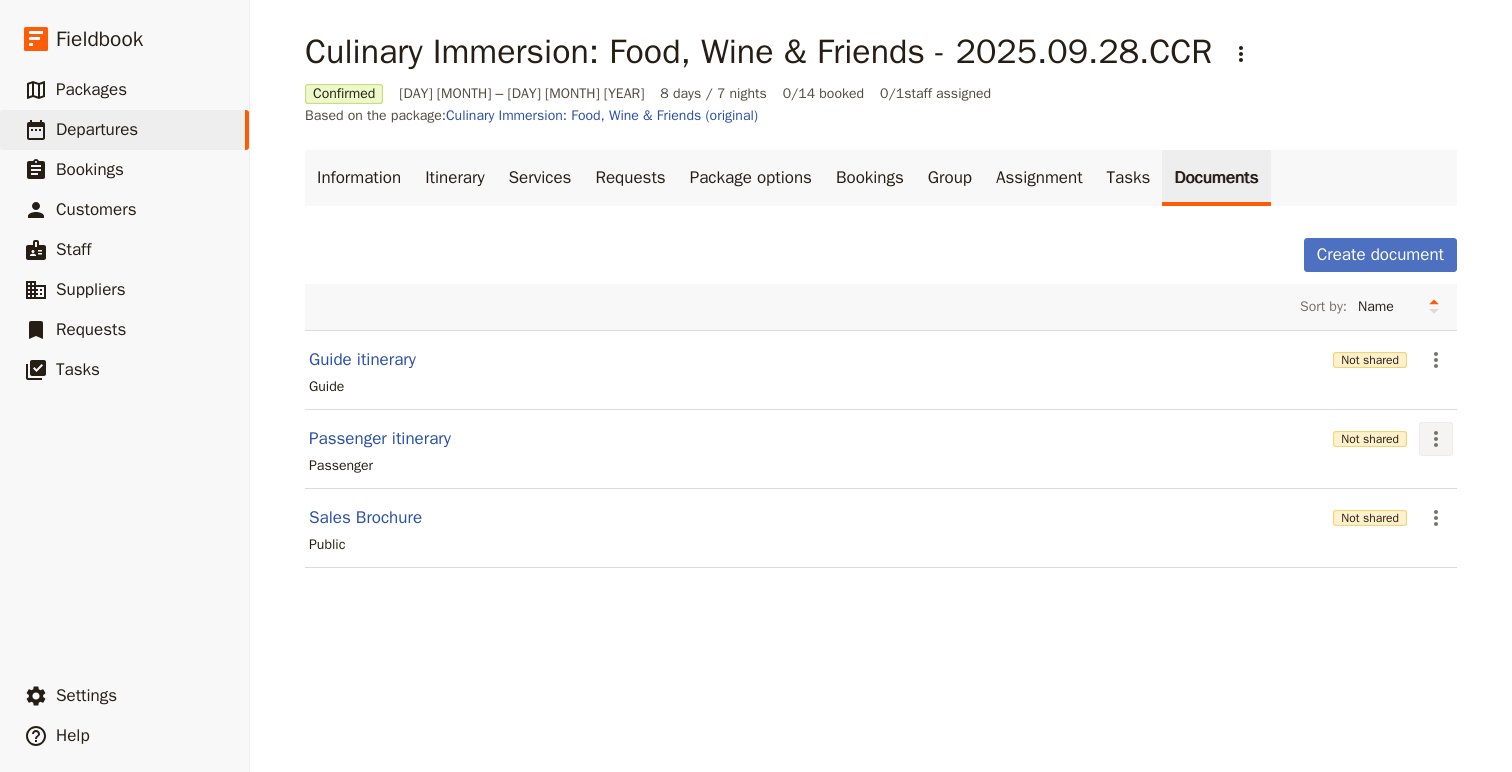 click 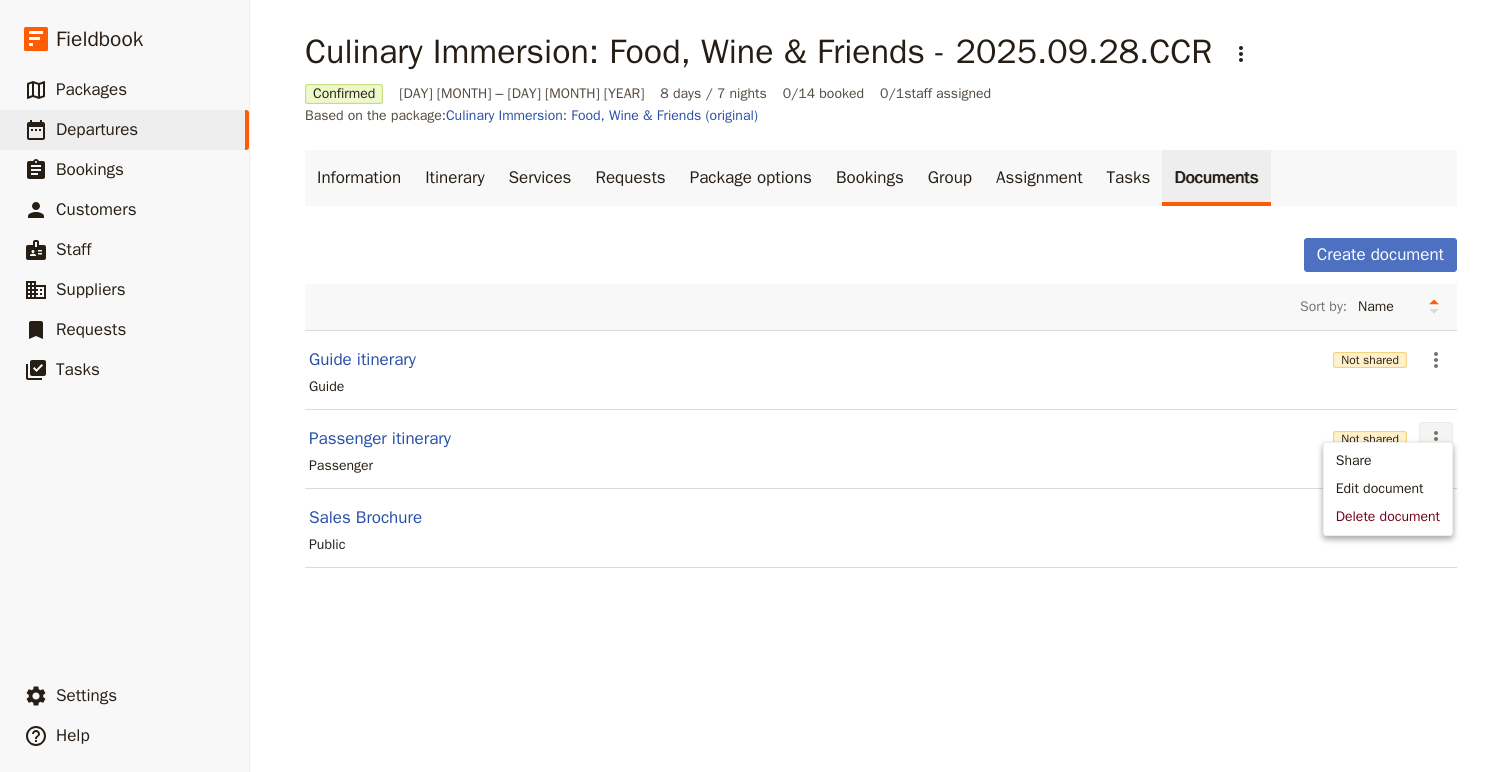 click on "Share Edit document Delete document" at bounding box center [1388, 489] 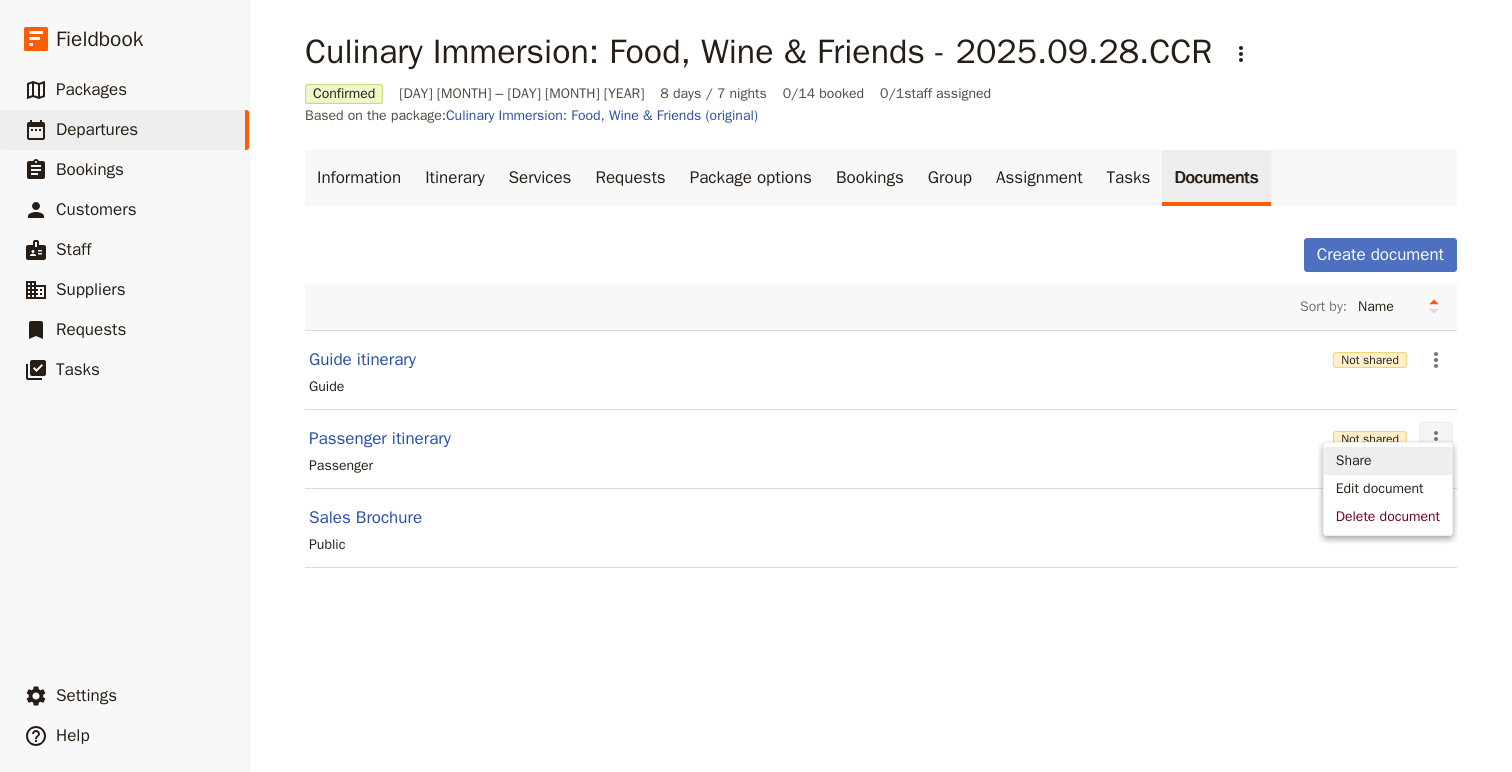 click on "Share" at bounding box center [1354, 461] 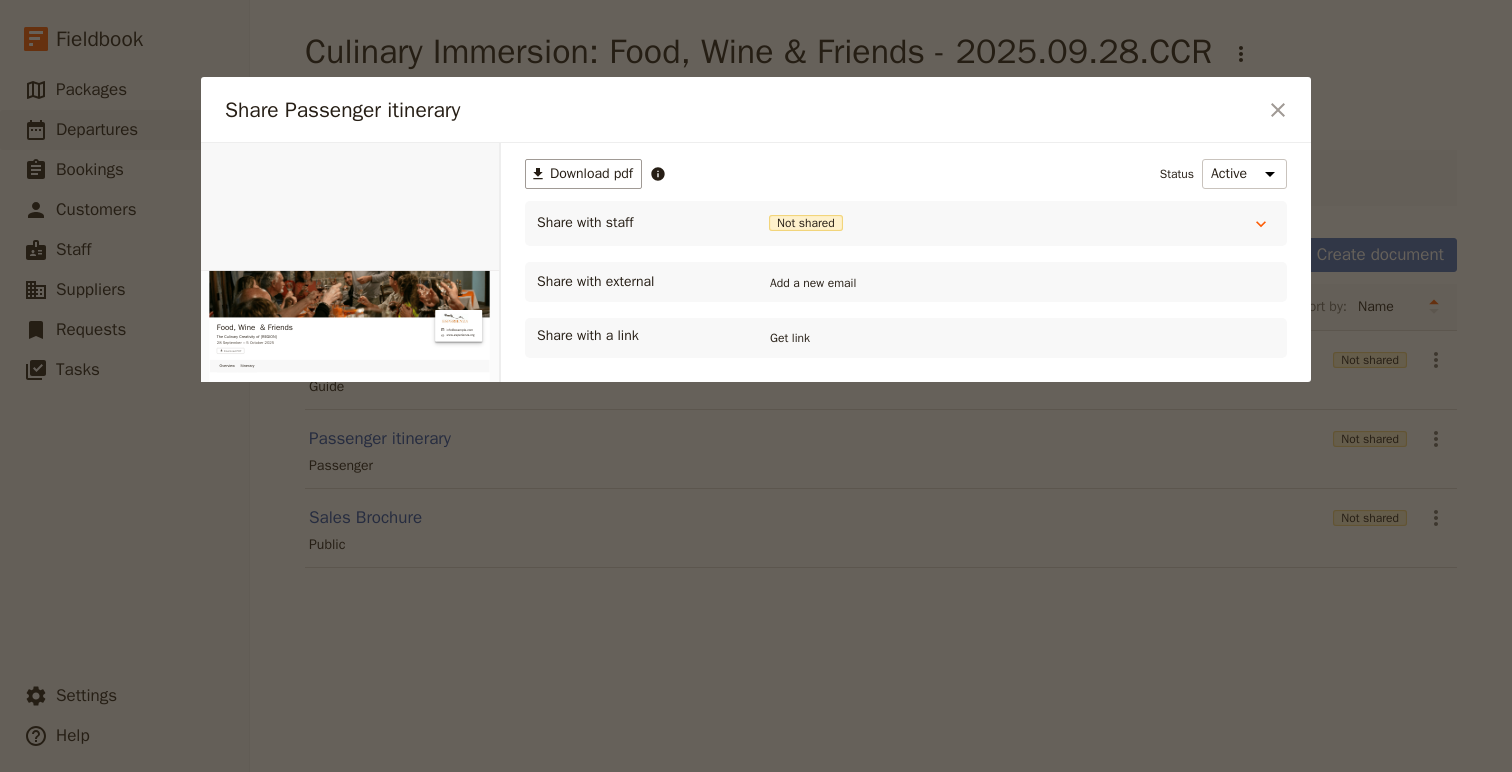 scroll, scrollTop: 0, scrollLeft: 0, axis: both 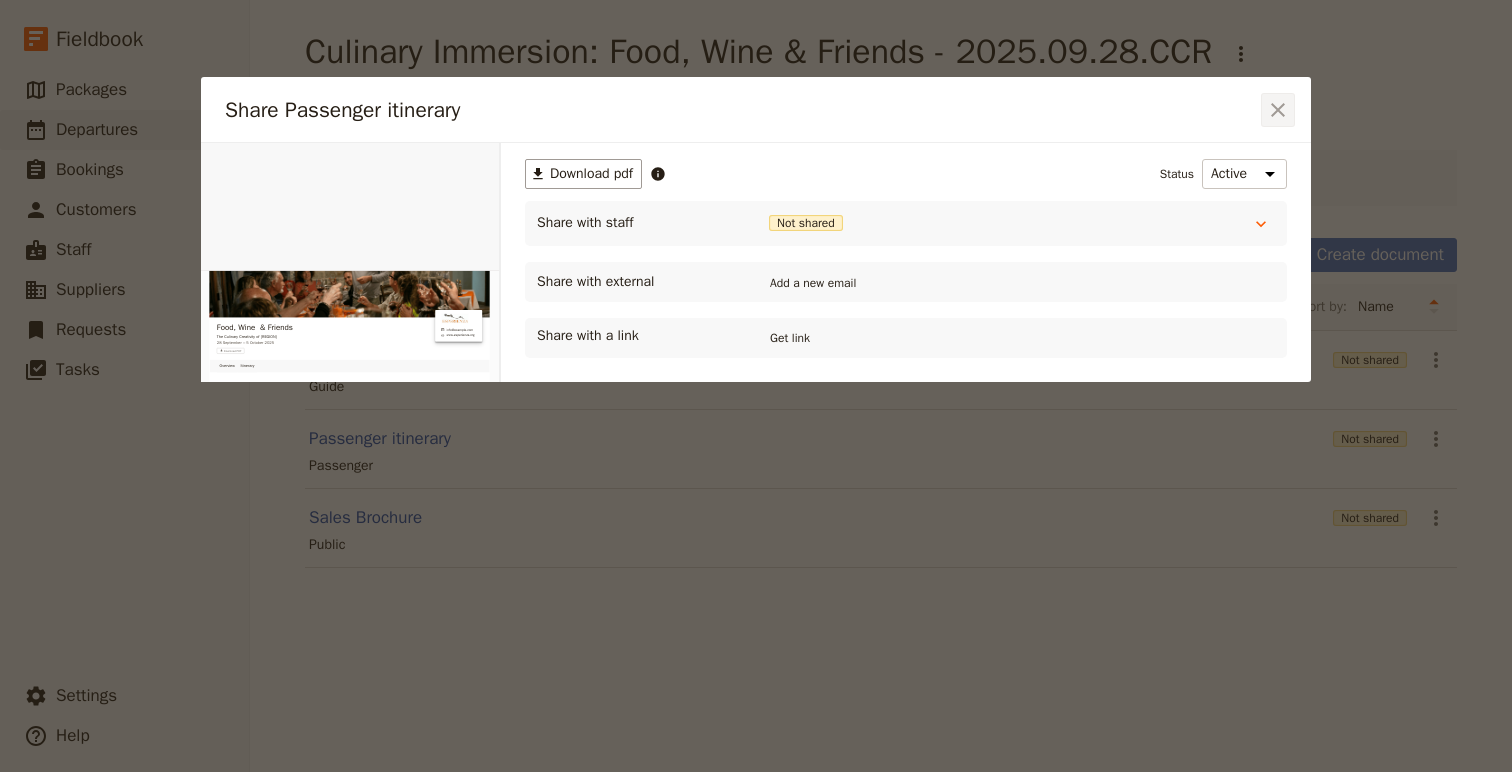 click 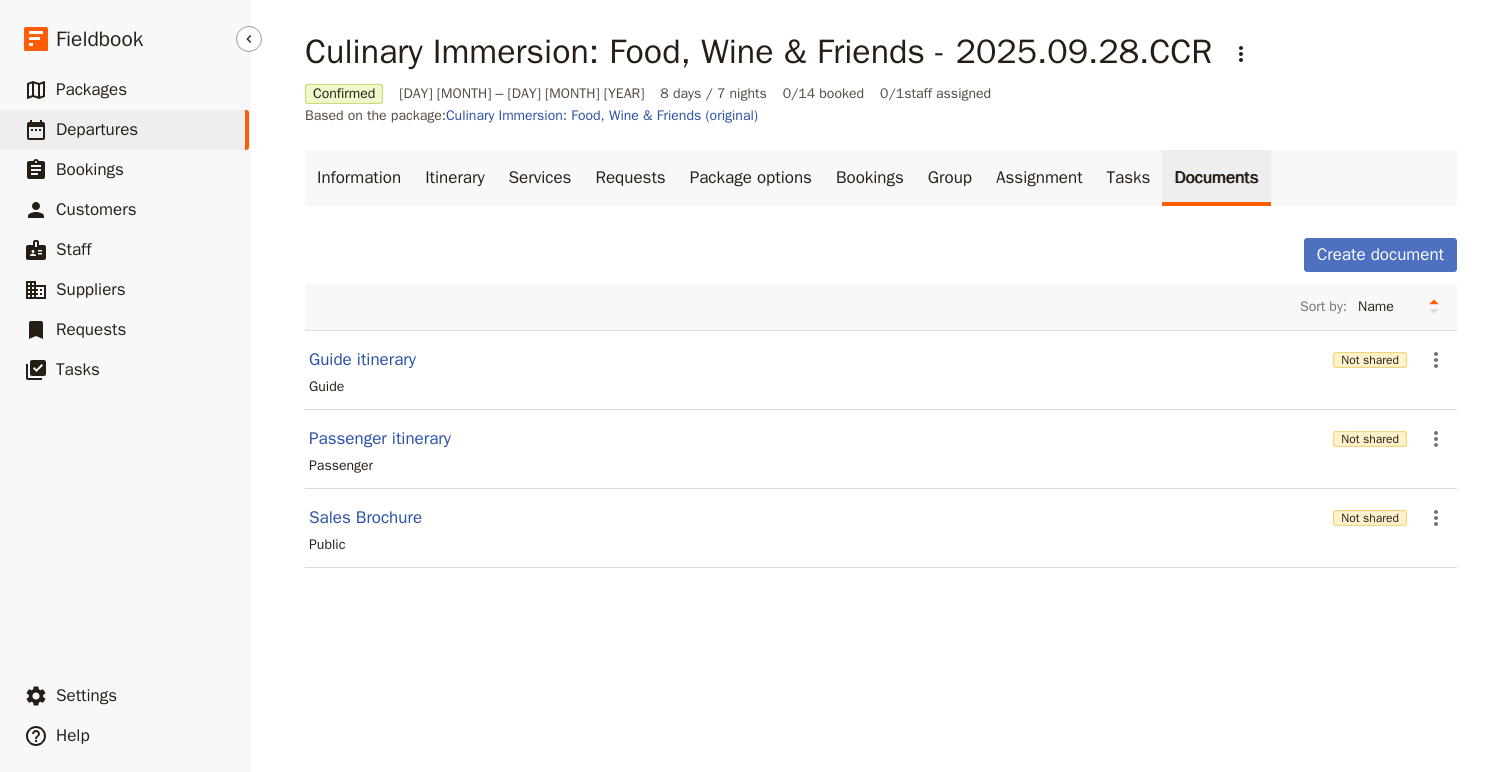 click on "Departures" at bounding box center (97, 129) 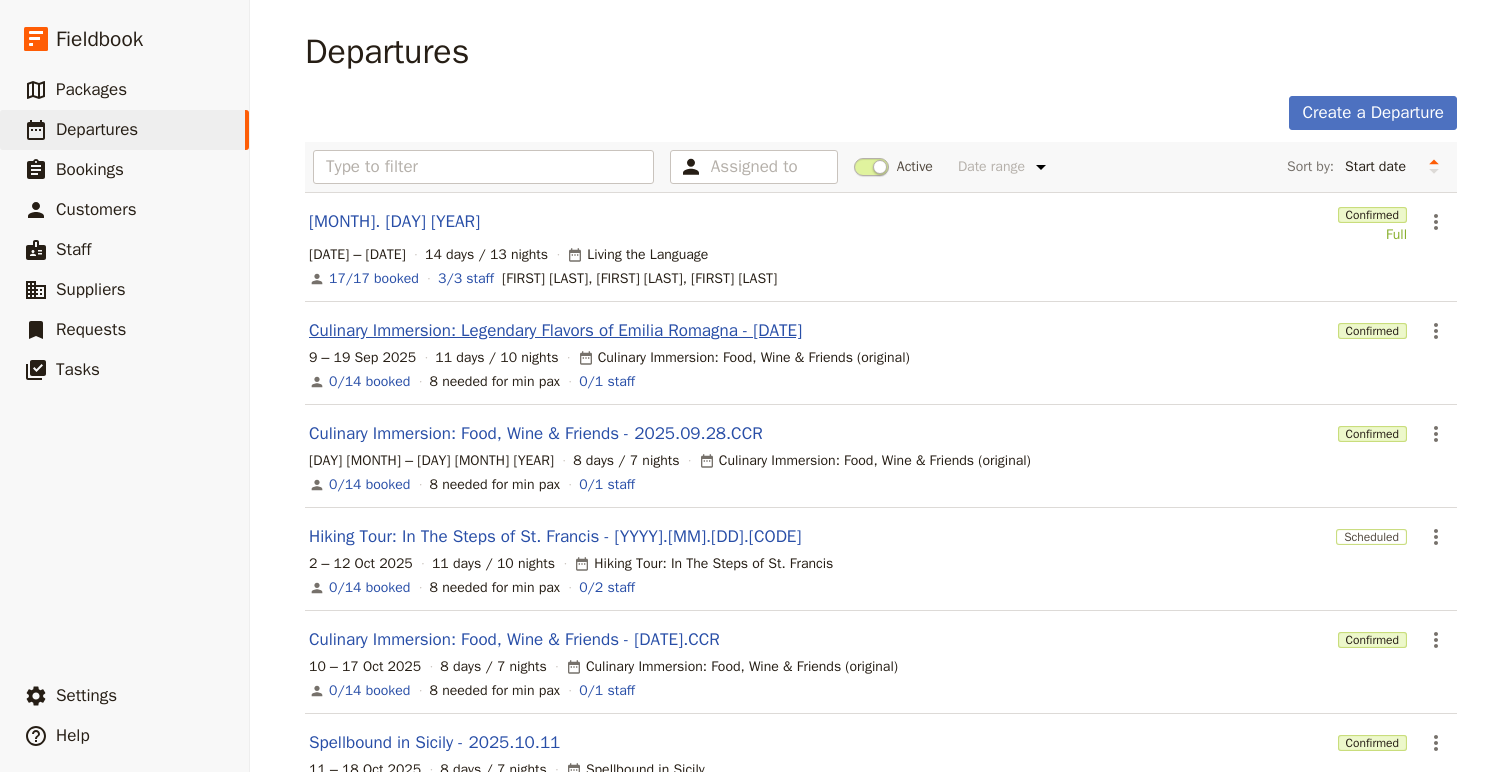 click on "Culinary Immersion: Legendary Flavors of Emilia Romagna - [DATE]" at bounding box center (555, 331) 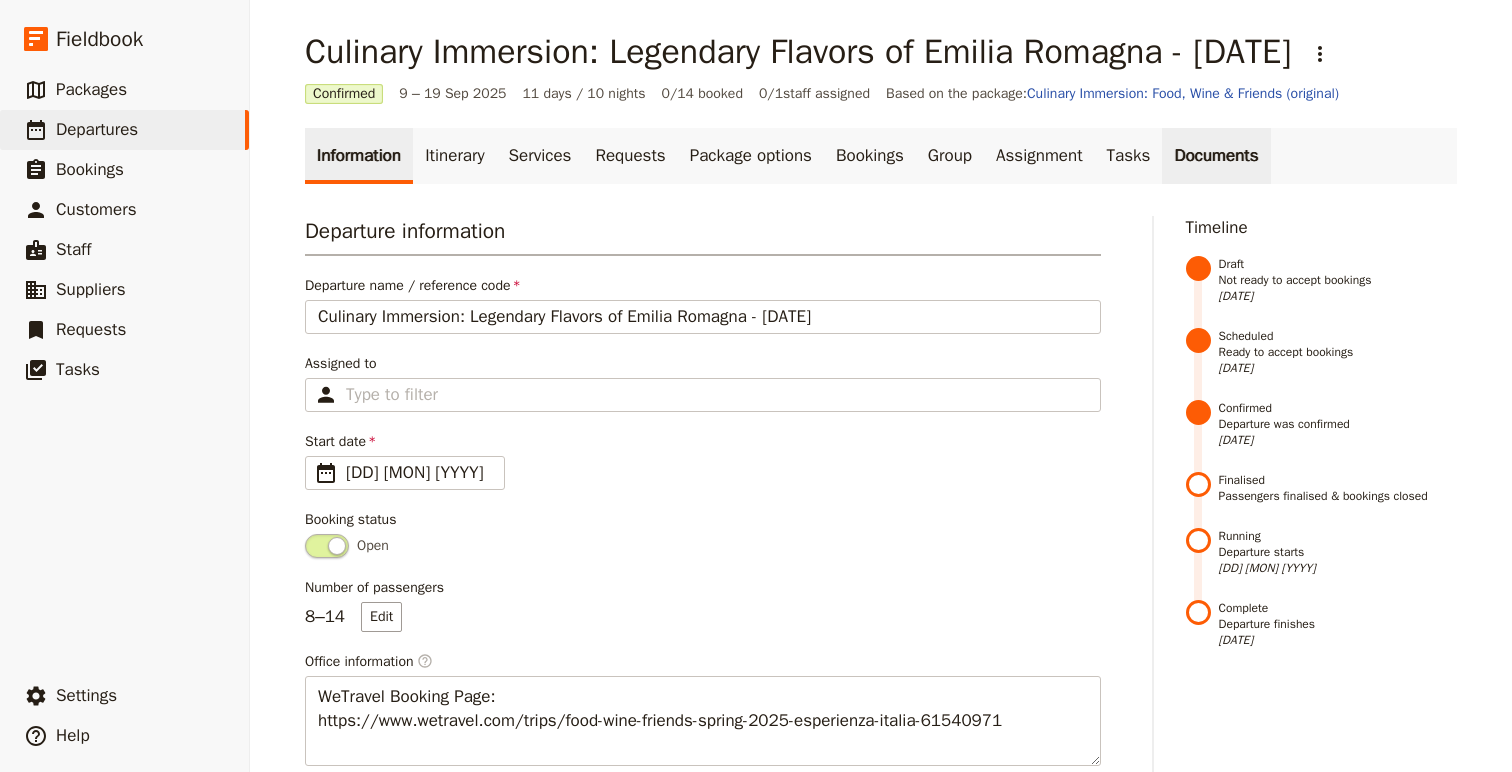 click on "Documents" at bounding box center (1216, 156) 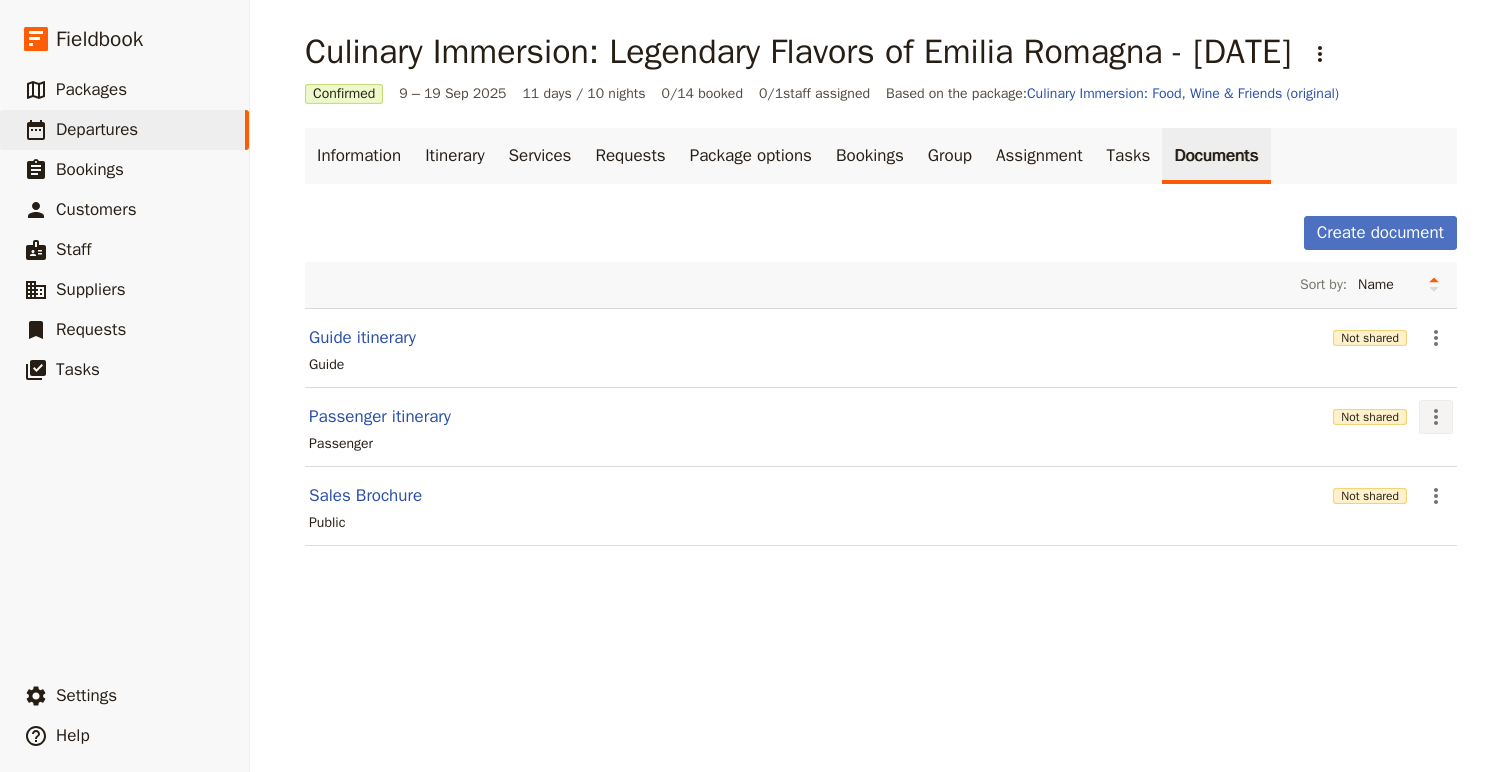 click 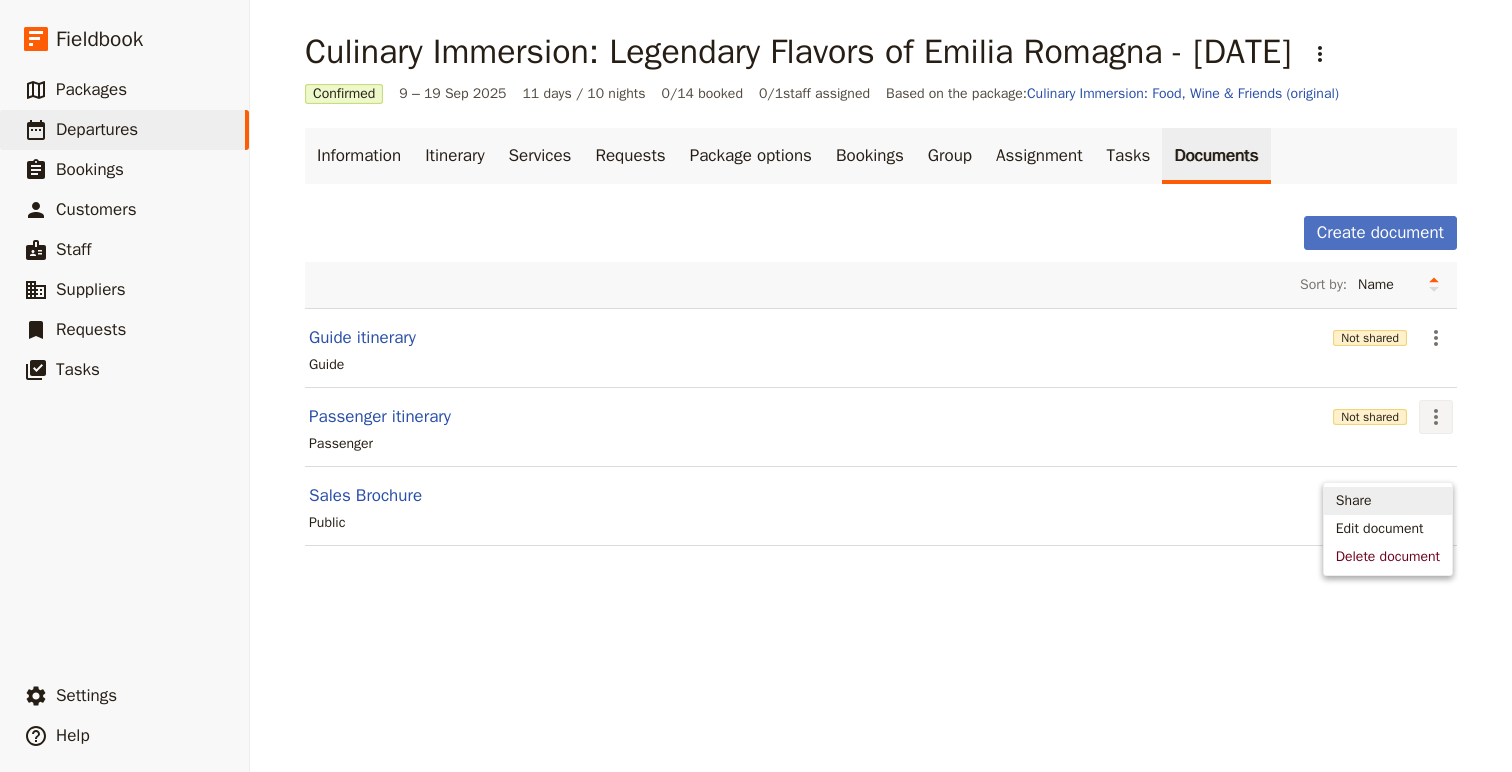 click on "Share" at bounding box center (1388, 501) 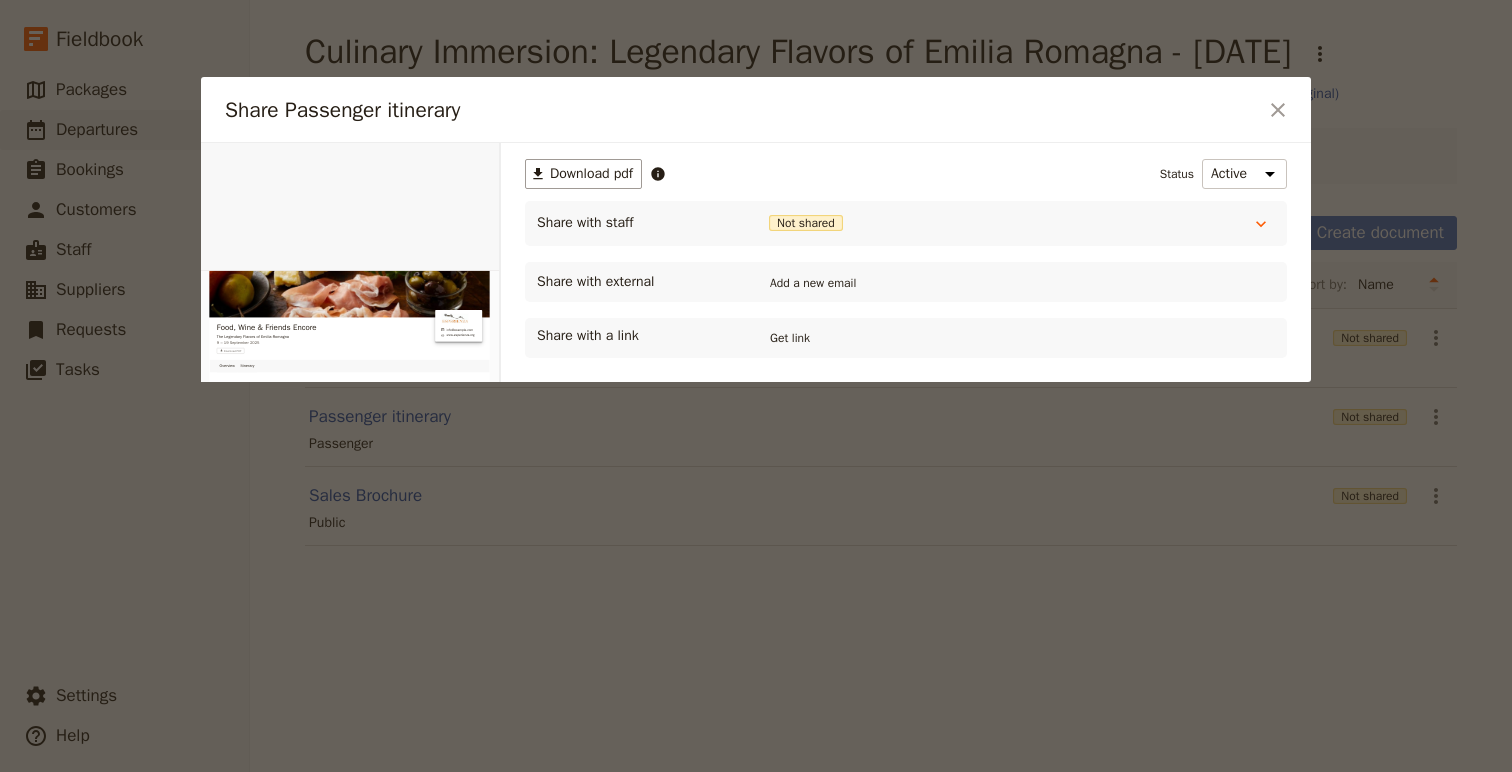 scroll, scrollTop: 0, scrollLeft: 0, axis: both 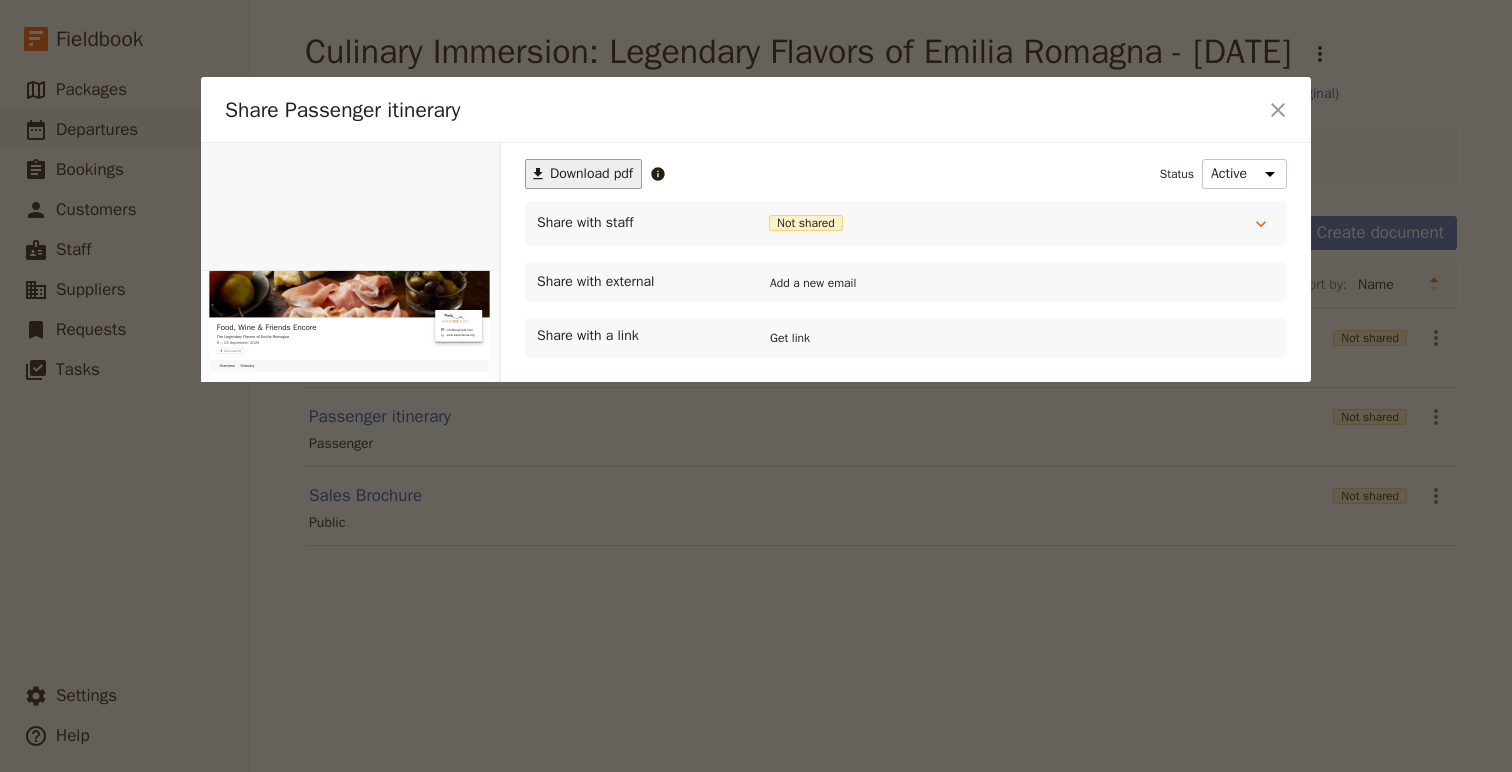 click on "Download pdf" at bounding box center (591, 174) 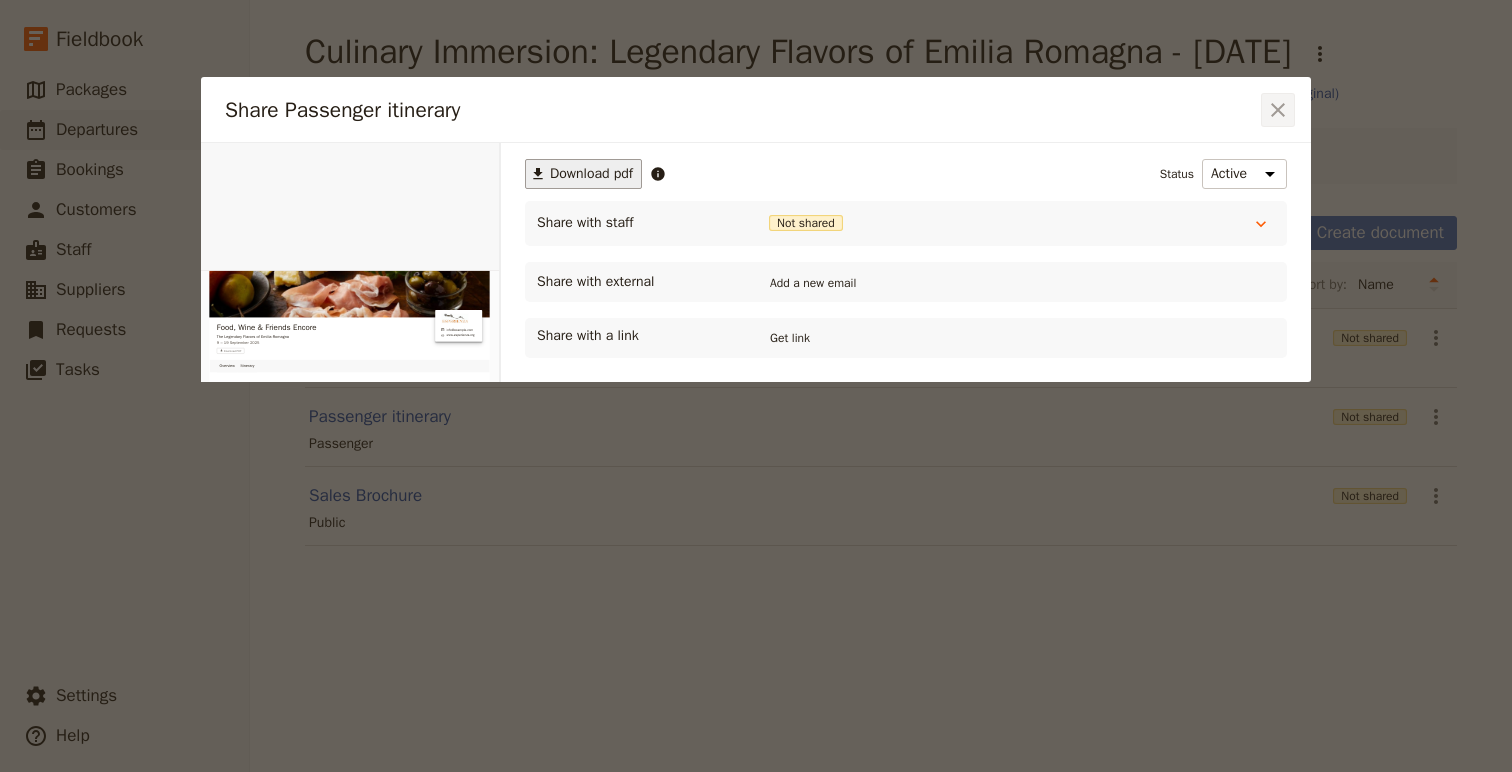 click 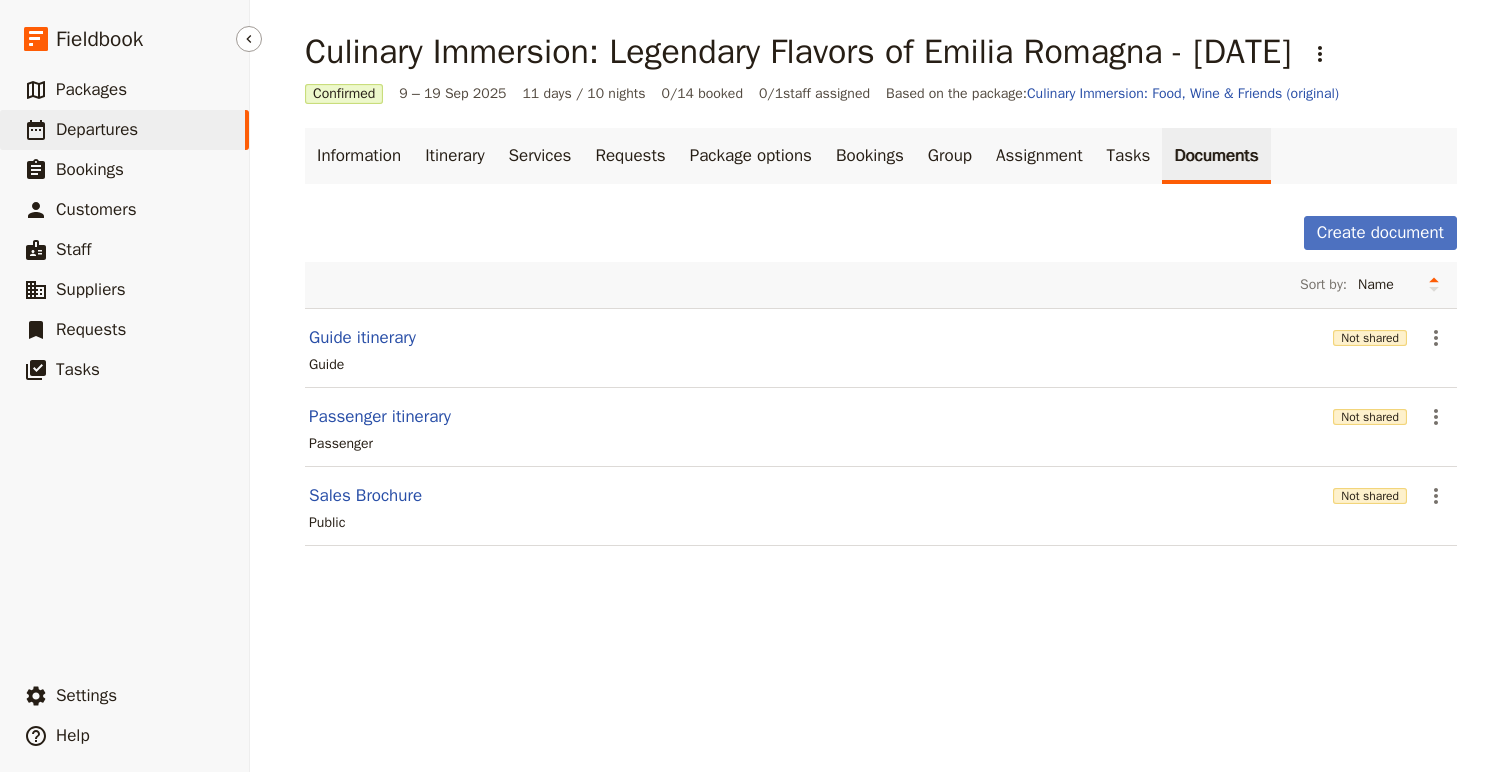 click 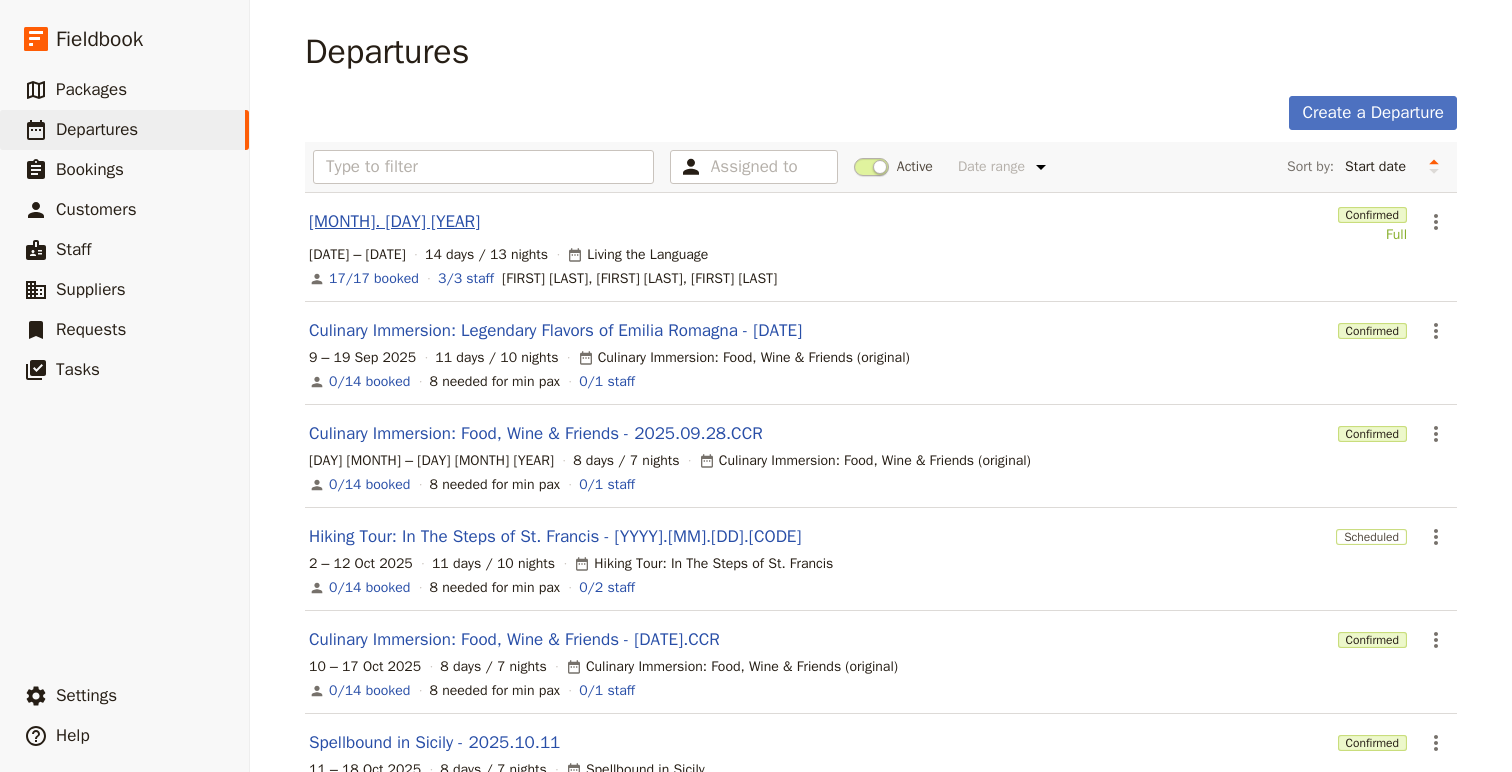click on "[MONTH]. [DAY] [YEAR]" at bounding box center (394, 222) 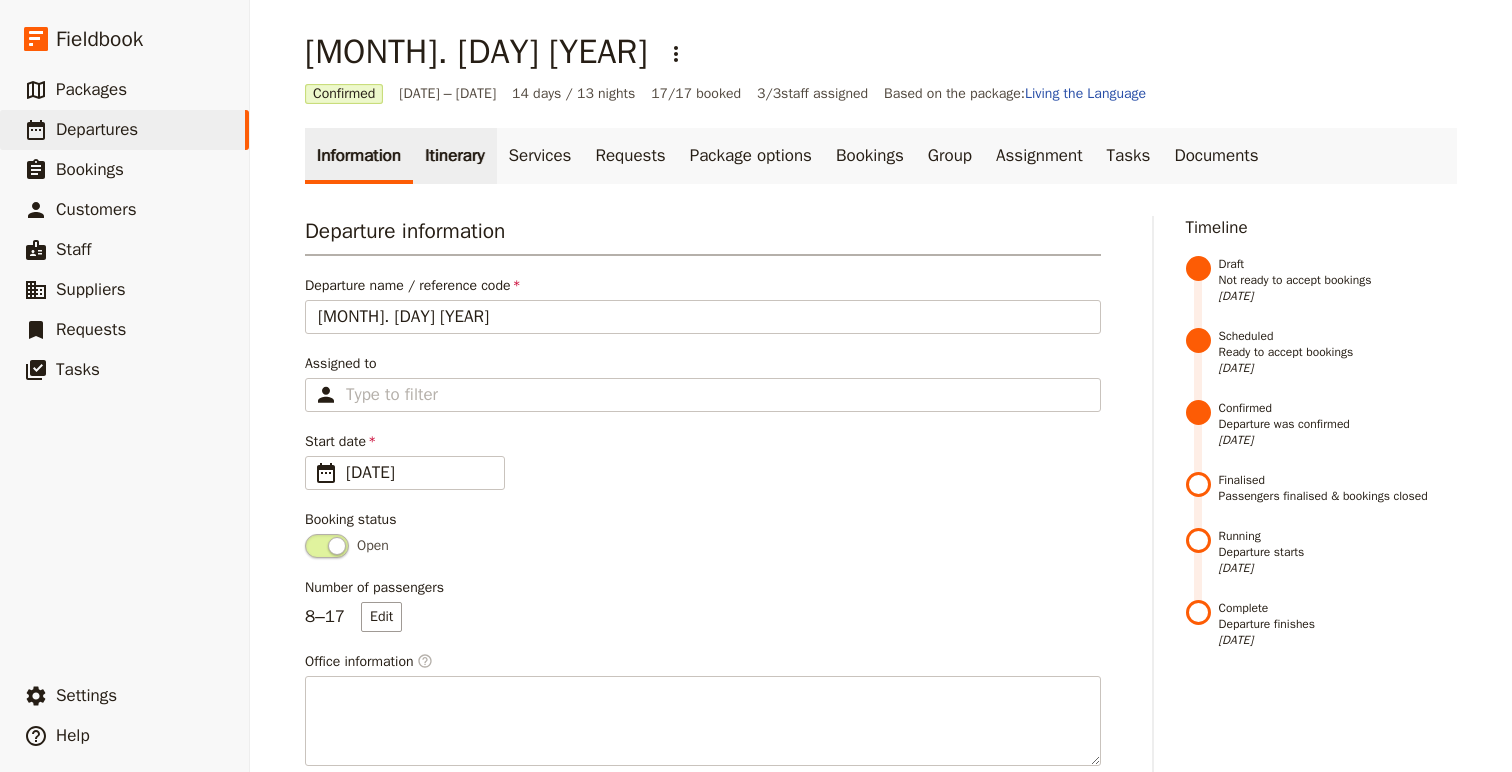 click on "Itinerary" at bounding box center (454, 156) 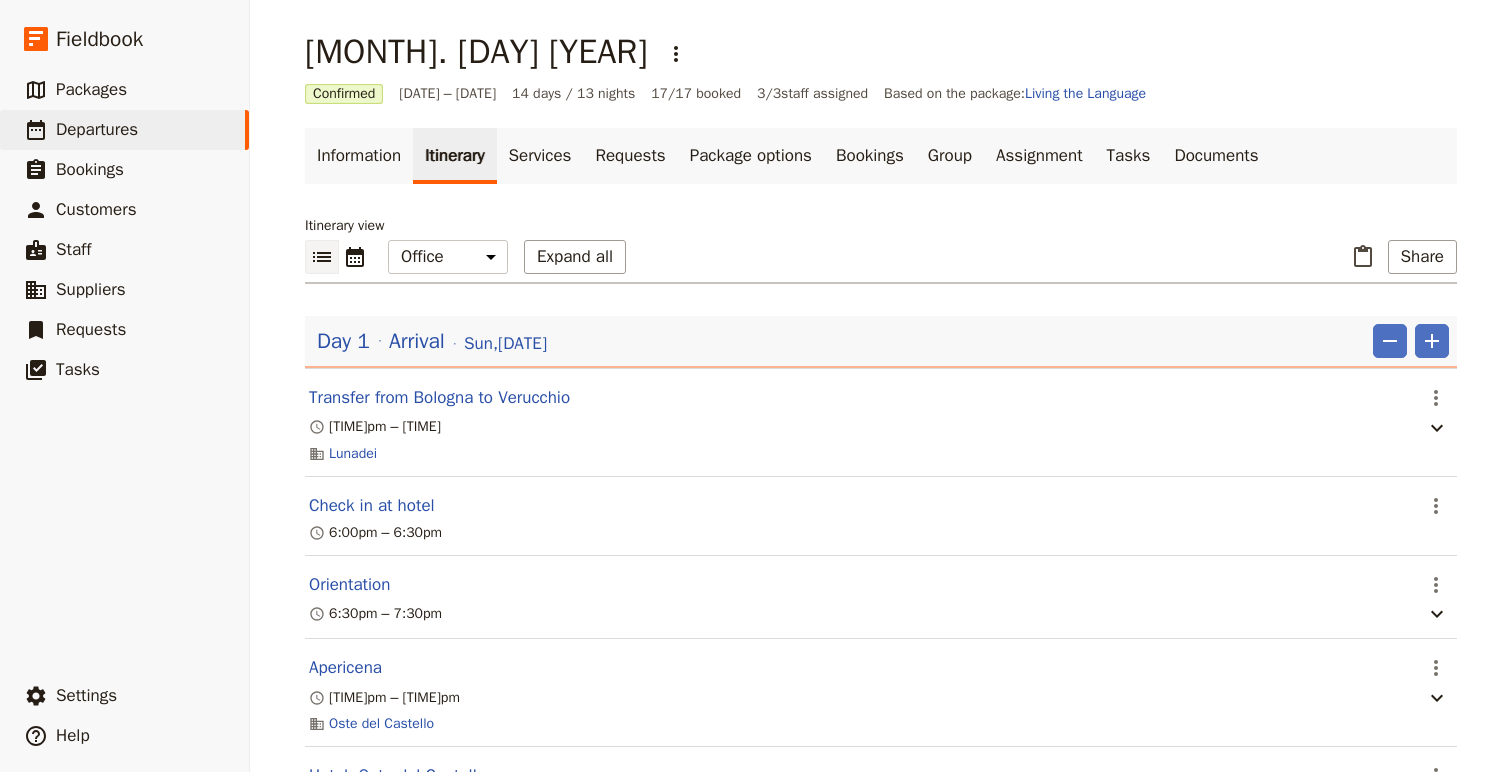click 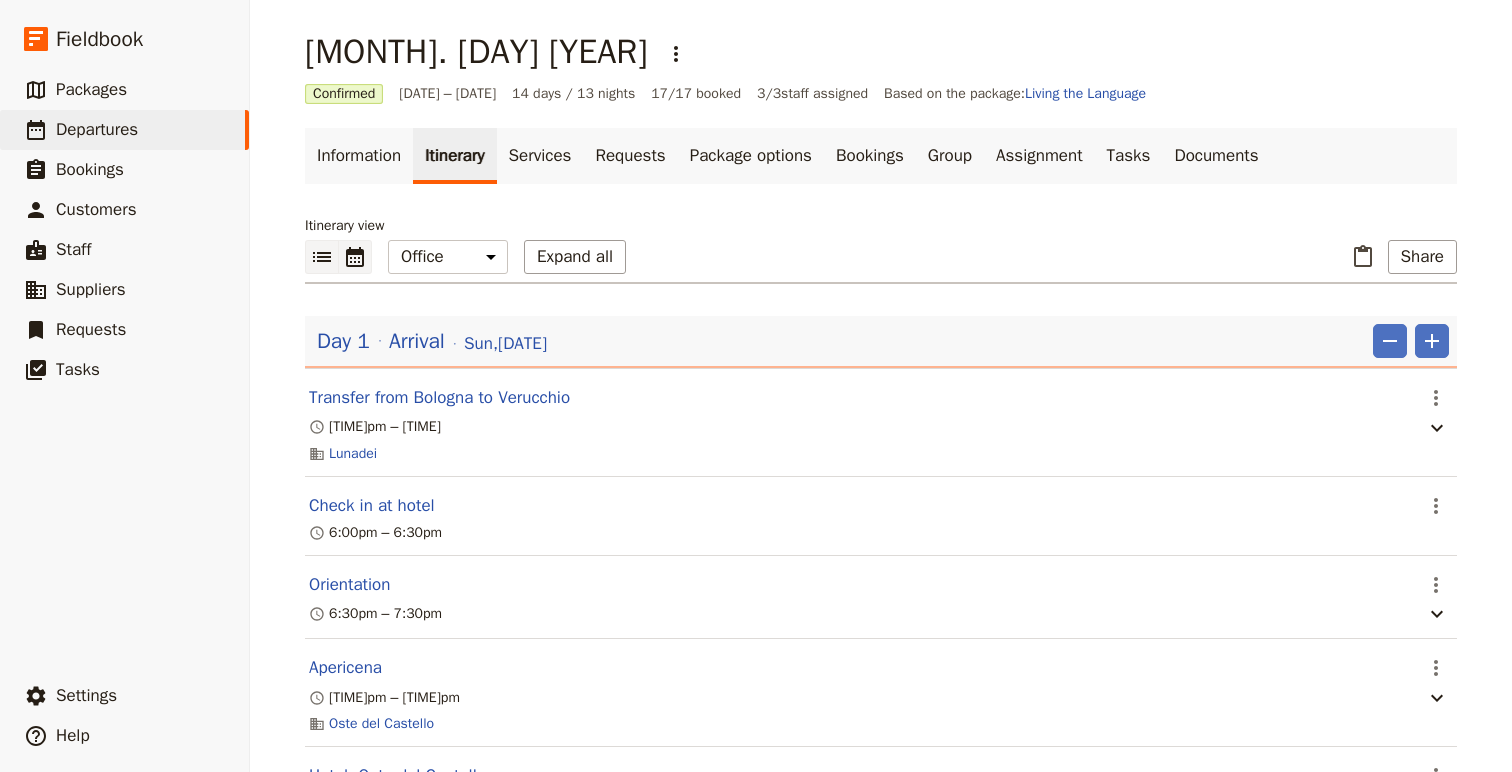 click 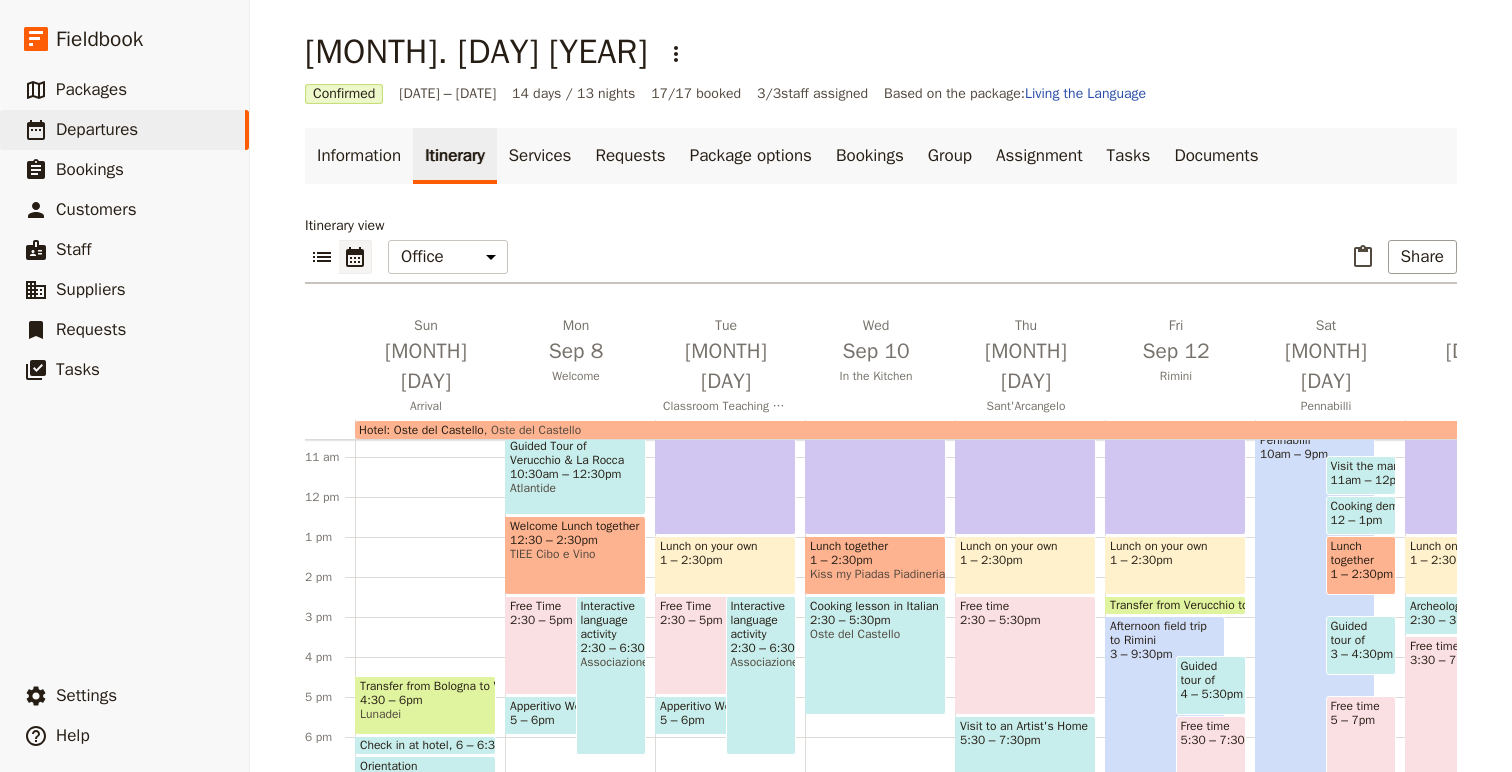 scroll, scrollTop: 474, scrollLeft: 0, axis: vertical 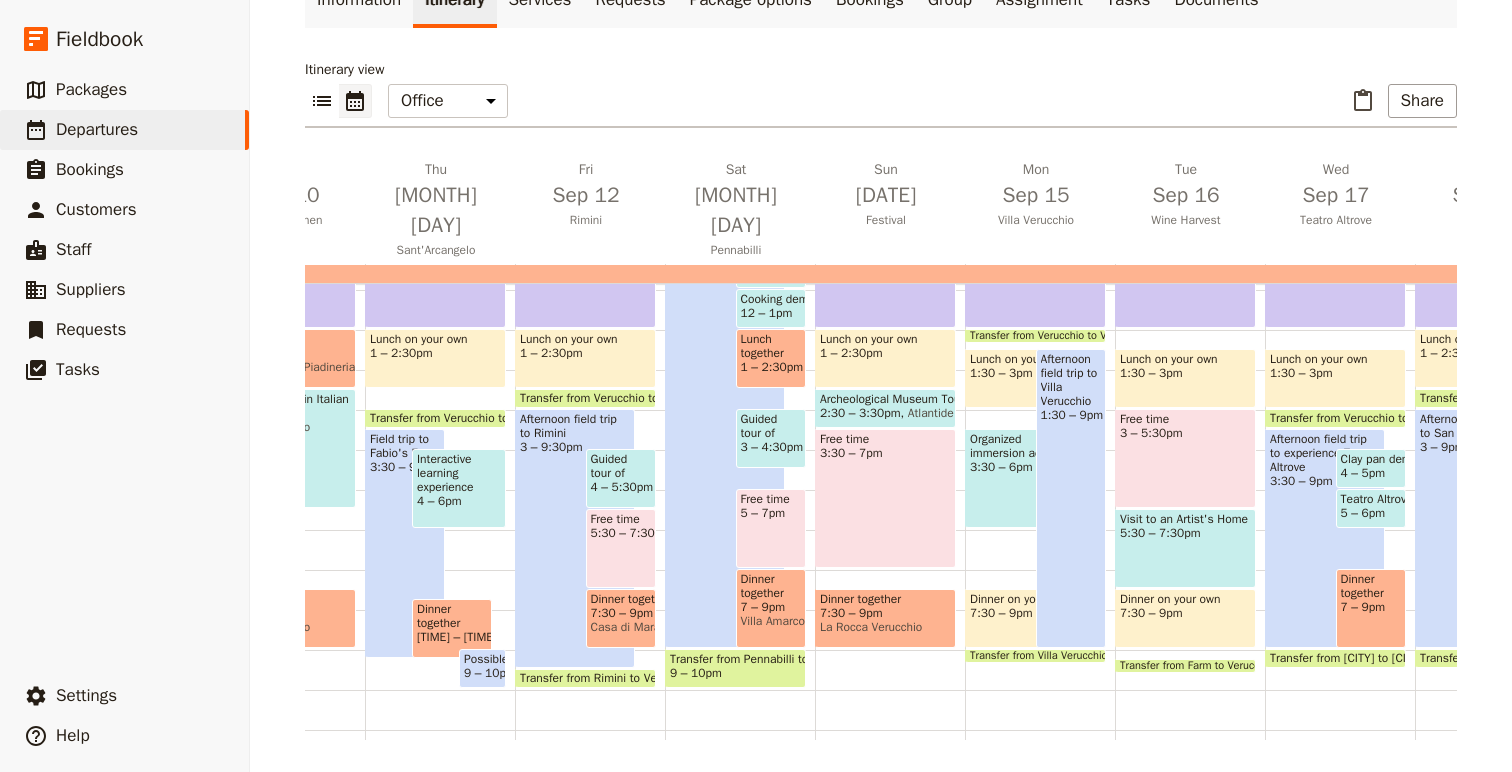click on "9 – 10pm" at bounding box center [490, 673] 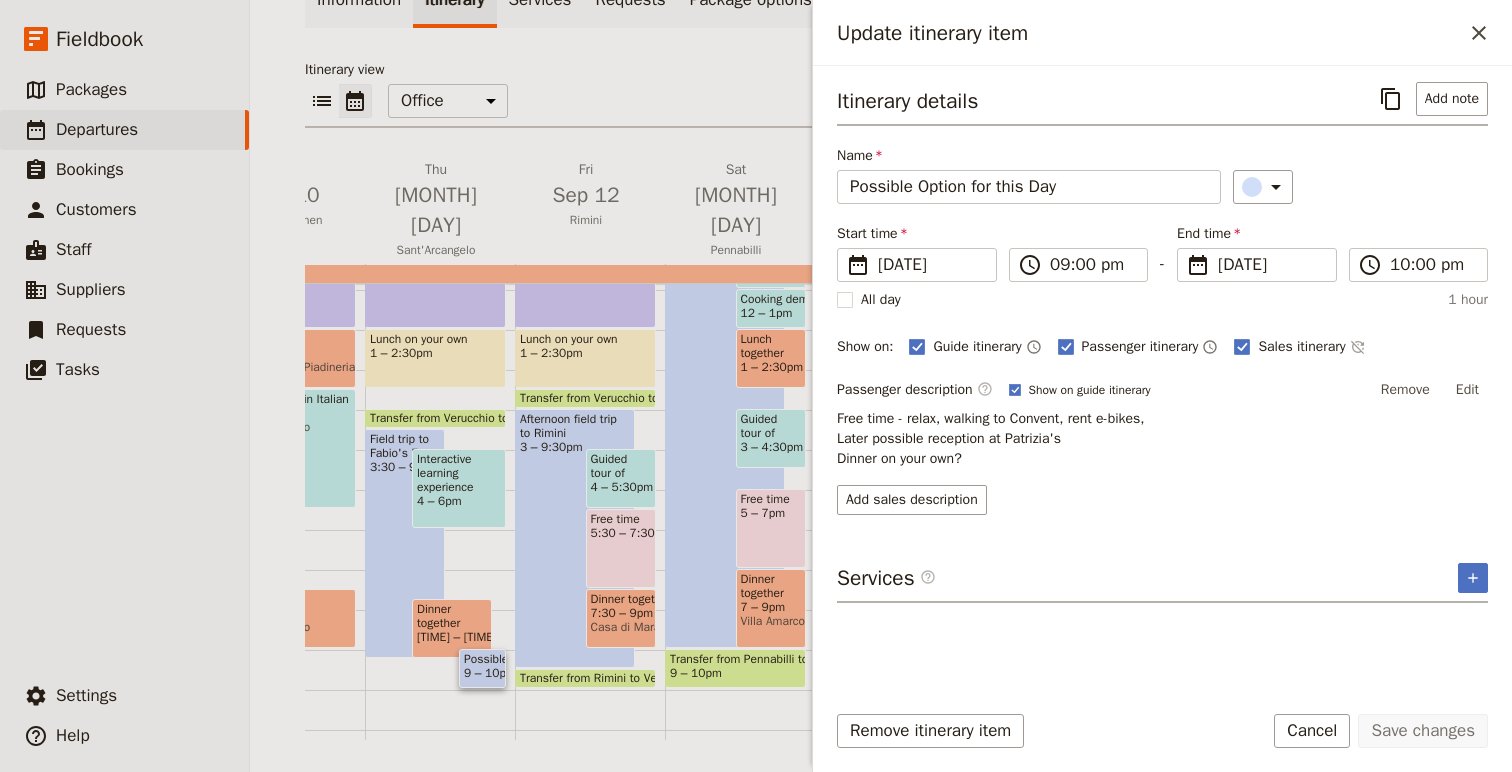 click on "Remove itinerary item Save changes Cancel" at bounding box center [1162, 743] 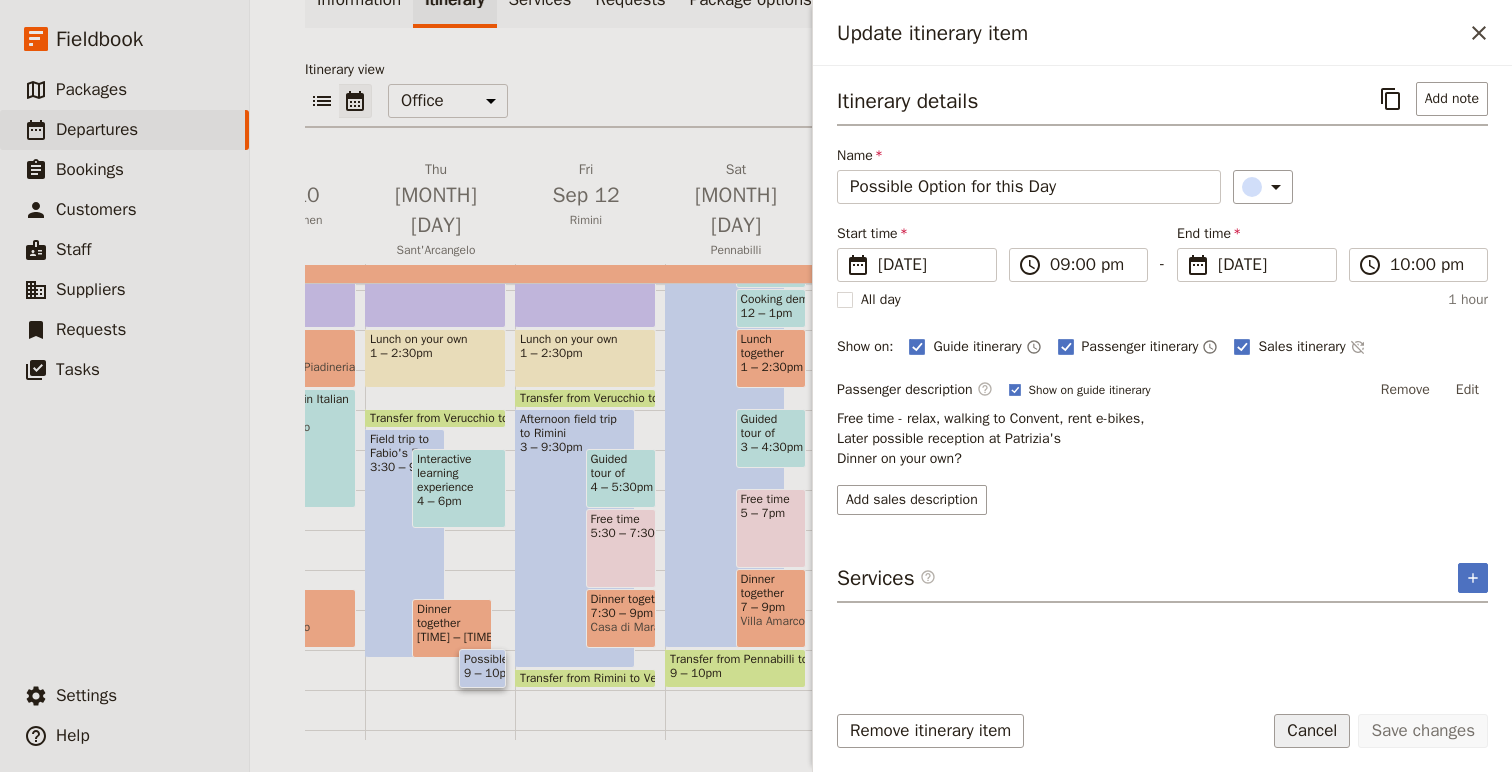 click on "Cancel" at bounding box center [1312, 731] 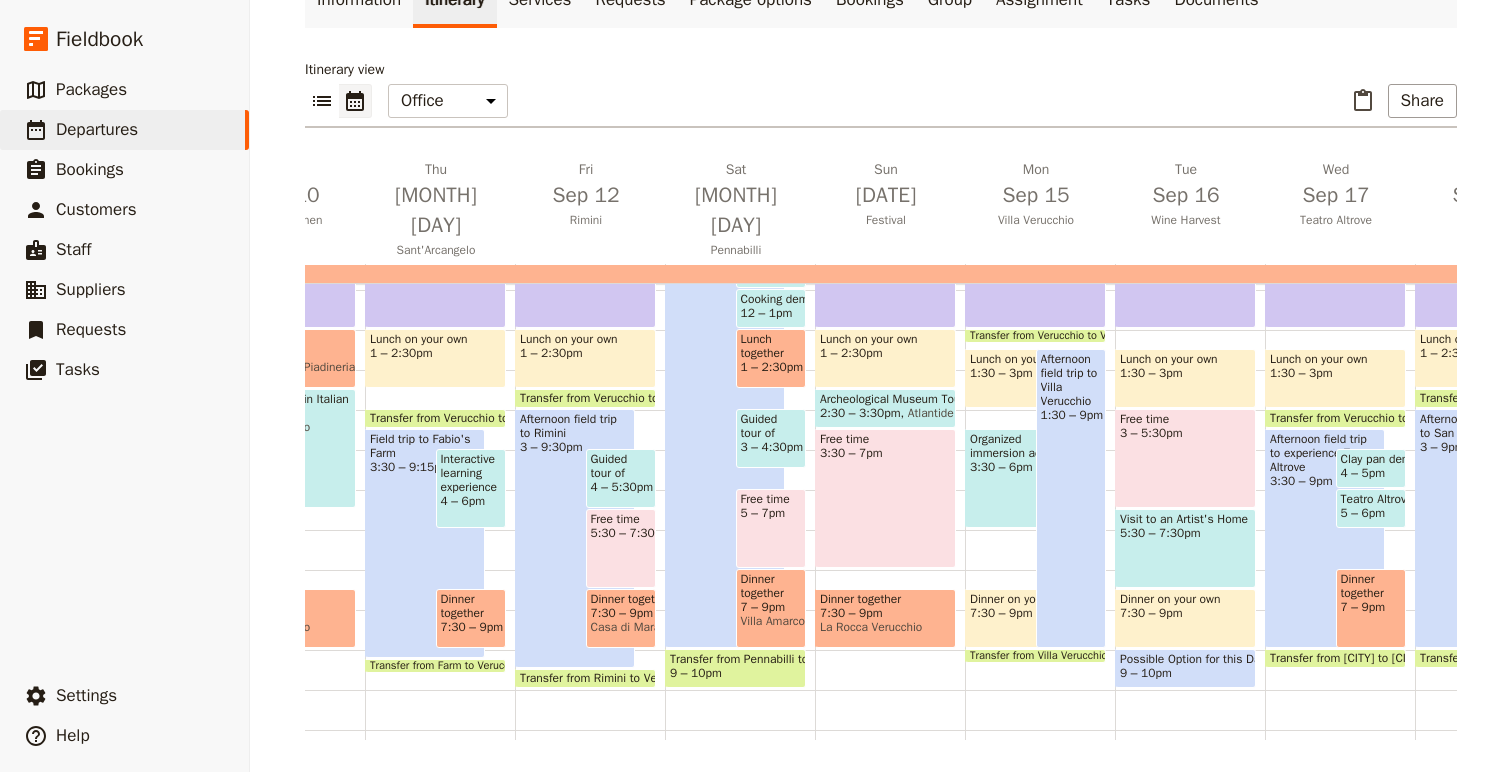 click on "Transfer from Verucchio to Farm" at bounding box center [457, 418] 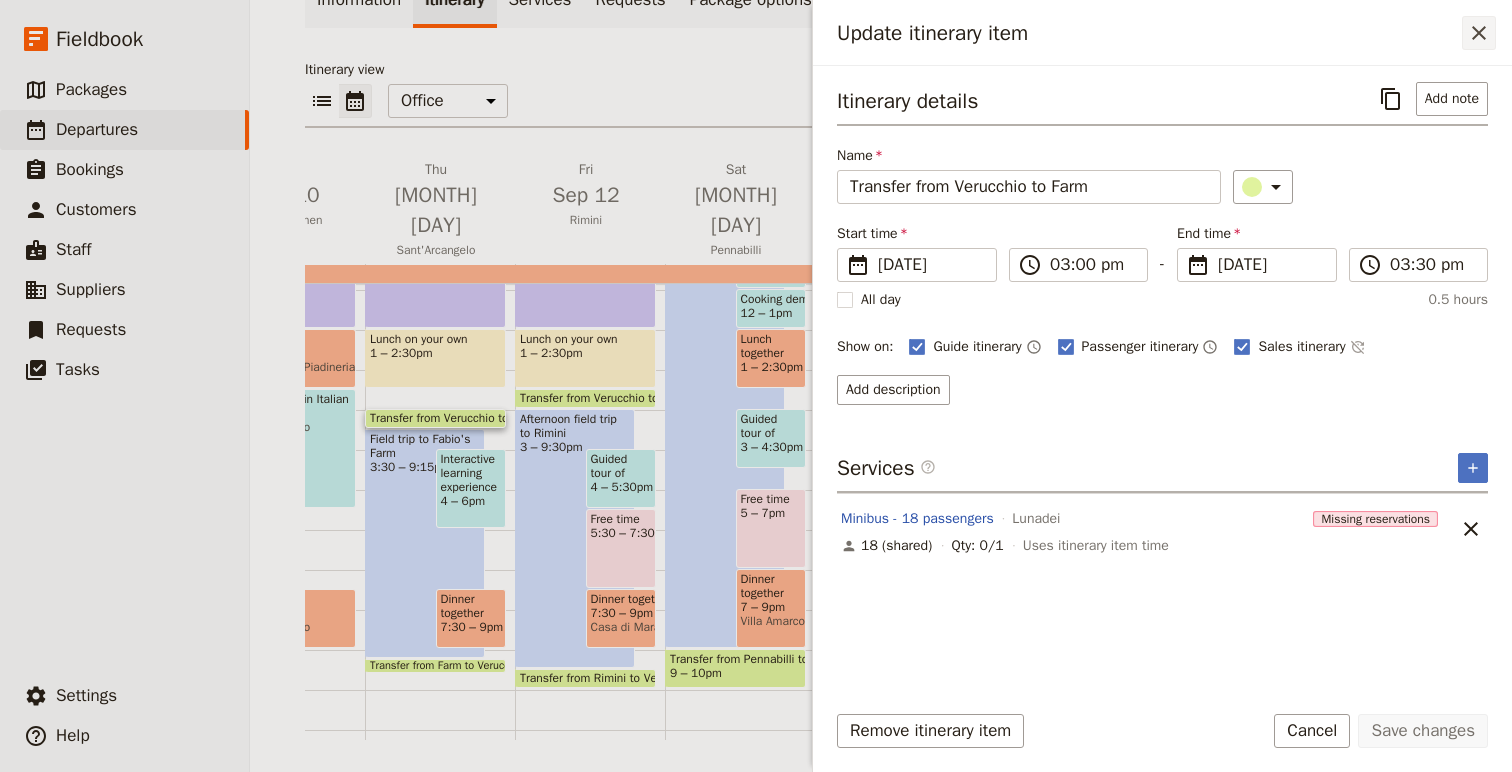 click 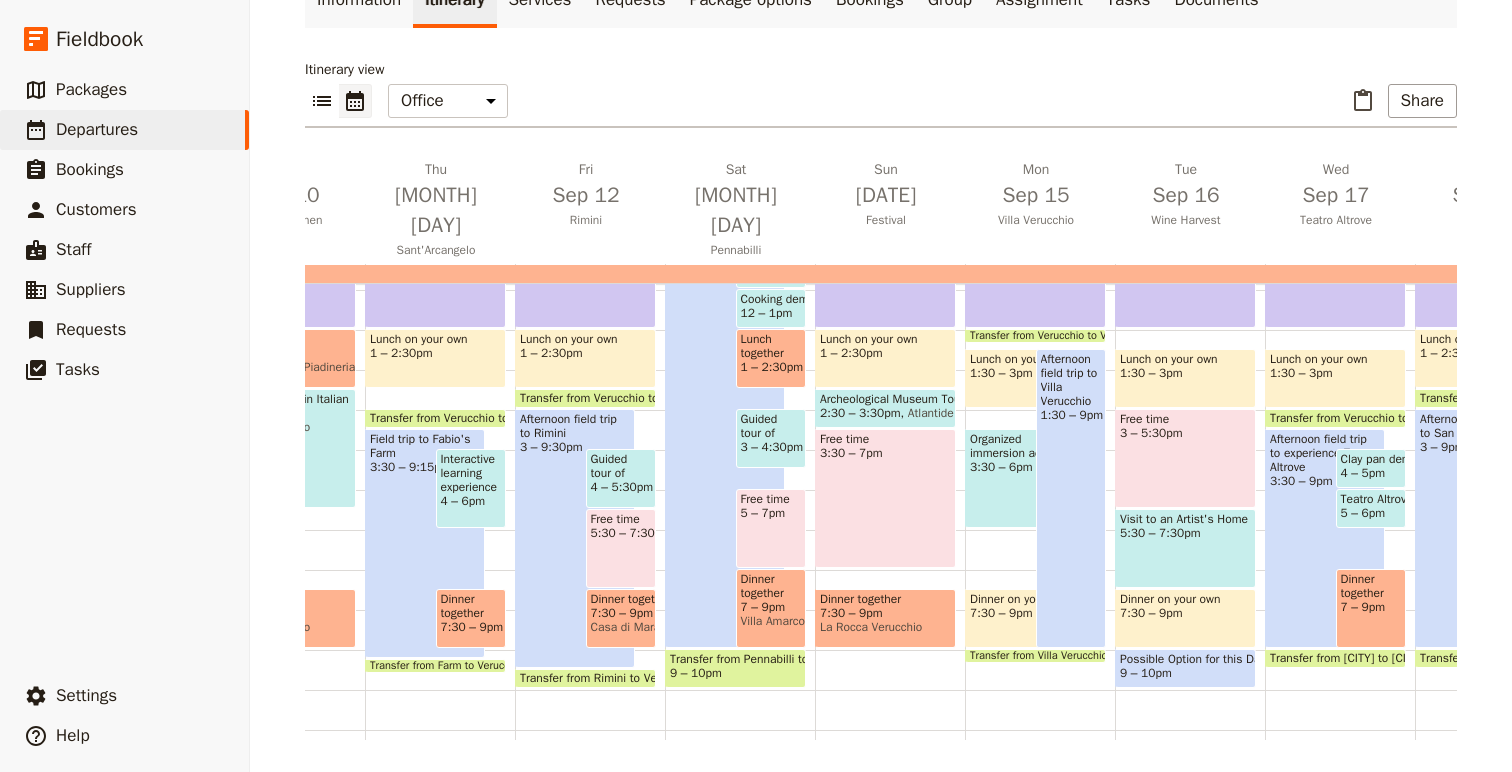 click on "9 – 10pm" at bounding box center [1146, 673] 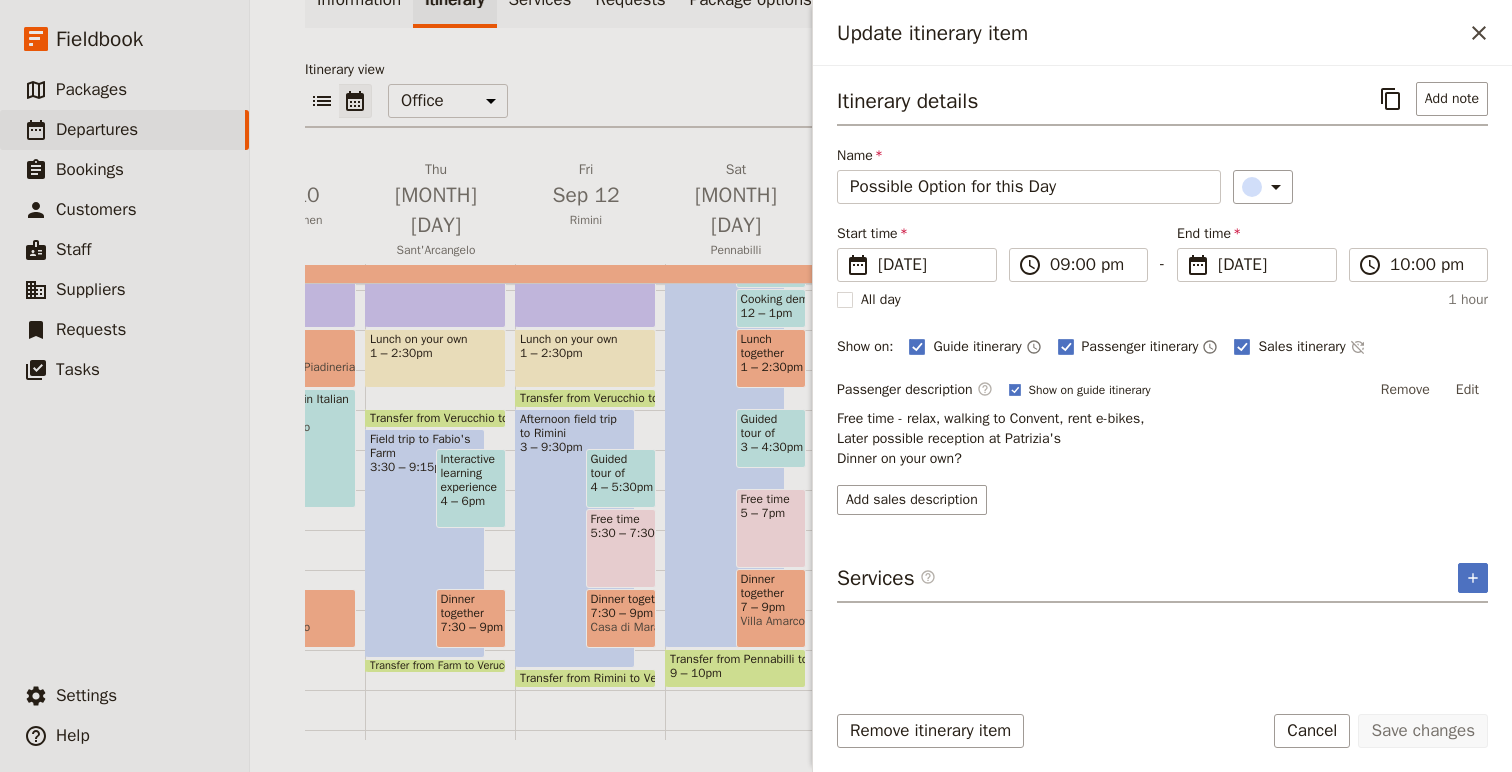 click on "Free time - relax, walking to Convent, rent e-bikes,
Later possible reception at Patrizia's
Dinner on your own?" at bounding box center [1162, 439] 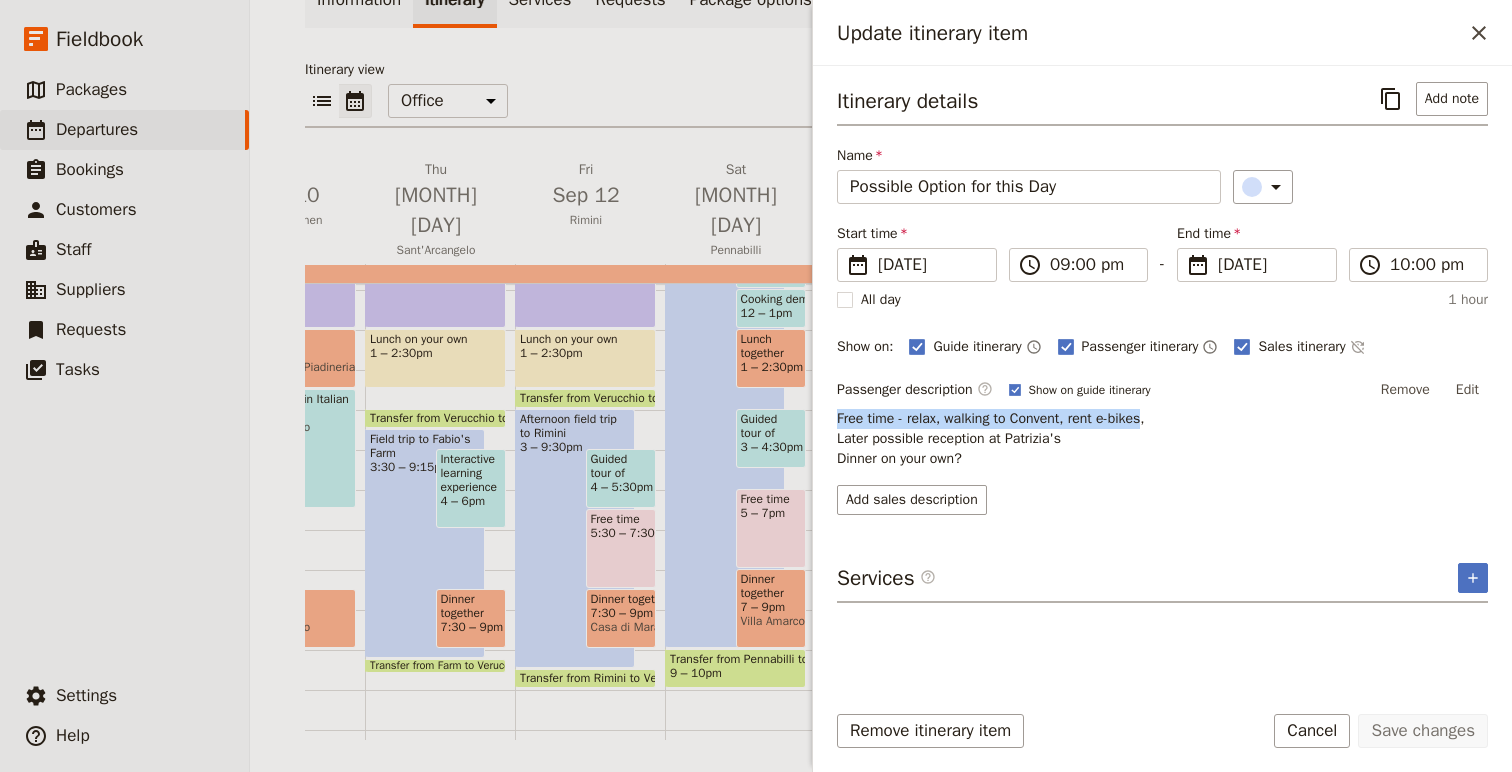 drag, startPoint x: 847, startPoint y: 417, endPoint x: 1149, endPoint y: 414, distance: 302.0149 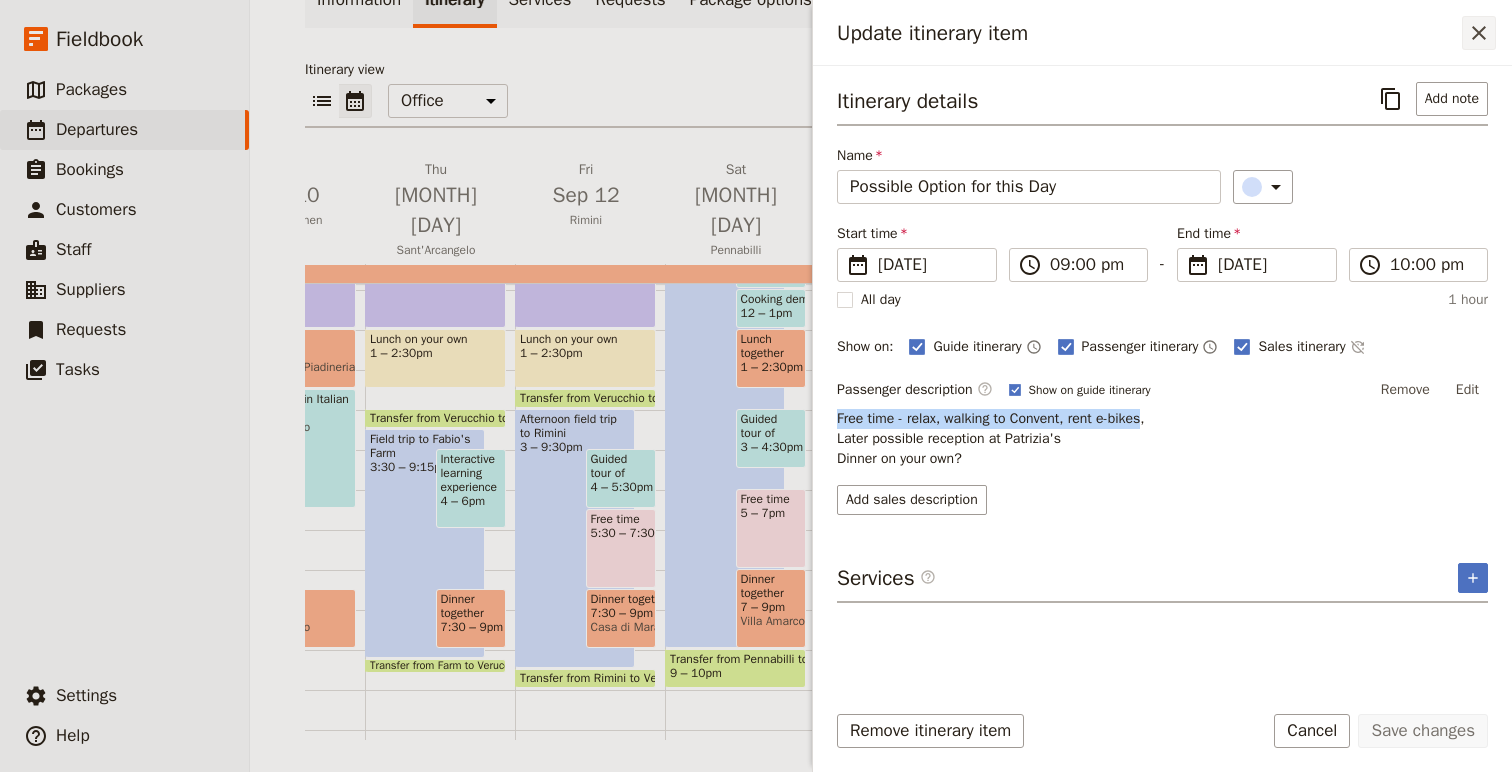 click 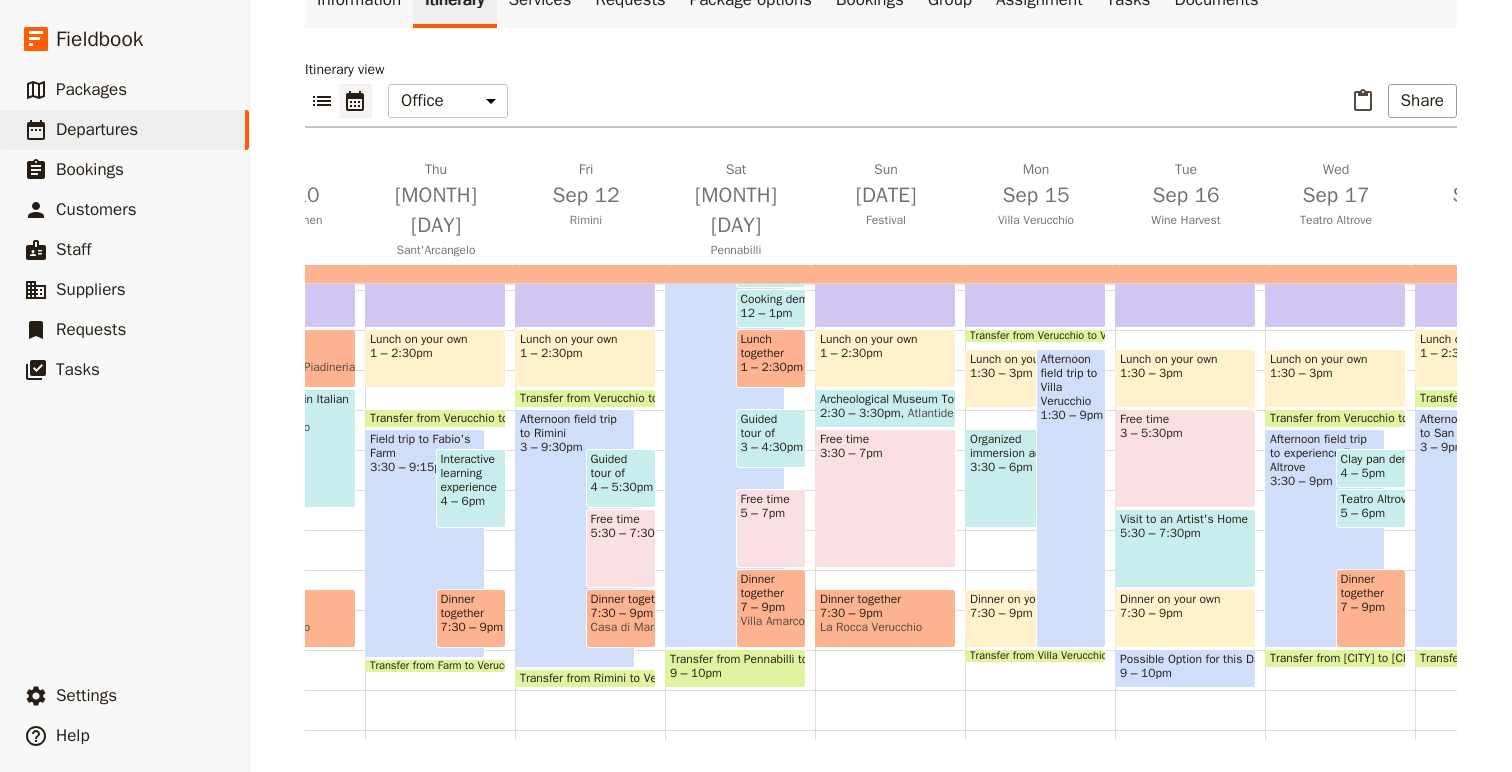click on "Free time 3 – 5:30pm" at bounding box center [1185, 458] 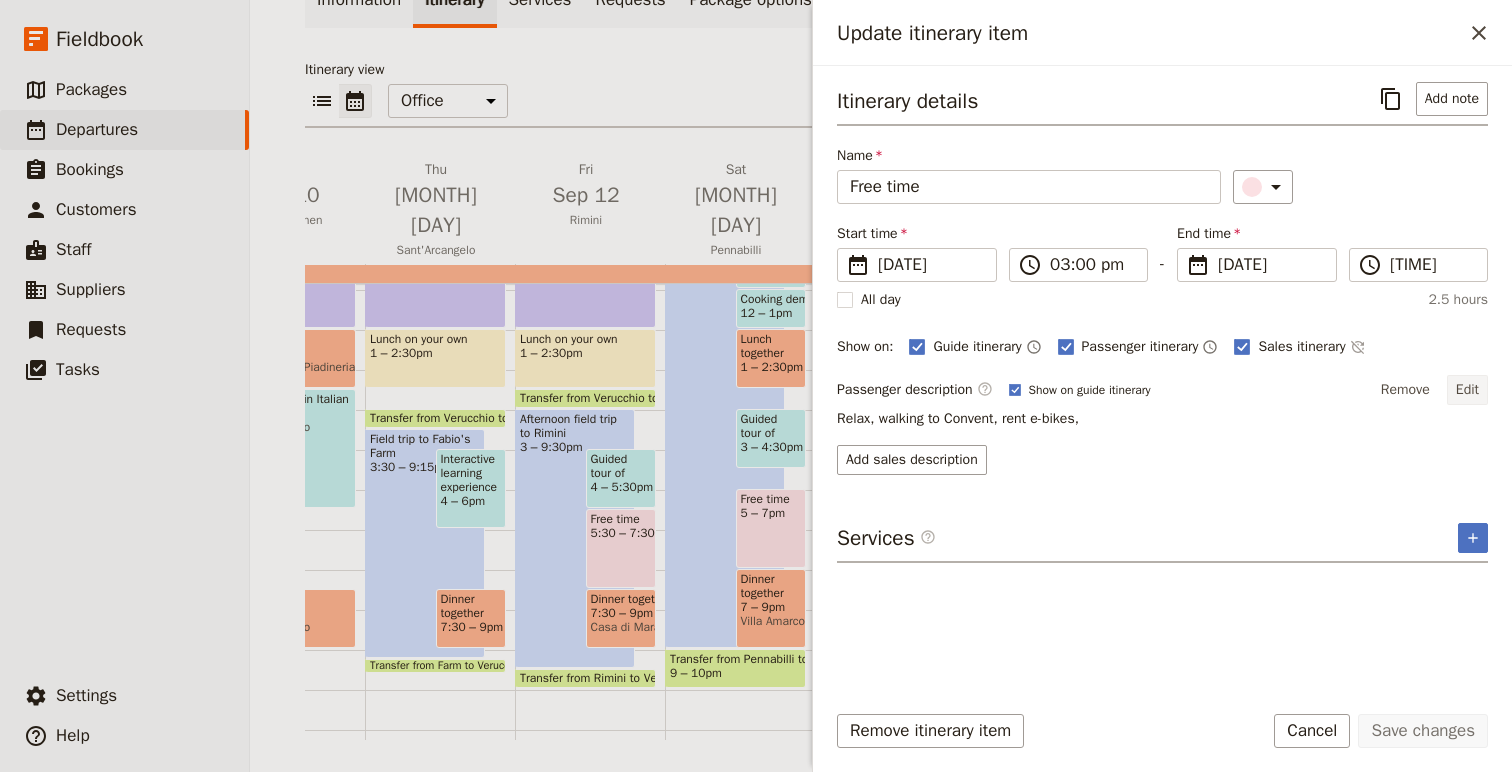 click on "Edit" at bounding box center (1467, 390) 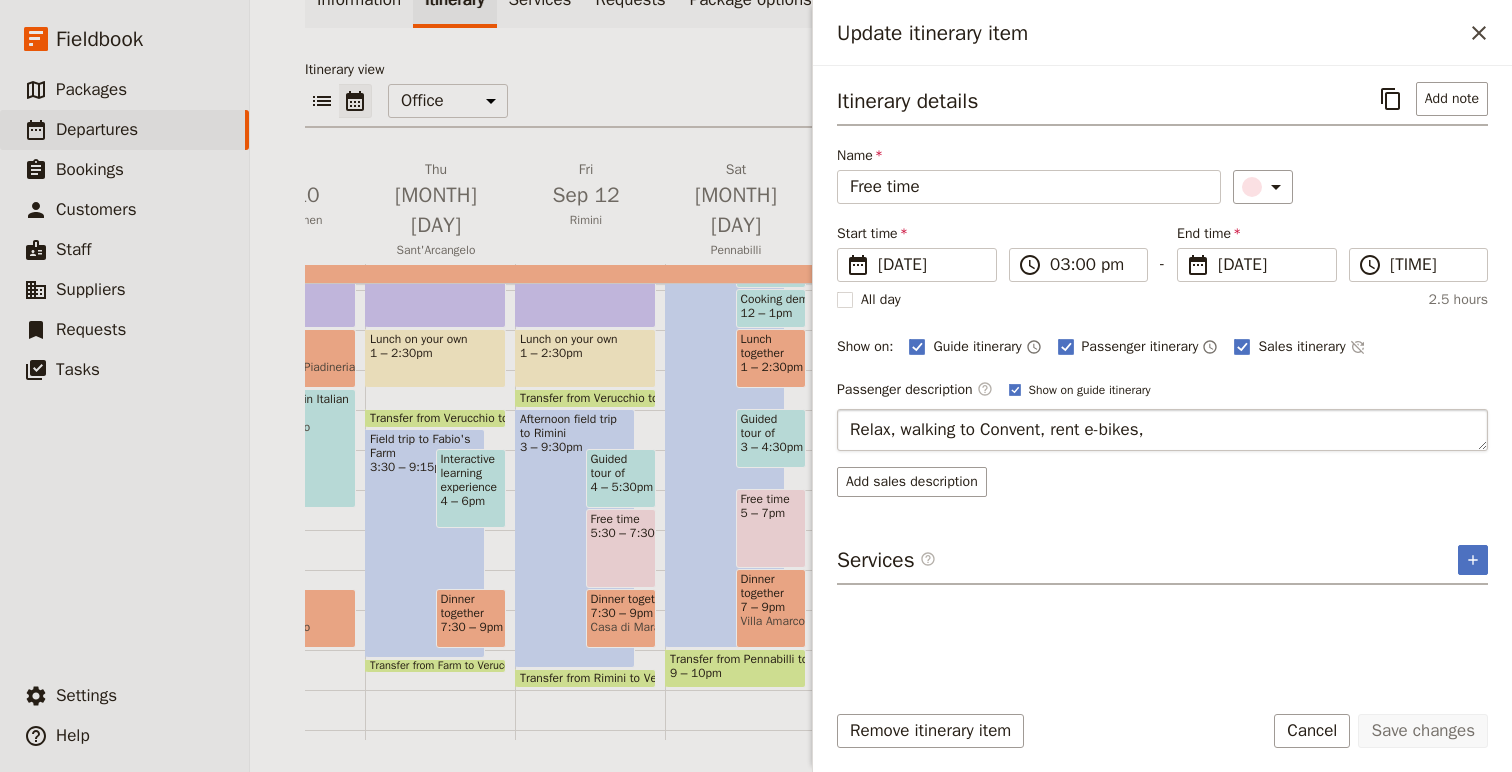 click on "Relax, walking to Convent, rent e-bikes," at bounding box center (1162, 430) 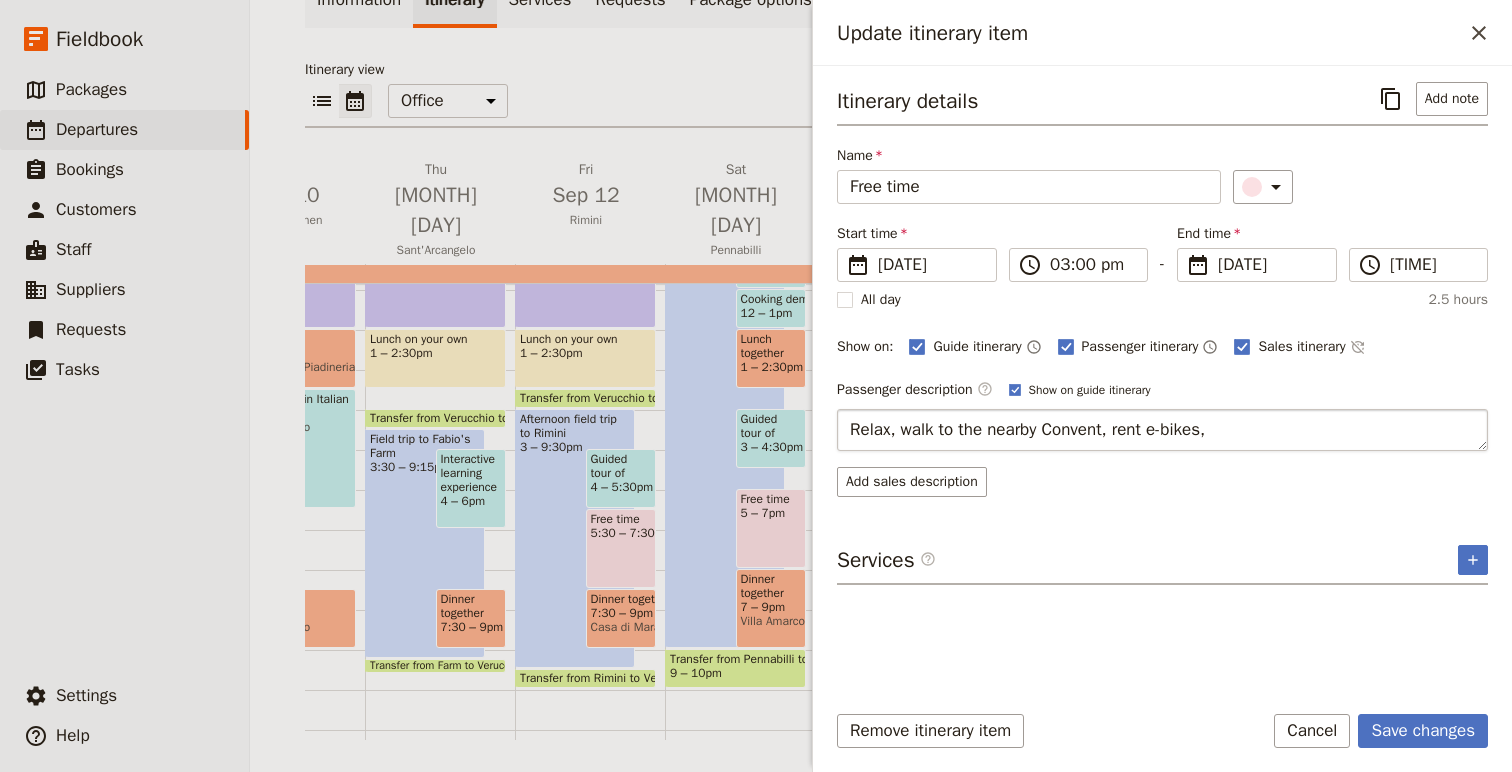 click on "Relax, walk to the nearby Convent, rent e-bikes," at bounding box center (1162, 430) 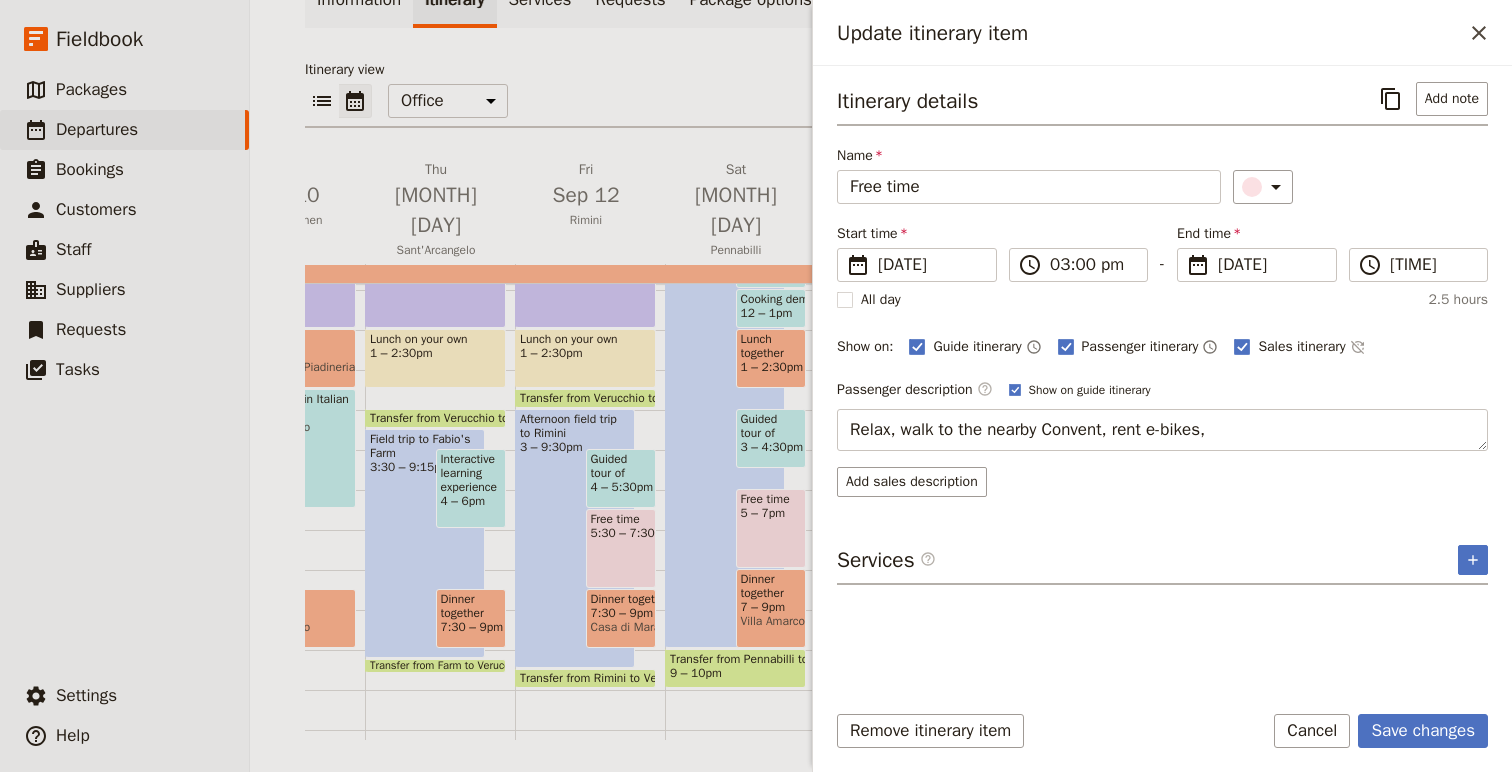 drag, startPoint x: 911, startPoint y: 434, endPoint x: 833, endPoint y: 429, distance: 78.160095 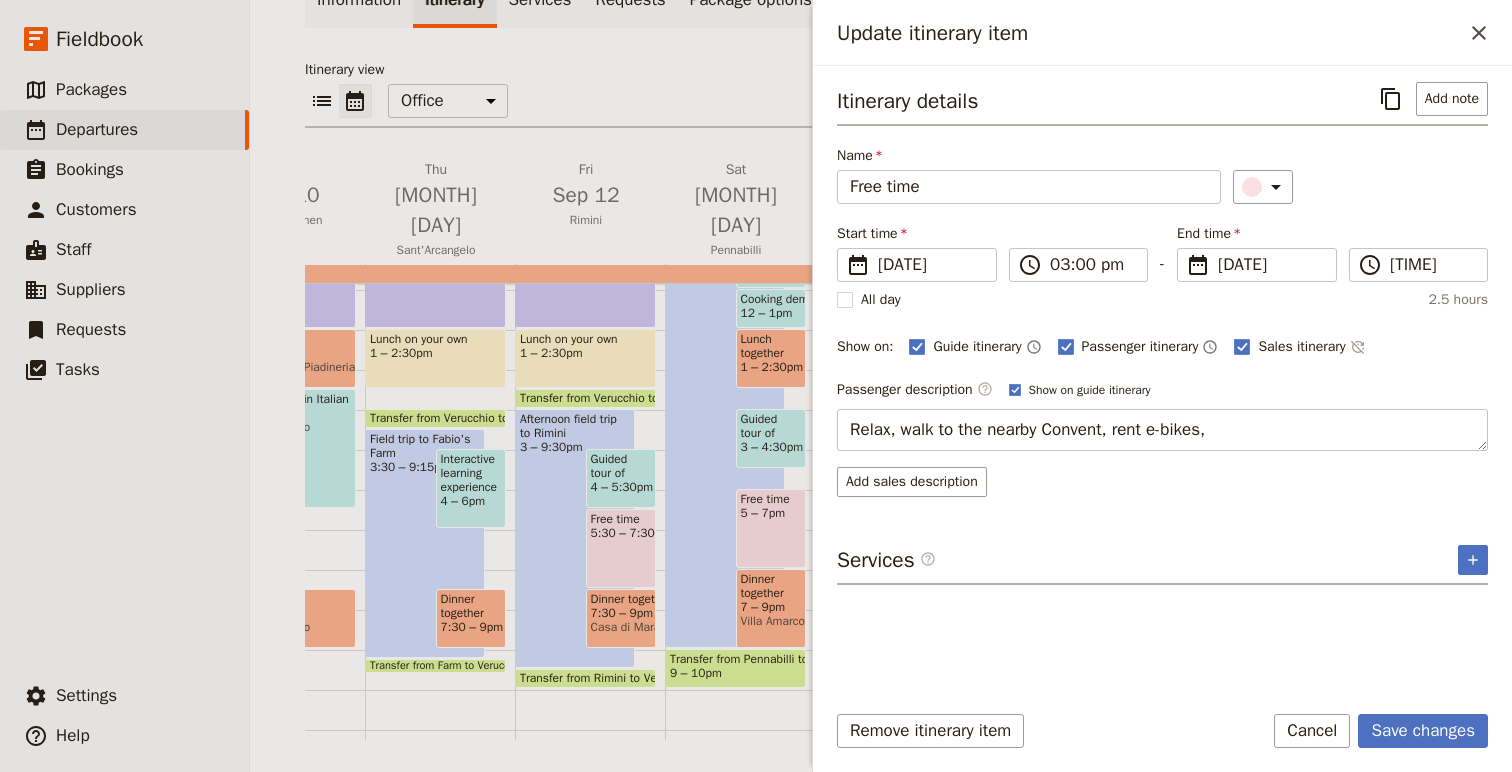 click on "Itinerary details ​ Add note Name Free time ​ Start time ​ [DATE] [DATE] [DATE] [TIME] ​ [TIME] - End time ​ [DATE] [DATE] [DATE] [TIME] ​ [TIME] All day 2.5 hours Show on: Guide itinerary ​ Passenger itinerary ​ Sales itinerary ​ Passenger description ​ Show on guide itinerary Edit Relax, walk to the nearby Convent, rent e-bikes,  Add sales description Services ​ ​" at bounding box center [1162, 375] 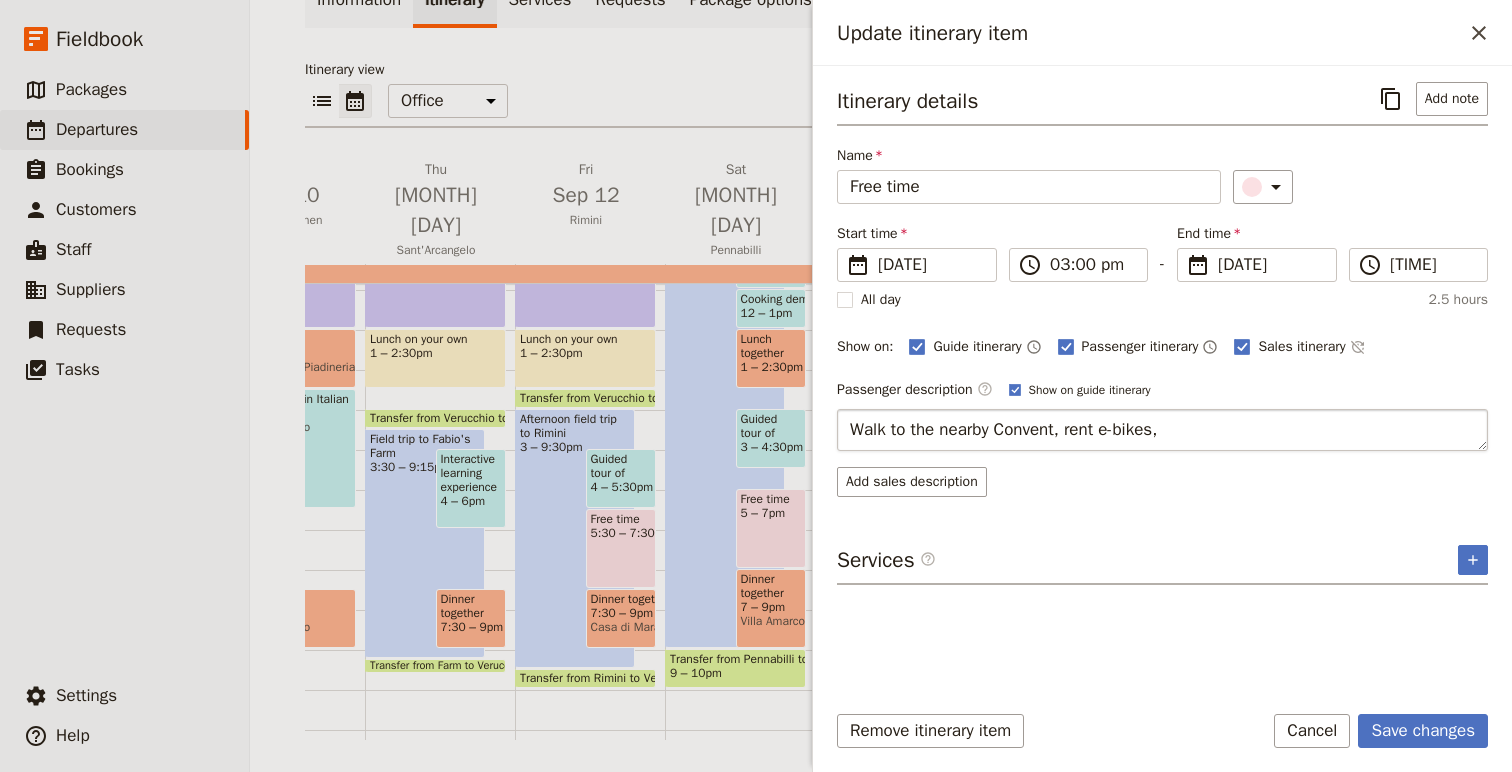 click on "Walk to the nearby Convent, rent e-bikes," at bounding box center [1162, 430] 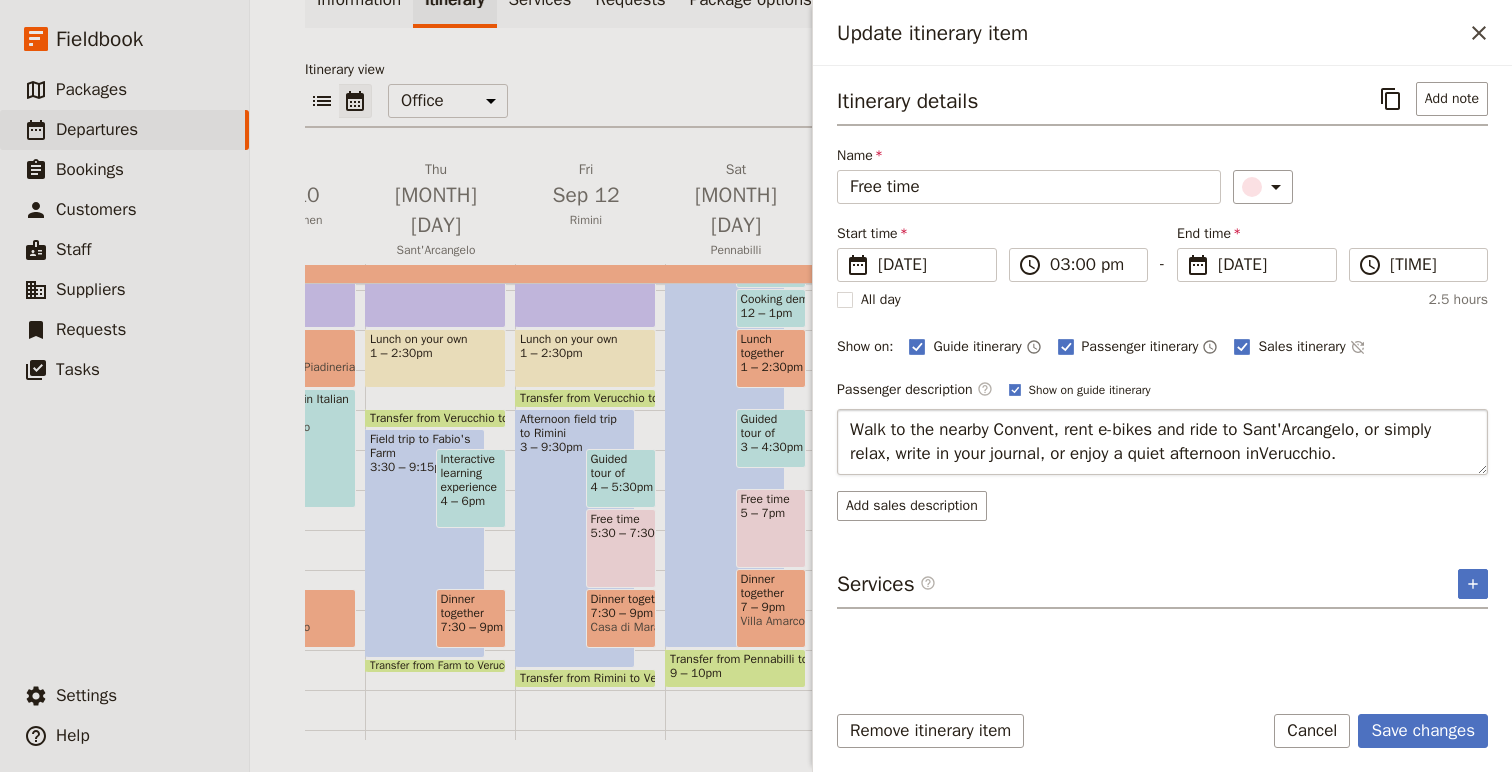 type on "Walk to the nearby Convent, rent e-bikes and ride to [CITY], or simply relax, write in your journal, or enjoy a quiet afternoon in [CITY]." 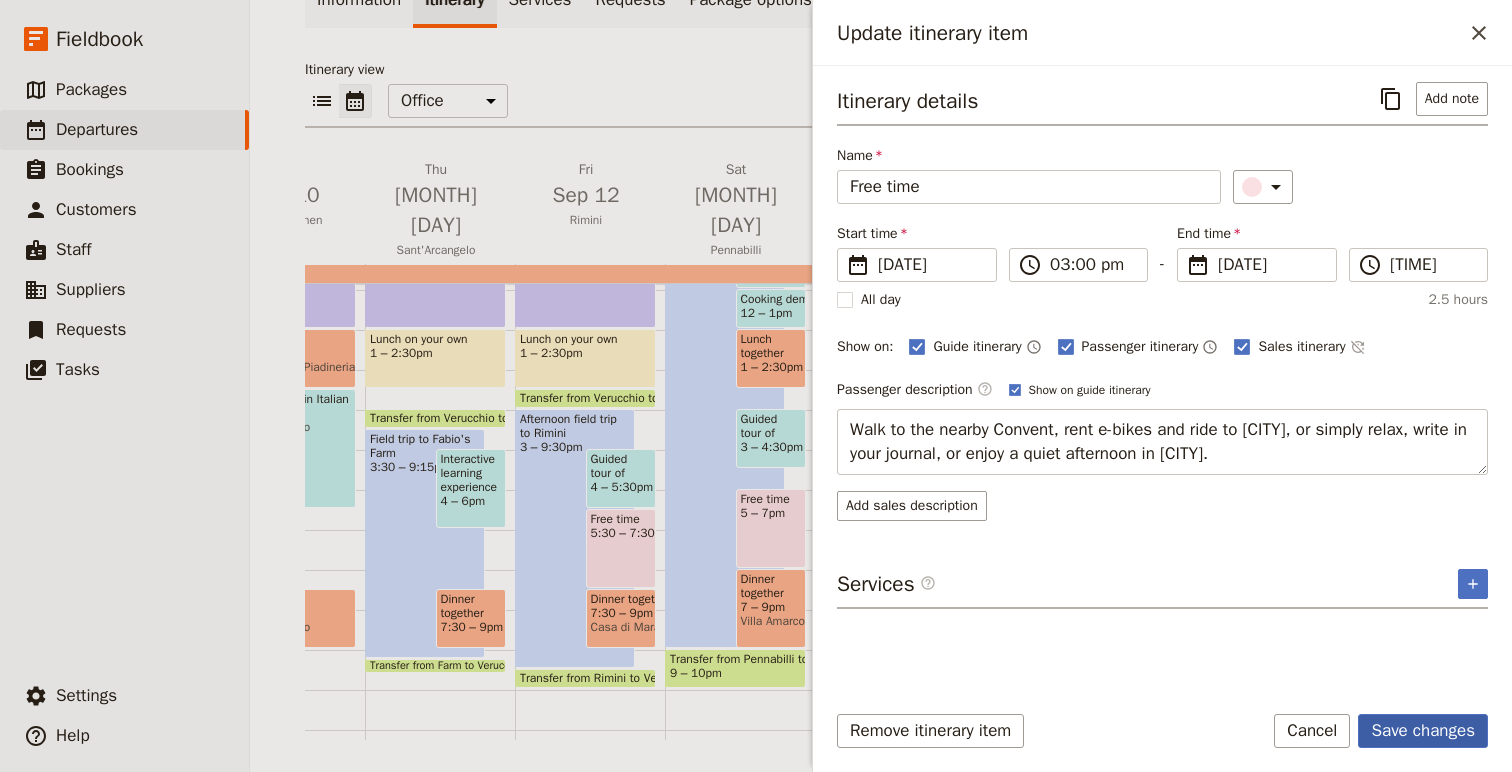 click on "Save changes" at bounding box center [1423, 731] 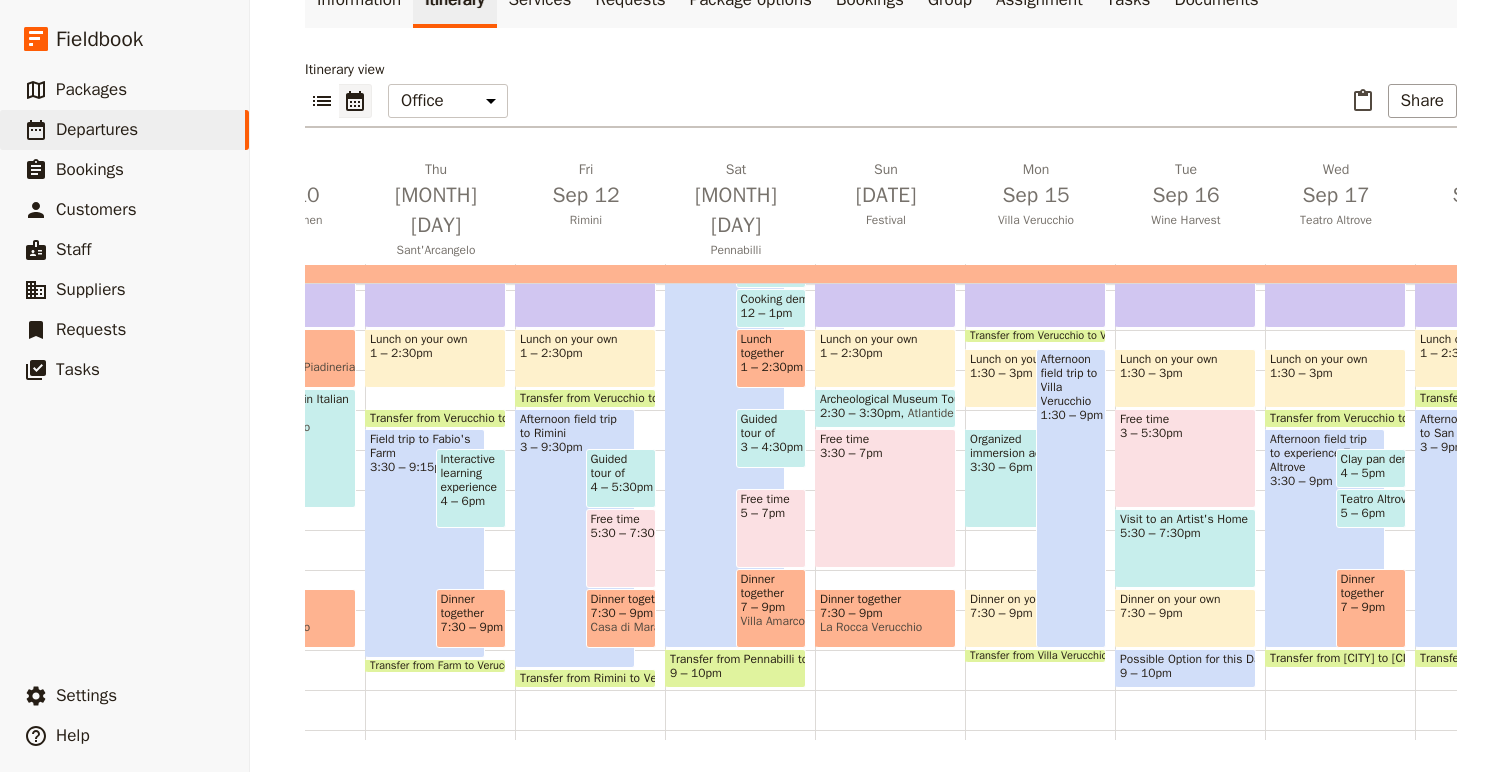 click on "Possible Option for this Day" at bounding box center [1185, 659] 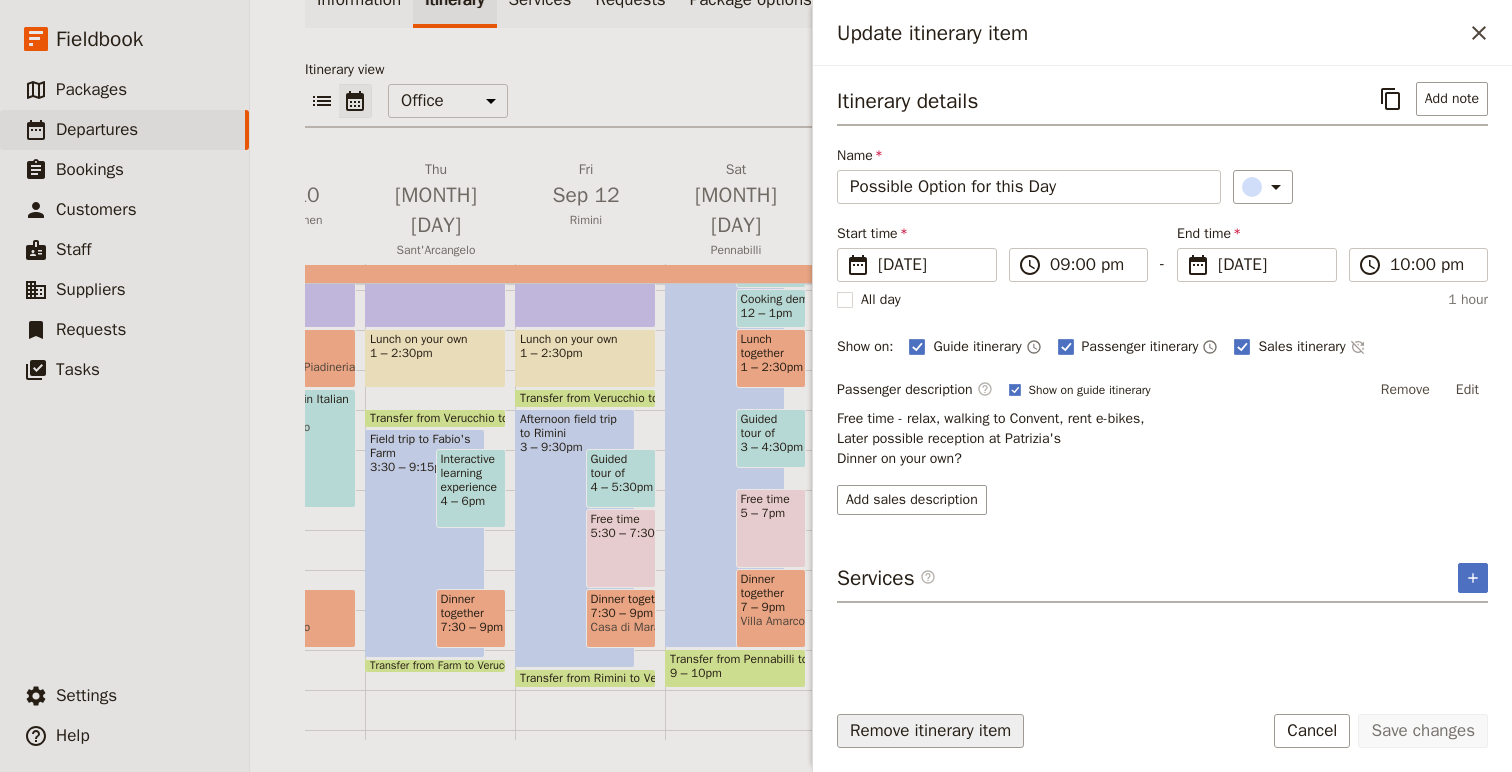 click on "Remove itinerary item" at bounding box center [930, 731] 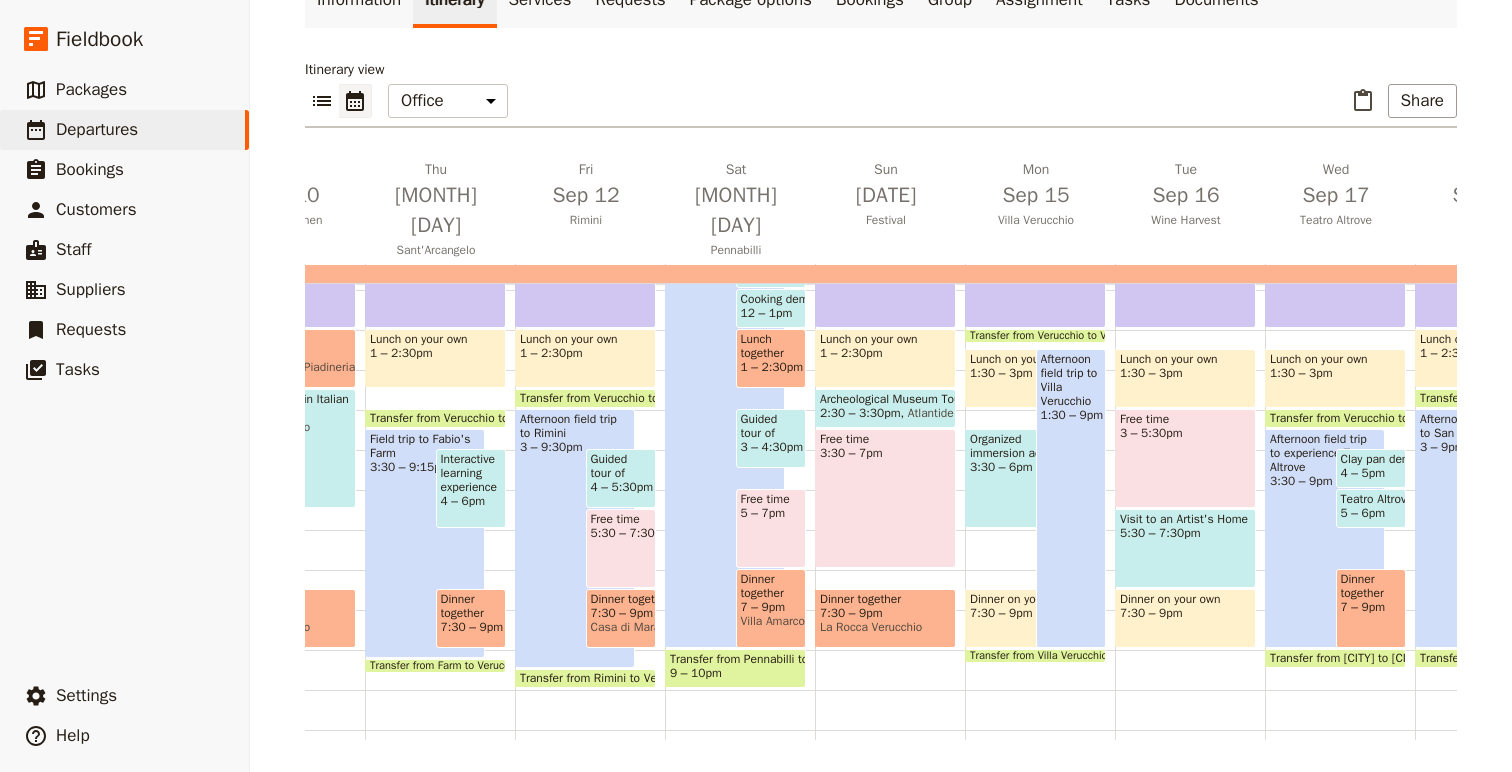 click on "Breakfast 7 – 9am Classroom teaching 9:30am – 1pm Lunch on your own 1 – 2:30pm Archeological Museum Tour 2:30 – 3:30pm Atlantide Free time 3:30 – 7pm Dinner together 7:30 – 9pm La Rocca Verucchio" at bounding box center (890, 290) 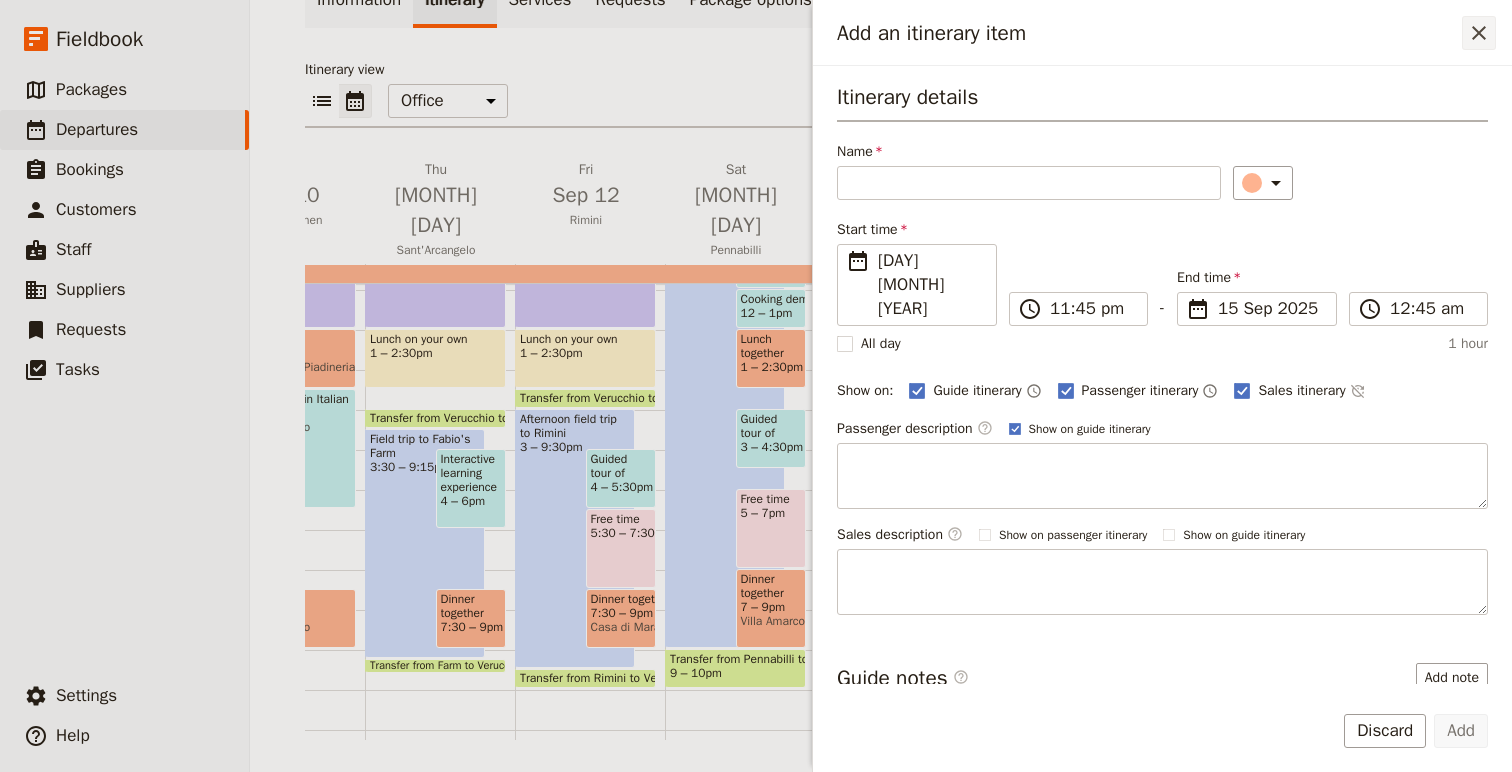 click 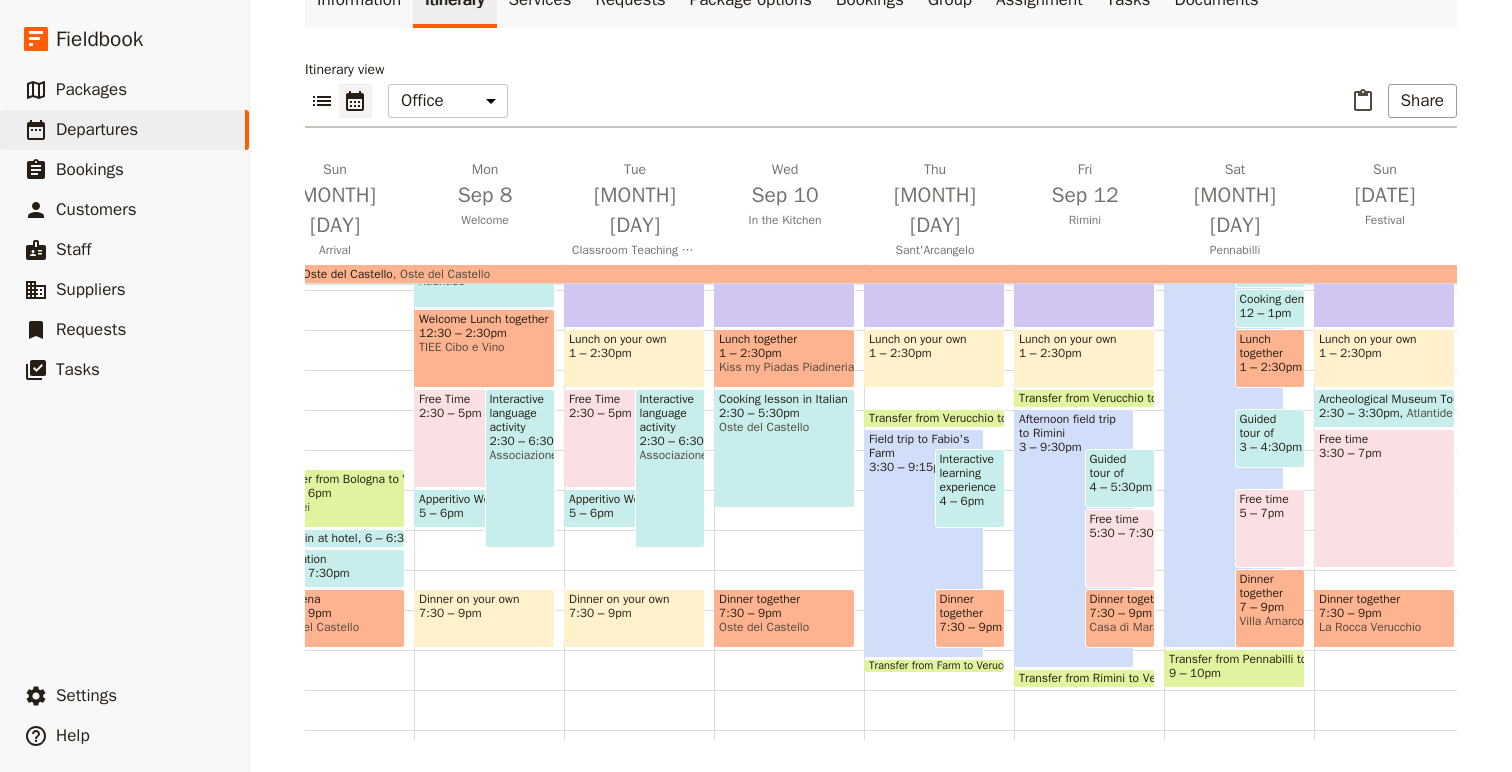 scroll, scrollTop: 0, scrollLeft: 69, axis: horizontal 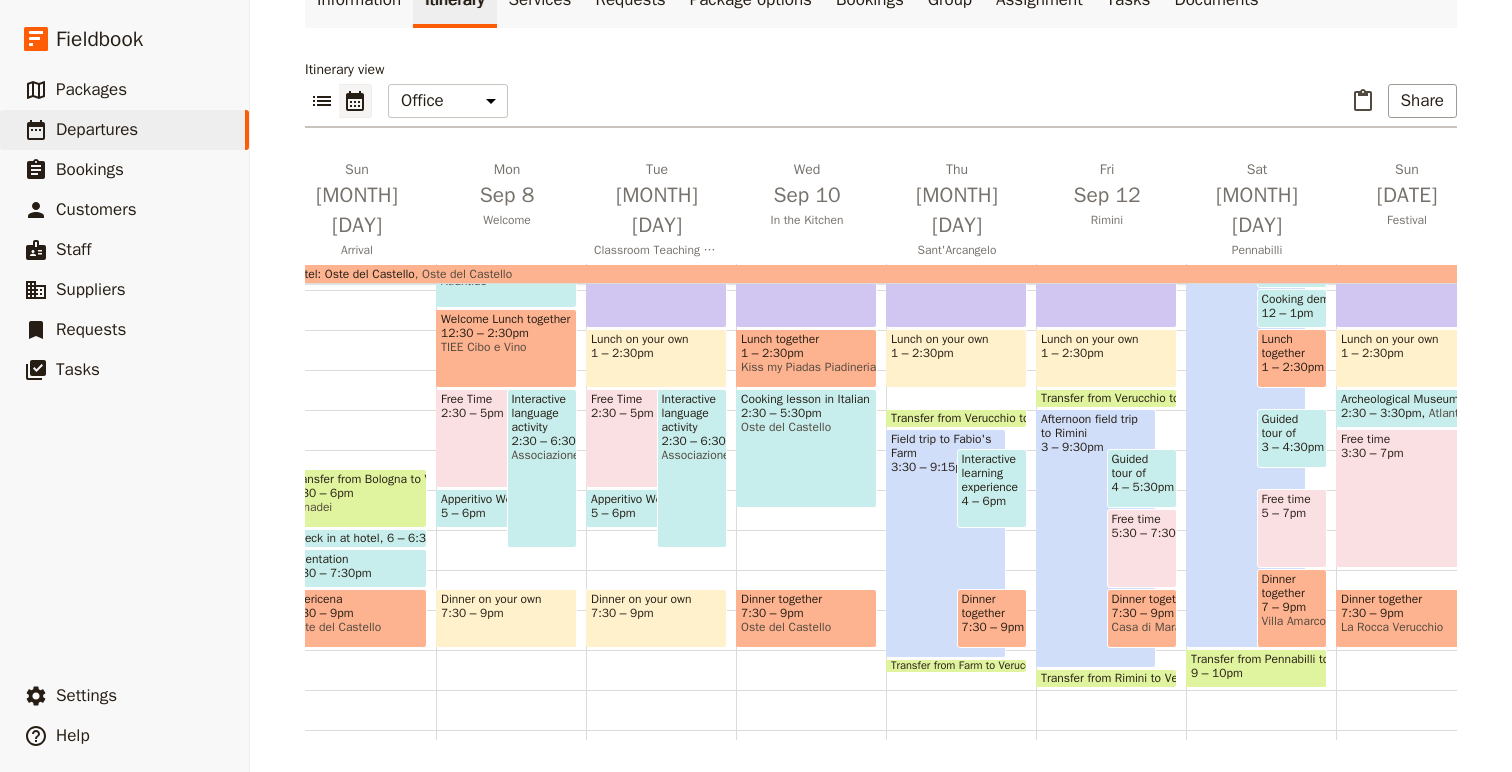 click on "Associazione Culturale Rilego e Rileggo" at bounding box center (542, 455) 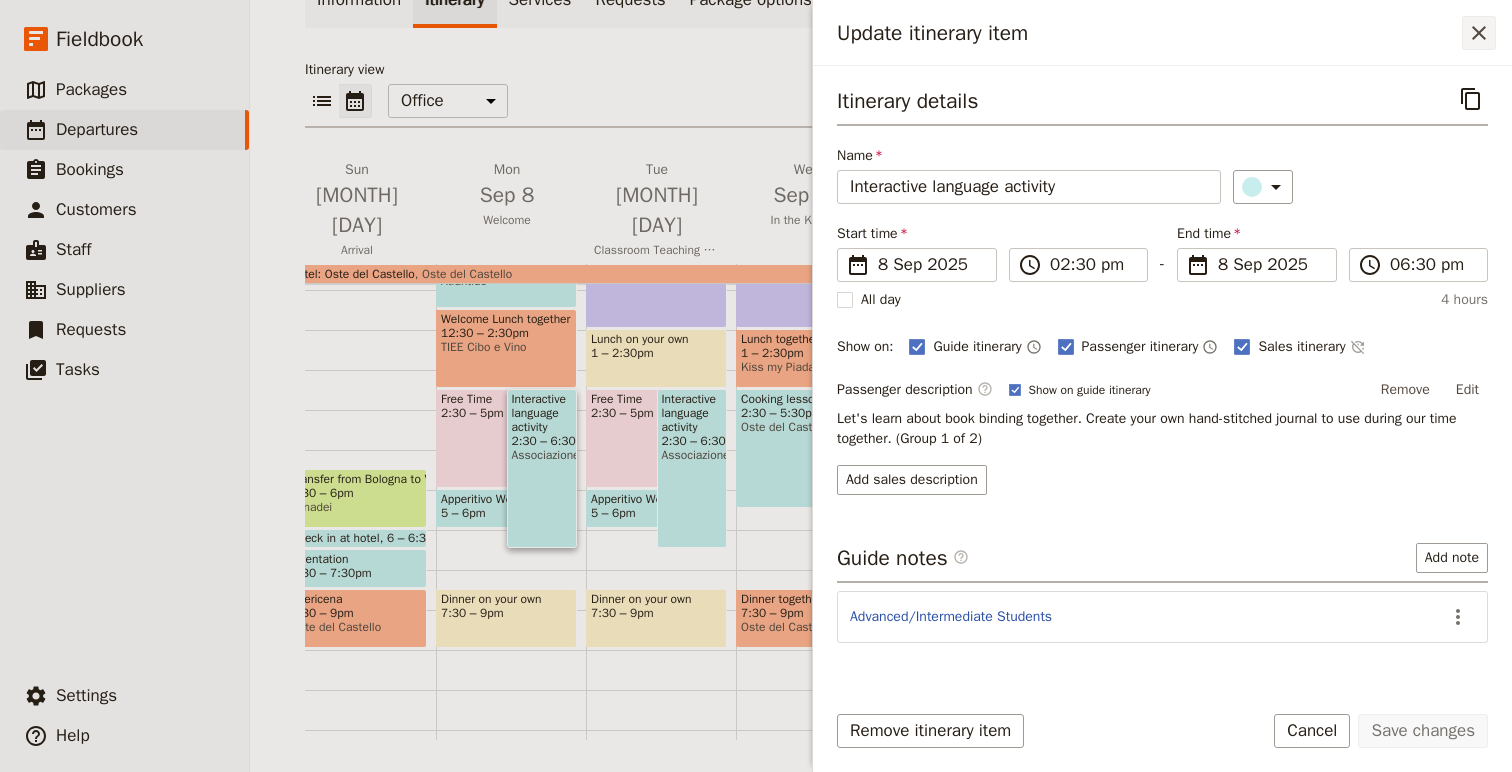 click 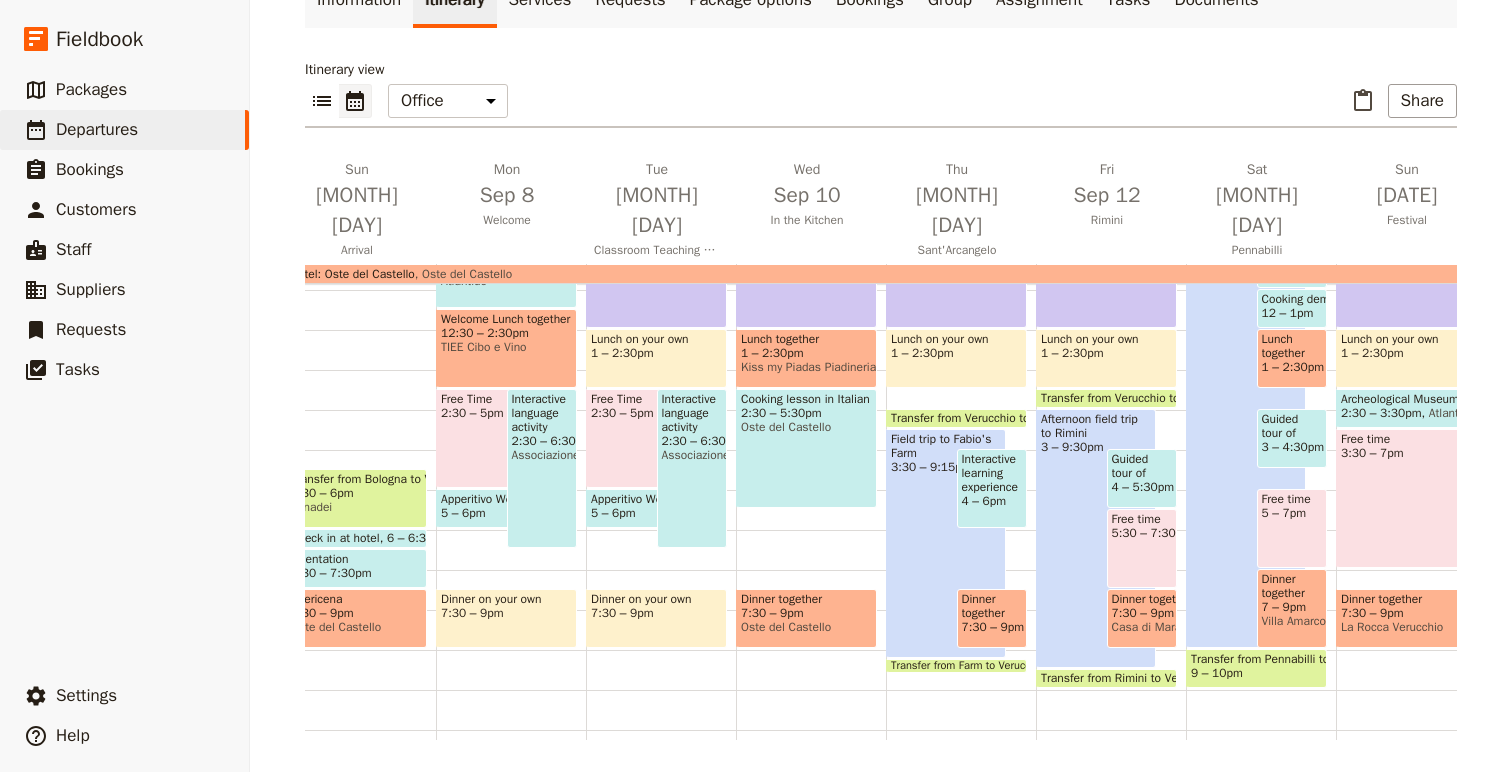 click on "Free Time 2:30 – 5pm" at bounding box center (496, 438) 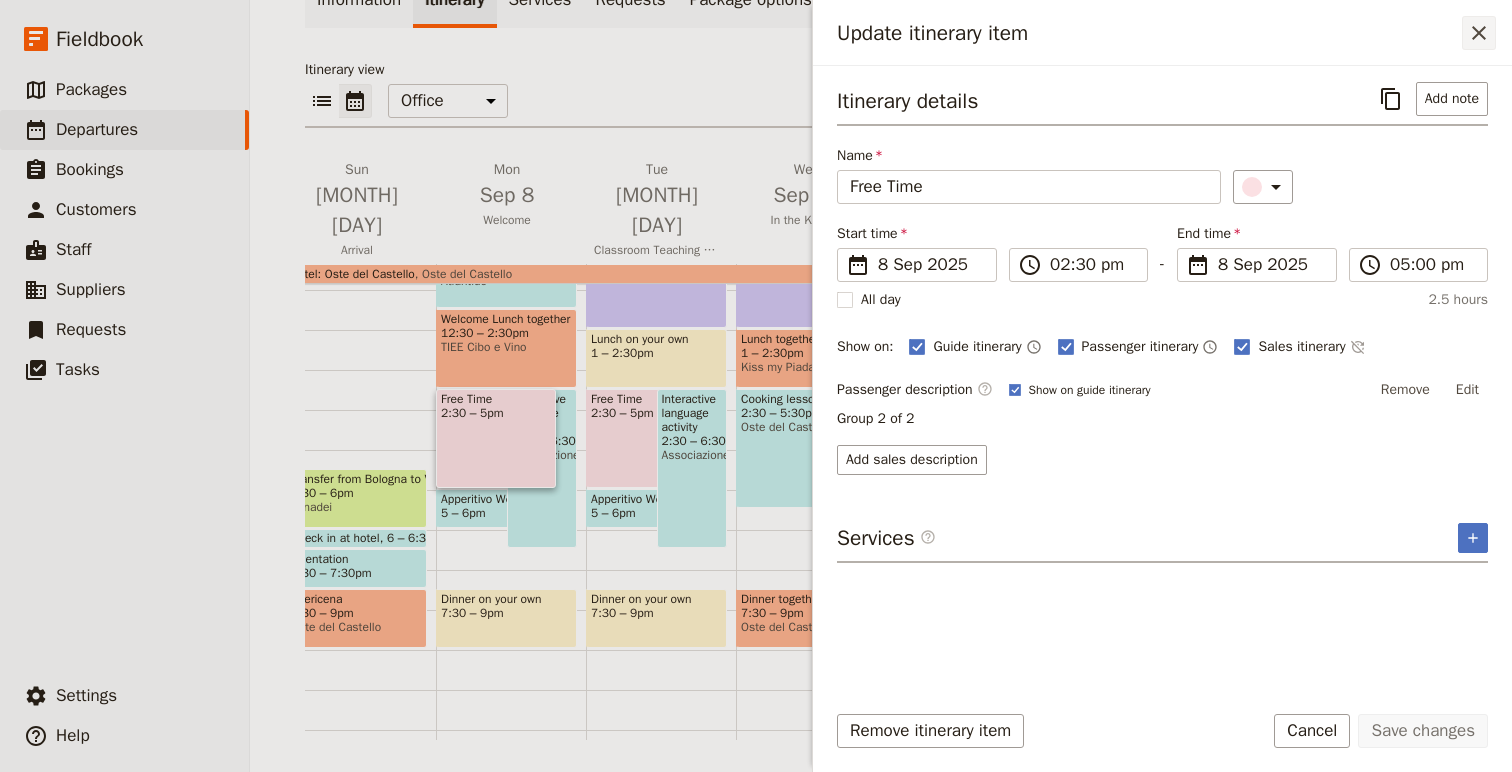 click 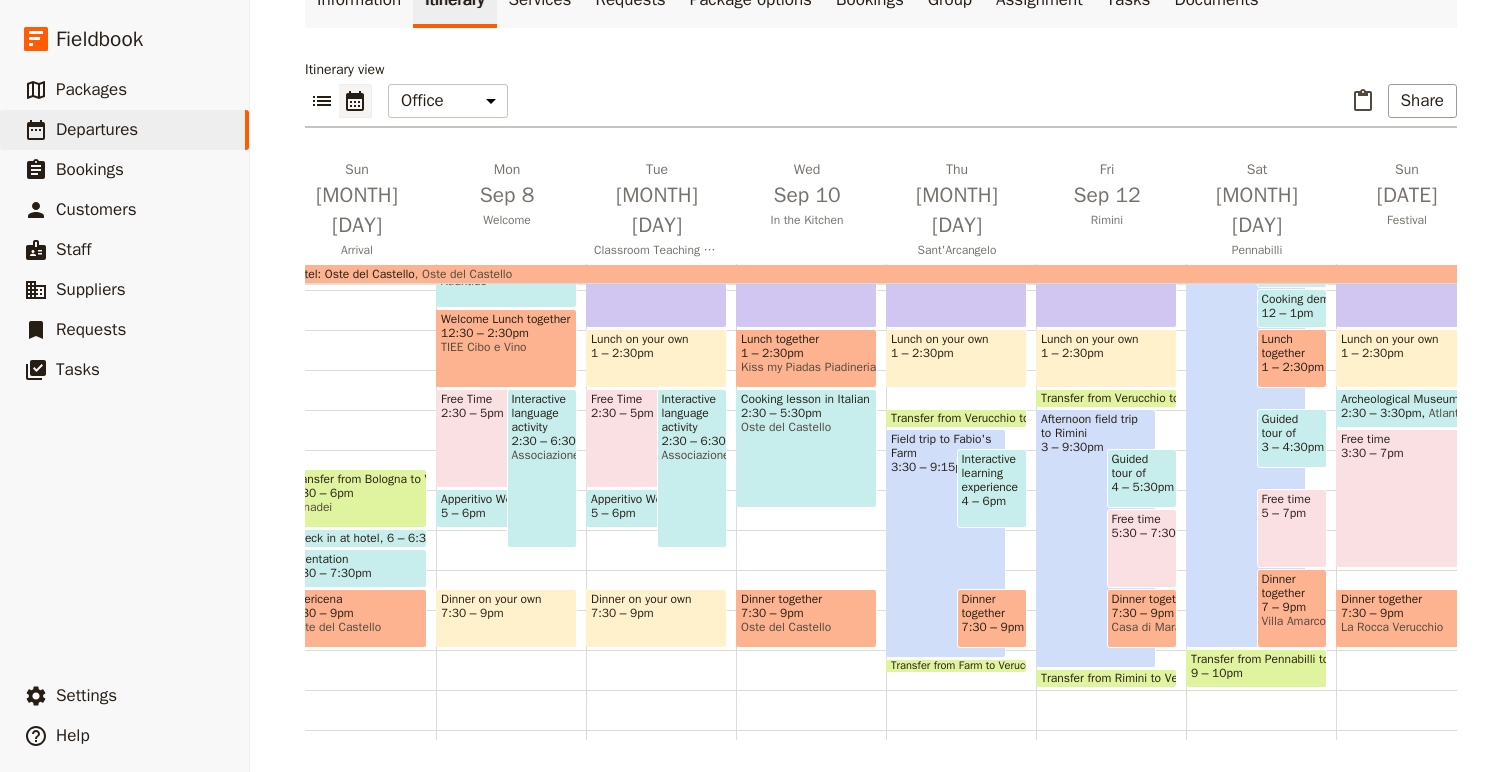 click on "5 – 6pm" at bounding box center [463, 513] 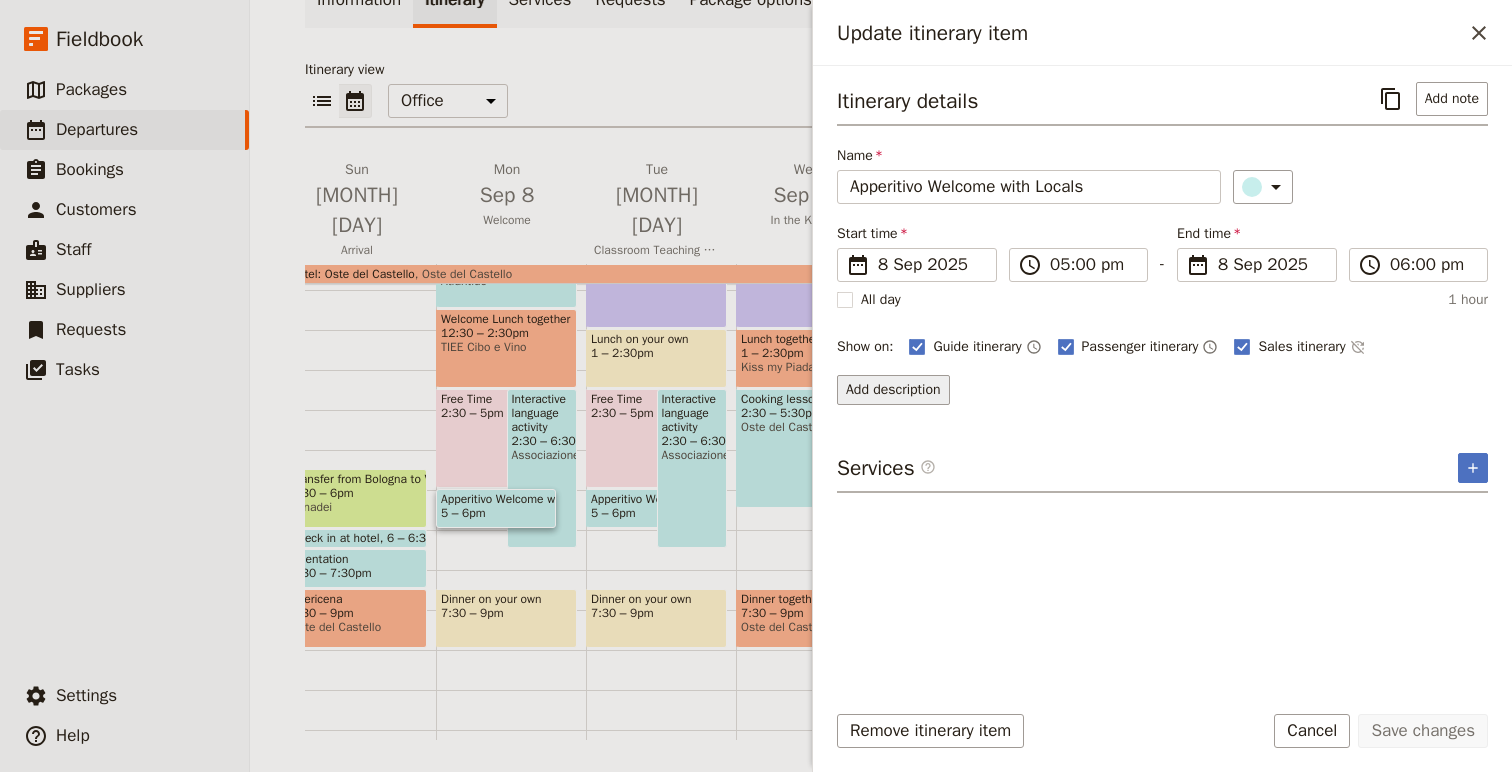click on "Add description" at bounding box center [893, 390] 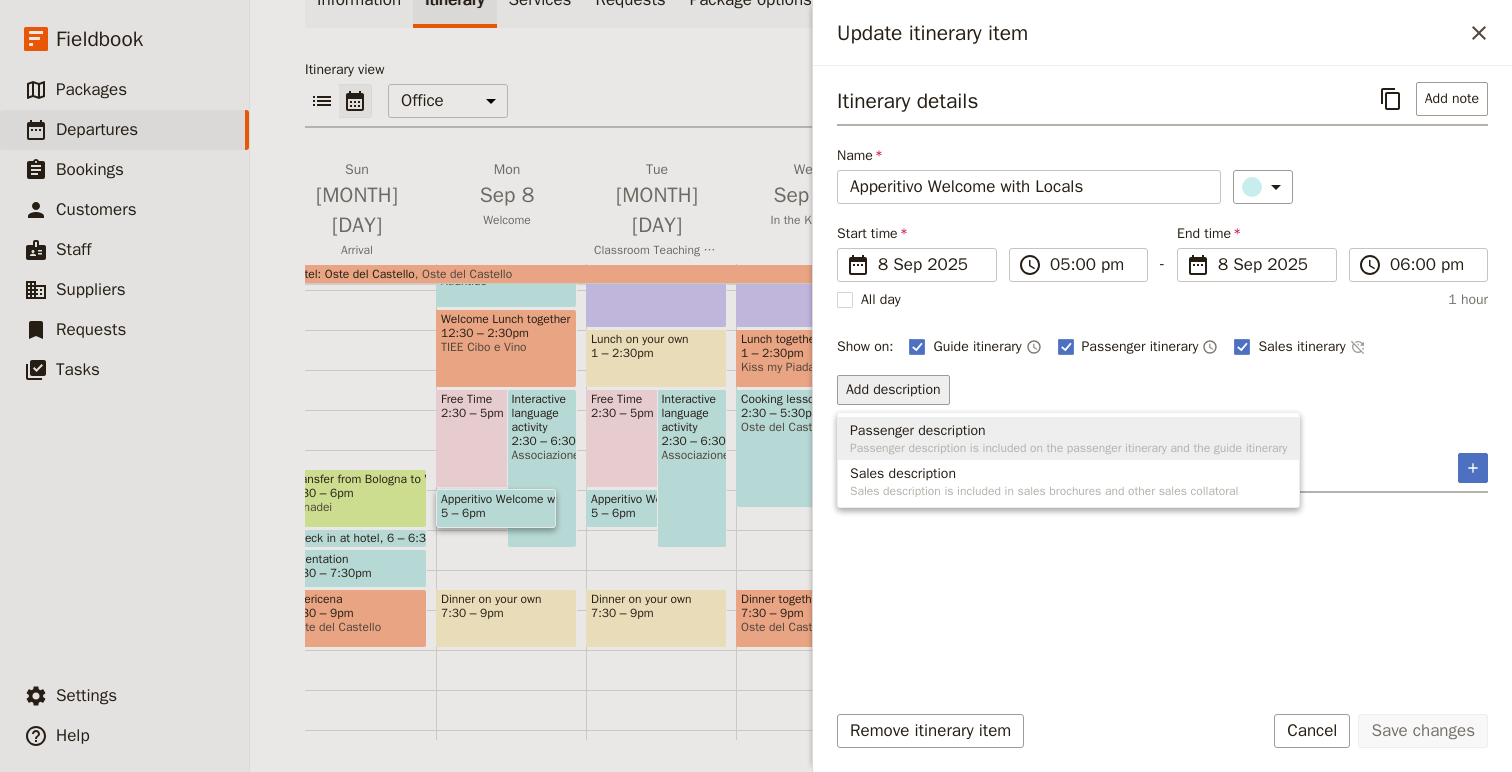 click on "Passenger description is included on the passenger itinerary and the guide itinerary" at bounding box center [1068, 448] 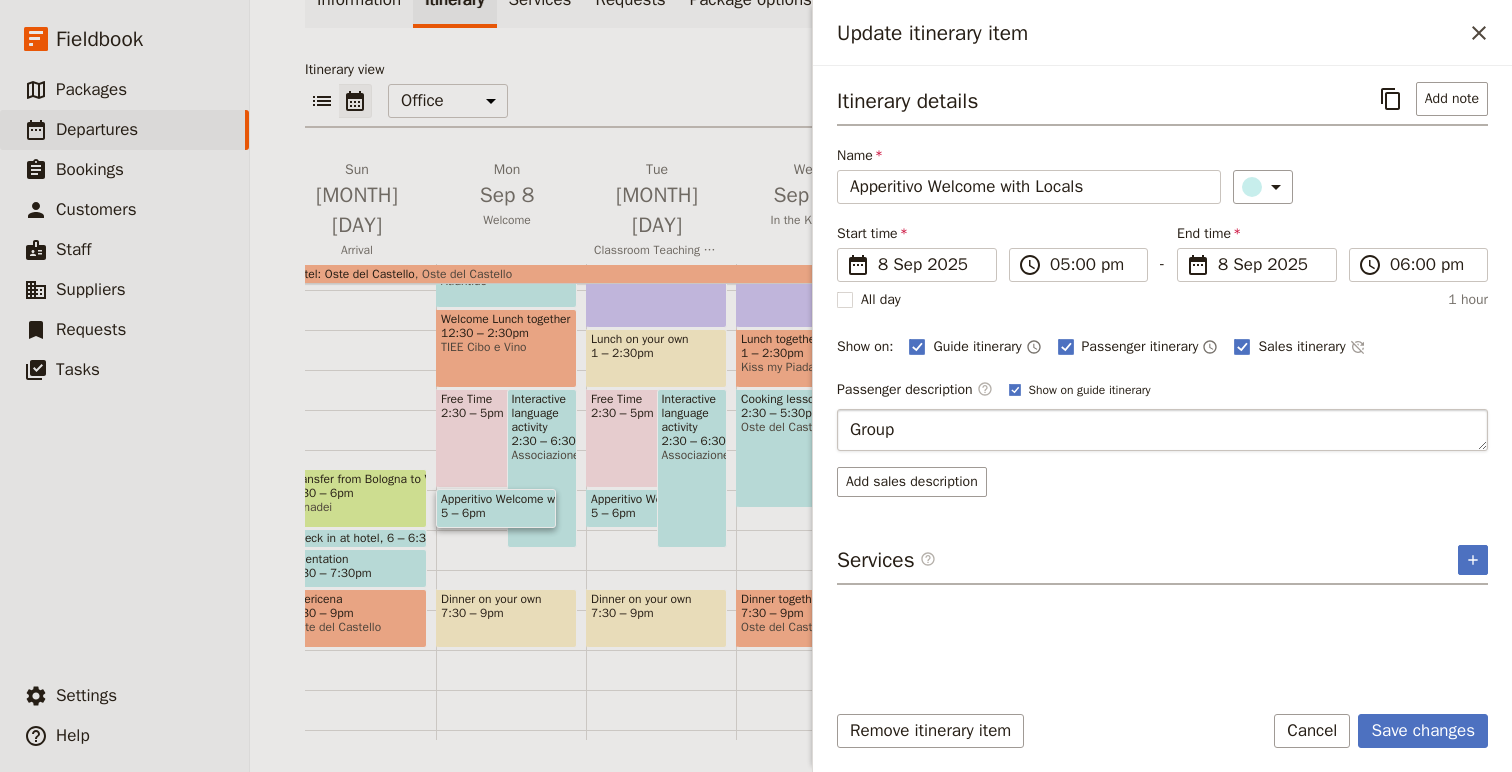 type on "Group 2" 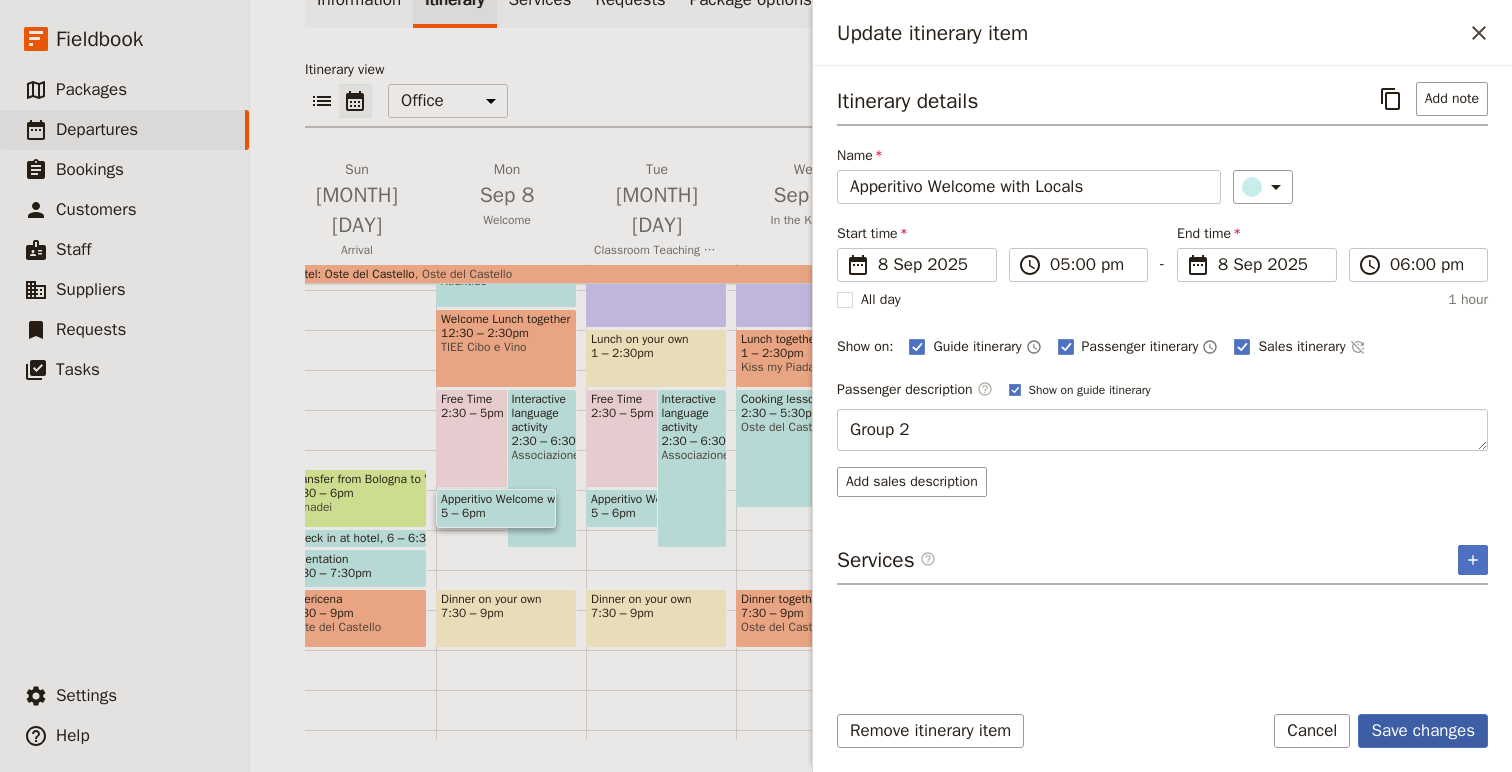 click on "Save changes" at bounding box center (1423, 731) 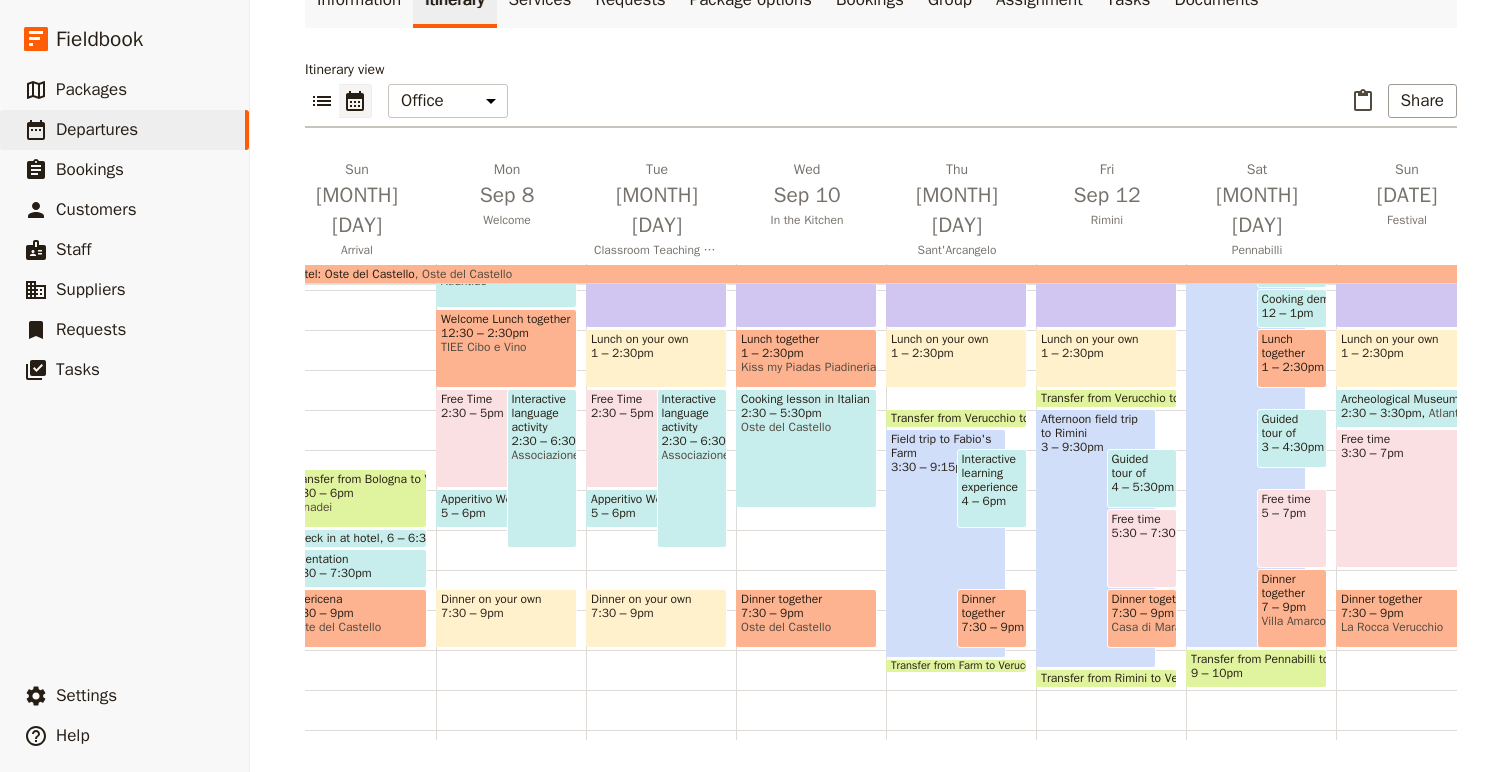 click on "Free Time 2:30 – 5pm" at bounding box center (496, 438) 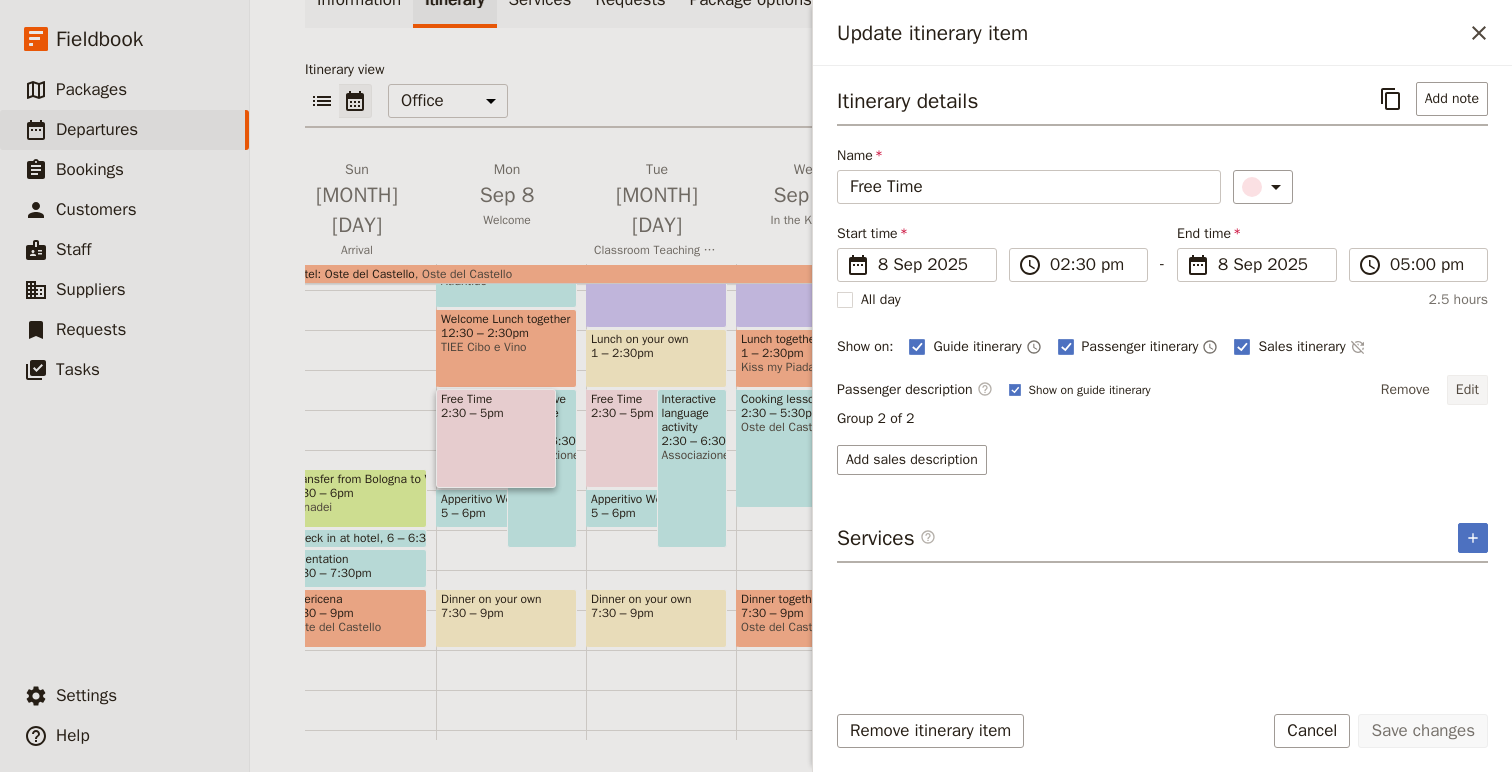 click on "Edit" at bounding box center [1467, 390] 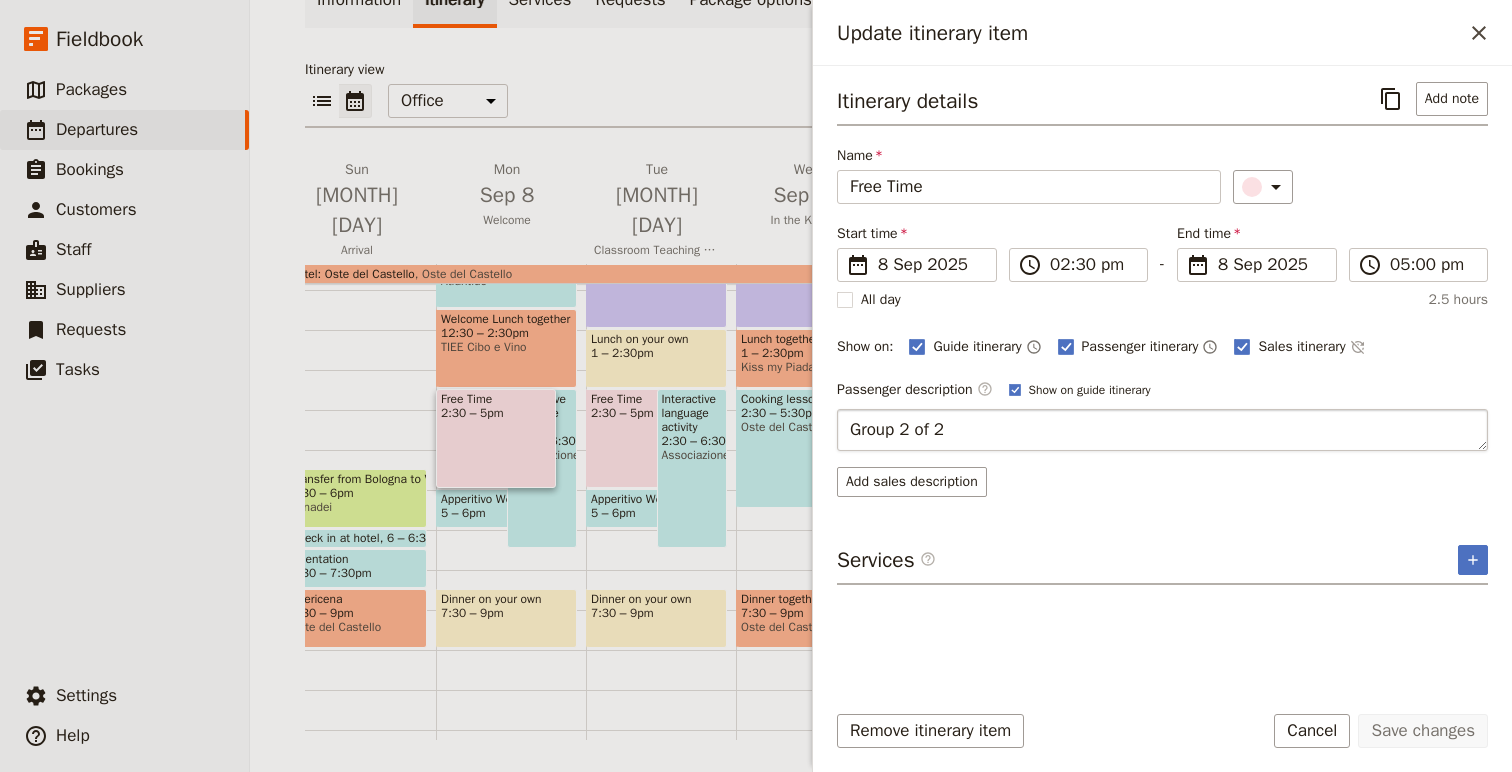 drag, startPoint x: 1025, startPoint y: 439, endPoint x: 912, endPoint y: 432, distance: 113.216606 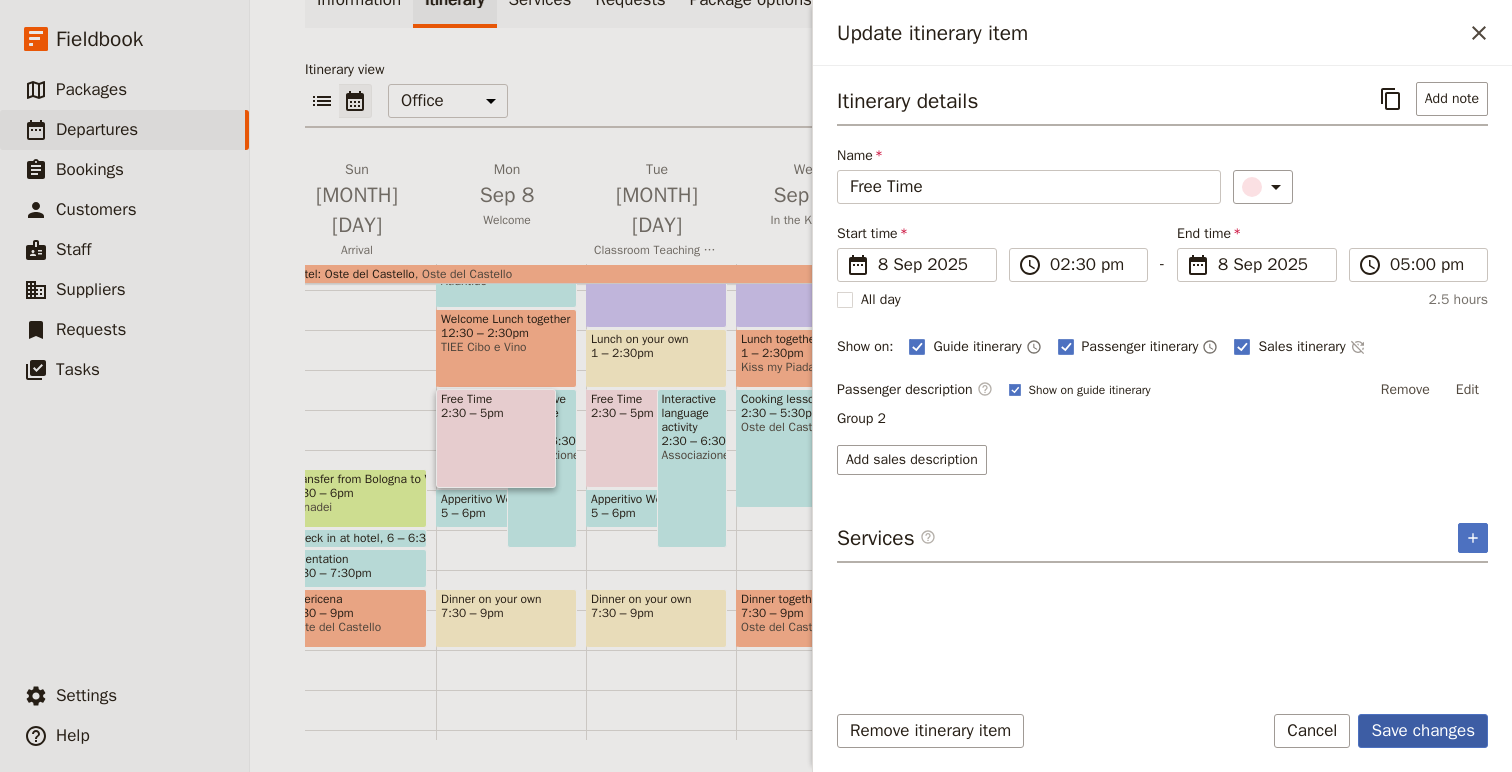 click on "Save changes" at bounding box center [1423, 731] 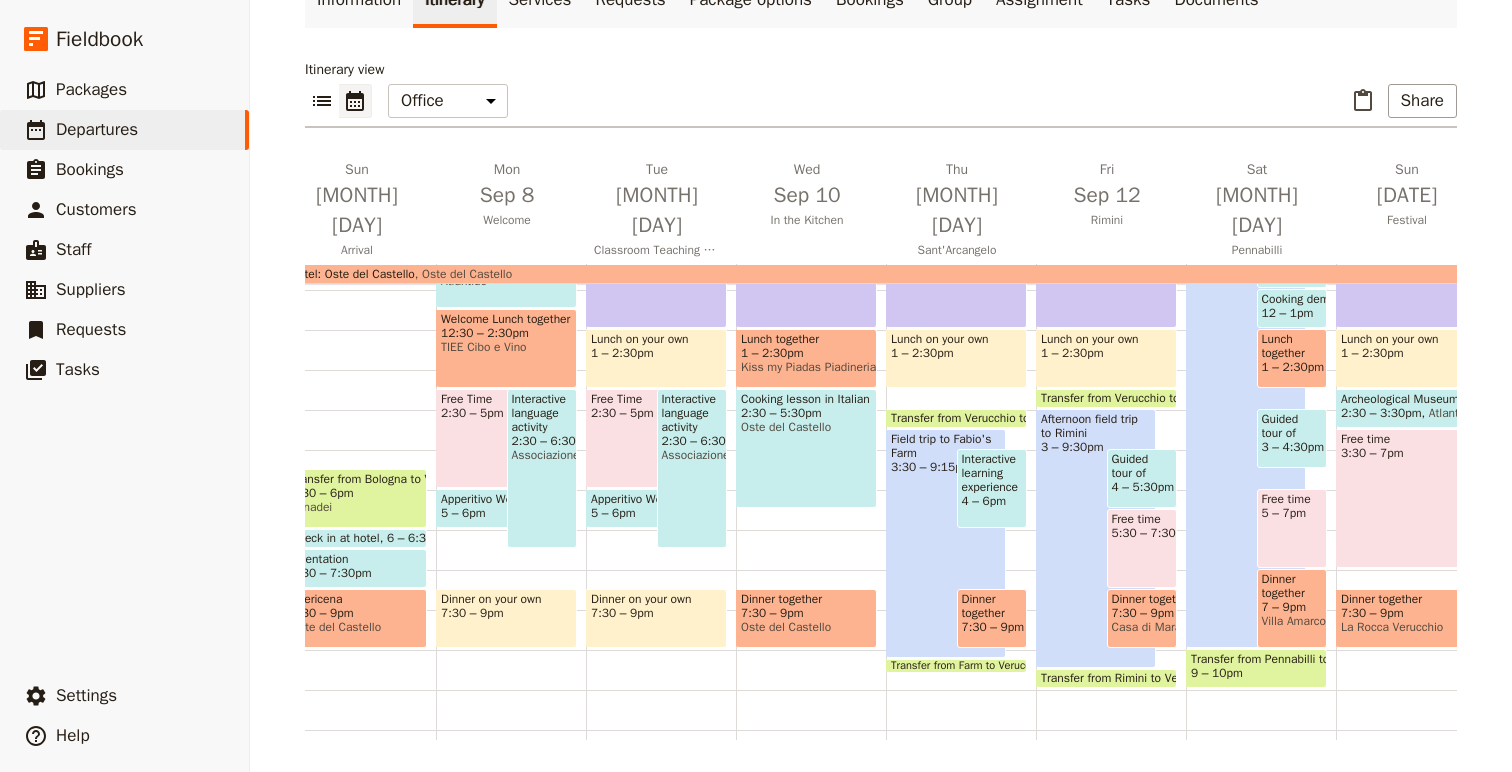 click on "Interactive language activity [TIME] [PLACE]" at bounding box center (542, 468) 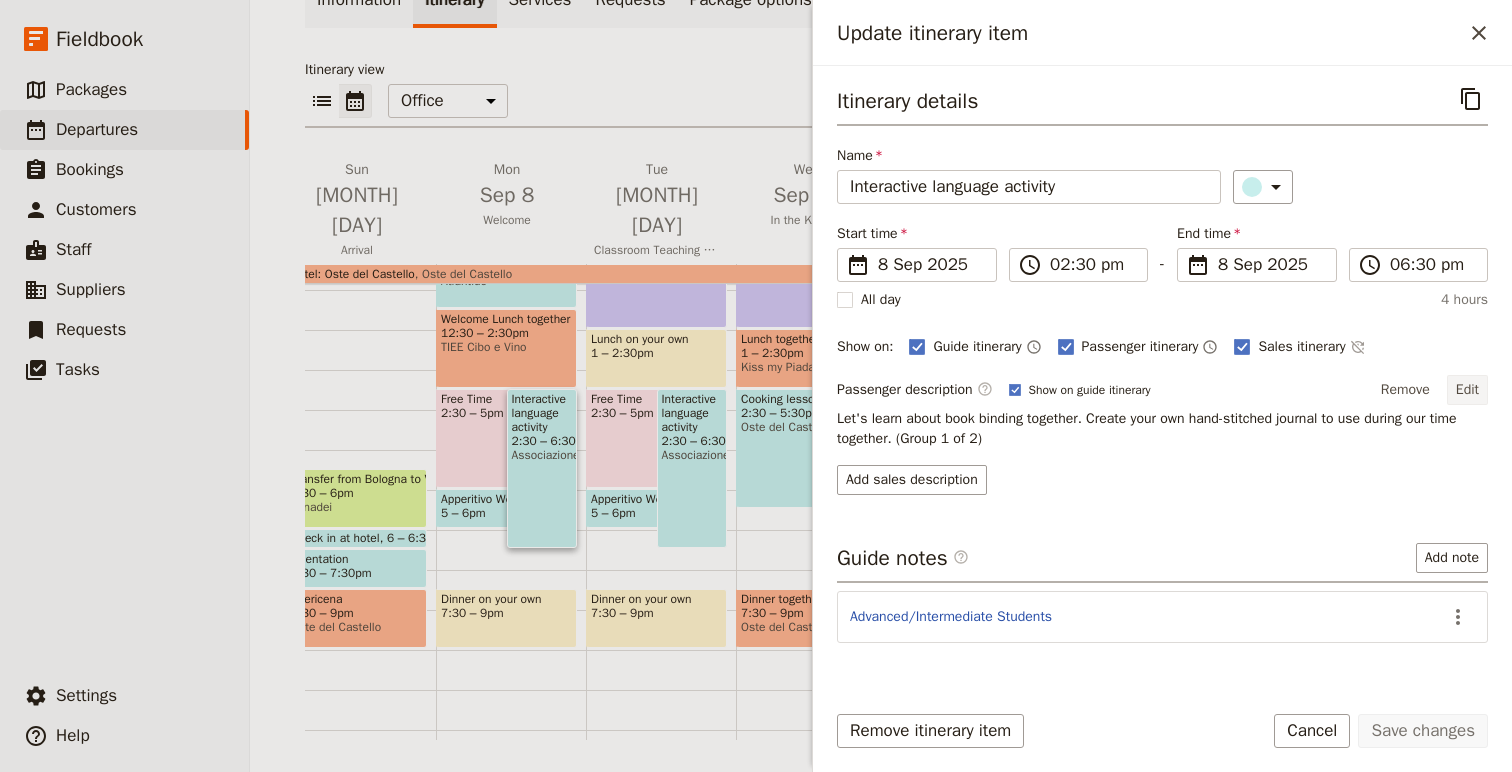 click on "Edit" at bounding box center [1467, 390] 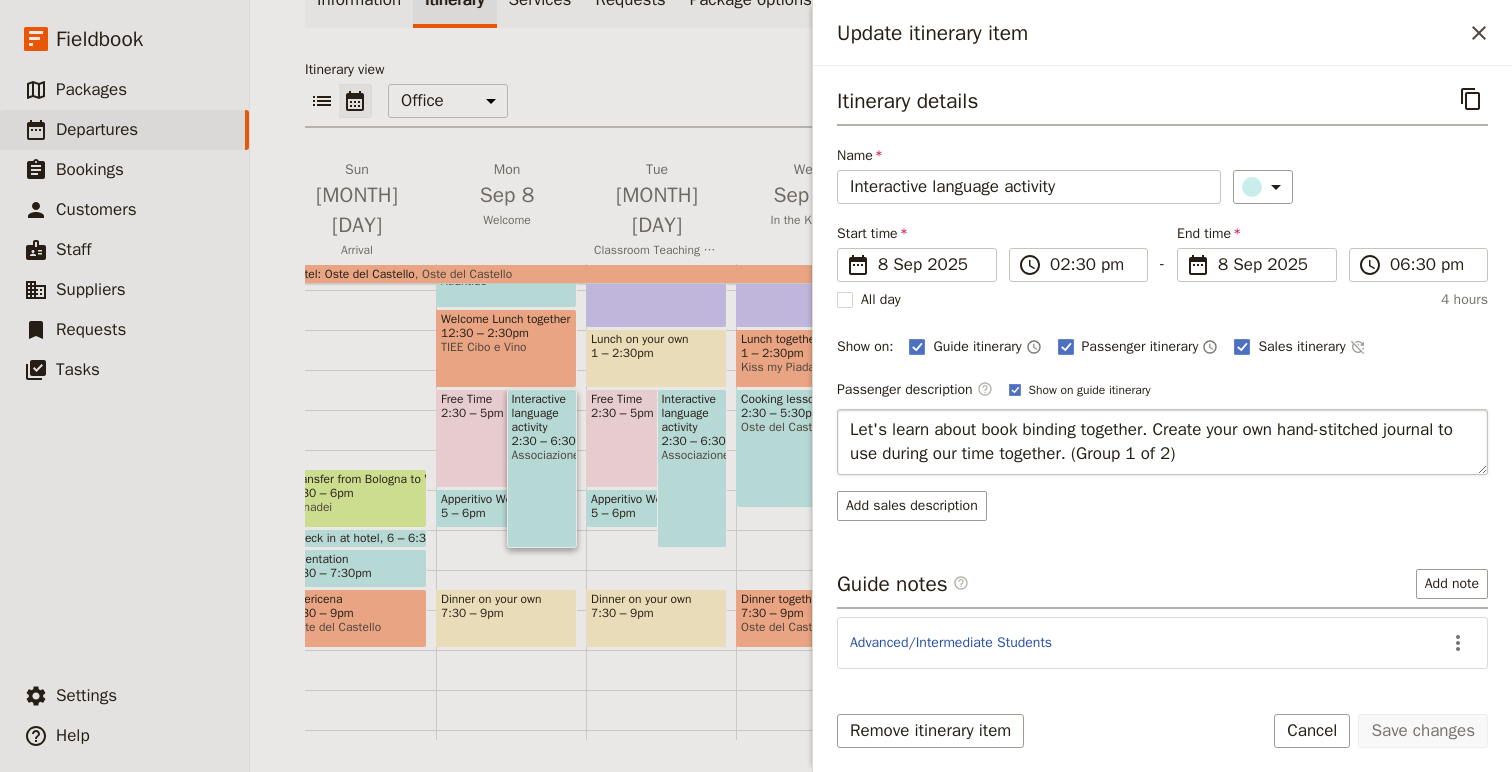 drag, startPoint x: 1186, startPoint y: 458, endPoint x: 1144, endPoint y: 457, distance: 42.0119 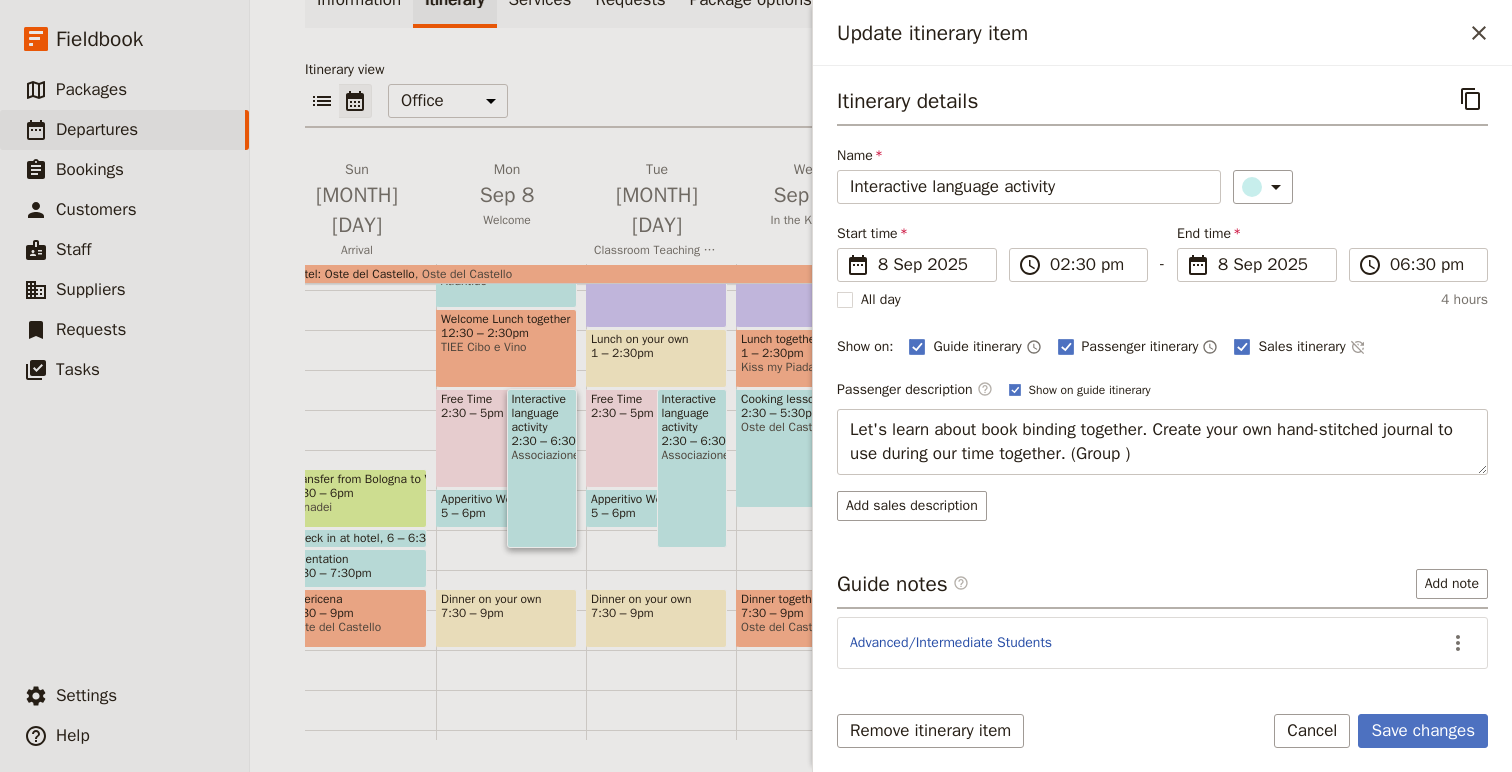 type on "Let's learn about book binding together. Create your own hand-stitched journal to use during our time together. (Group 1)" 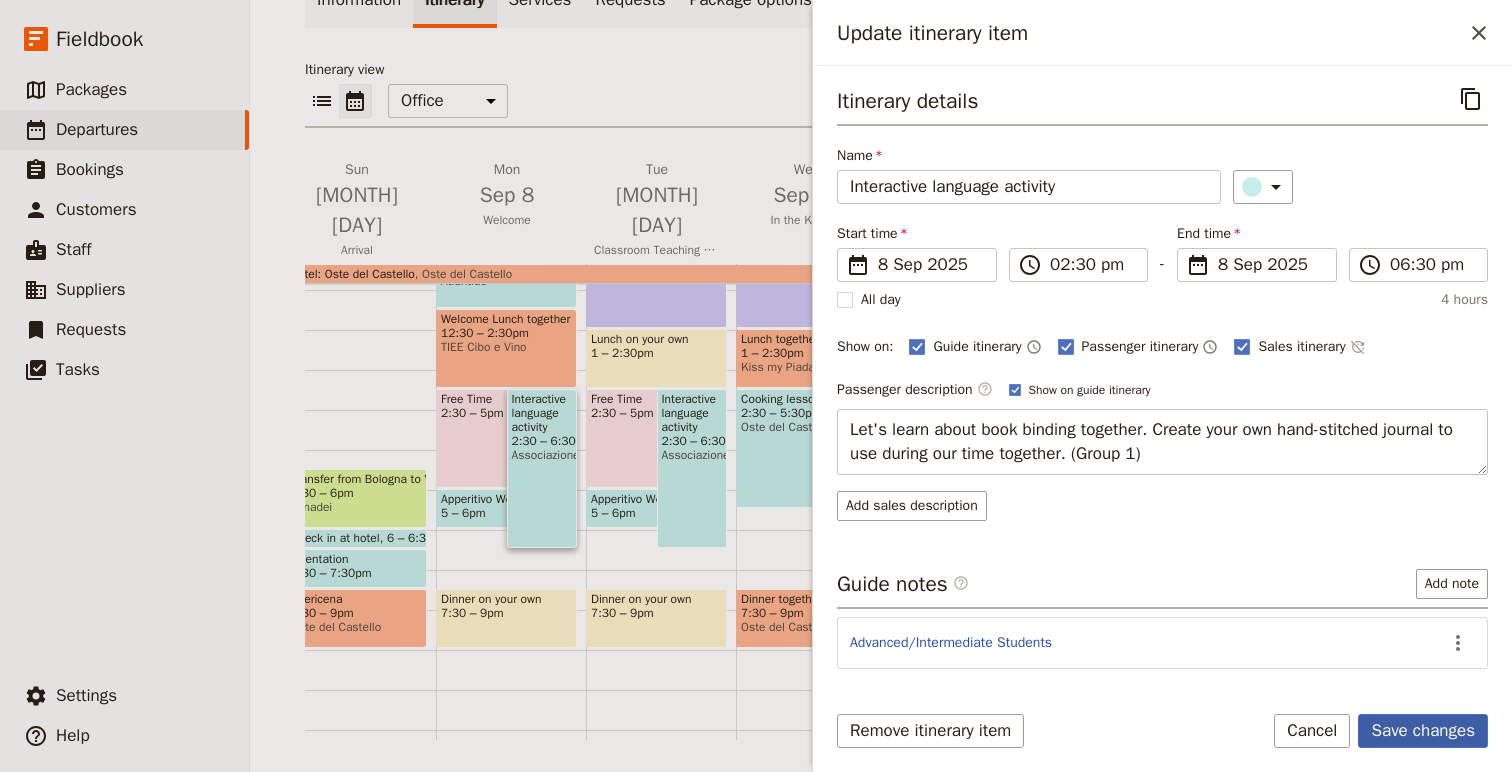 click on "Save changes" at bounding box center (1423, 731) 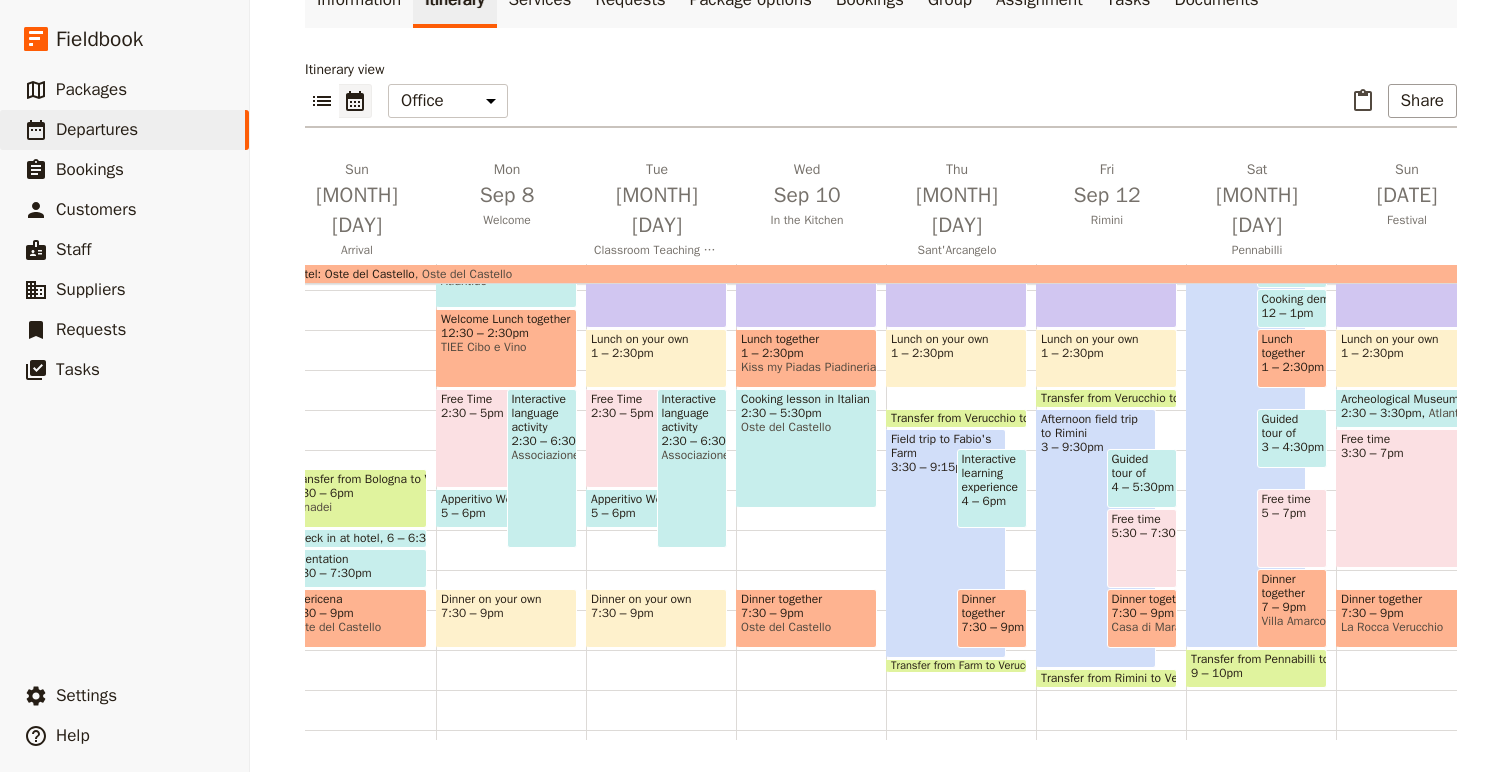 click on "Free Time 2:30 – 5pm" at bounding box center (646, 438) 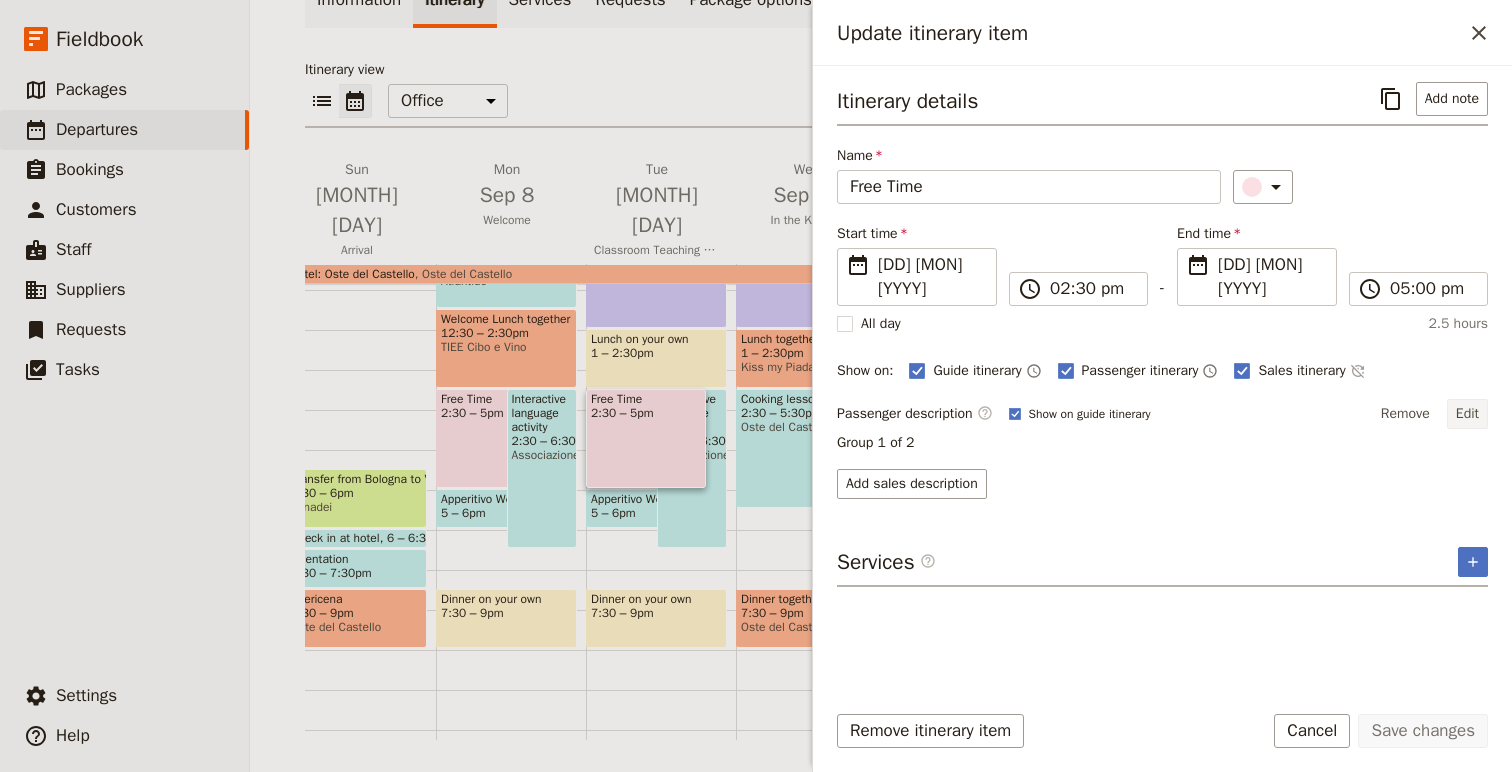 click on "Edit" at bounding box center (1467, 414) 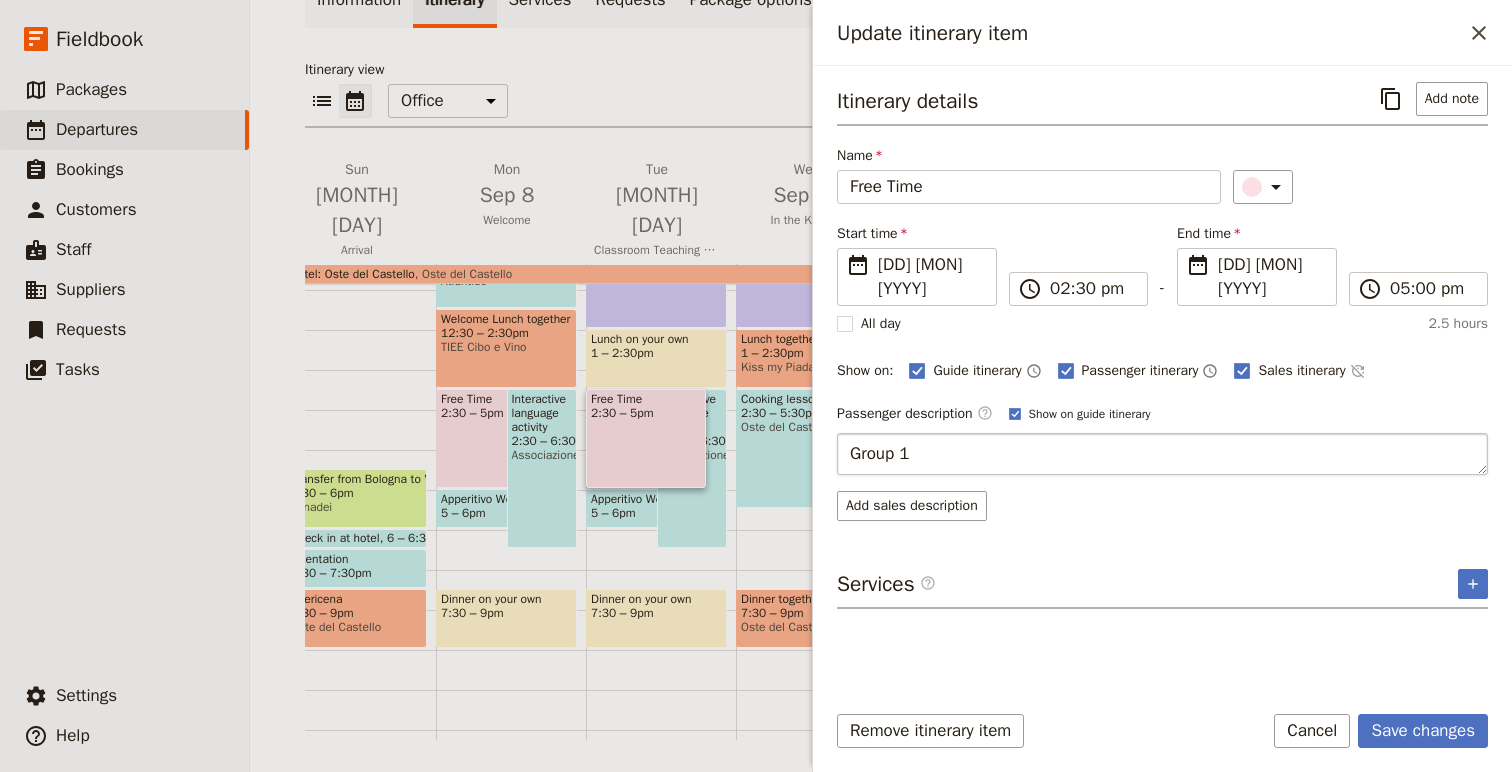 type on "Group 1" 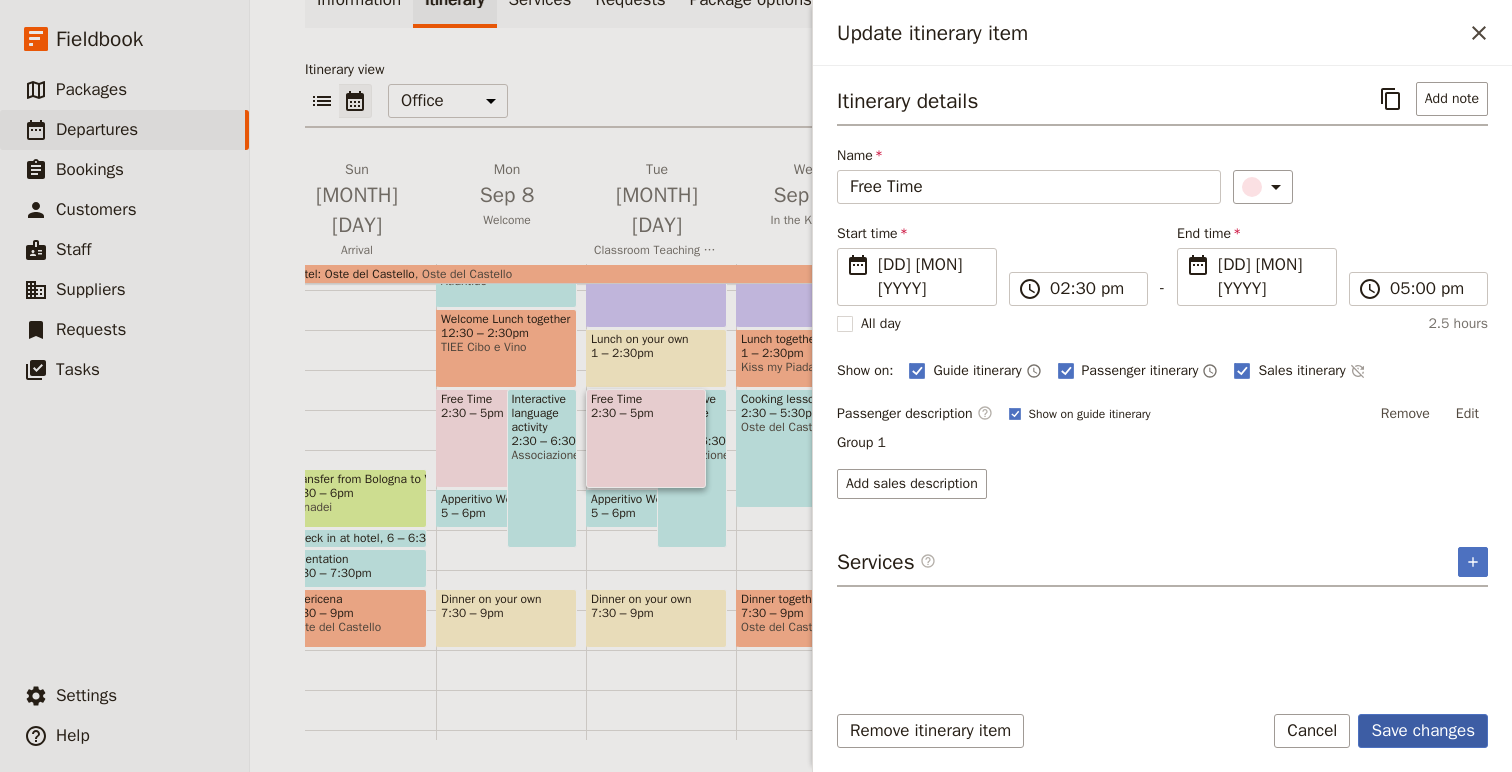 click on "Save changes" at bounding box center (1423, 731) 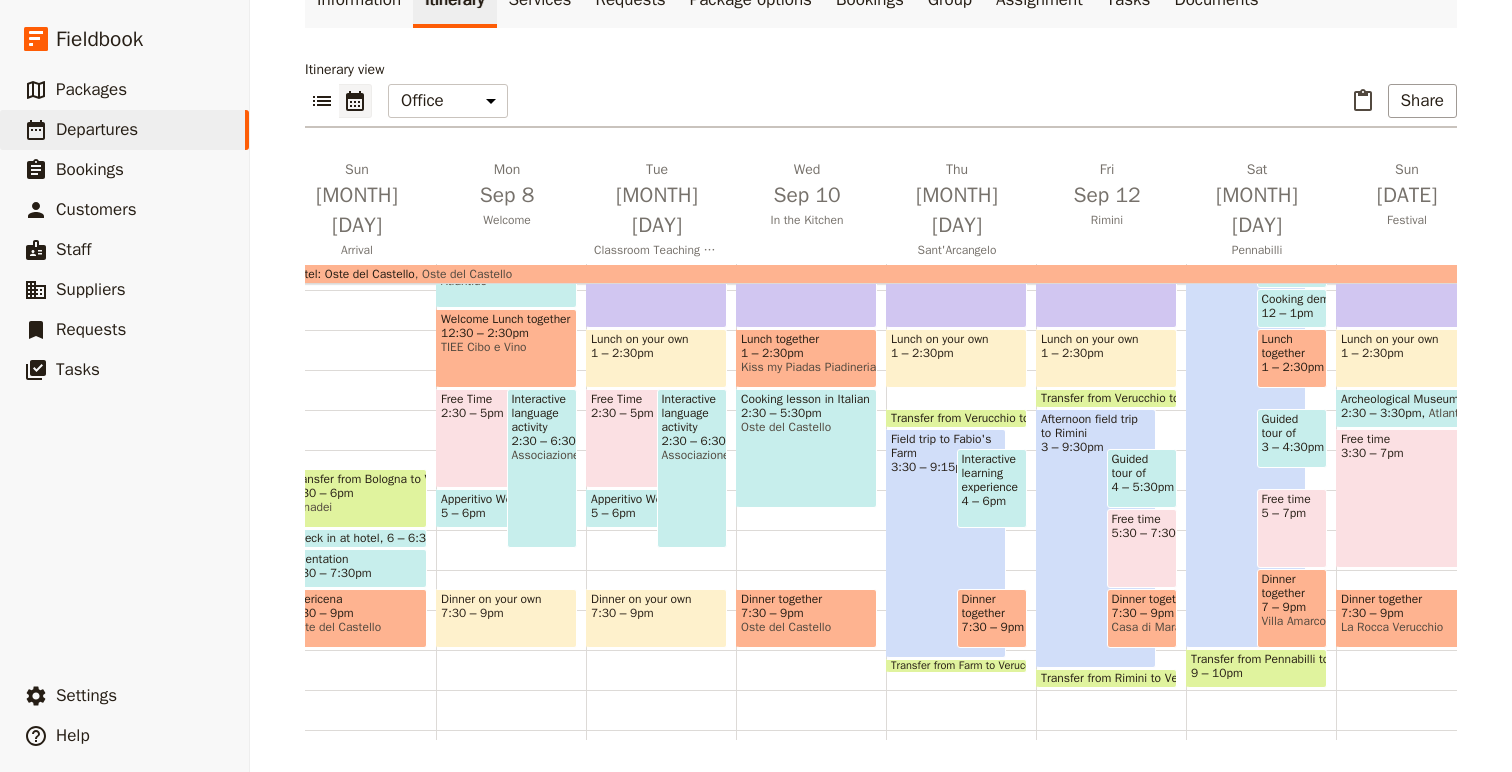 click on "5 – 6pm" at bounding box center [613, 513] 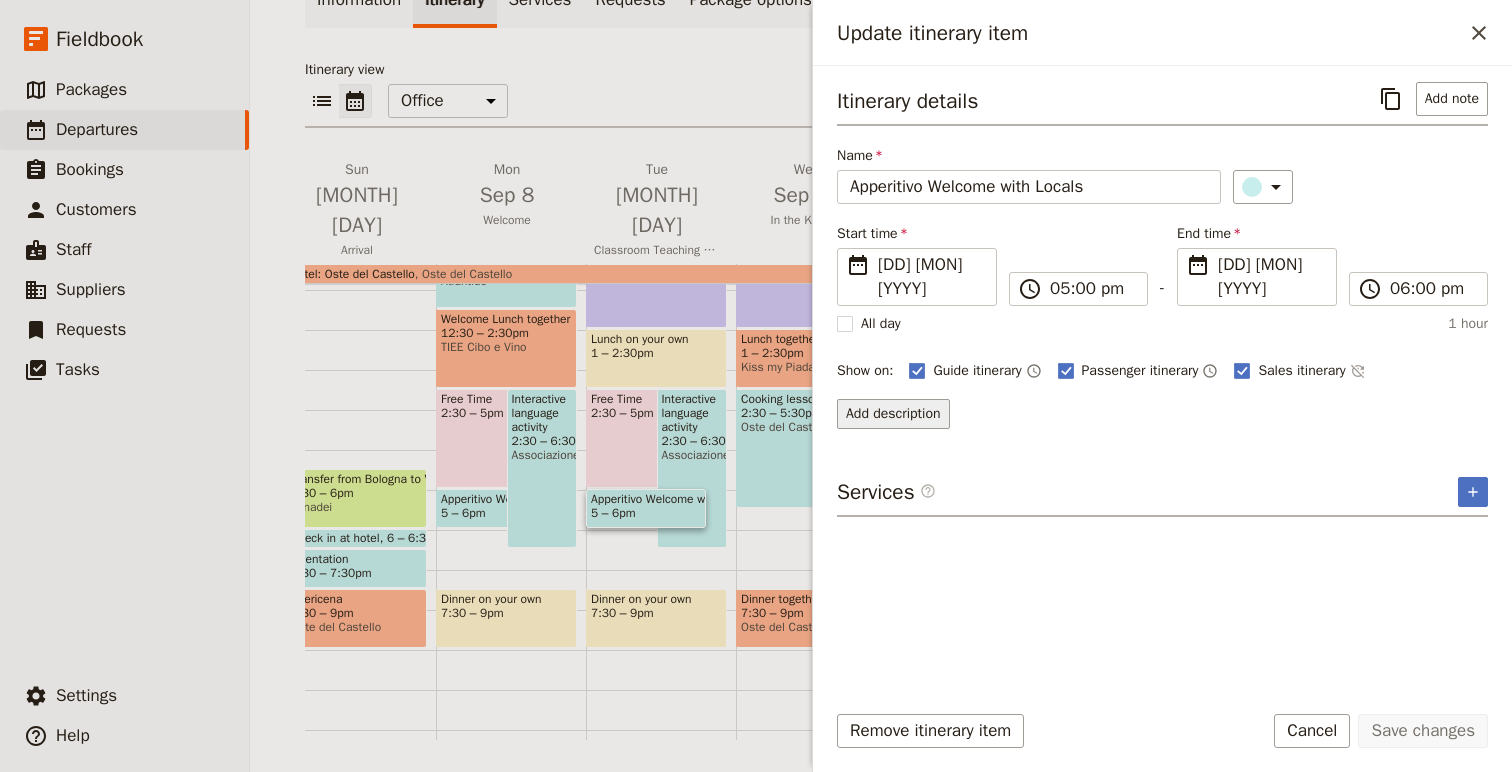 click on "Add description" at bounding box center [893, 414] 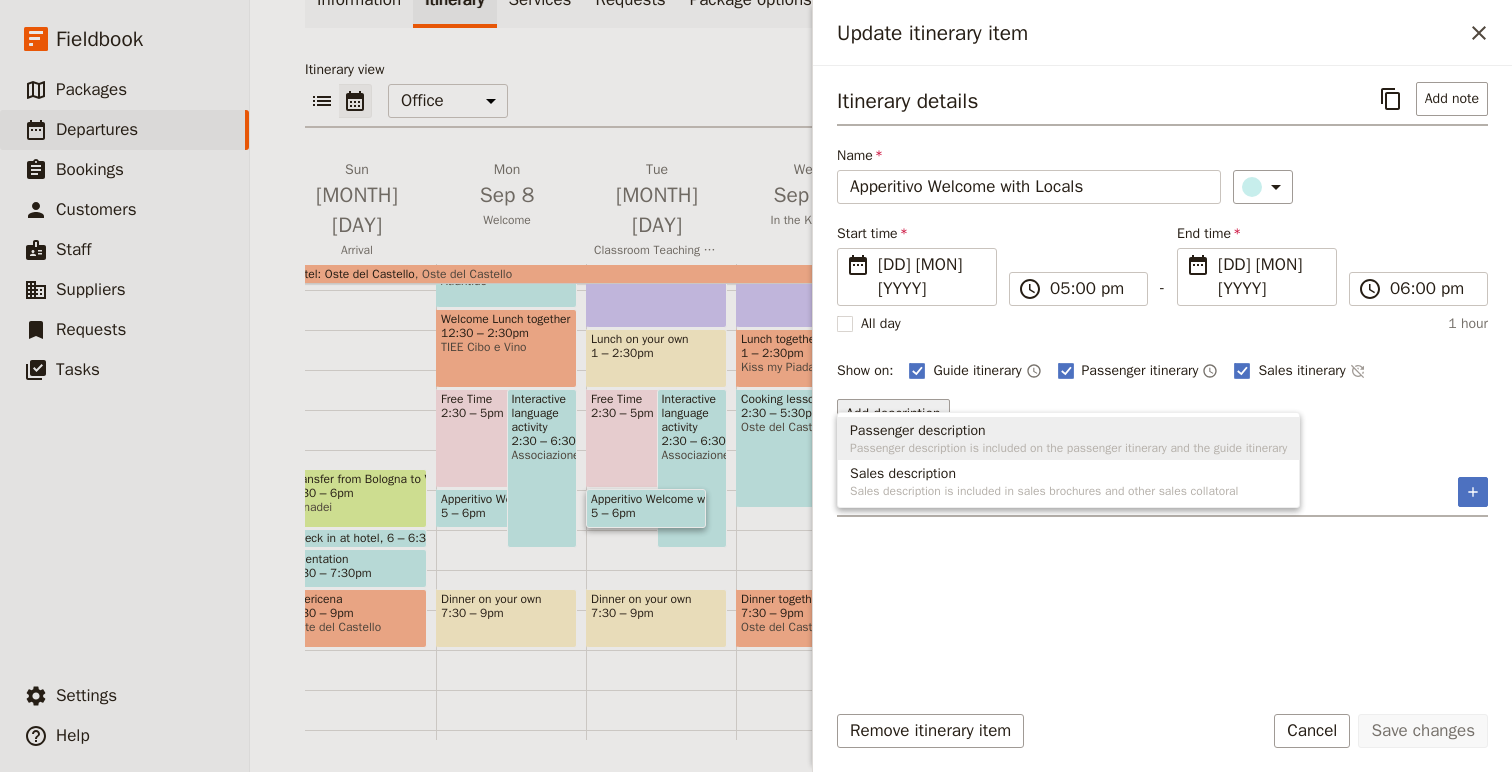 click on "Passenger description" at bounding box center (1068, 431) 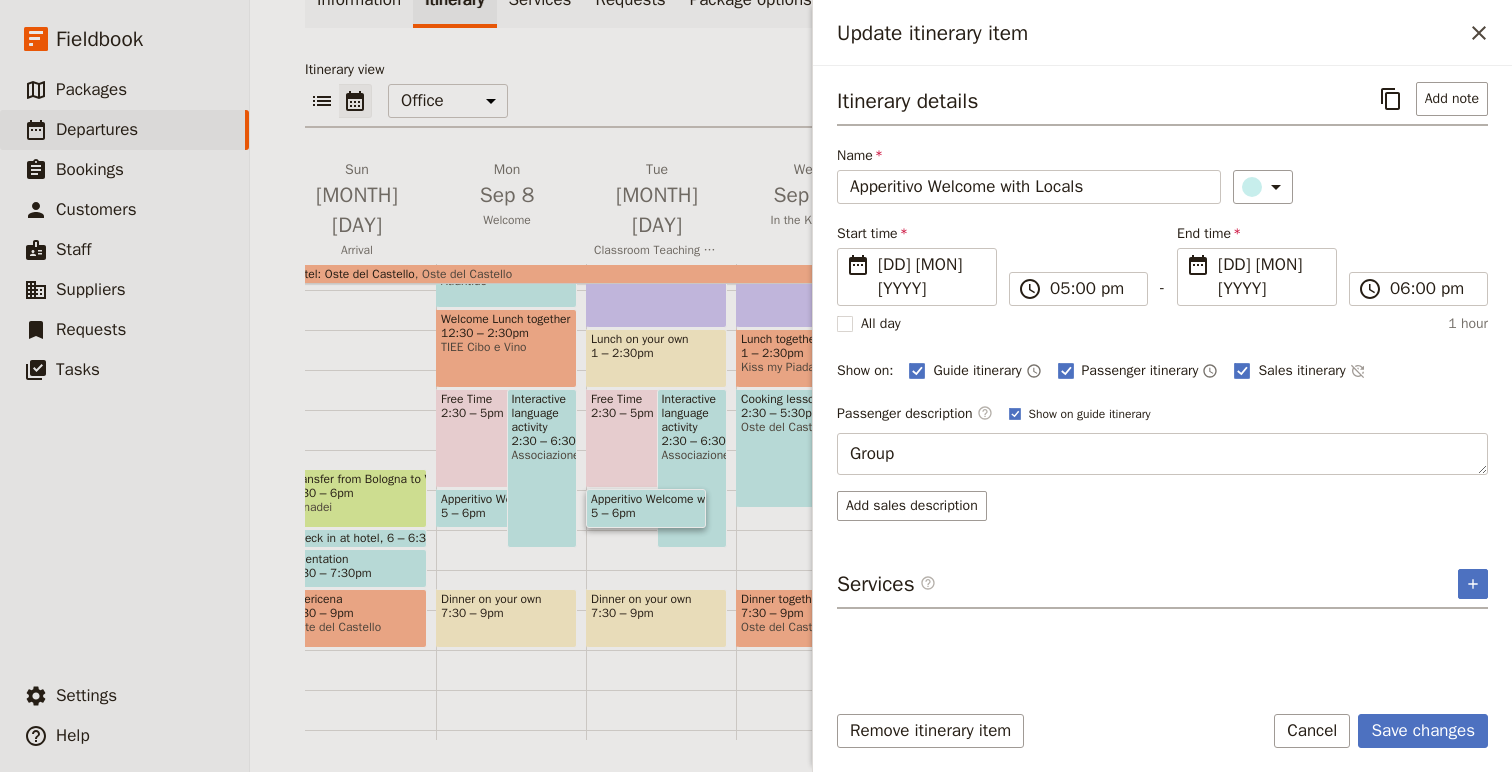 type on "Group 1" 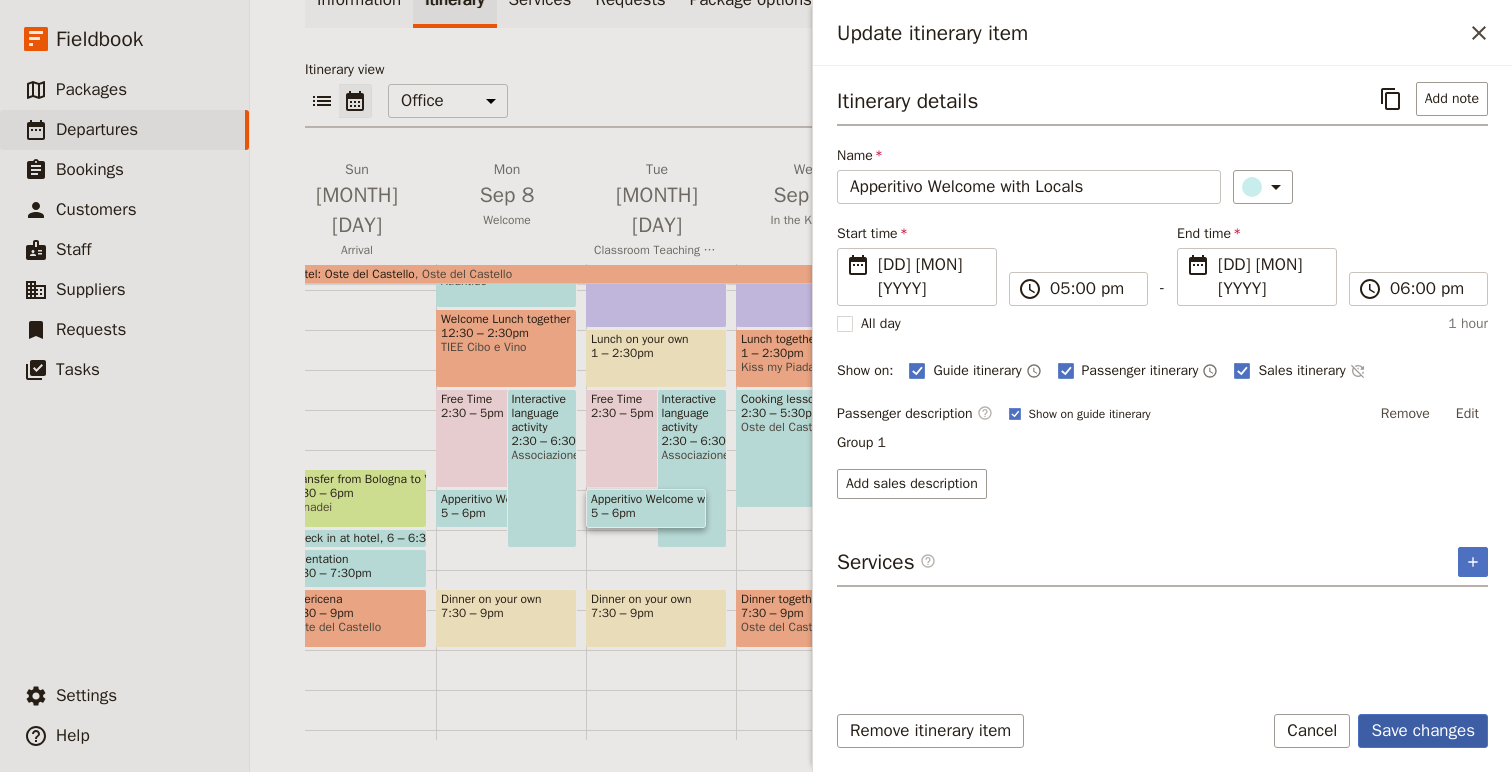 click on "Save changes" at bounding box center (1423, 731) 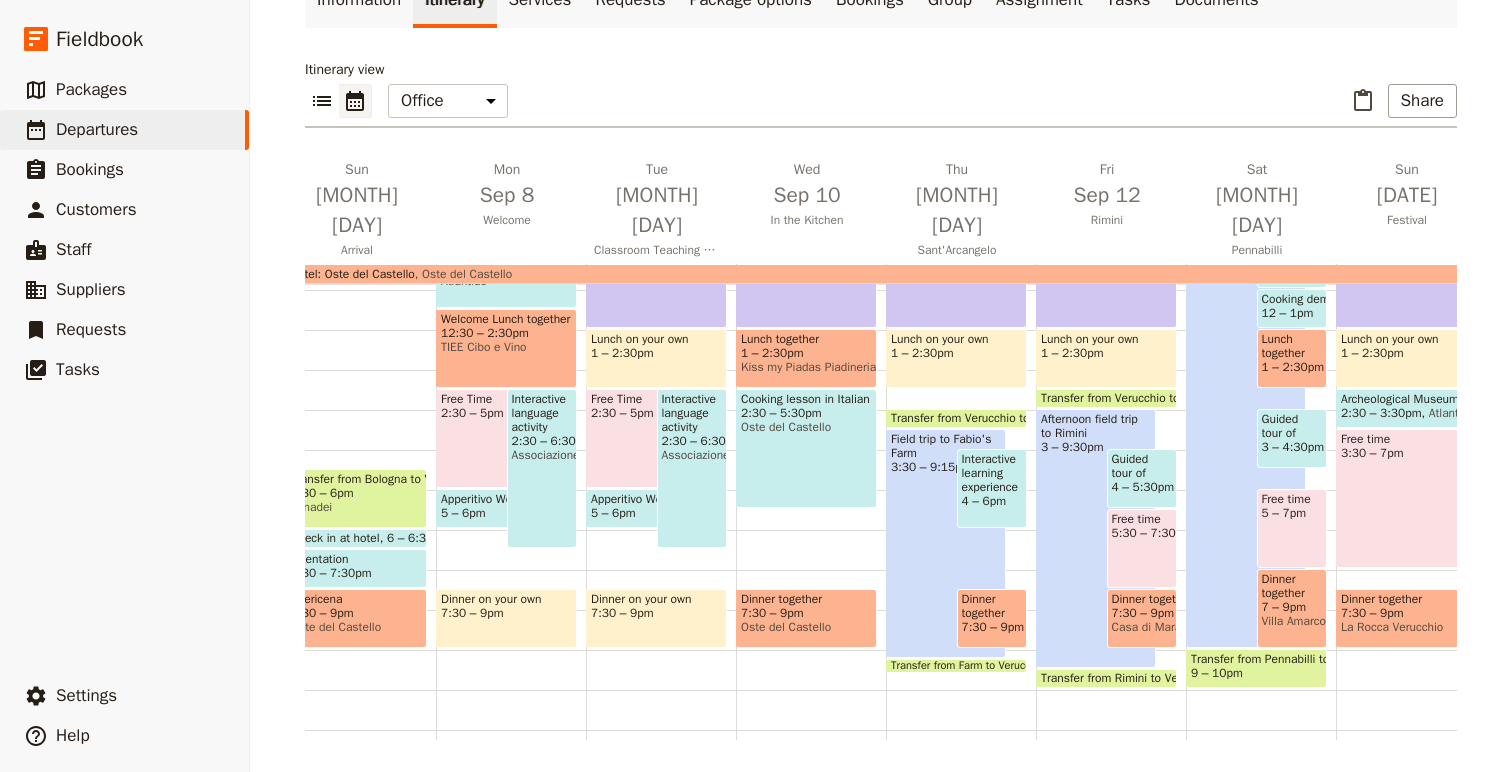 click on "Associazione Culturale Rilego e Rileggo" at bounding box center (692, 455) 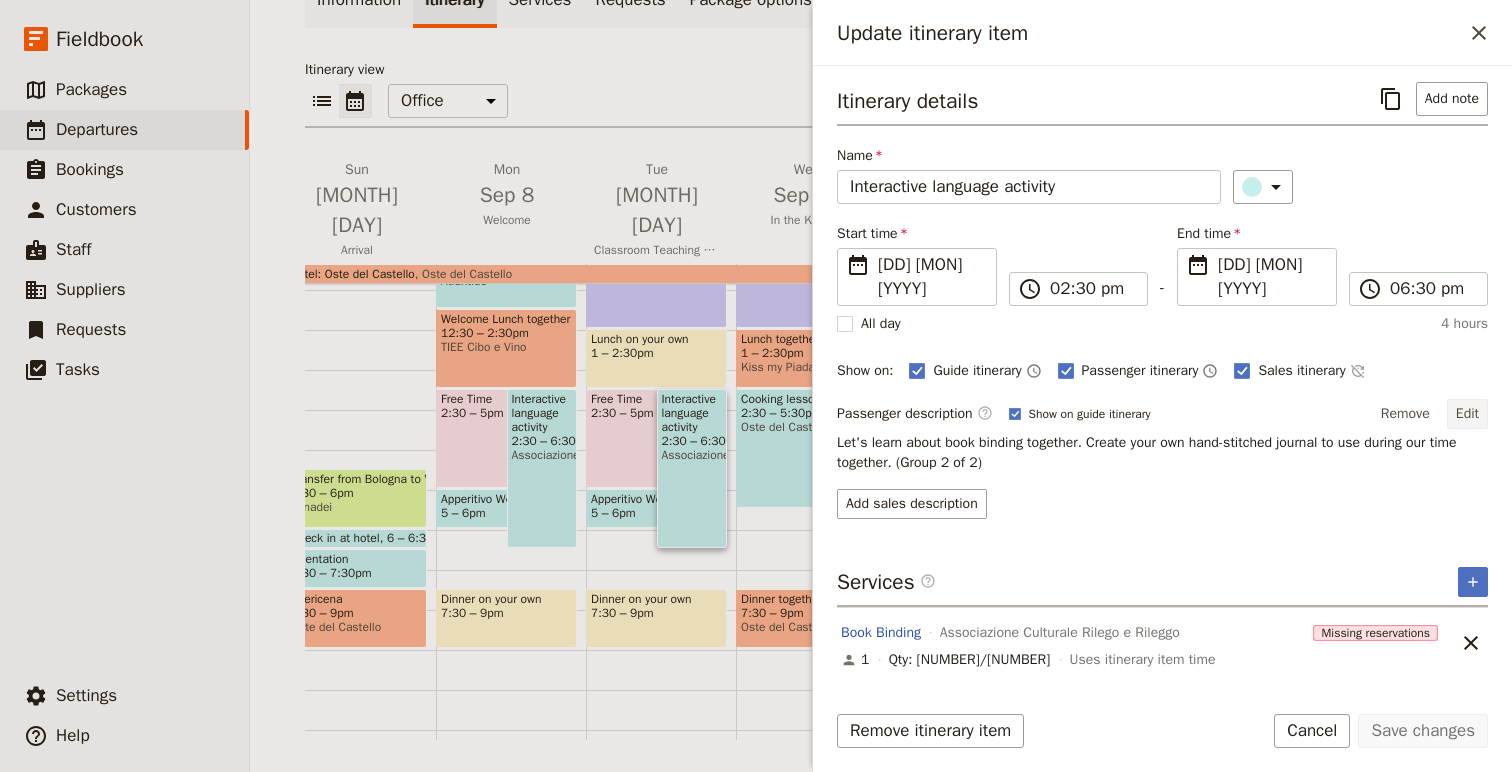 click on "Edit" at bounding box center [1467, 414] 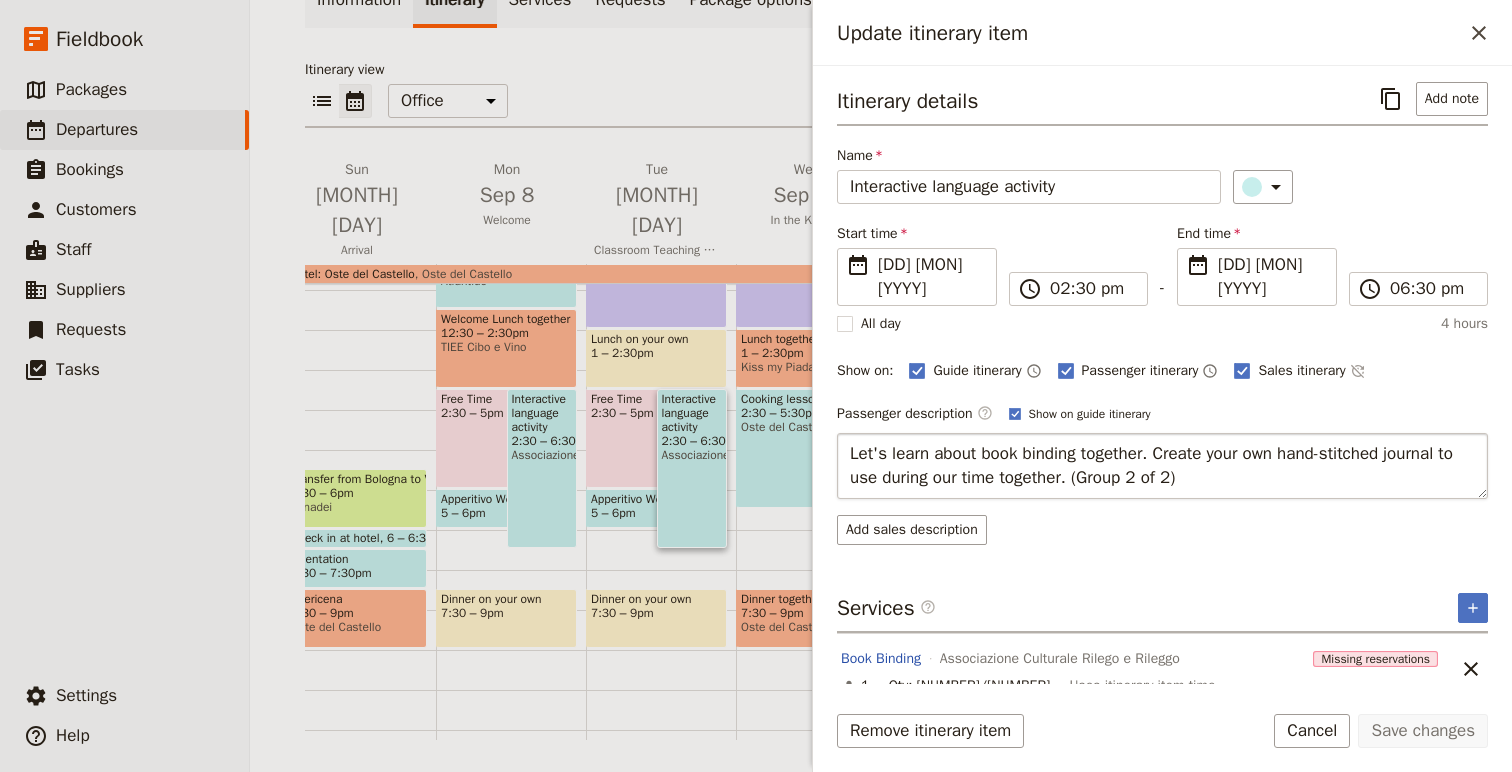 click on "Let's learn about book binding together. Create your own hand-stitched journal to use during our time together. (Group 2 of 2)" at bounding box center (1162, 466) 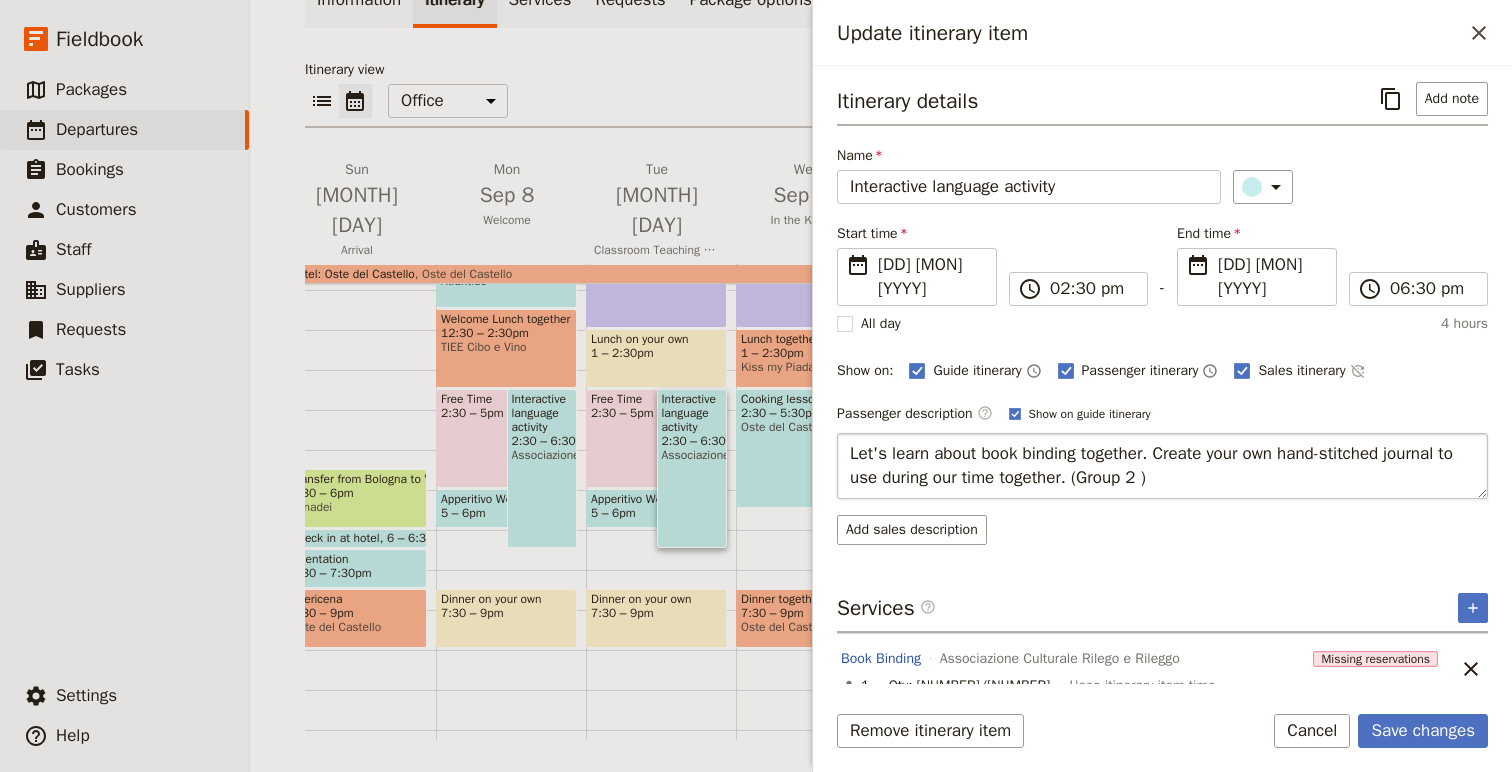type on "Let's learn about book binding together. Create your own hand-stitched journal to use during our time together. (Group 2)" 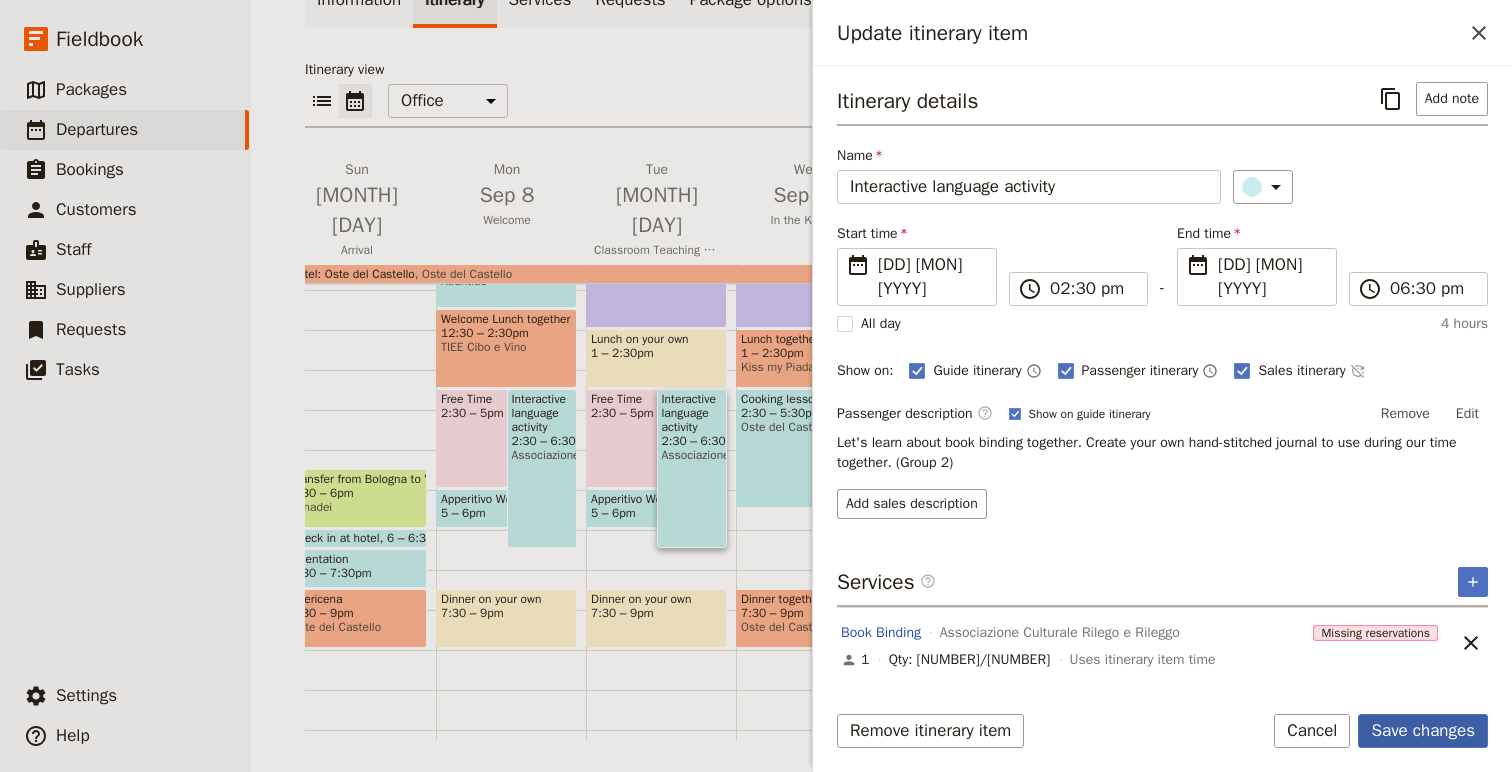 click on "Save changes" at bounding box center [1423, 731] 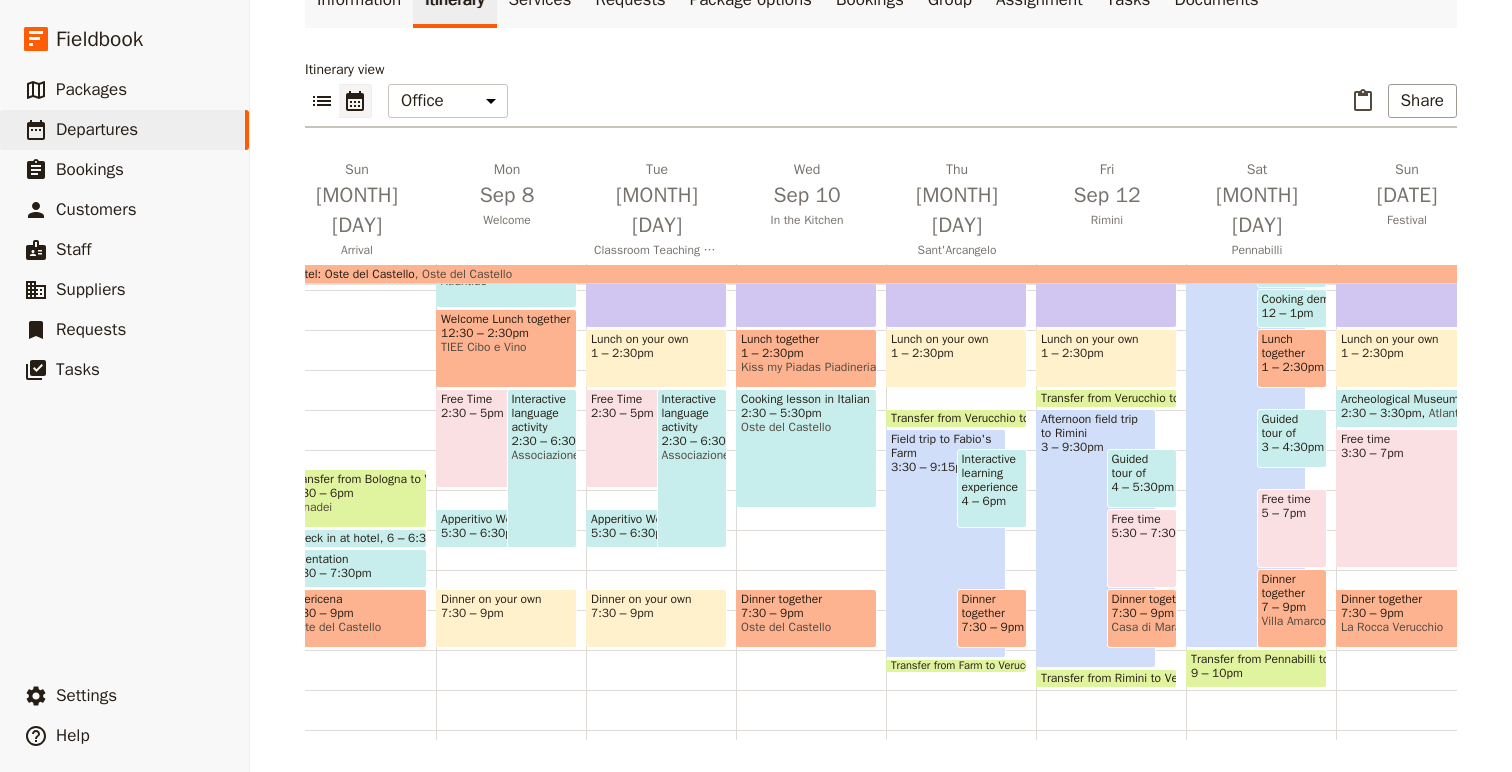 click at bounding box center [646, 483] 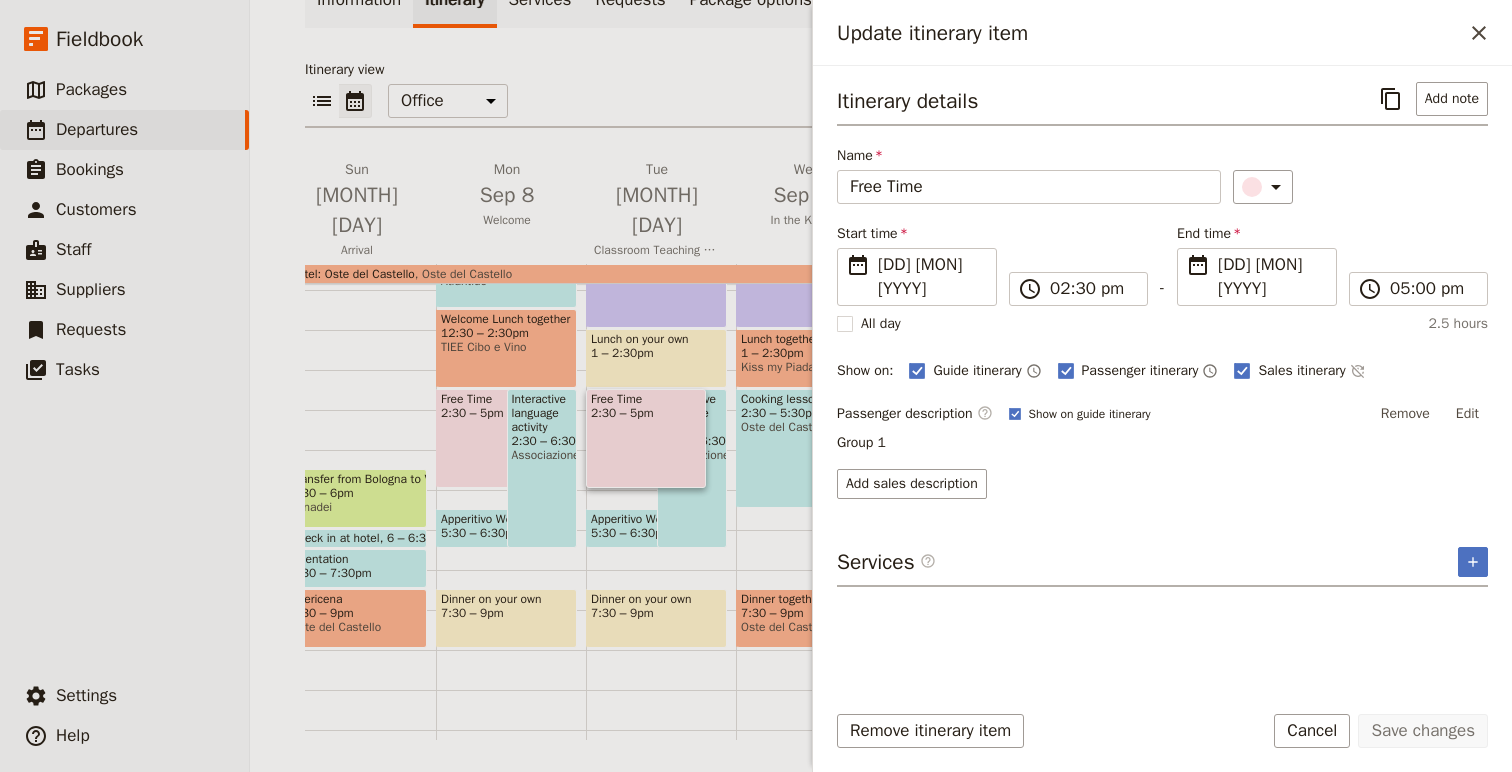 drag, startPoint x: 623, startPoint y: 451, endPoint x: 621, endPoint y: 471, distance: 20.09975 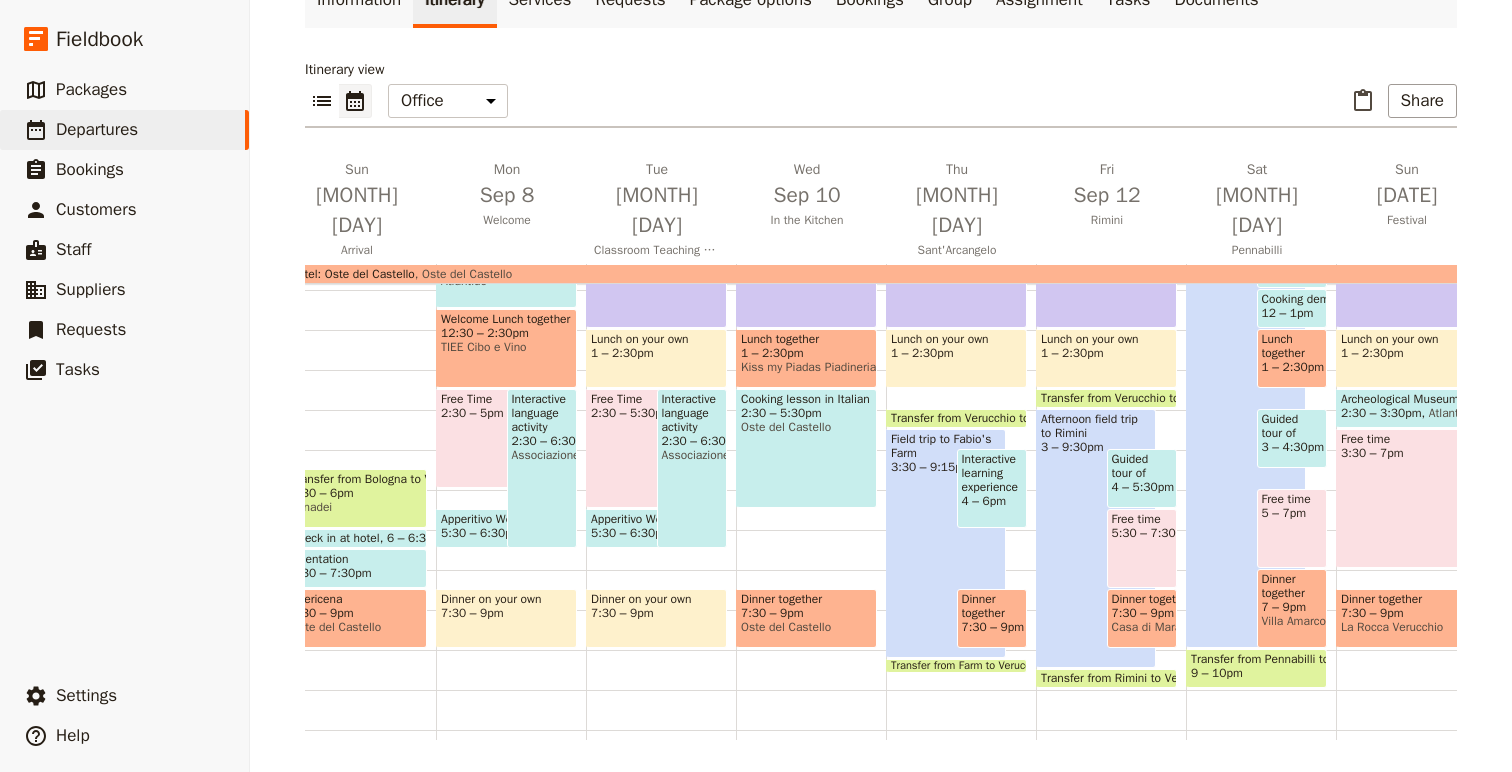 click on "Free Time 2:30 – 5pm" at bounding box center (496, 438) 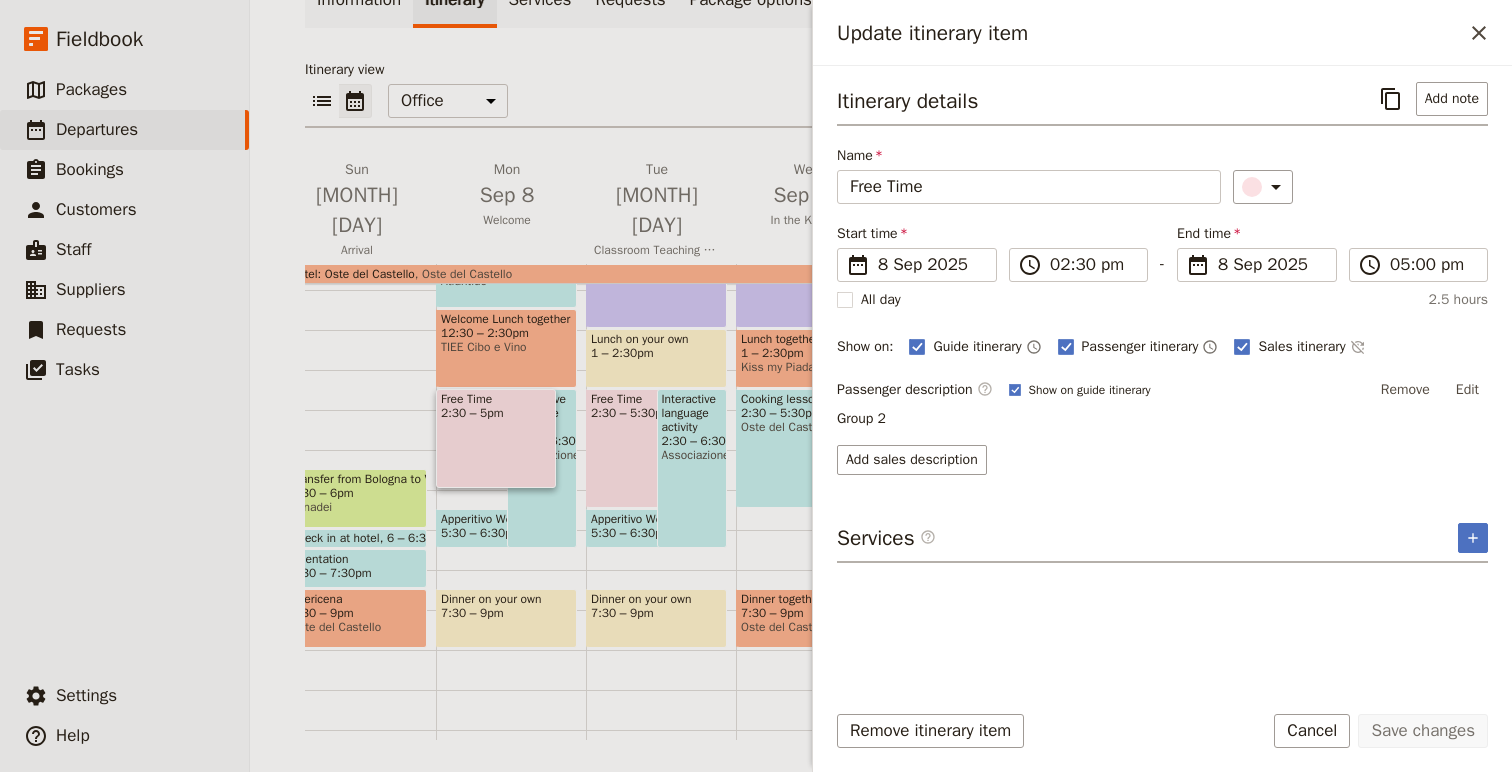 drag, startPoint x: 481, startPoint y: 454, endPoint x: 478, endPoint y: 480, distance: 26.172504 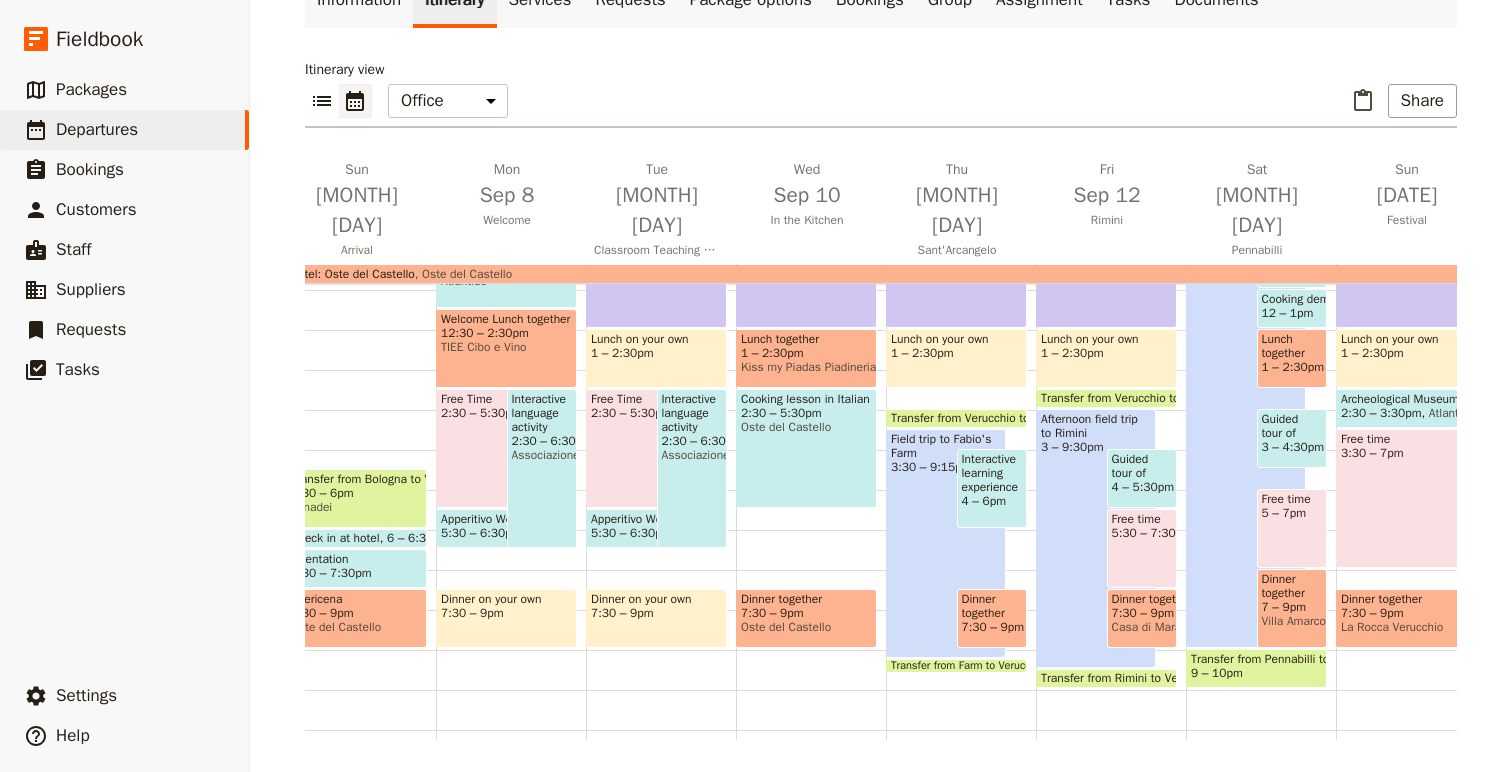 click on "Interactive learning experience" at bounding box center (992, 473) 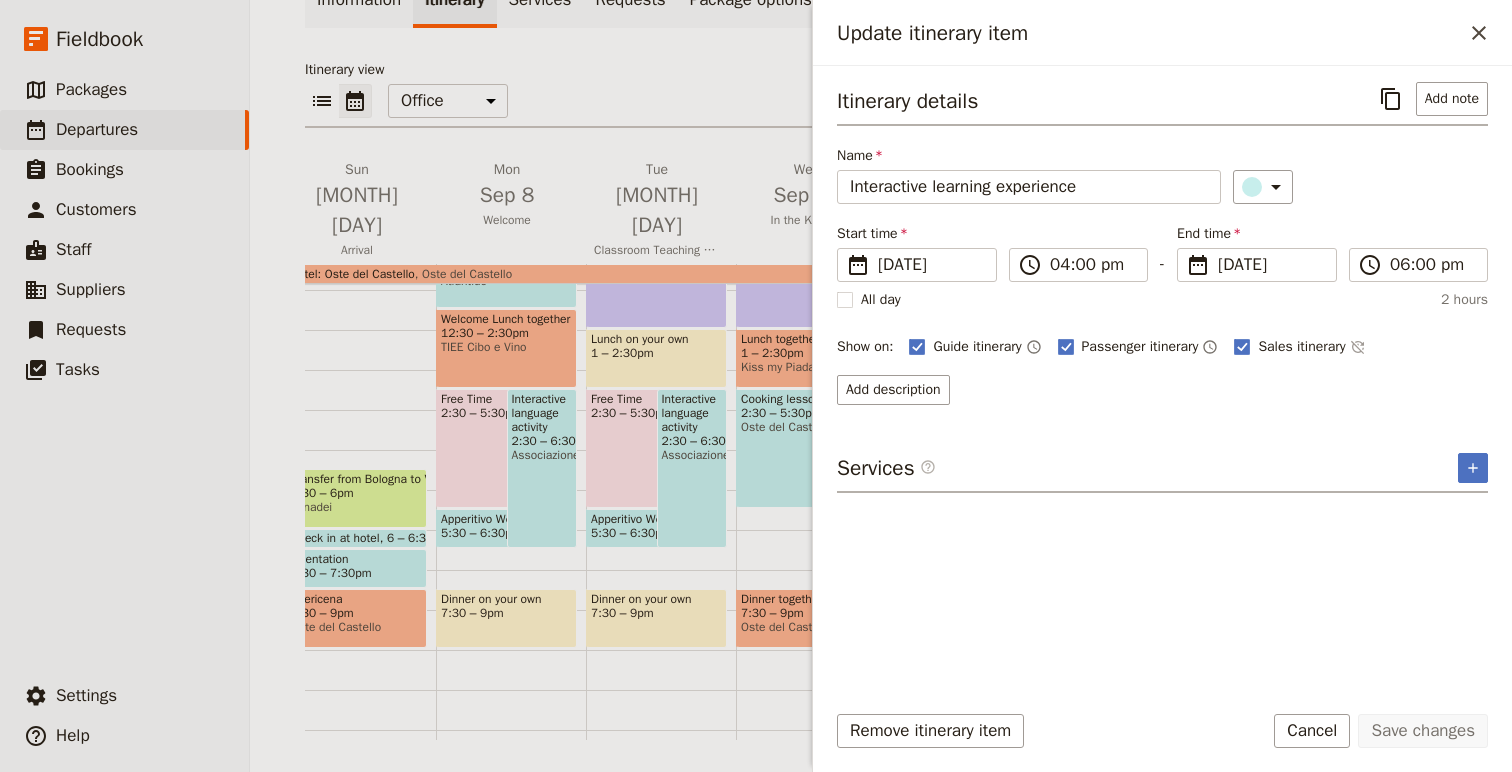 drag, startPoint x: 1481, startPoint y: 36, endPoint x: 1470, endPoint y: 310, distance: 274.2207 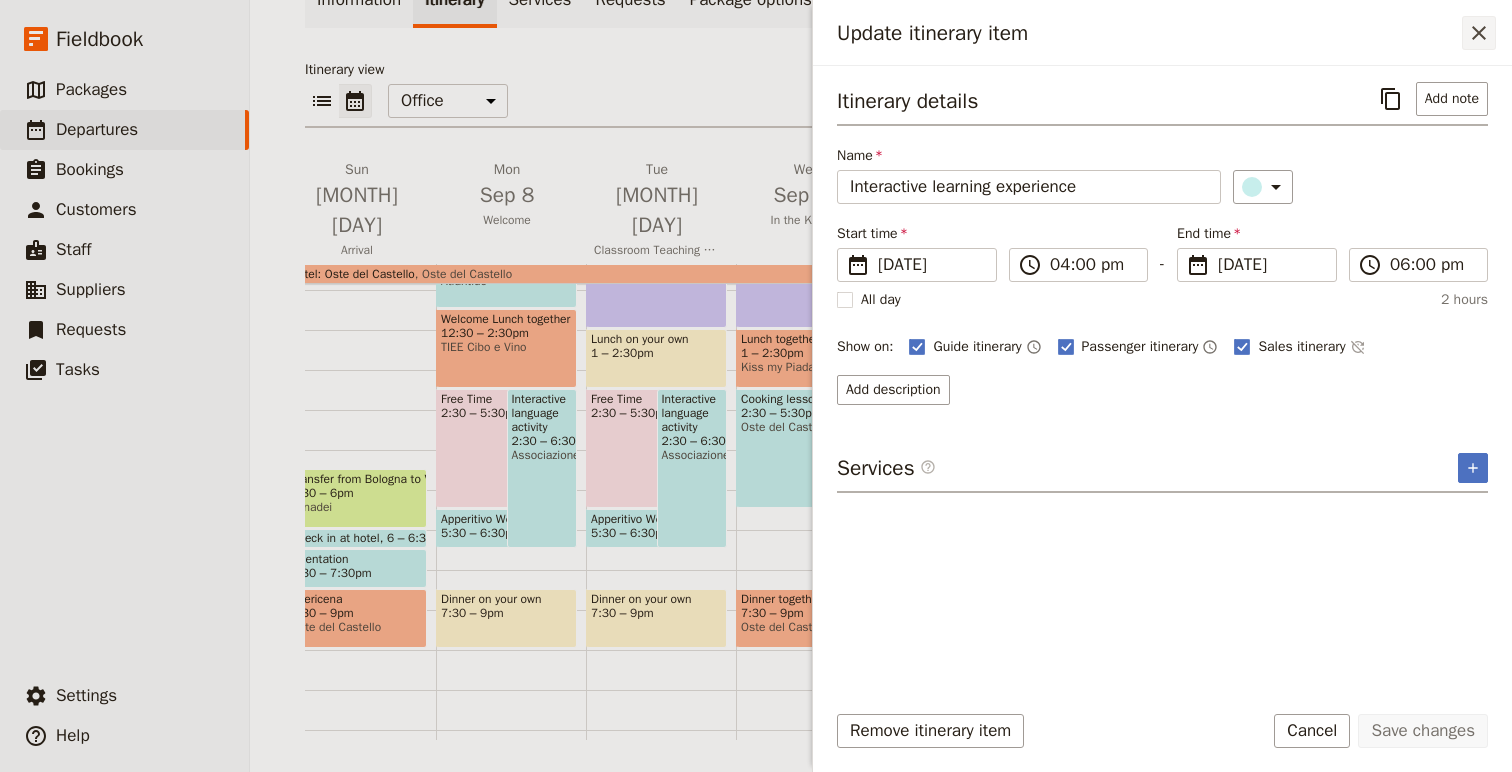 click 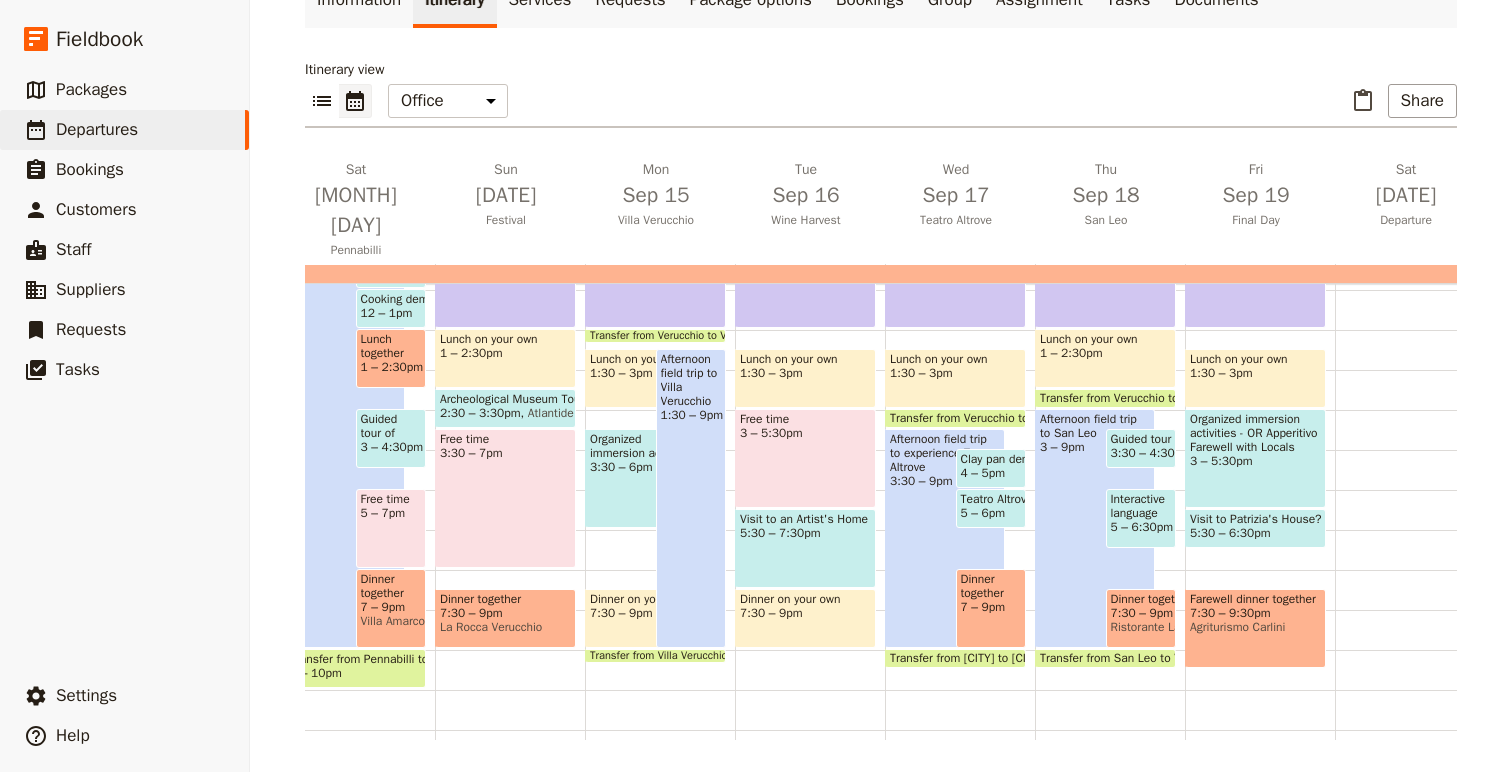 scroll, scrollTop: 0, scrollLeft: 1008, axis: horizontal 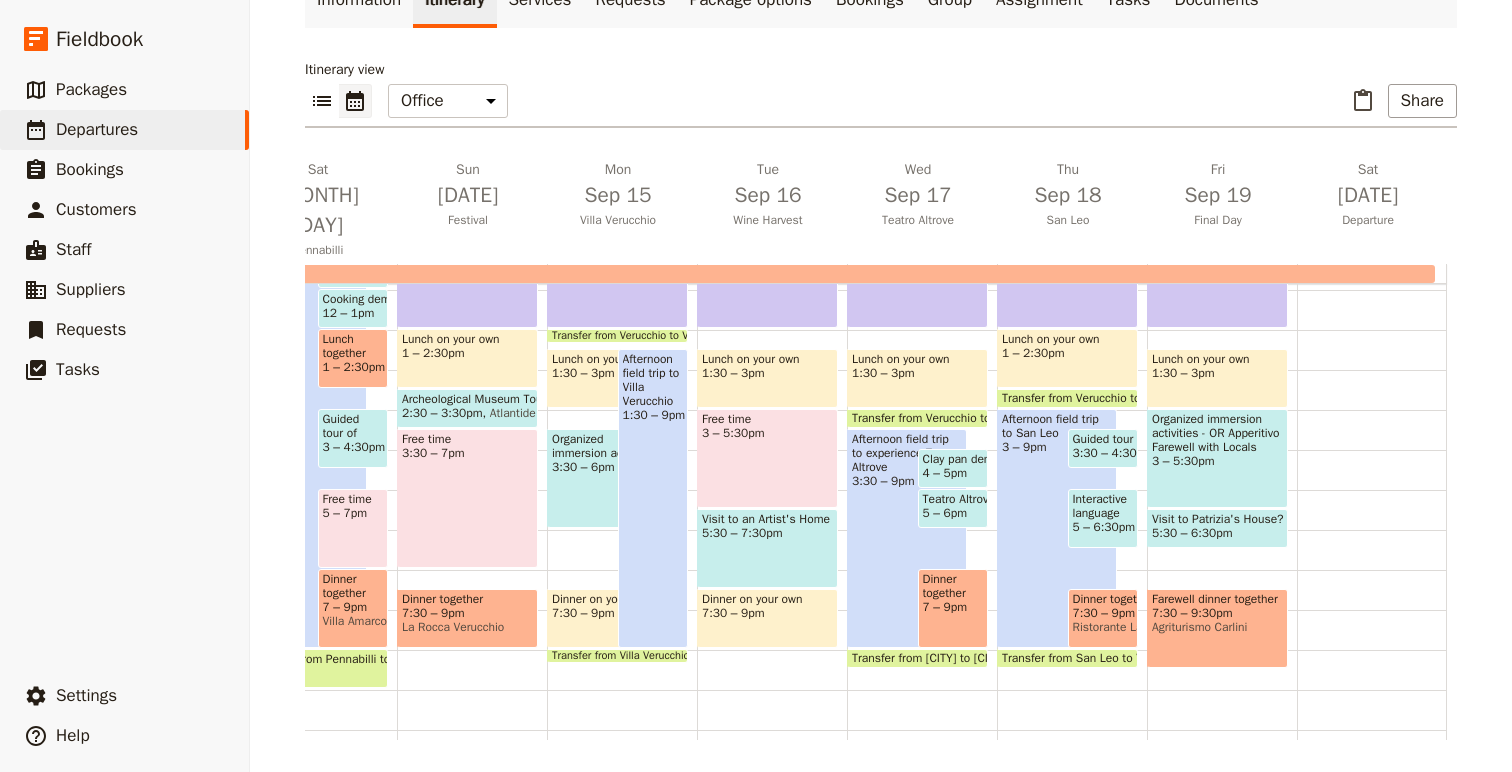 click on "3 – 5:30pm" at bounding box center [1217, 461] 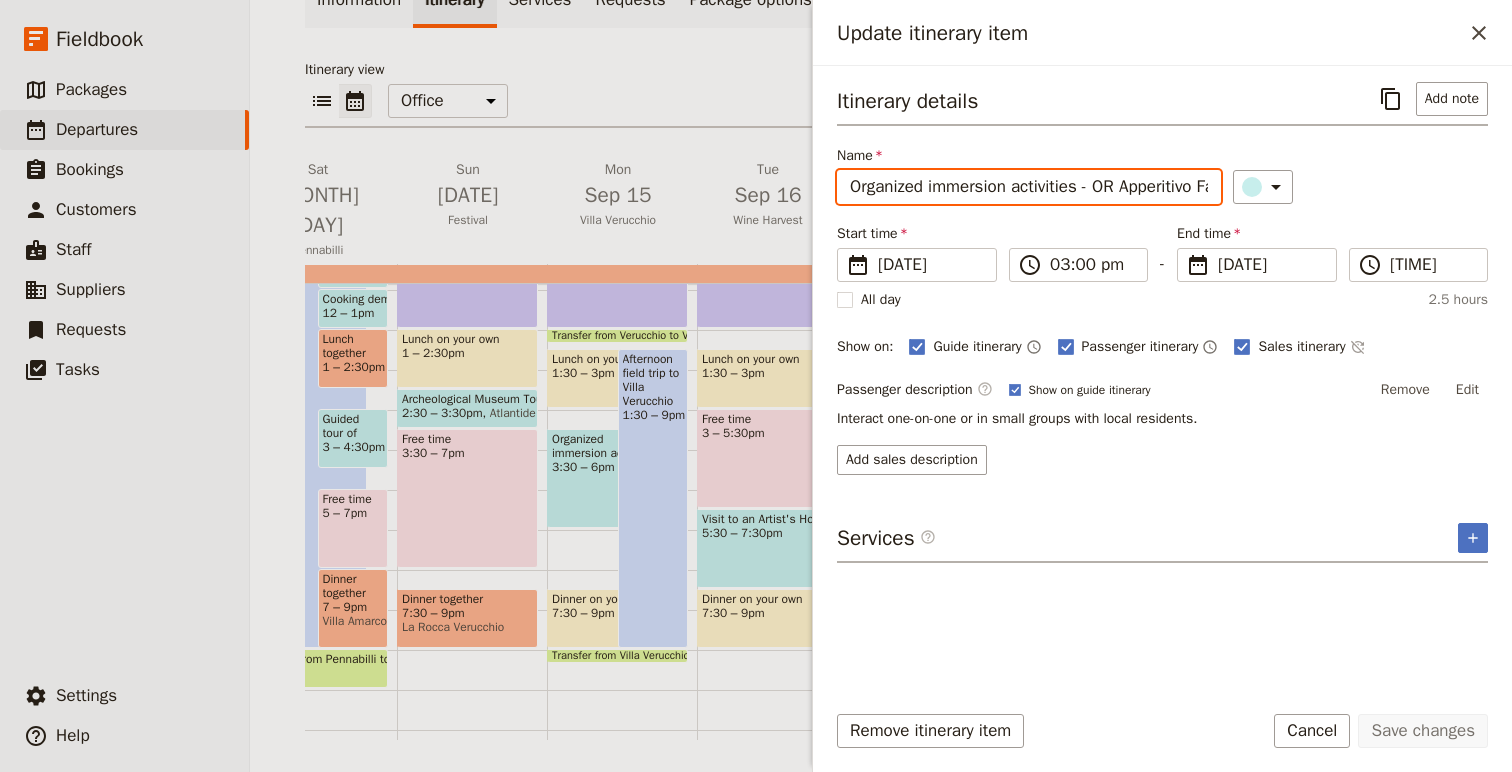 drag, startPoint x: 1083, startPoint y: 192, endPoint x: 1141, endPoint y: 312, distance: 133.28166 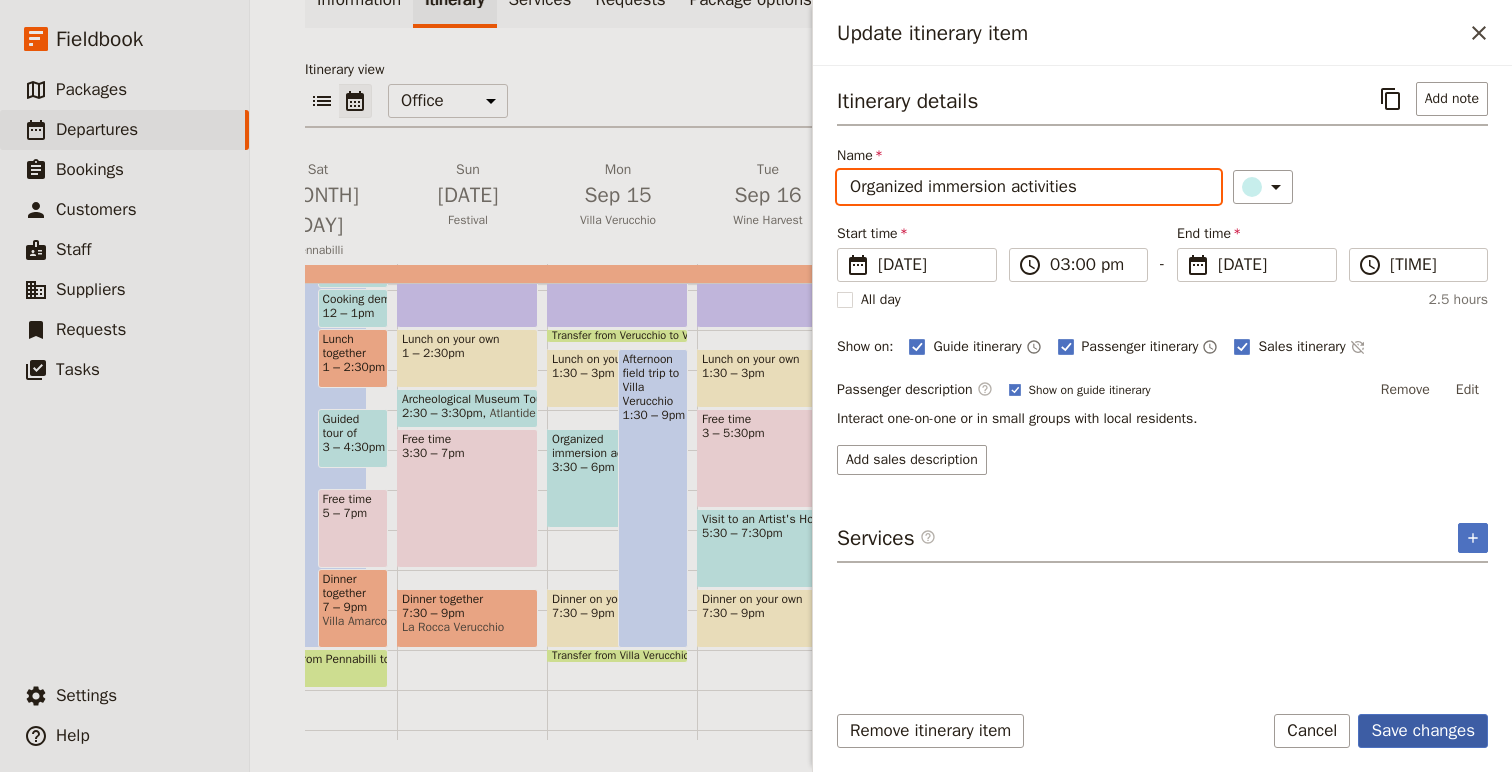 type on "Organized immersion activities" 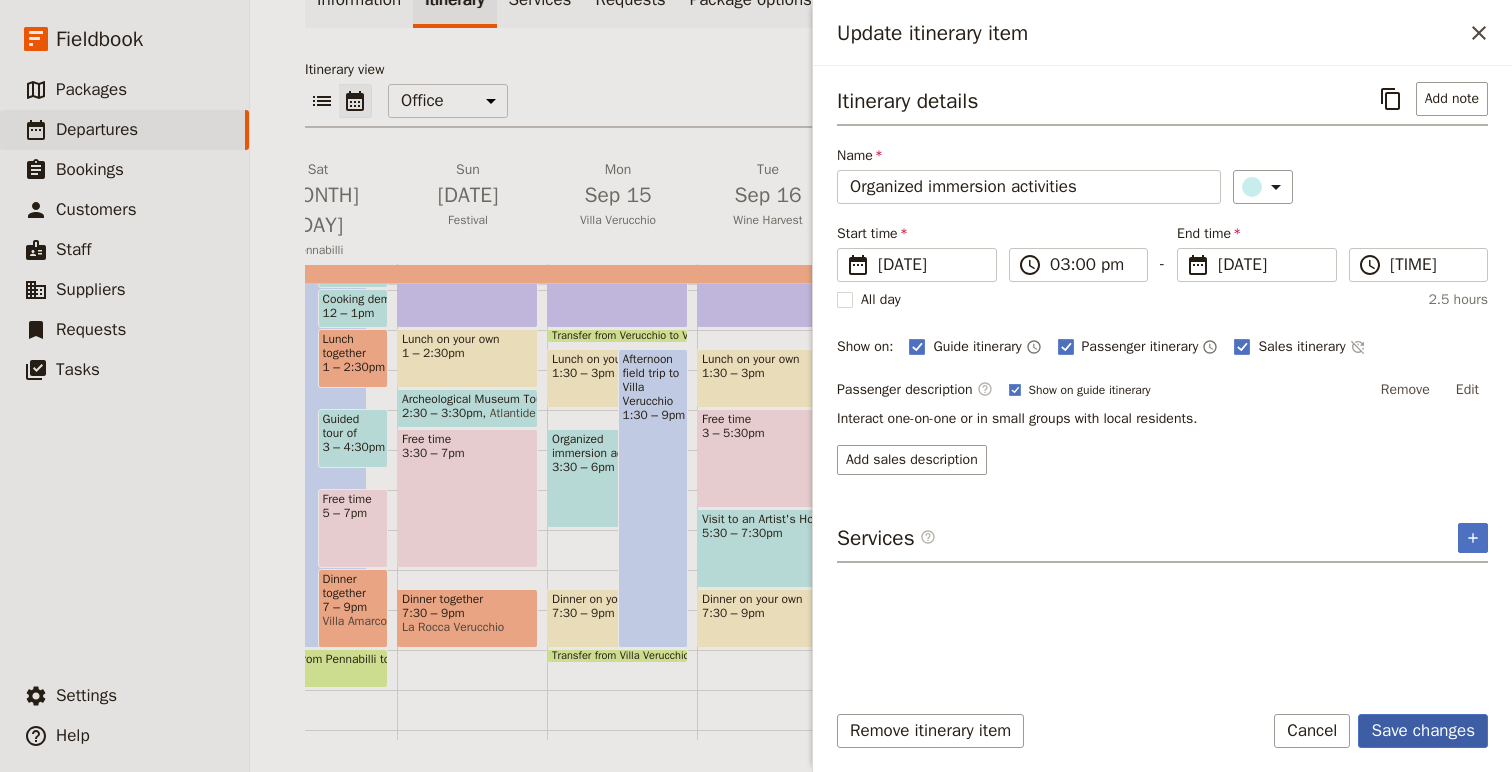 click on "Save changes" at bounding box center [1423, 731] 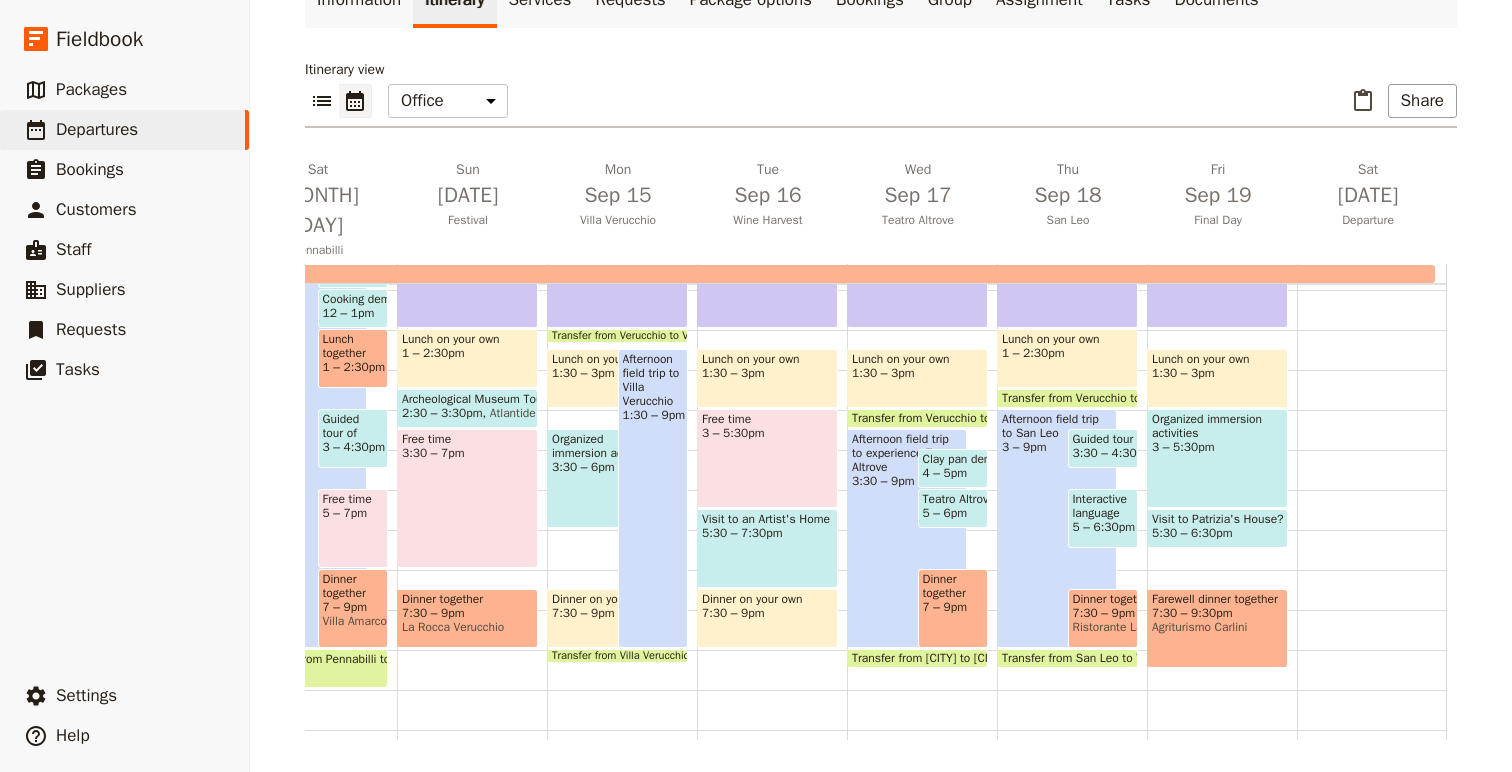 click on "5:30 – 6:30pm" at bounding box center (1192, 533) 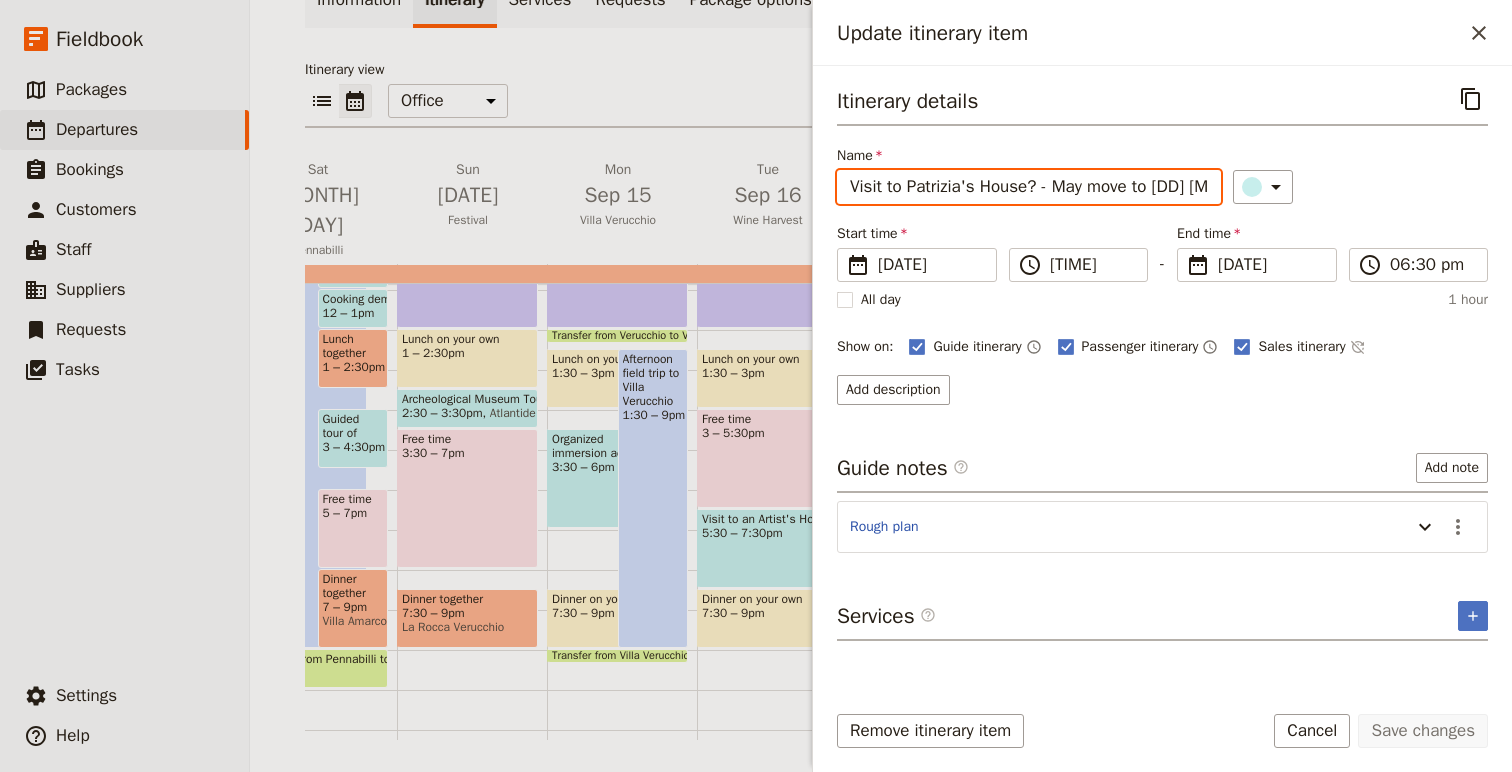 drag, startPoint x: 1212, startPoint y: 188, endPoint x: 818, endPoint y: 191, distance: 394.0114 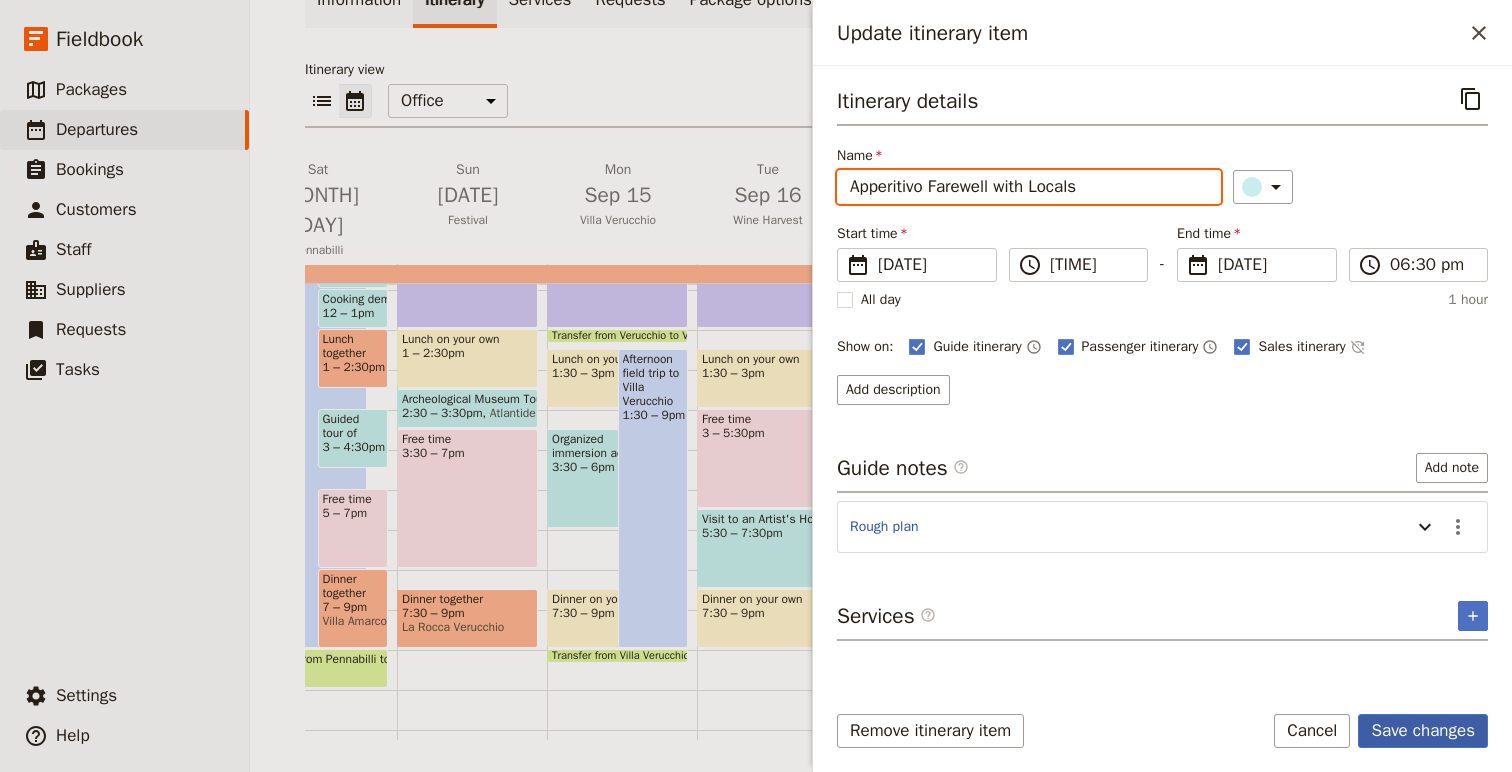 type on "Apperitivo Farewell with Locals" 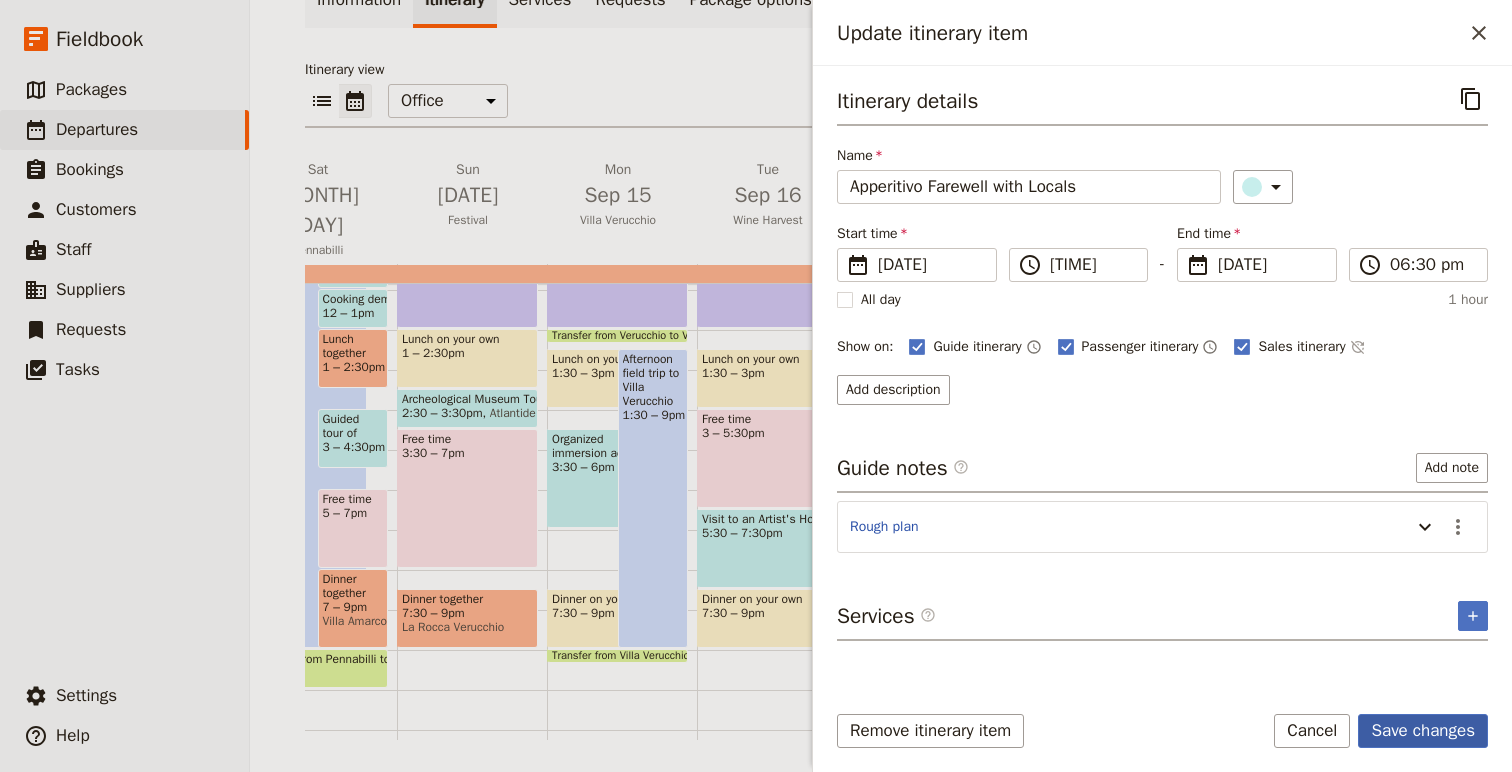 click on "Save changes" at bounding box center [1423, 731] 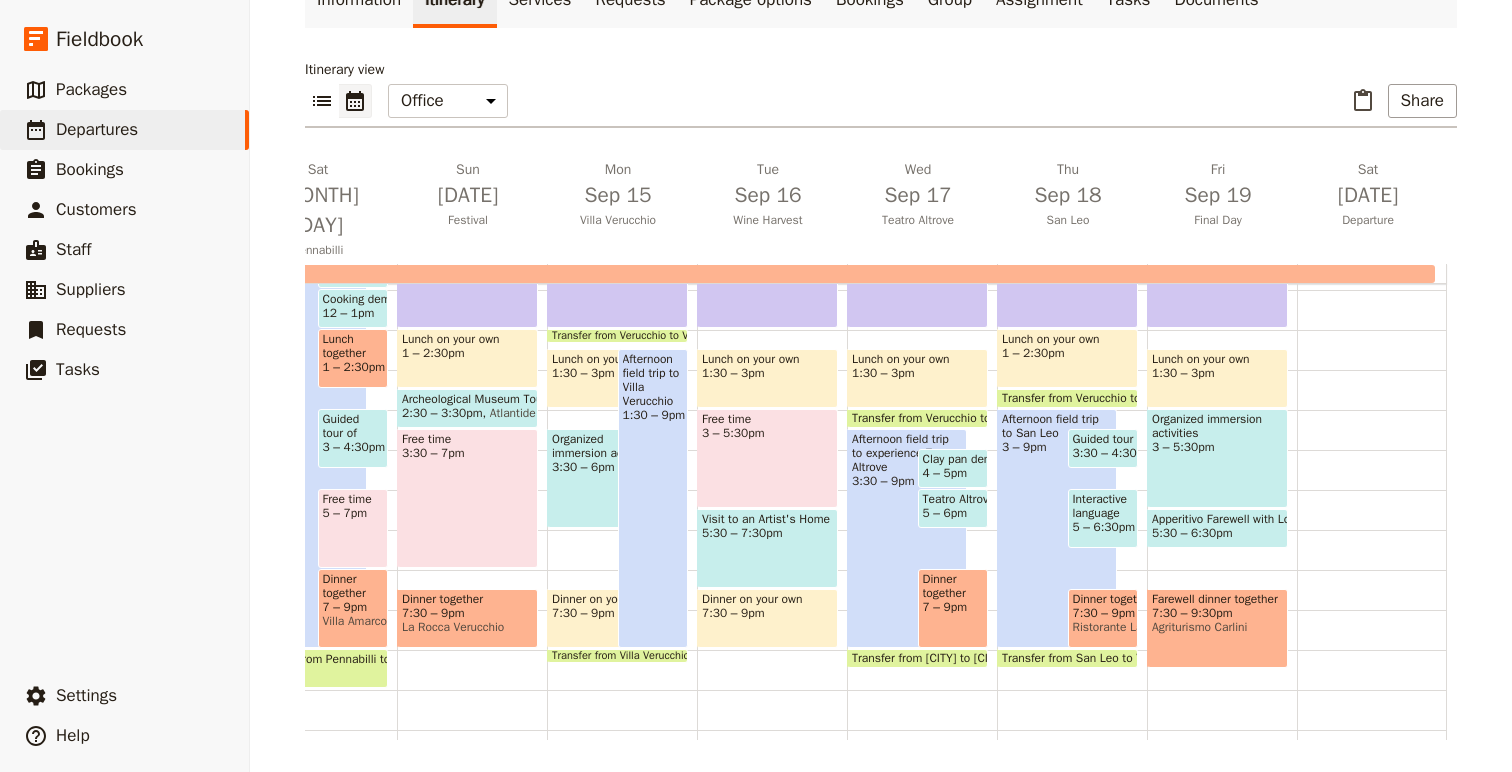 click on "Apperitivo Farewell with Locals" at bounding box center [1217, 519] 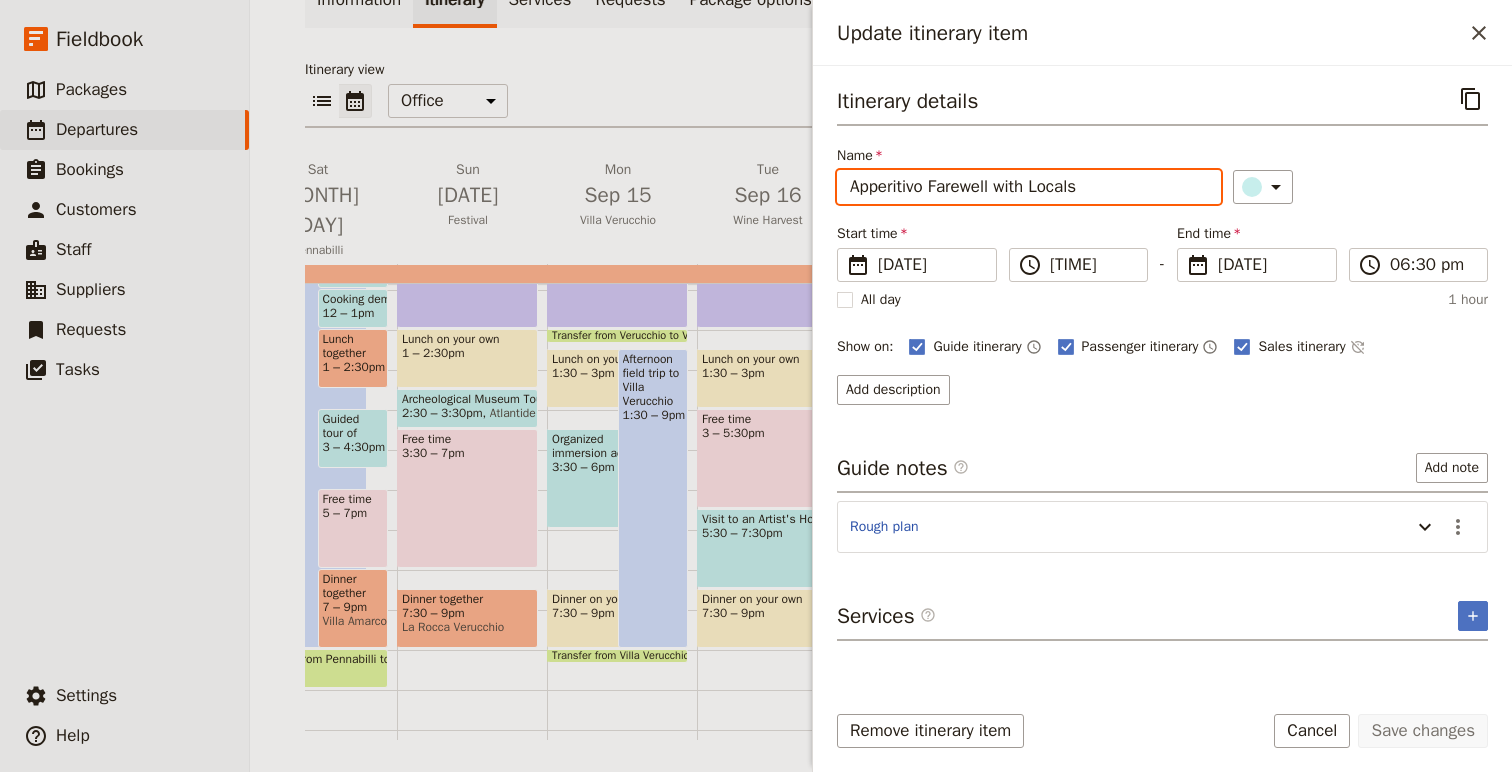 click on "Apperitivo Farewell with Locals" at bounding box center [1029, 187] 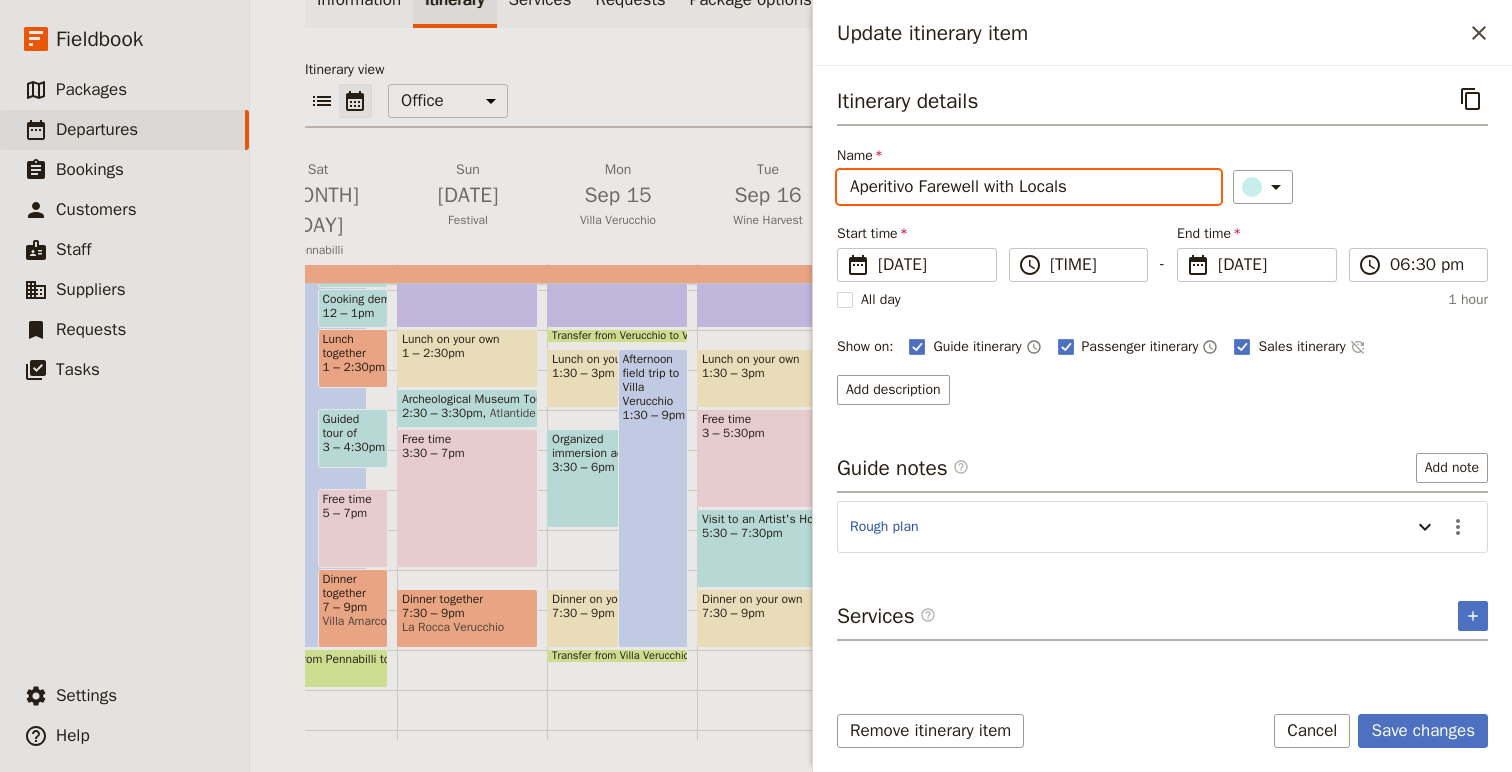 type on "Aperitivo Farewell with Locals" 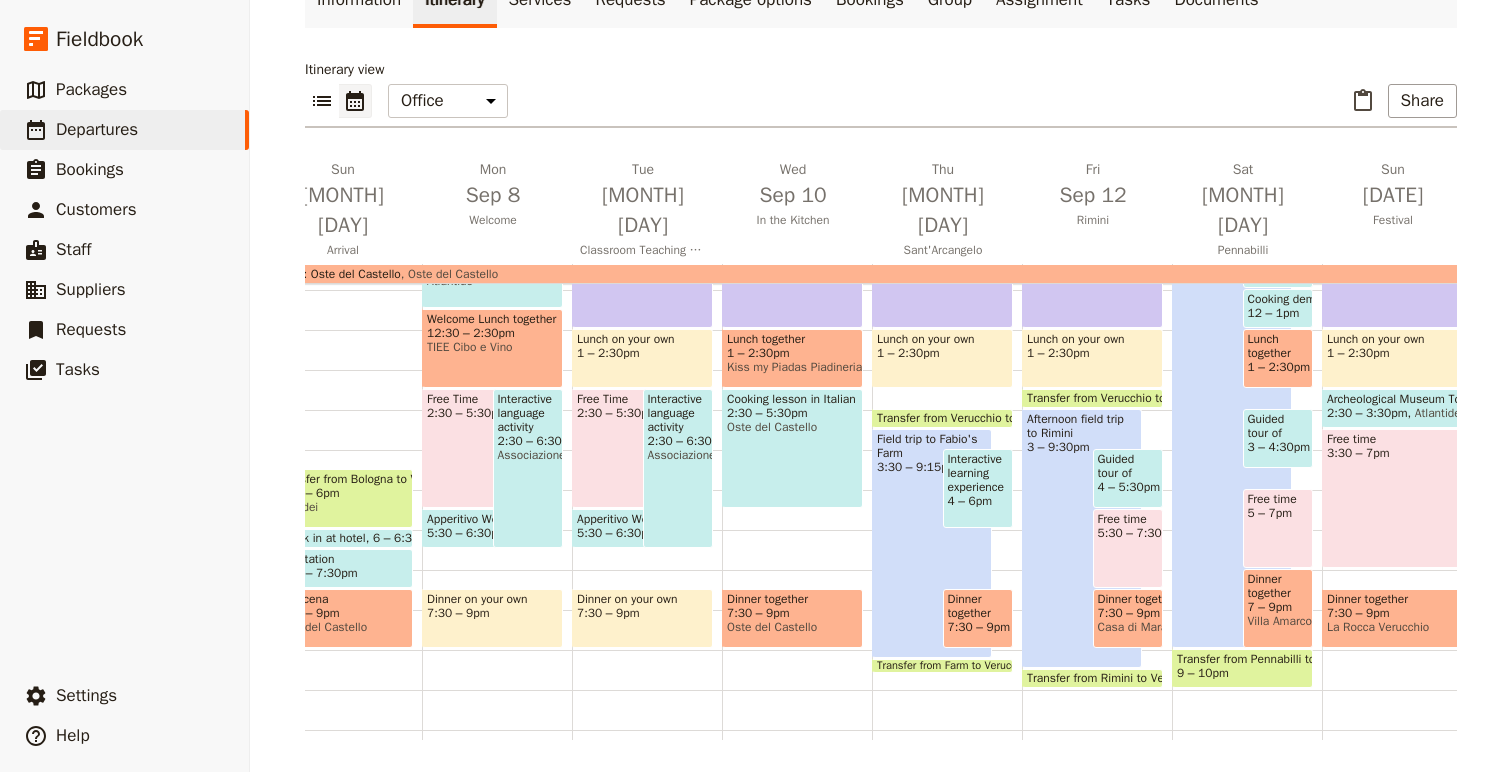 scroll, scrollTop: 0, scrollLeft: 0, axis: both 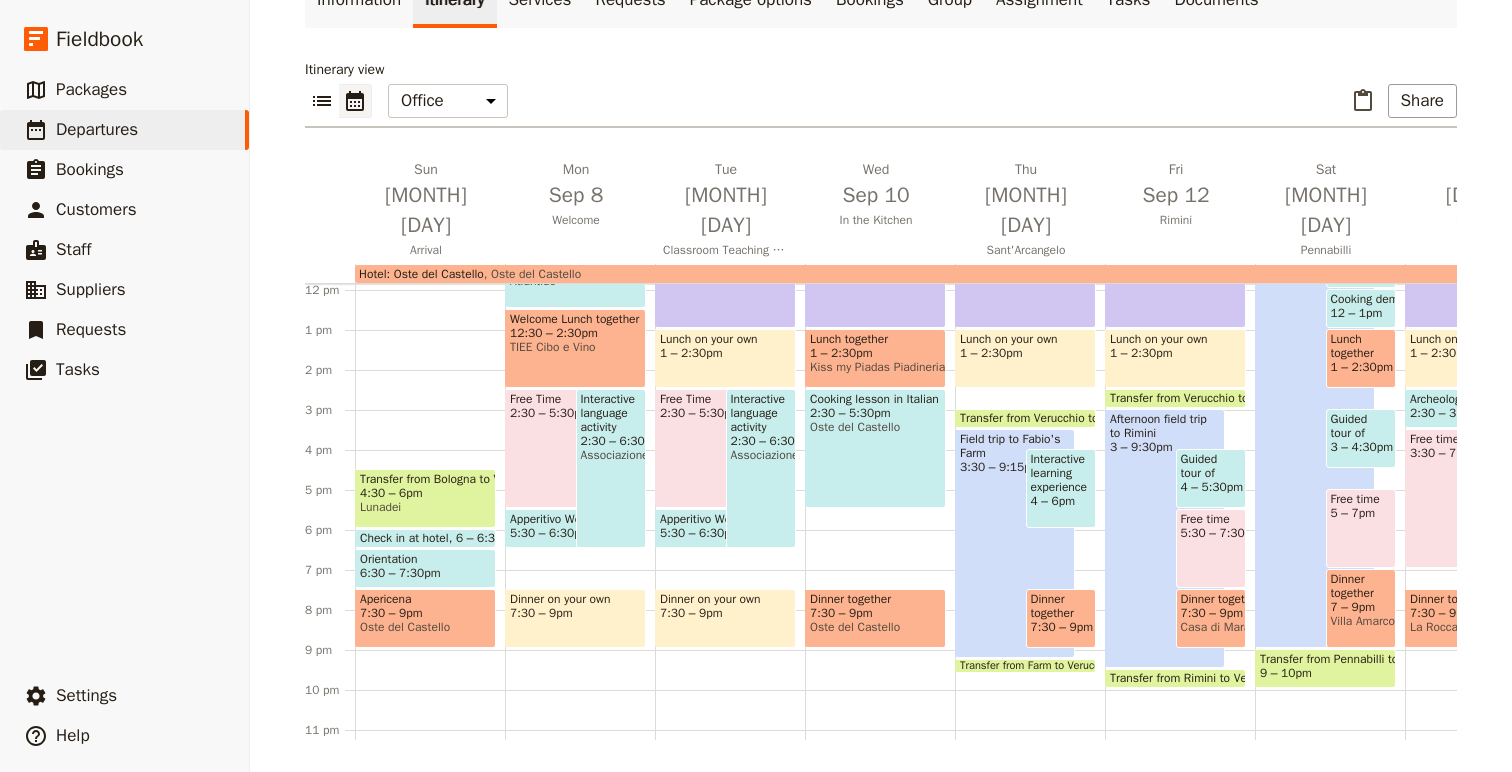 click on "5:30 – 6:30pm" at bounding box center (550, 533) 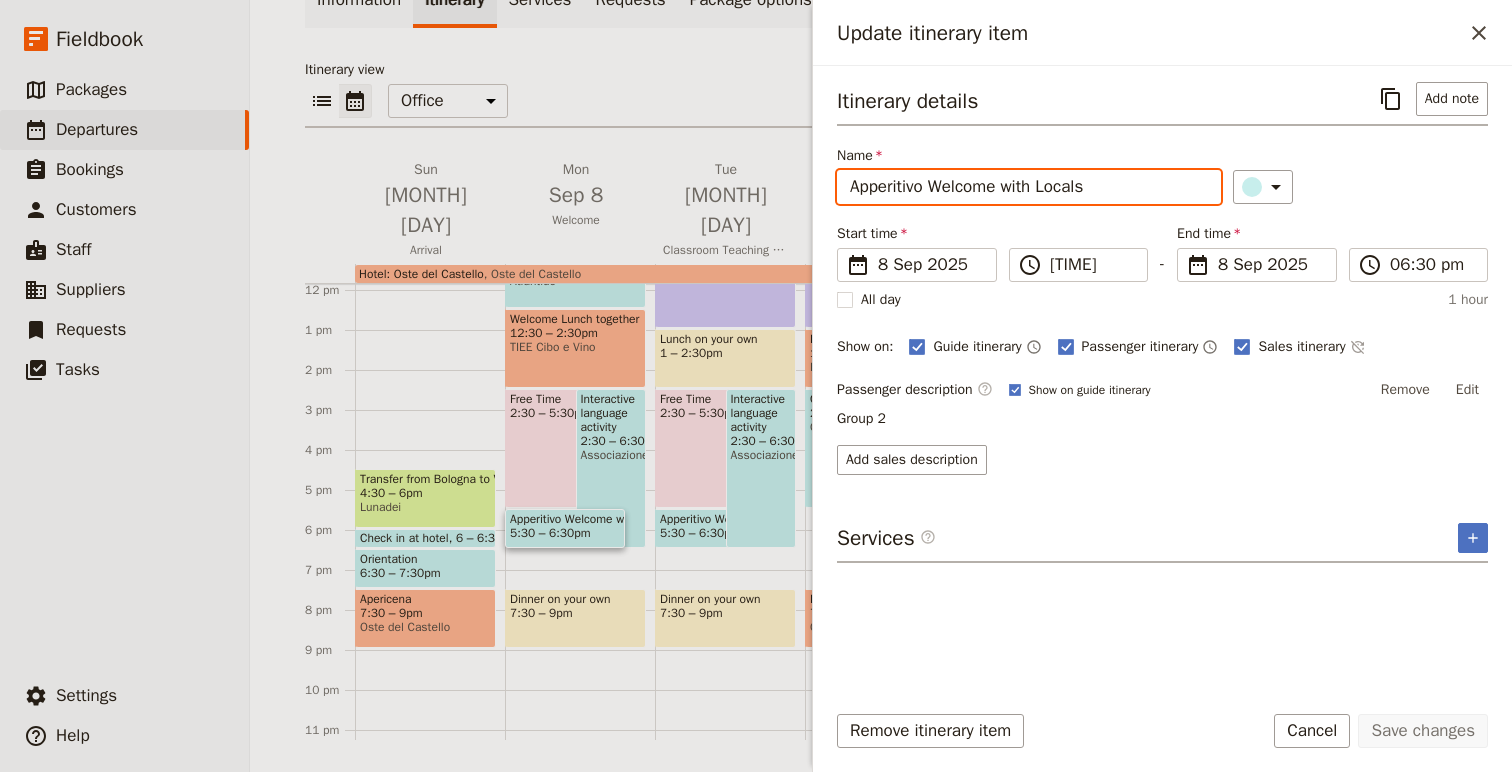 click on "Apperitivo Welcome with Locals" at bounding box center (1029, 187) 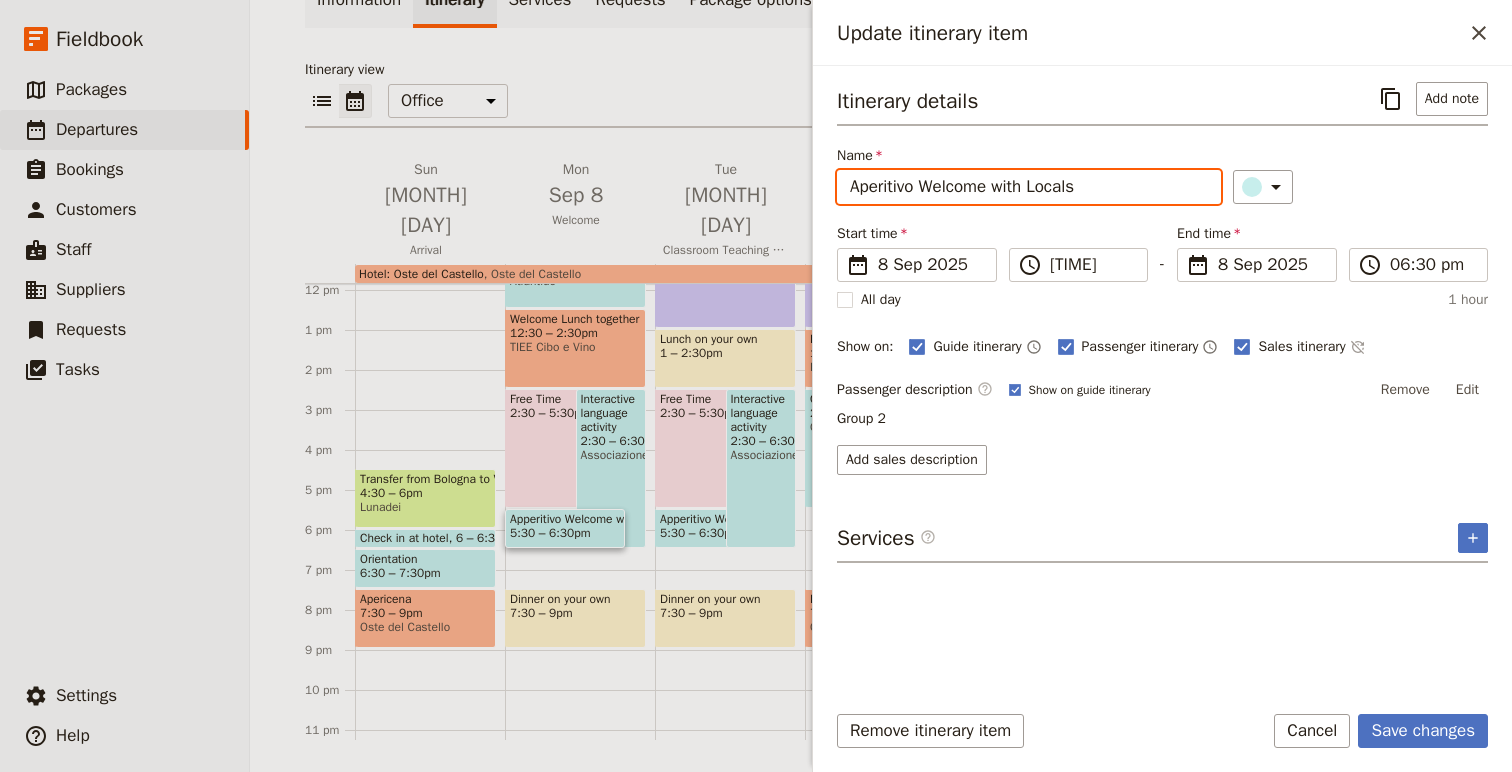 type on "Aperitivo Welcome with Locals" 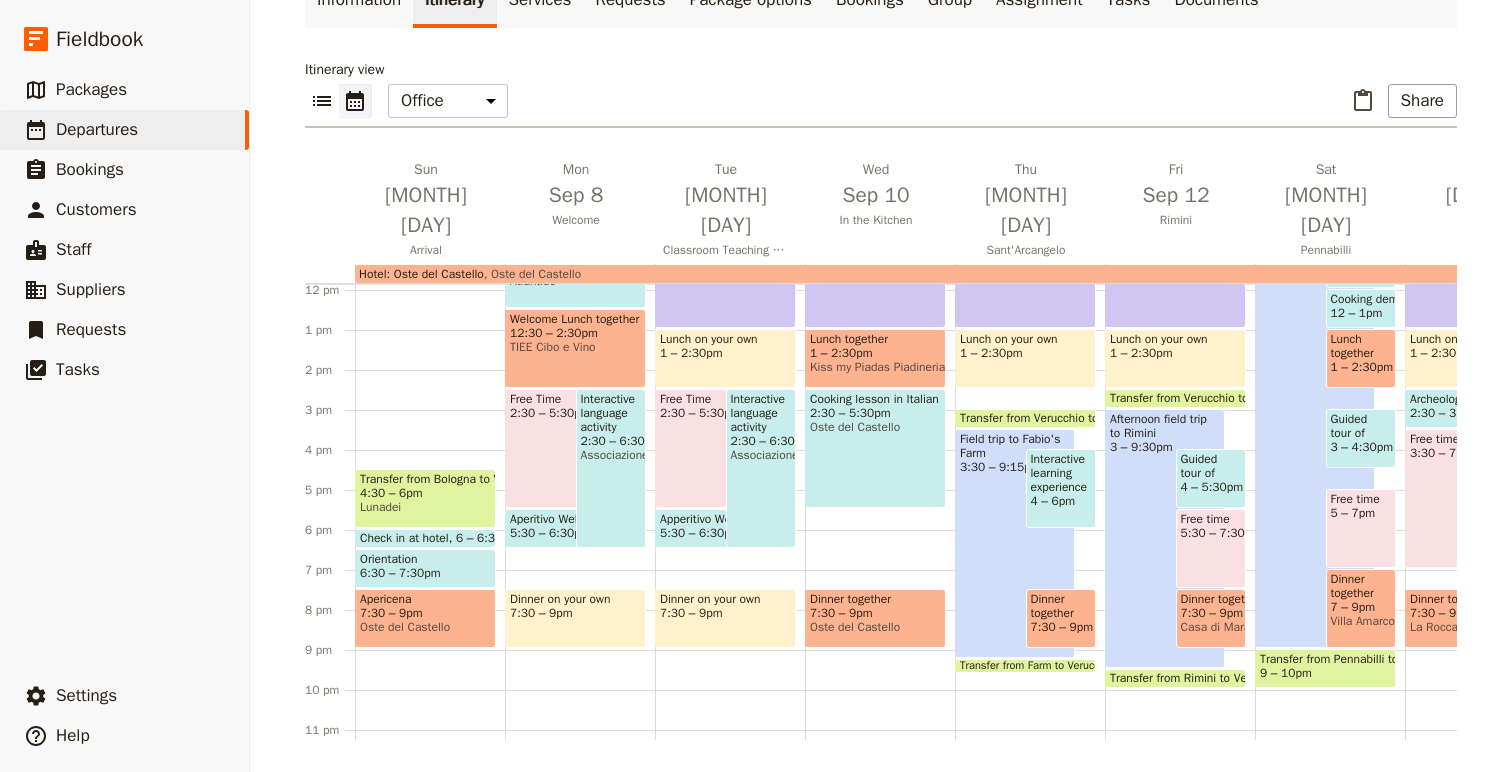 click on "5:30 – 6:30pm" at bounding box center (700, 533) 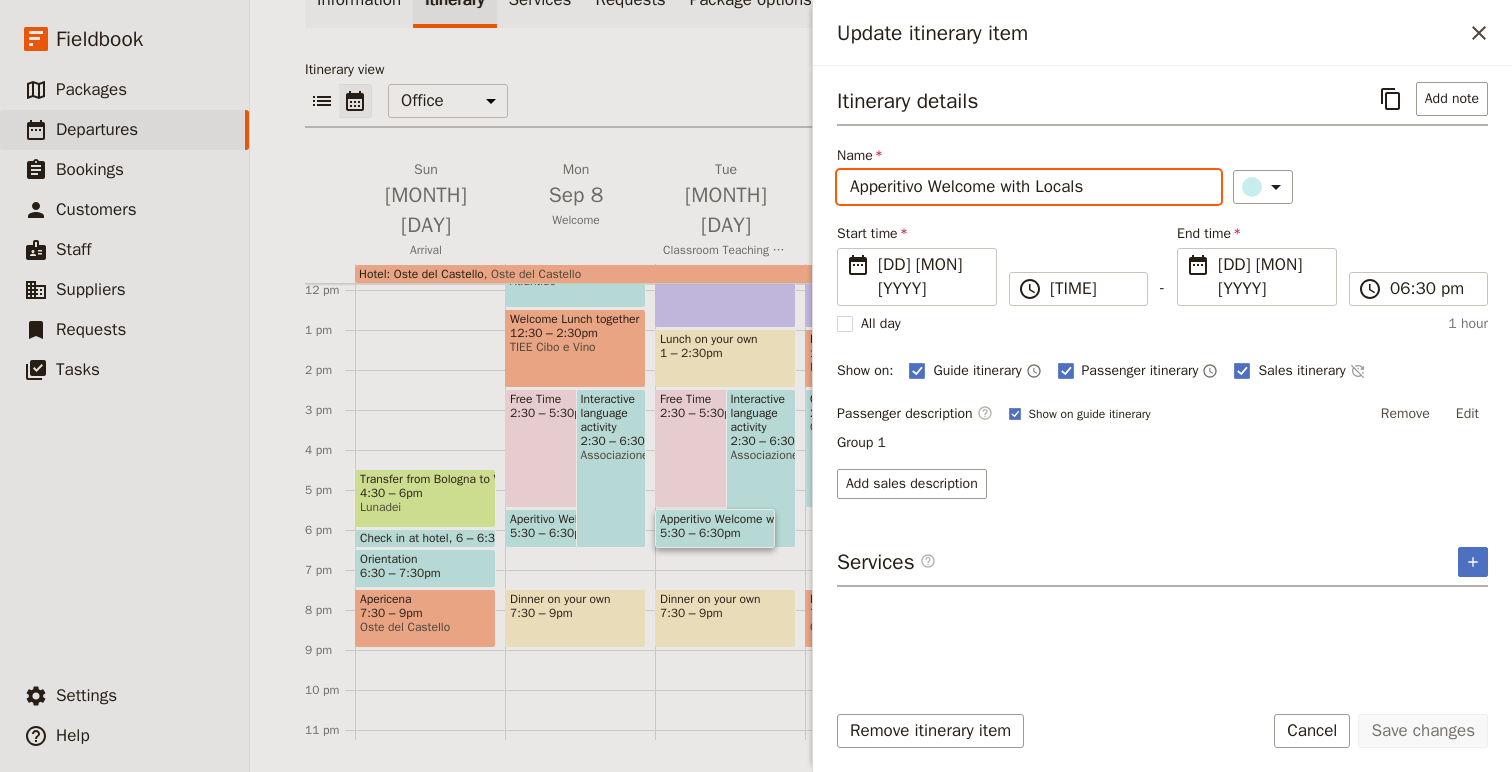 click on "Apperitivo Welcome with Locals" at bounding box center [1029, 187] 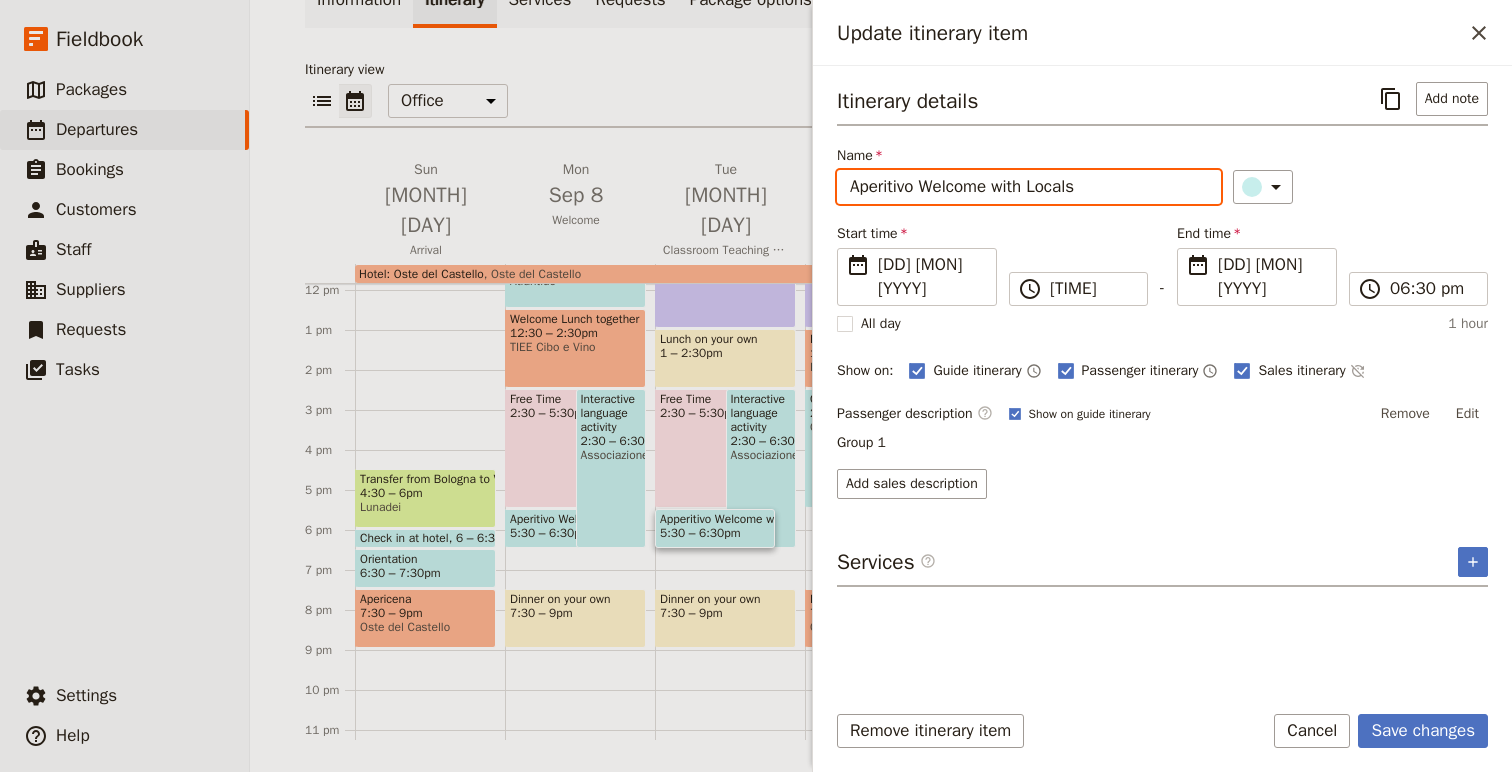 type on "Aperitivo Welcome with Locals" 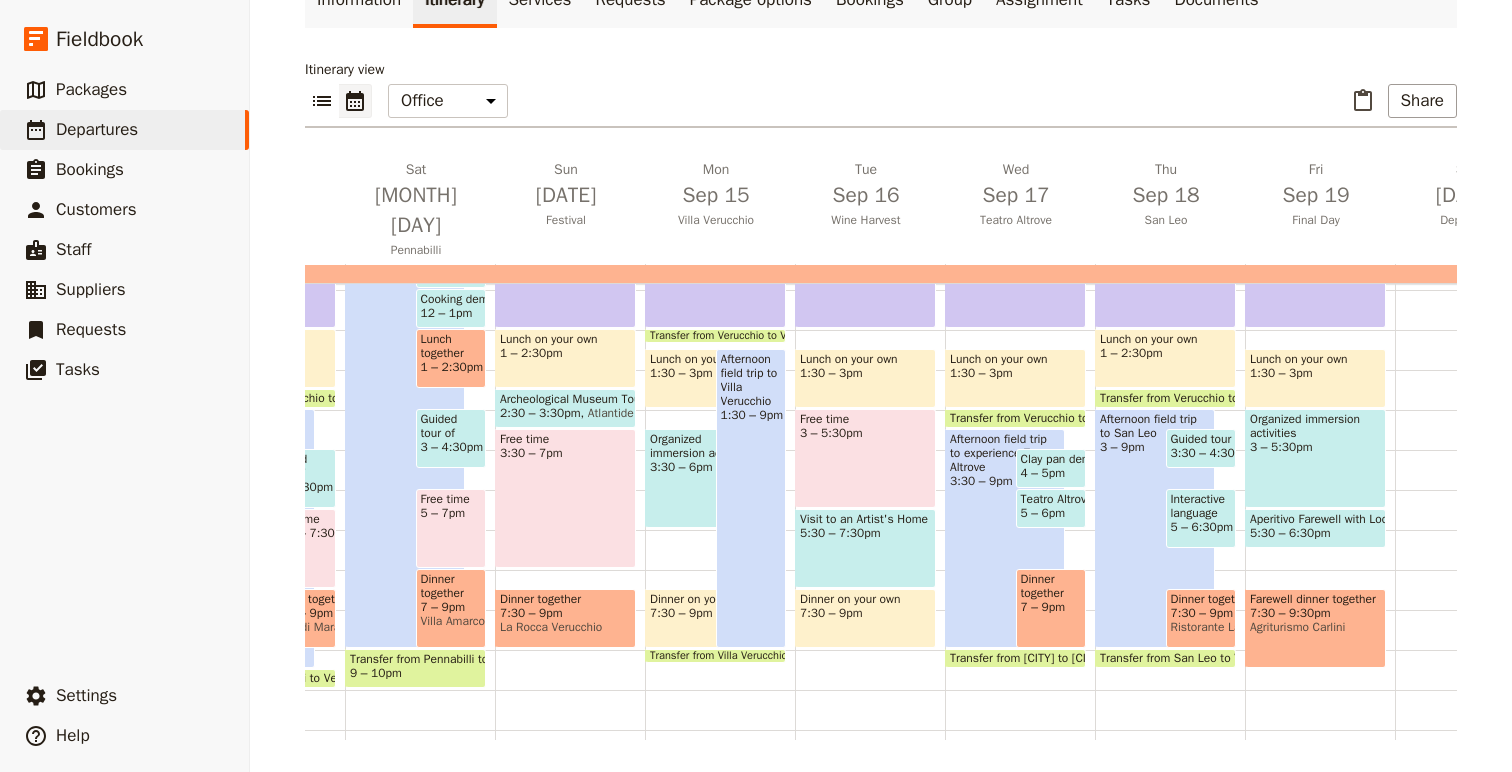 scroll, scrollTop: 0, scrollLeft: 915, axis: horizontal 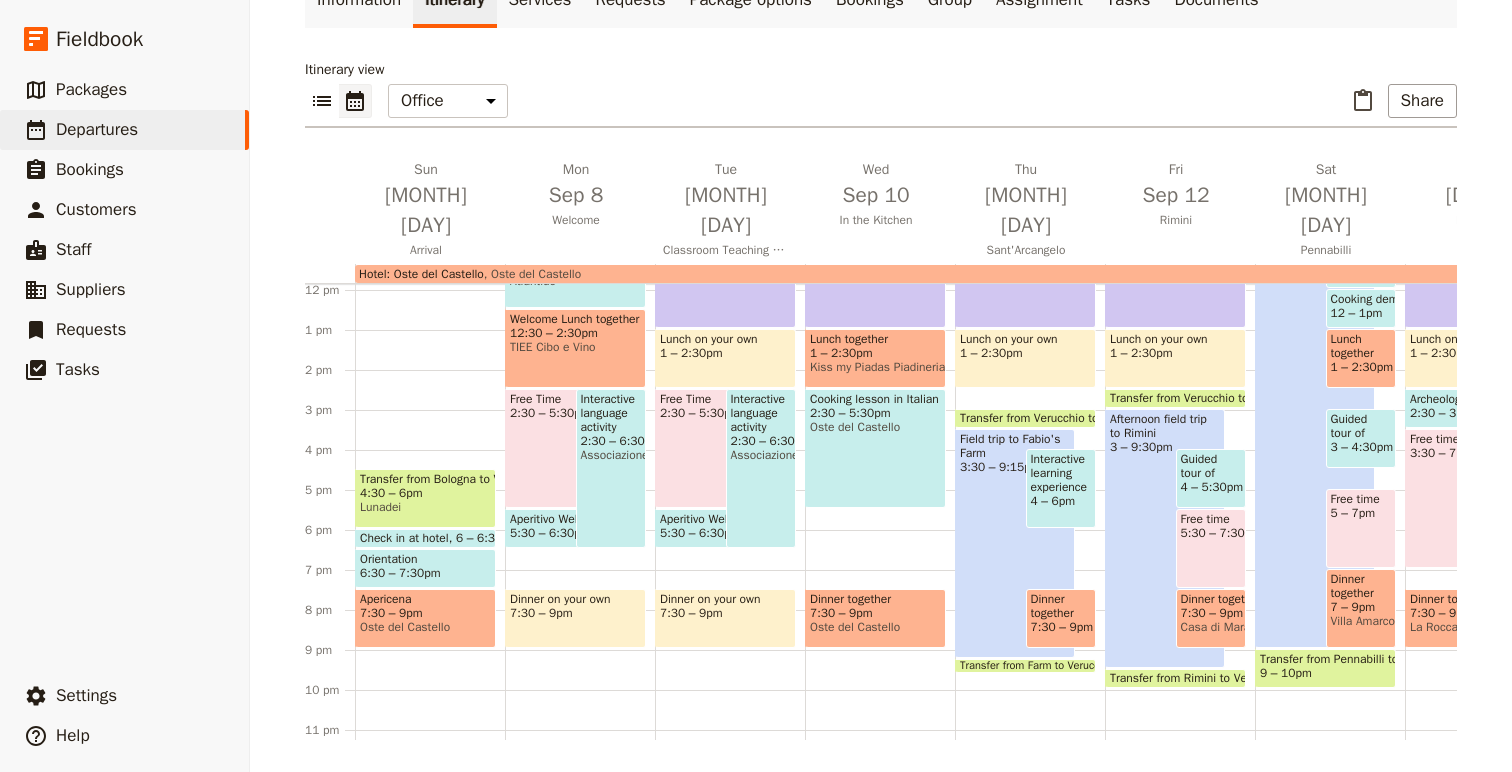 click on "Interactive language activity [TIME] [PLACE]" at bounding box center [761, 468] 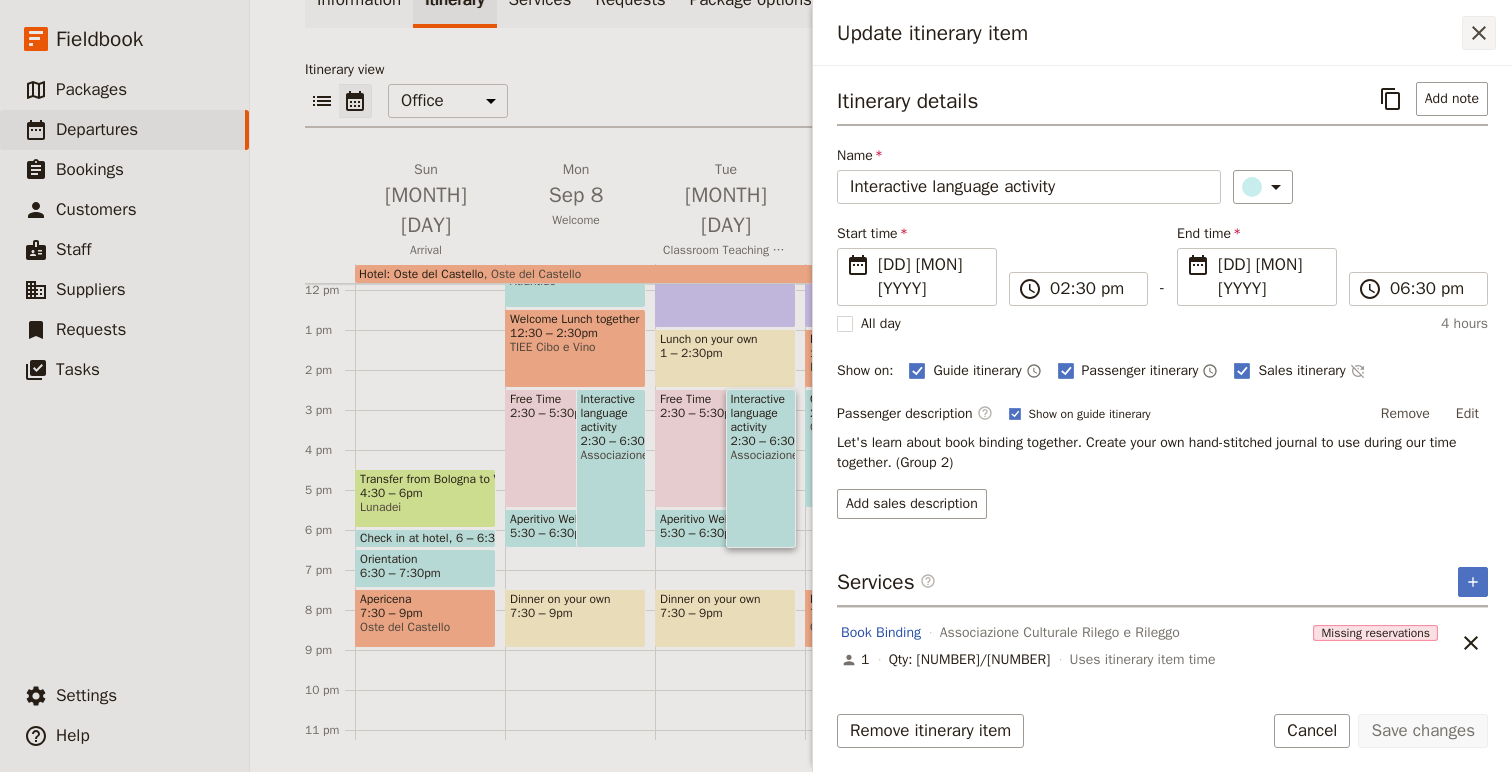 click 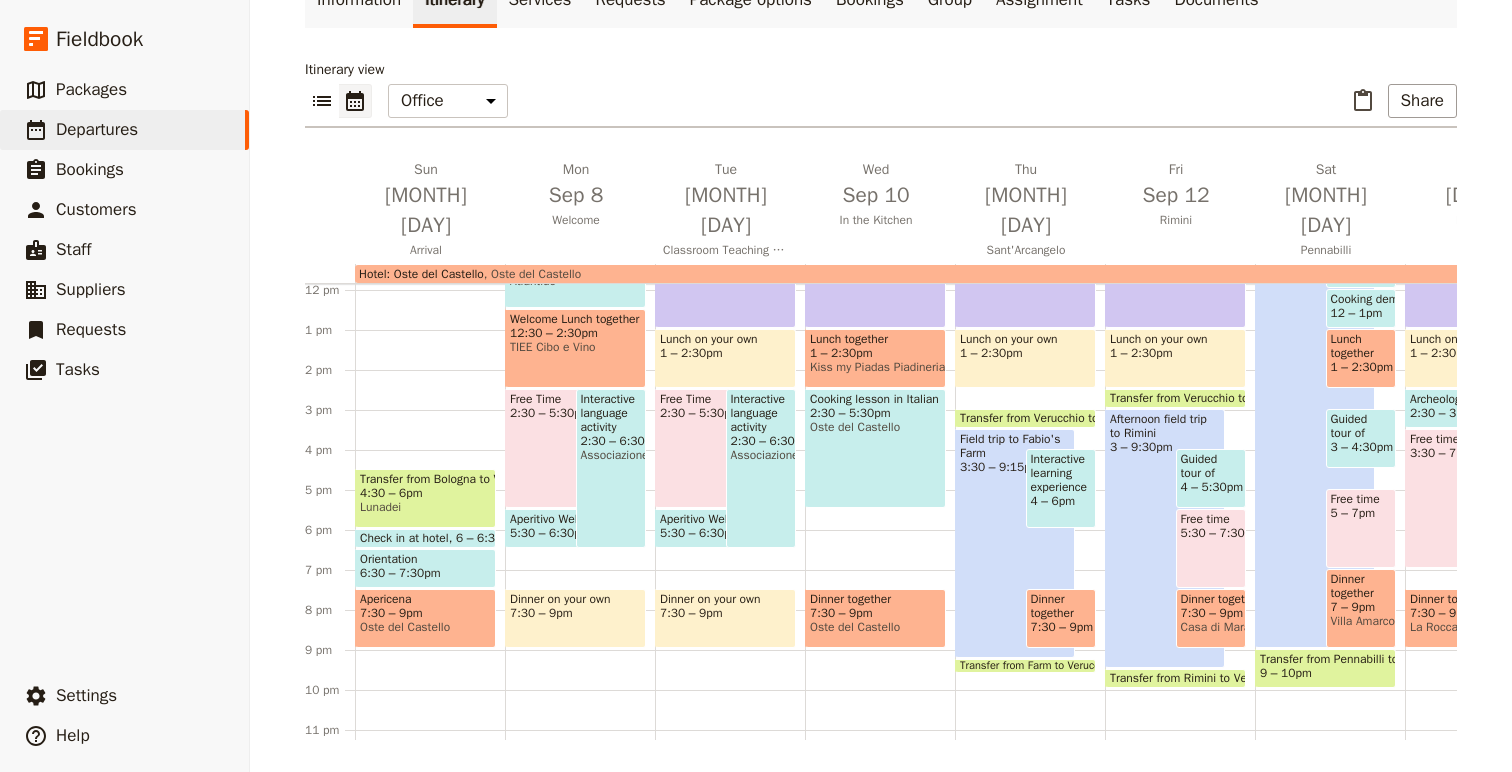 click on "Transfer from Bologna to Verucchio" at bounding box center [425, 479] 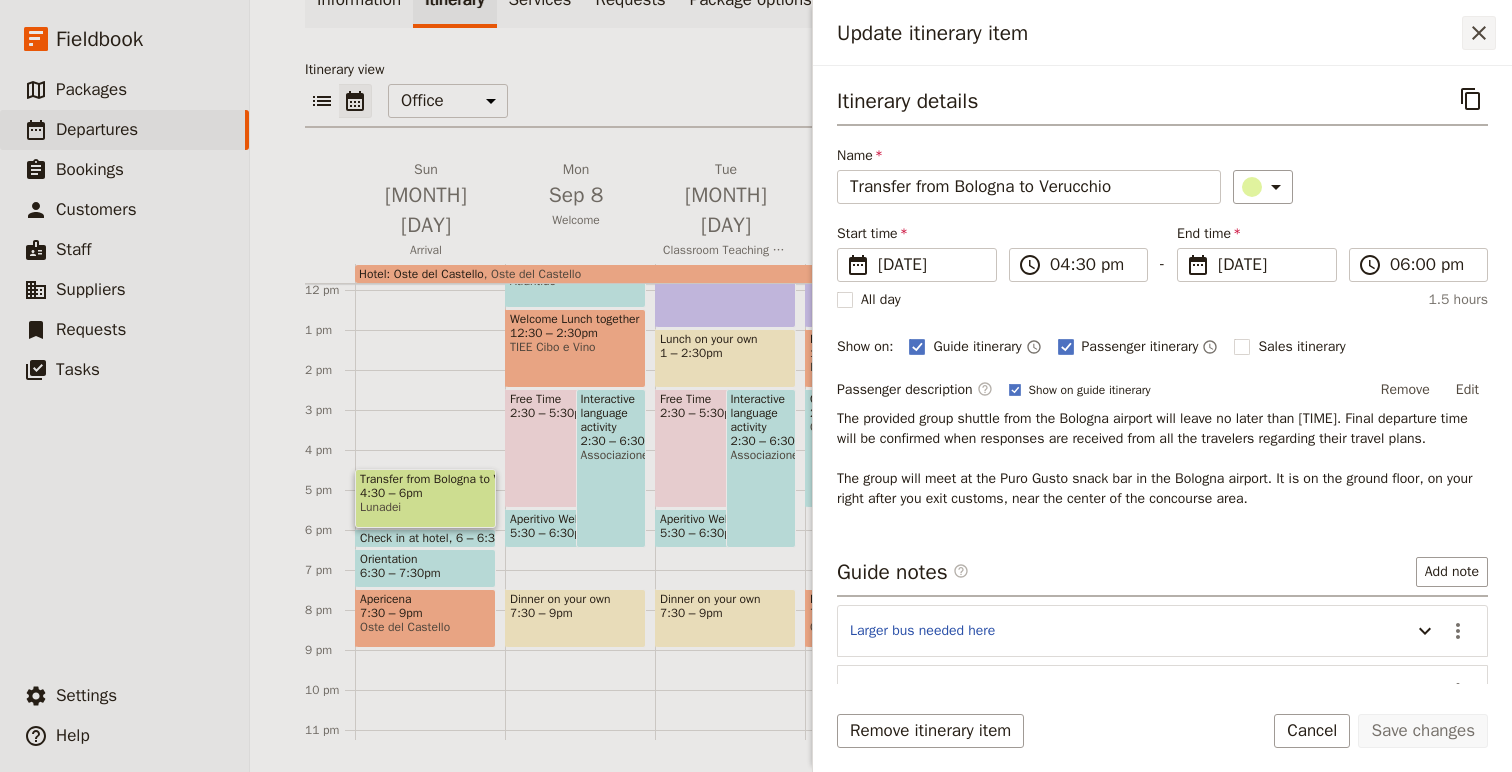 click 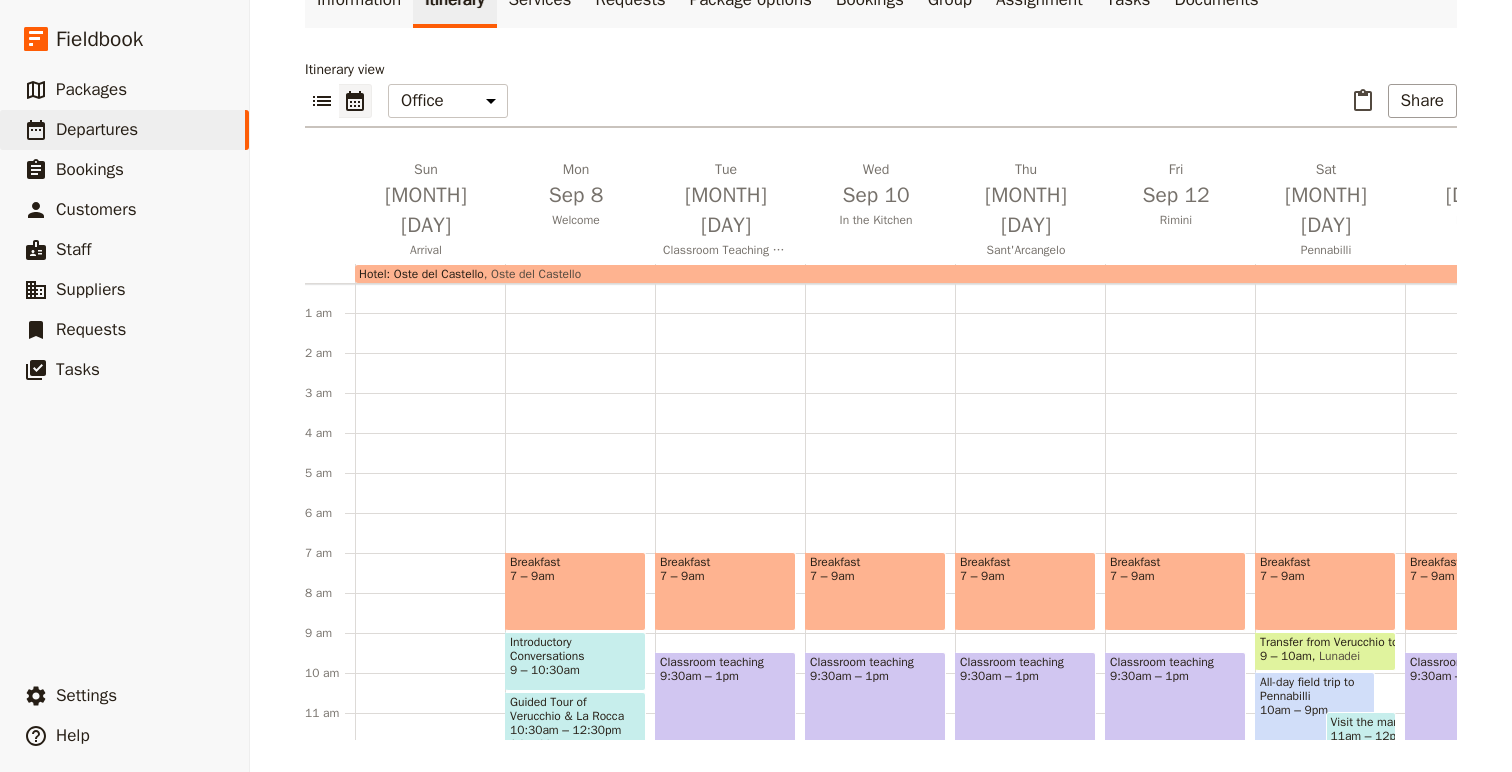 scroll, scrollTop: 0, scrollLeft: 0, axis: both 